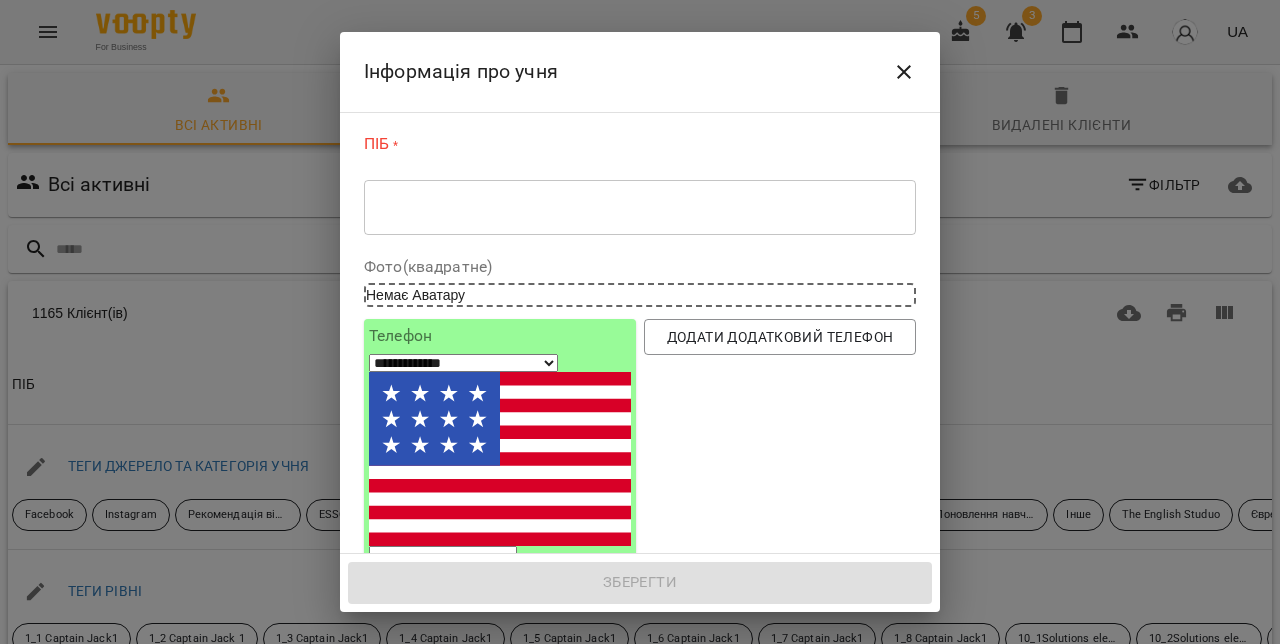 select on "**" 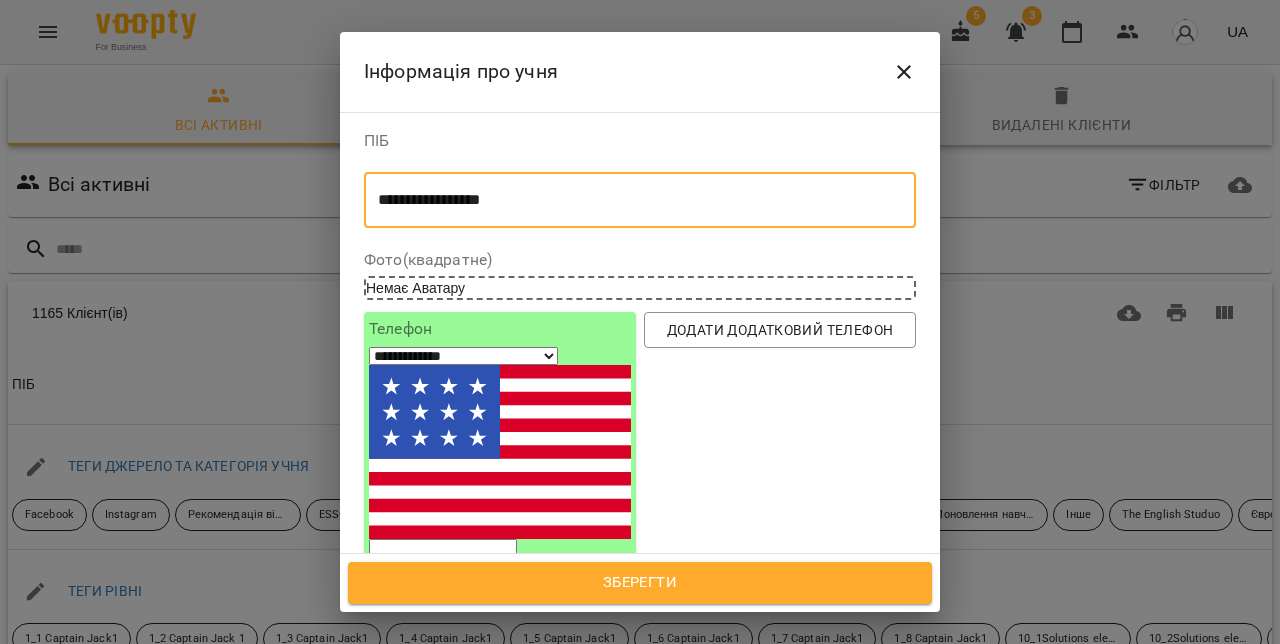 click on "**********" at bounding box center [640, 200] 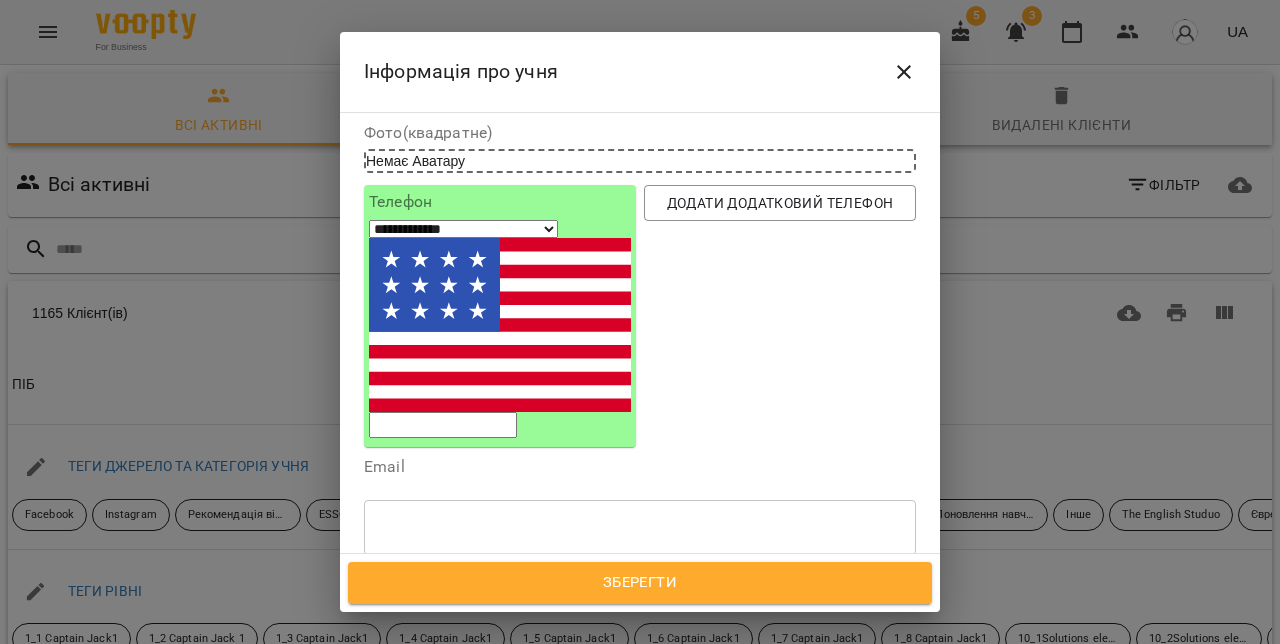 scroll, scrollTop: 153, scrollLeft: 0, axis: vertical 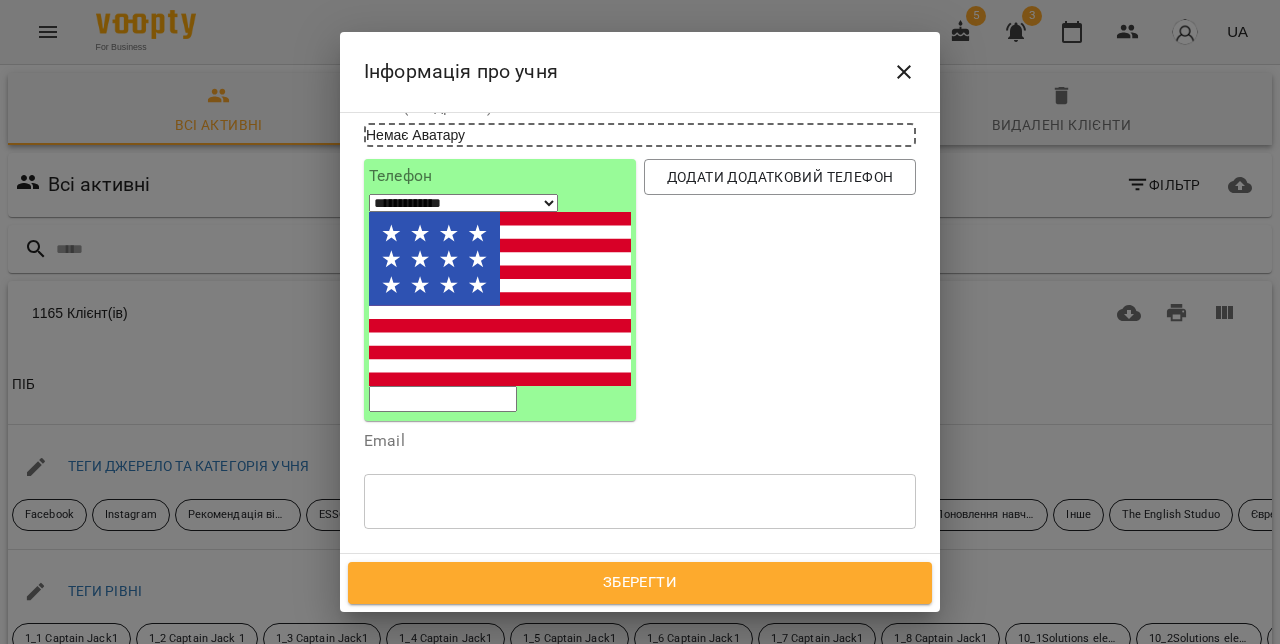 click on "**********" at bounding box center (463, 203) 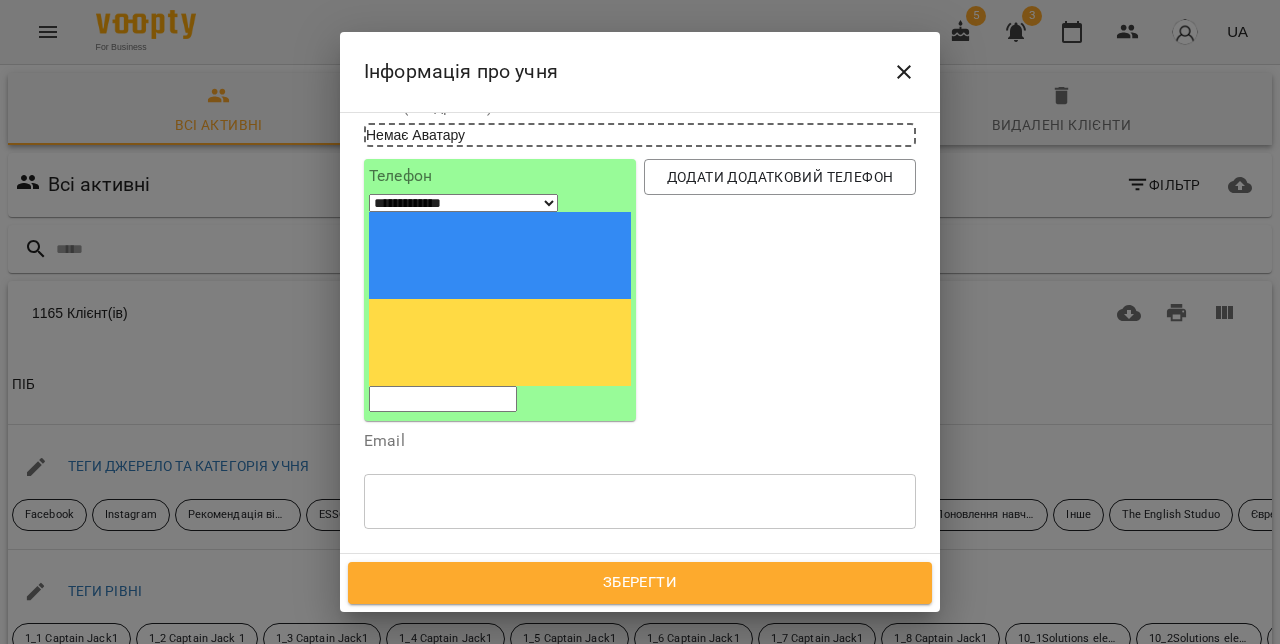 paste on "*********" 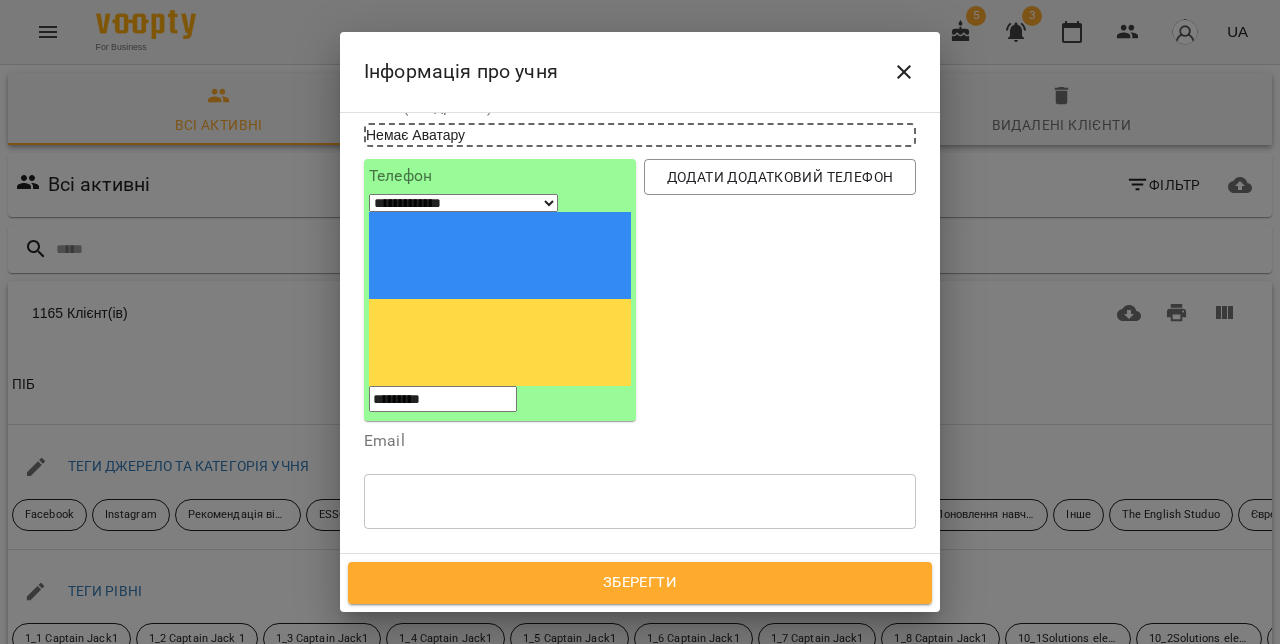 type on "*********" 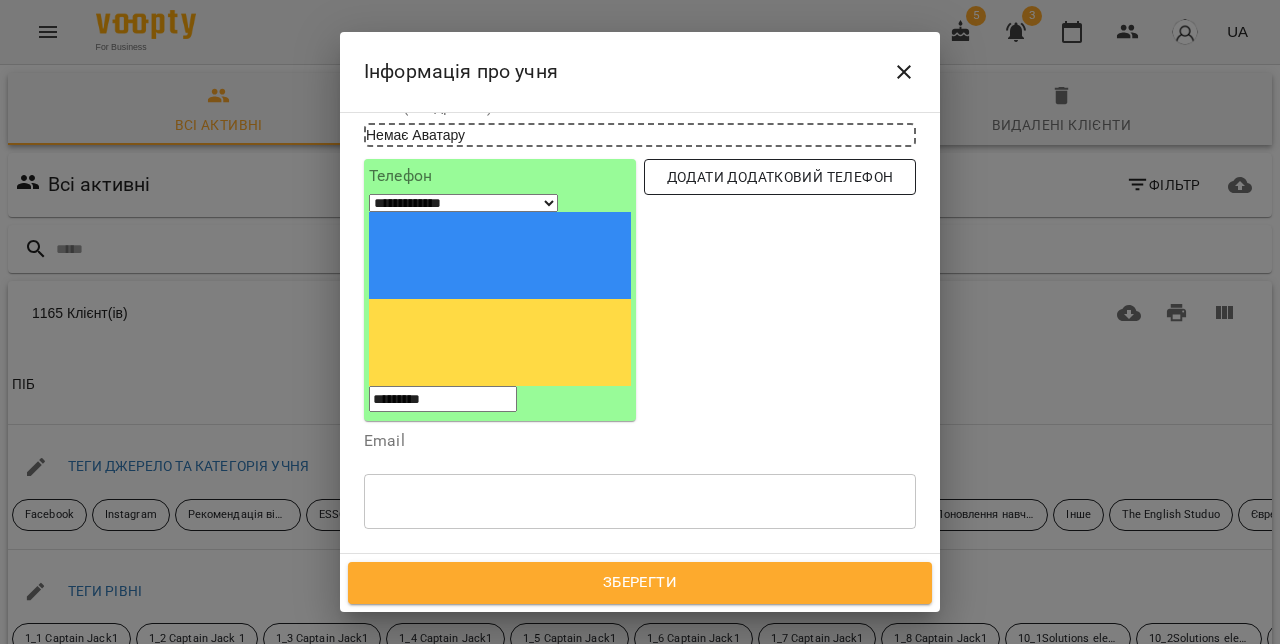 click on "Додати додатковий телефон" at bounding box center (780, 177) 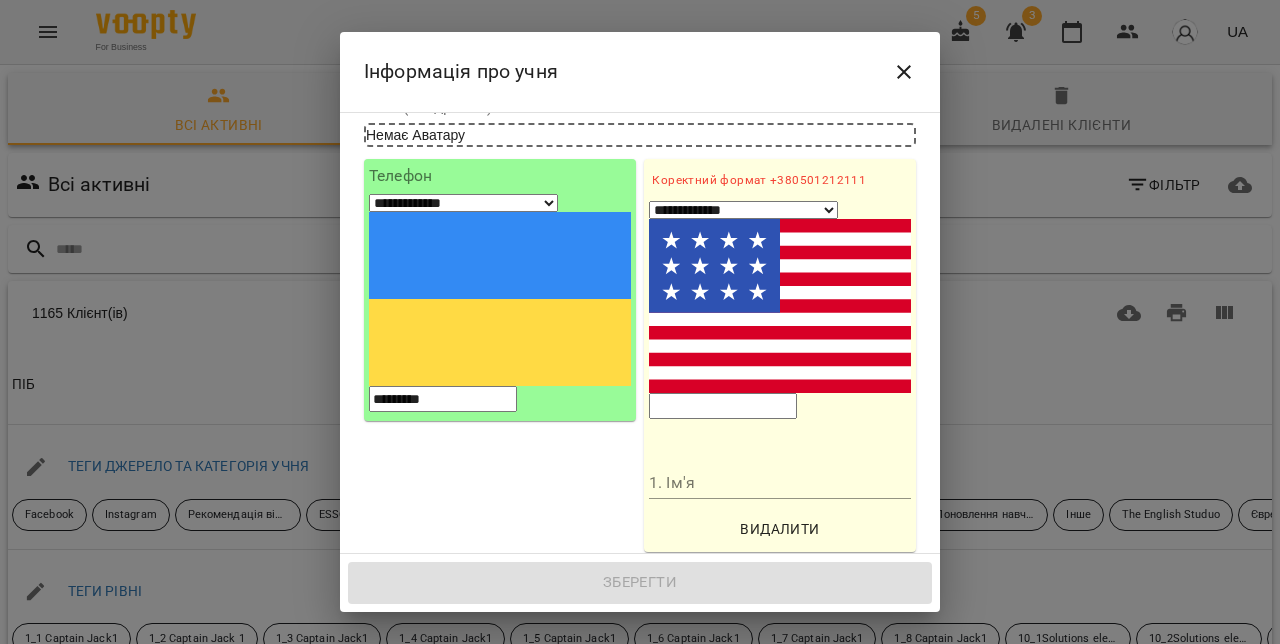 click on "1. Ім'я" at bounding box center [780, 483] 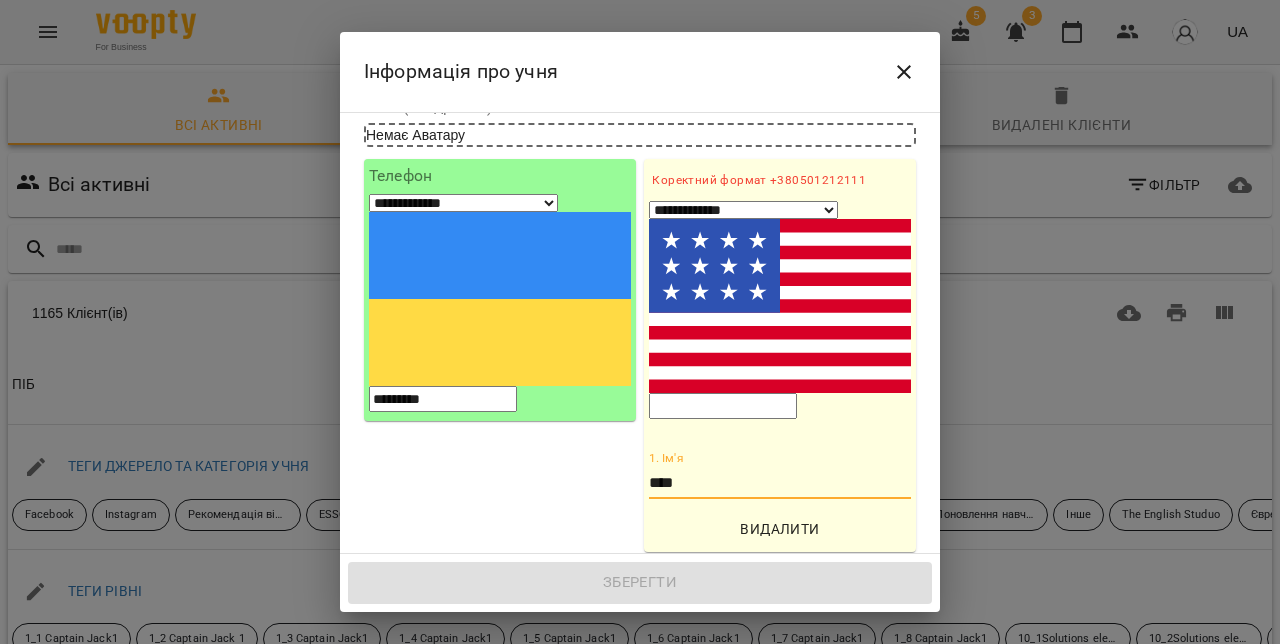 type on "****" 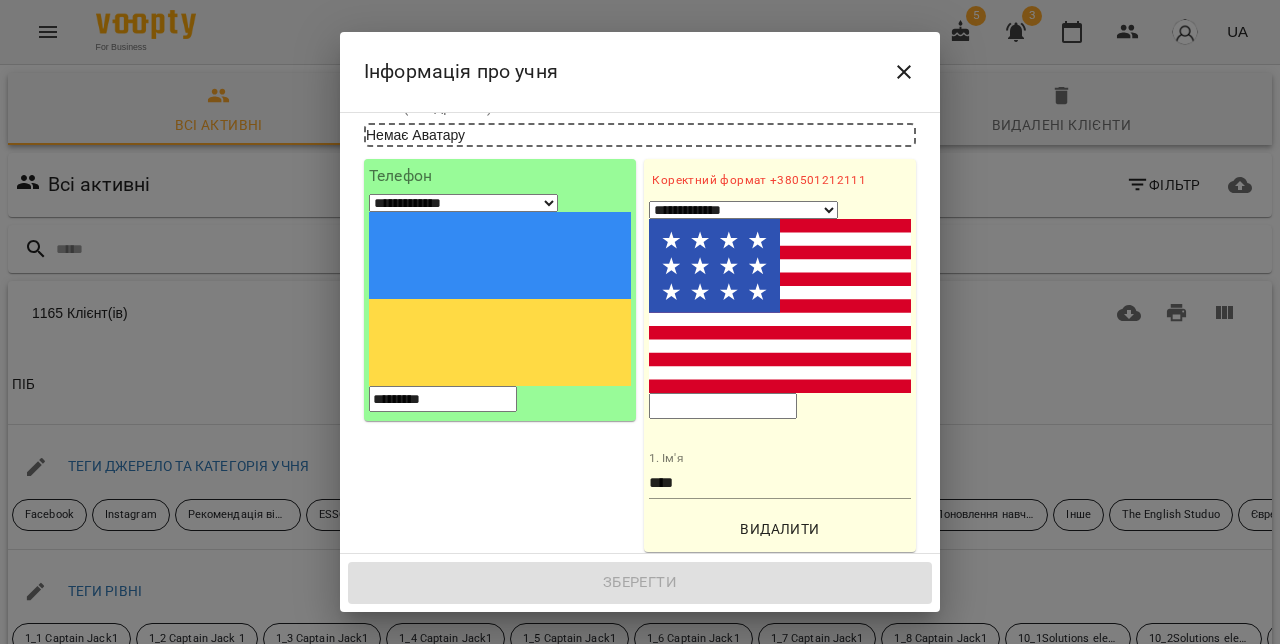 select on "**" 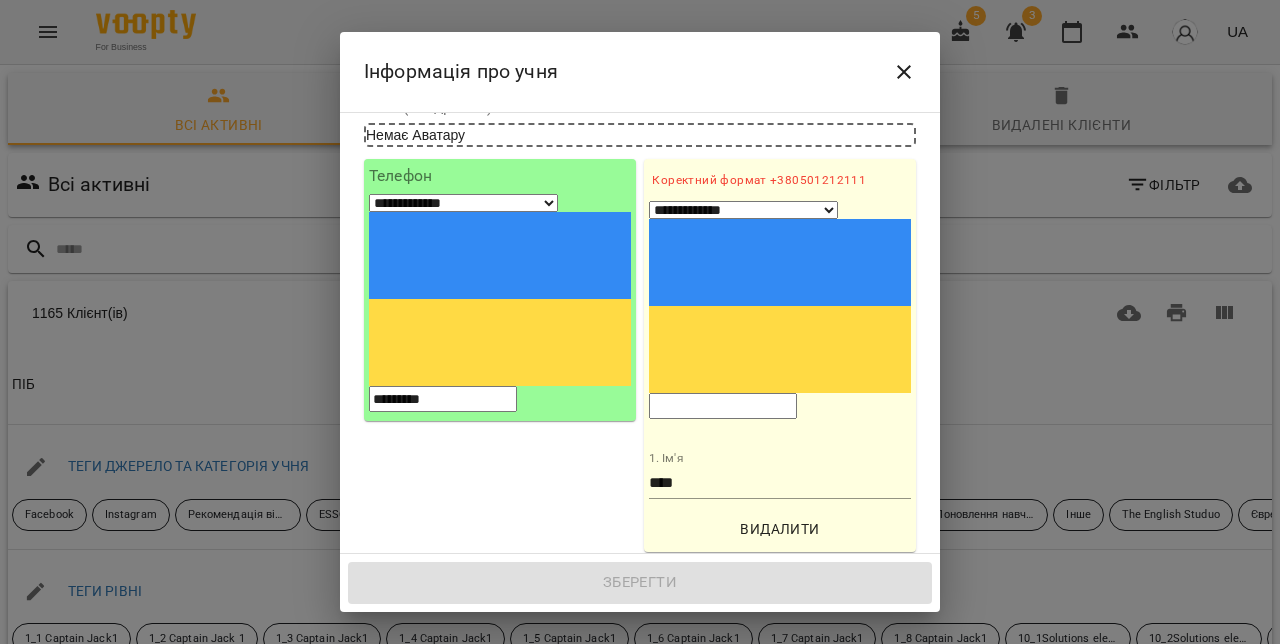 paste on "**********" 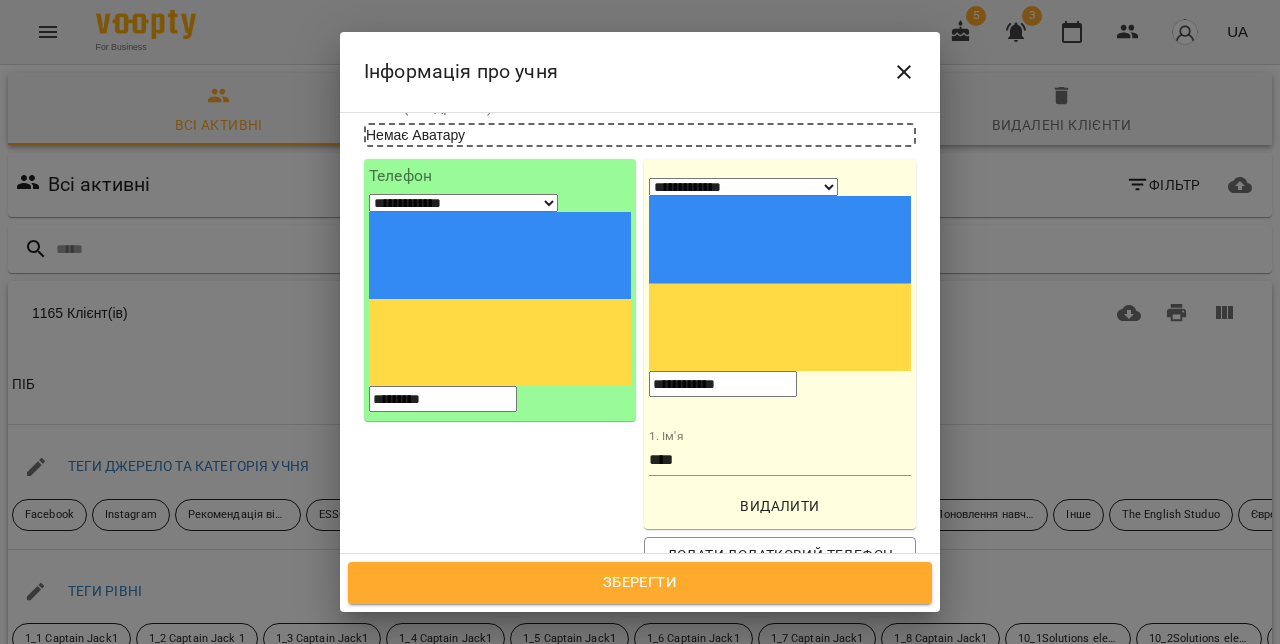 type on "**********" 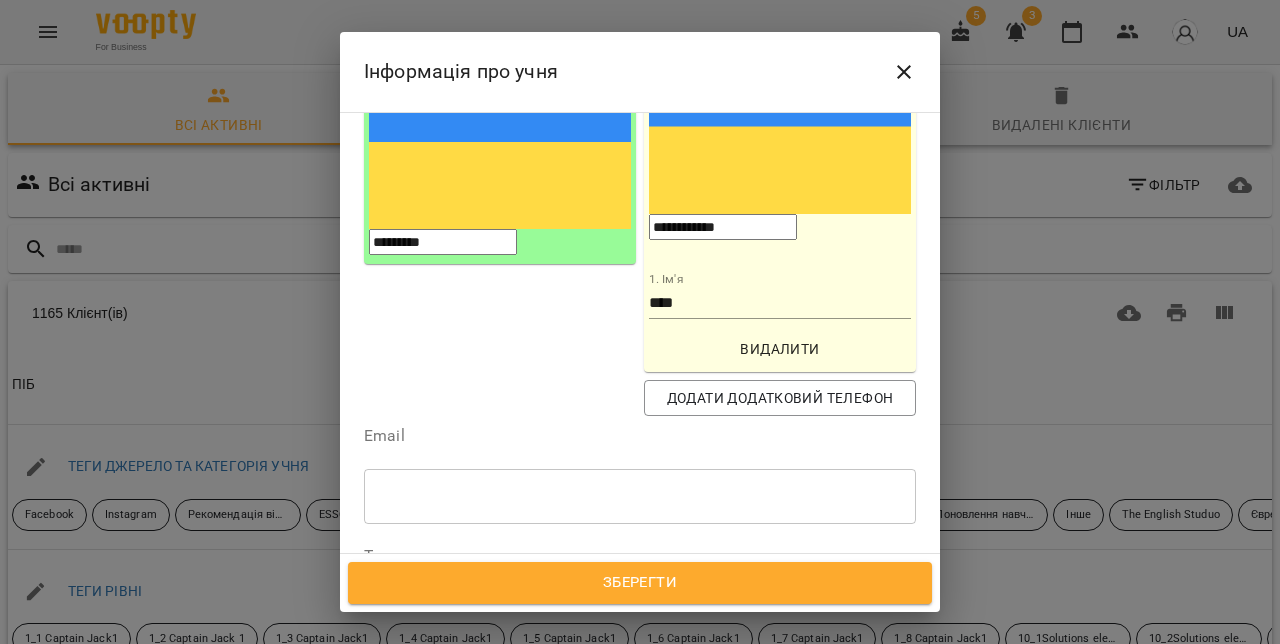 scroll, scrollTop: 366, scrollLeft: 0, axis: vertical 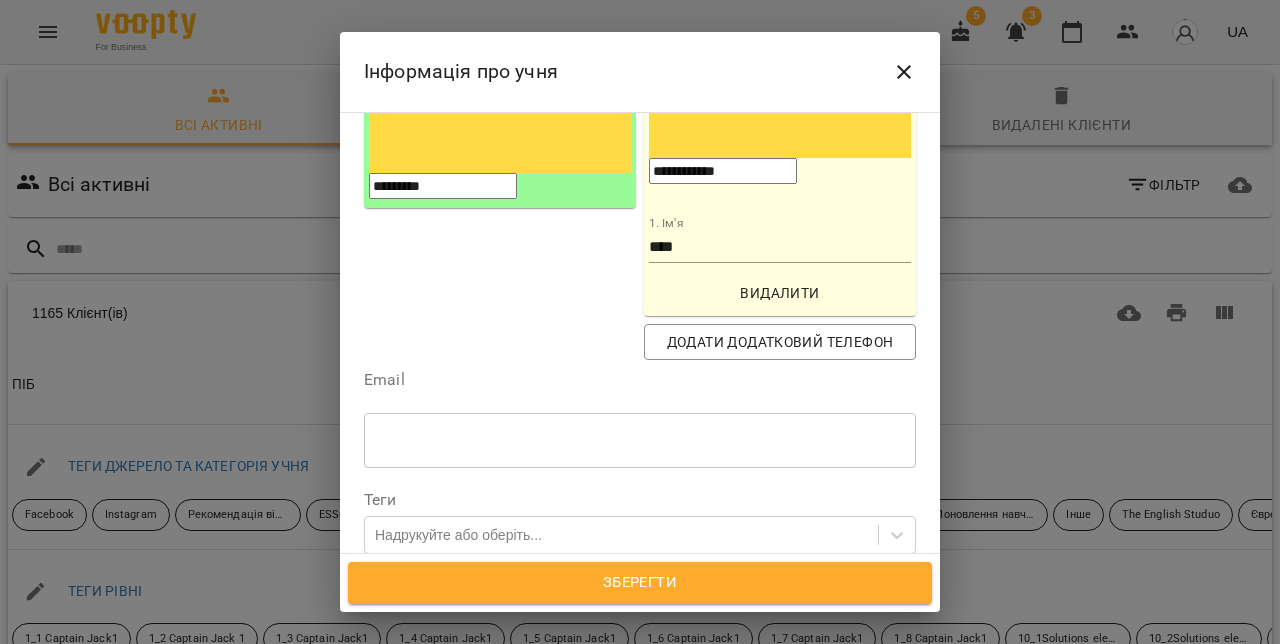 click at bounding box center (640, 440) 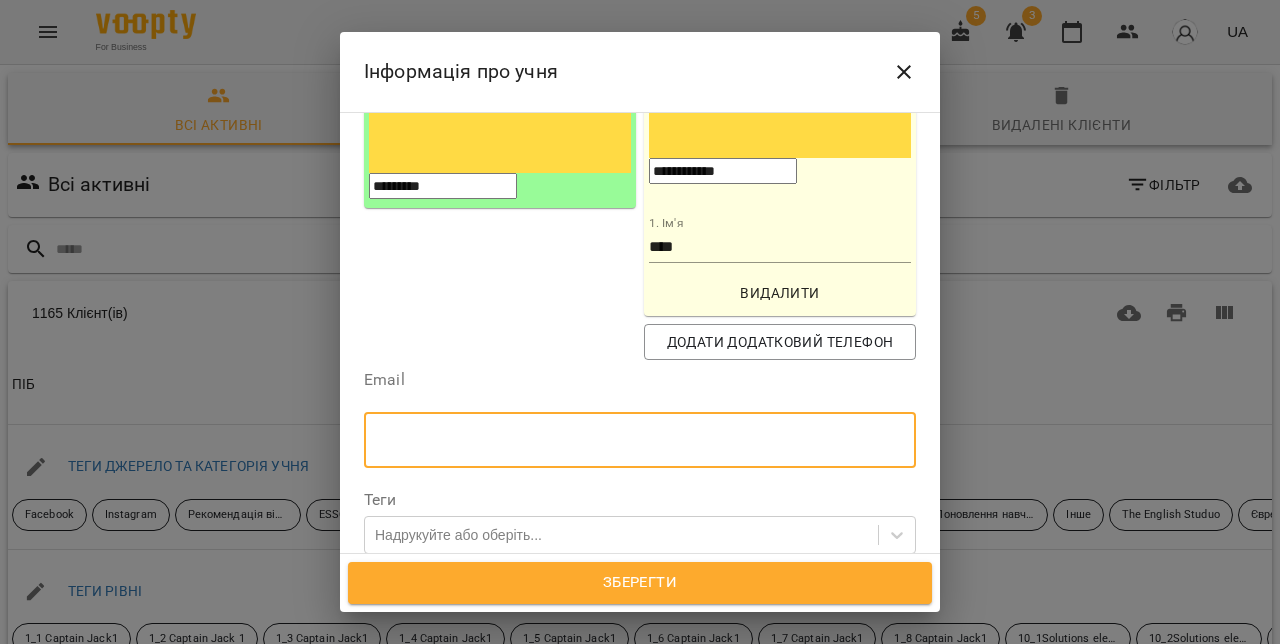 paste on "**********" 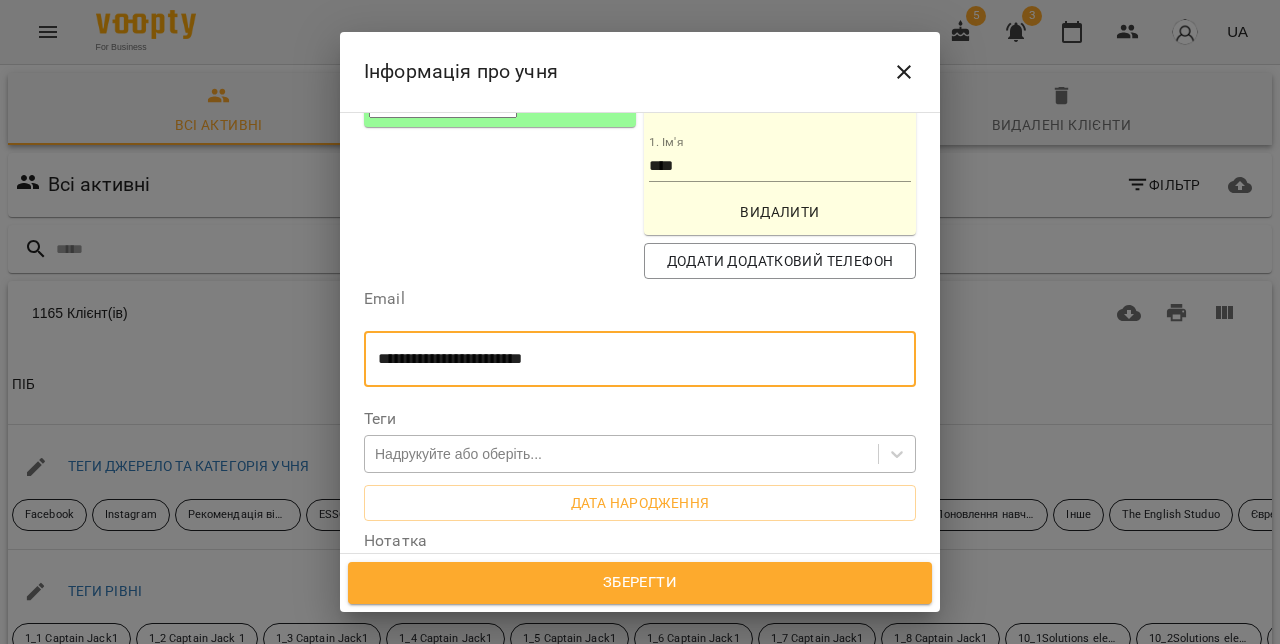 scroll, scrollTop: 490, scrollLeft: 0, axis: vertical 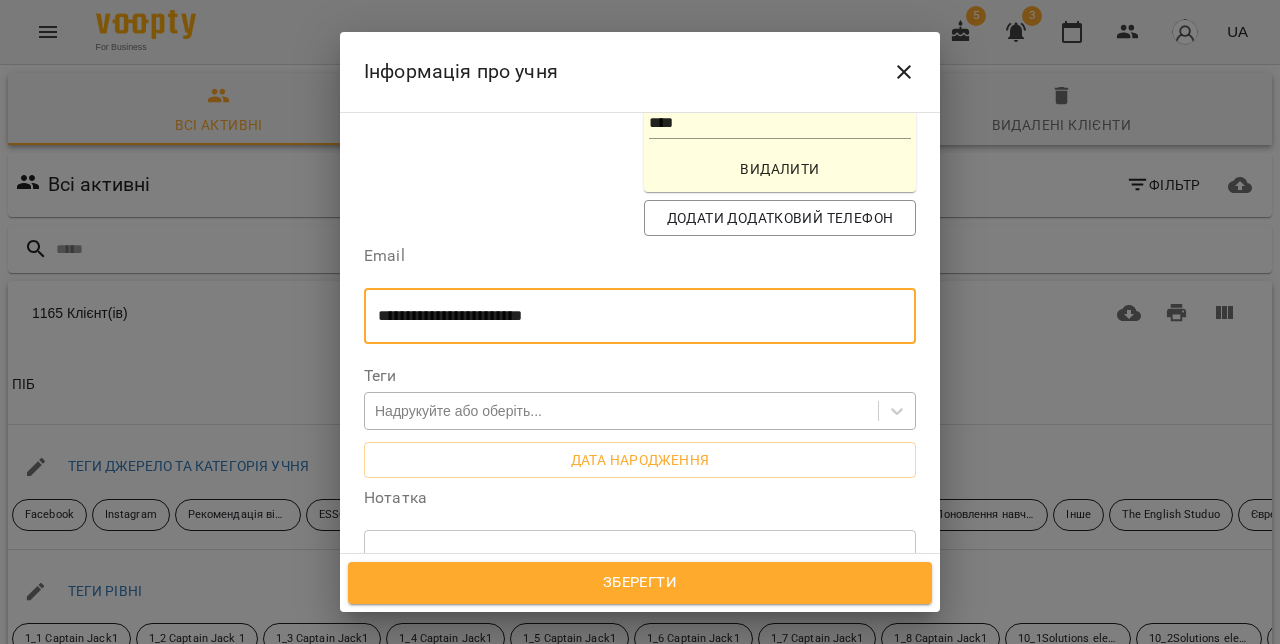 type on "**********" 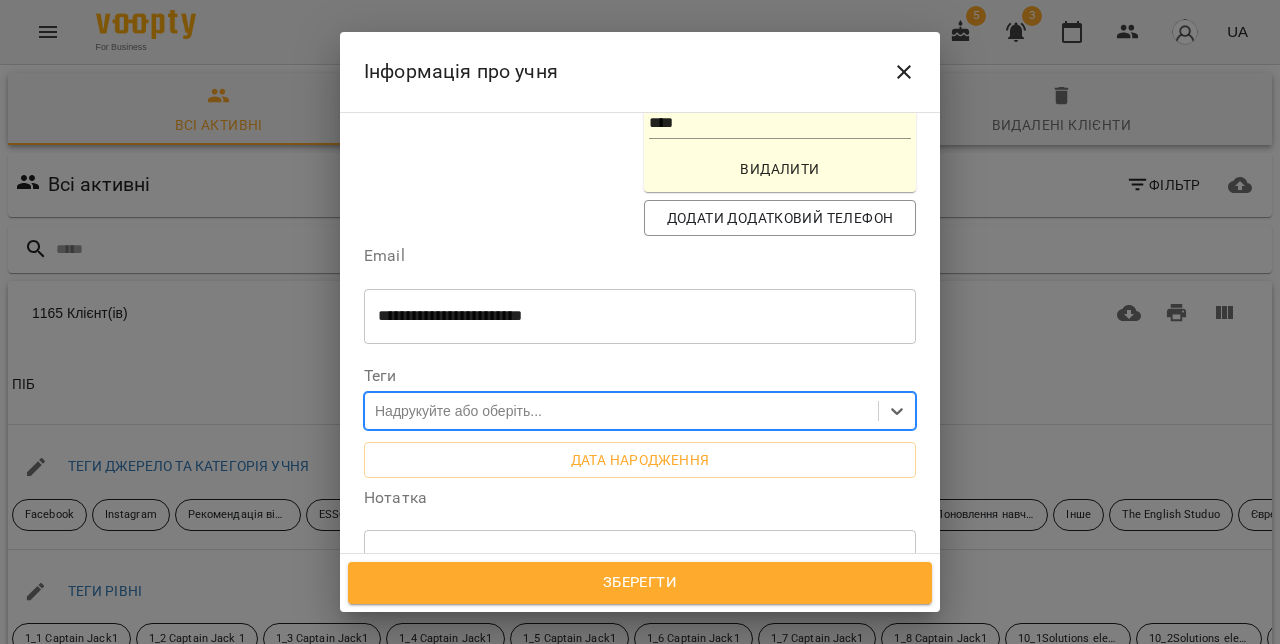 paste on "**********" 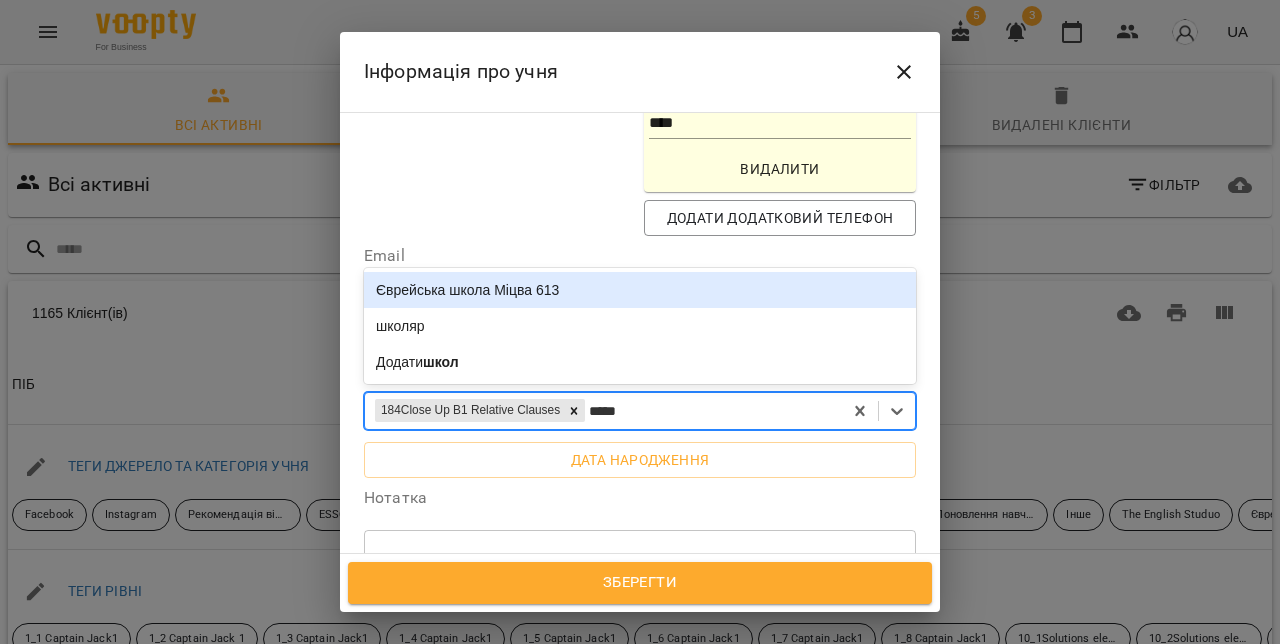 type on "******" 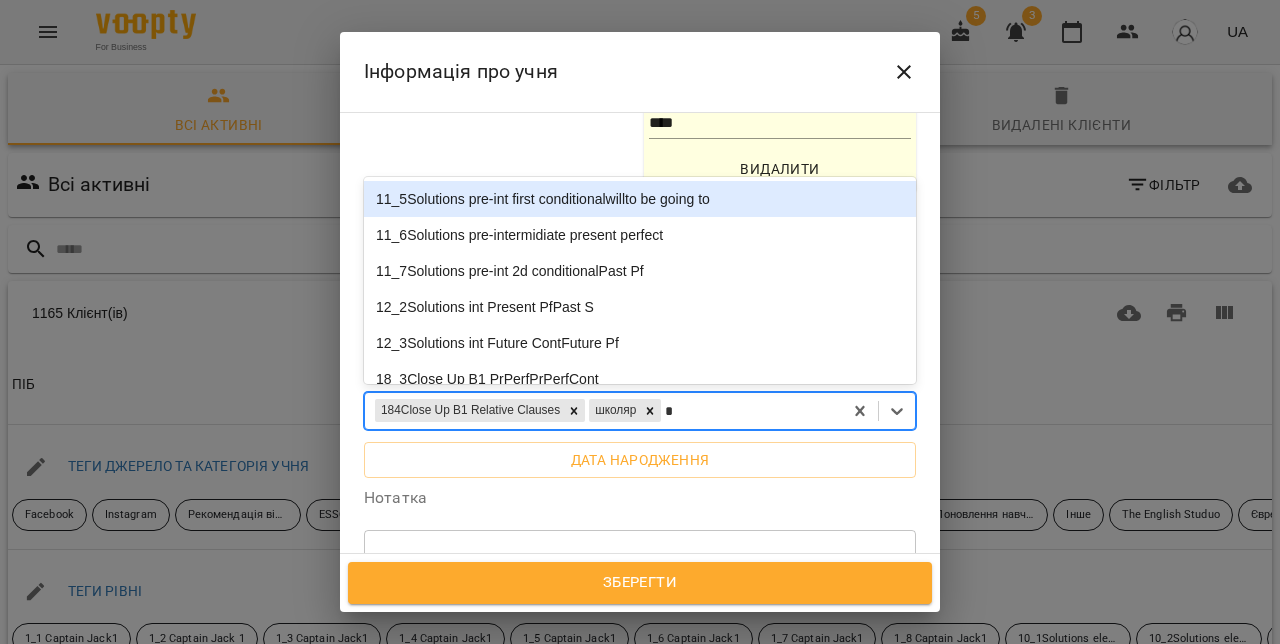 type on "**" 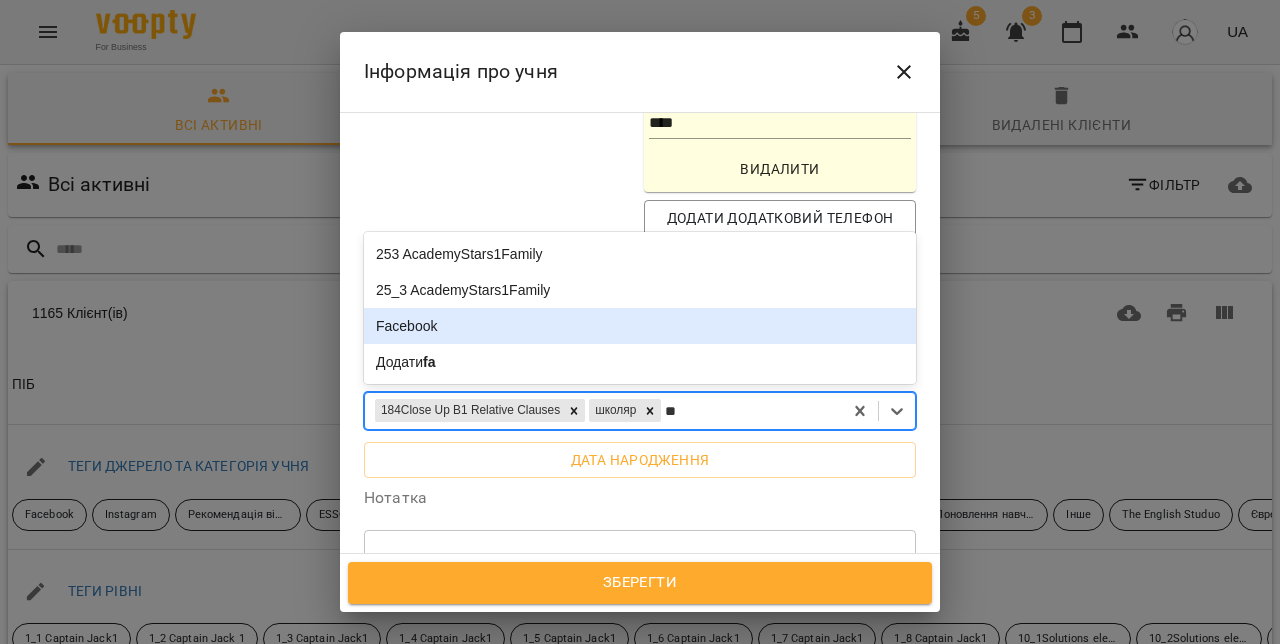 click on "Facebook" at bounding box center (640, 326) 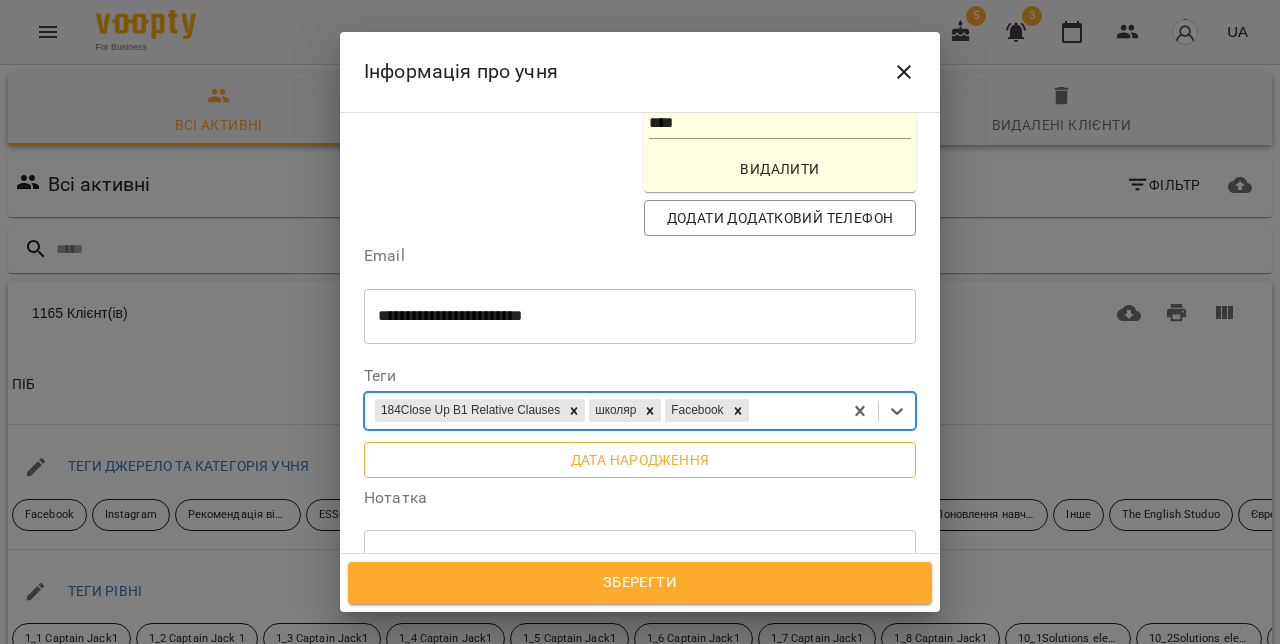 click on "Дата народження" at bounding box center (640, 460) 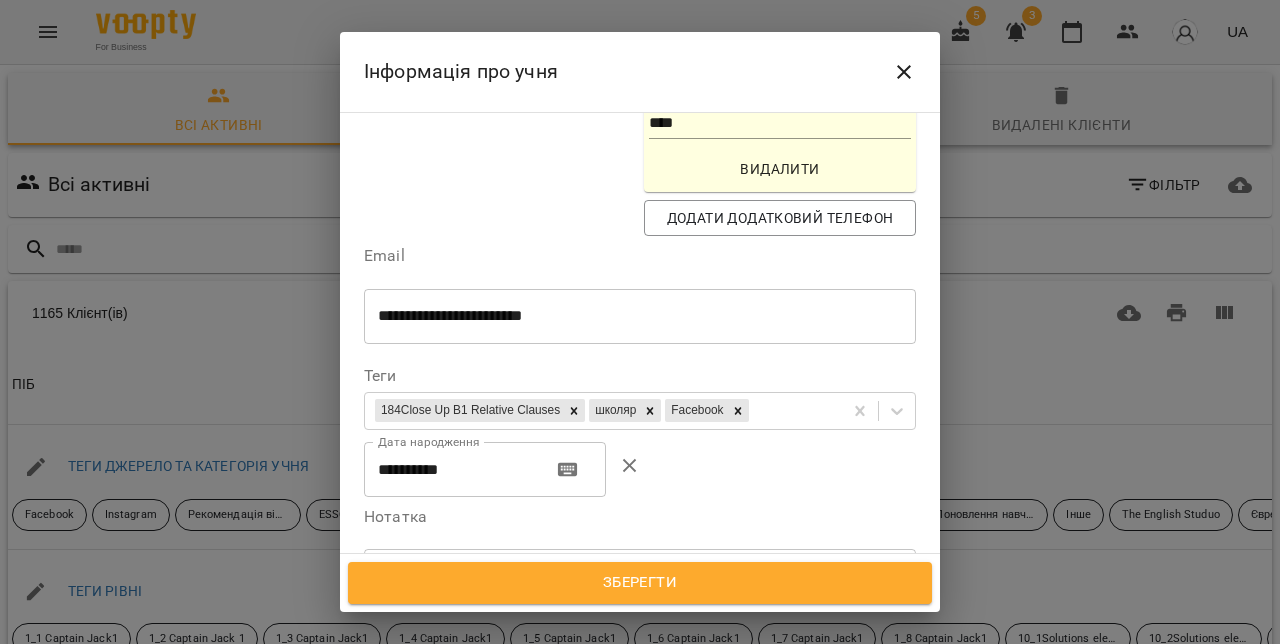 click on "**********" at bounding box center [450, 470] 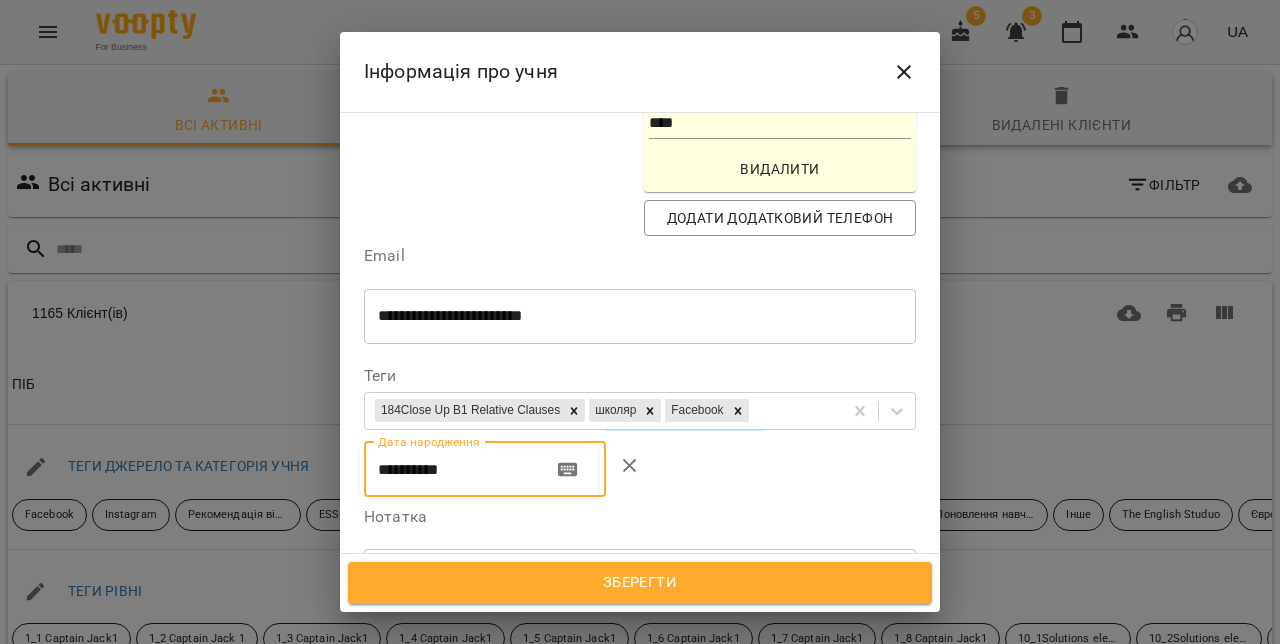 paste 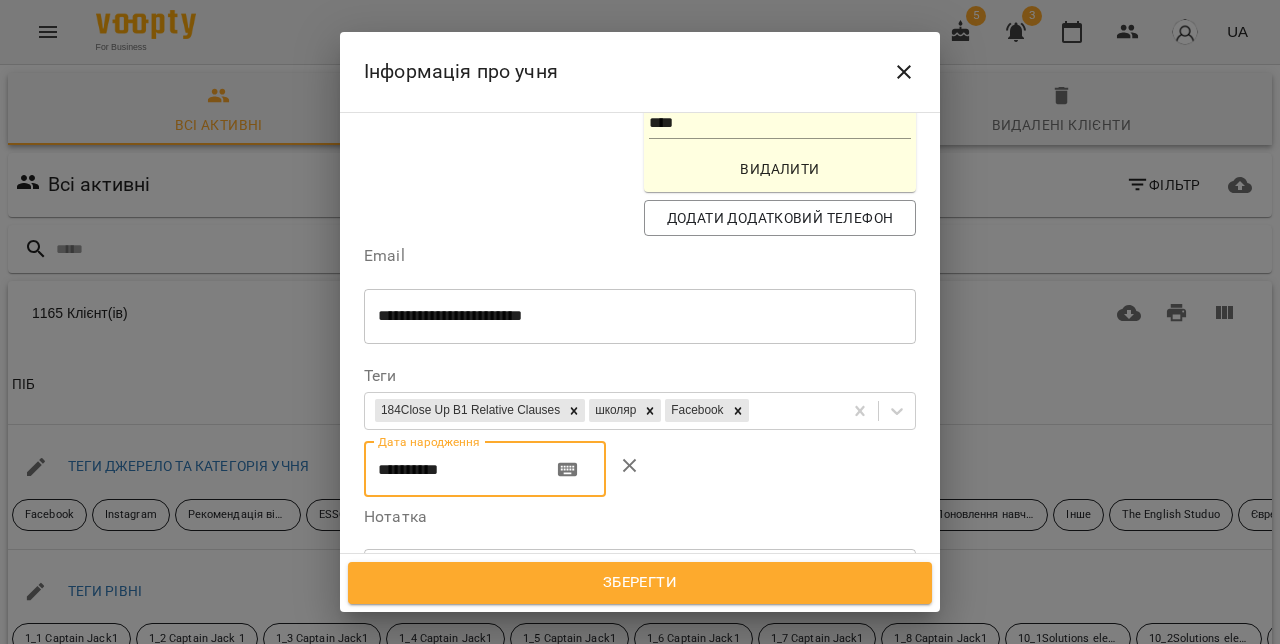 type on "**********" 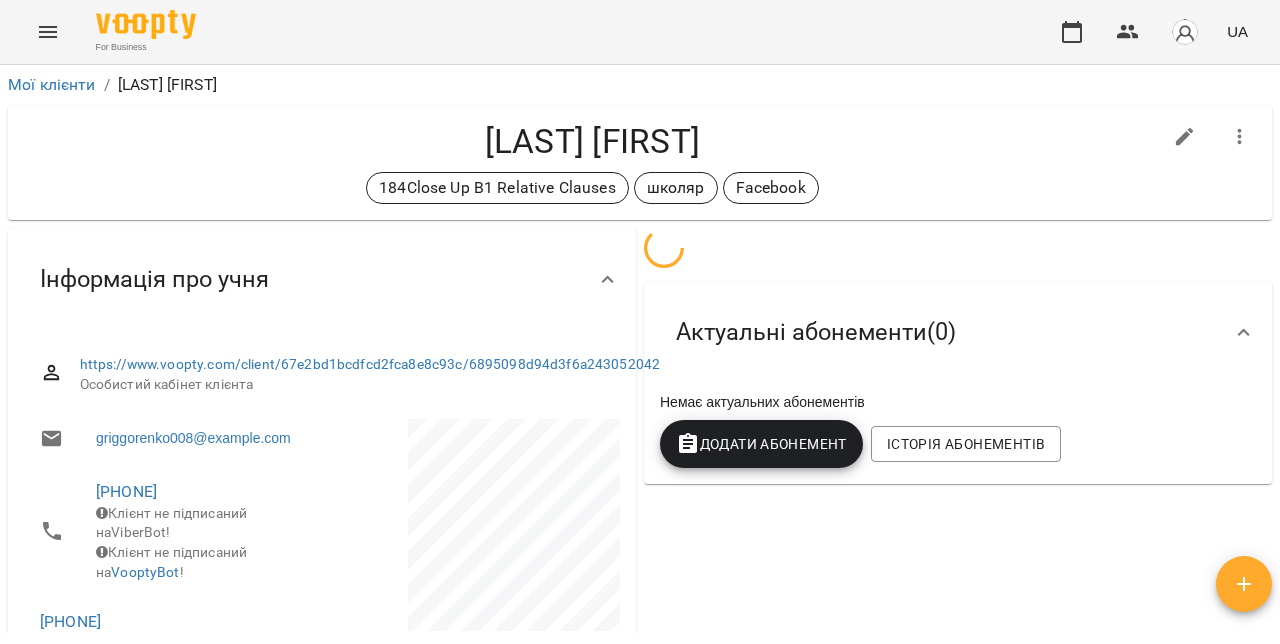 scroll, scrollTop: 0, scrollLeft: 0, axis: both 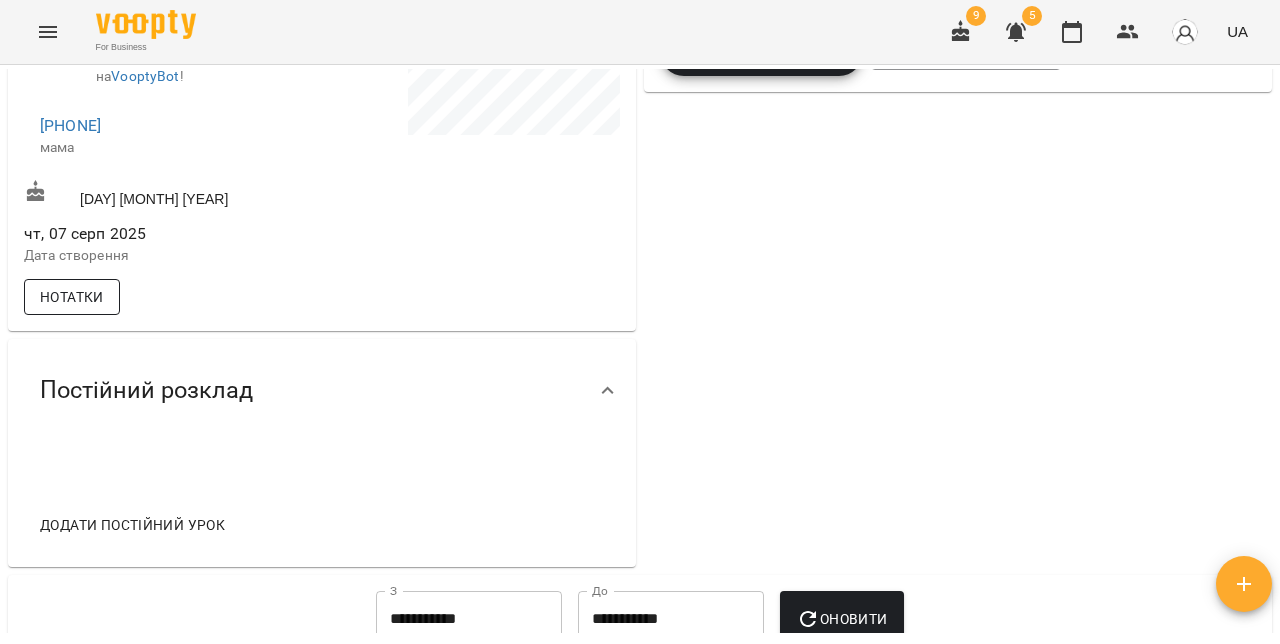 click on "Нотатки" at bounding box center (72, 297) 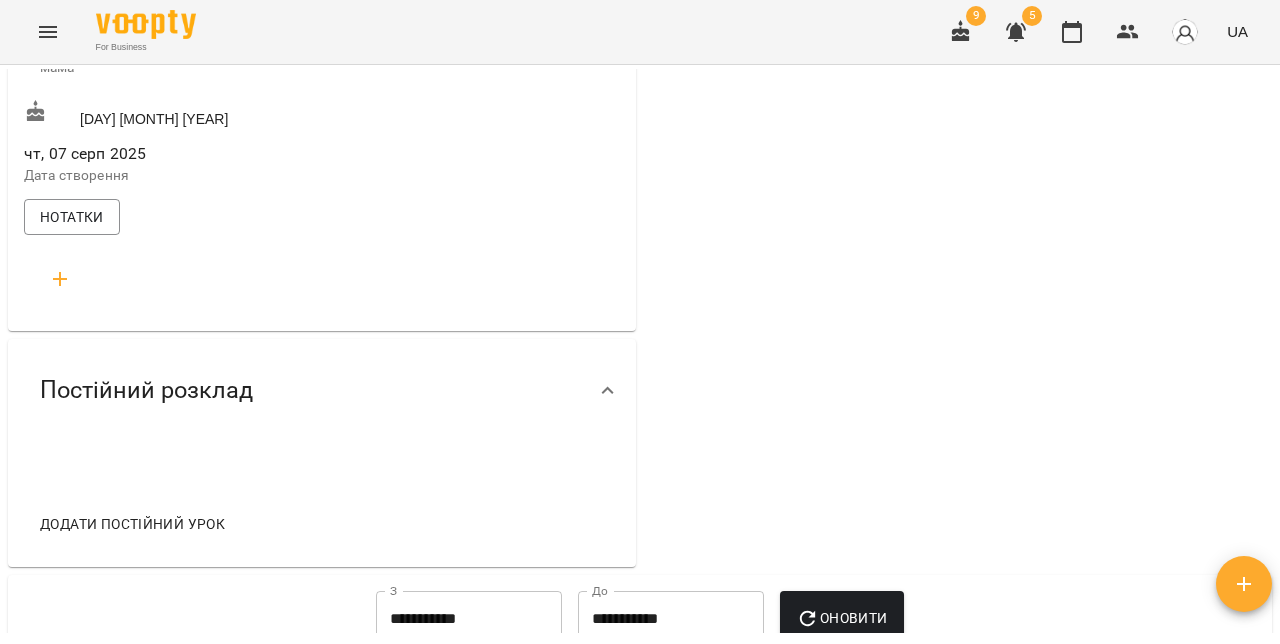scroll, scrollTop: 594, scrollLeft: 0, axis: vertical 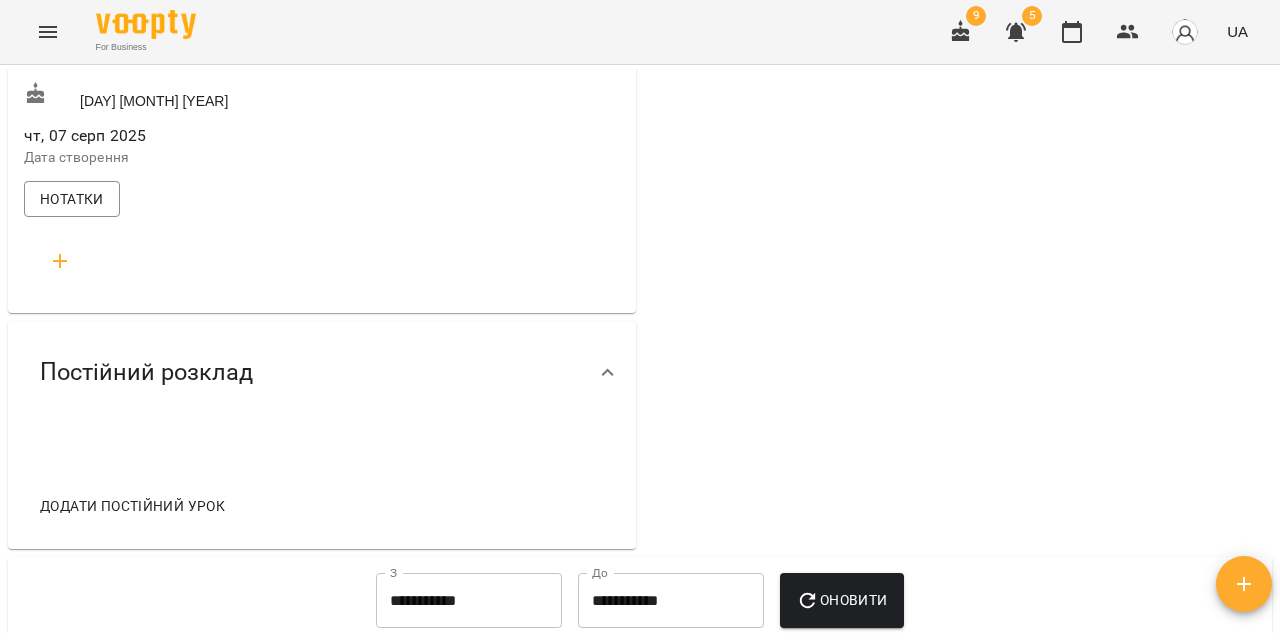 click 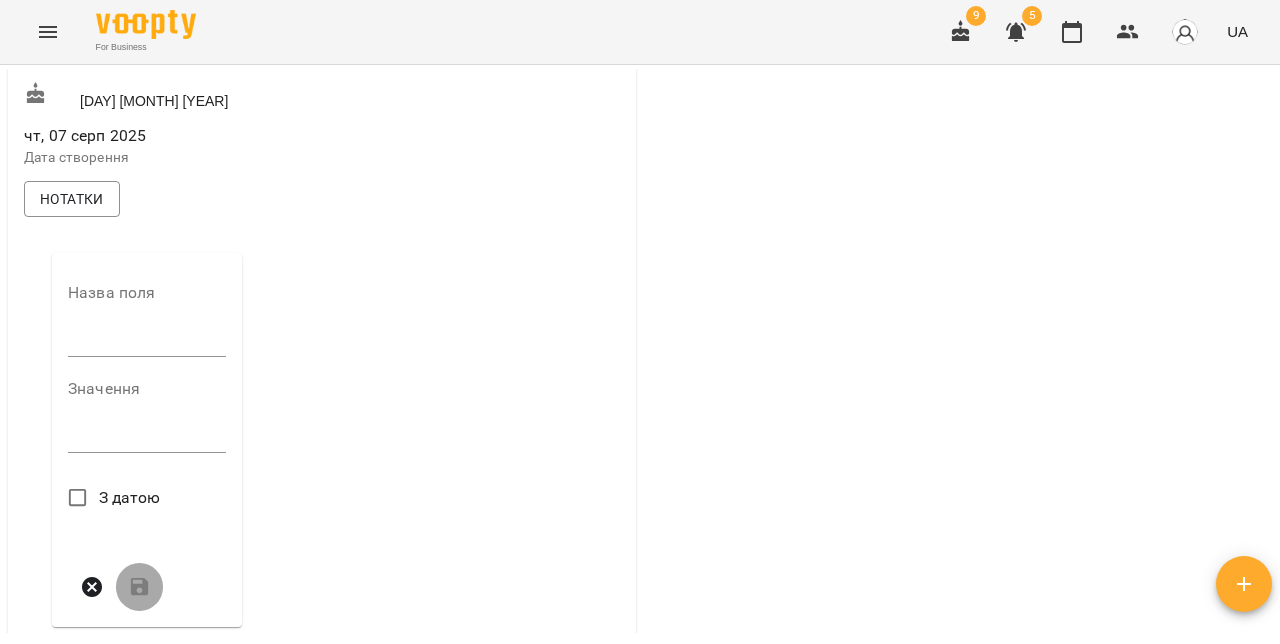 click on "Назва поля" at bounding box center (147, 324) 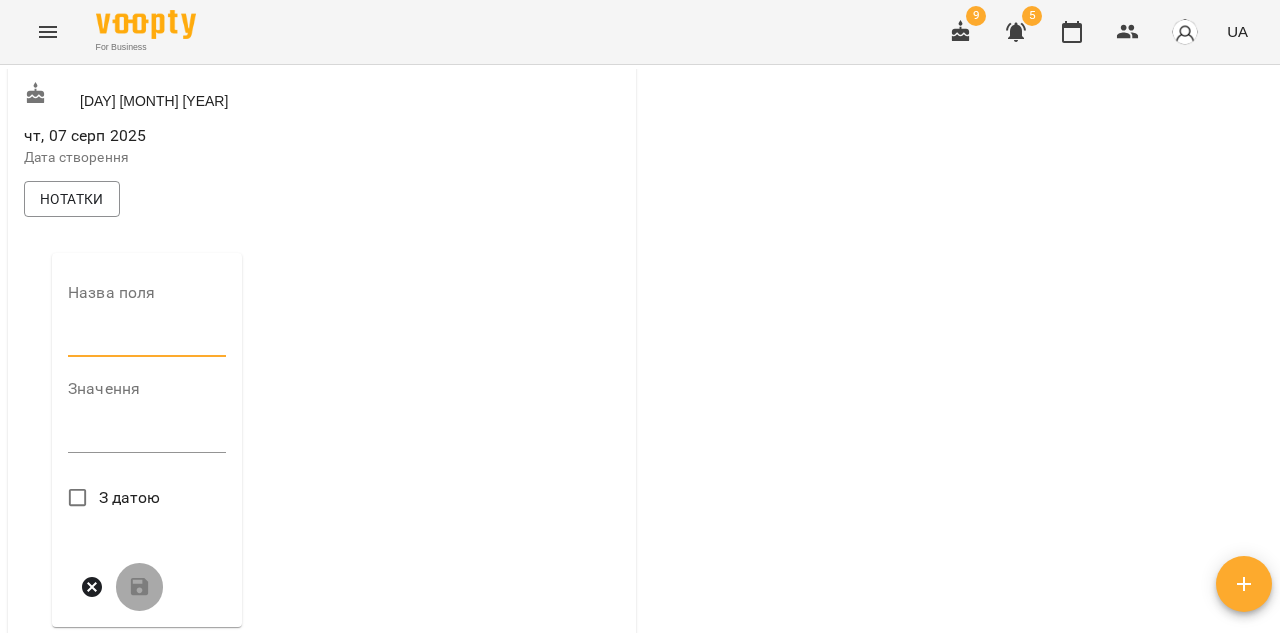 type on "**********" 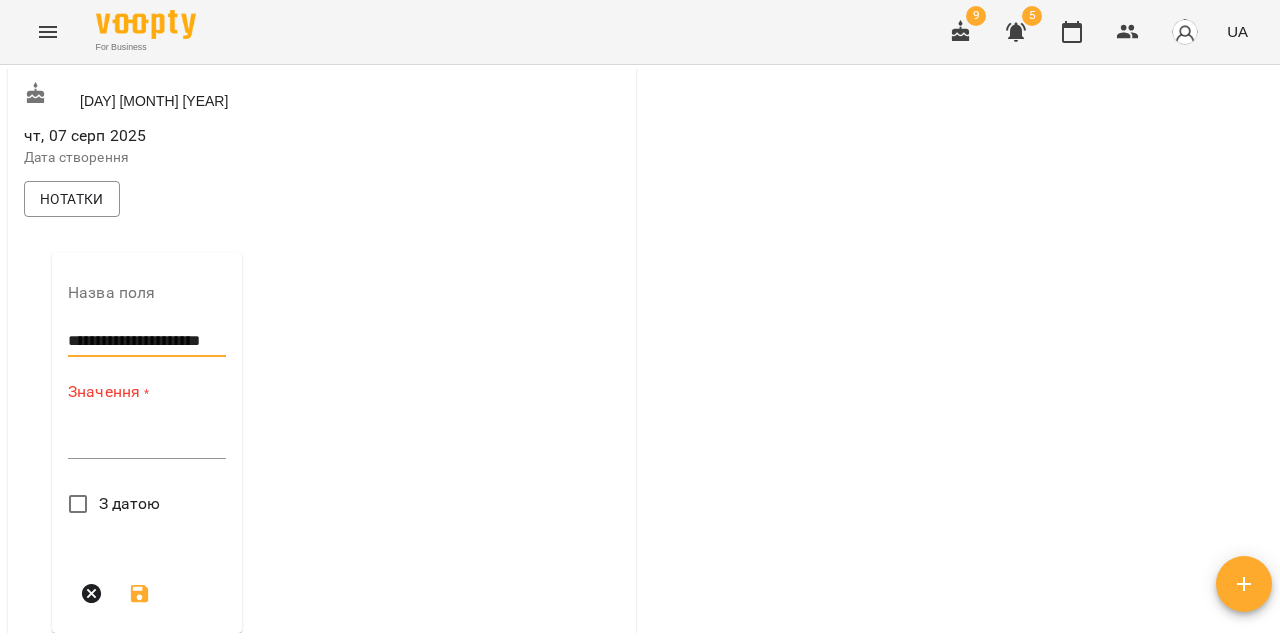 click at bounding box center (147, 442) 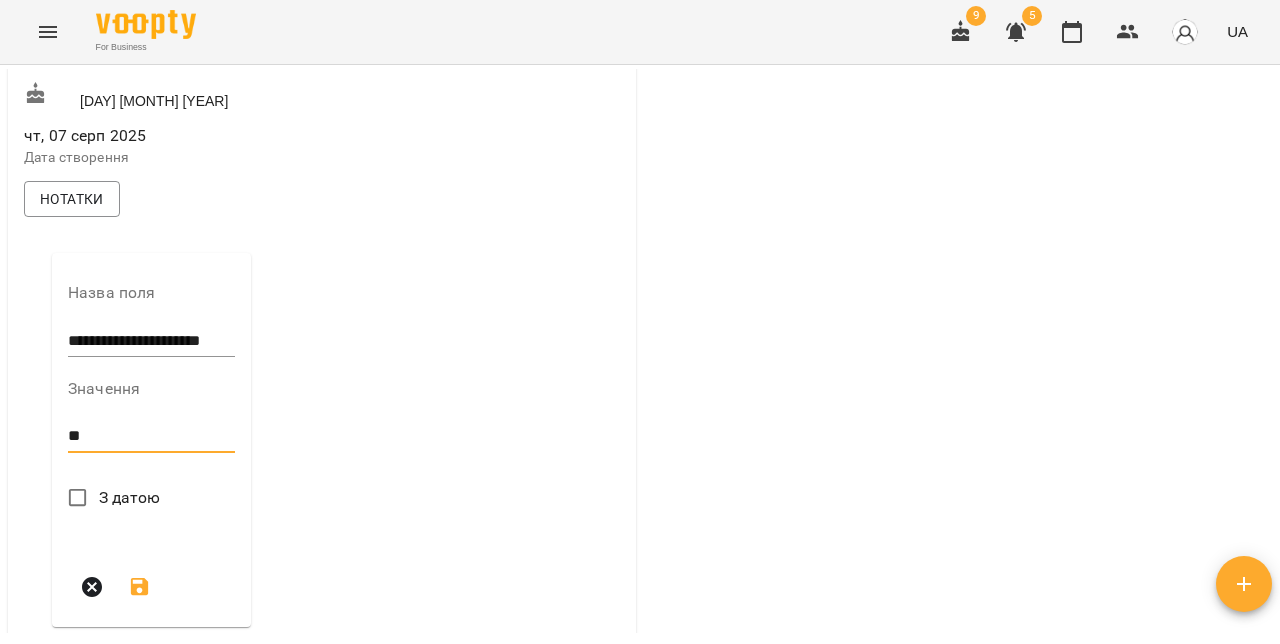 type on "*" 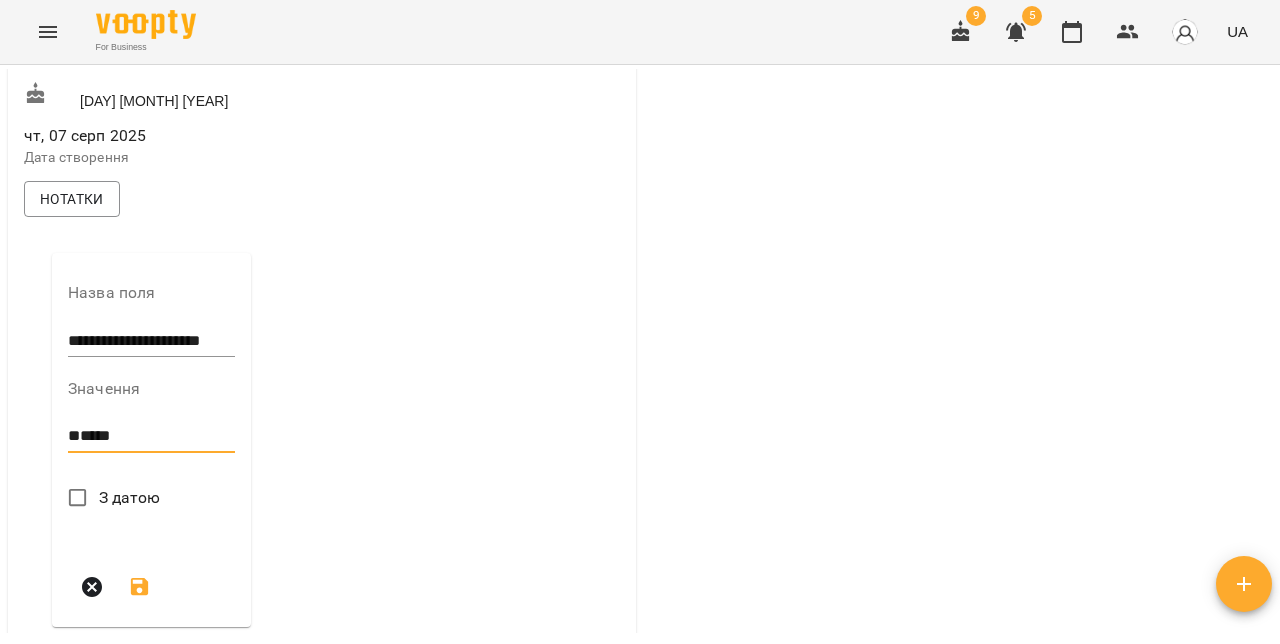 scroll, scrollTop: 660, scrollLeft: 0, axis: vertical 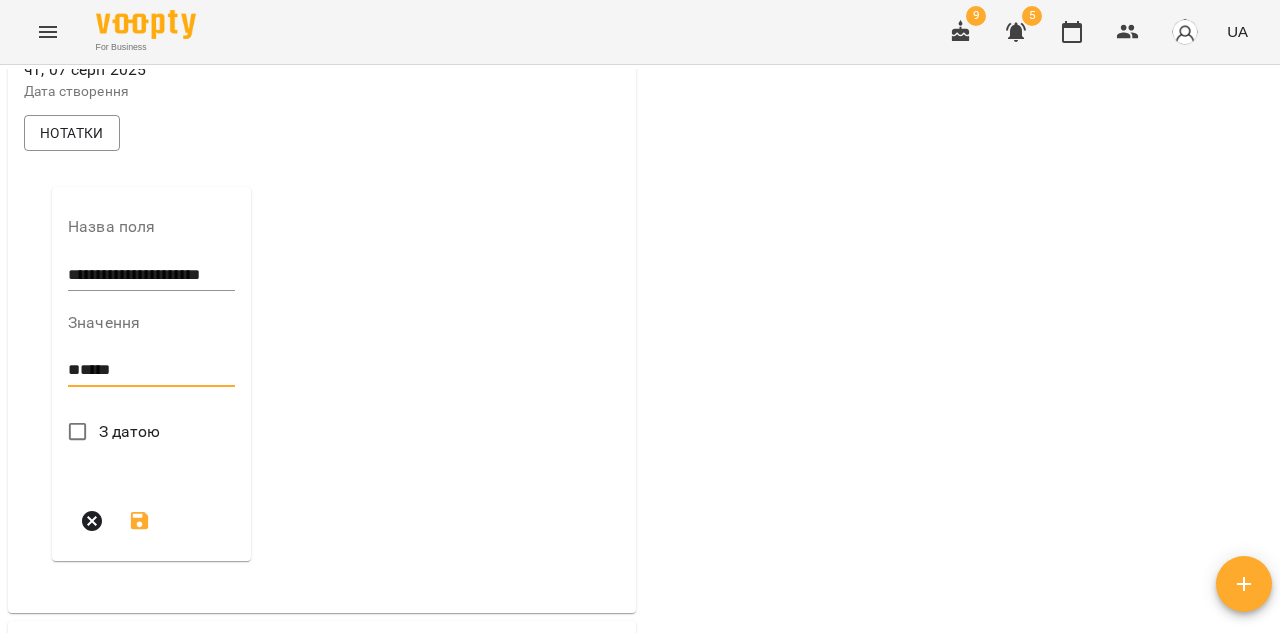type on "*****" 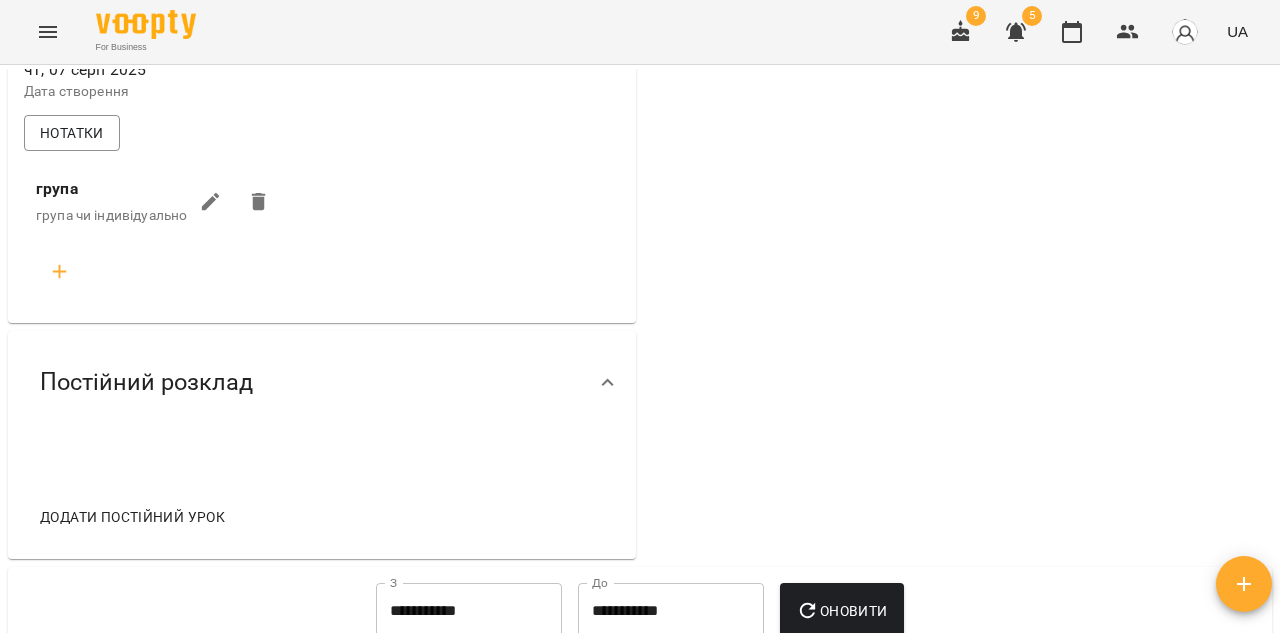 click 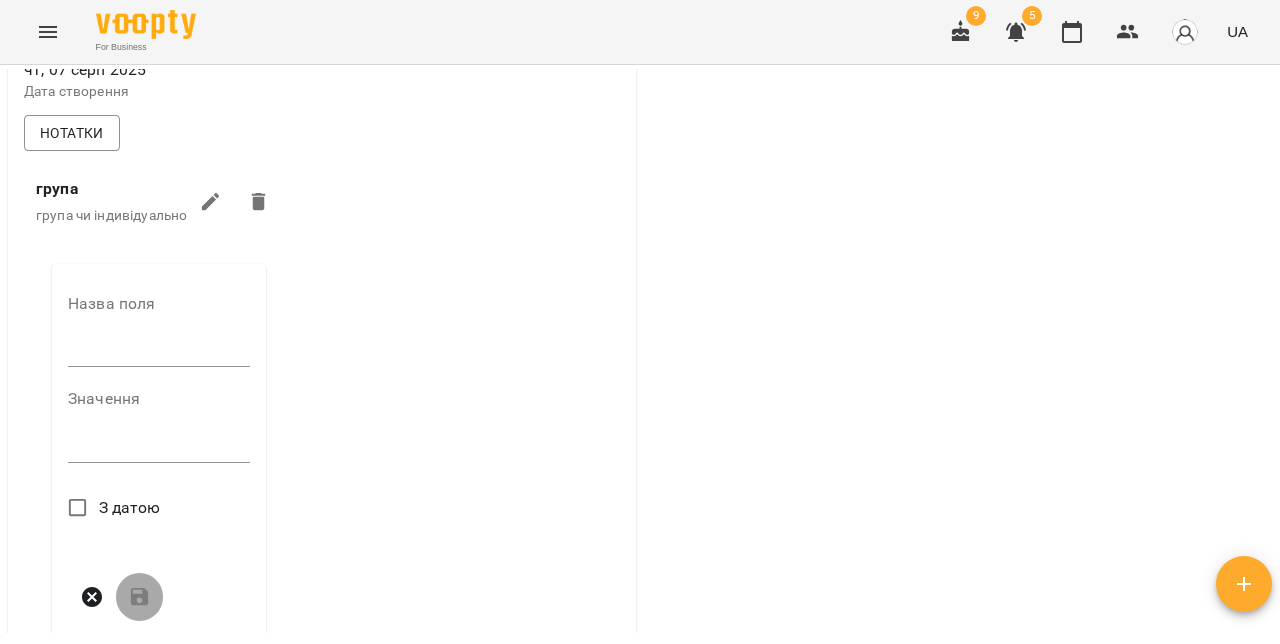 click on "Назва поля" at bounding box center [159, 335] 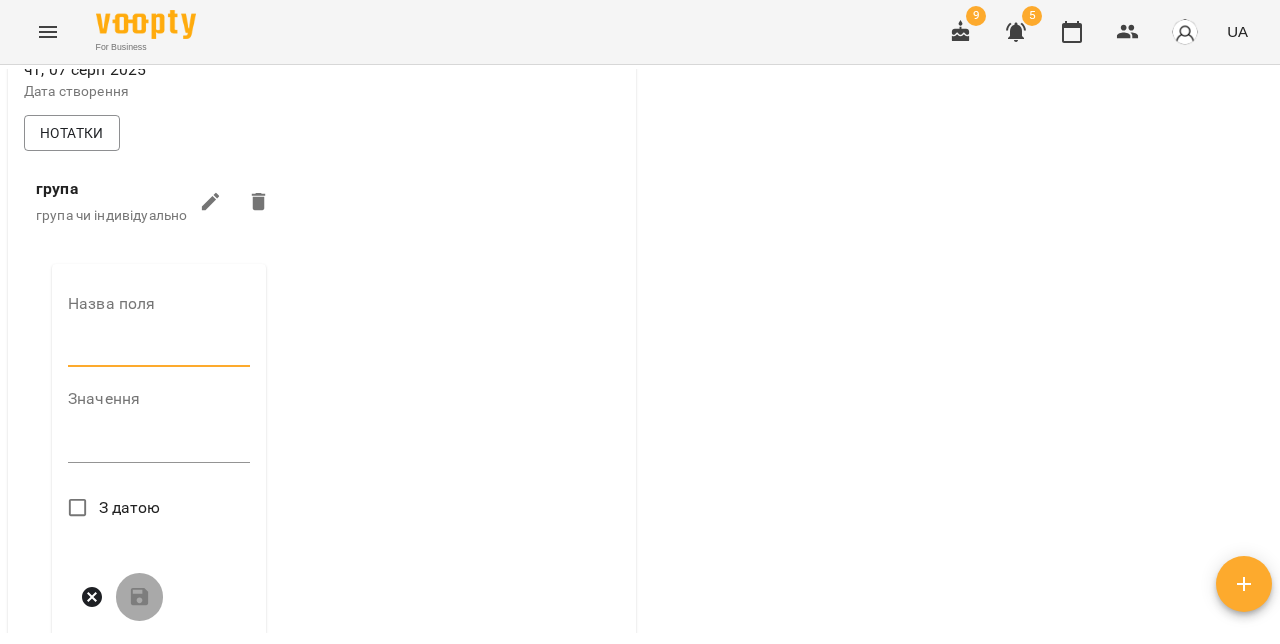 type on "*****" 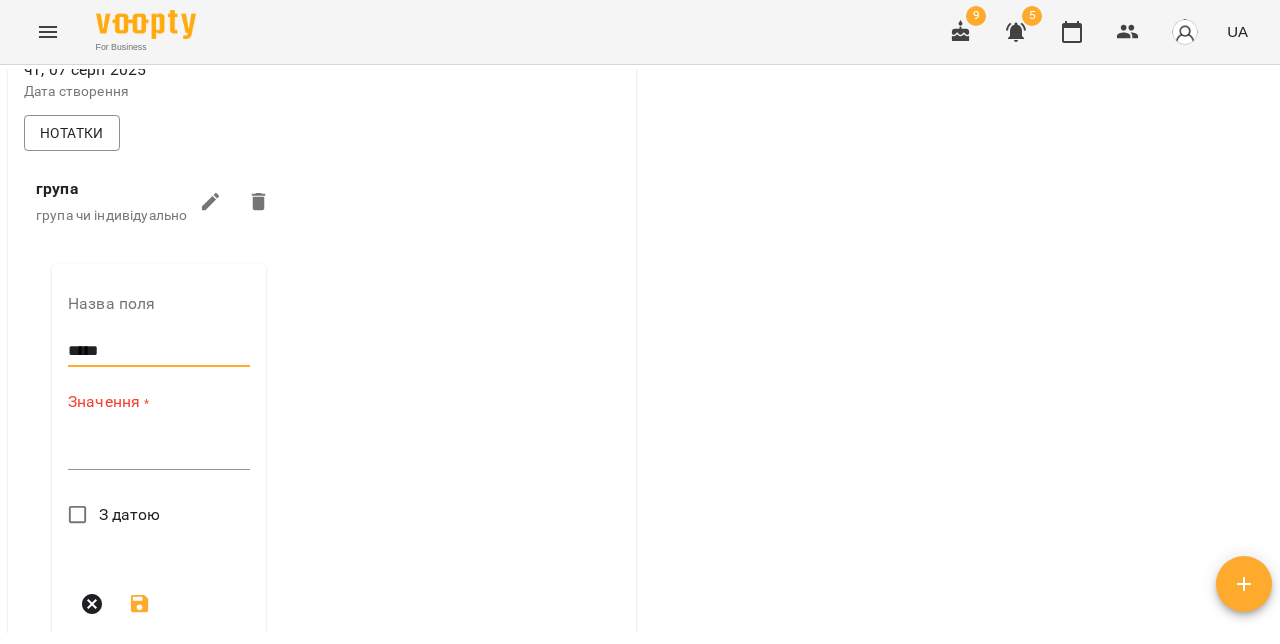 click on "Значення   * *" at bounding box center [159, 434] 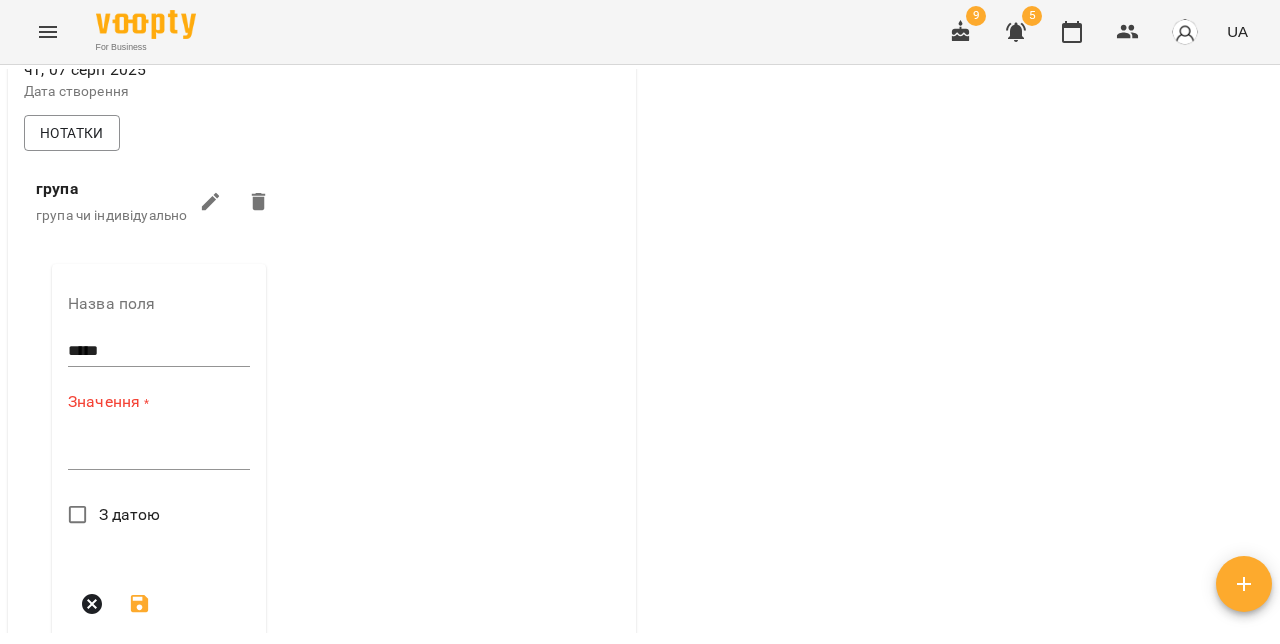click at bounding box center [159, 453] 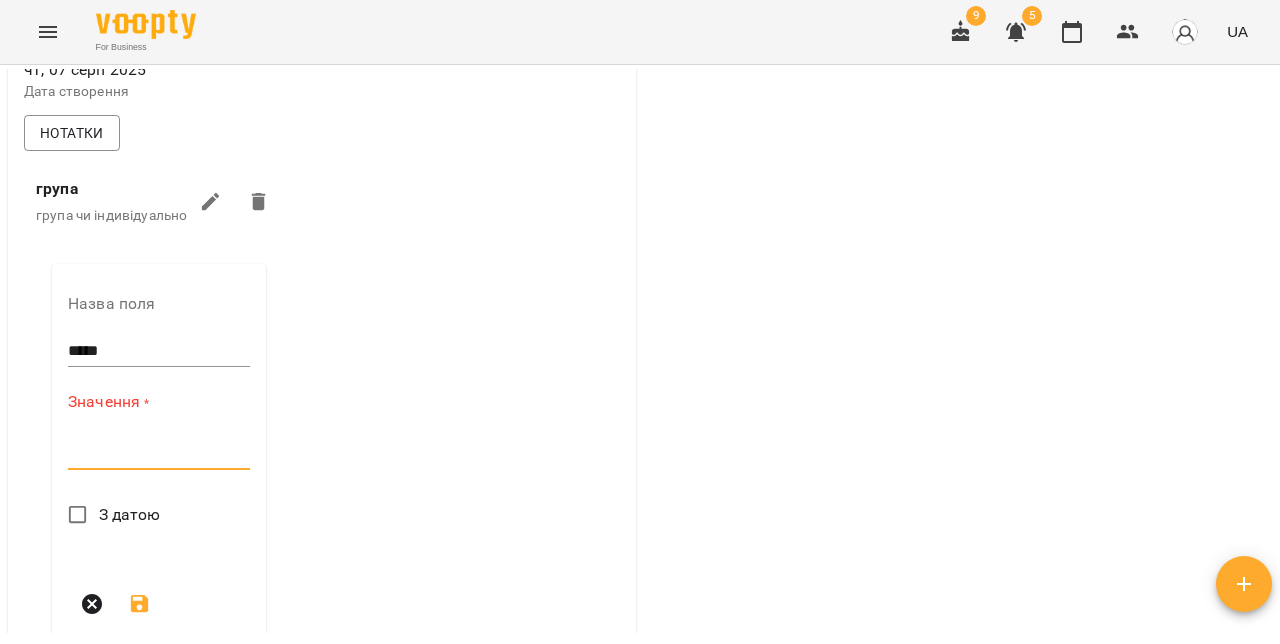paste on "**********" 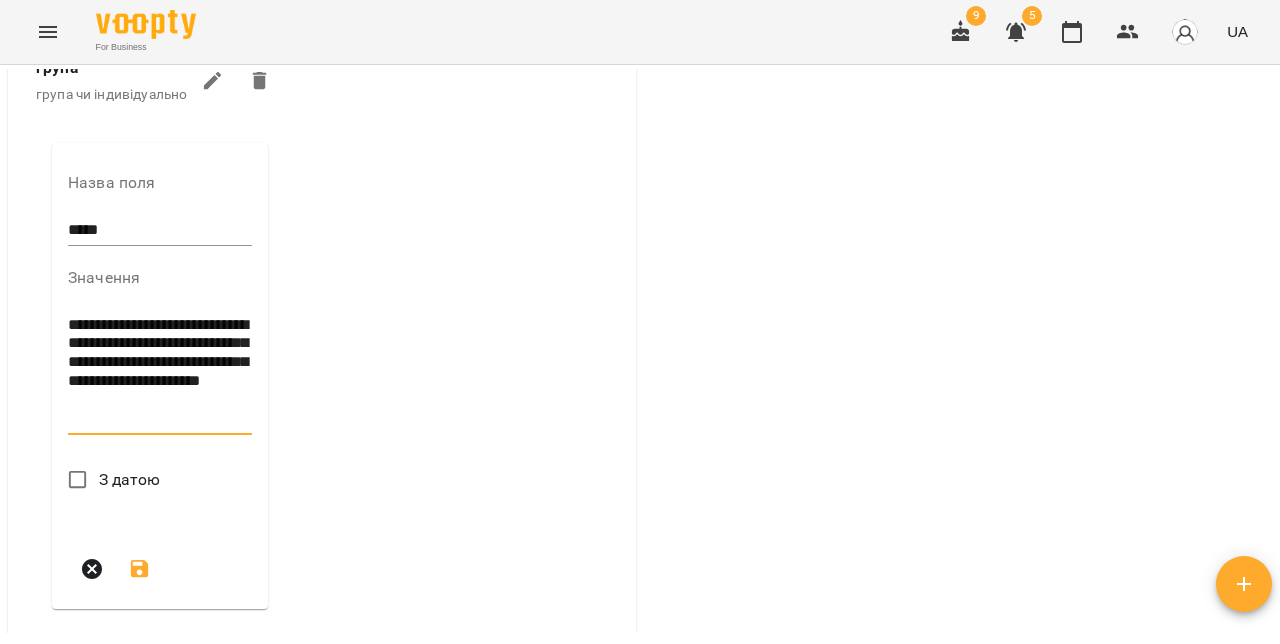 scroll, scrollTop: 788, scrollLeft: 0, axis: vertical 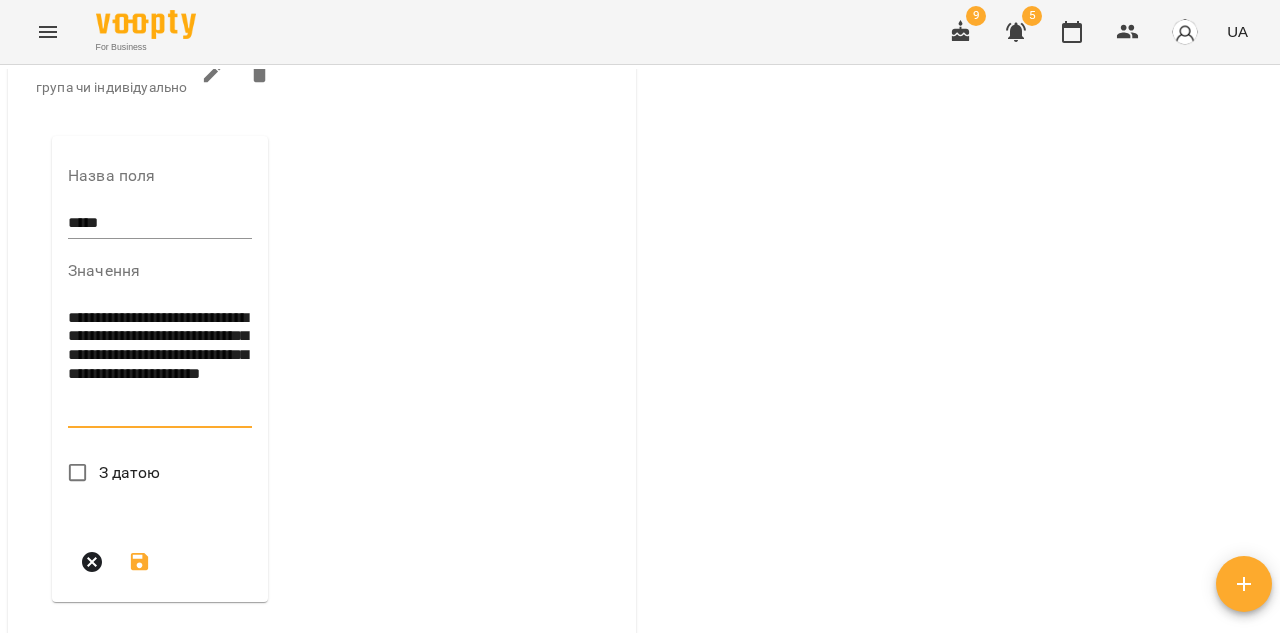 type on "**********" 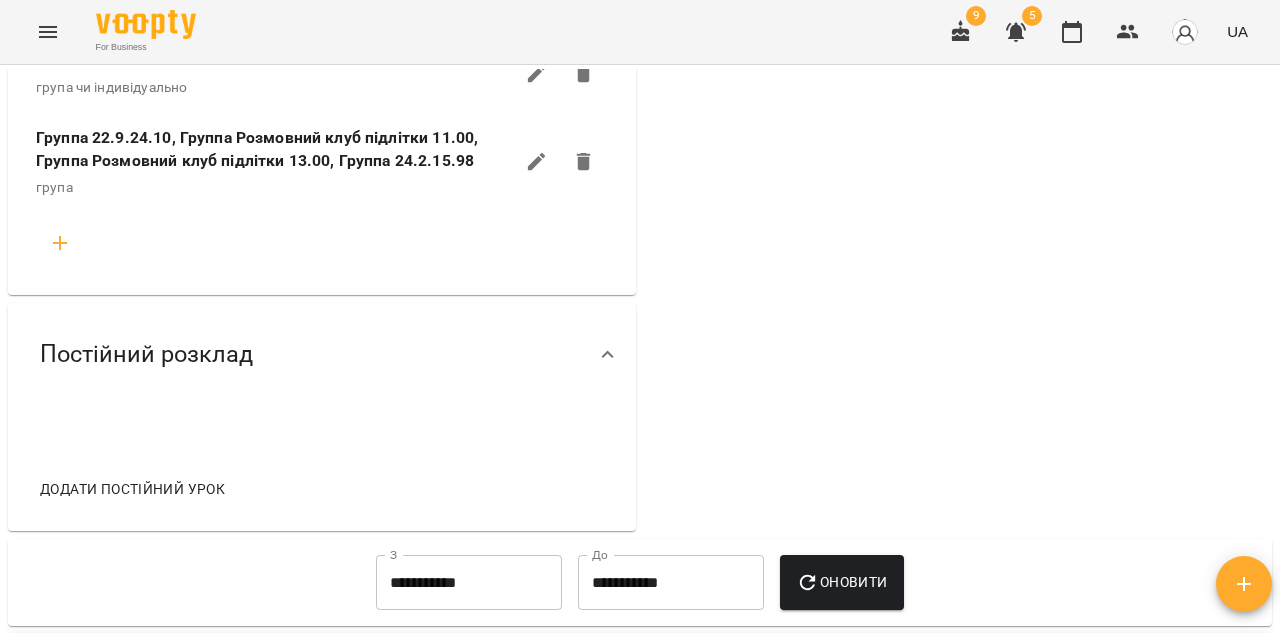 click at bounding box center [60, 243] 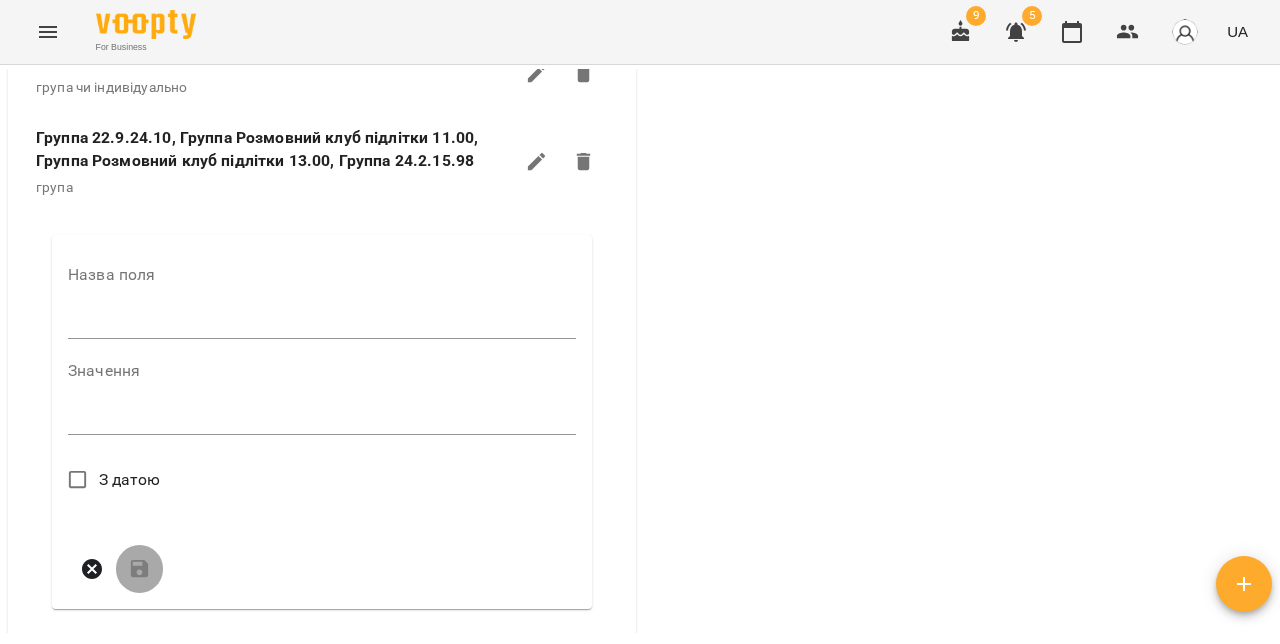 click at bounding box center (322, 323) 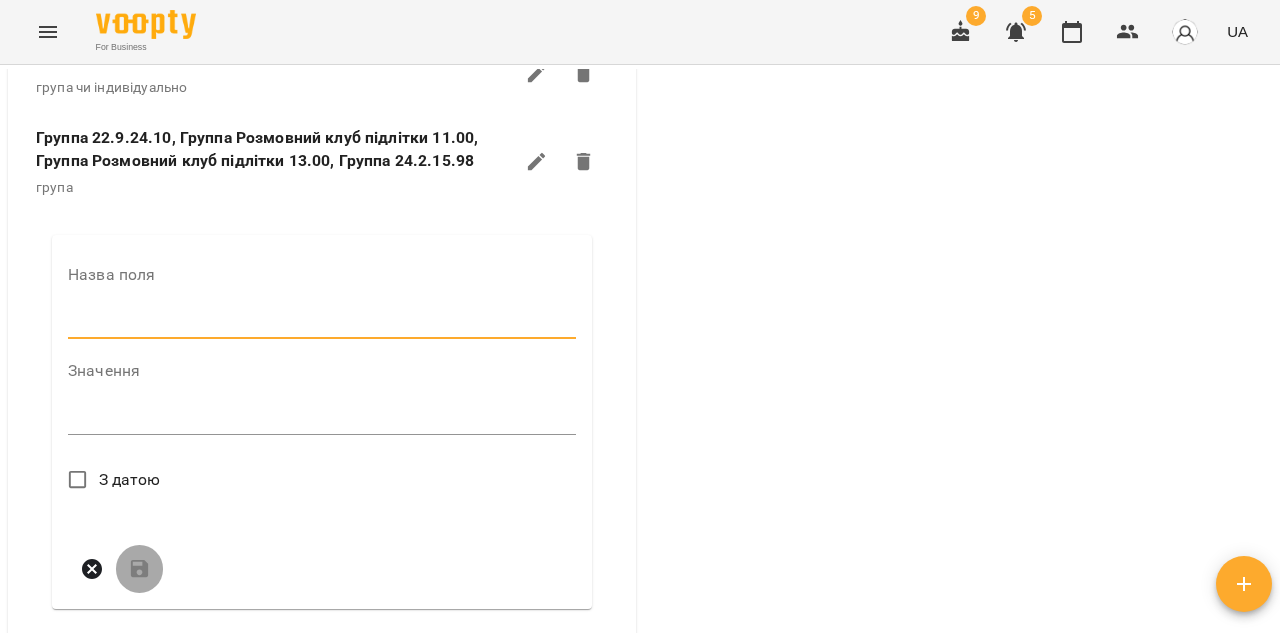 type on "**********" 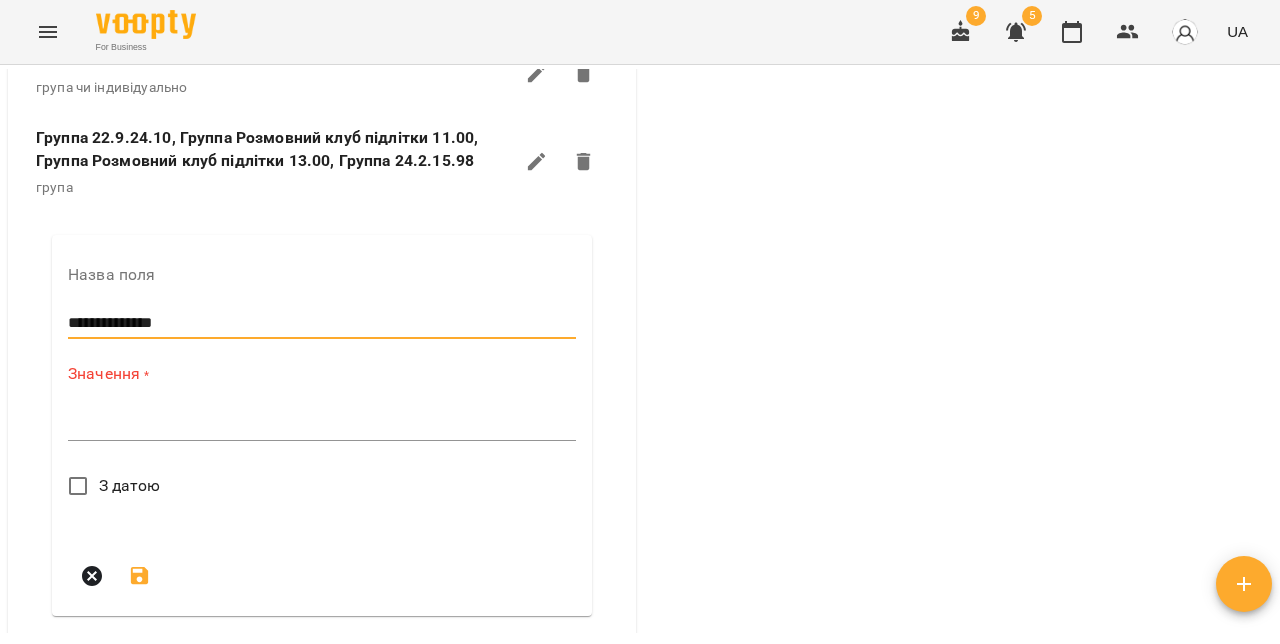 click on "*" at bounding box center (322, 425) 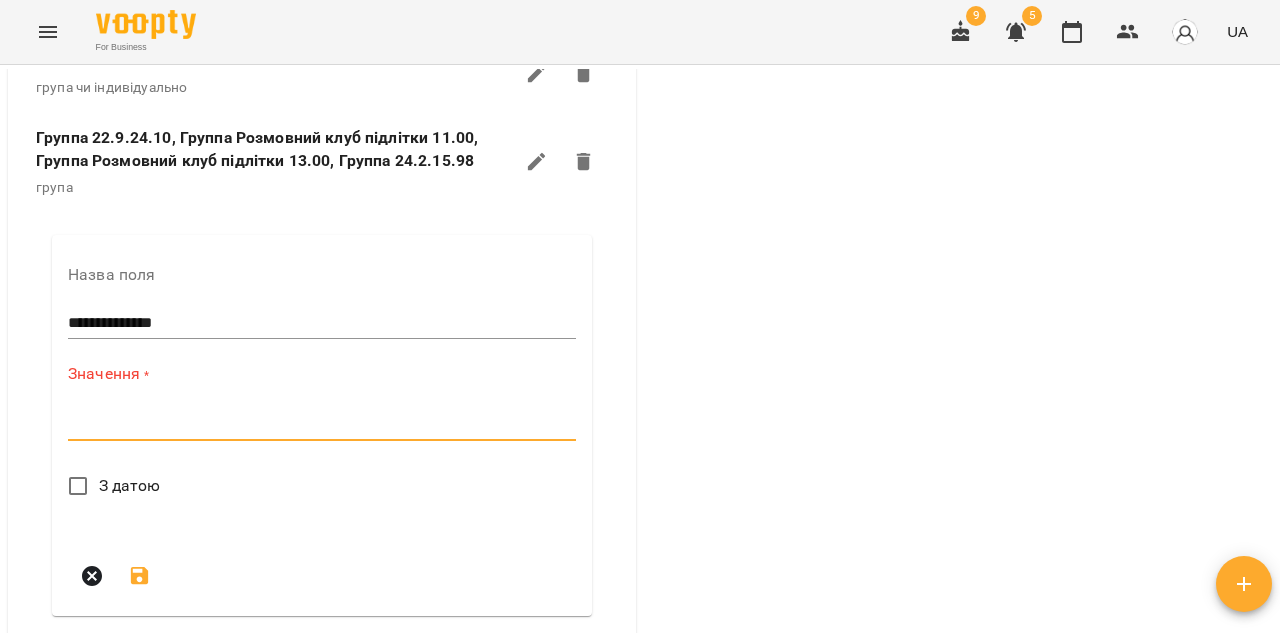 paste on "**********" 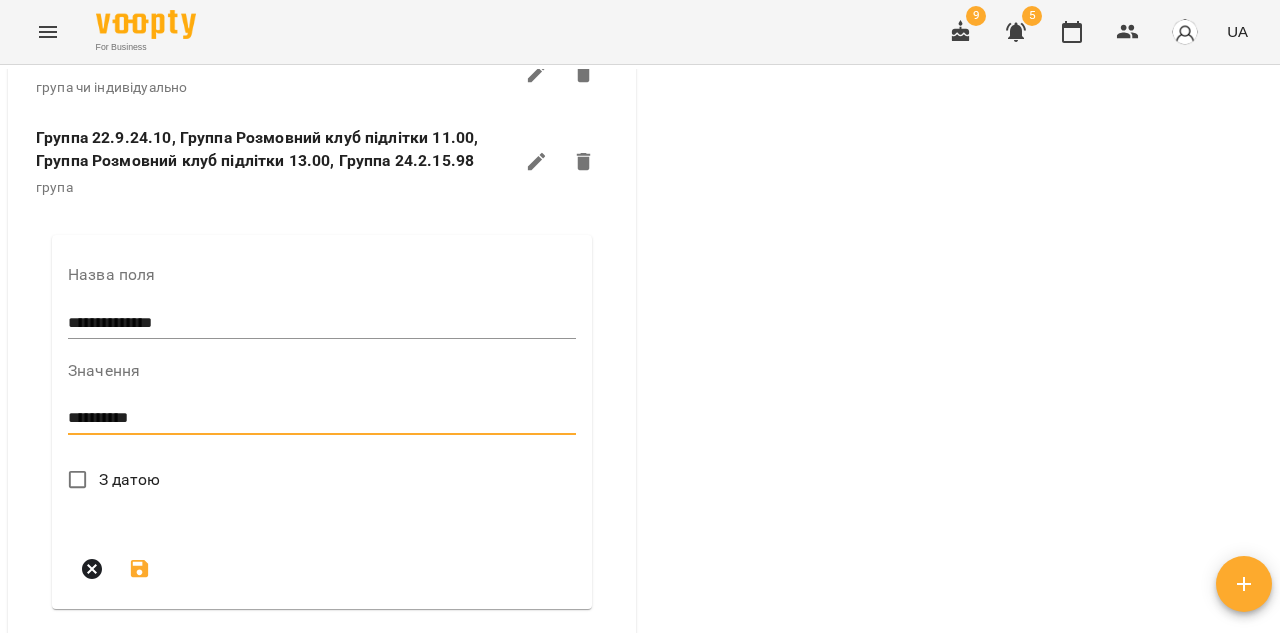 type on "**********" 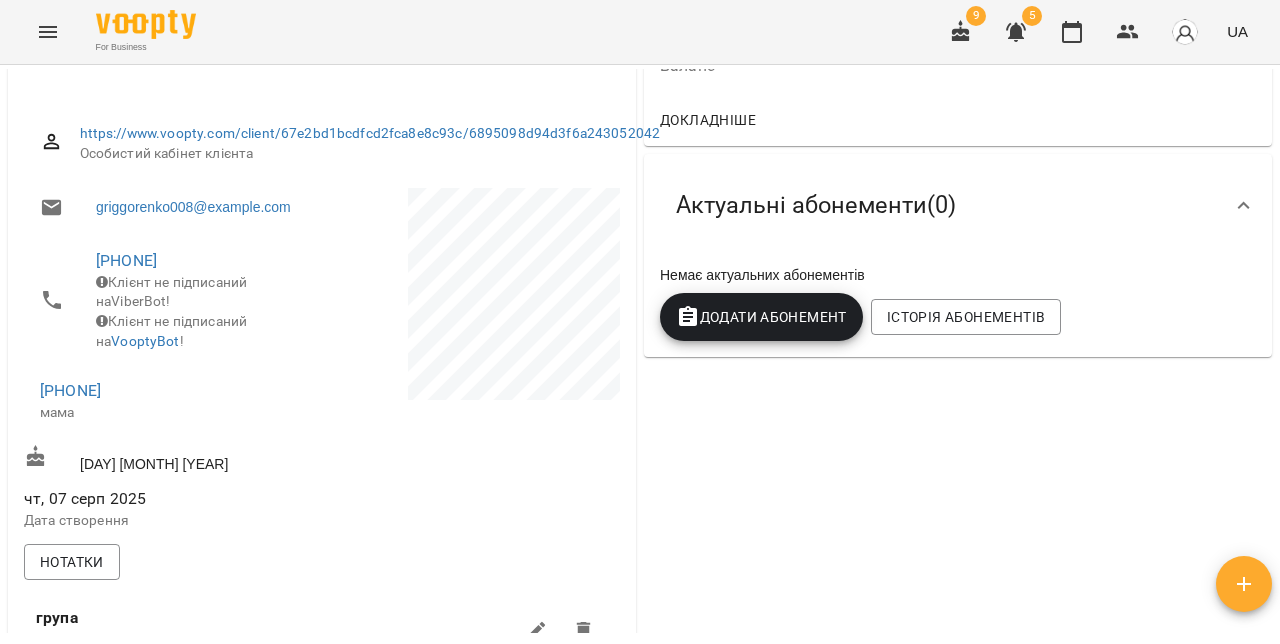 scroll, scrollTop: 0, scrollLeft: 0, axis: both 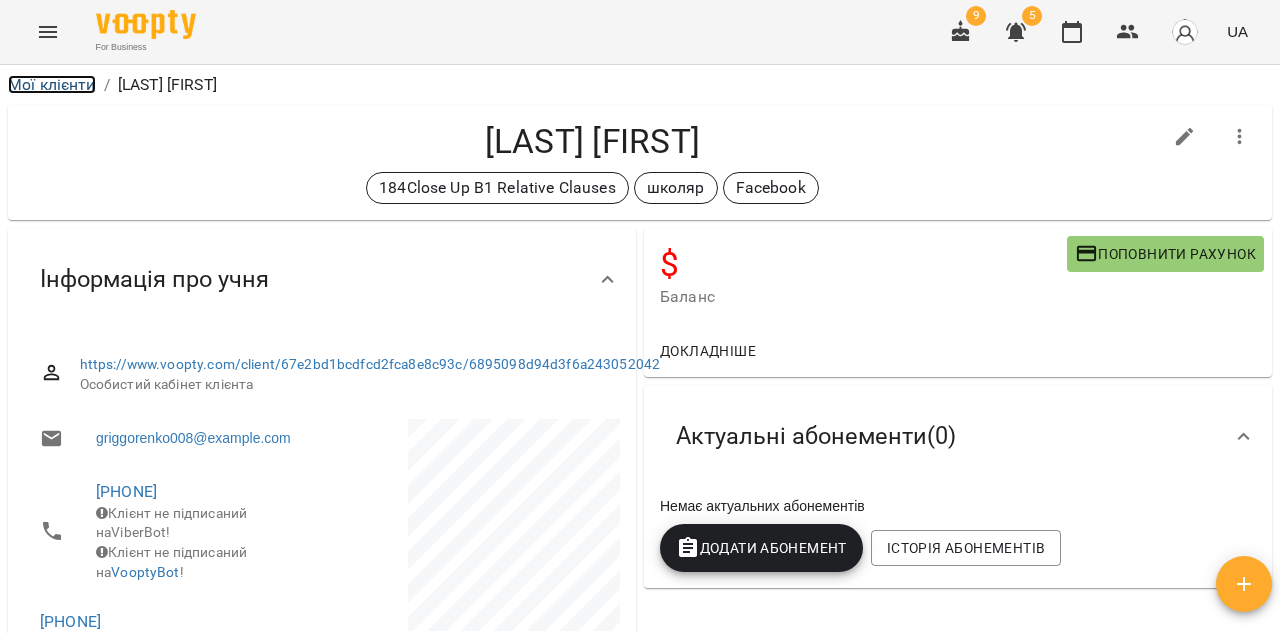 click on "Мої клієнти" at bounding box center [52, 84] 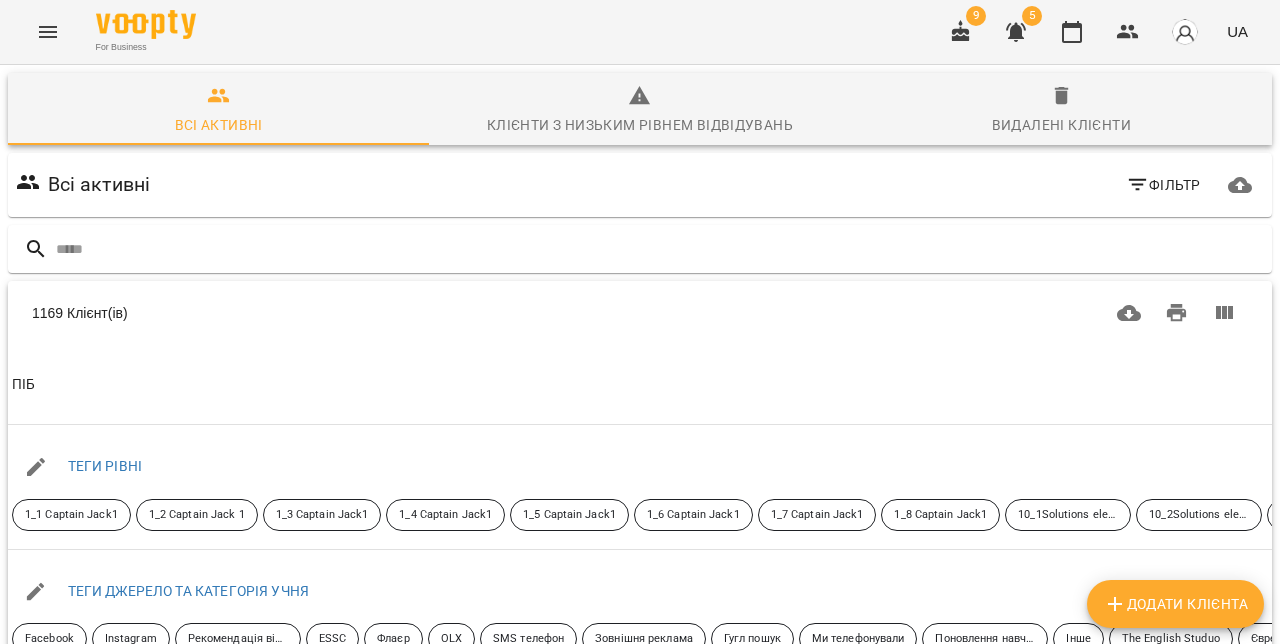 click on "Додати клієнта" at bounding box center (1175, 604) 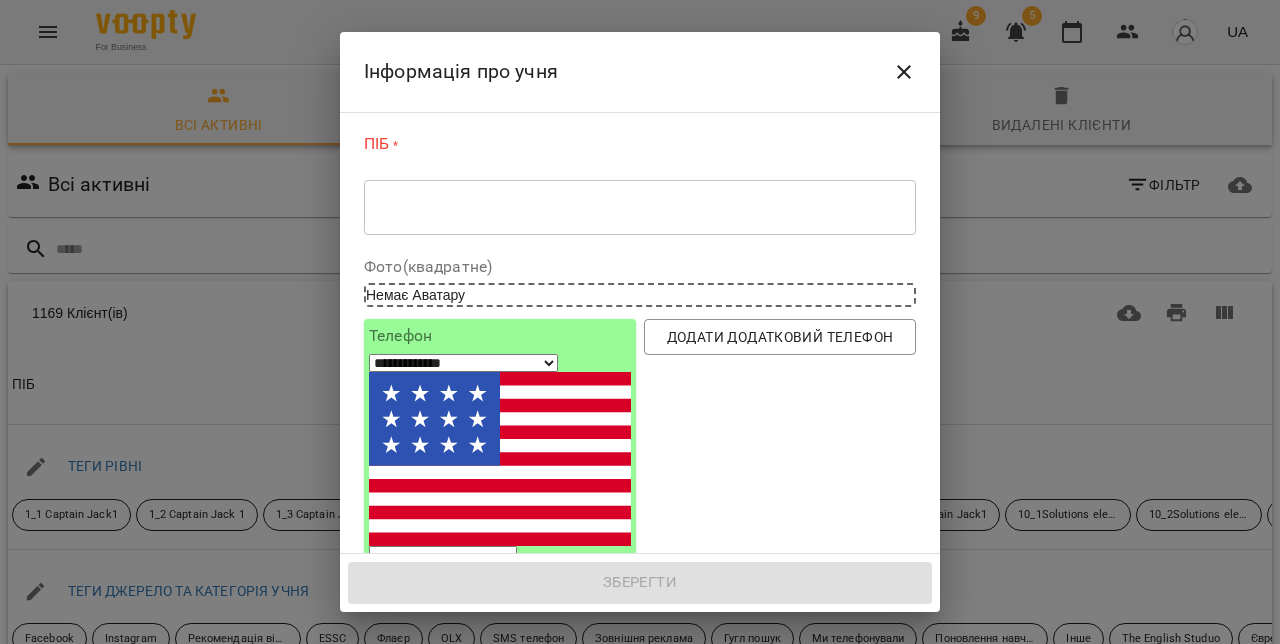 click on "* ​" at bounding box center (640, 207) 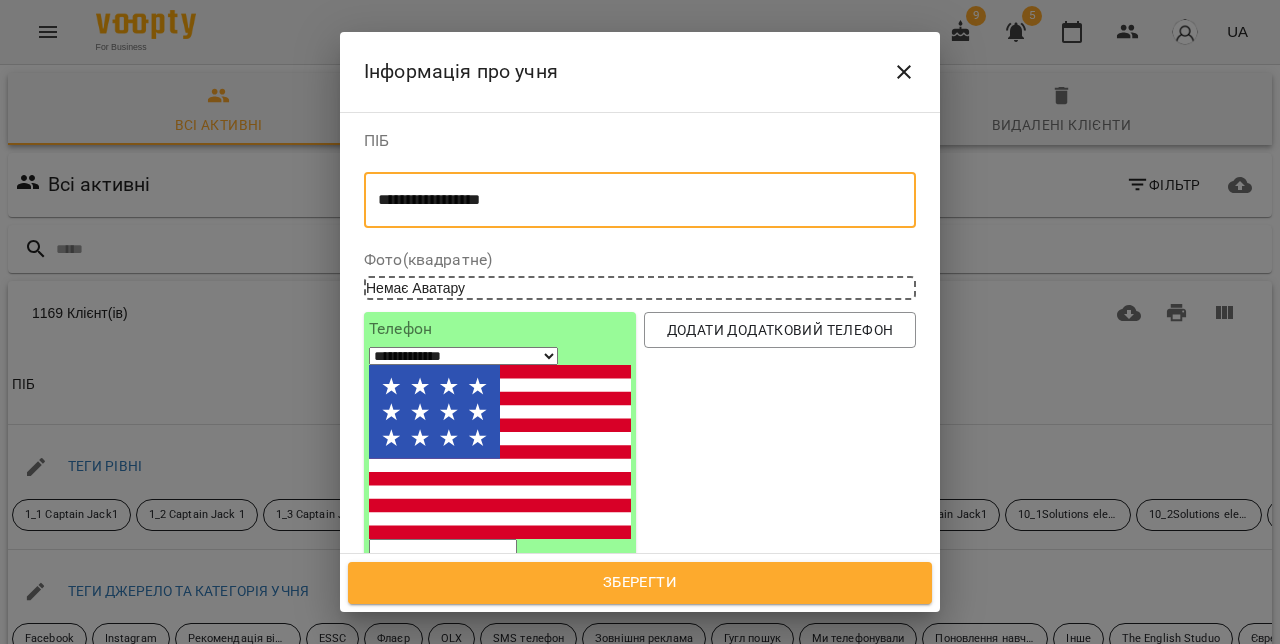 click on "**********" at bounding box center (640, 200) 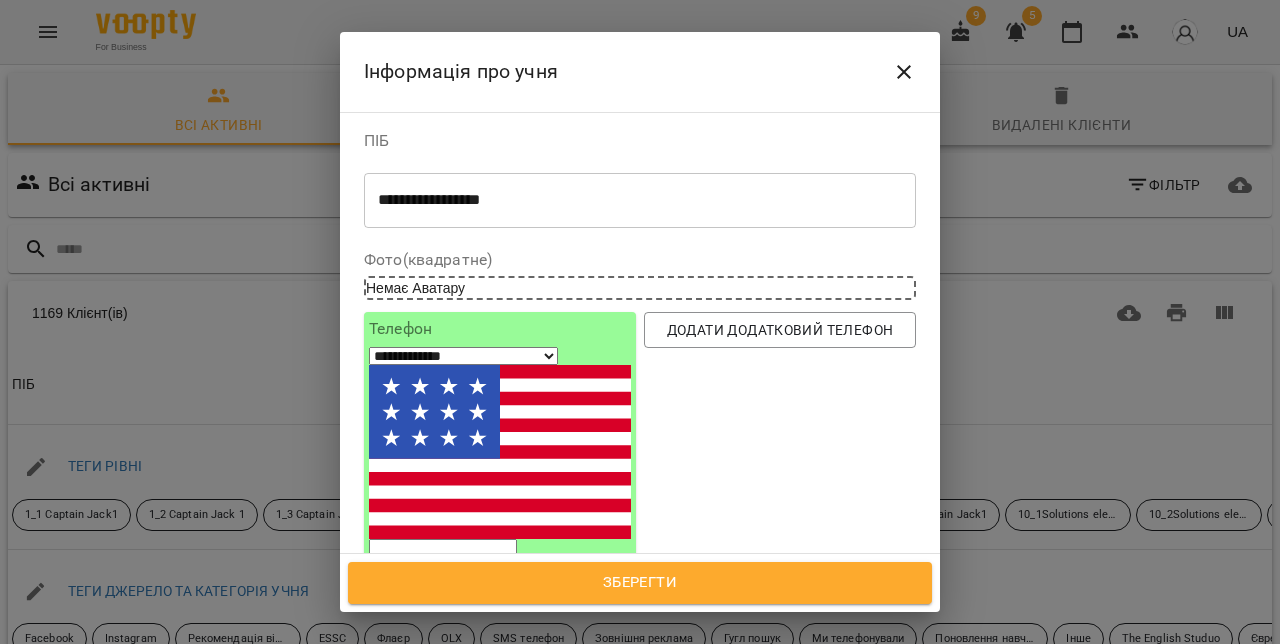 select on "**" 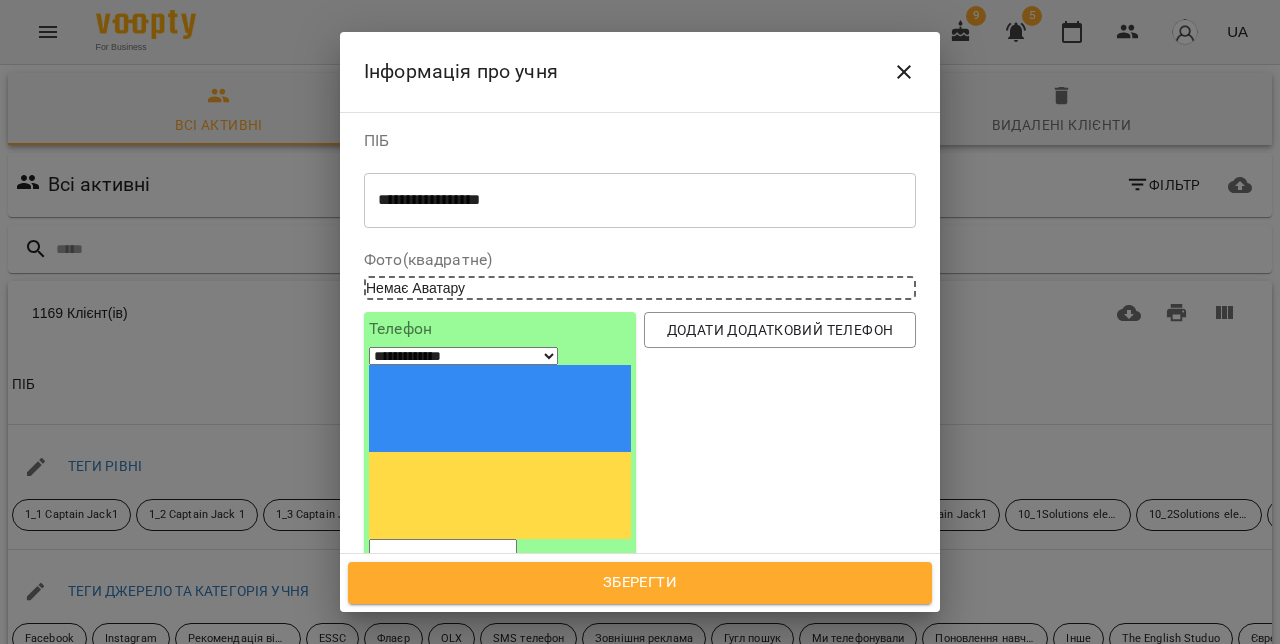 paste on "*********" 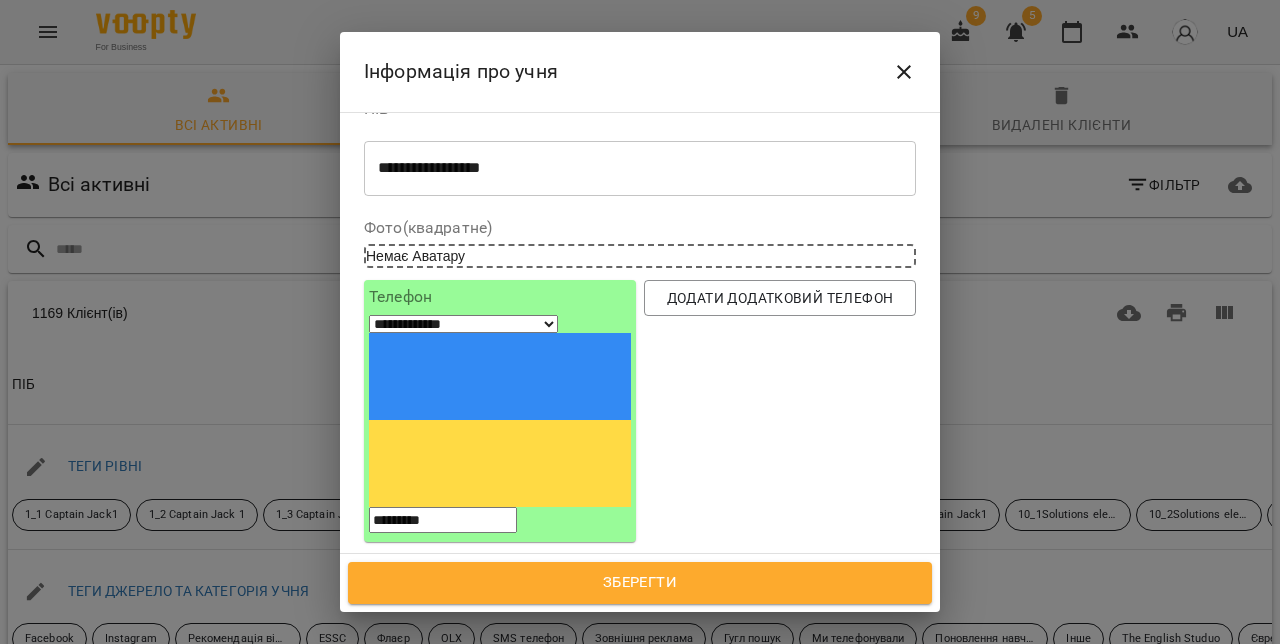 scroll, scrollTop: 49, scrollLeft: 0, axis: vertical 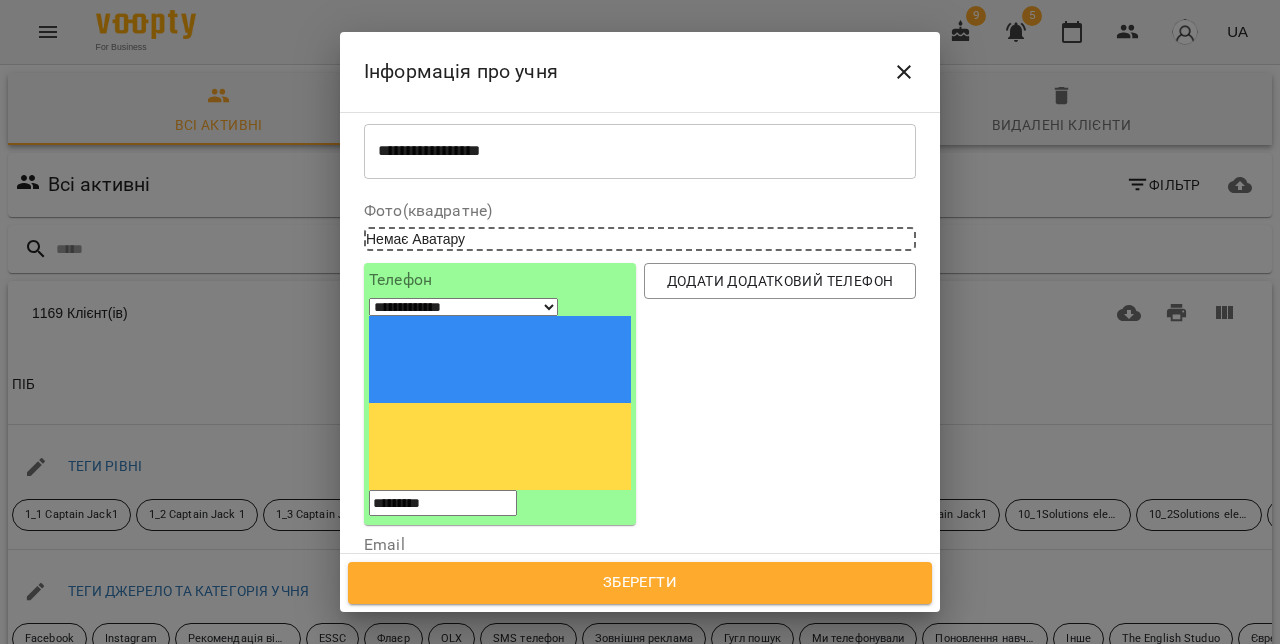 type on "*********" 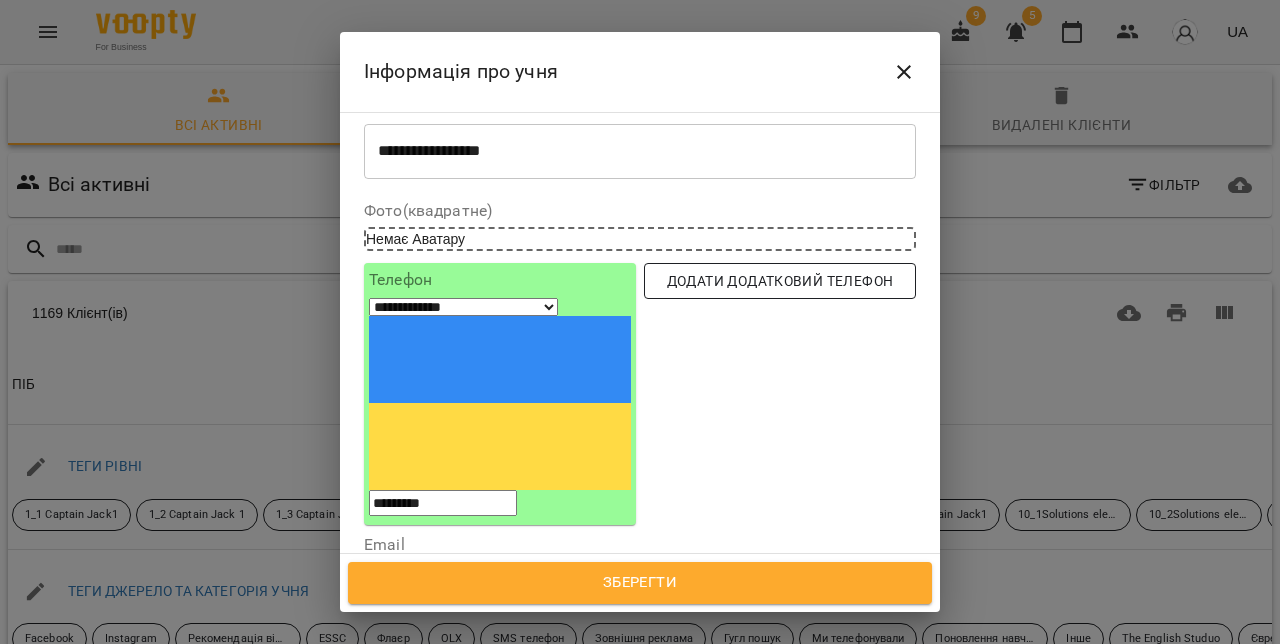 type on "**********" 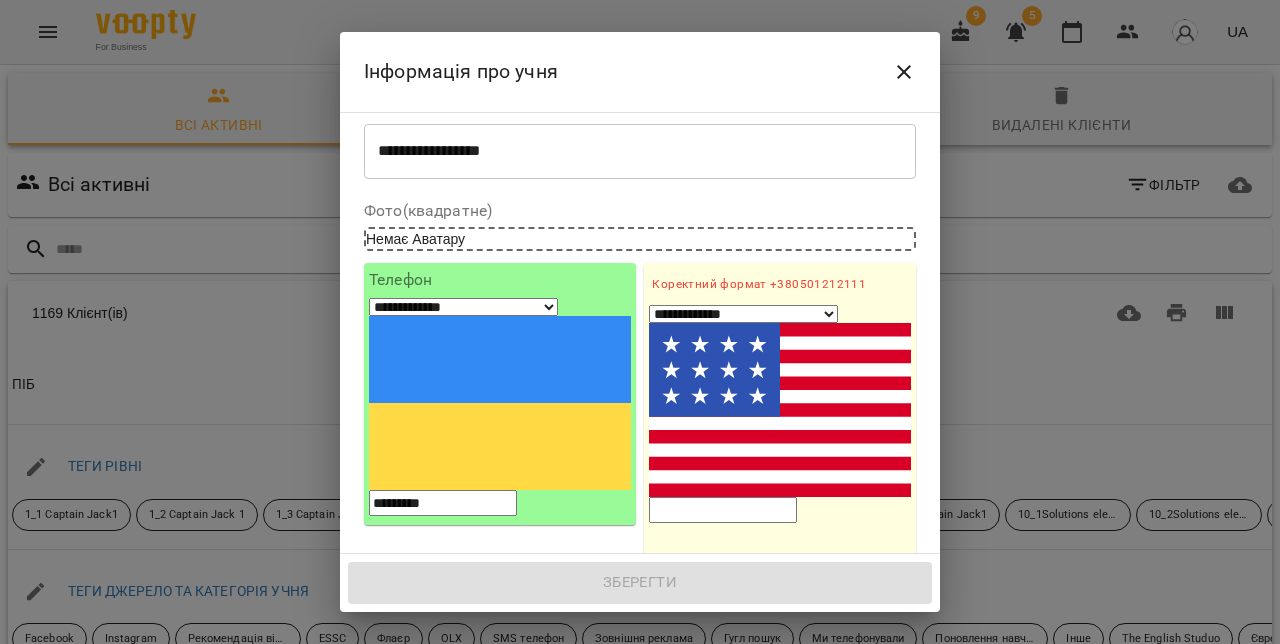click on "1. Ім'я" at bounding box center (780, 587) 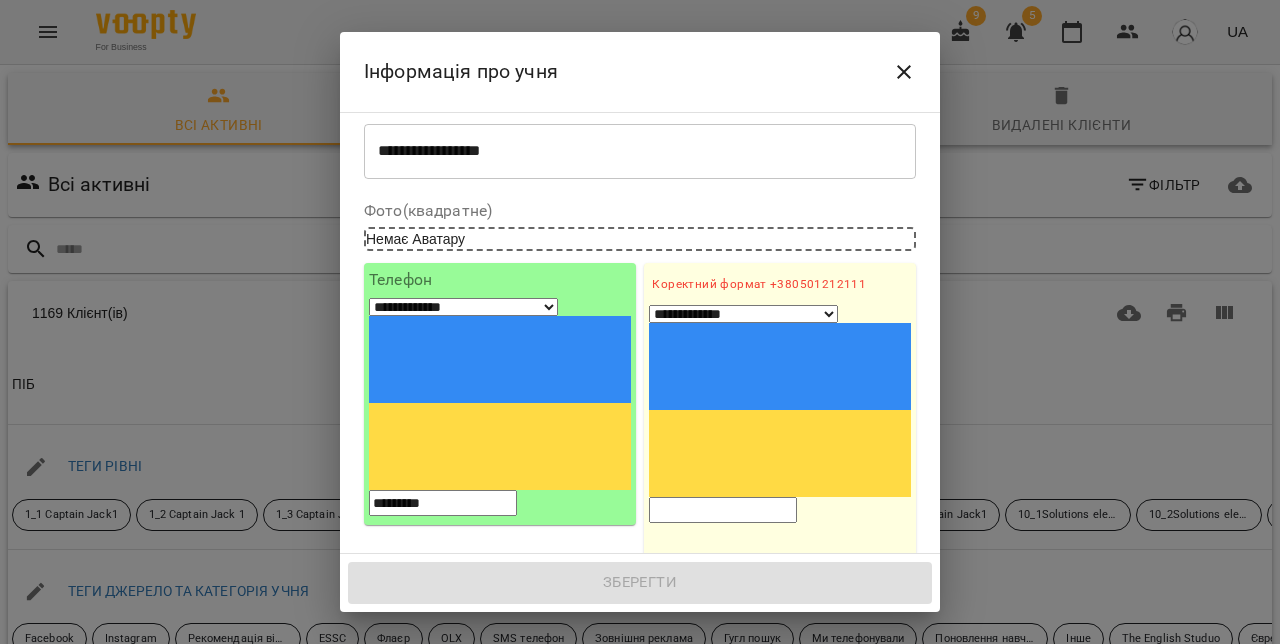 paste on "**********" 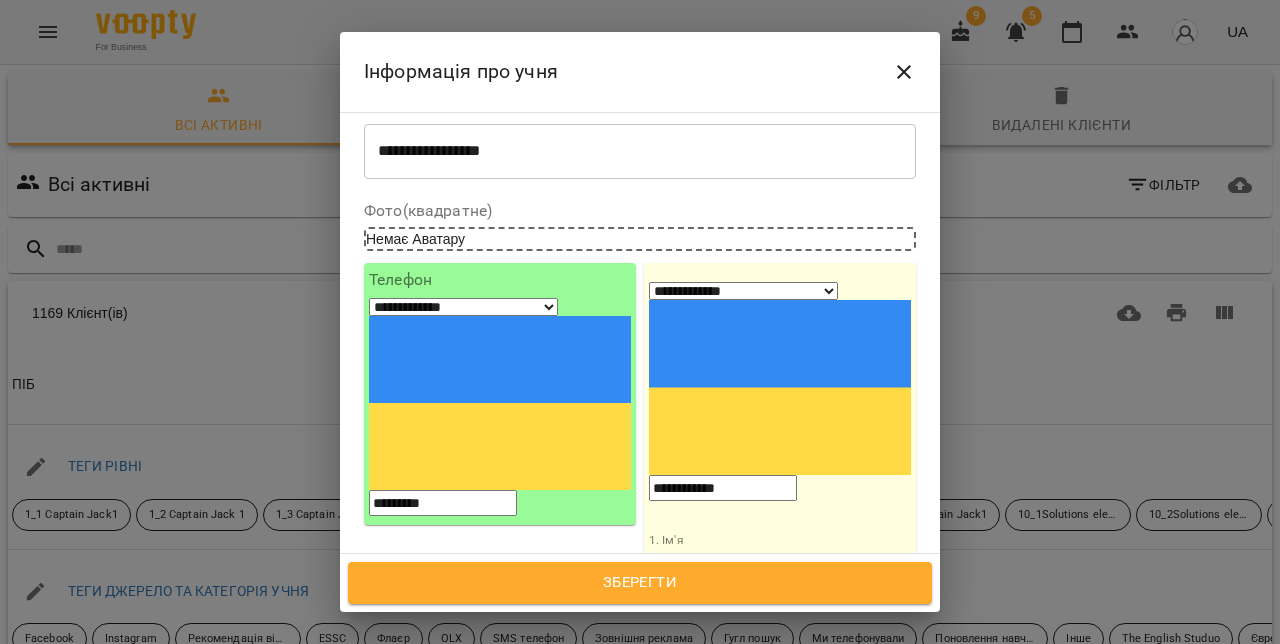 type on "**********" 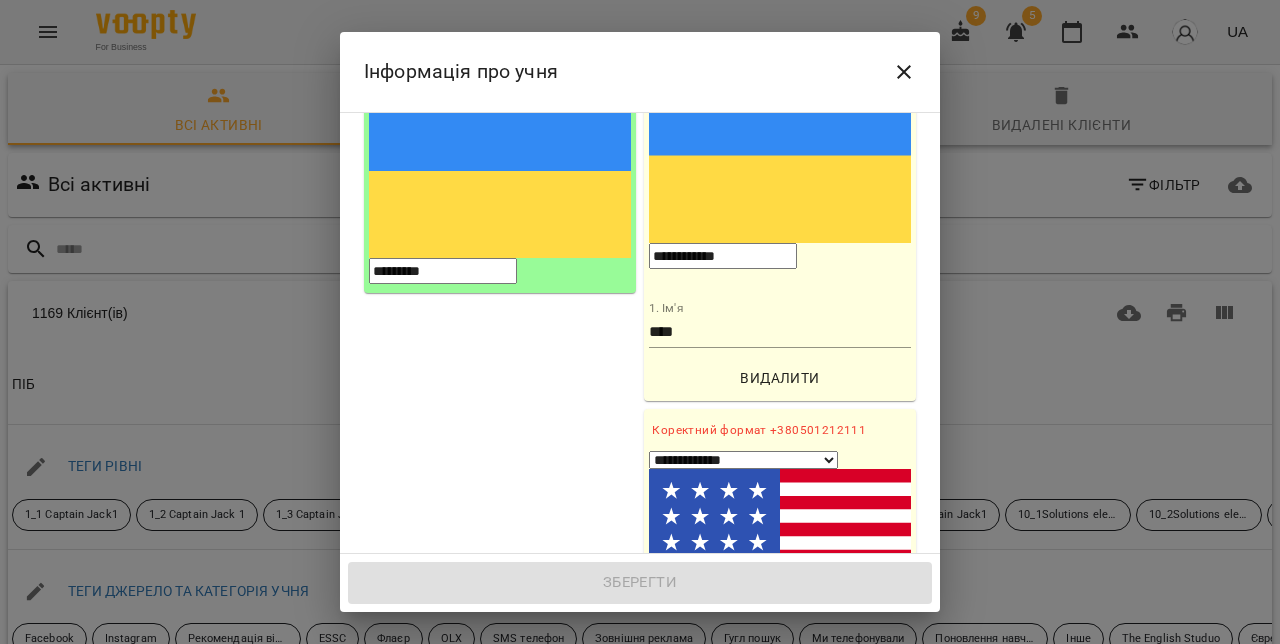 scroll, scrollTop: 293, scrollLeft: 0, axis: vertical 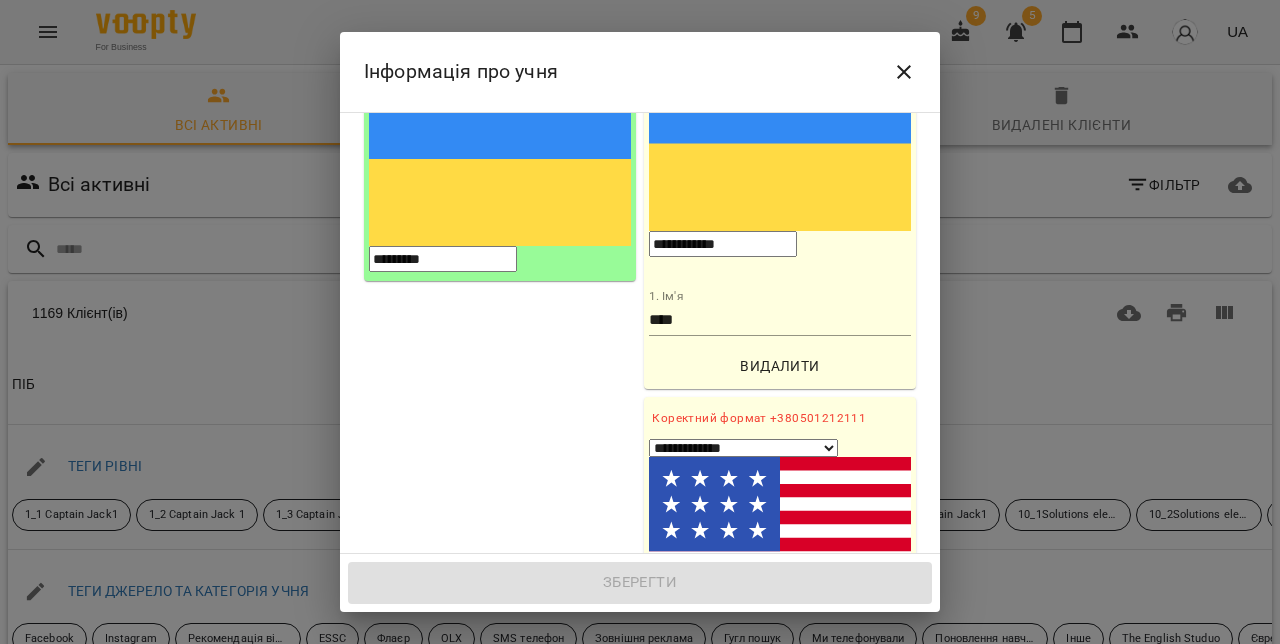 click on "**********" at bounding box center (743, 448) 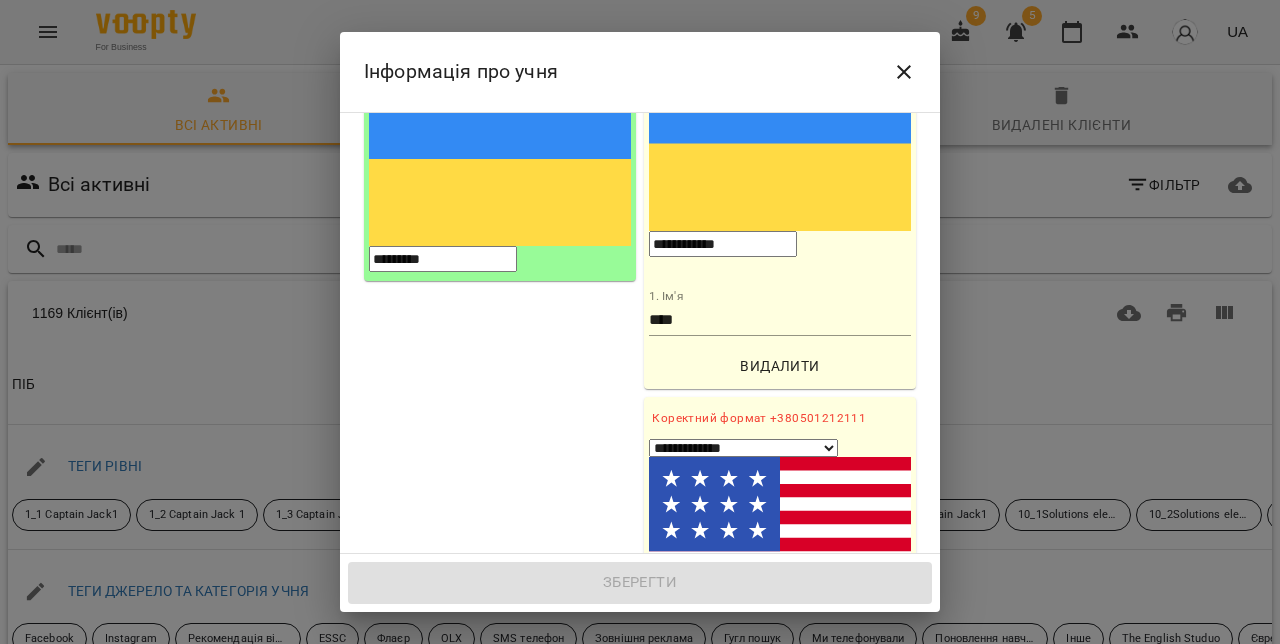 select on "**" 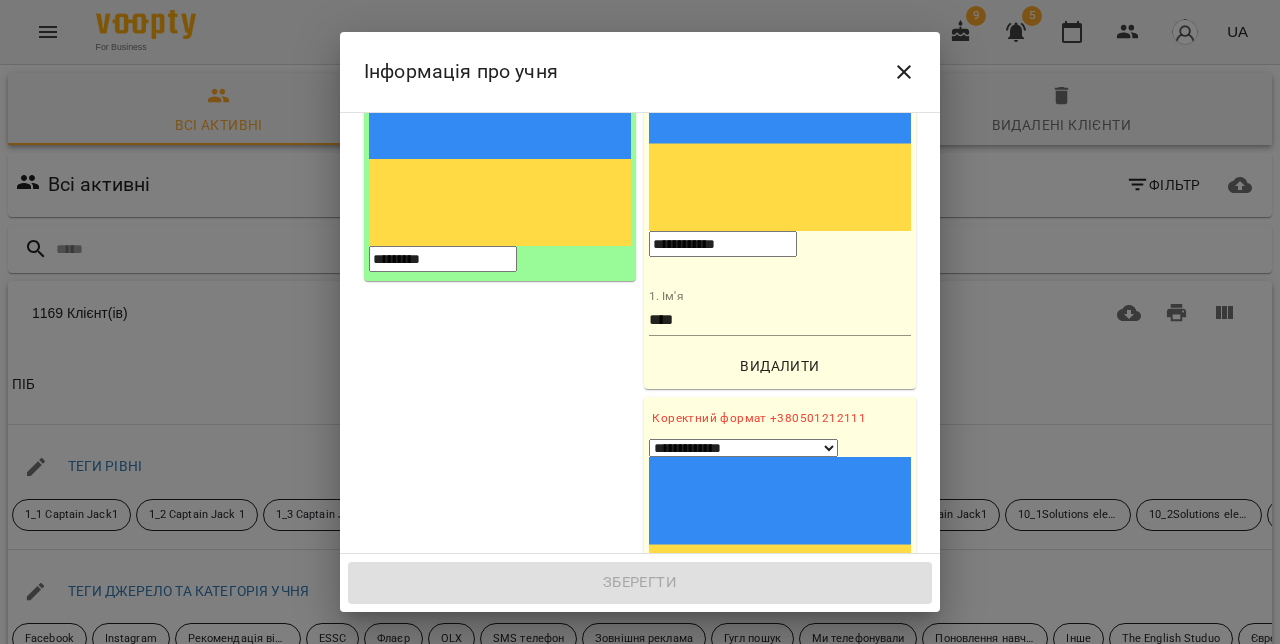 click on "2. Ім'я" at bounding box center (780, 722) 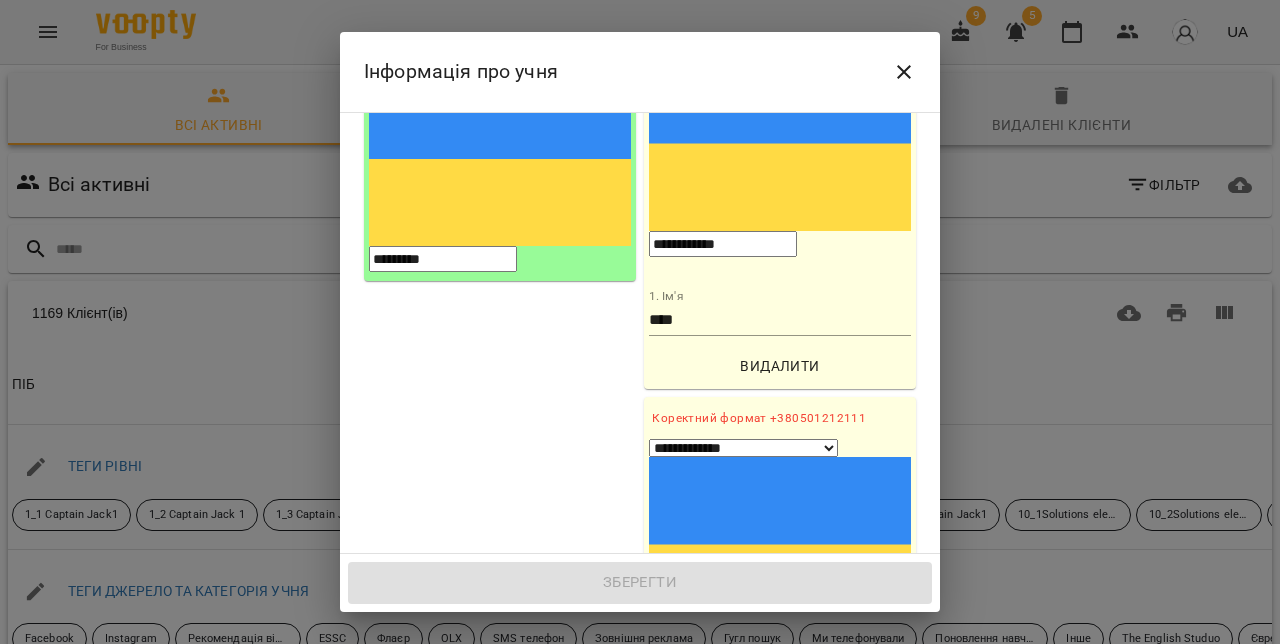 type on "****" 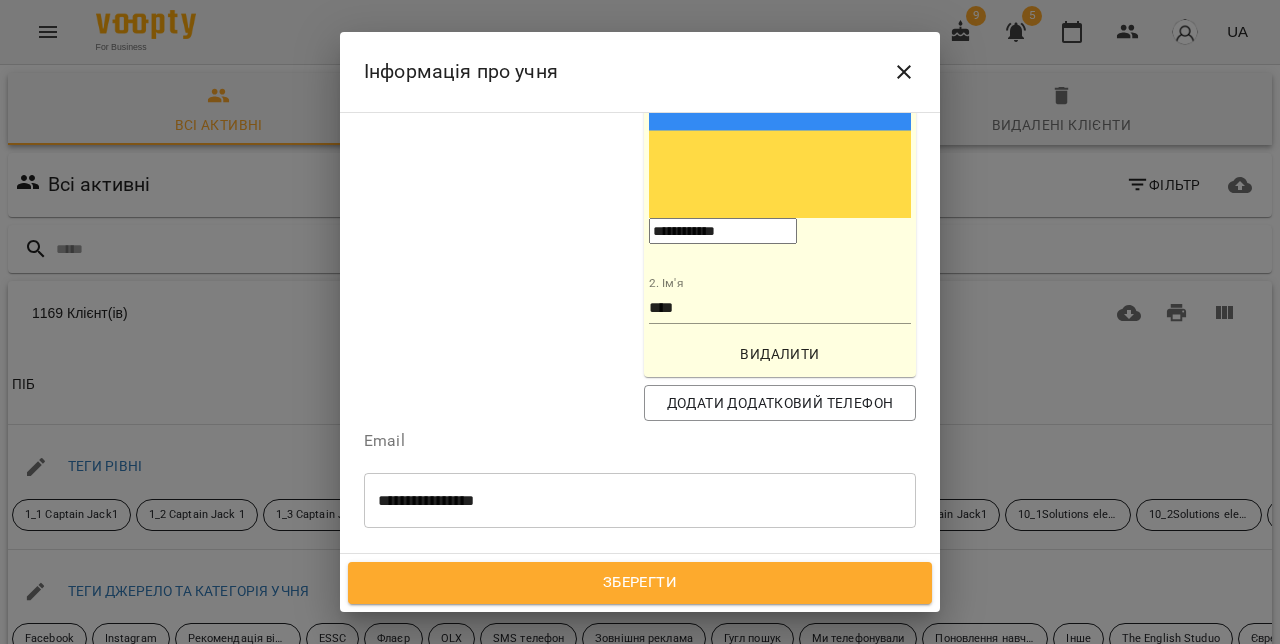 scroll, scrollTop: 719, scrollLeft: 0, axis: vertical 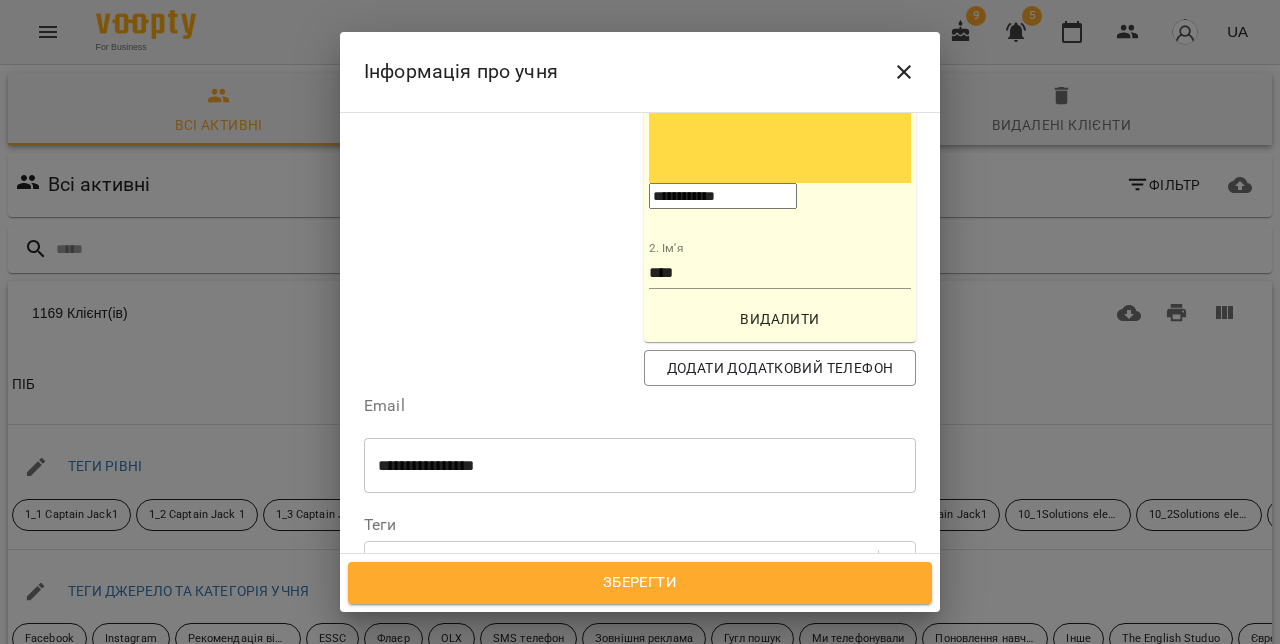 type on "**********" 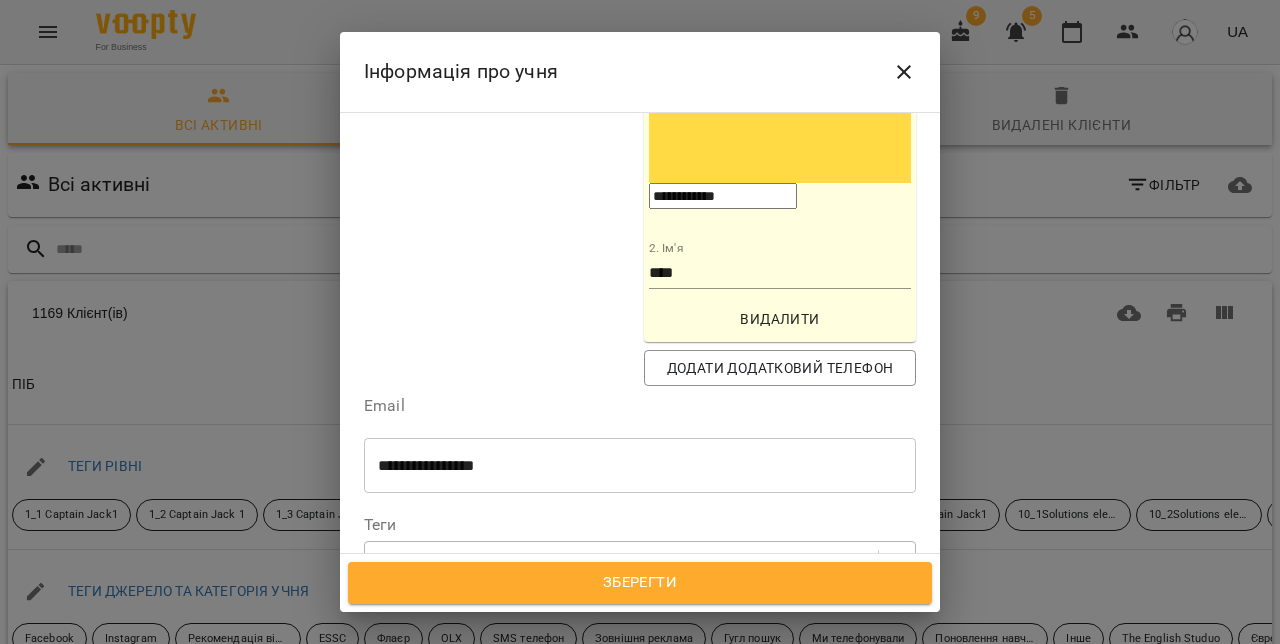 click on "Надрукуйте або оберіть..." at bounding box center [458, 560] 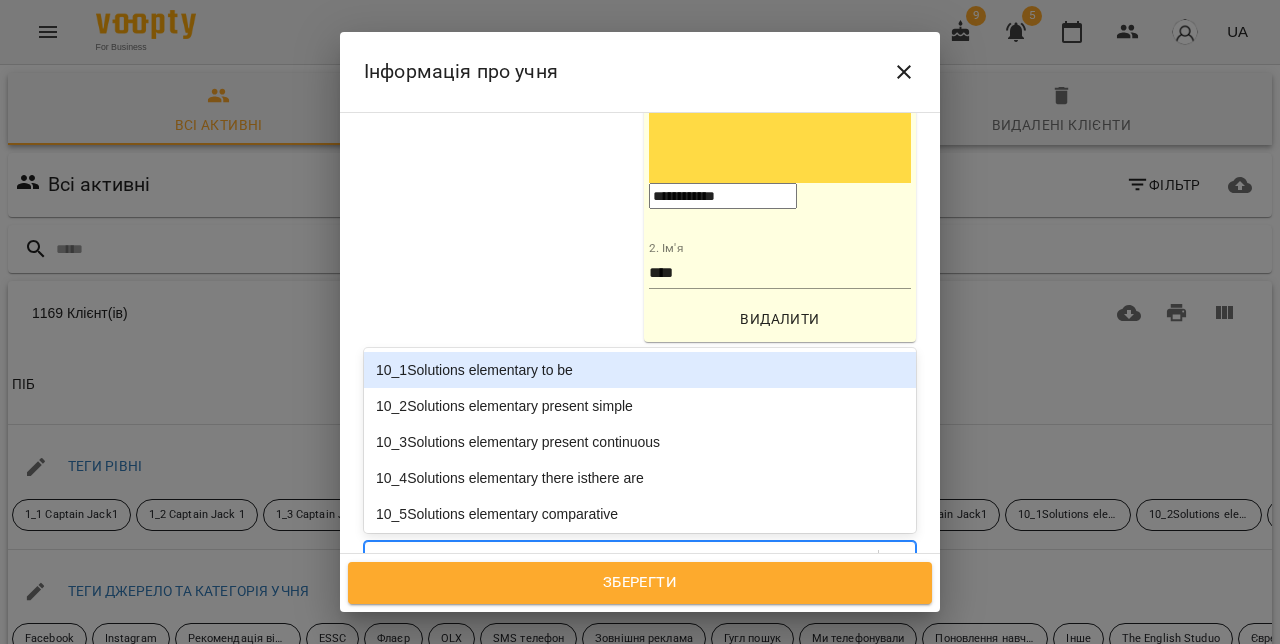 paste on "**********" 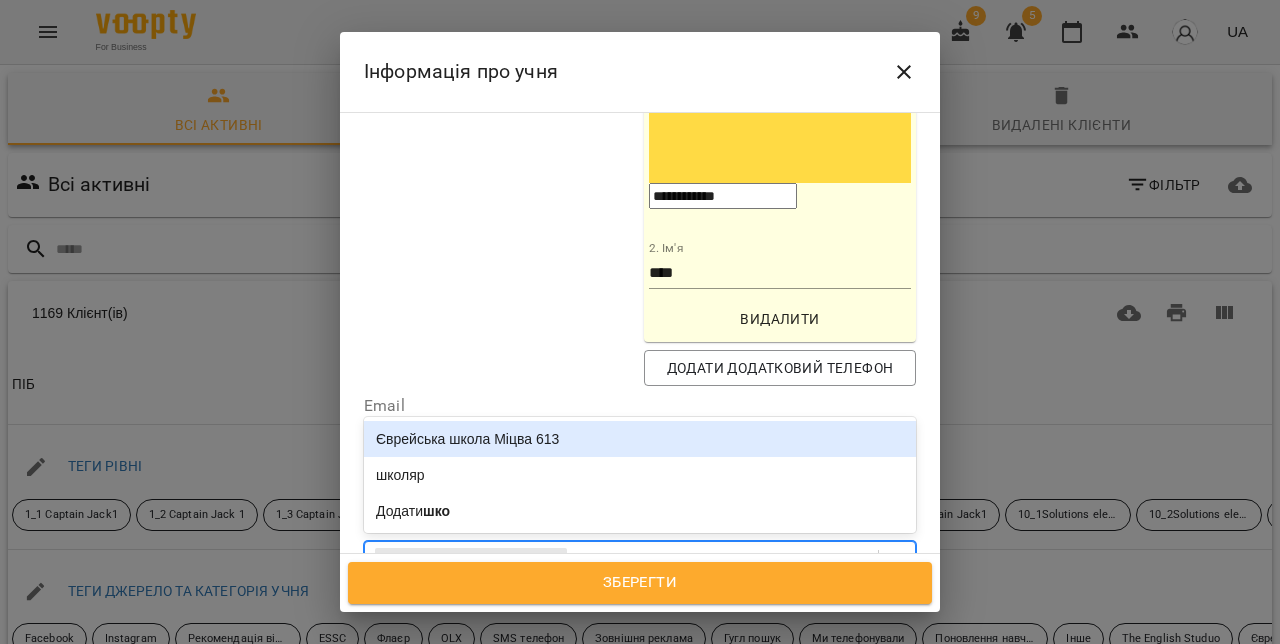 type on "****" 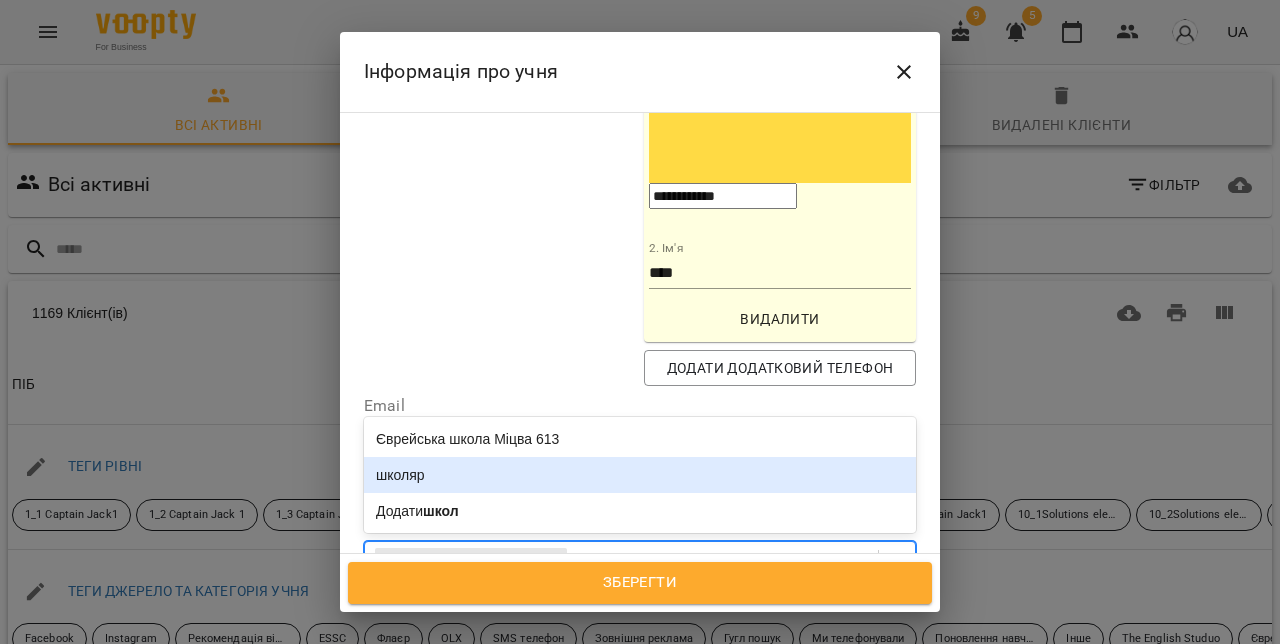 click on "школяр" at bounding box center (640, 475) 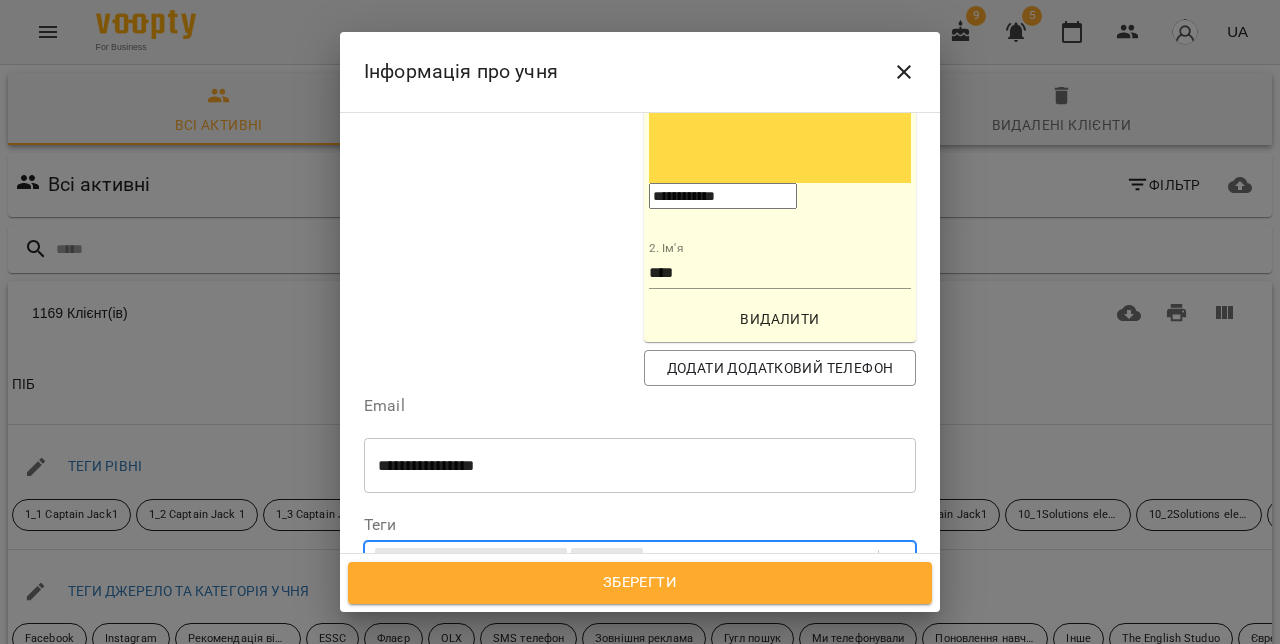click on "Дата народження" at bounding box center [640, 609] 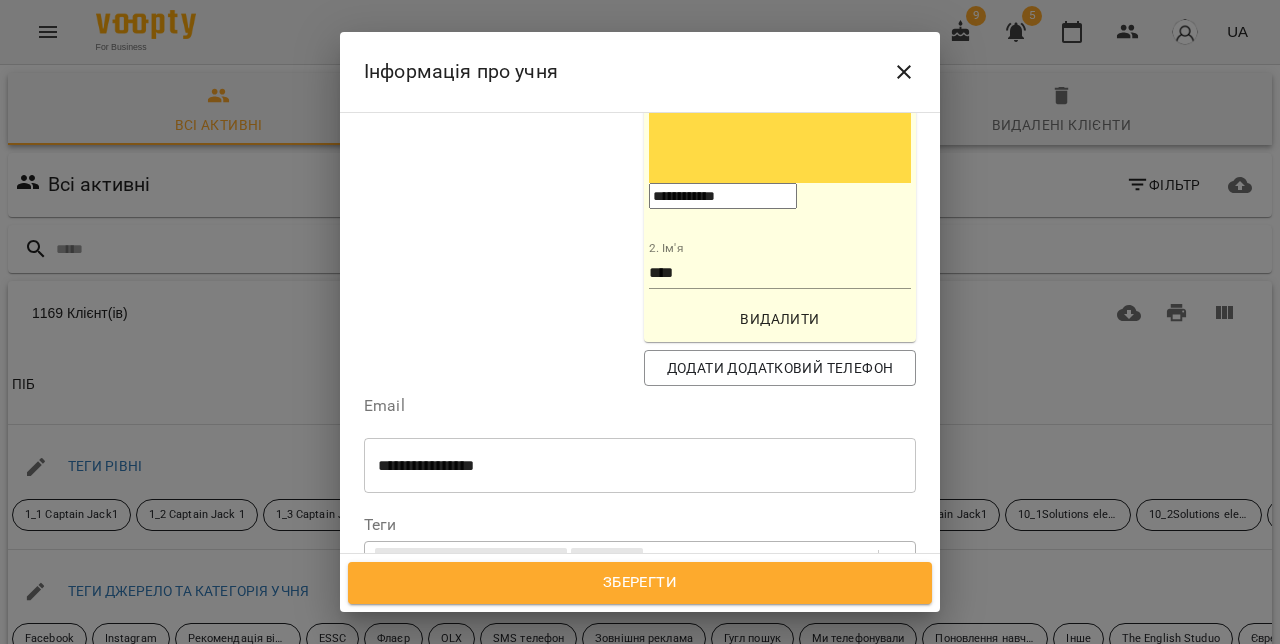 click on "**********" at bounding box center [450, 619] 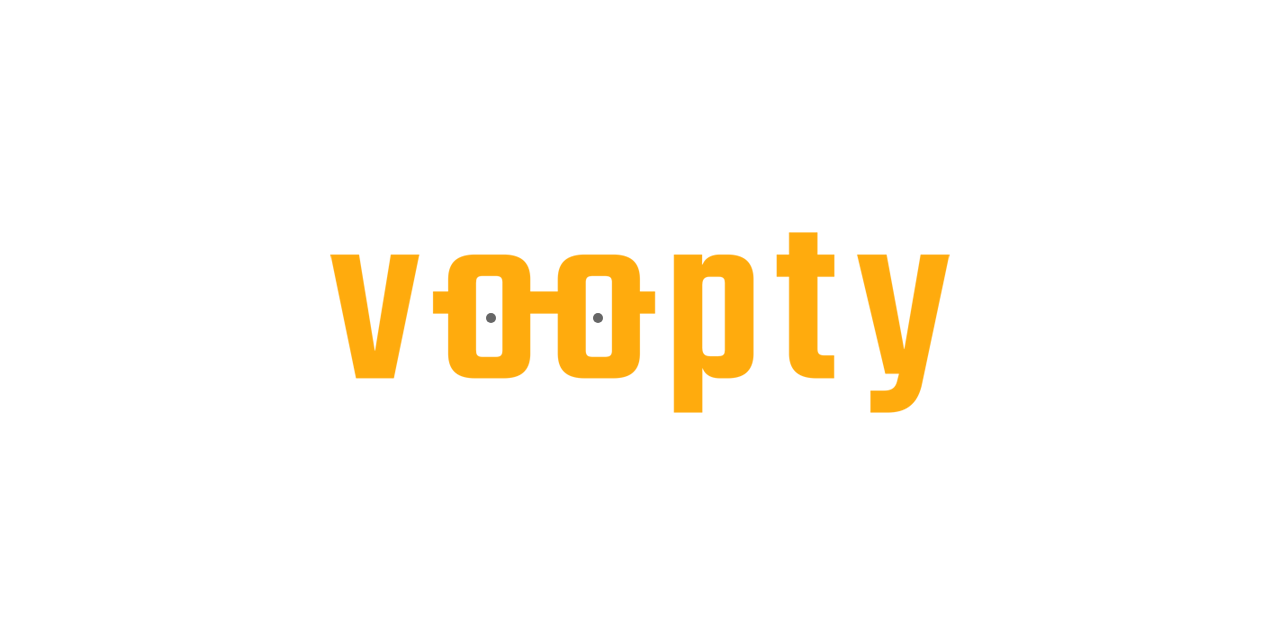 scroll, scrollTop: 0, scrollLeft: 0, axis: both 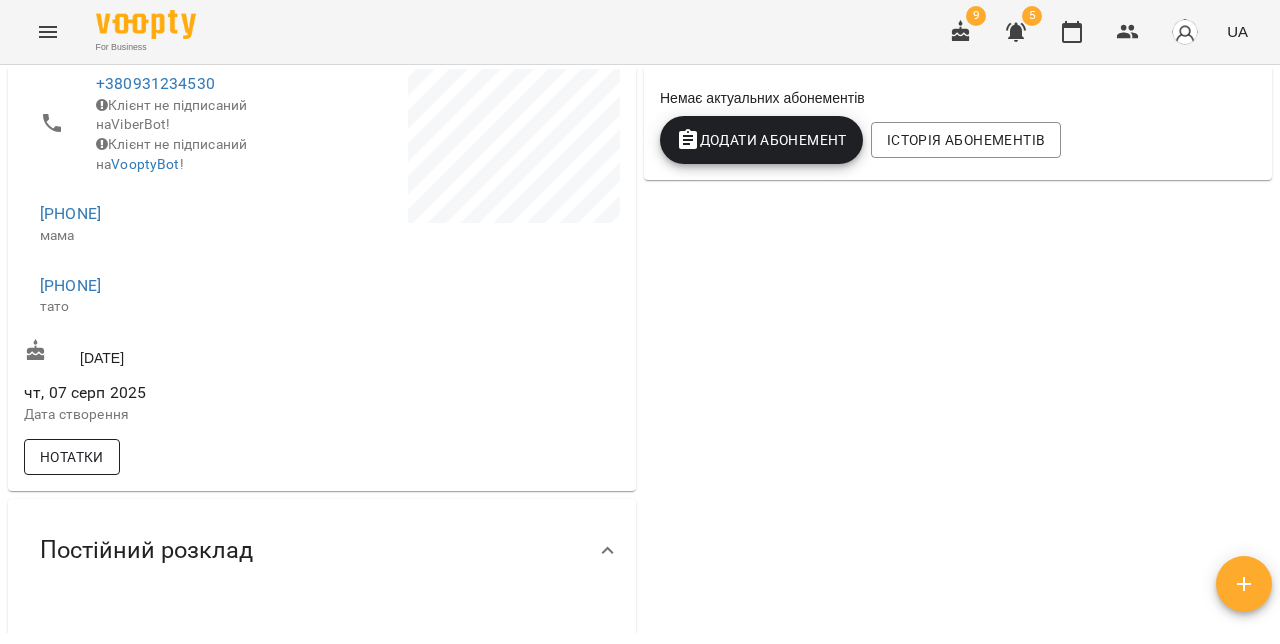 click on "Нотатки" at bounding box center [72, 457] 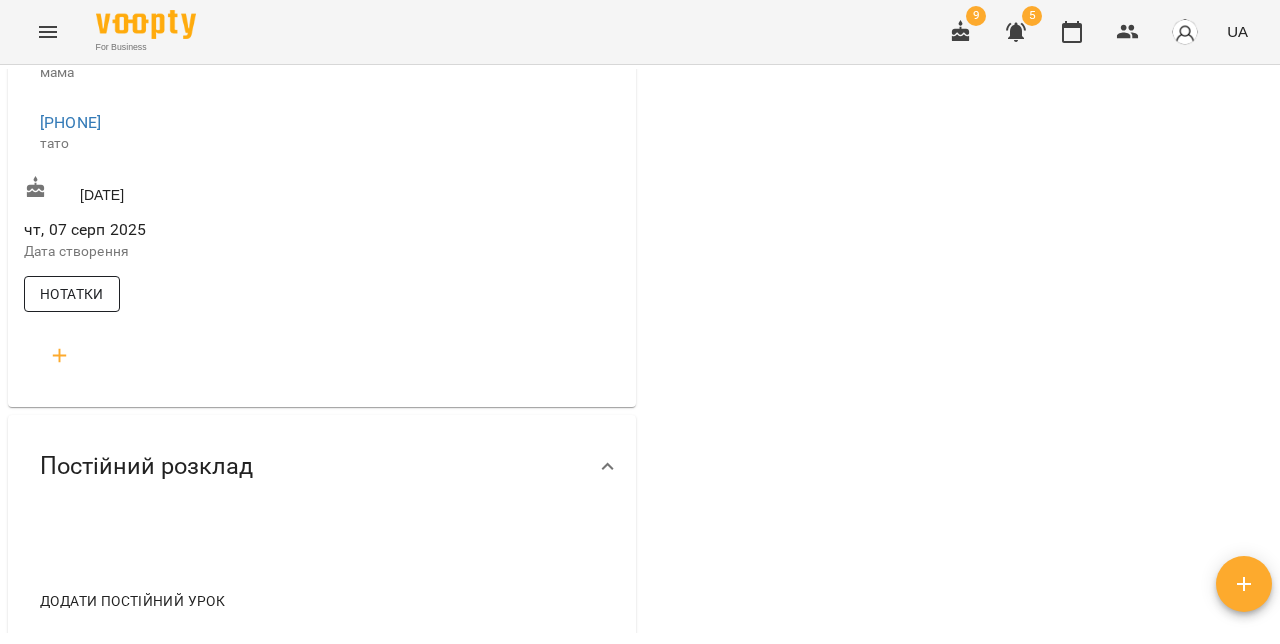 scroll, scrollTop: 573, scrollLeft: 0, axis: vertical 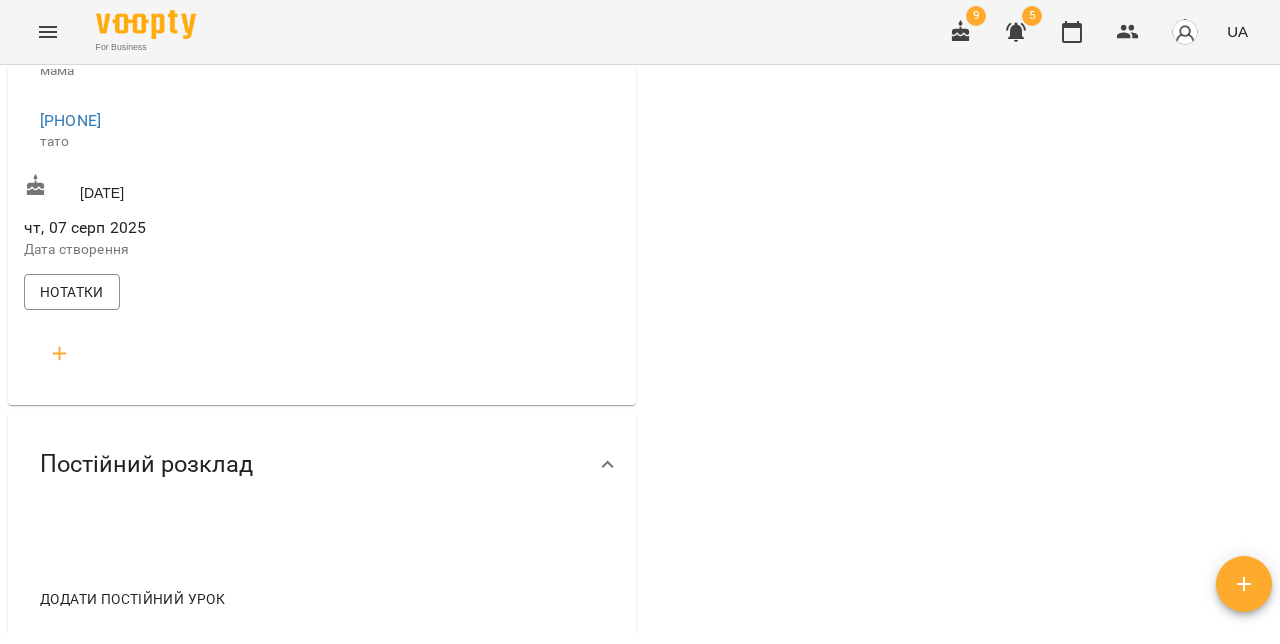 click at bounding box center (60, 354) 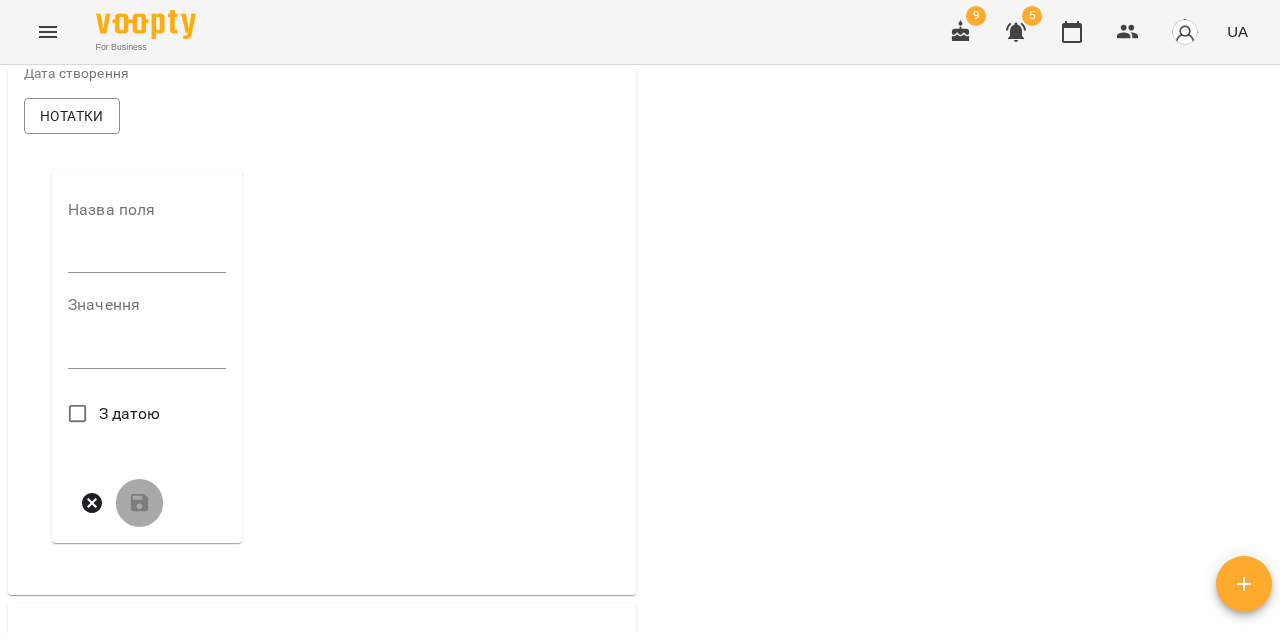 scroll, scrollTop: 750, scrollLeft: 0, axis: vertical 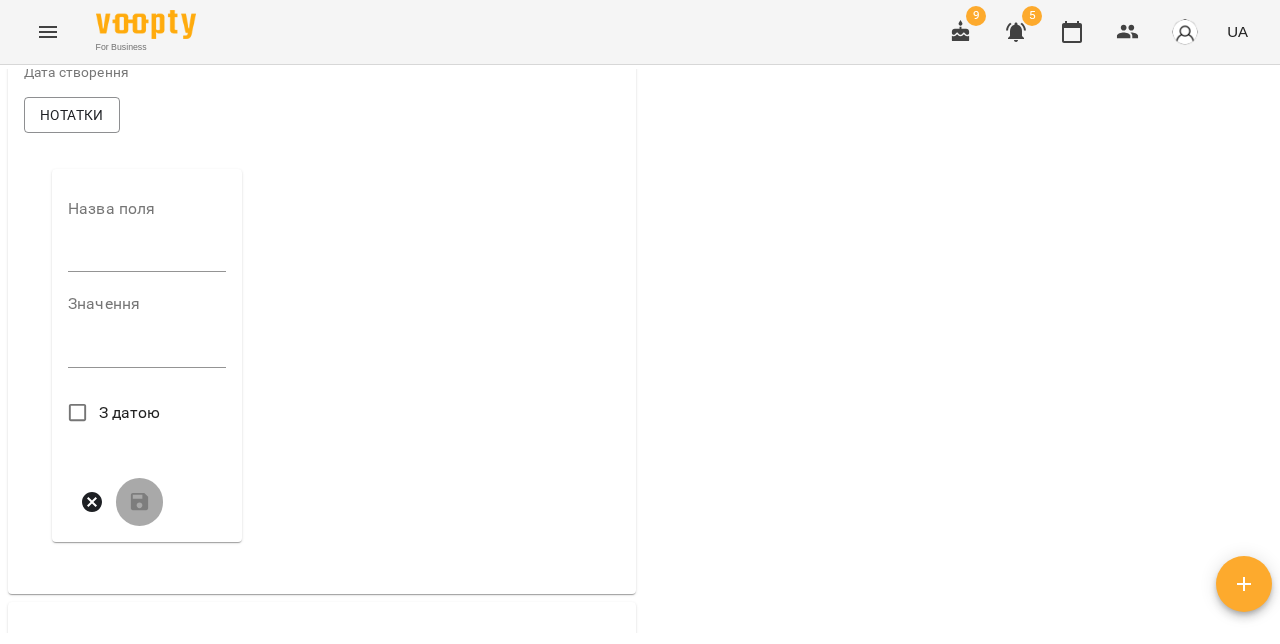 click at bounding box center (147, 256) 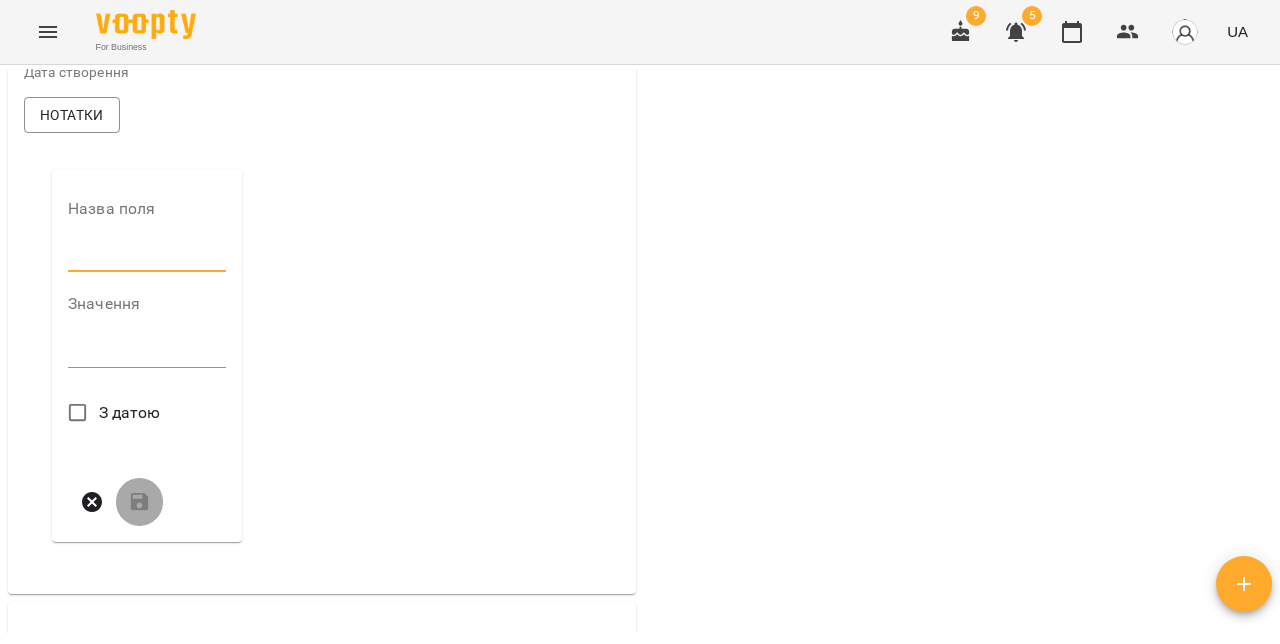 type on "**********" 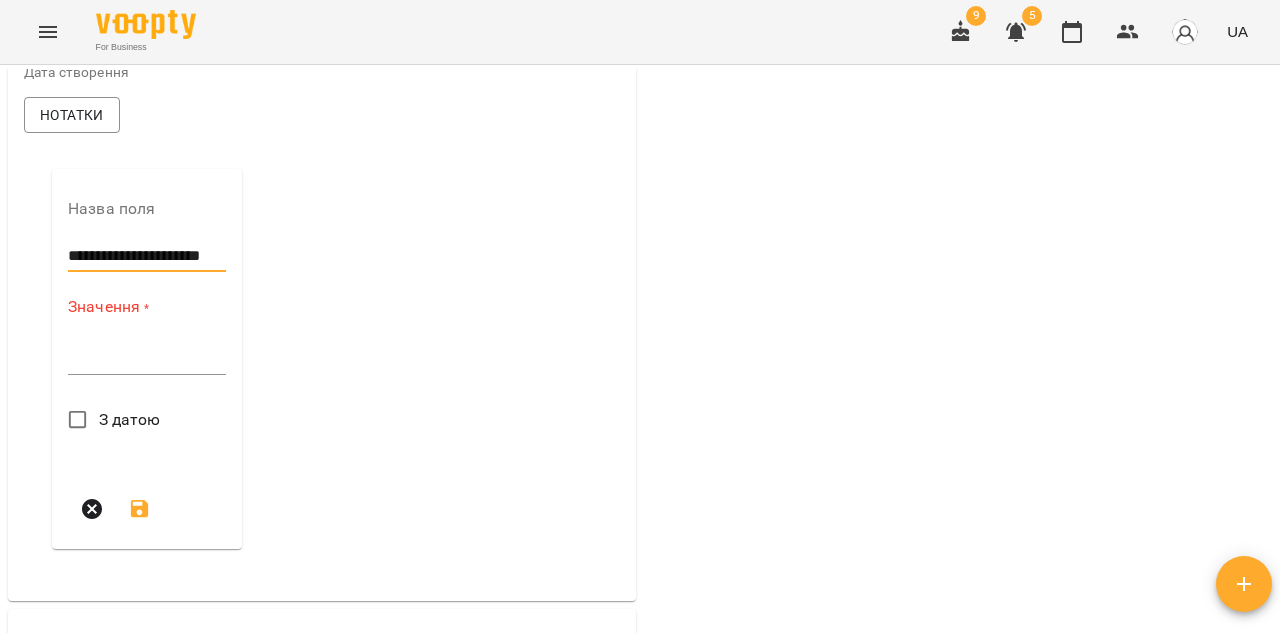 click at bounding box center [147, 358] 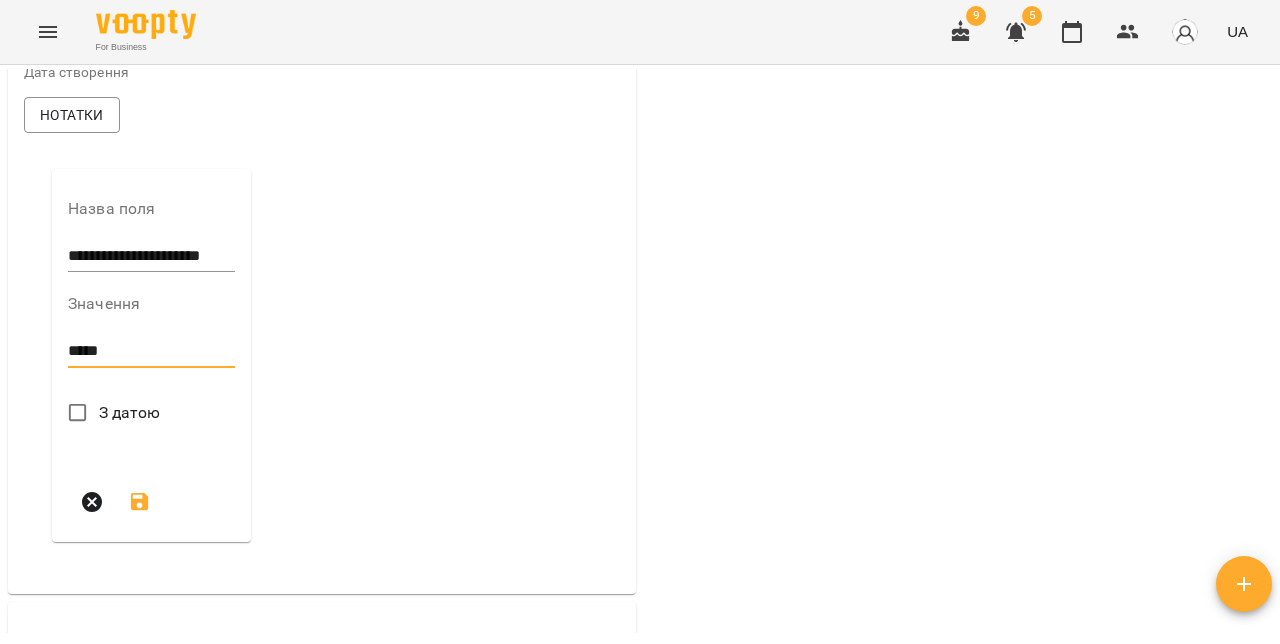 type on "*****" 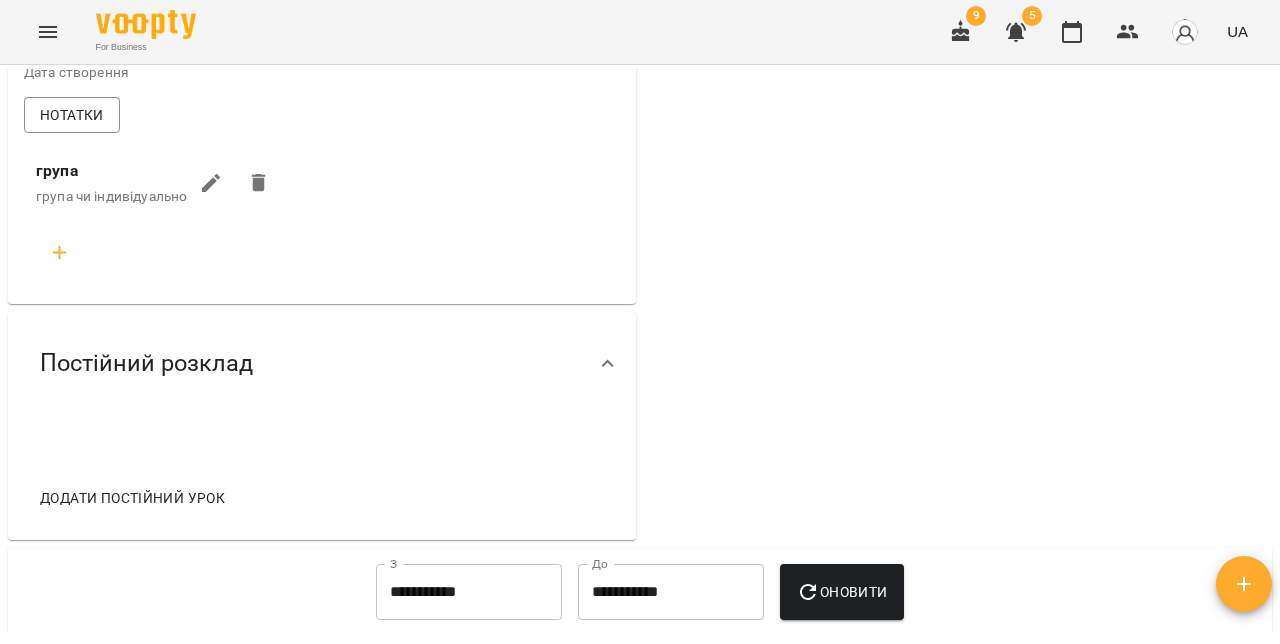 click 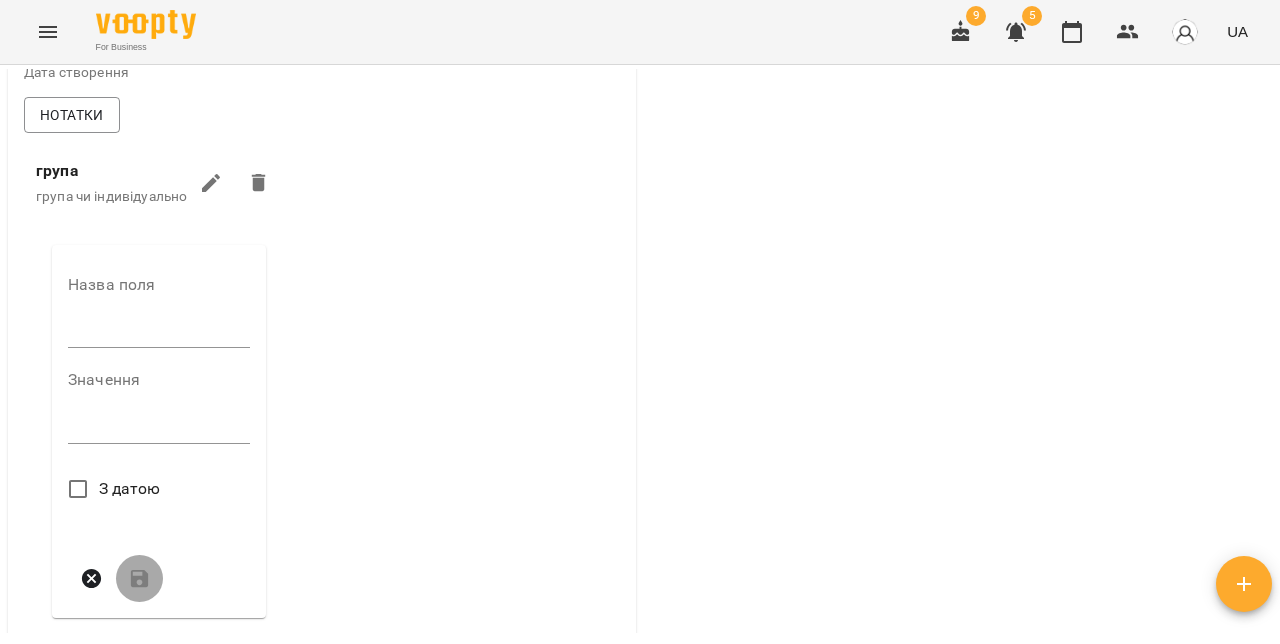 click at bounding box center (159, 333) 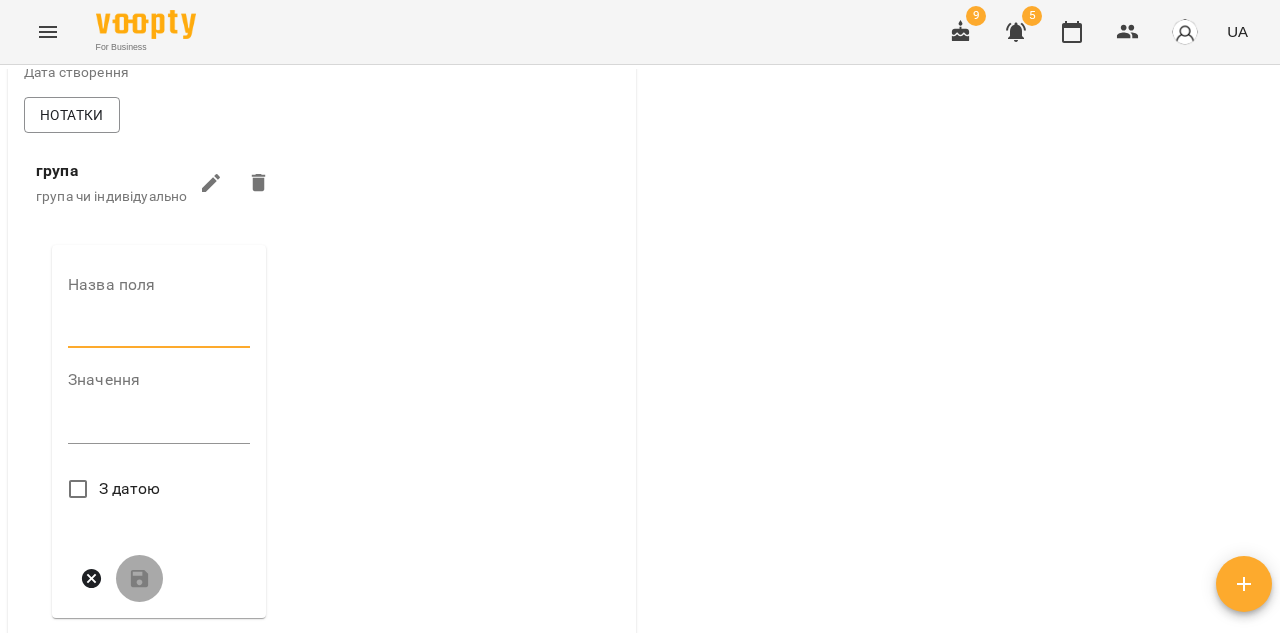 type on "*****" 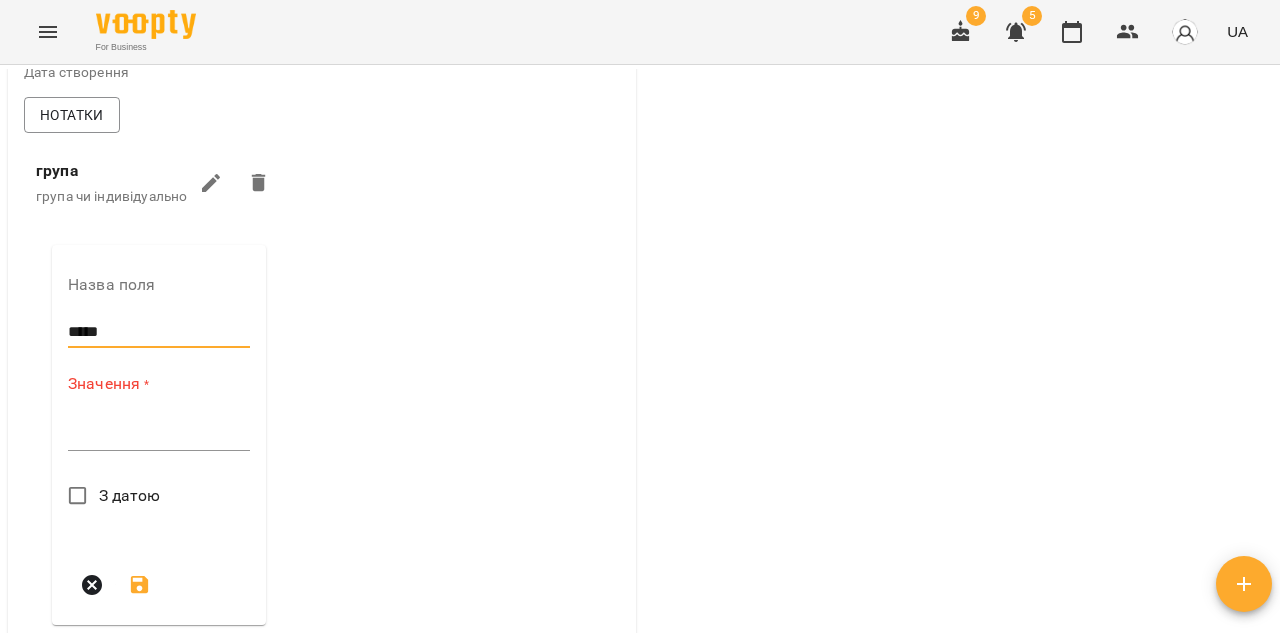click at bounding box center (159, 434) 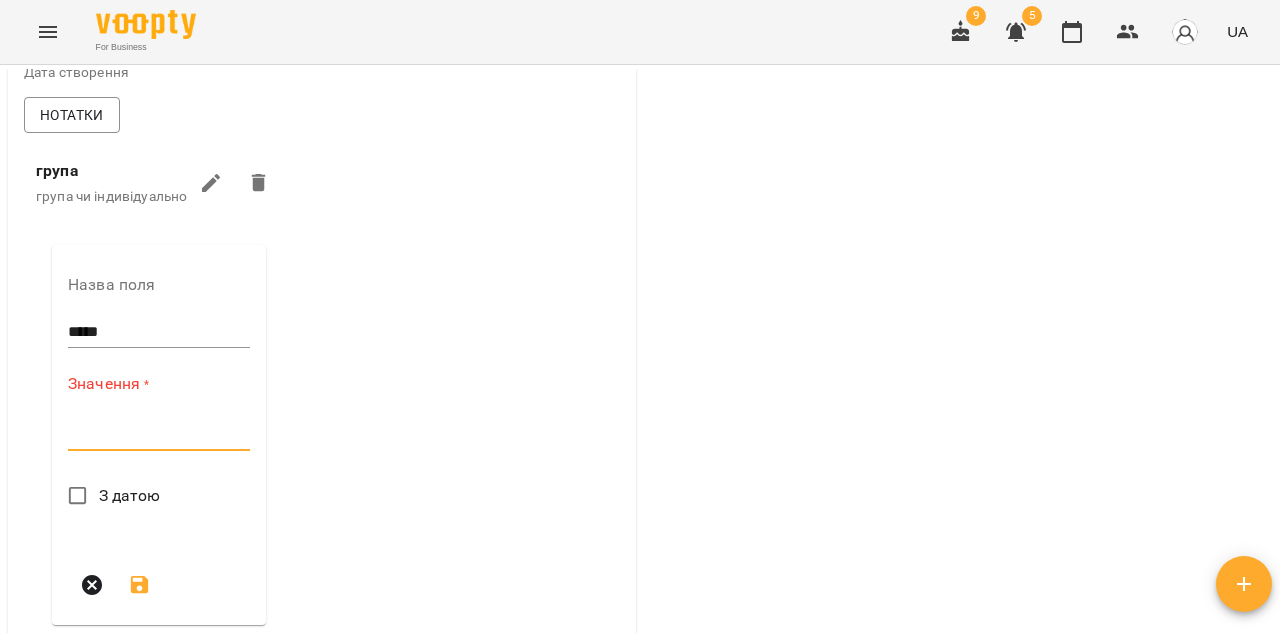 paste on "**********" 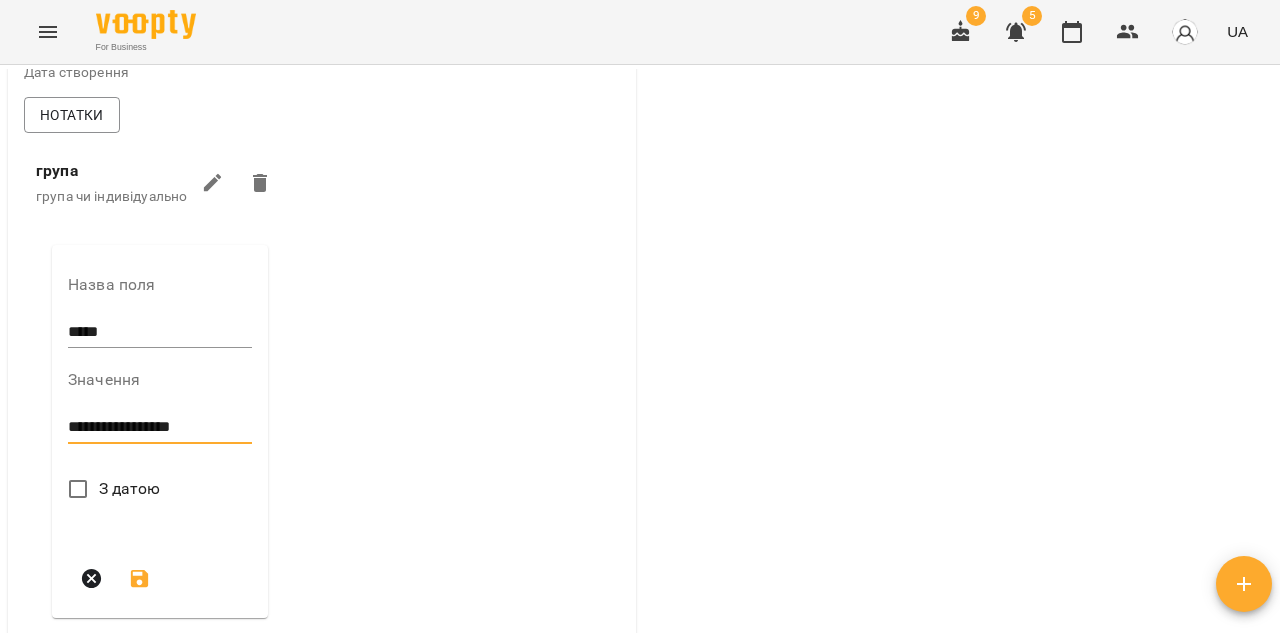 scroll, scrollTop: 822, scrollLeft: 0, axis: vertical 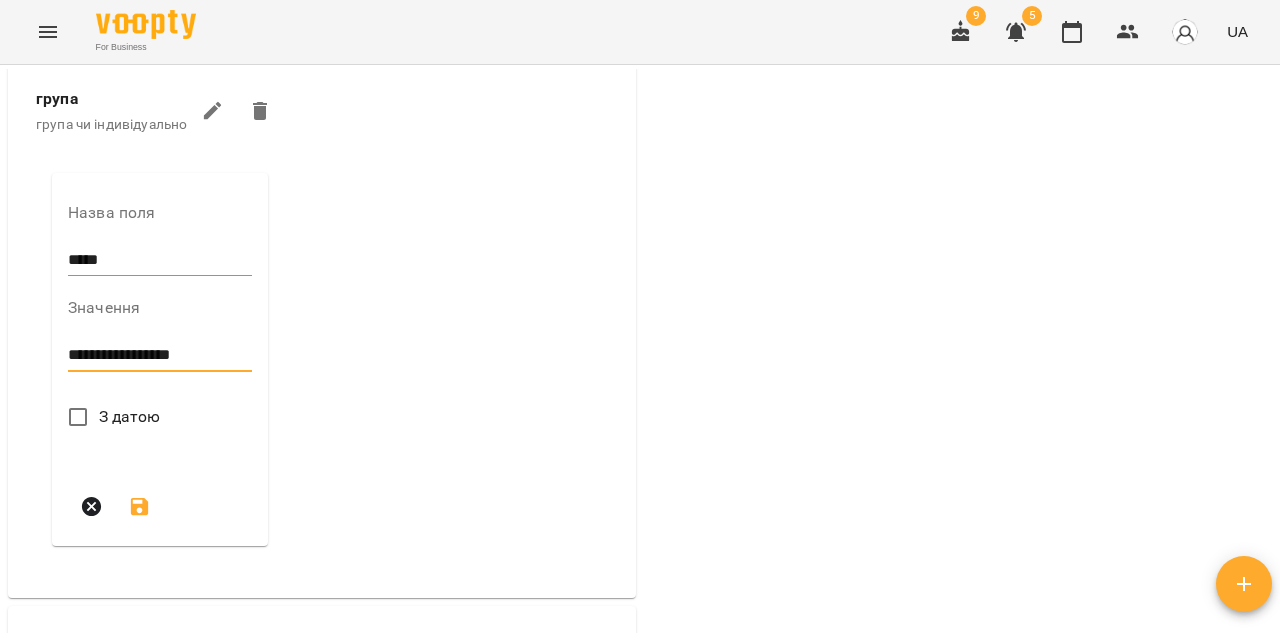 type on "**********" 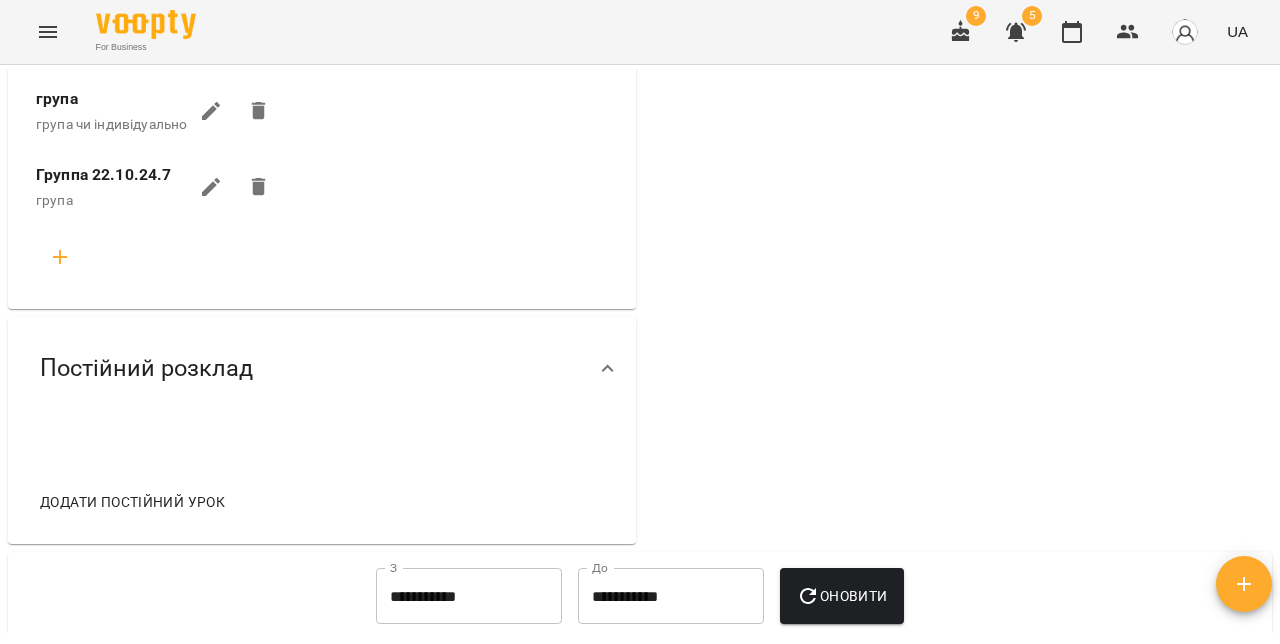 click at bounding box center (60, 257) 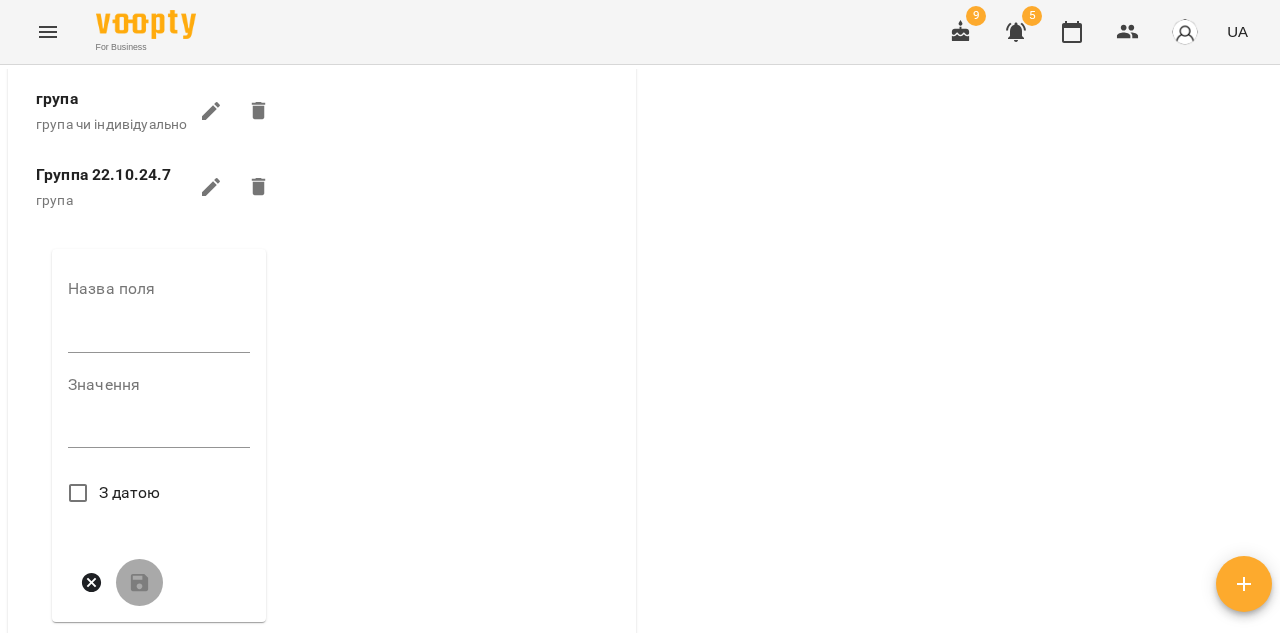 click at bounding box center [159, 337] 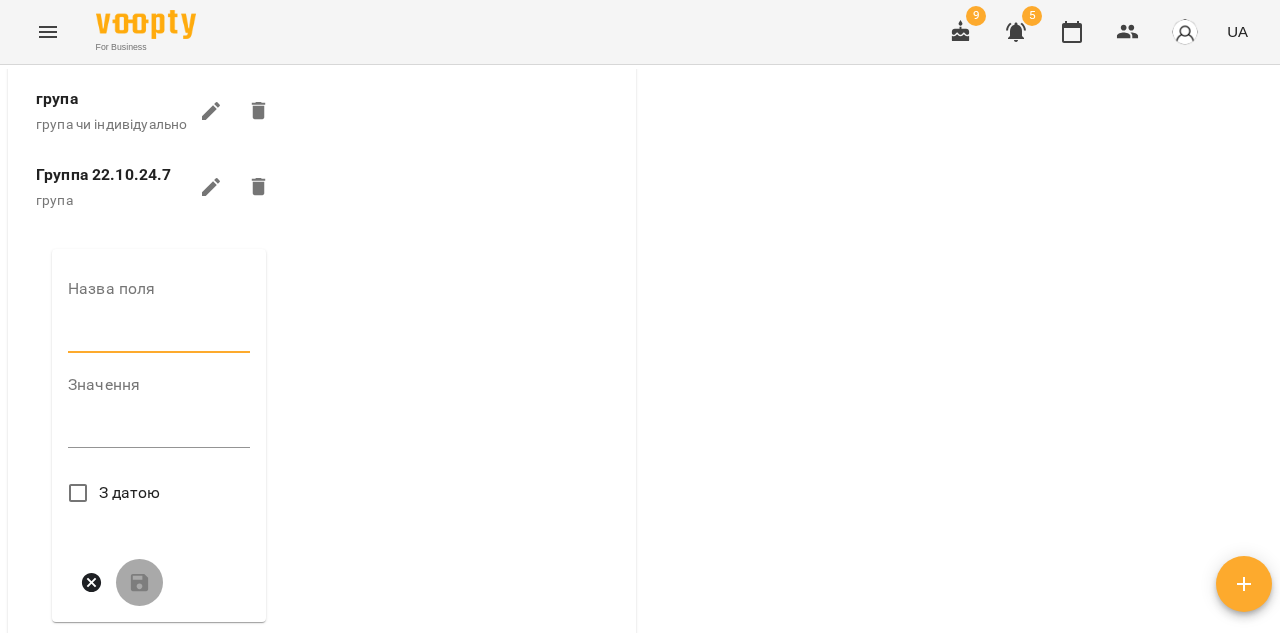 type on "**********" 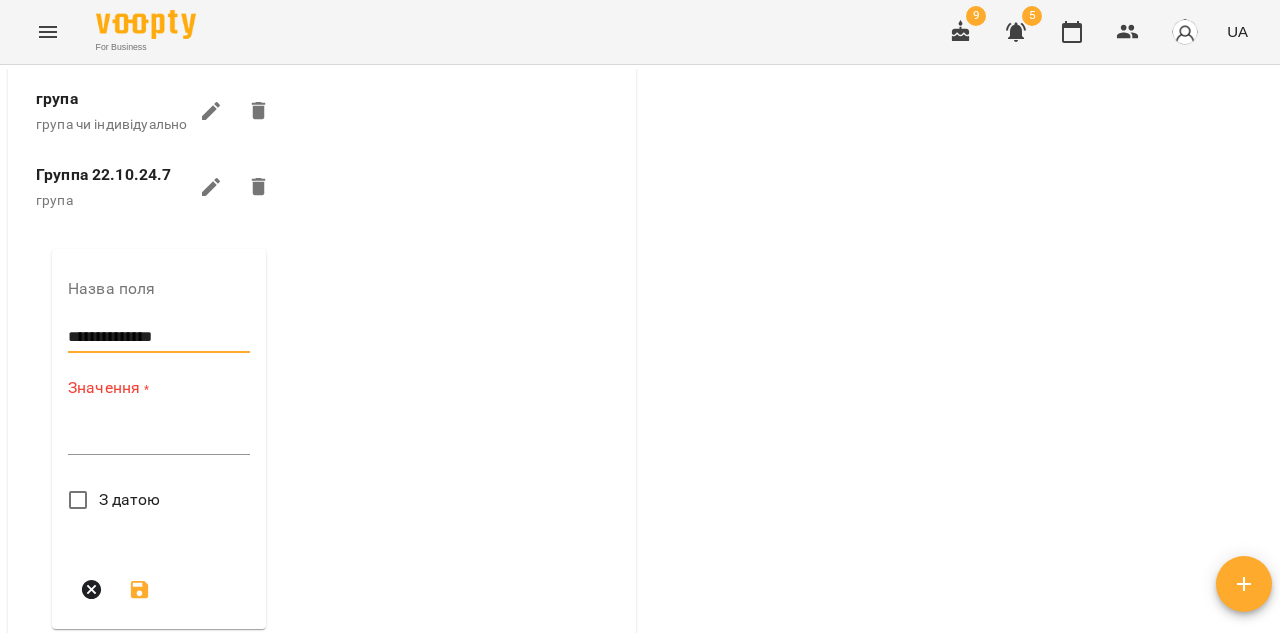 click at bounding box center [159, 438] 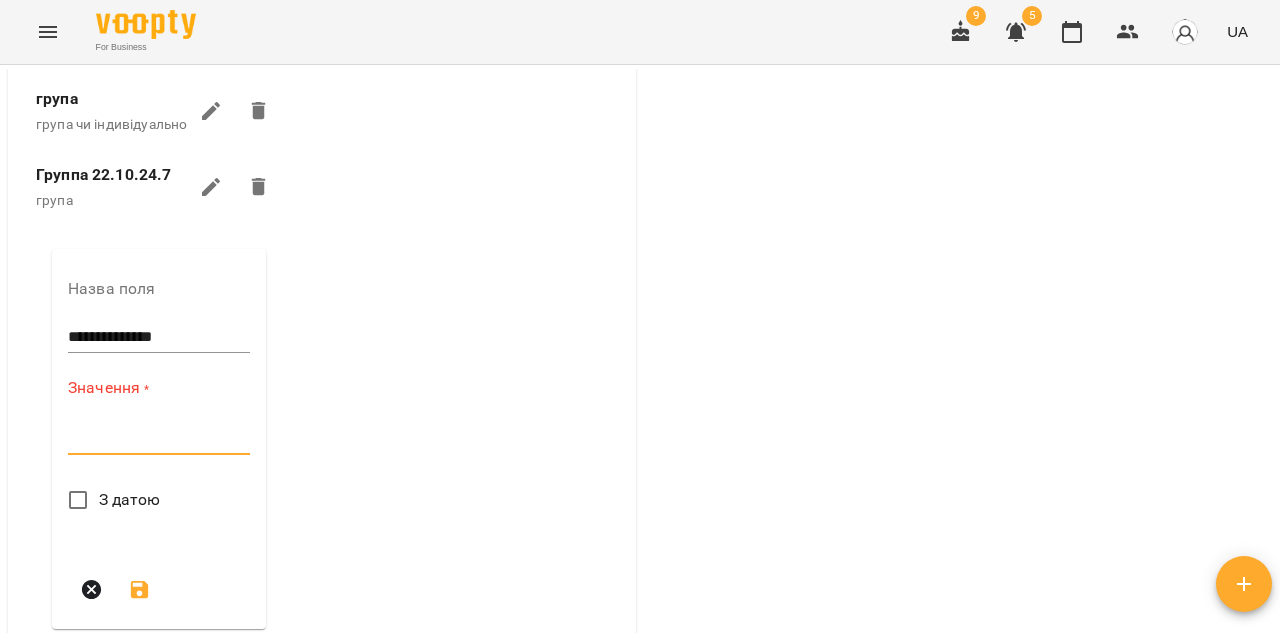 paste on "**********" 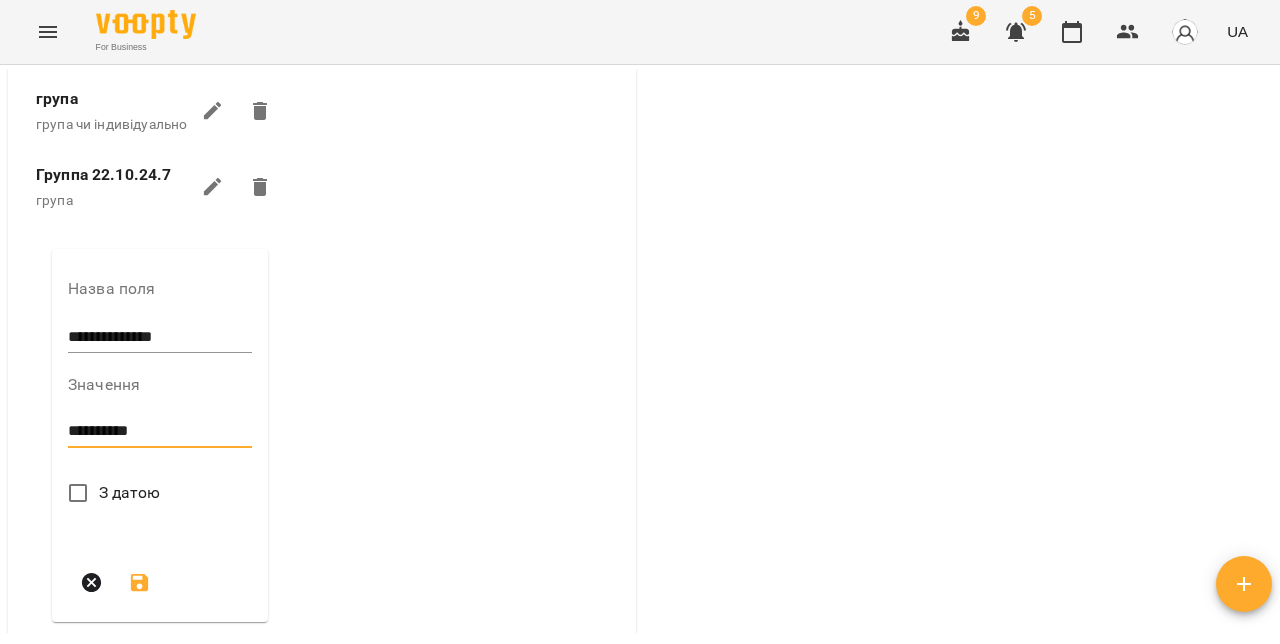 scroll, scrollTop: 887, scrollLeft: 0, axis: vertical 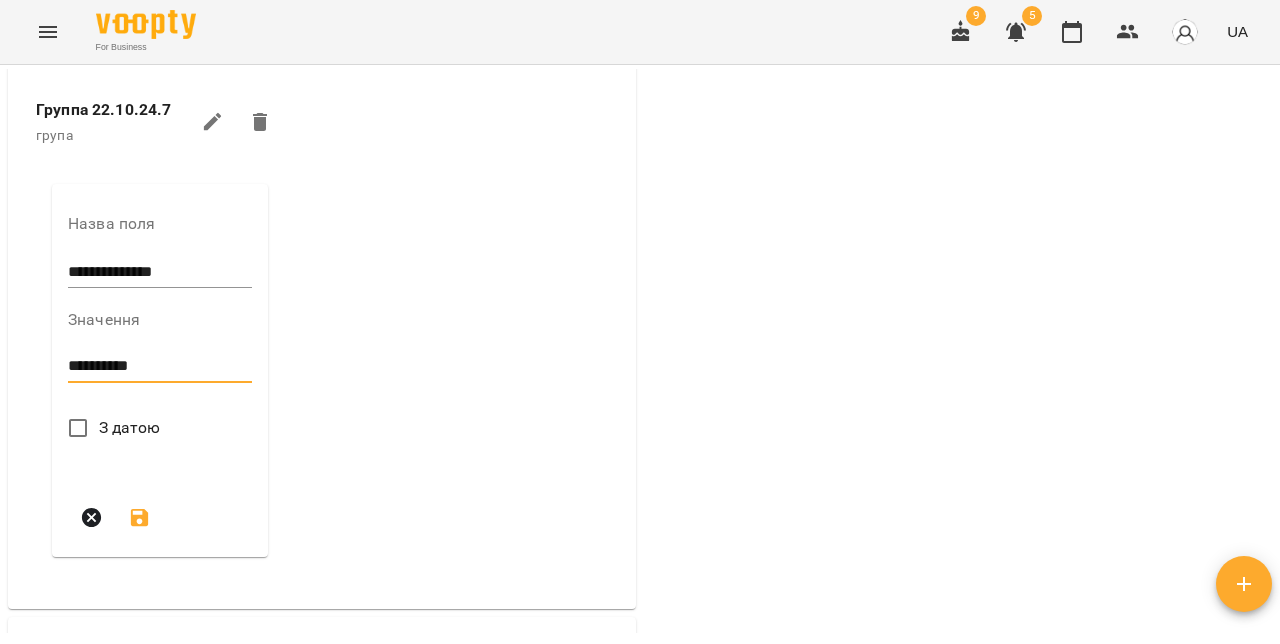 type on "**********" 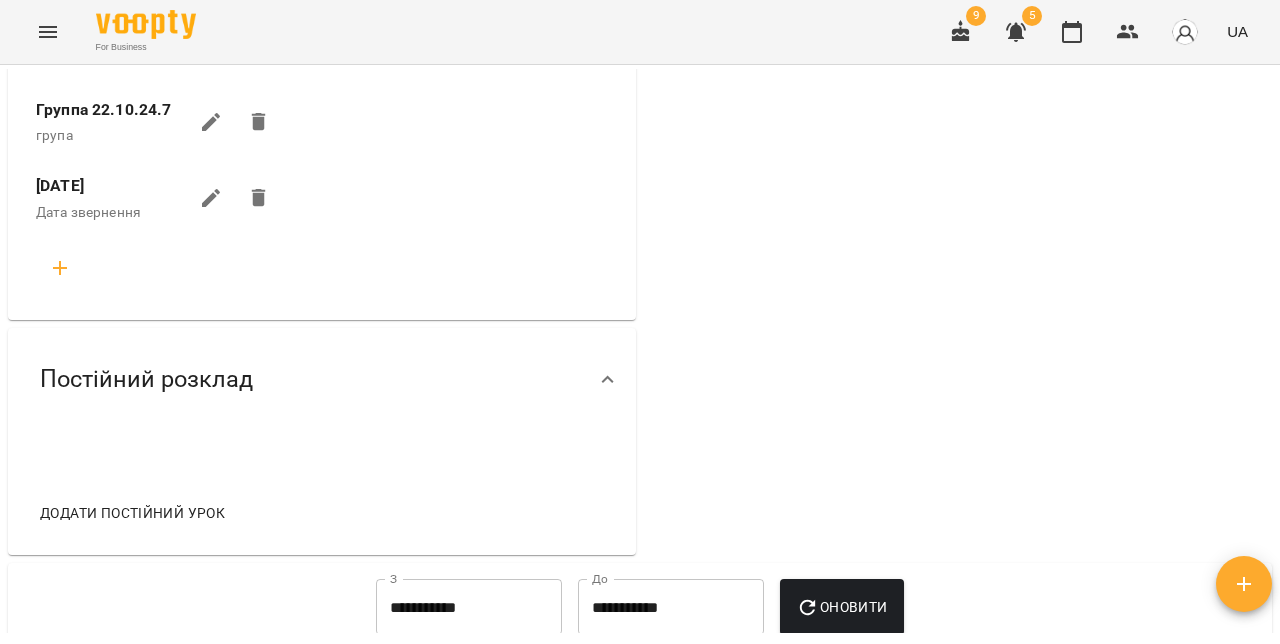 scroll, scrollTop: 0, scrollLeft: 0, axis: both 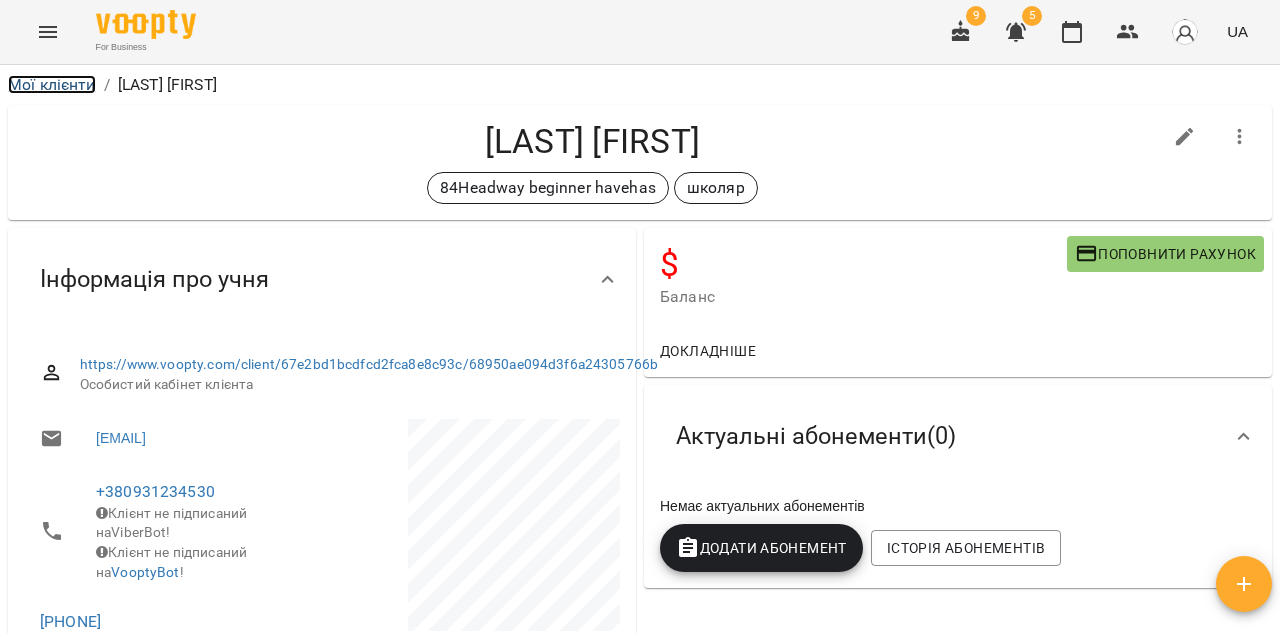 click on "Мої клієнти" at bounding box center (52, 84) 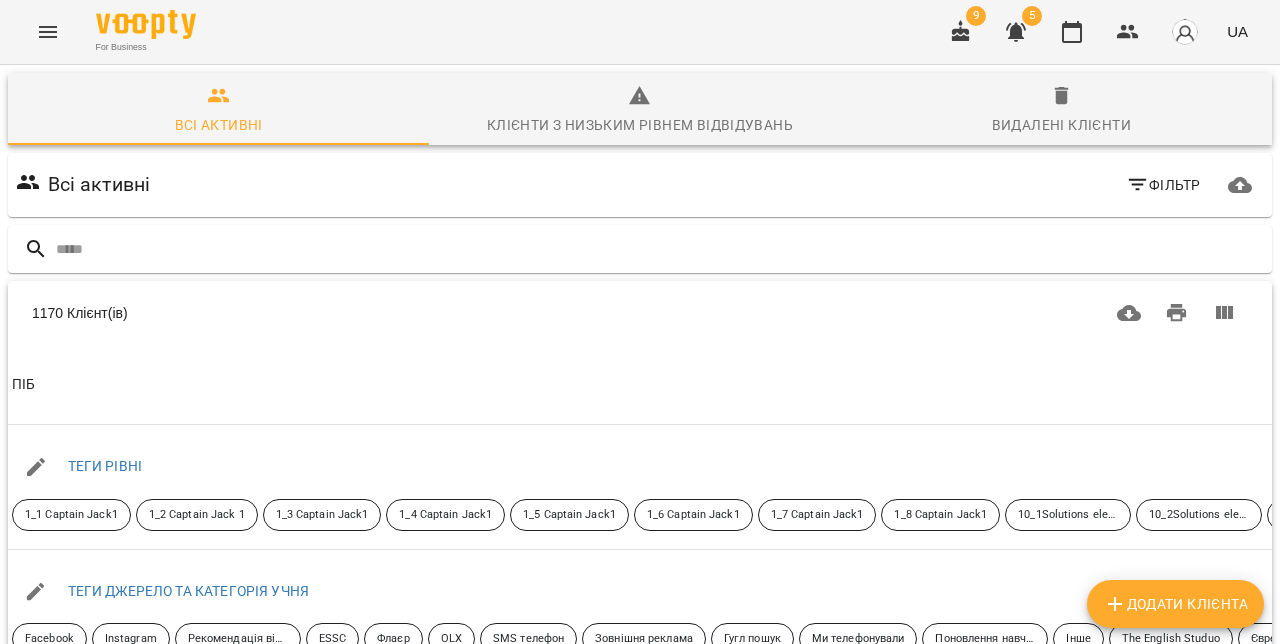 click on "Додати клієнта" at bounding box center (1175, 604) 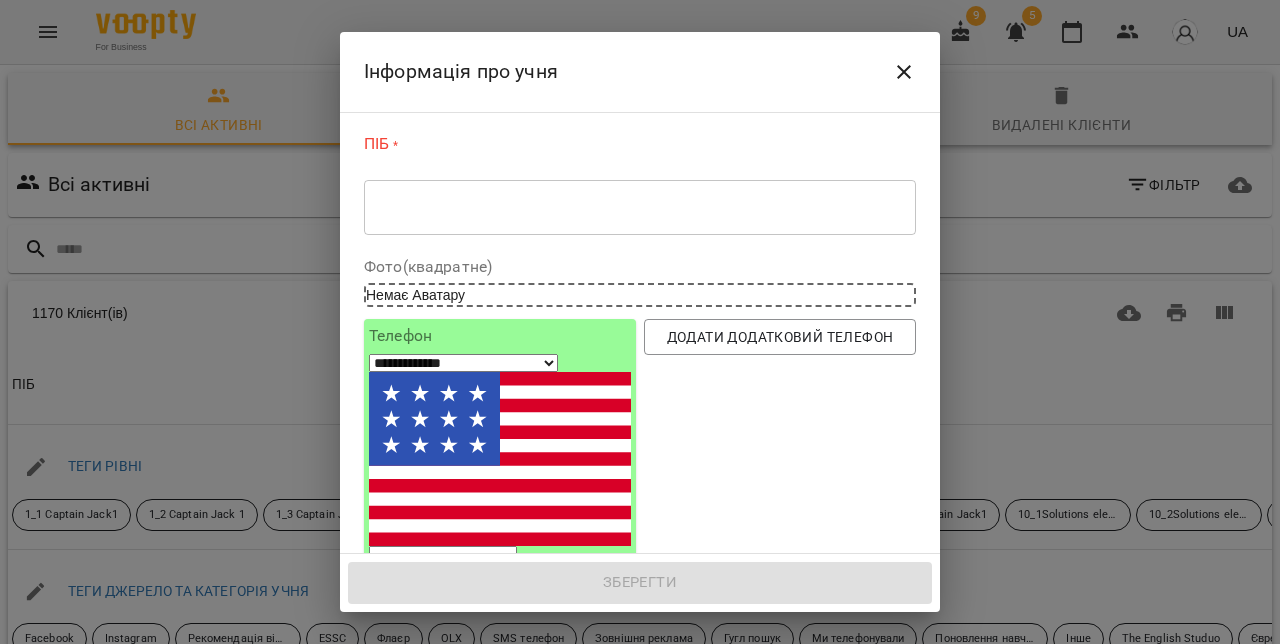 click at bounding box center (640, 207) 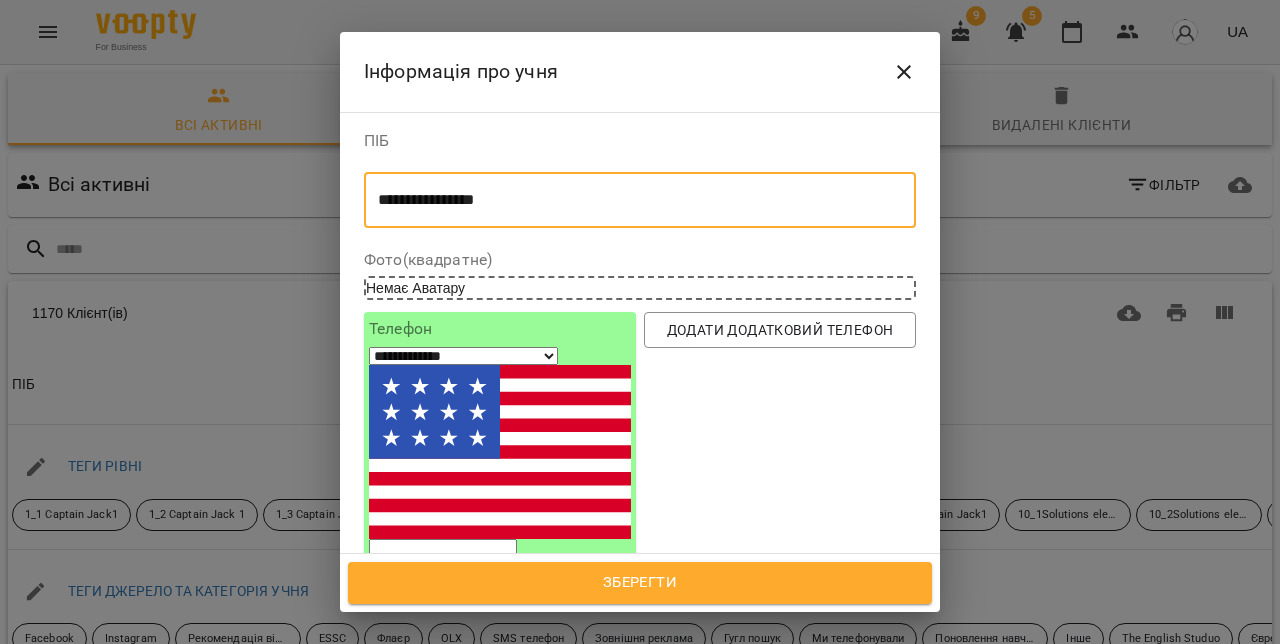 type on "**********" 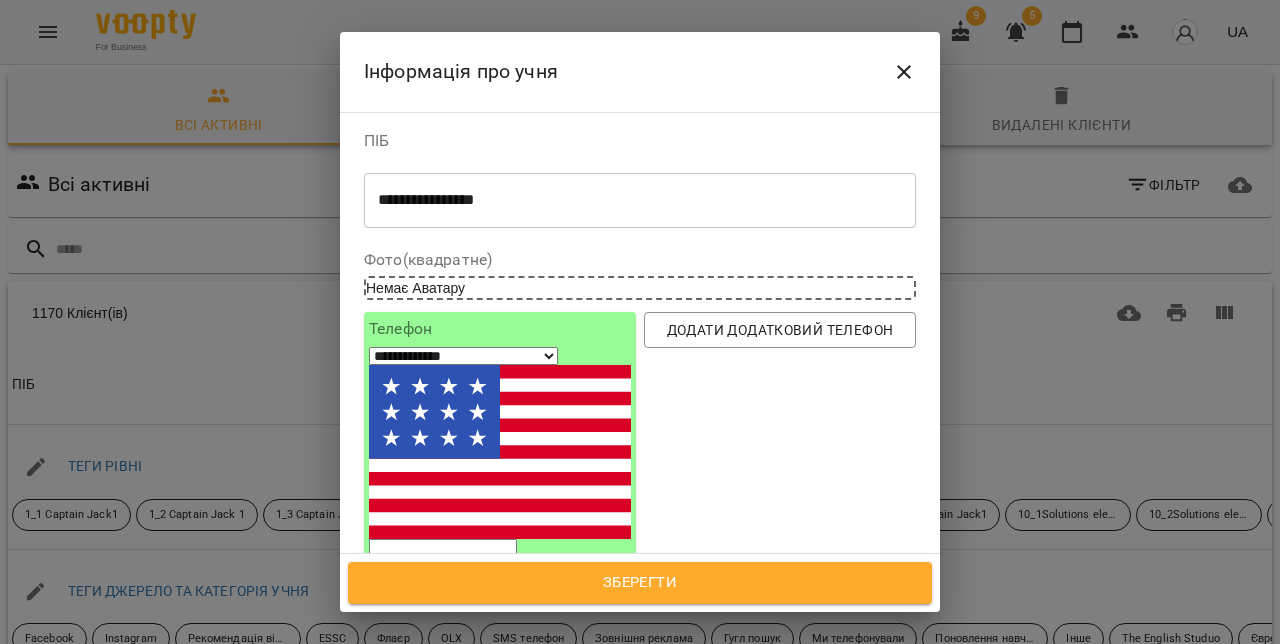 select on "**" 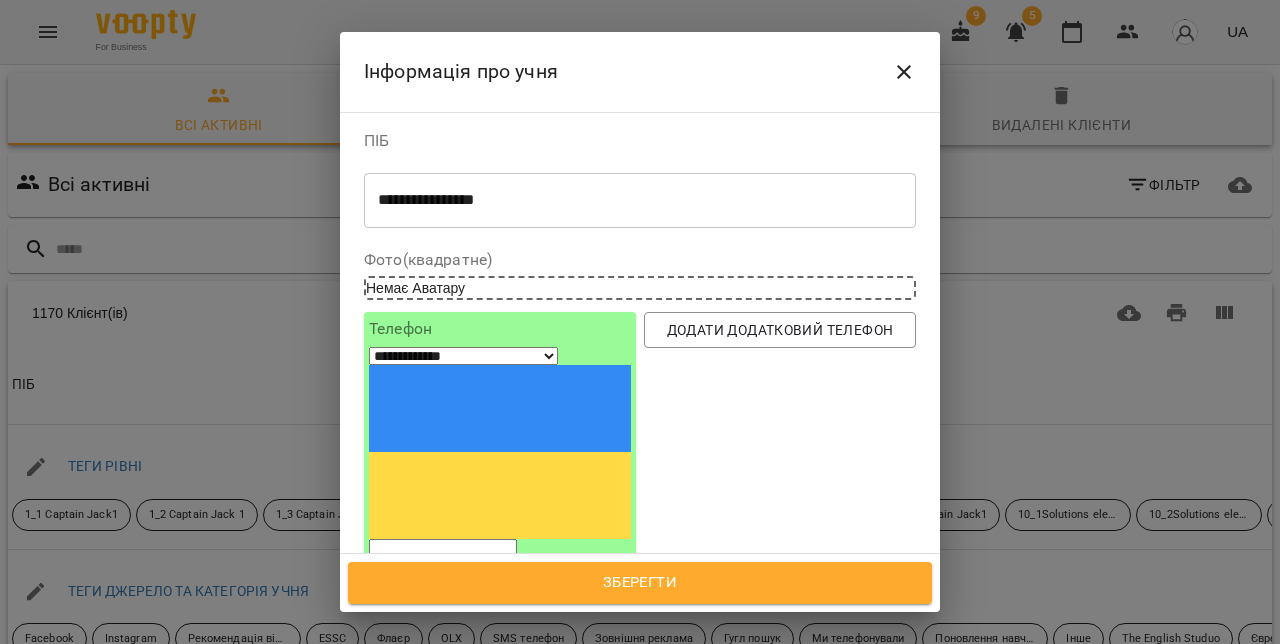 paste on "*********" 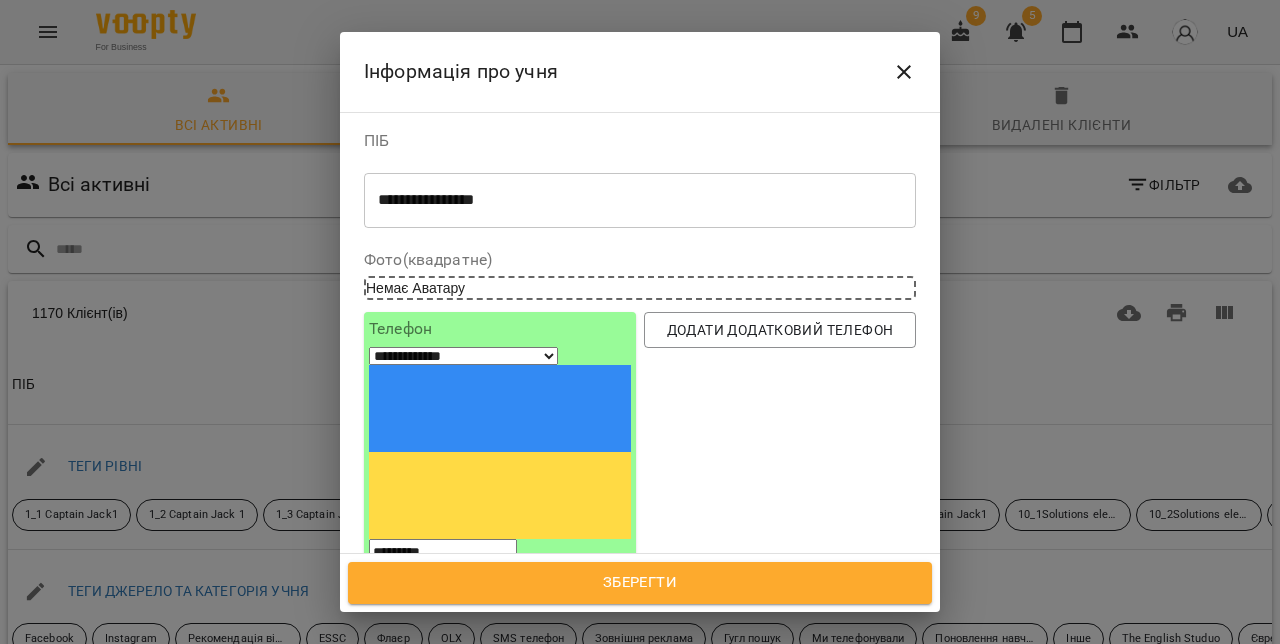 type on "*********" 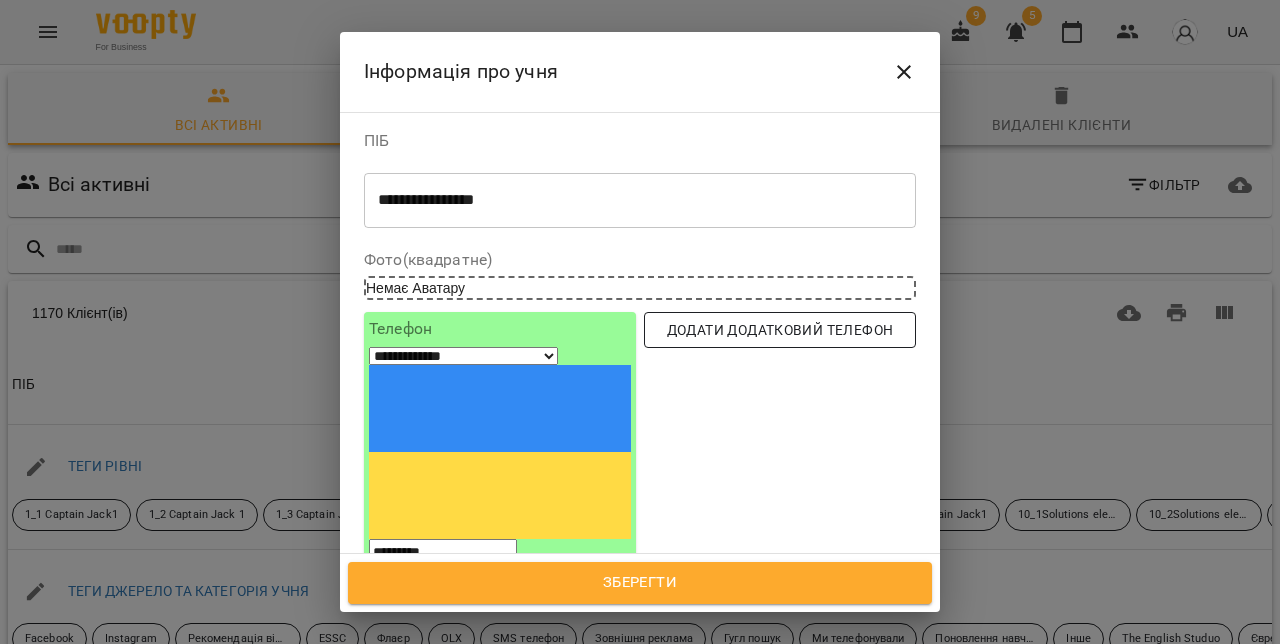 click on "Додати додатковий телефон" at bounding box center [780, 330] 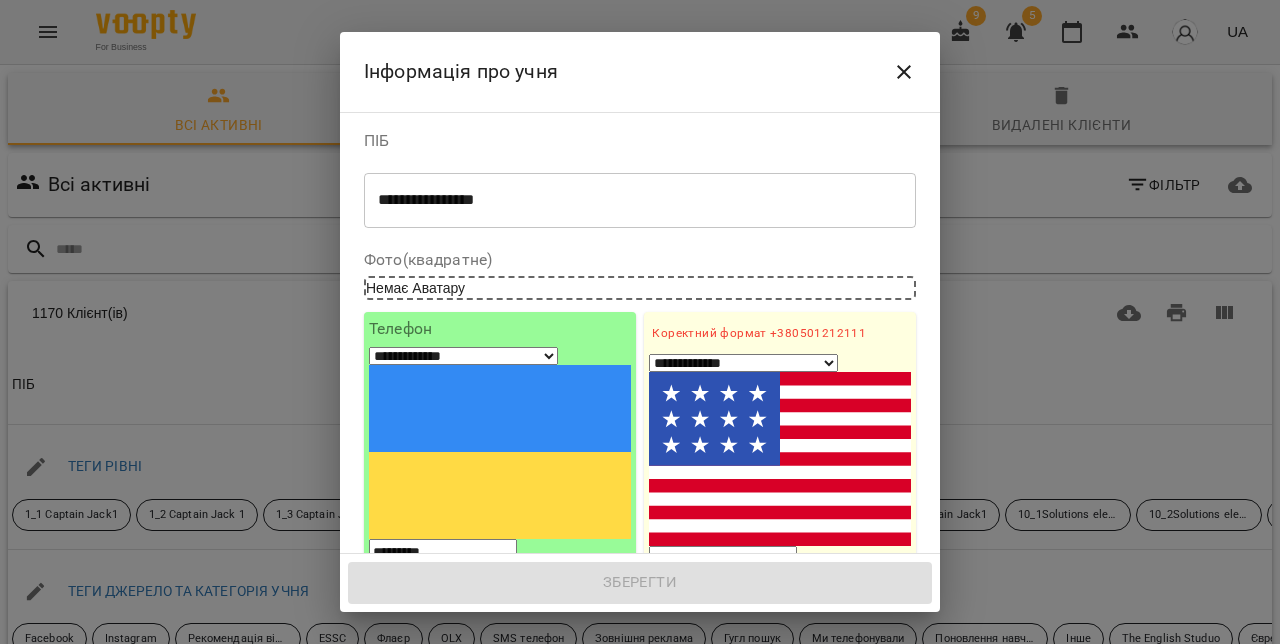 click on "1. Ім'я" at bounding box center (780, 636) 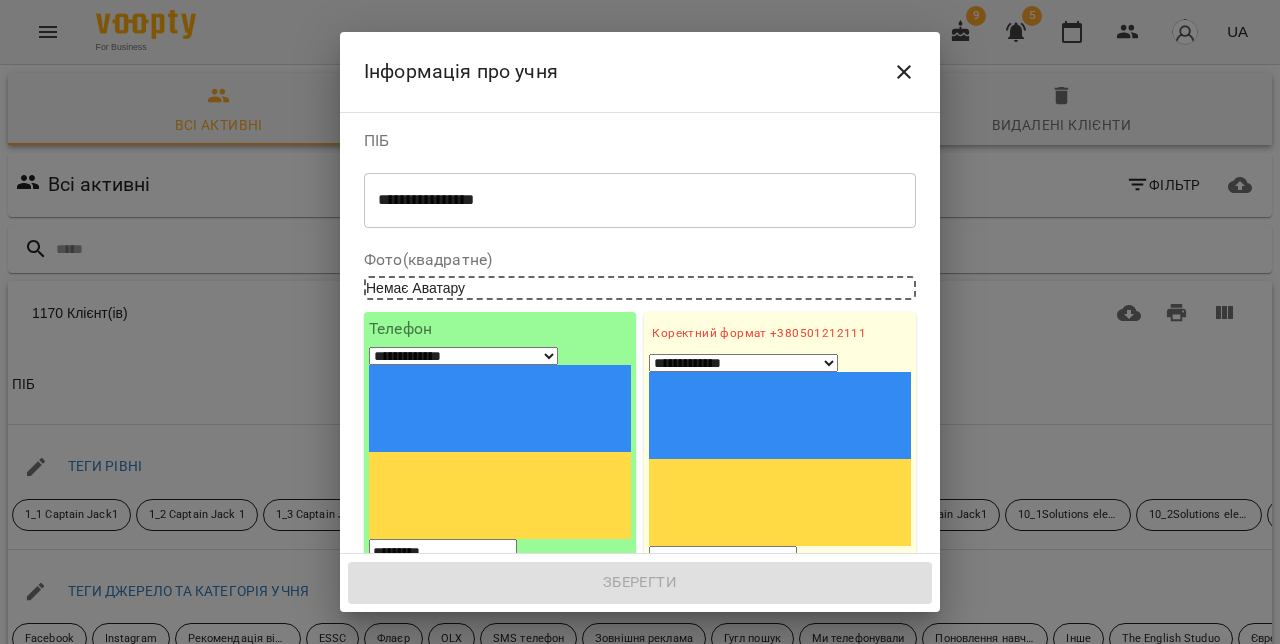paste on "**********" 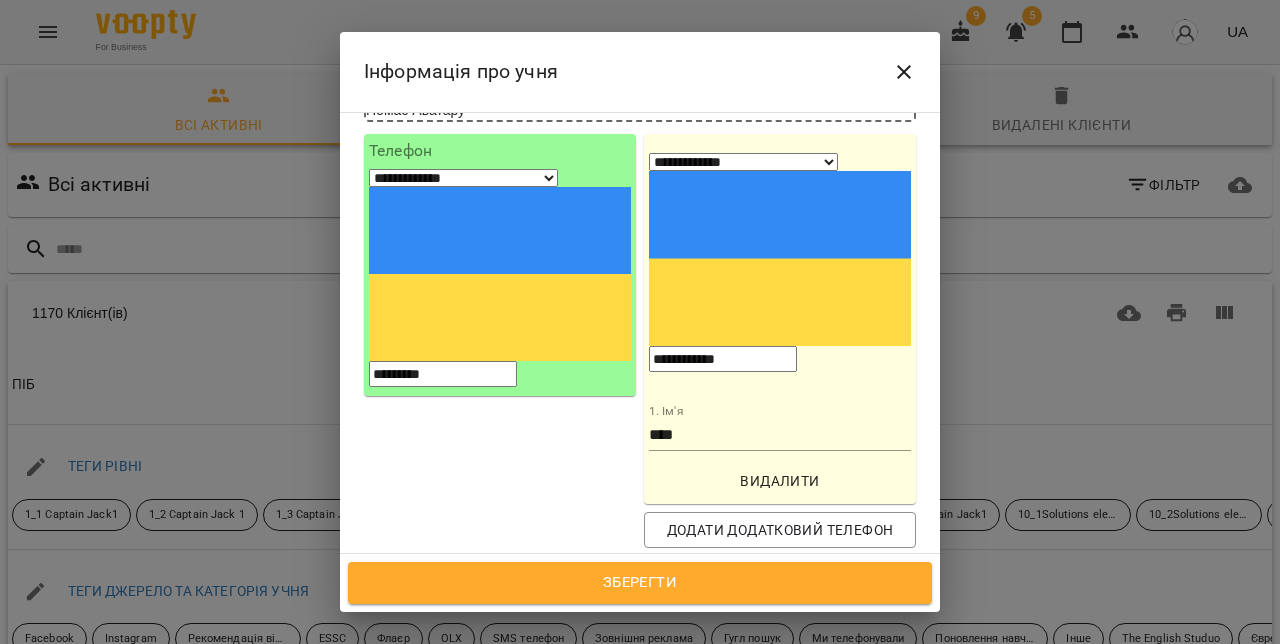 scroll, scrollTop: 224, scrollLeft: 0, axis: vertical 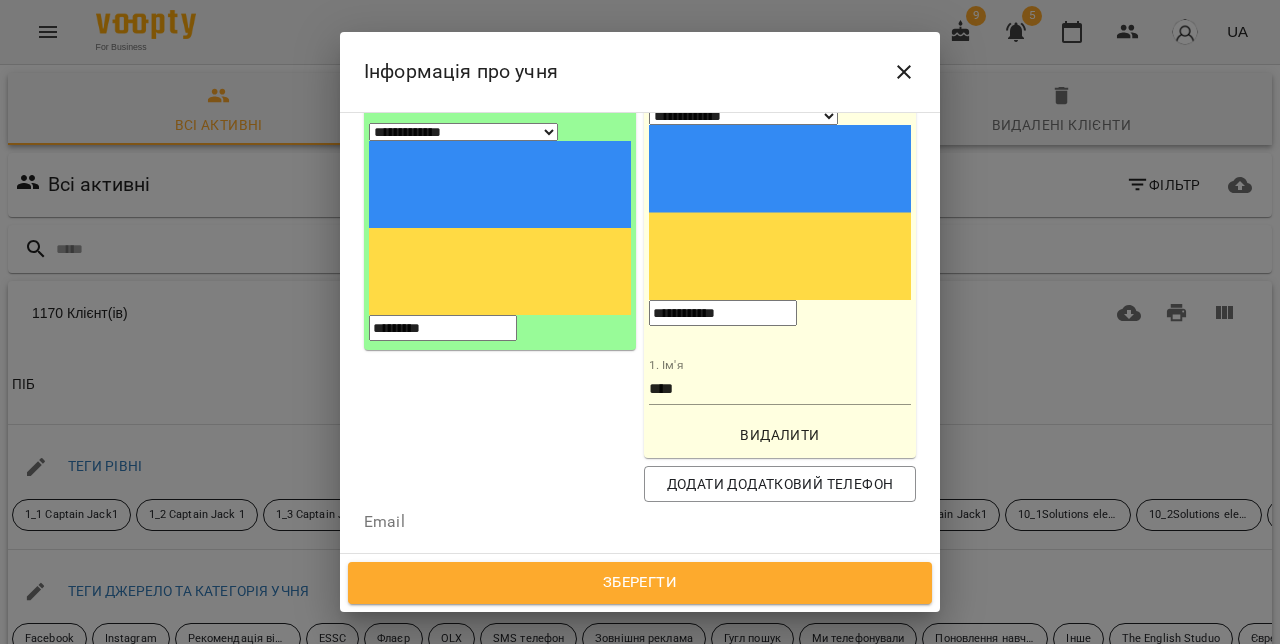type on "**********" 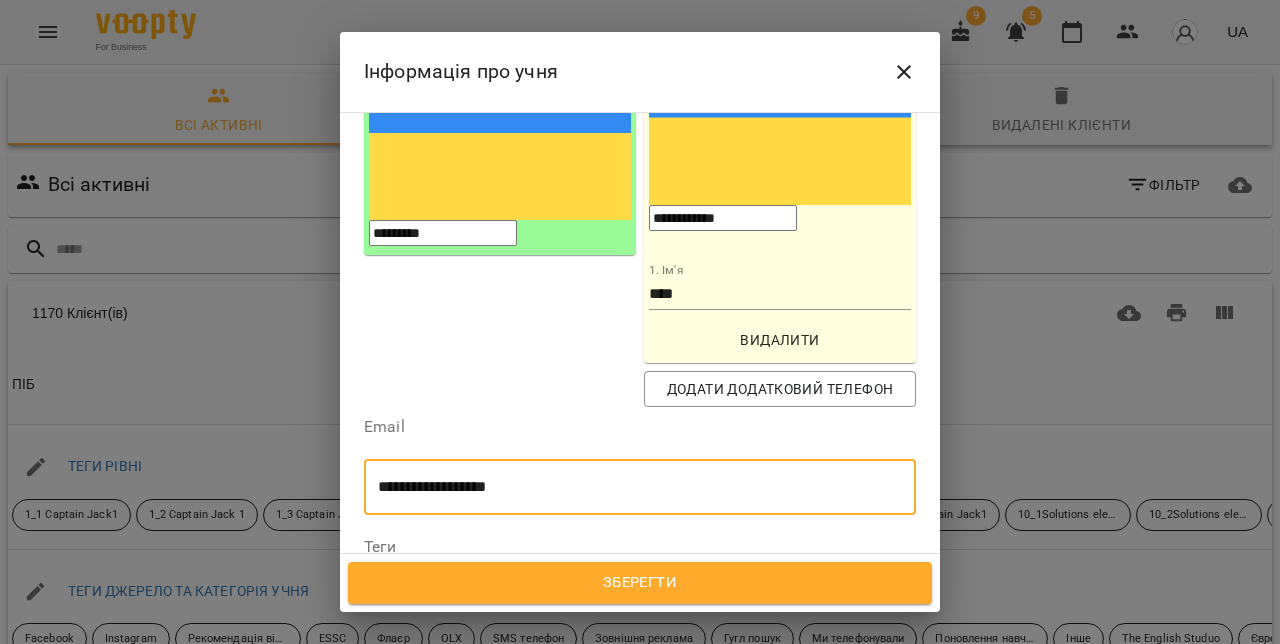 scroll, scrollTop: 364, scrollLeft: 0, axis: vertical 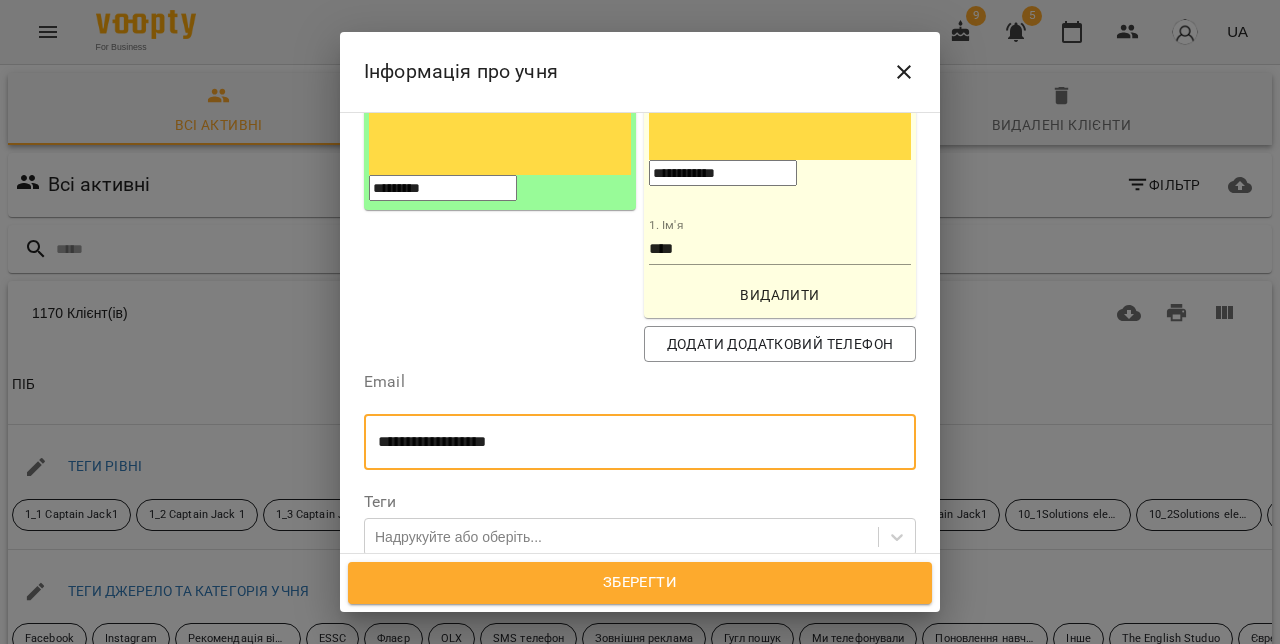 type on "**********" 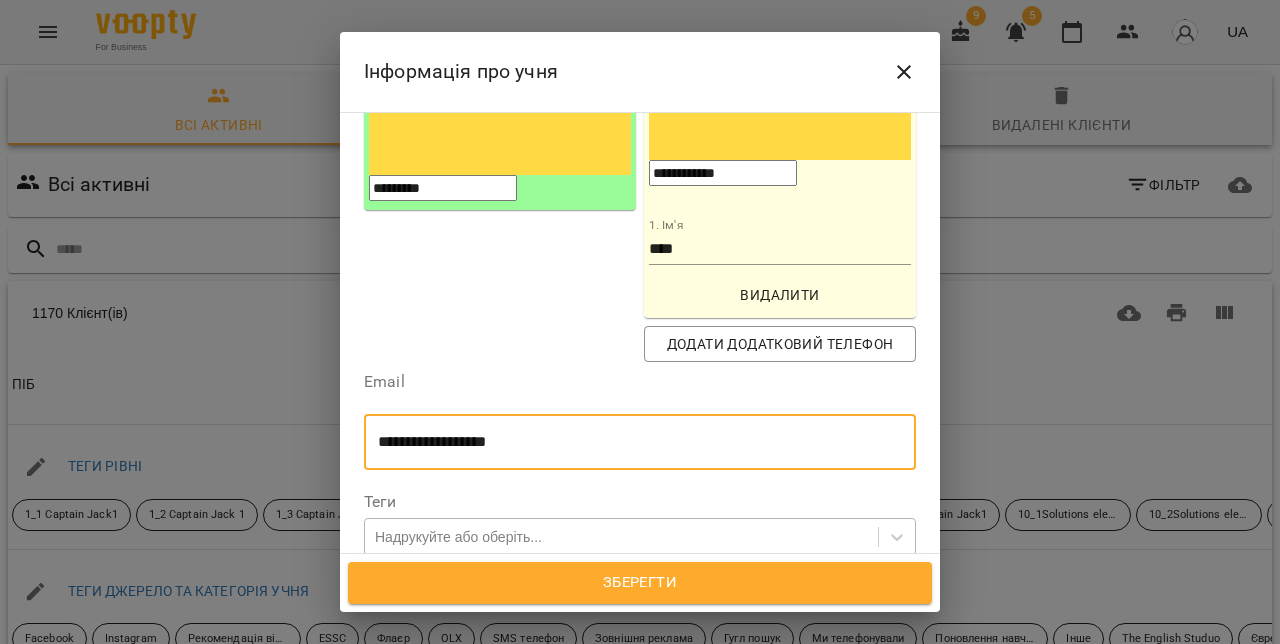 click on "Надрукуйте або оберіть..." at bounding box center (458, 537) 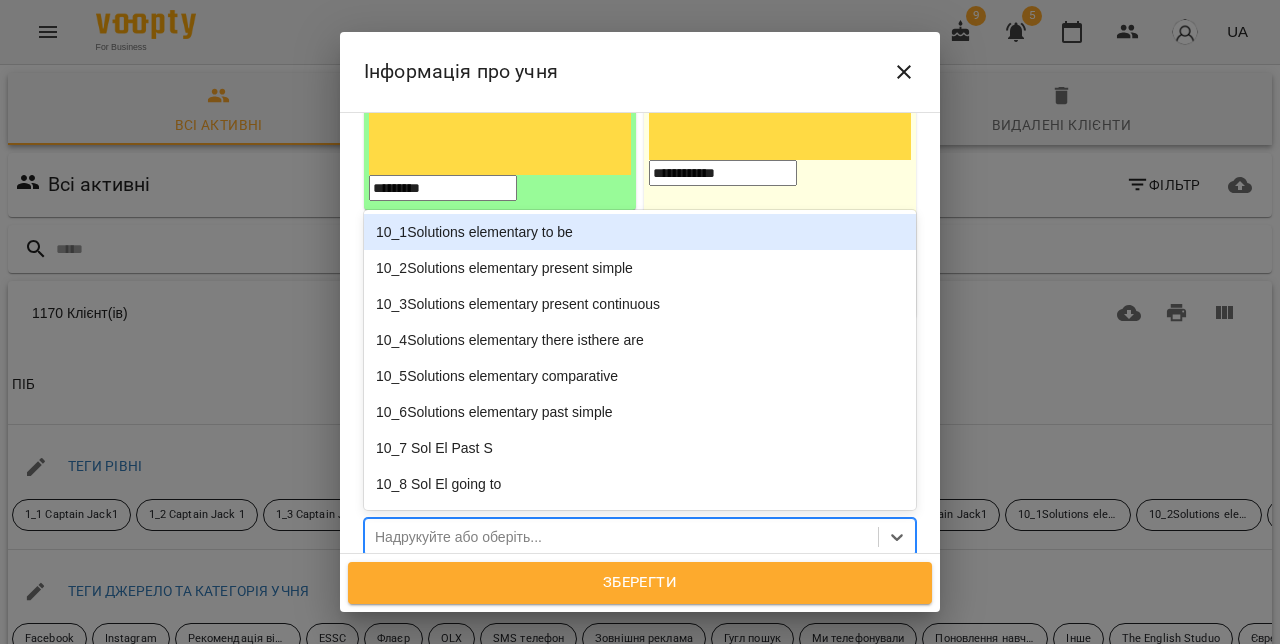 paste on "**********" 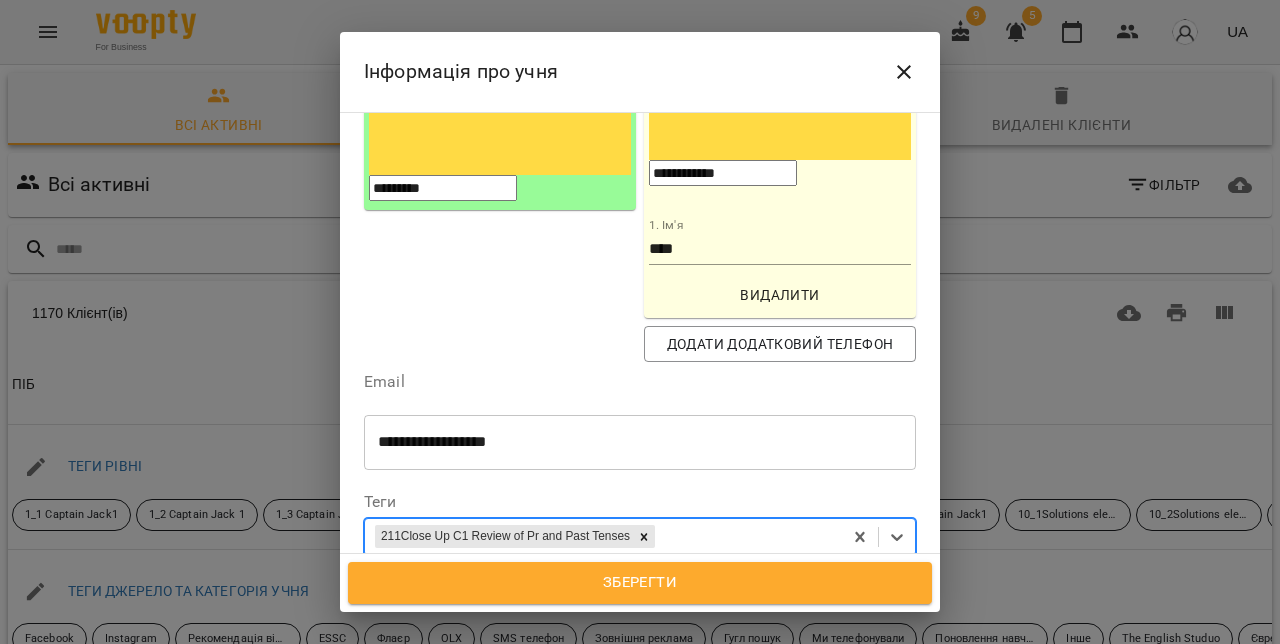 paste on "****" 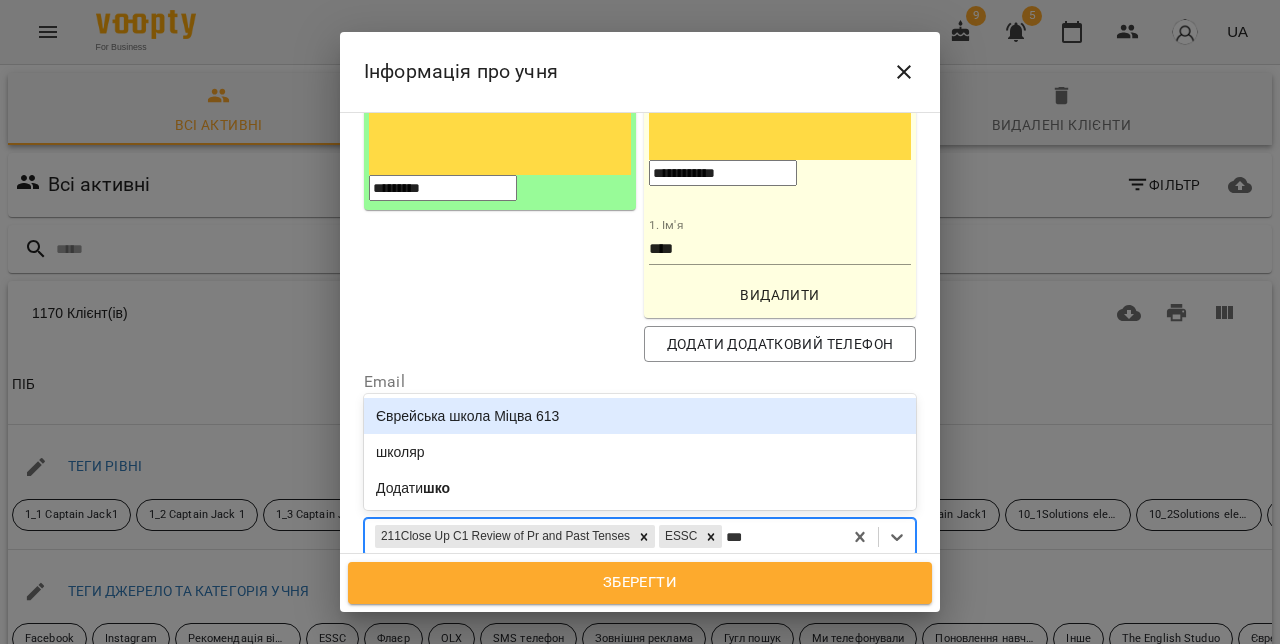 type on "****" 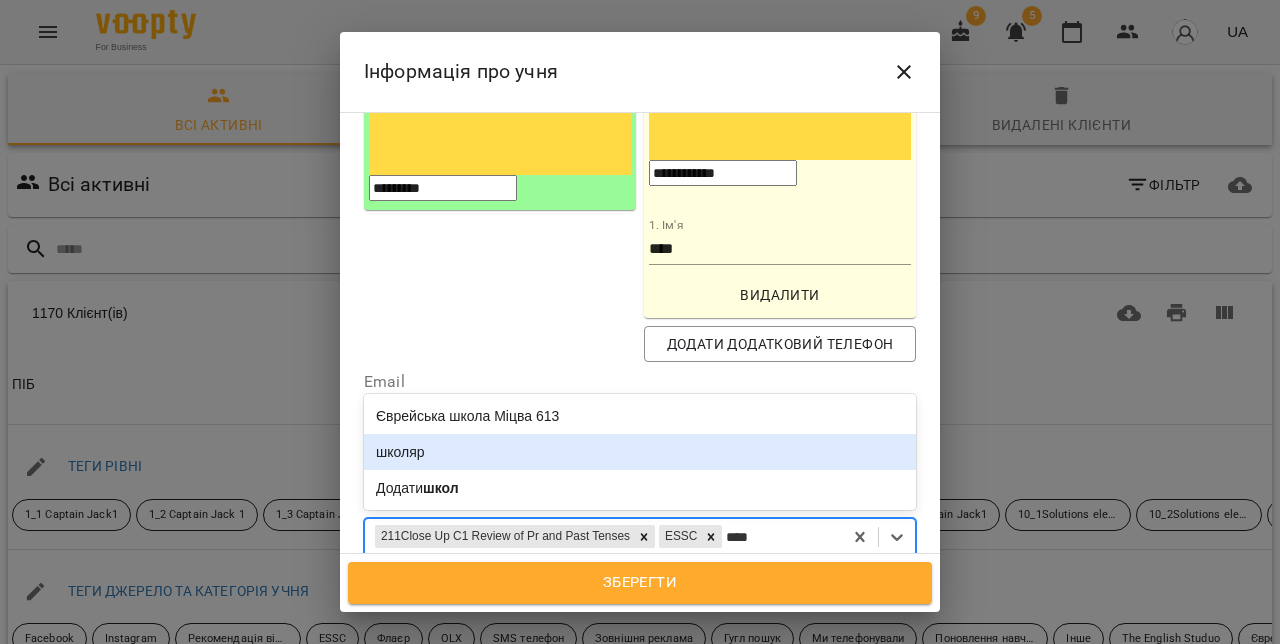click on "школяр" at bounding box center (640, 452) 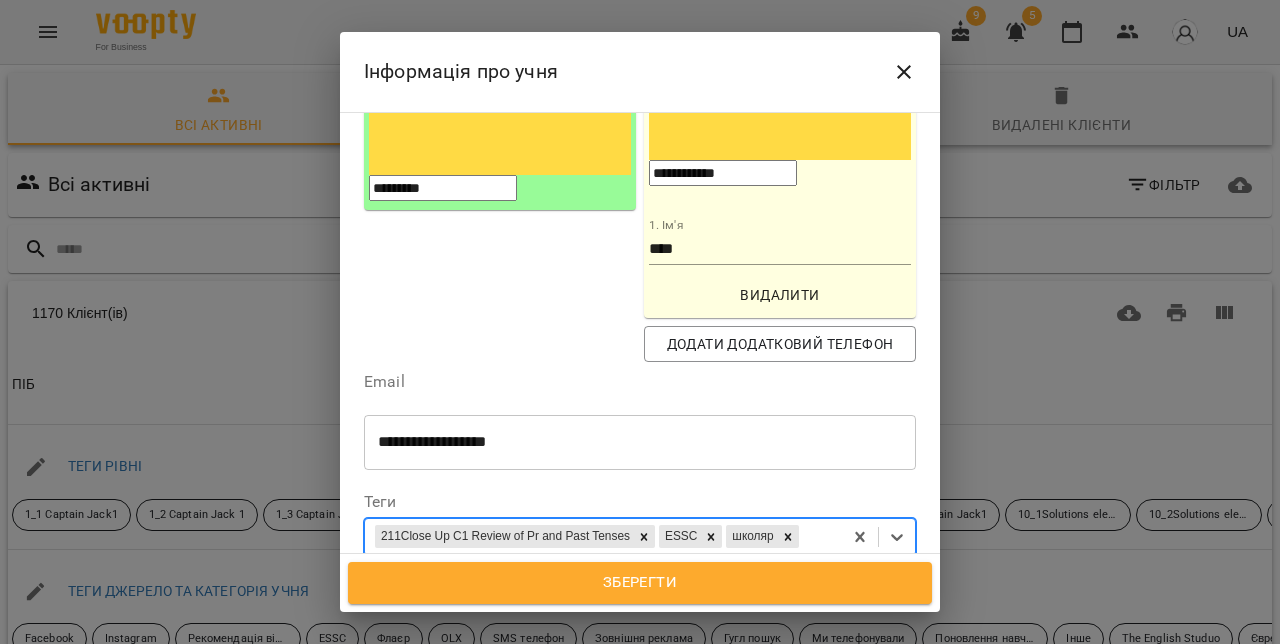 click on "Дата народження" at bounding box center (640, 586) 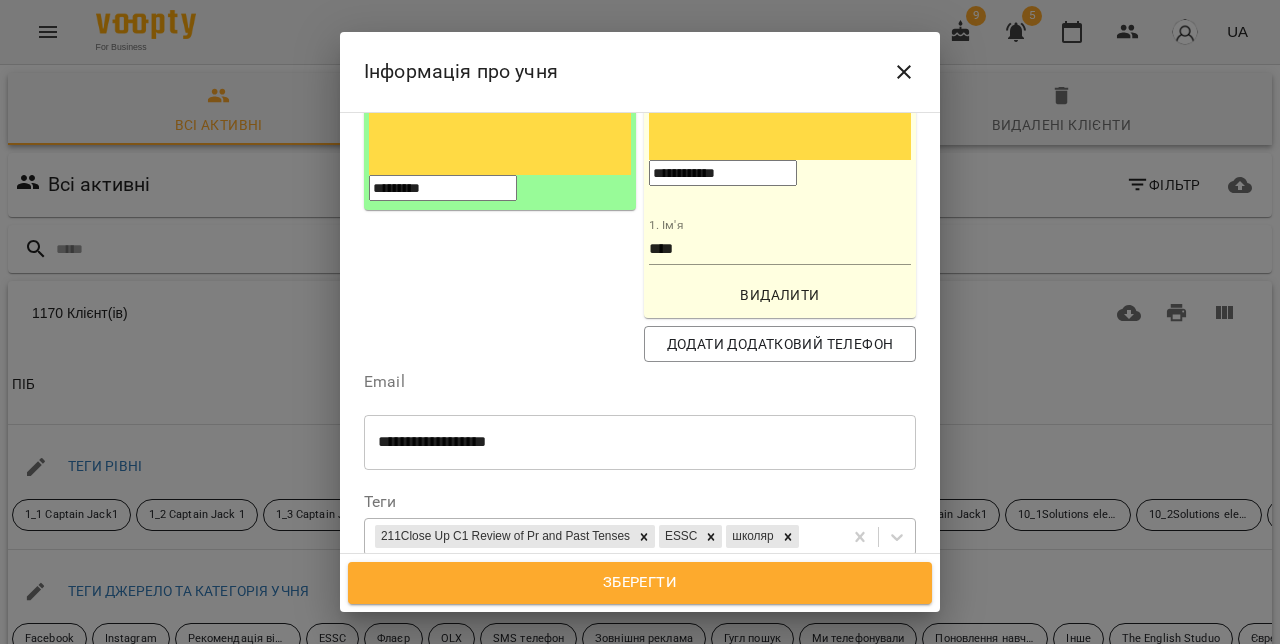click on "**********" at bounding box center [450, 596] 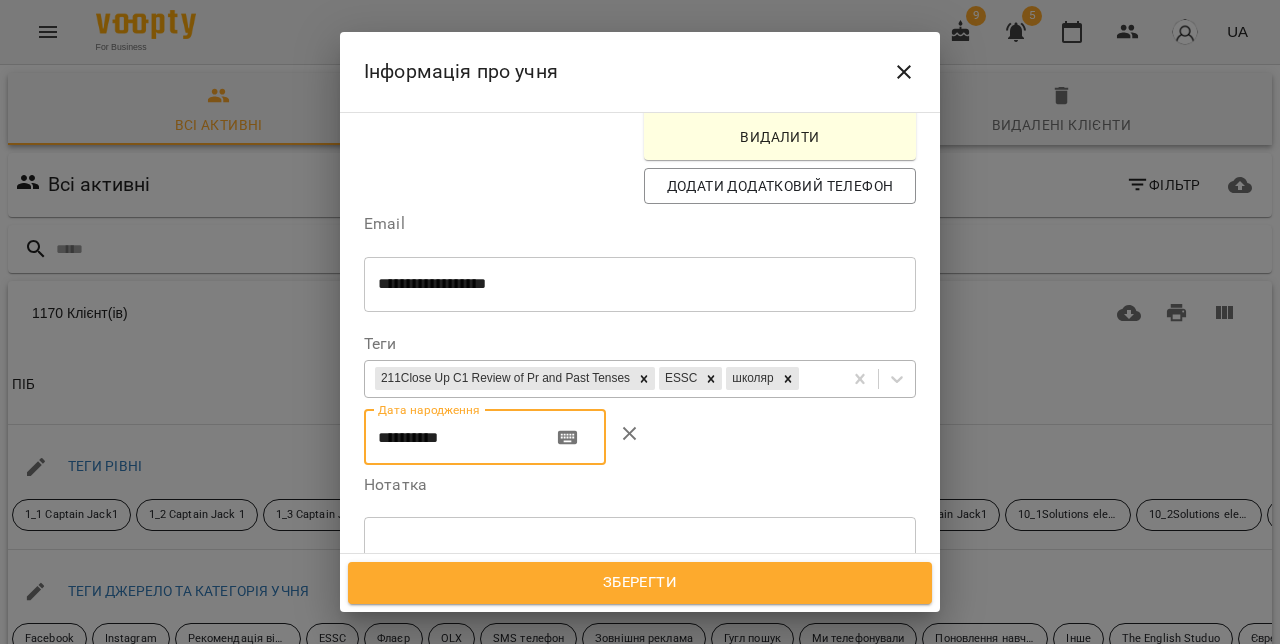 scroll, scrollTop: 526, scrollLeft: 0, axis: vertical 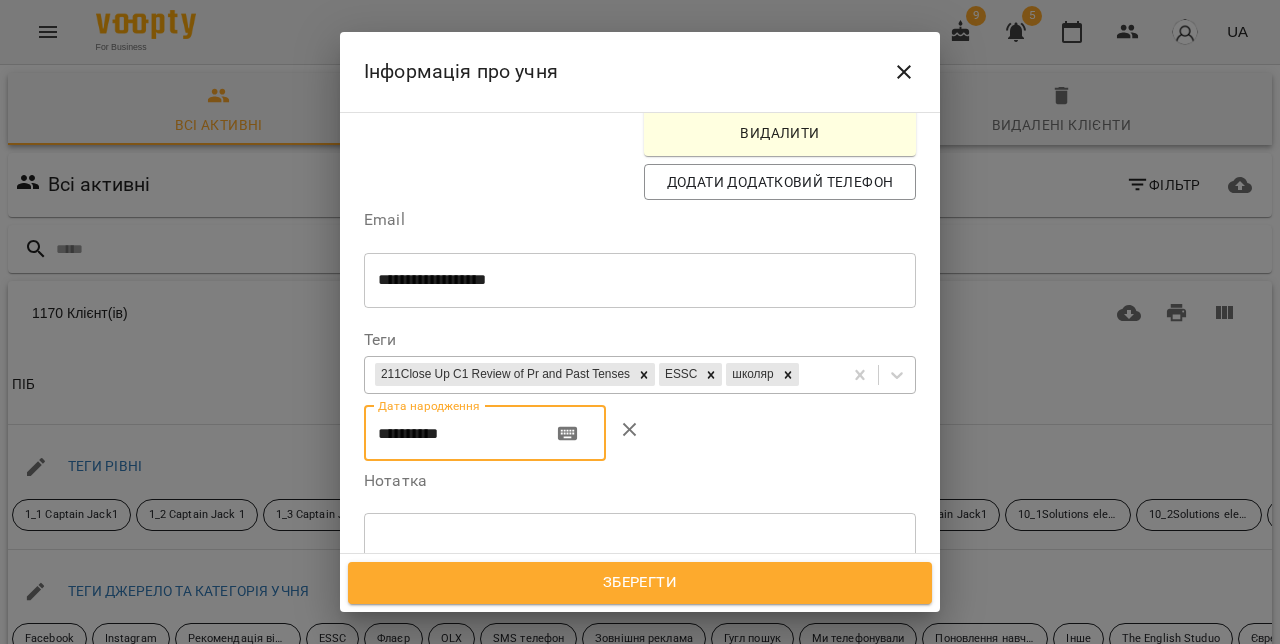 type on "**********" 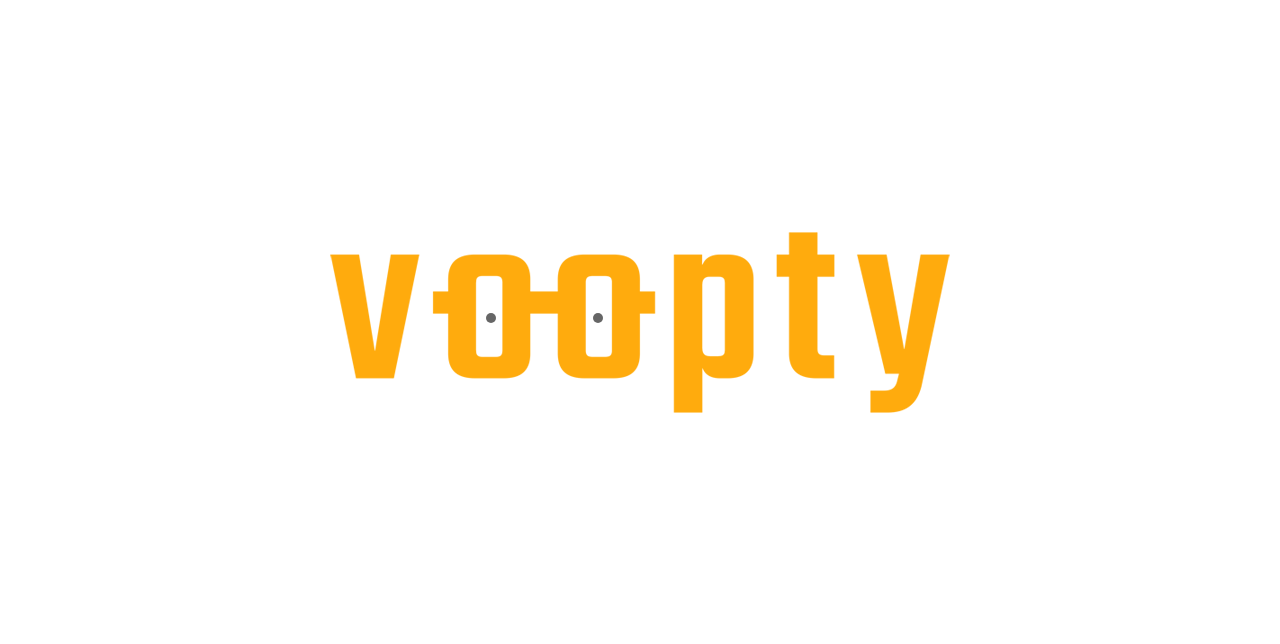scroll, scrollTop: 0, scrollLeft: 0, axis: both 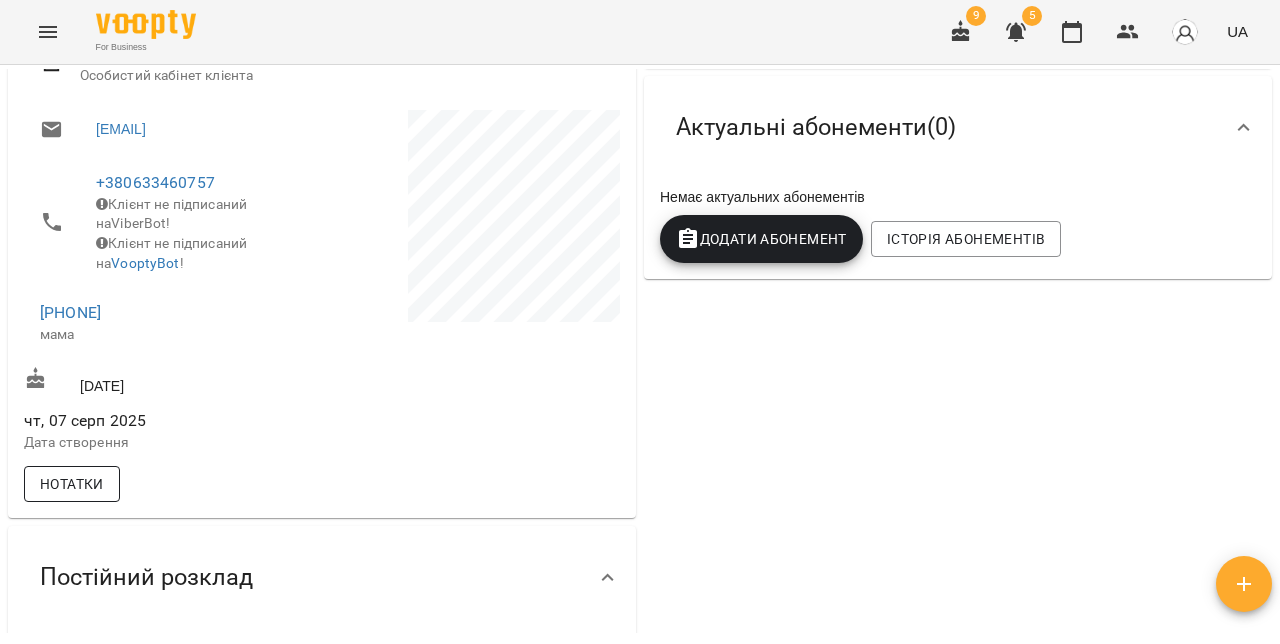 click on "Нотатки" at bounding box center (72, 484) 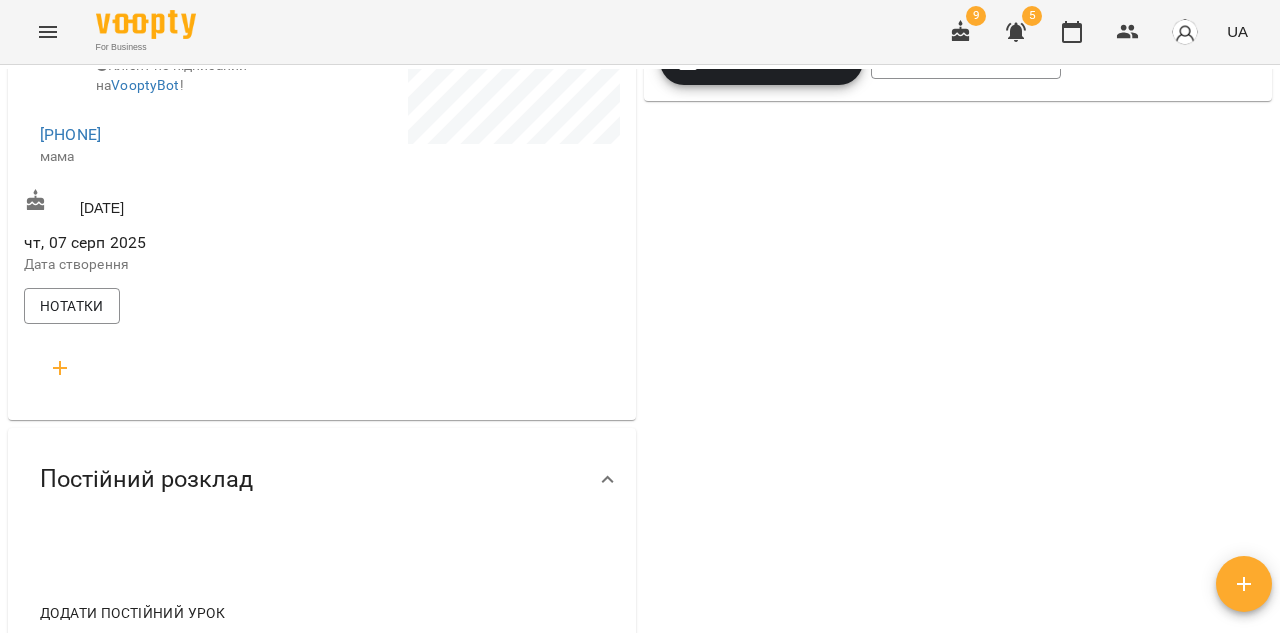 scroll, scrollTop: 491, scrollLeft: 0, axis: vertical 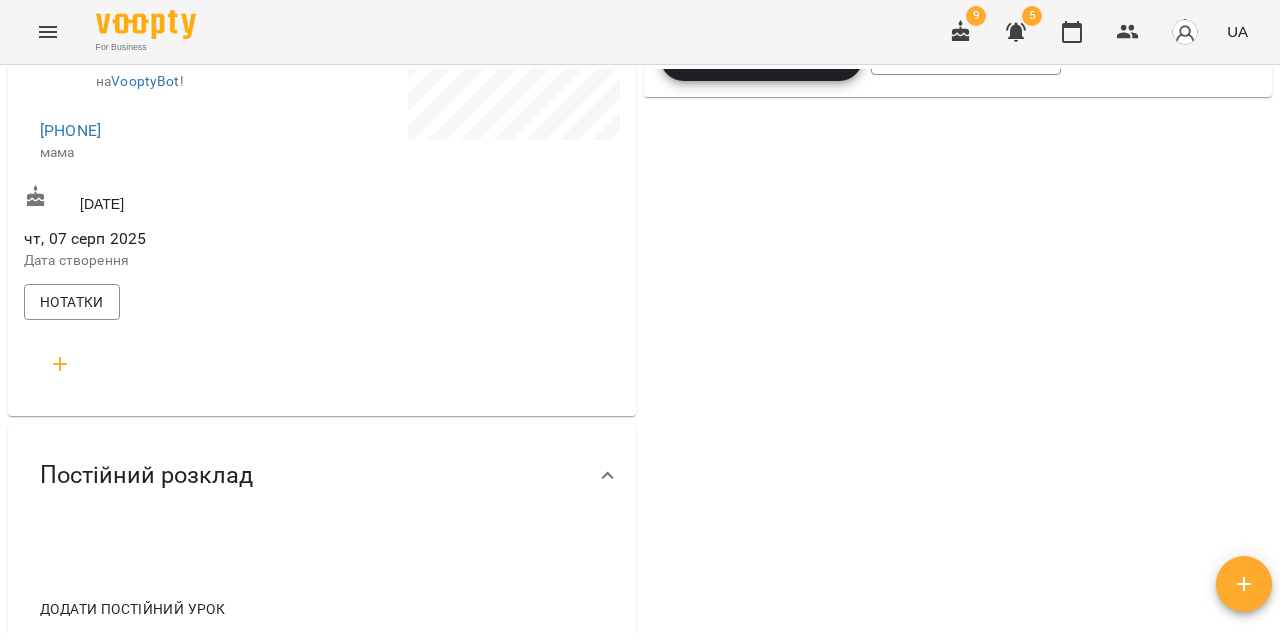 click 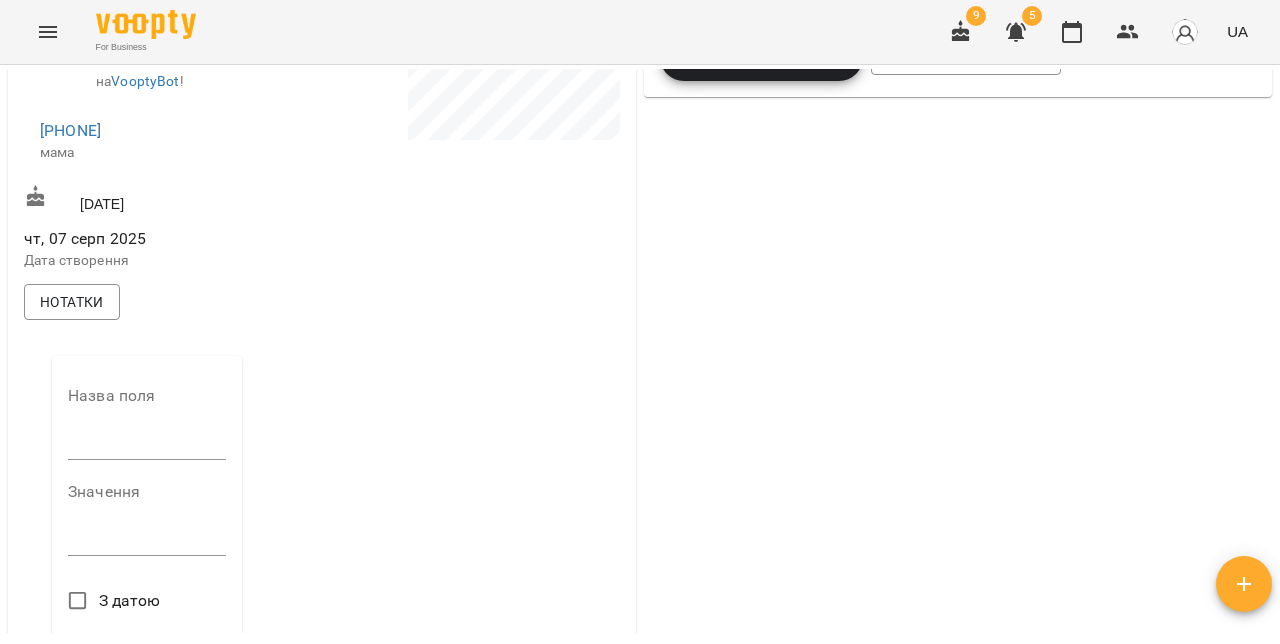 click at bounding box center (147, 444) 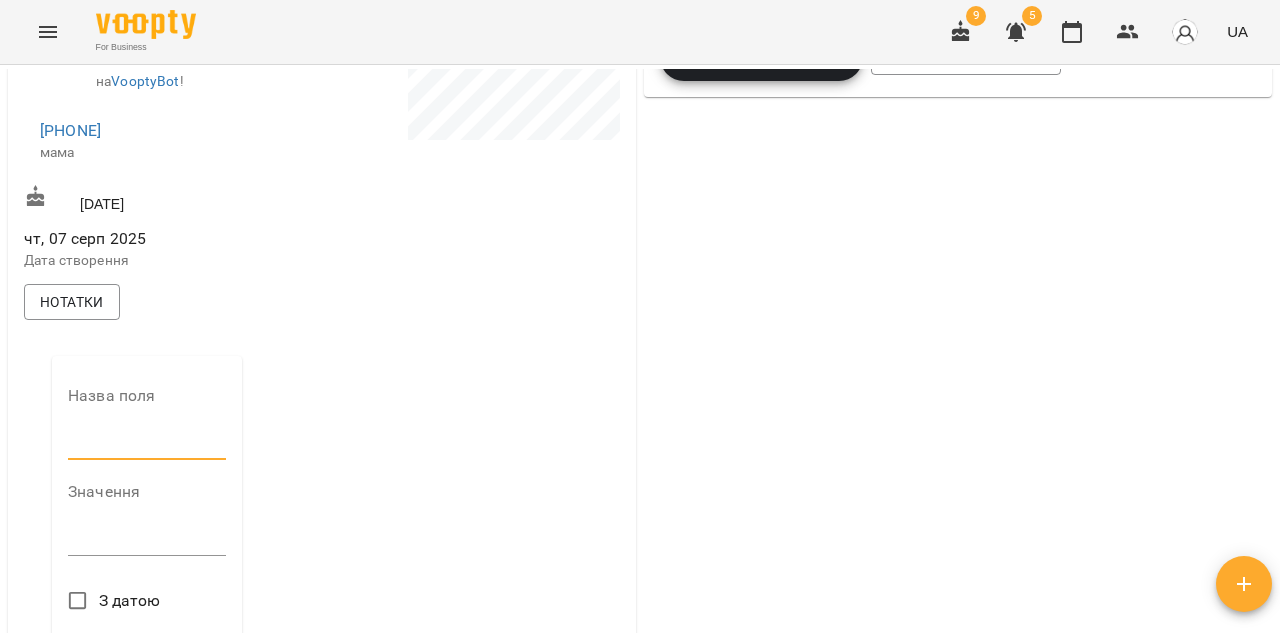 type on "**********" 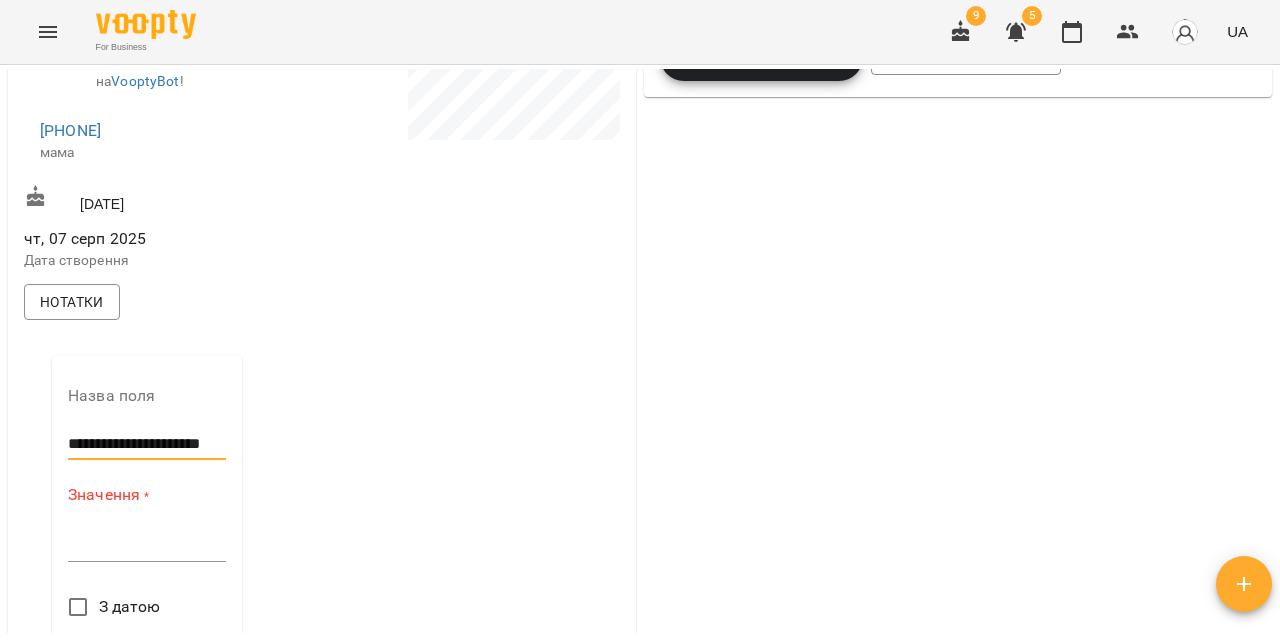 click on "*" at bounding box center (147, 546) 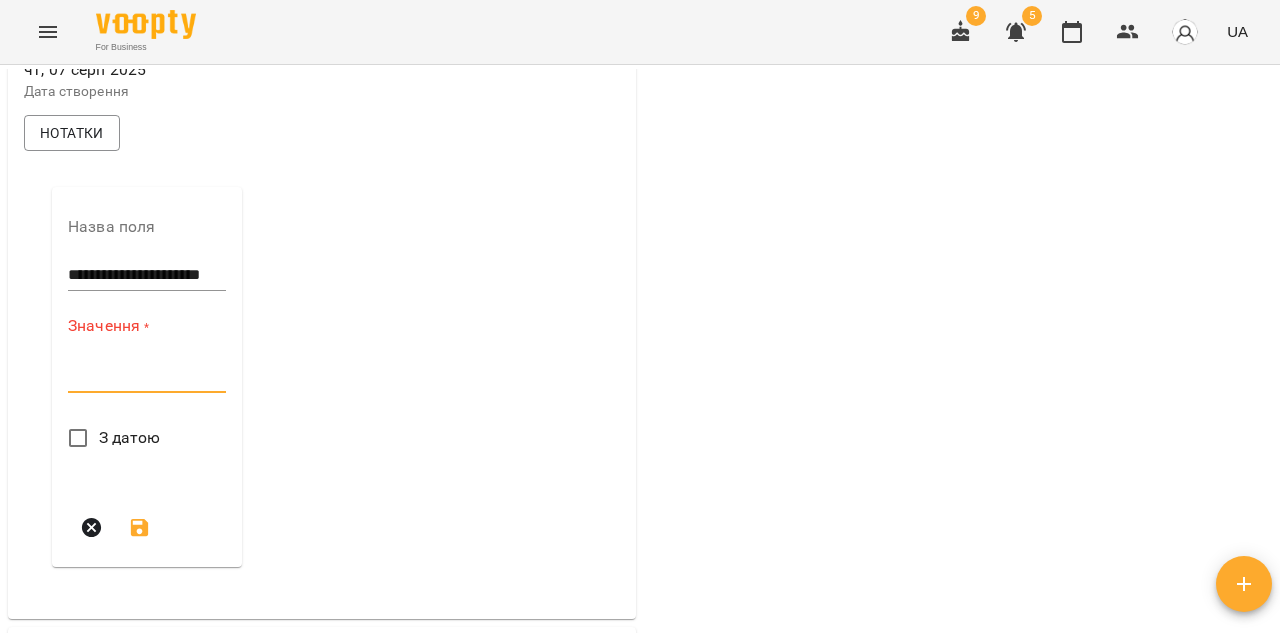 scroll, scrollTop: 678, scrollLeft: 0, axis: vertical 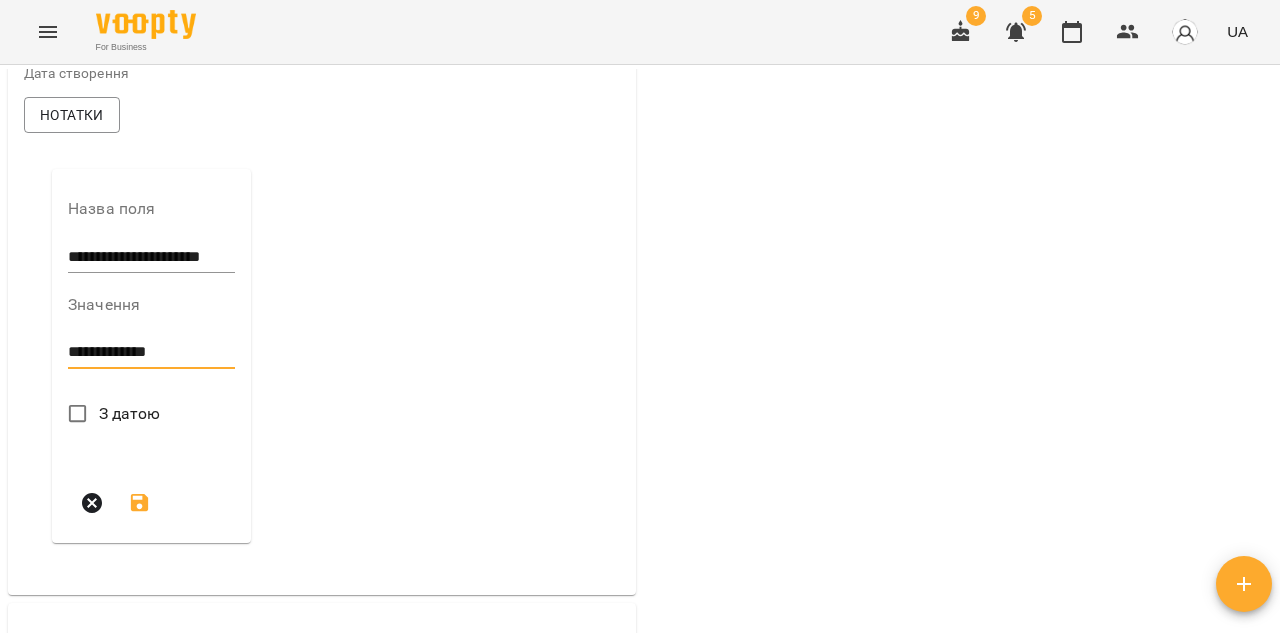 type on "**********" 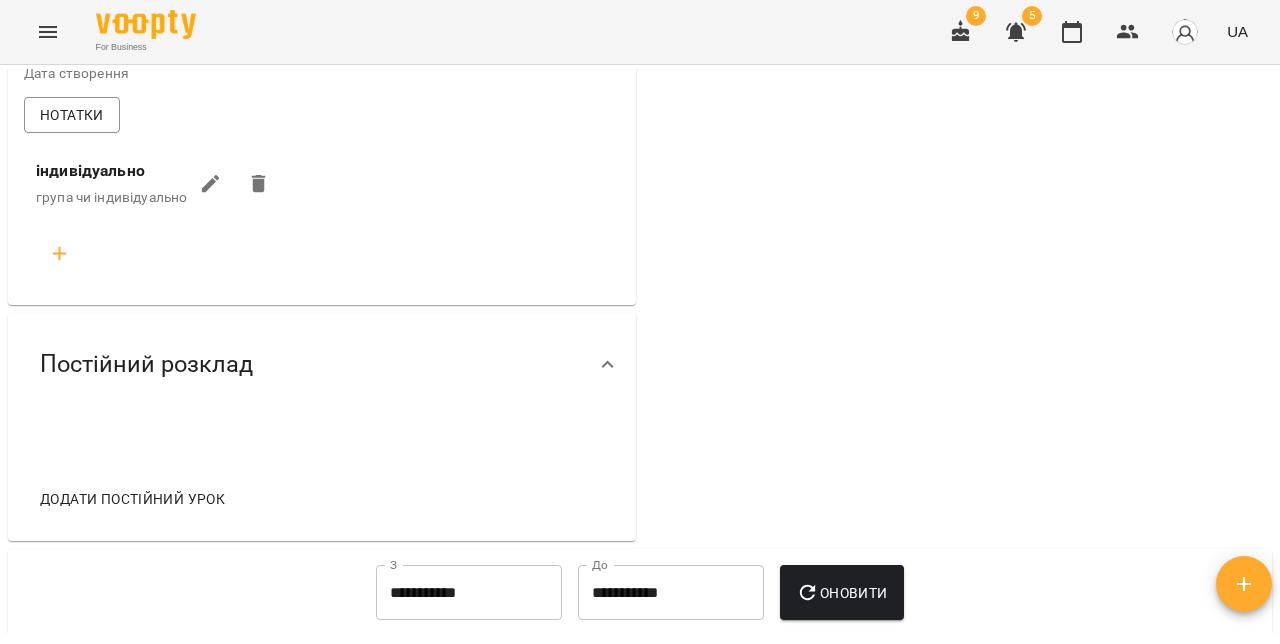 click 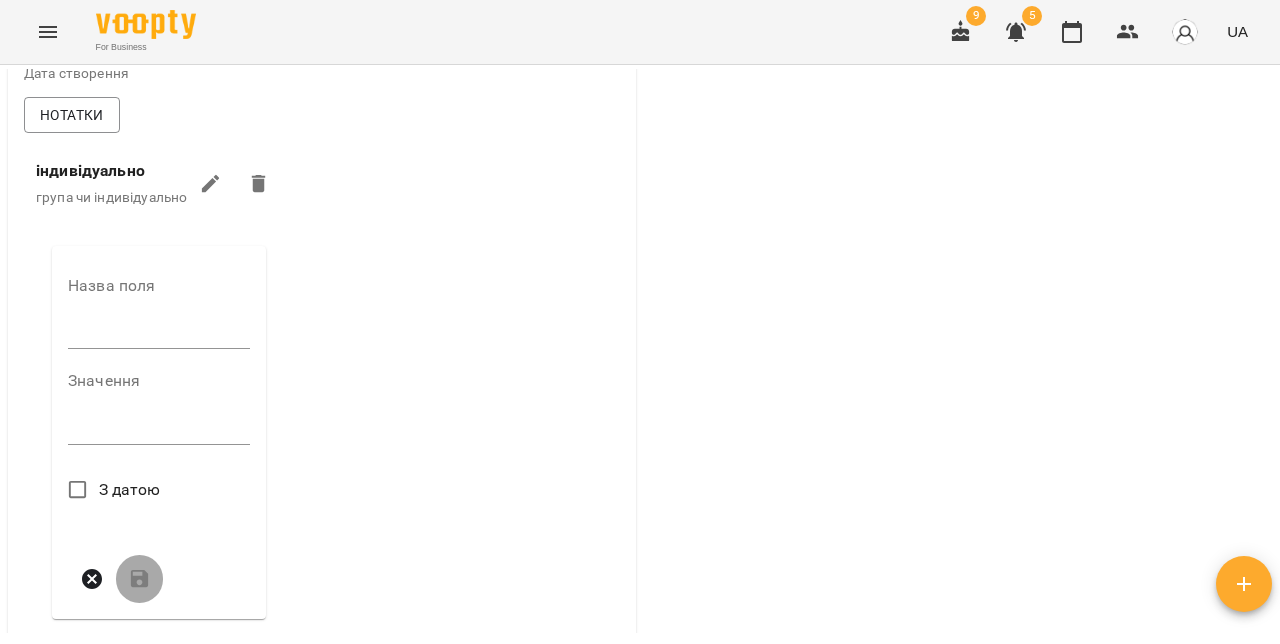 click at bounding box center (159, 333) 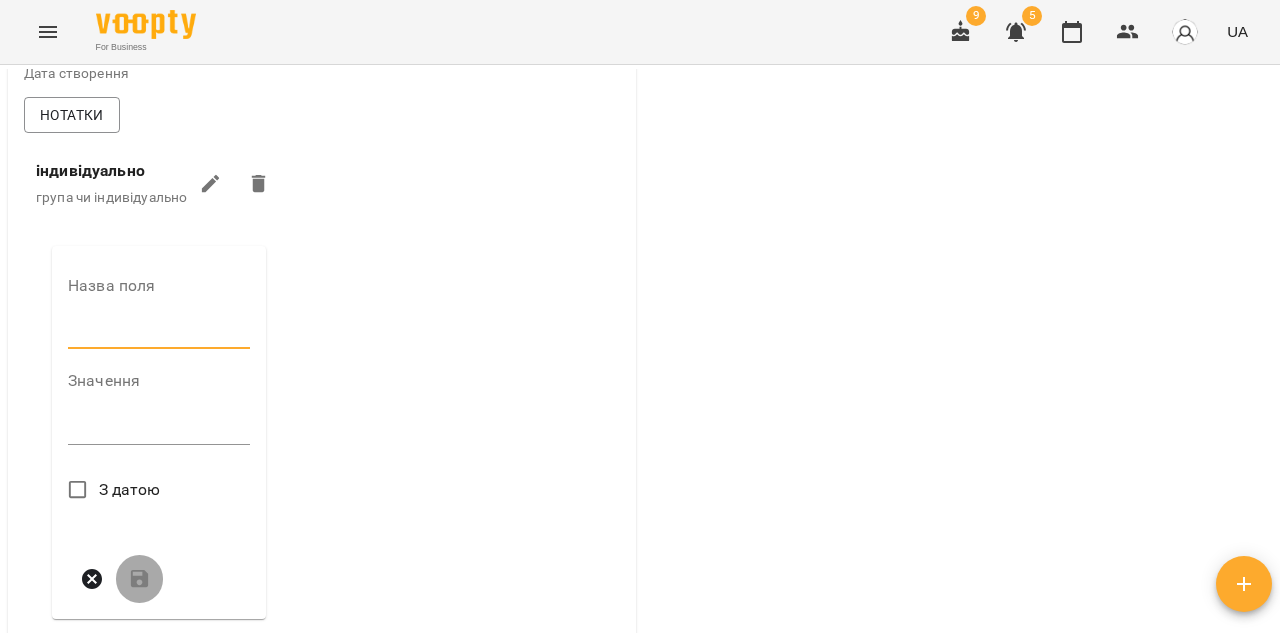 type on "**********" 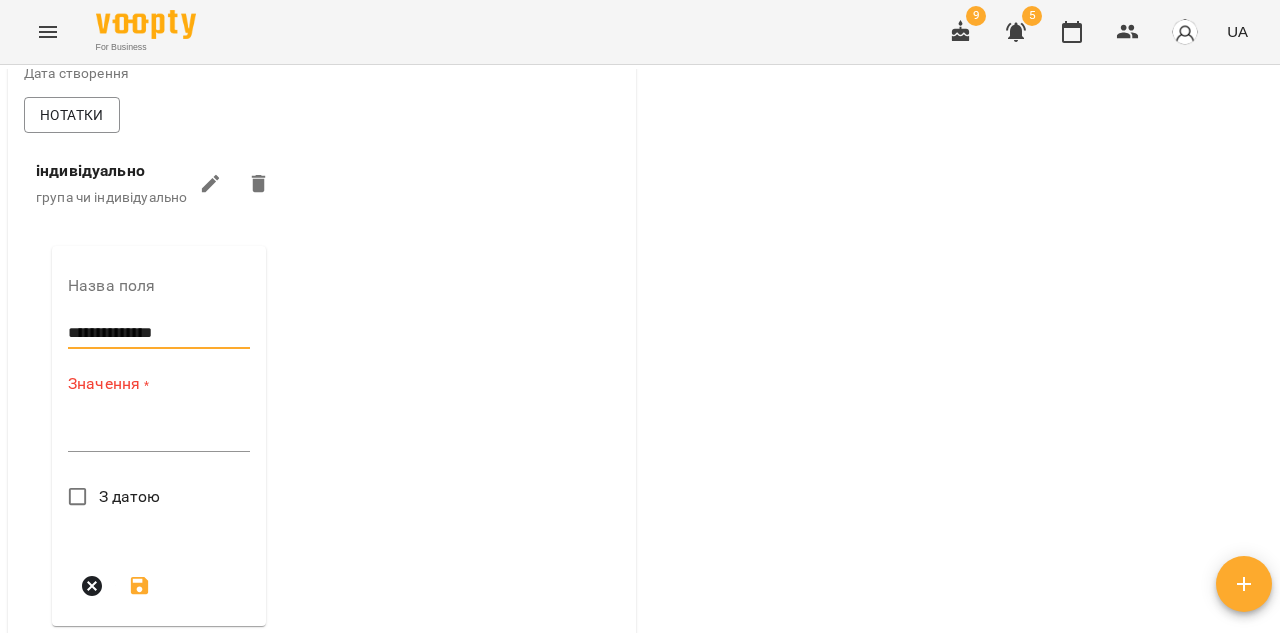 click on "Значення   * *" at bounding box center [159, 416] 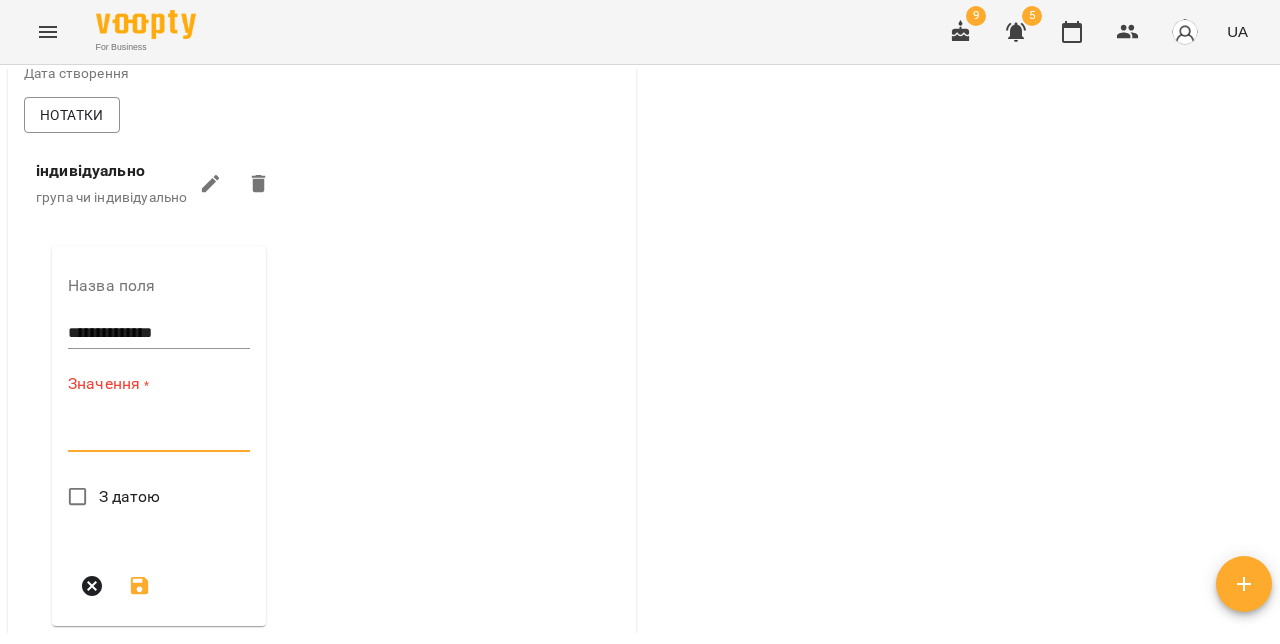 click at bounding box center [159, 435] 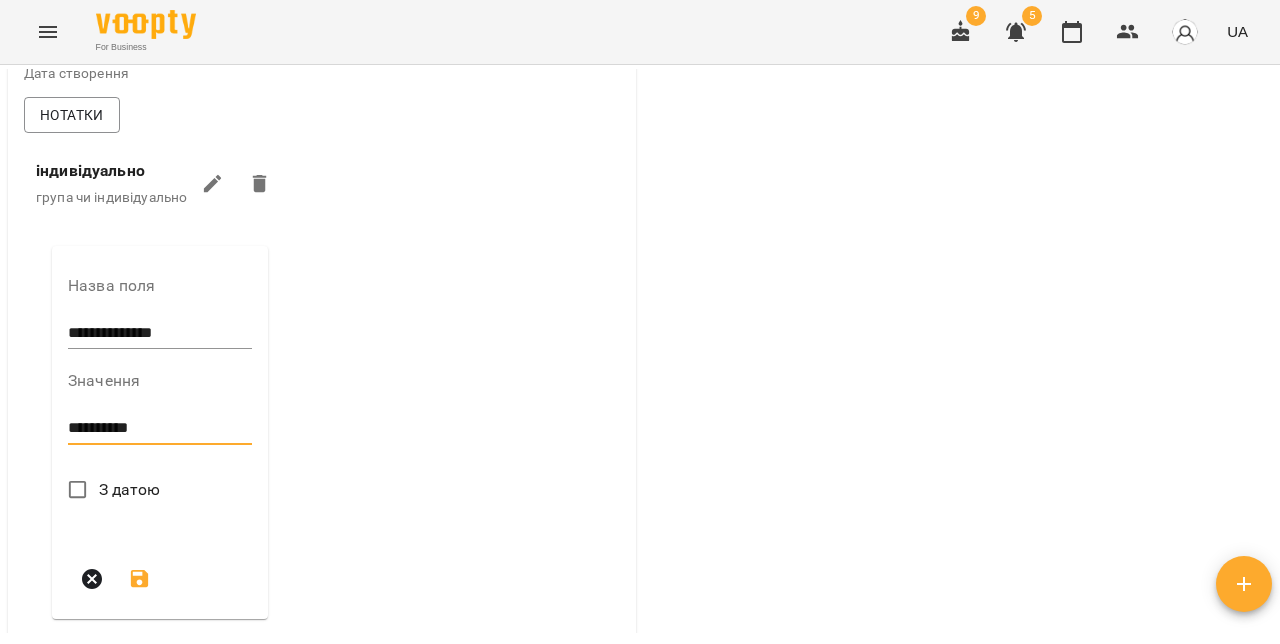 scroll, scrollTop: 731, scrollLeft: 0, axis: vertical 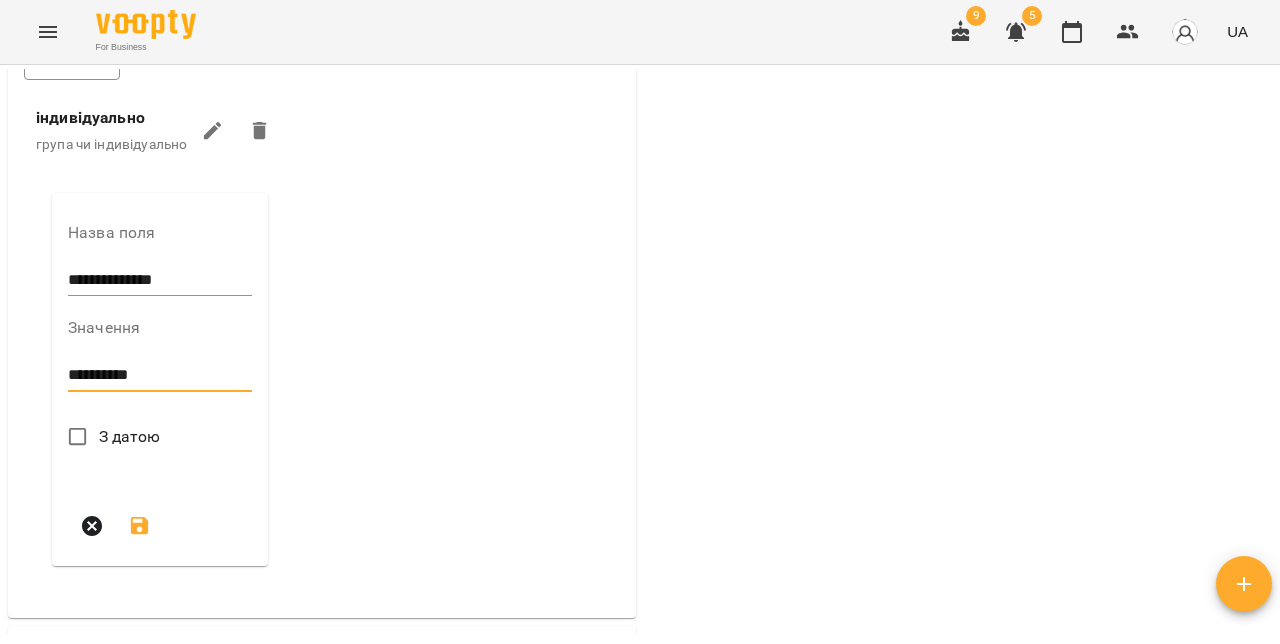 type on "**********" 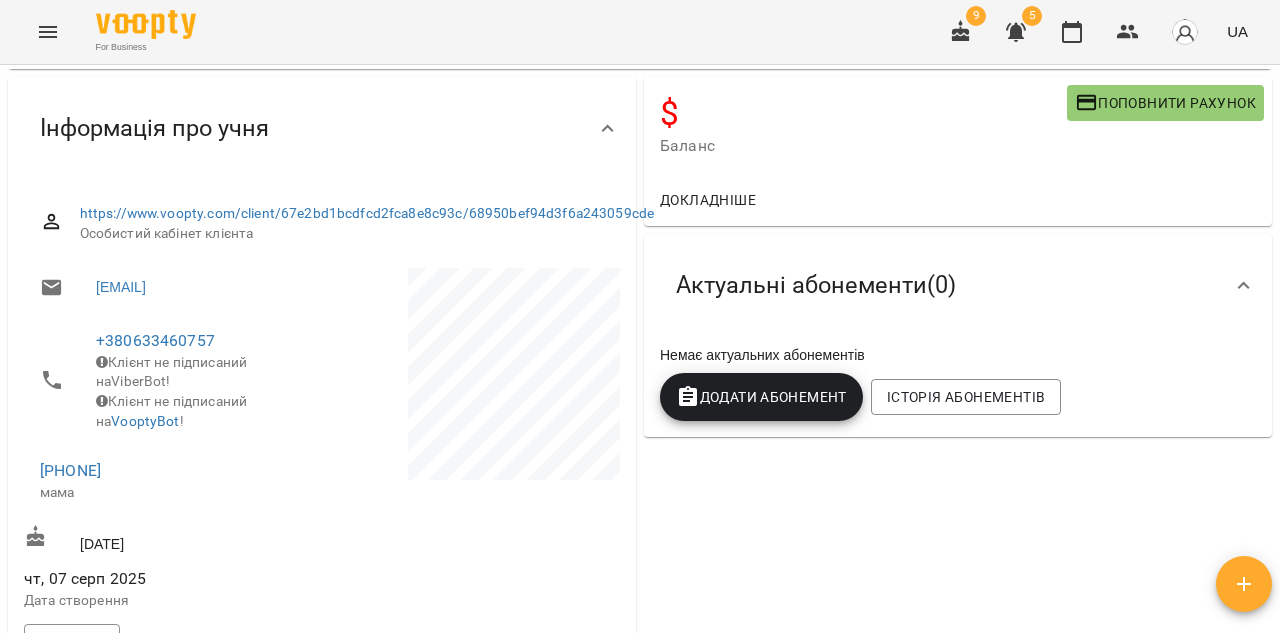 scroll, scrollTop: 0, scrollLeft: 0, axis: both 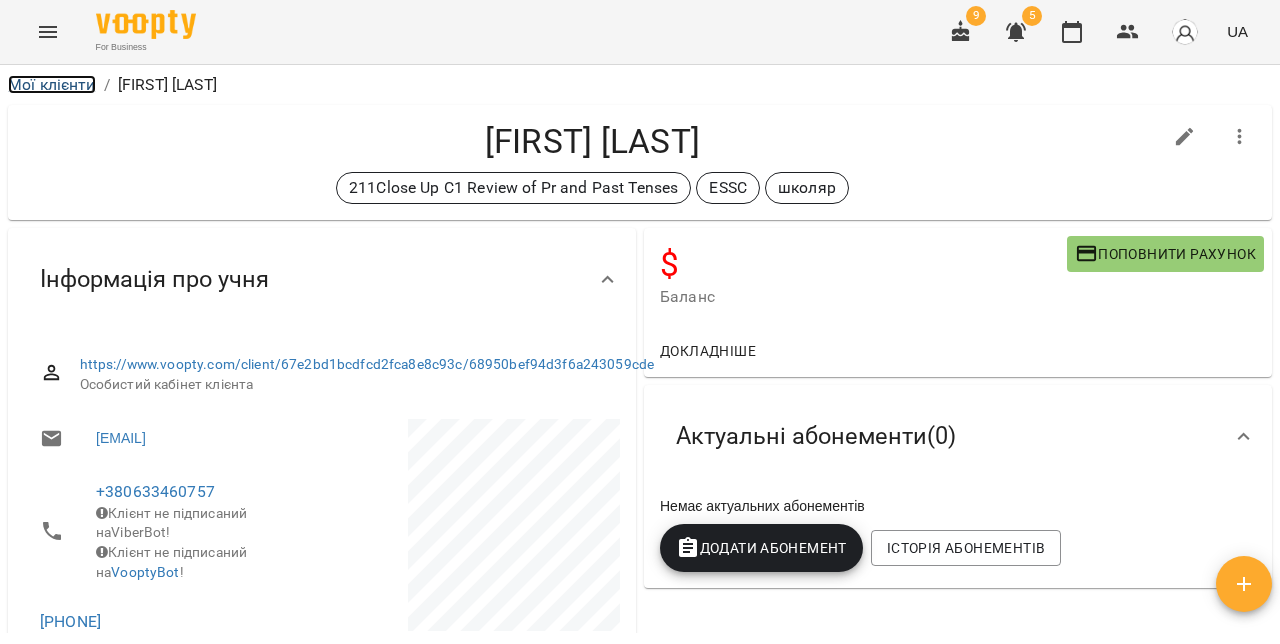click on "Мої клієнти" at bounding box center [52, 84] 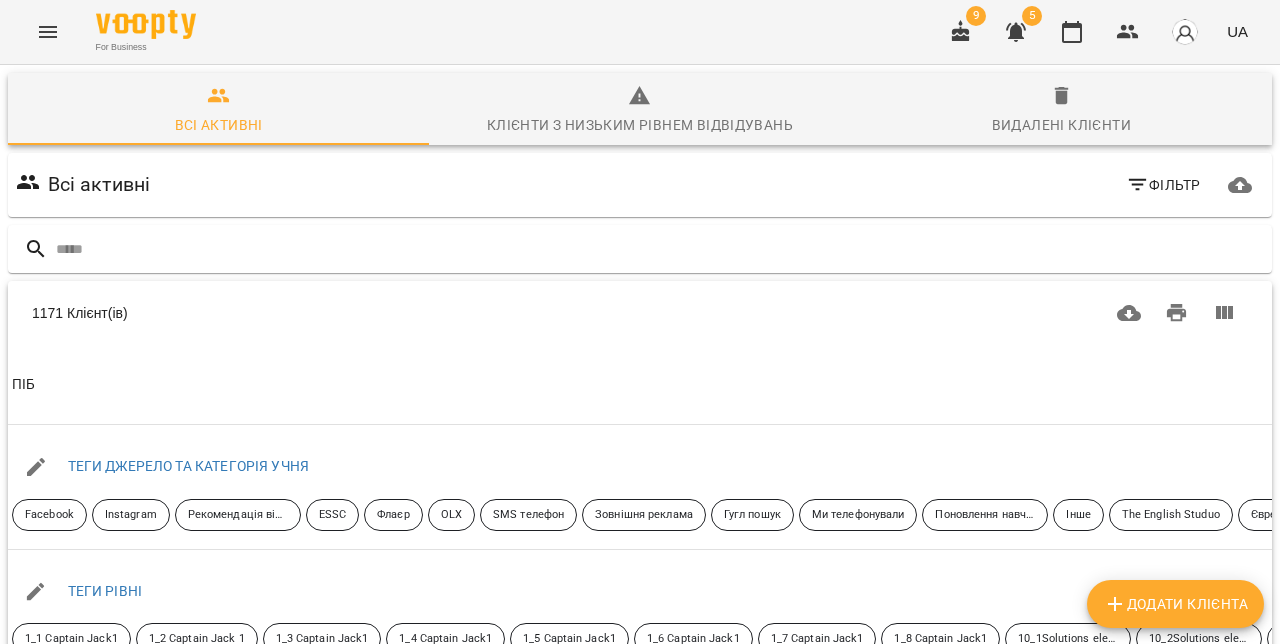 click 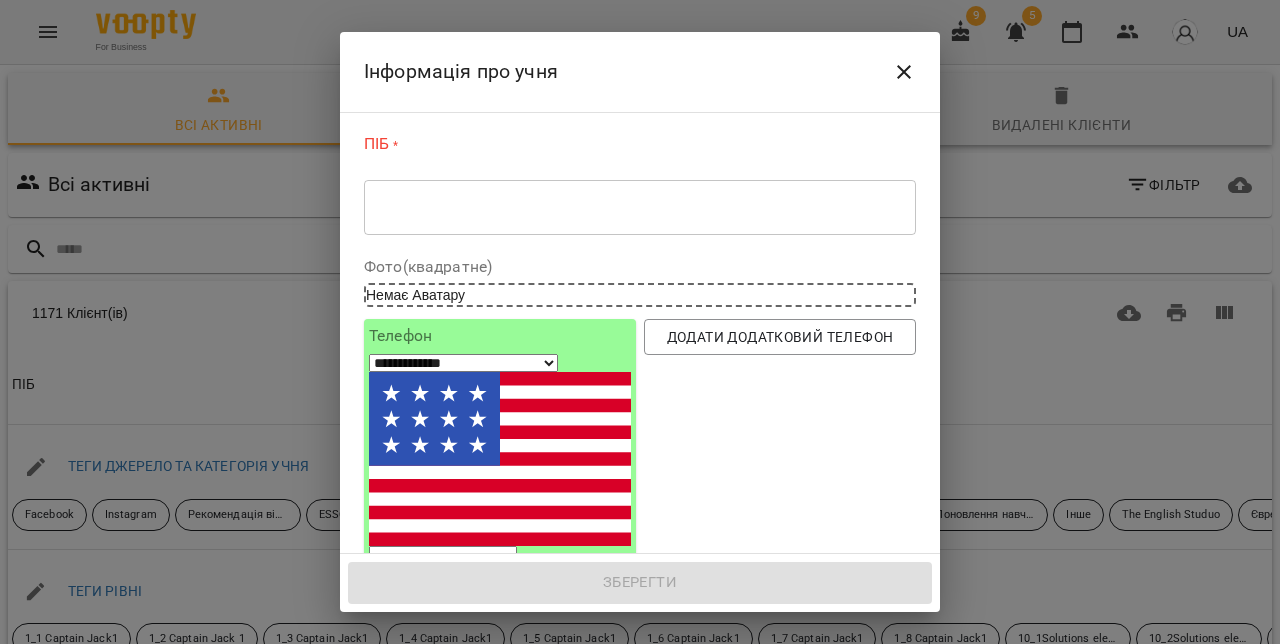 click on "* ​" at bounding box center (640, 207) 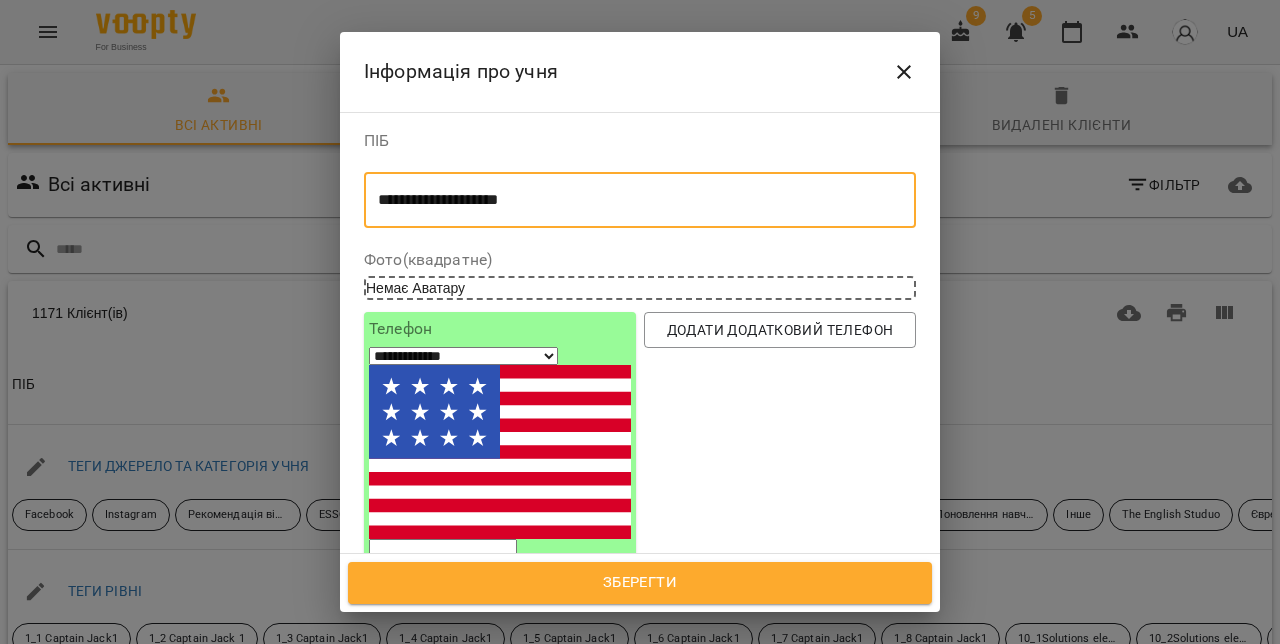 click on "**********" at bounding box center [640, 200] 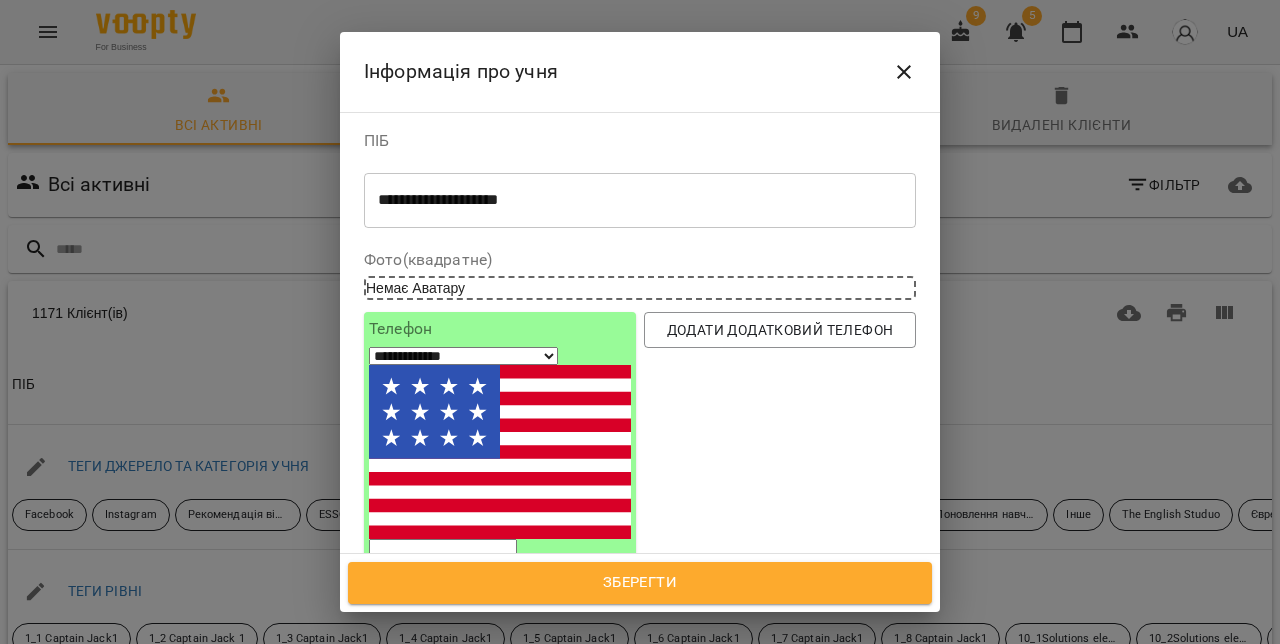 select on "**" 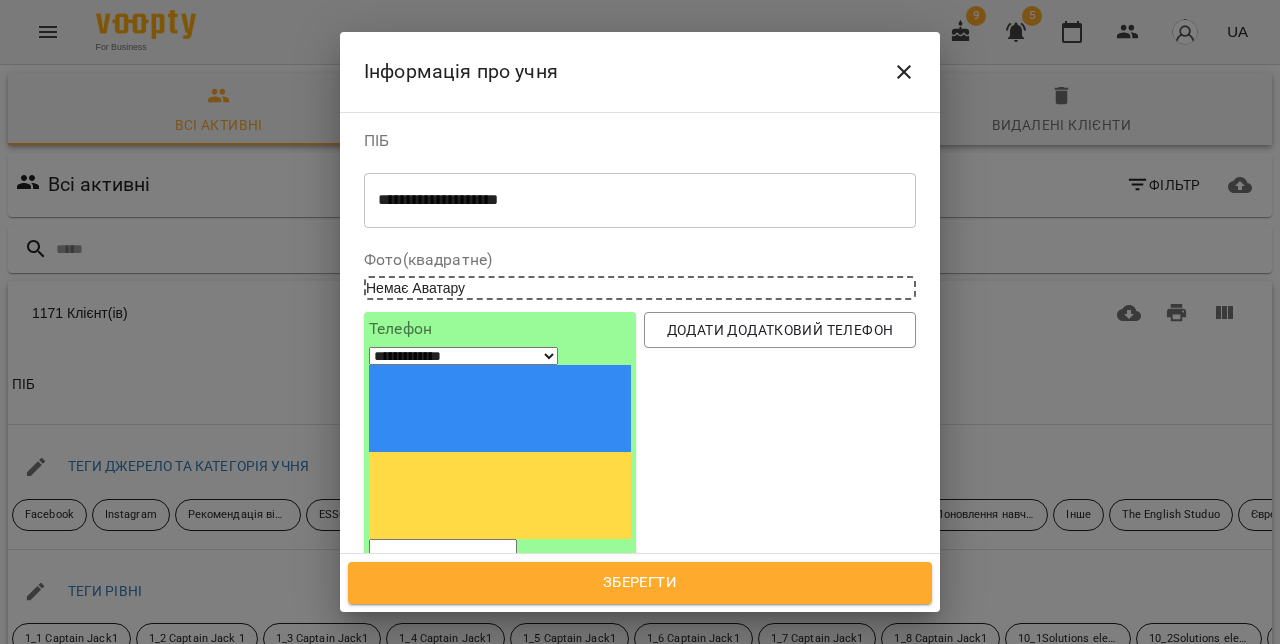 paste on "*********" 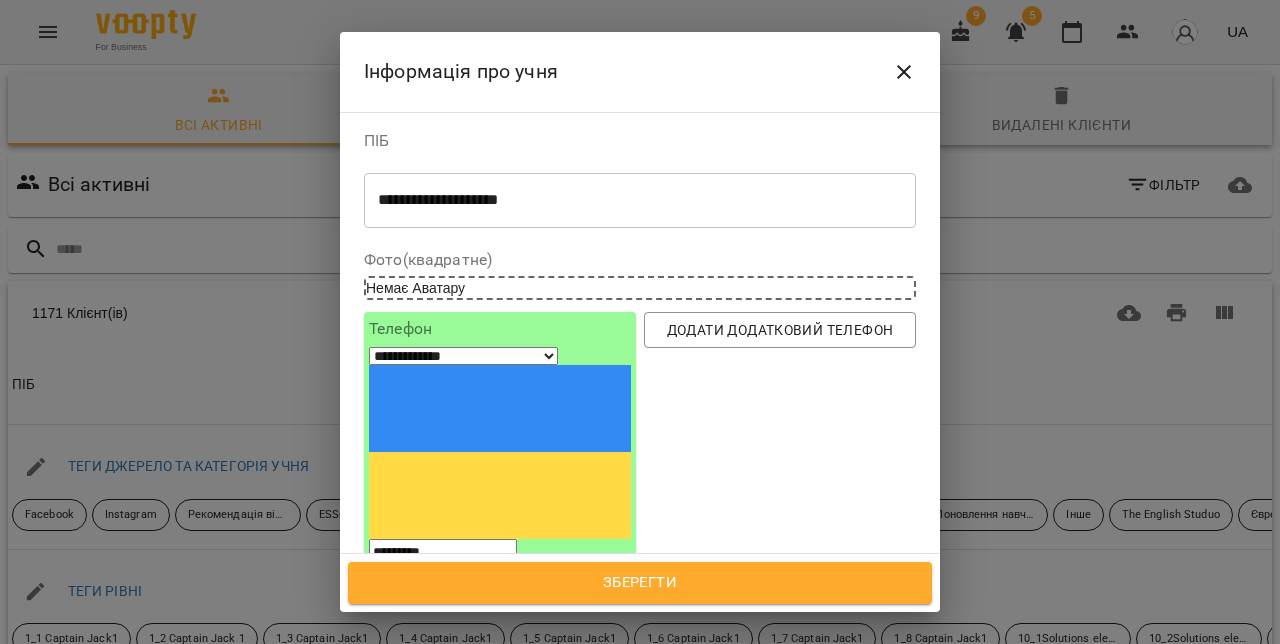 type on "*********" 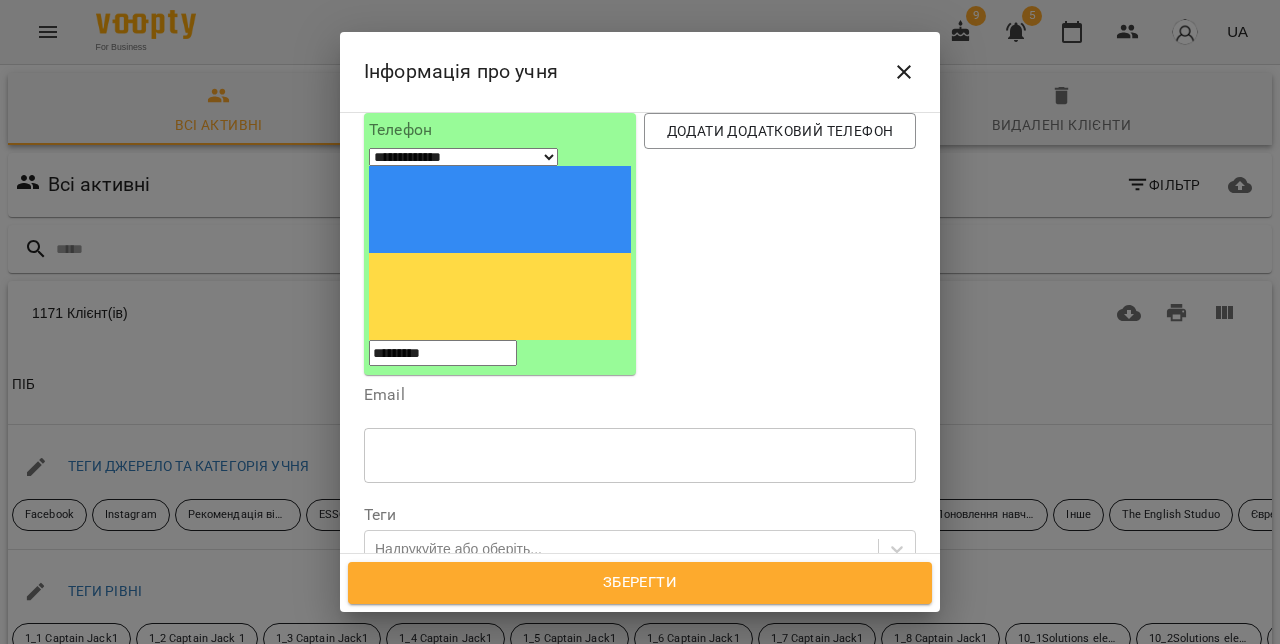 scroll, scrollTop: 204, scrollLeft: 0, axis: vertical 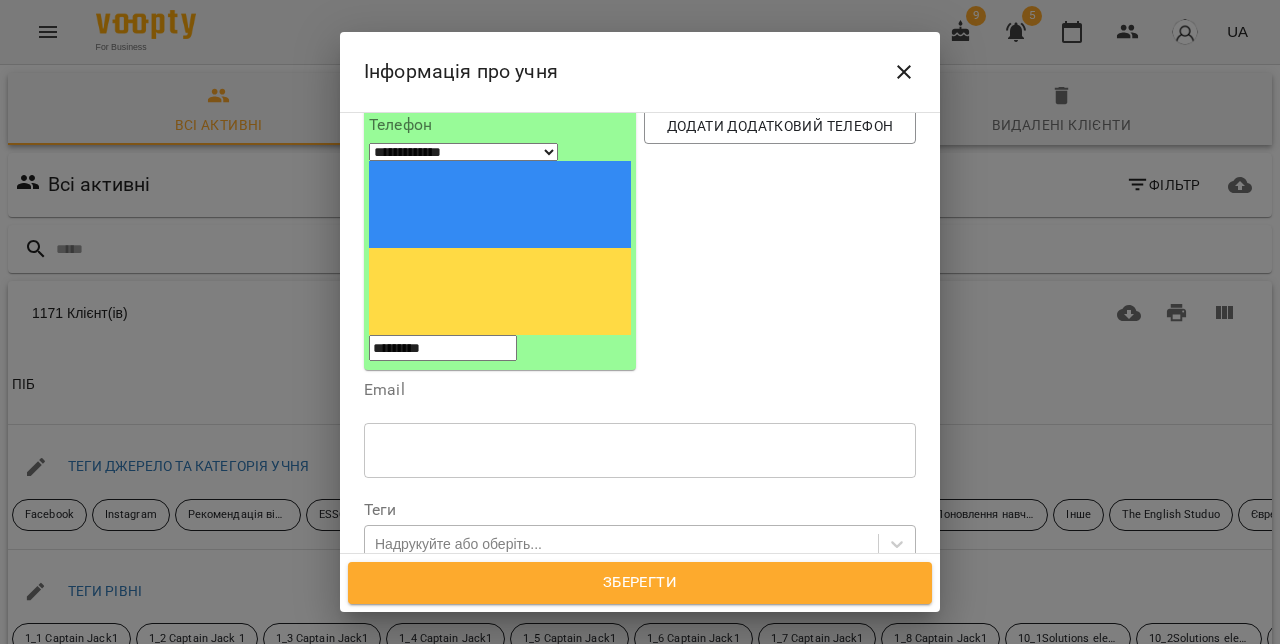 click on "Надрукуйте або оберіть..." at bounding box center (458, 544) 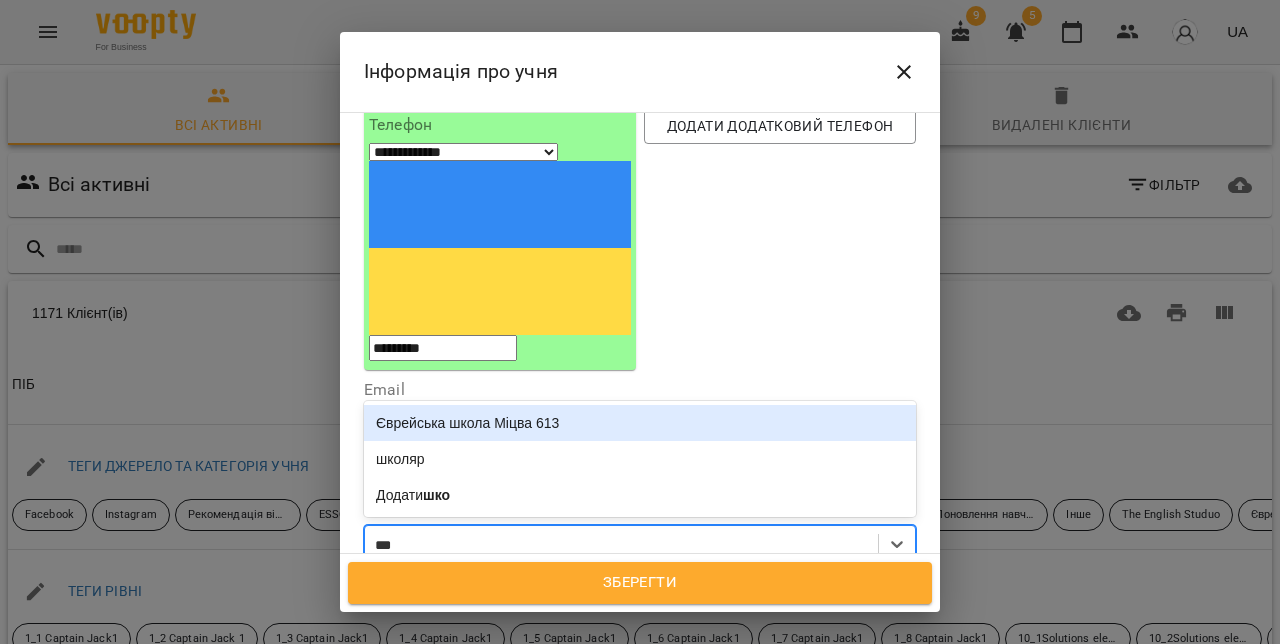 type on "****" 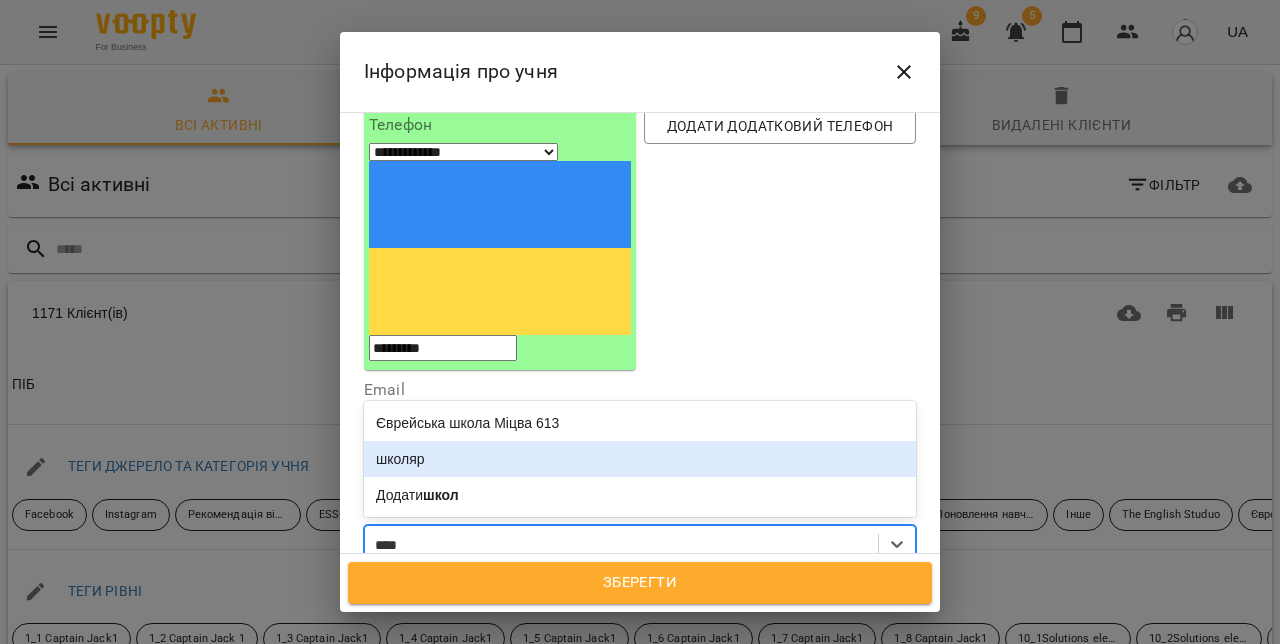 click on "школяр" at bounding box center (640, 459) 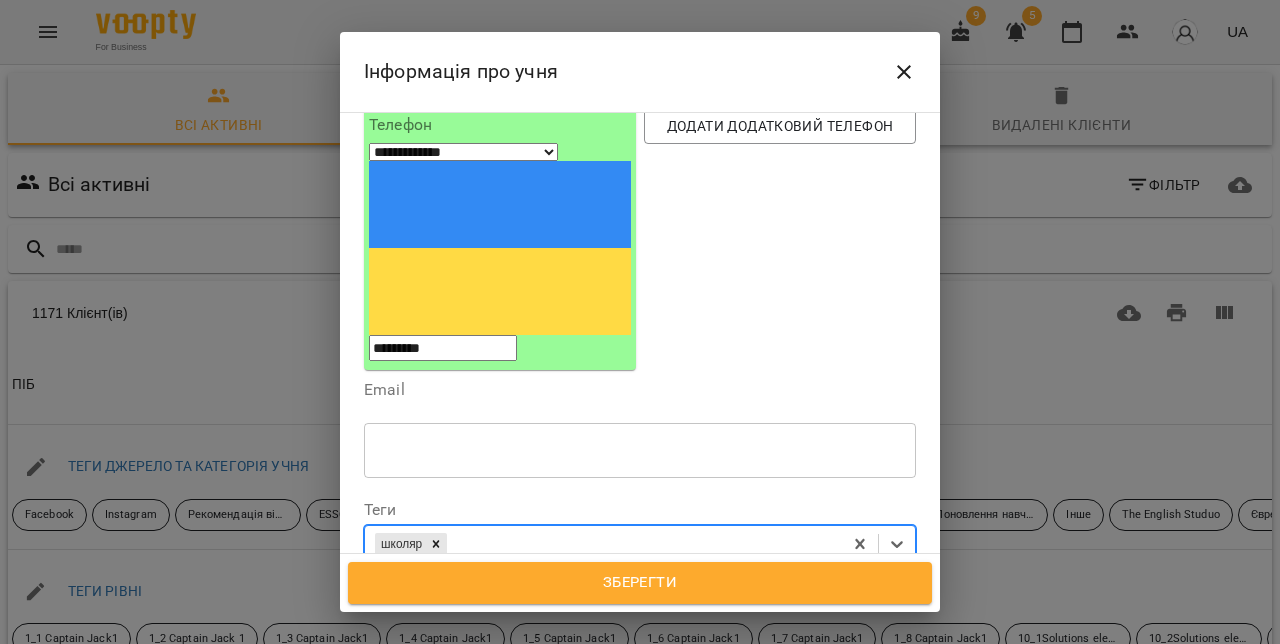 click on "Дата народження" at bounding box center (640, 593) 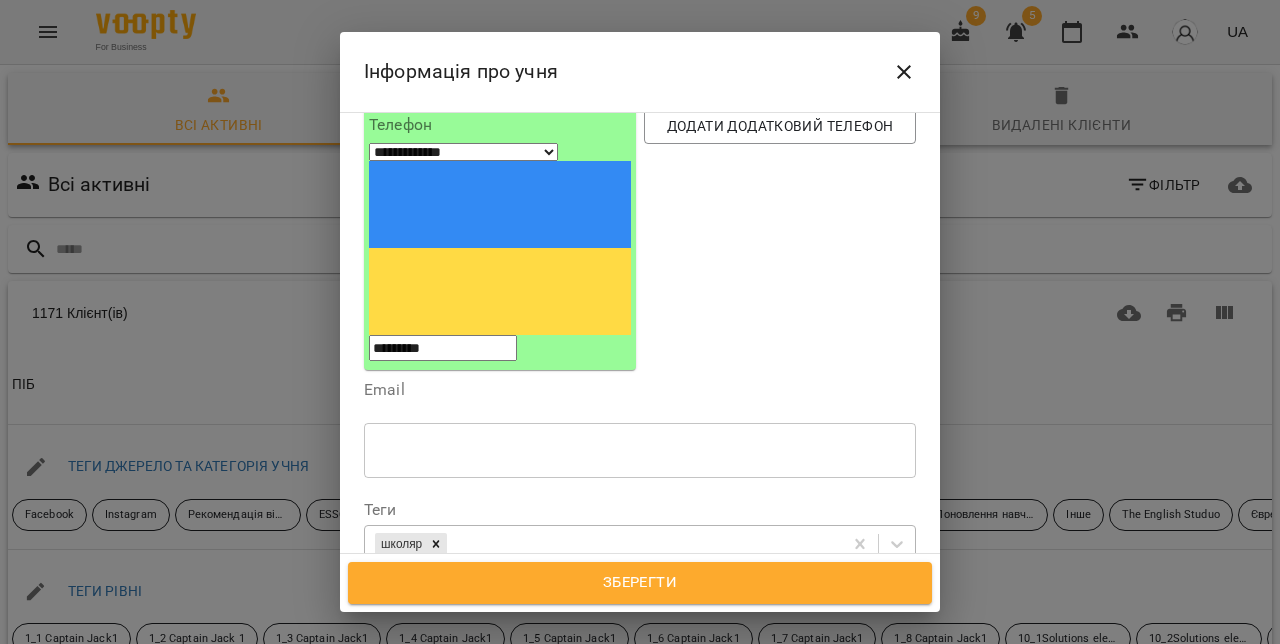 click on "**********" at bounding box center (450, 603) 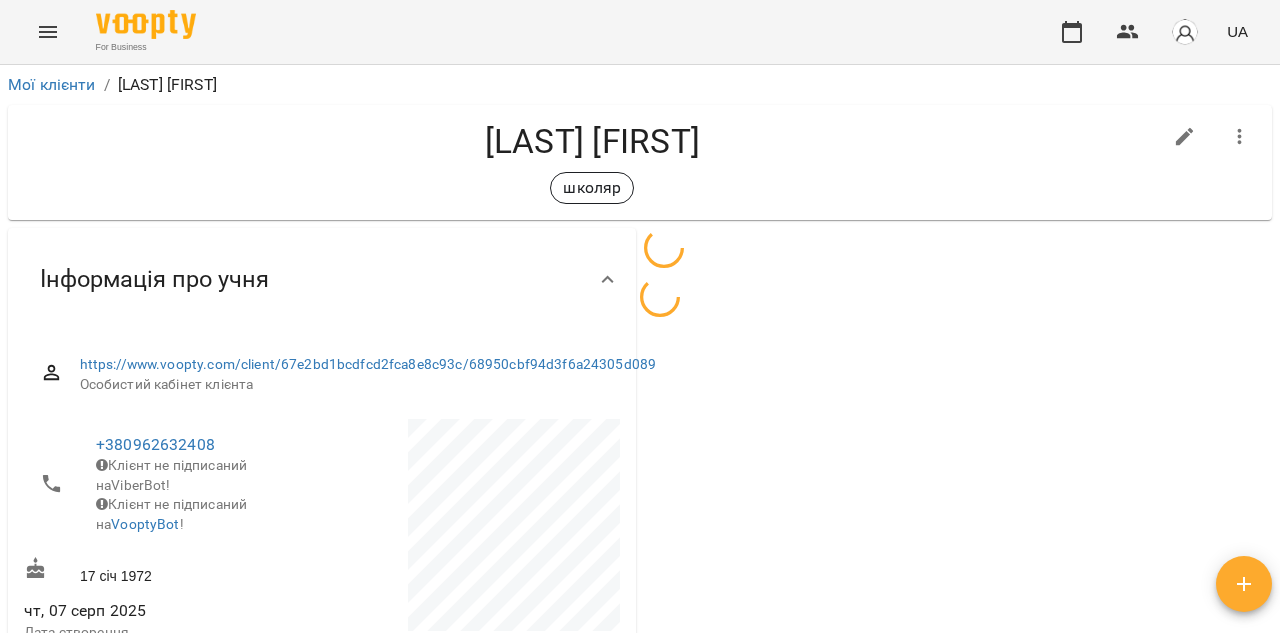 scroll, scrollTop: 0, scrollLeft: 0, axis: both 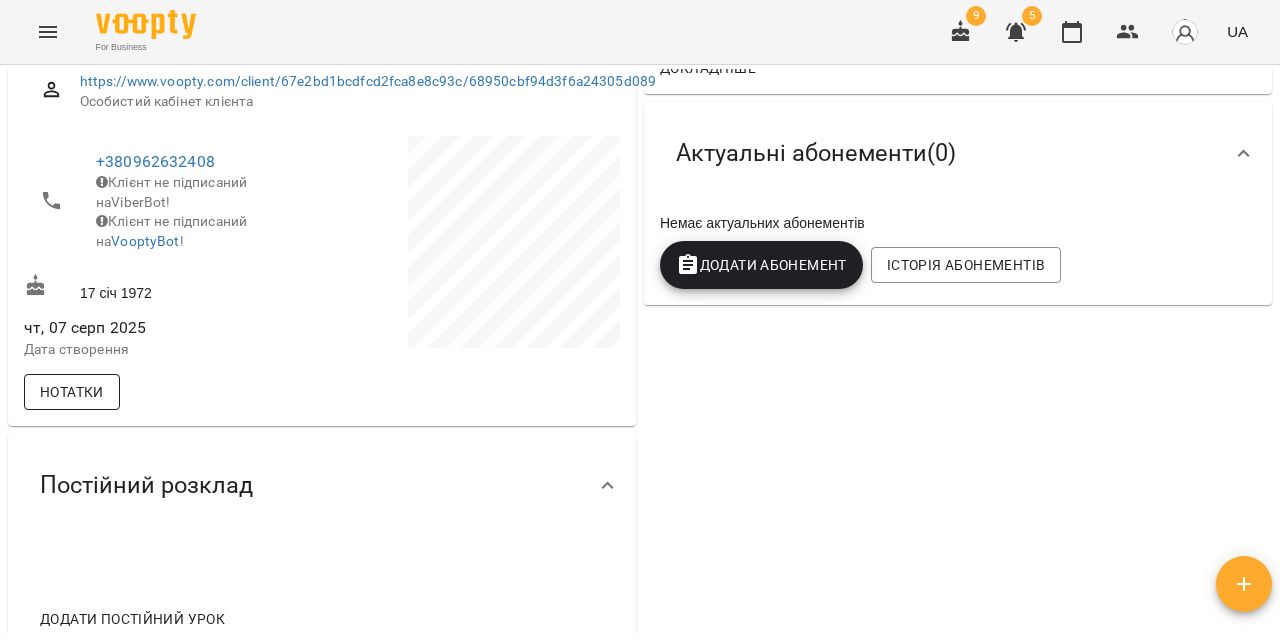click on "Нотатки" at bounding box center (72, 392) 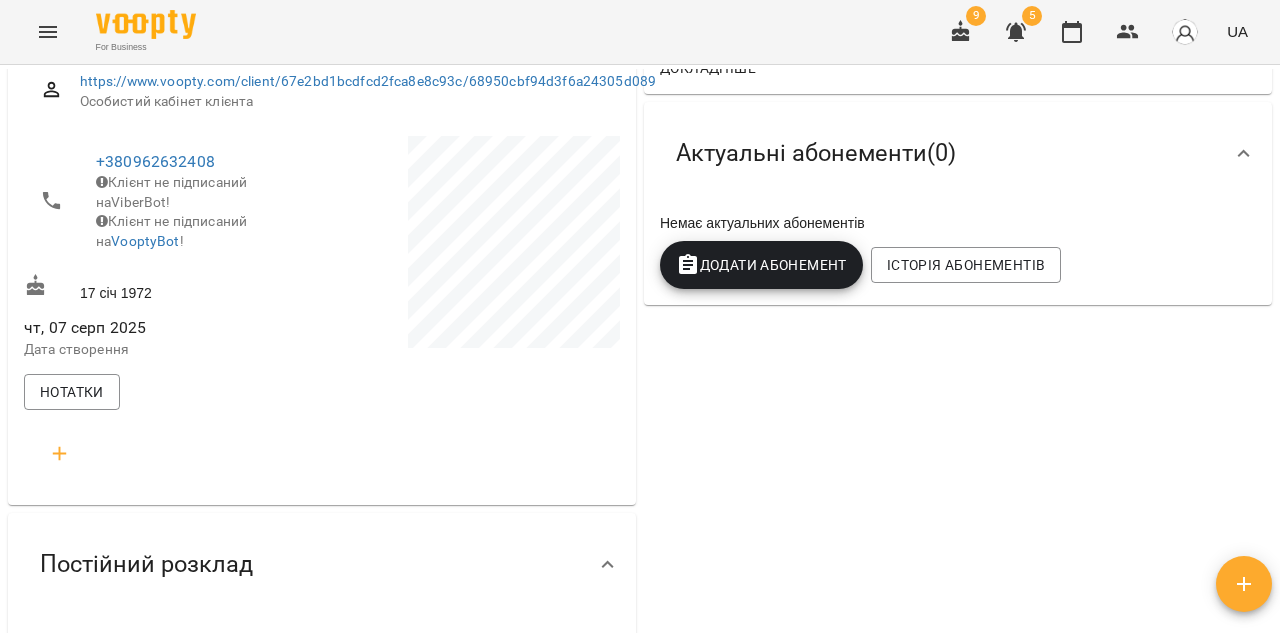 click 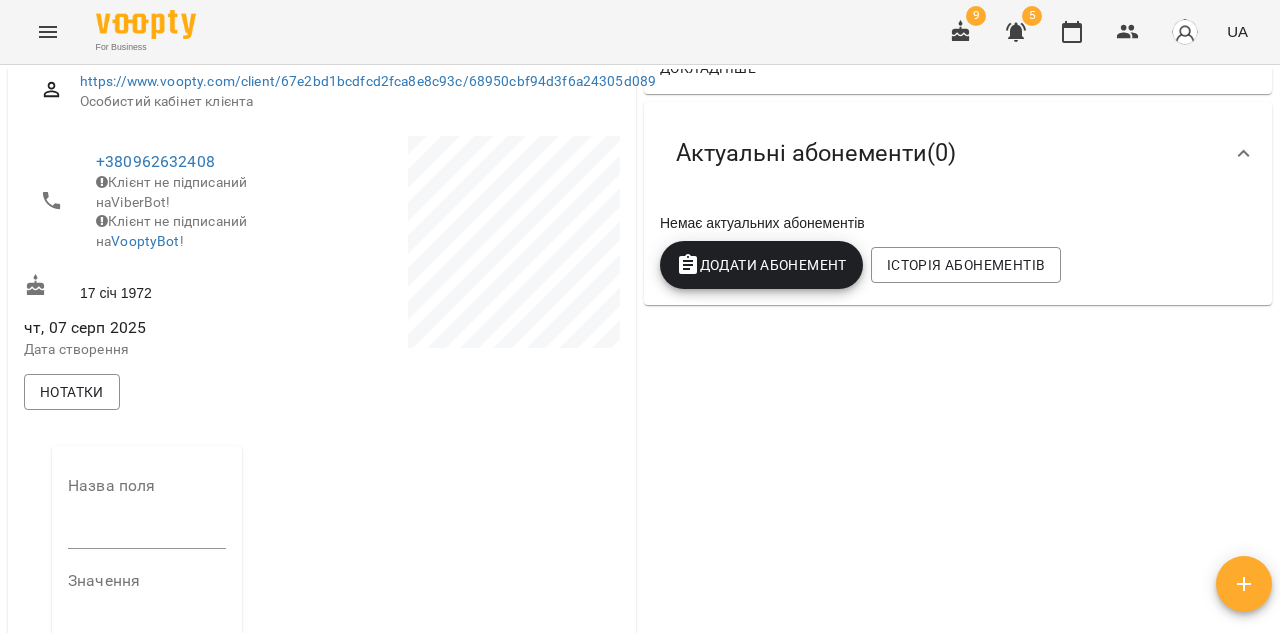 click at bounding box center (147, 533) 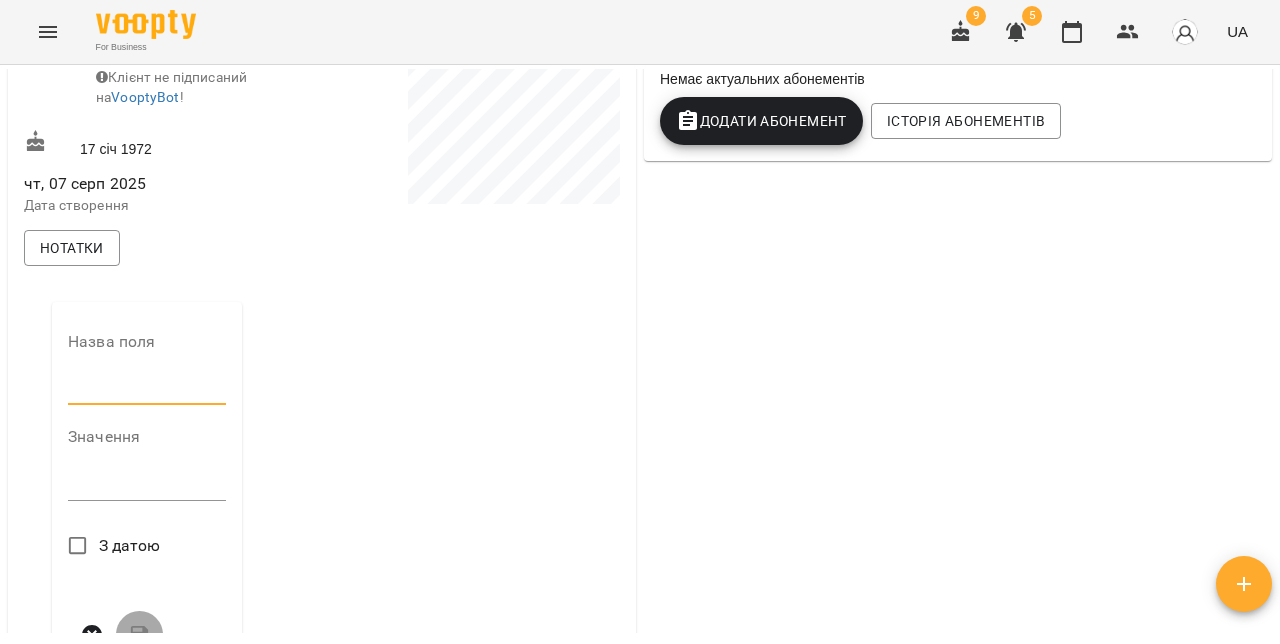 scroll, scrollTop: 487, scrollLeft: 0, axis: vertical 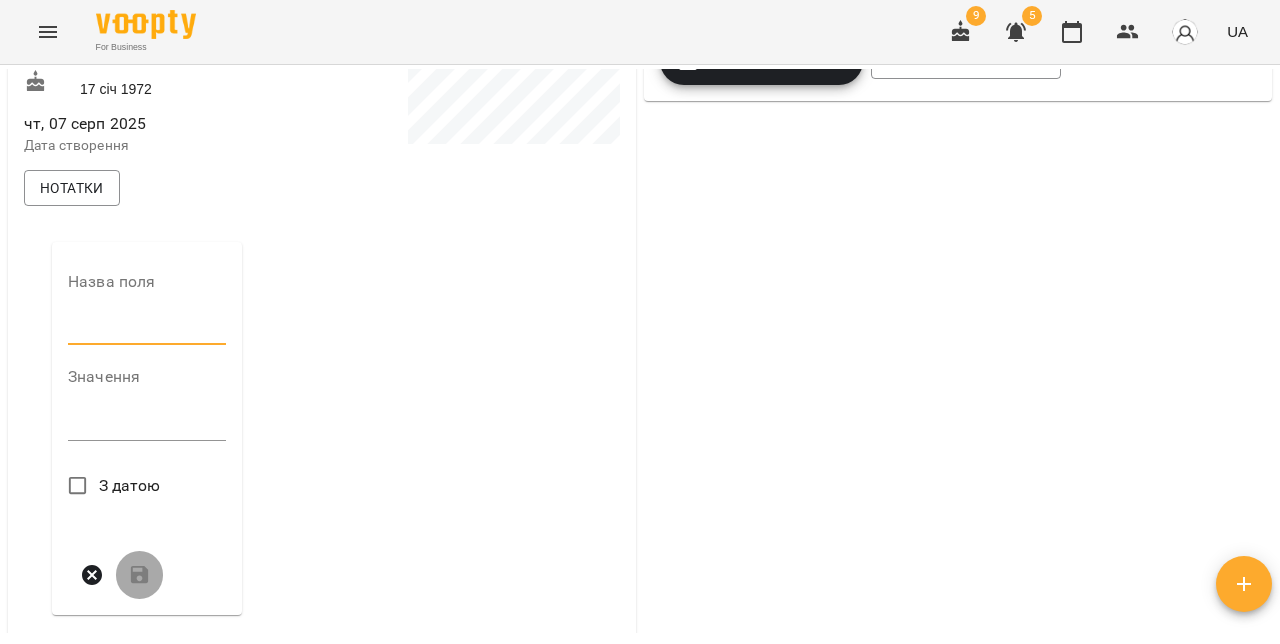 type on "*****" 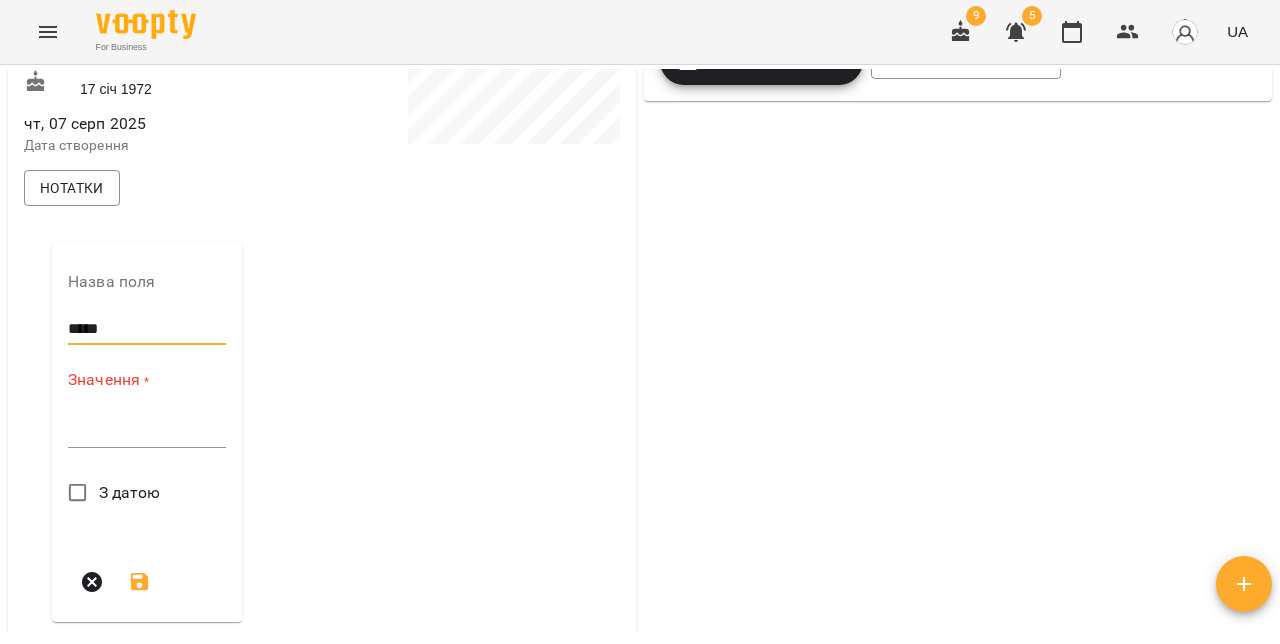 click at bounding box center [147, 431] 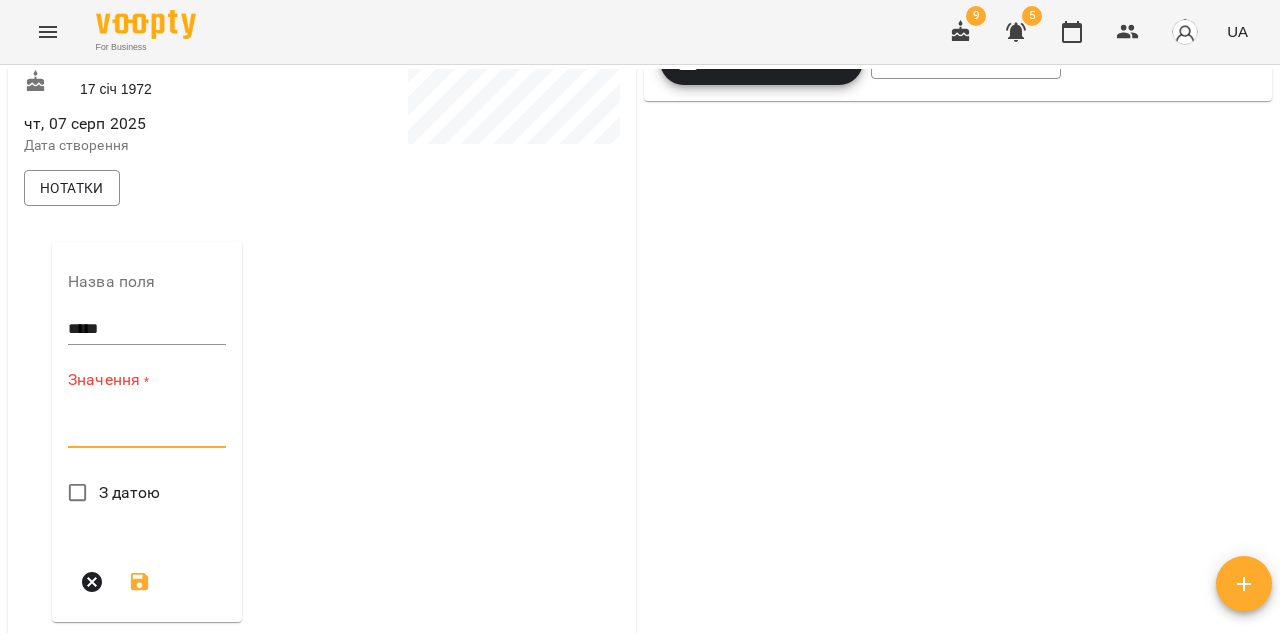 paste on "**********" 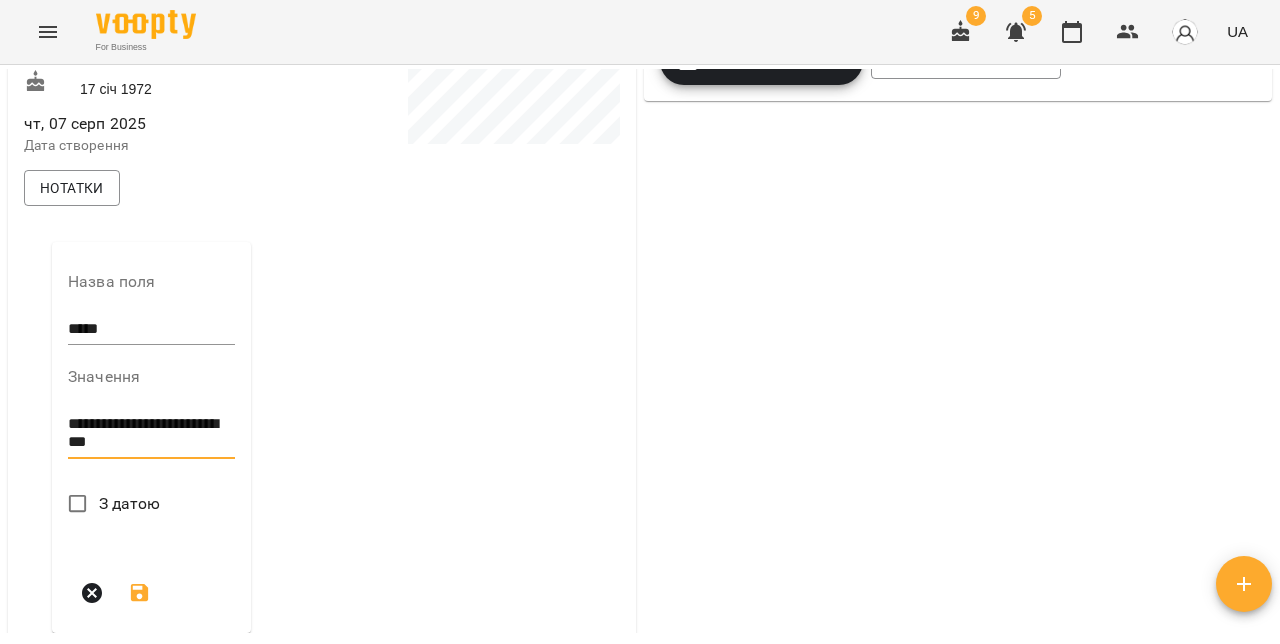 scroll, scrollTop: 0, scrollLeft: 0, axis: both 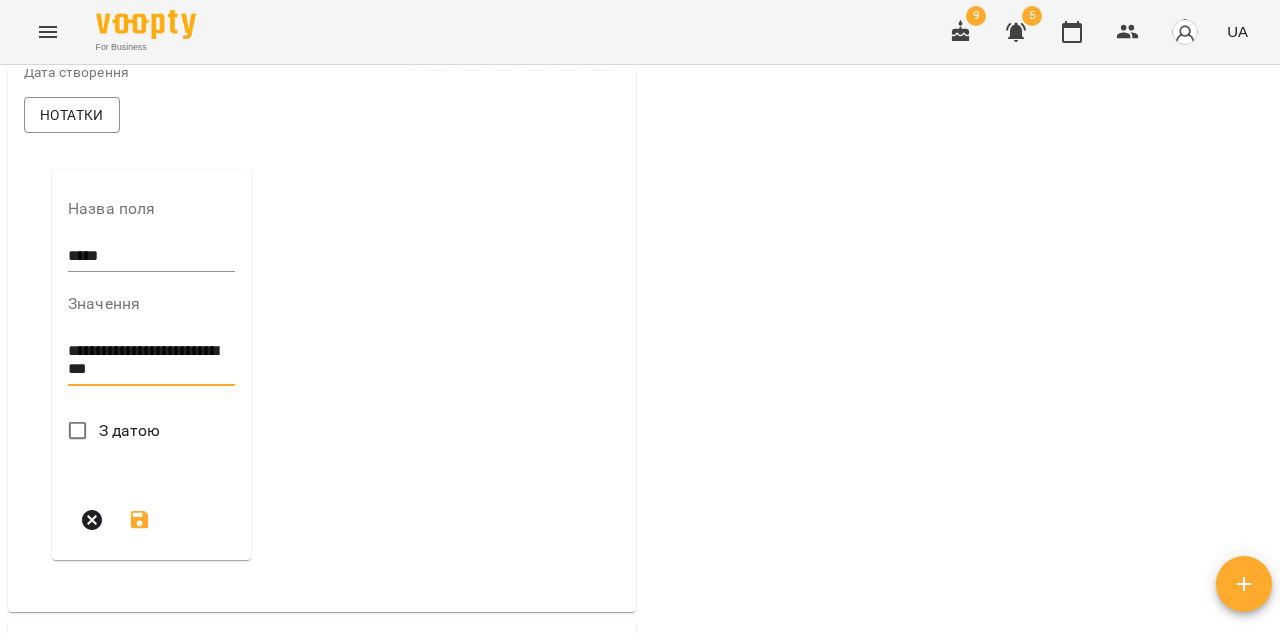type on "**********" 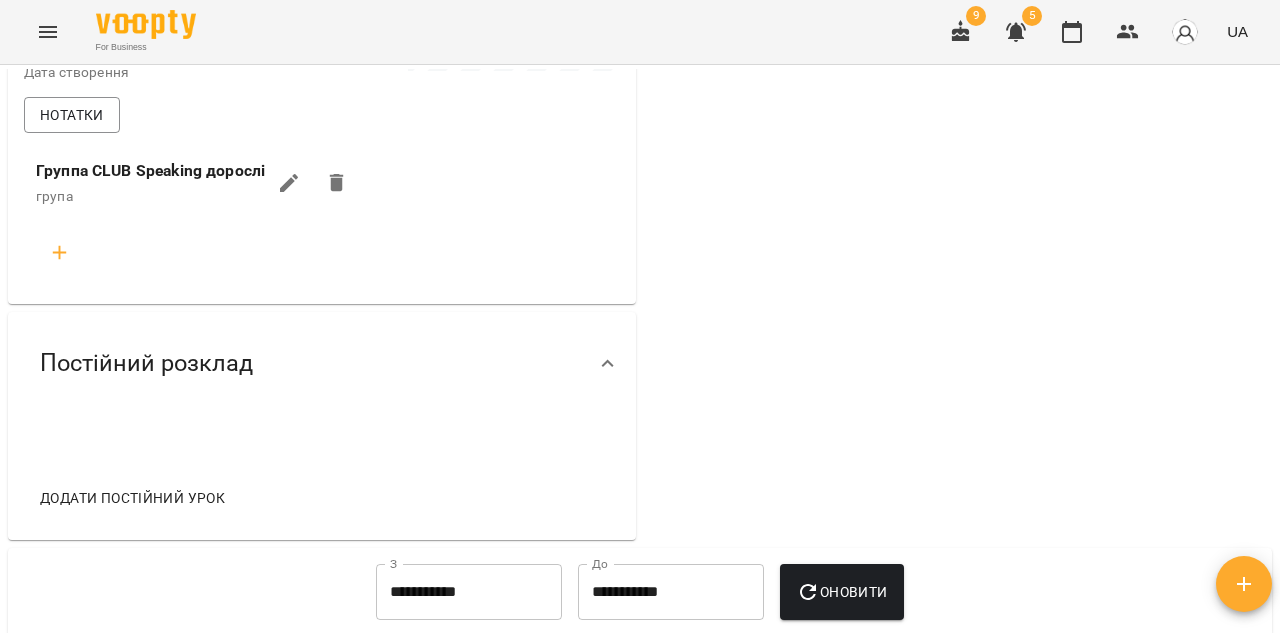 click 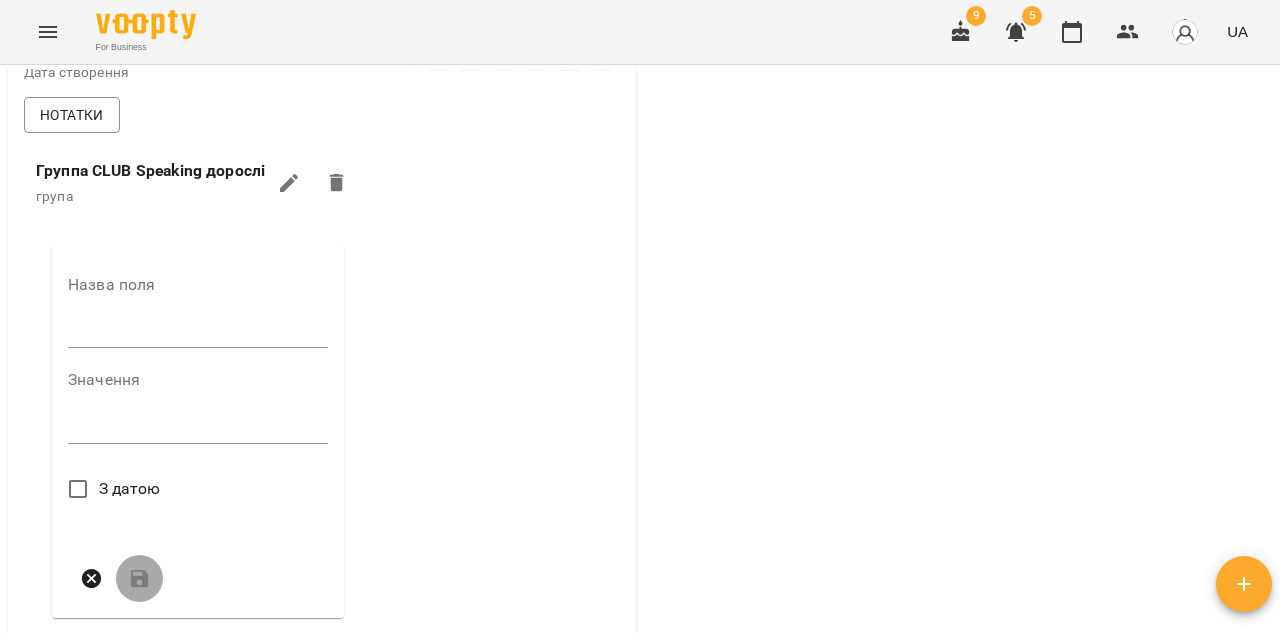 click on "Назва поля" at bounding box center [198, 316] 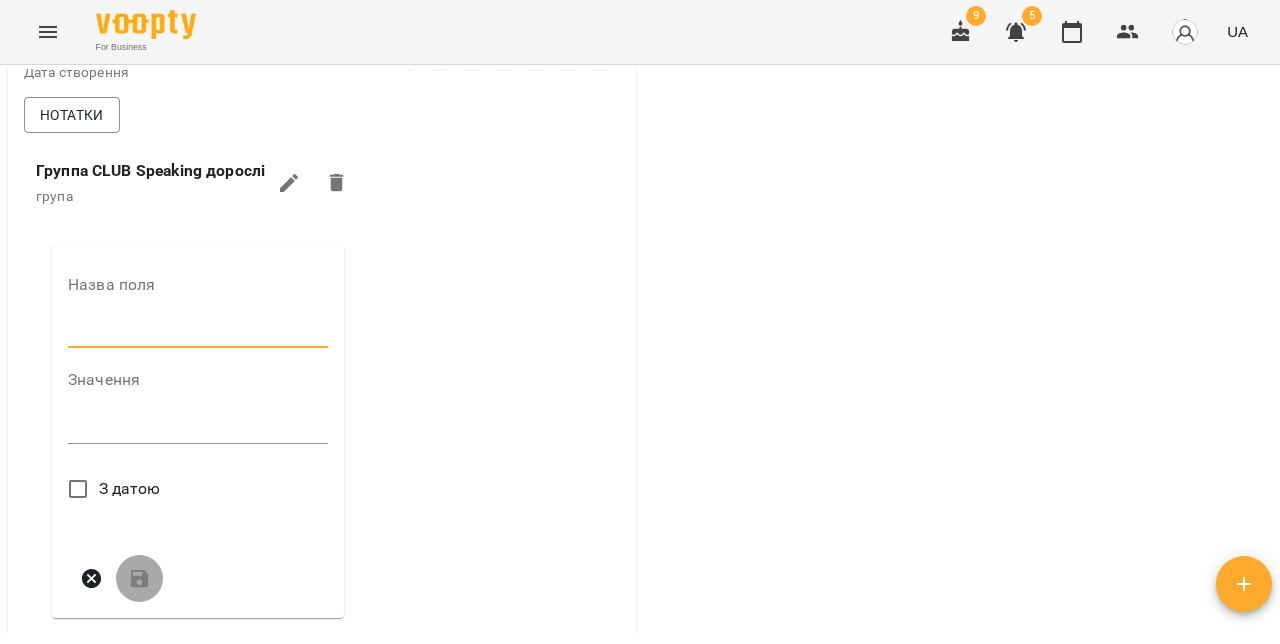 type on "**********" 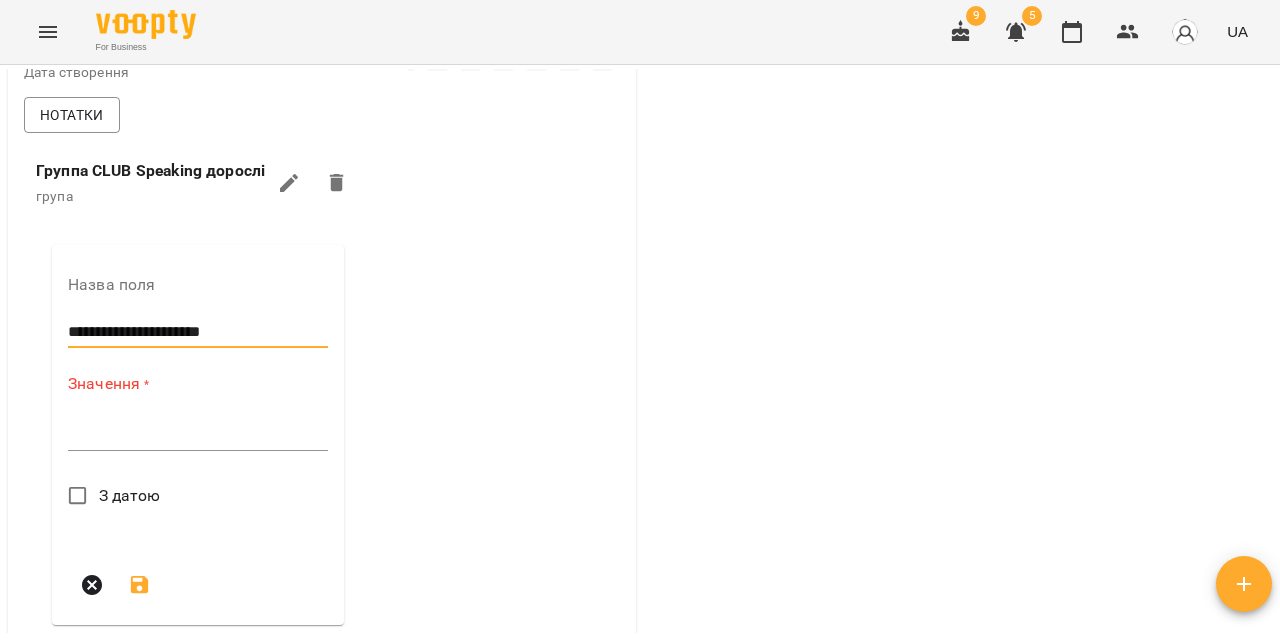 click at bounding box center (198, 434) 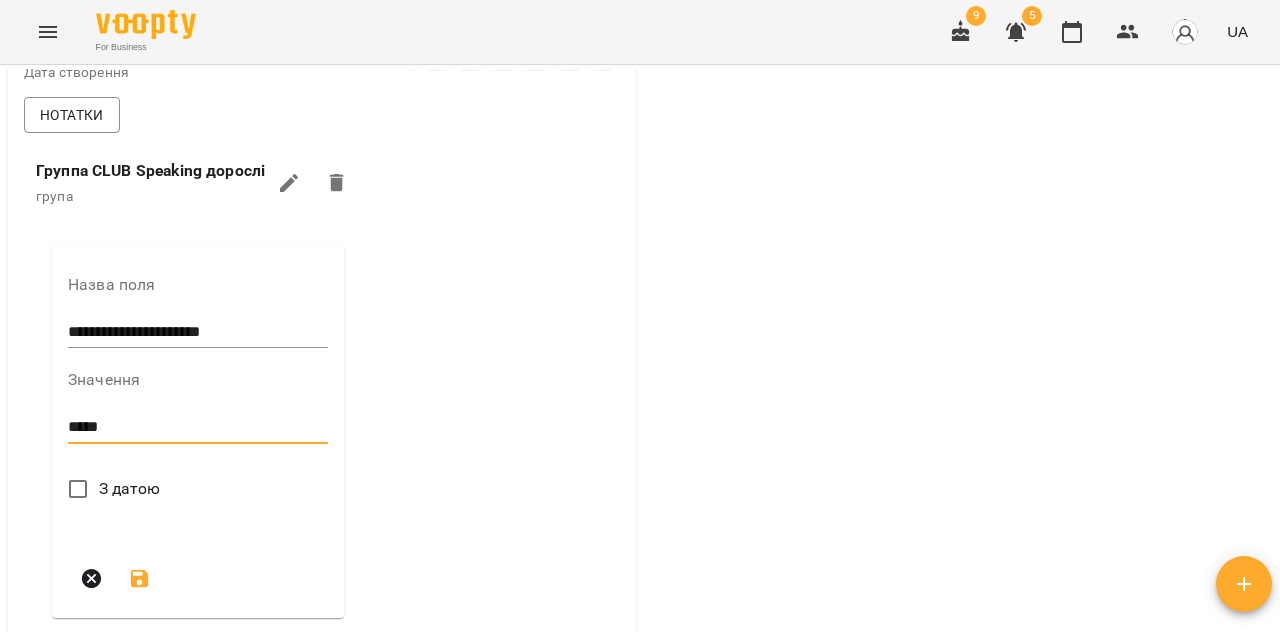 type on "*****" 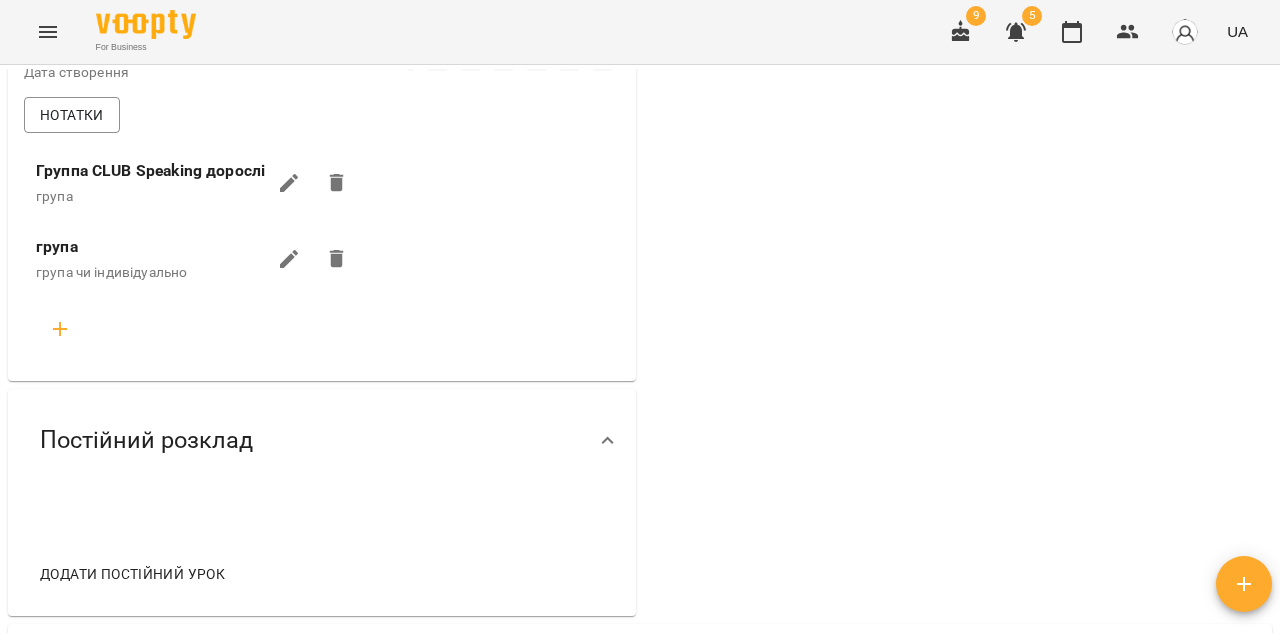 click at bounding box center (60, 329) 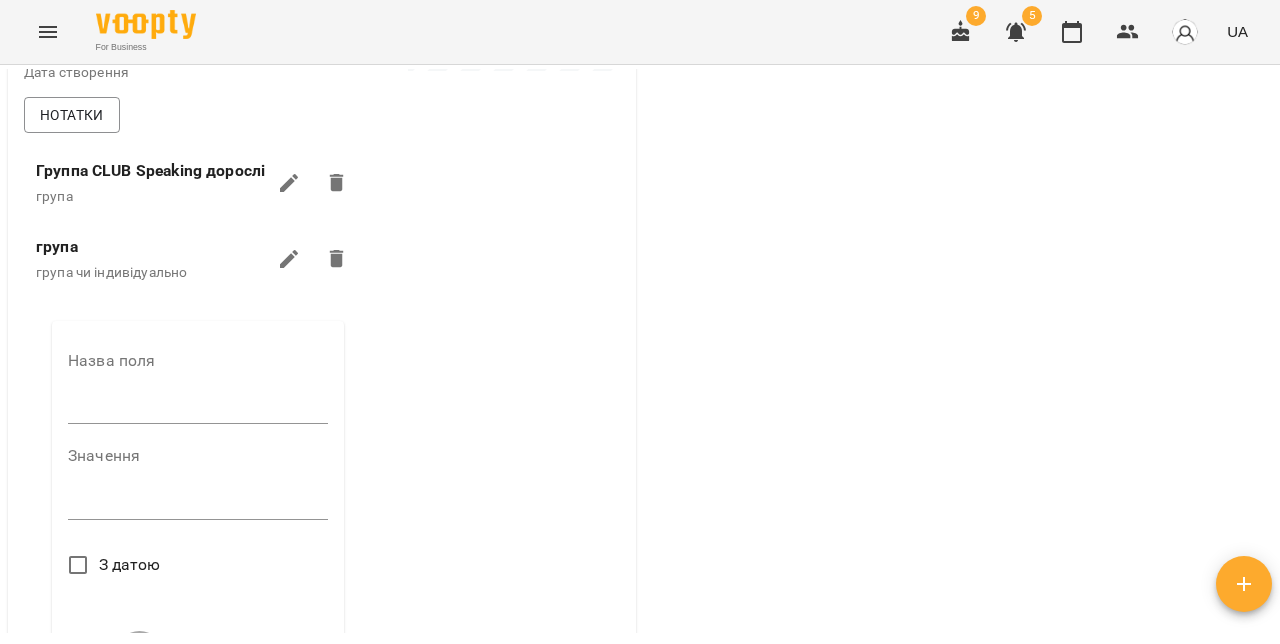click at bounding box center (198, 409) 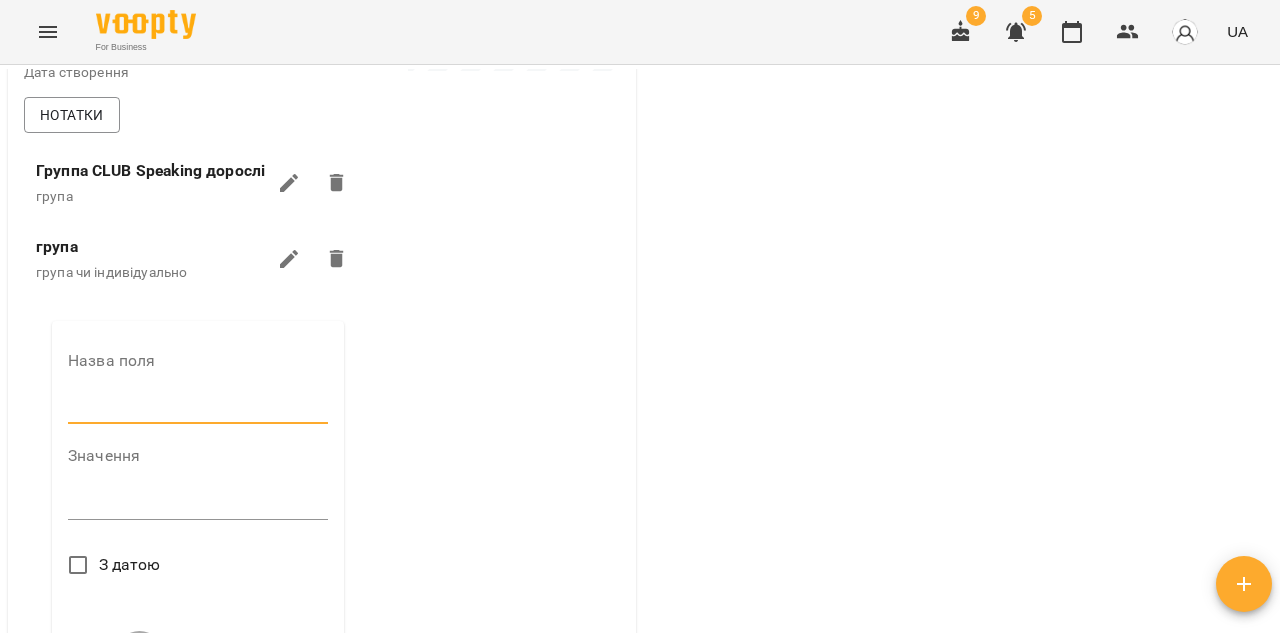 type on "**********" 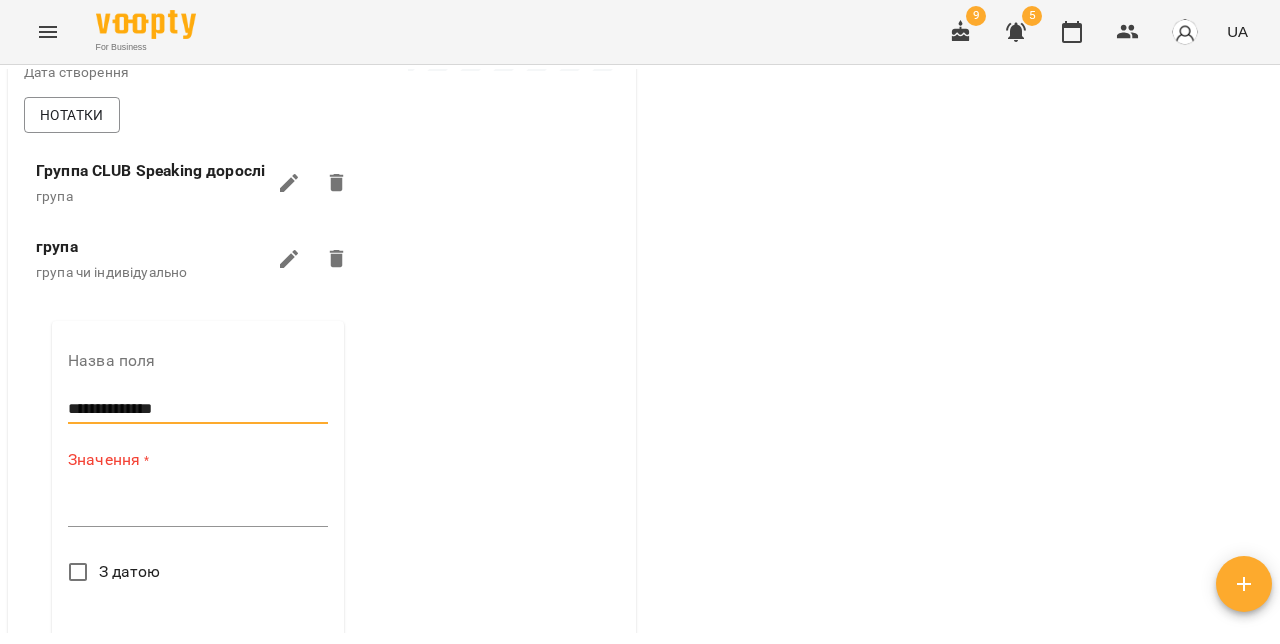 click at bounding box center (198, 510) 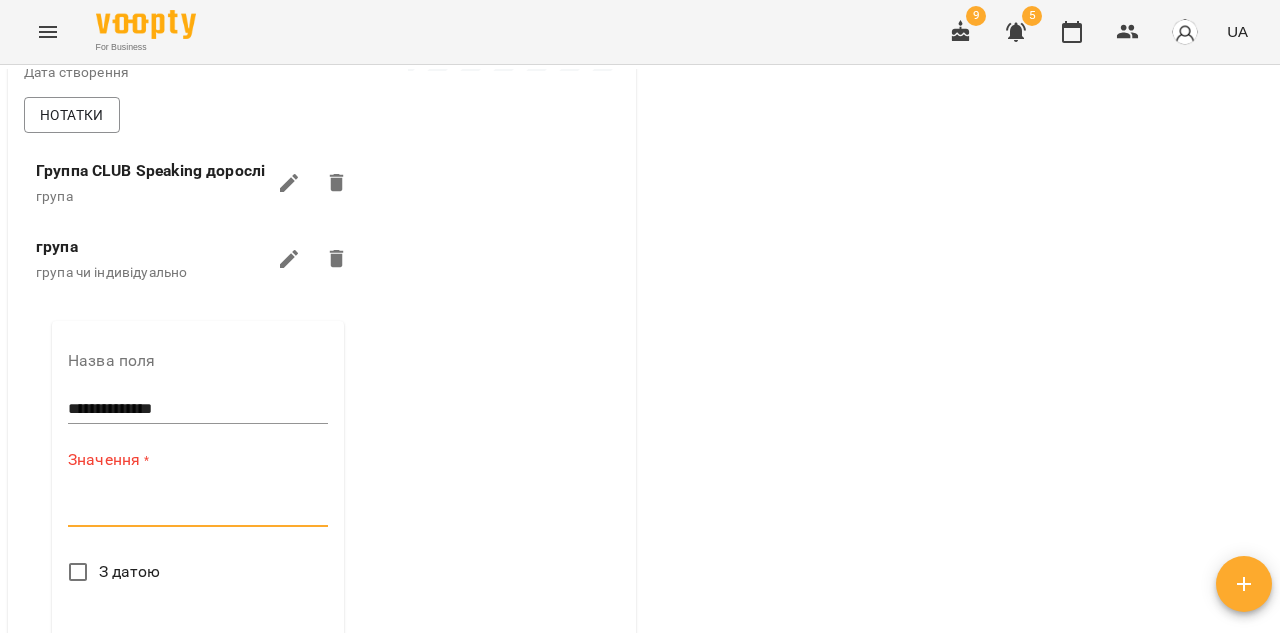 paste on "**********" 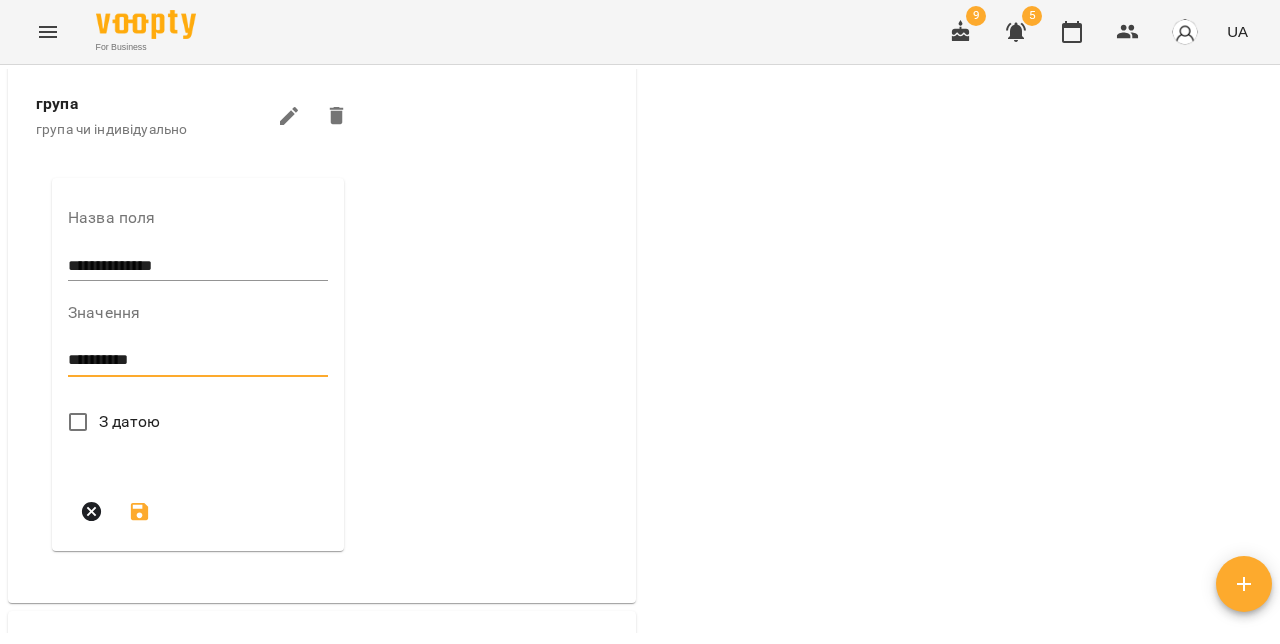 scroll, scrollTop: 704, scrollLeft: 0, axis: vertical 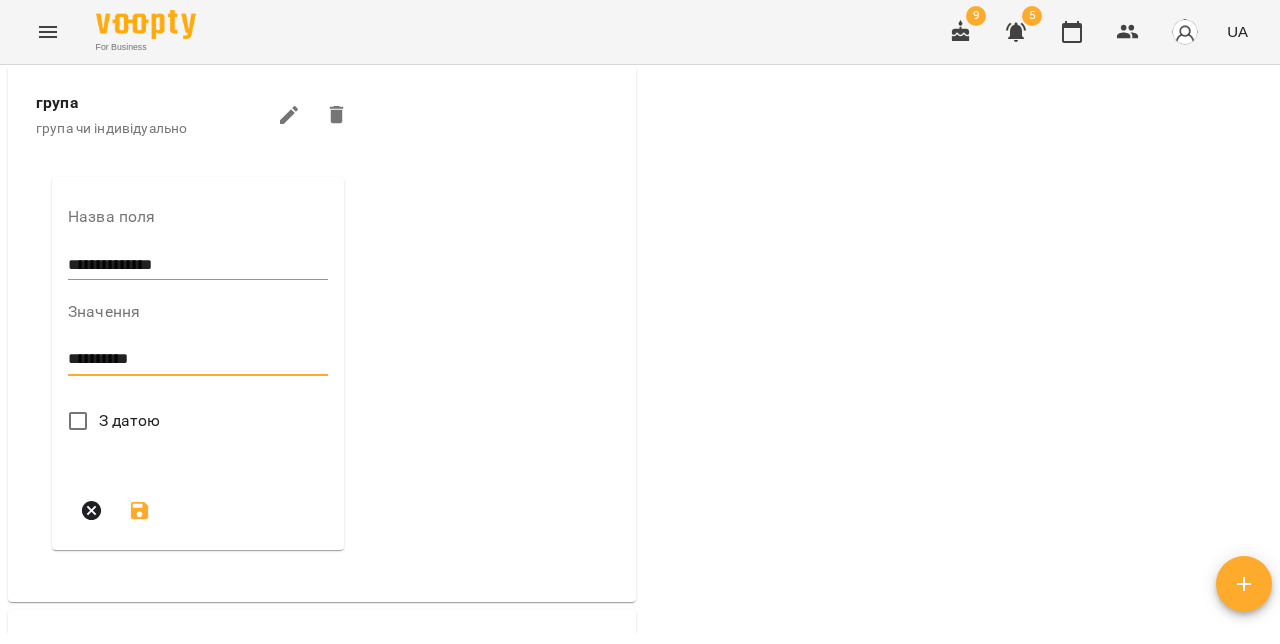 type on "**********" 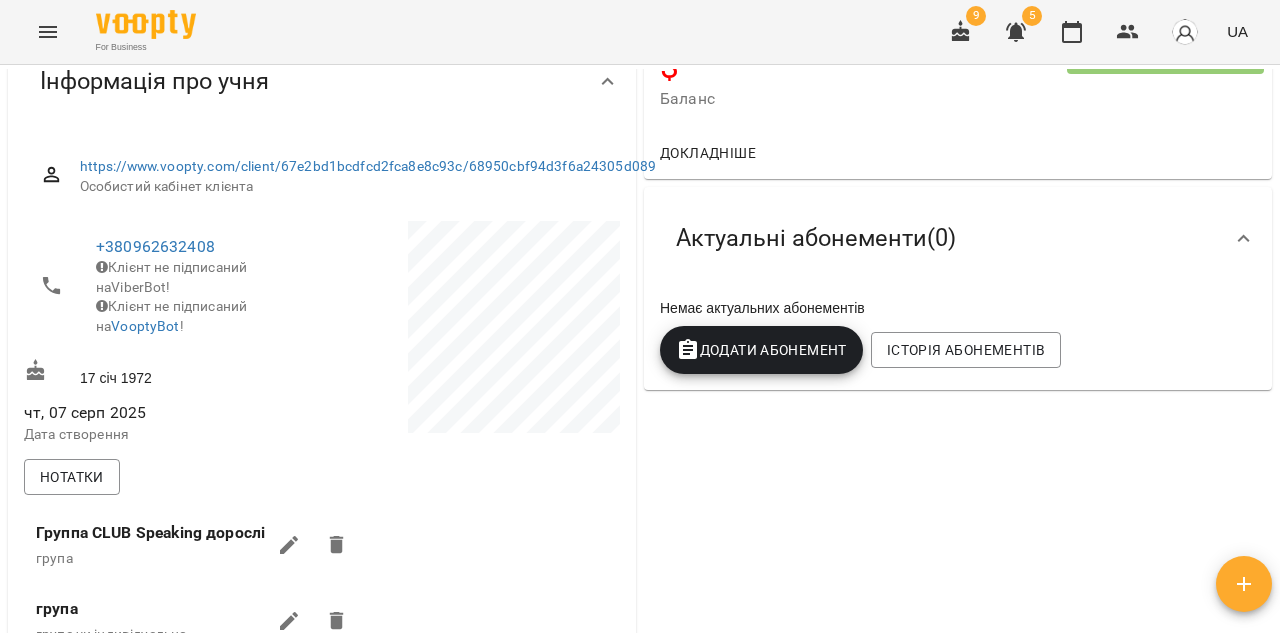 scroll, scrollTop: 0, scrollLeft: 0, axis: both 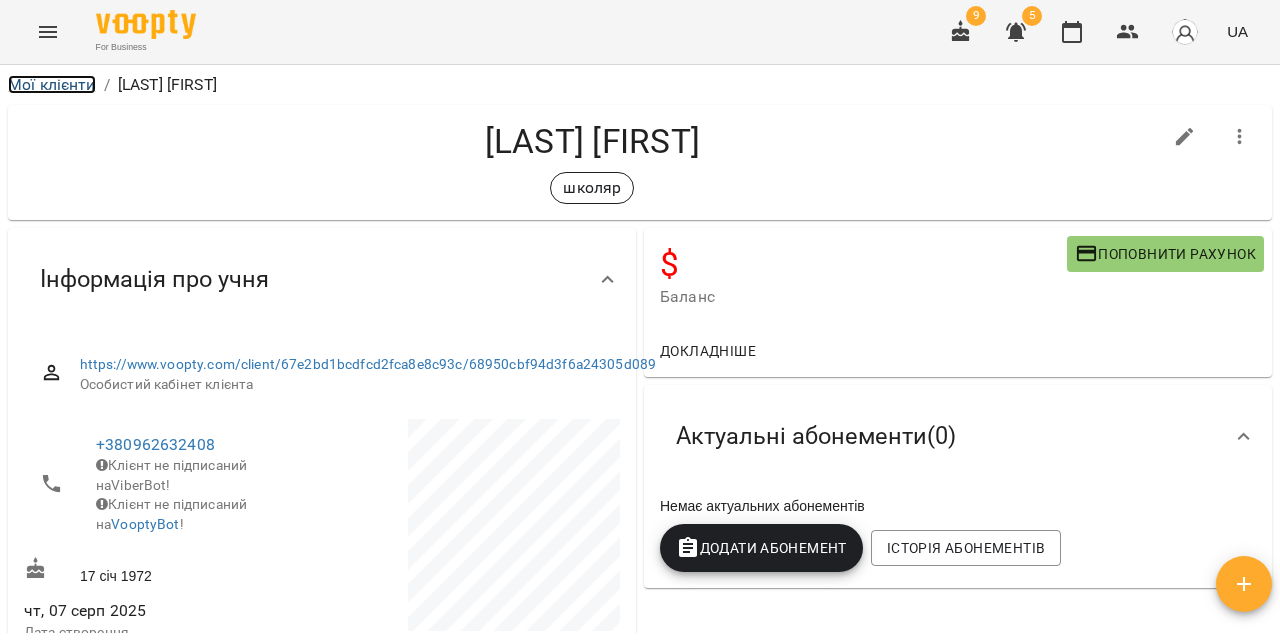 click on "Мої клієнти" at bounding box center [52, 84] 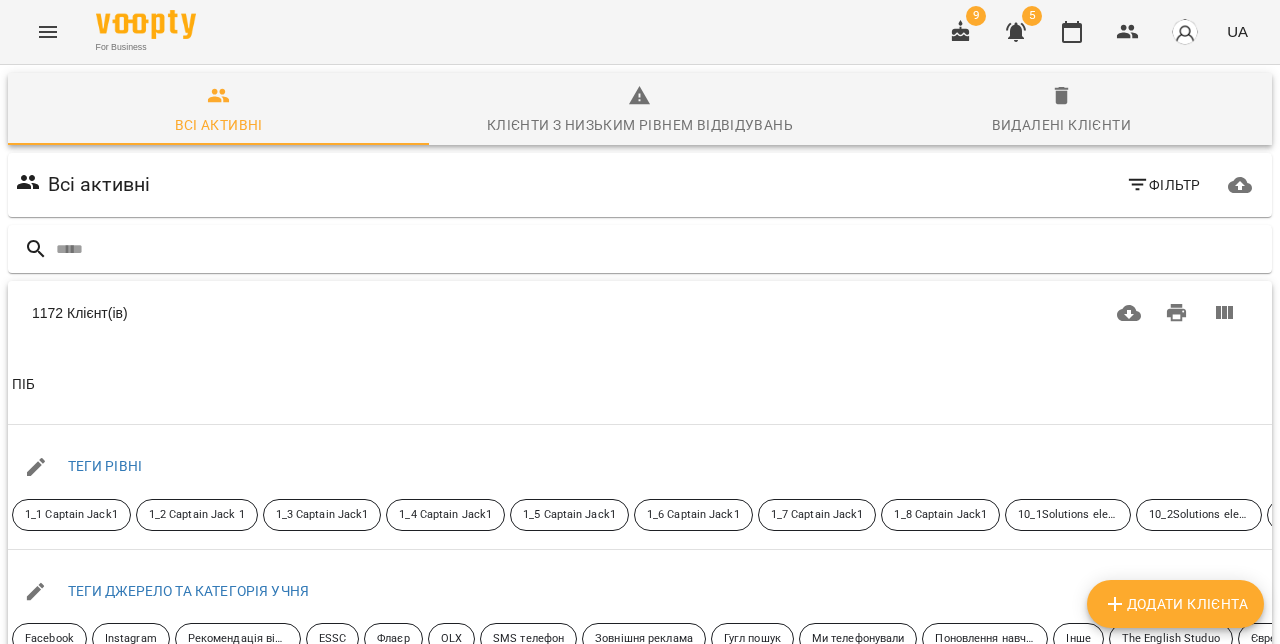 click on "Додати клієнта" at bounding box center (1175, 604) 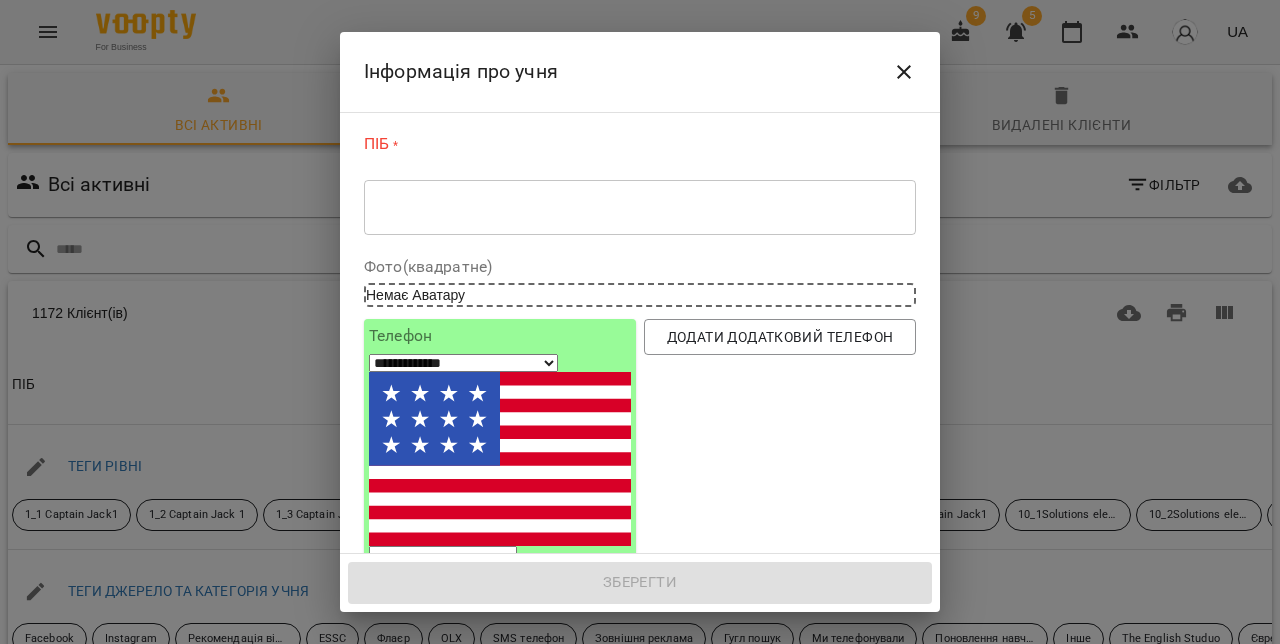 click at bounding box center [640, 207] 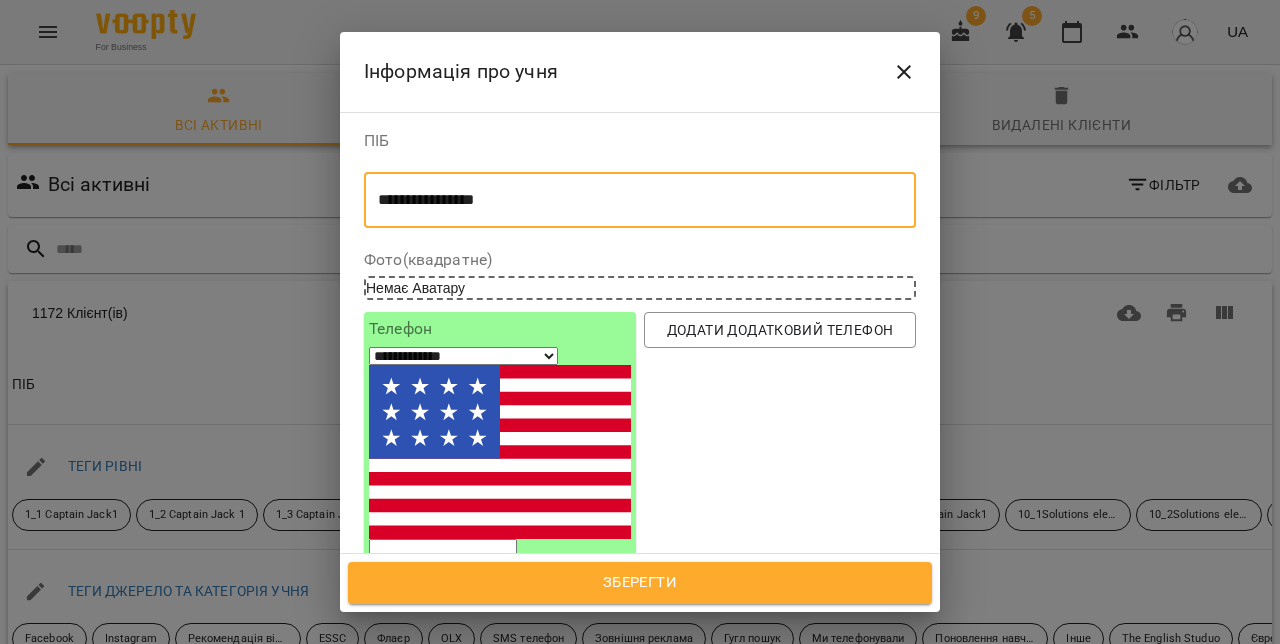 type on "**********" 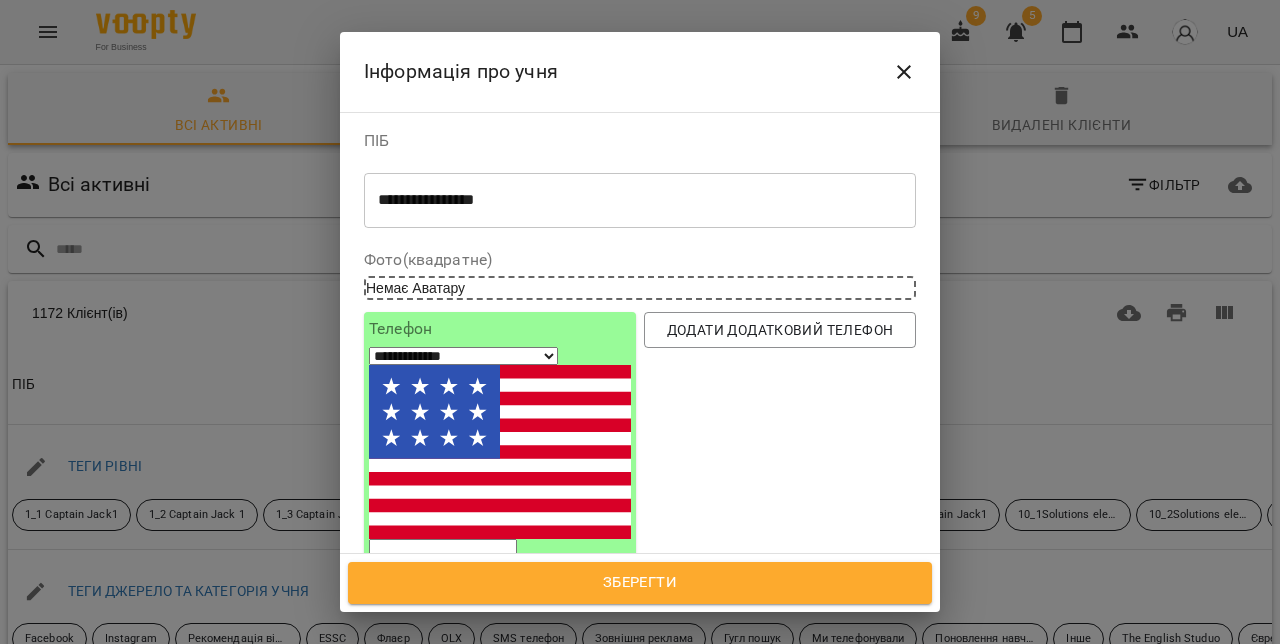 select on "**" 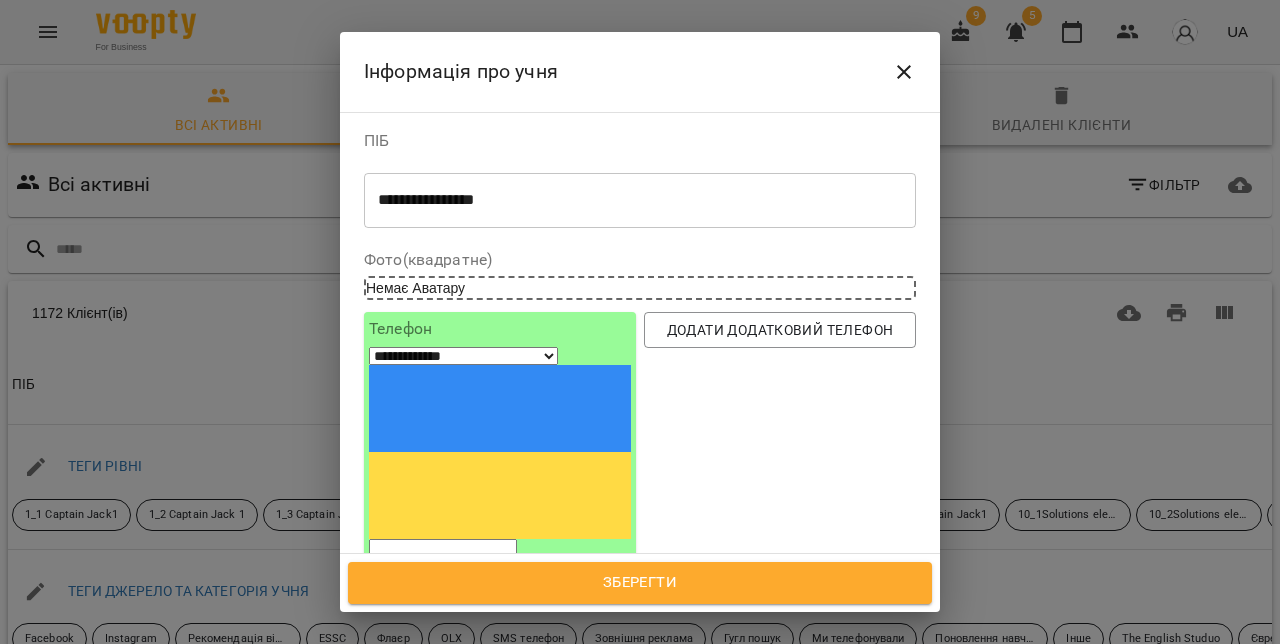 paste on "*********" 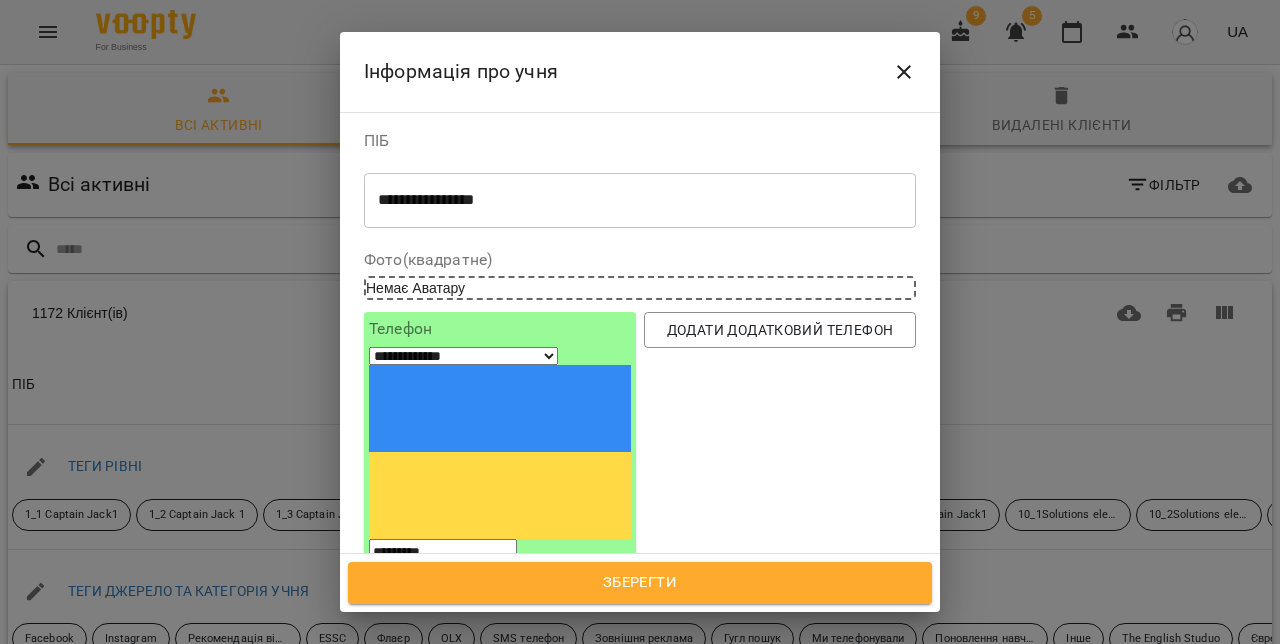 type on "*********" 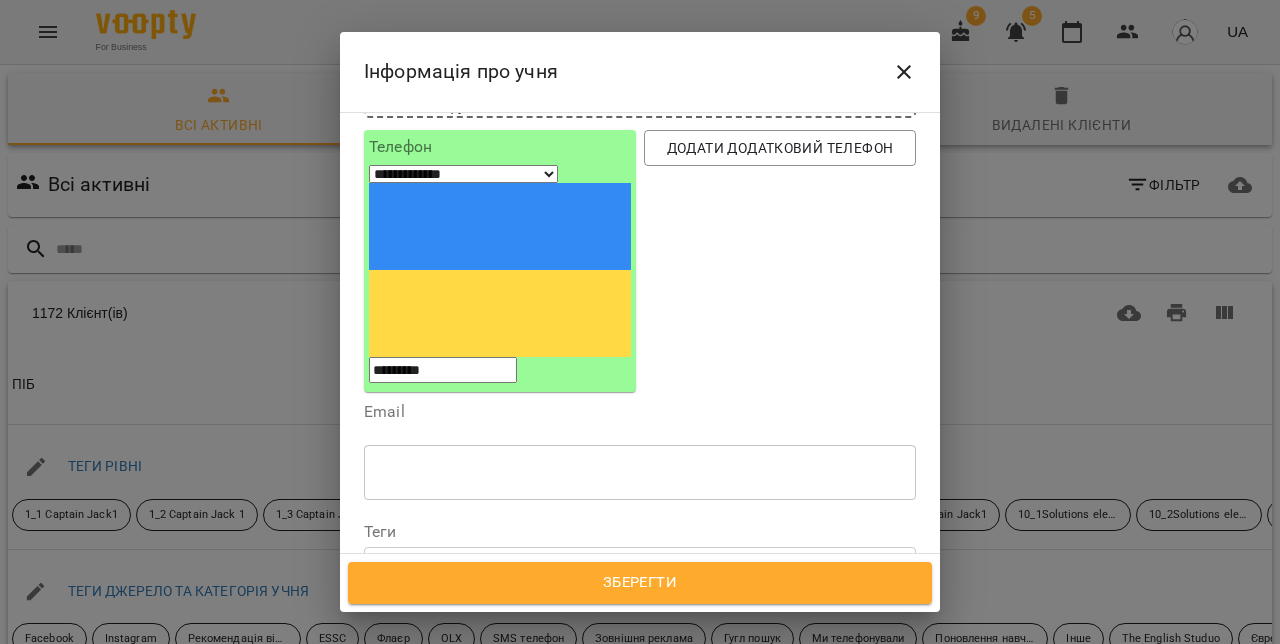 scroll, scrollTop: 188, scrollLeft: 0, axis: vertical 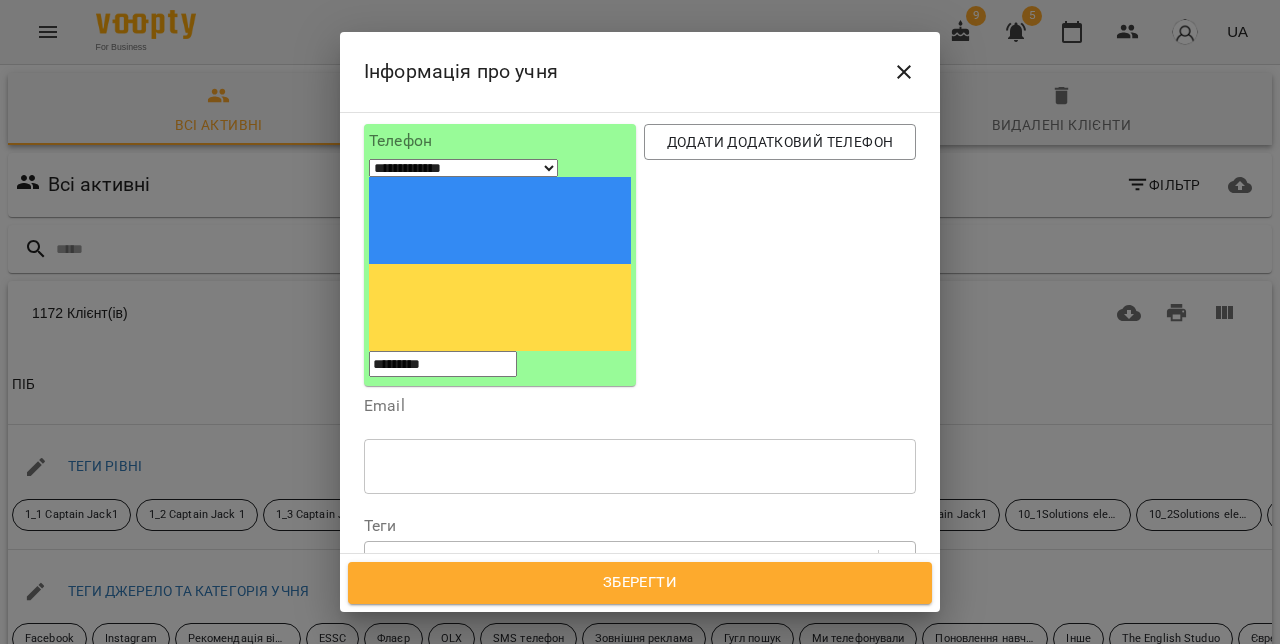 click on "Надрукуйте або оберіть..." at bounding box center (458, 560) 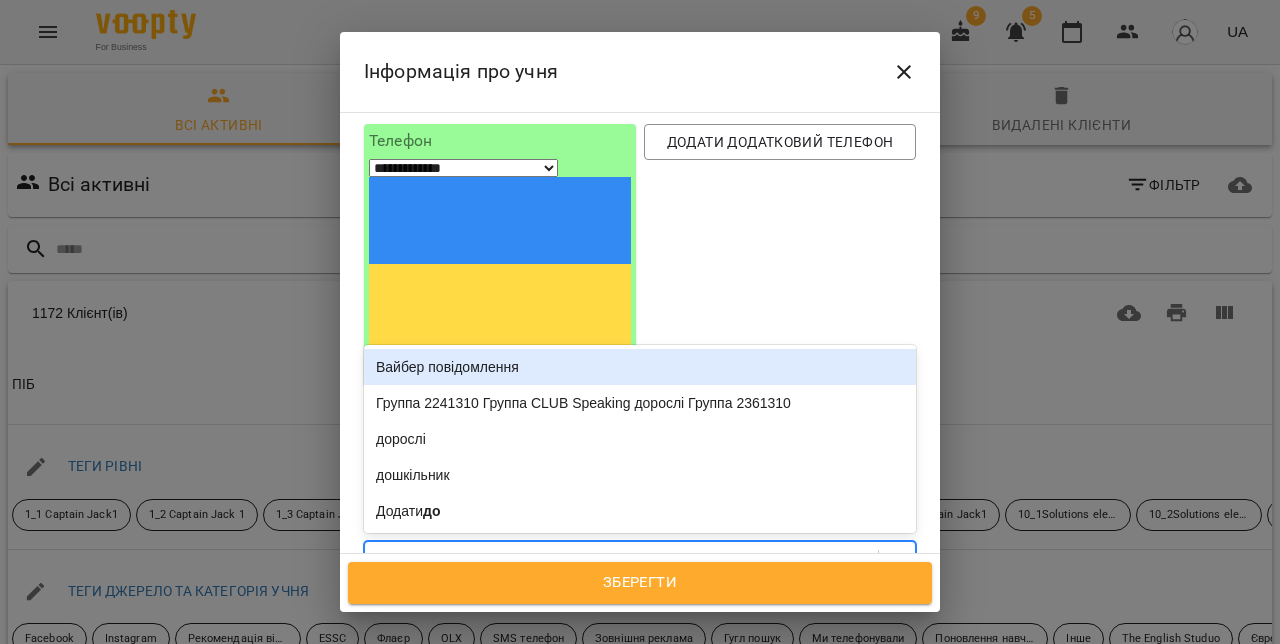 type on "****" 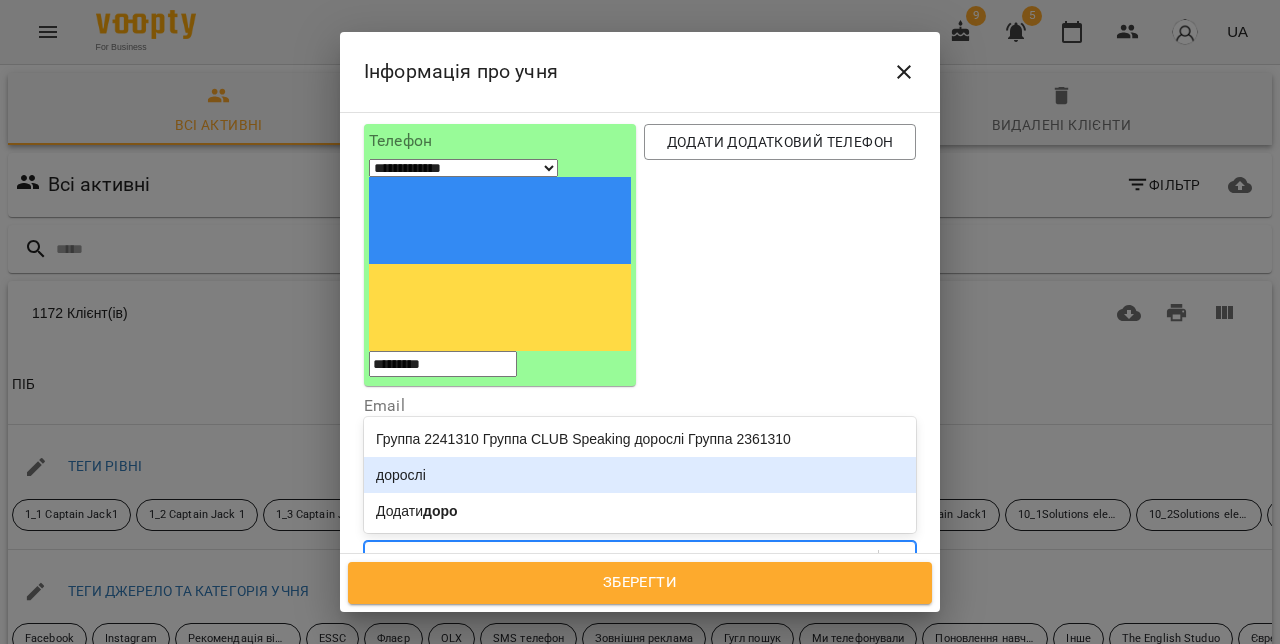 click on "дорослі" at bounding box center [640, 475] 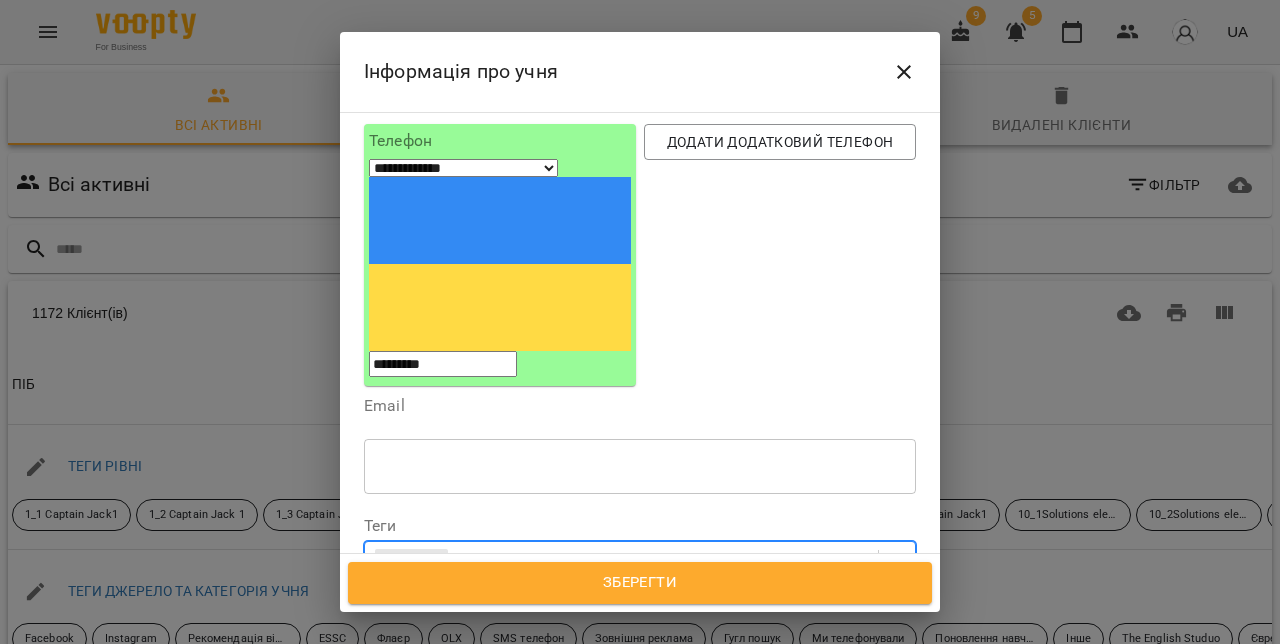 click on "Дата народження" at bounding box center [640, 609] 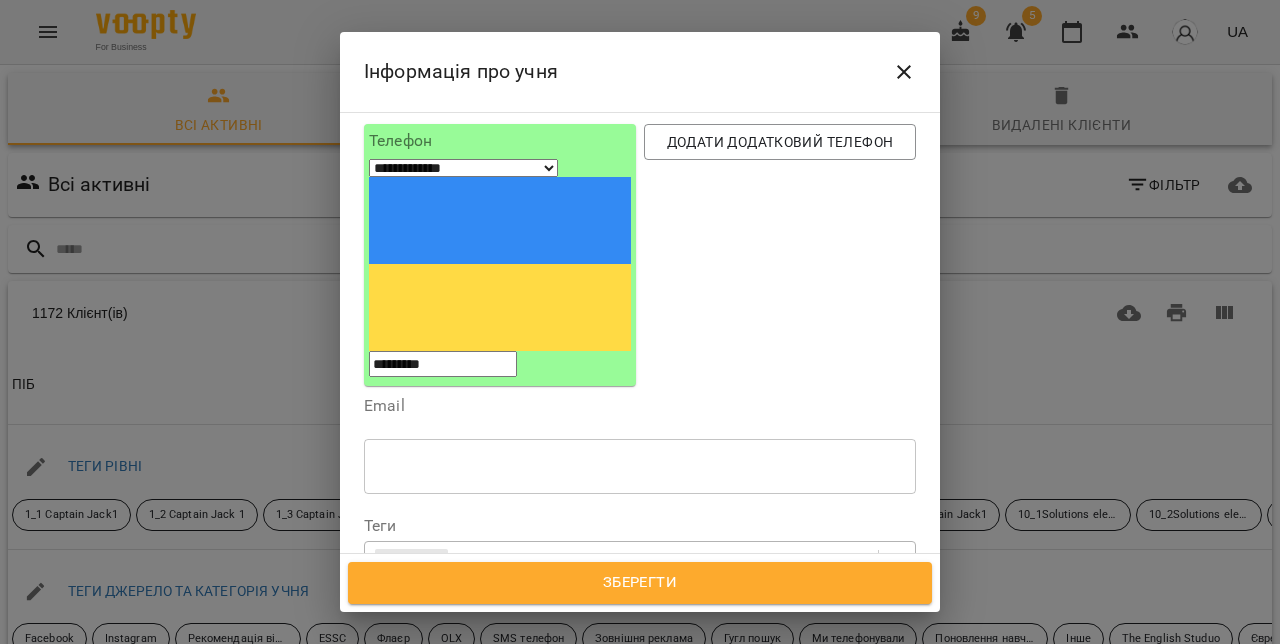 click on "**********" at bounding box center (450, 619) 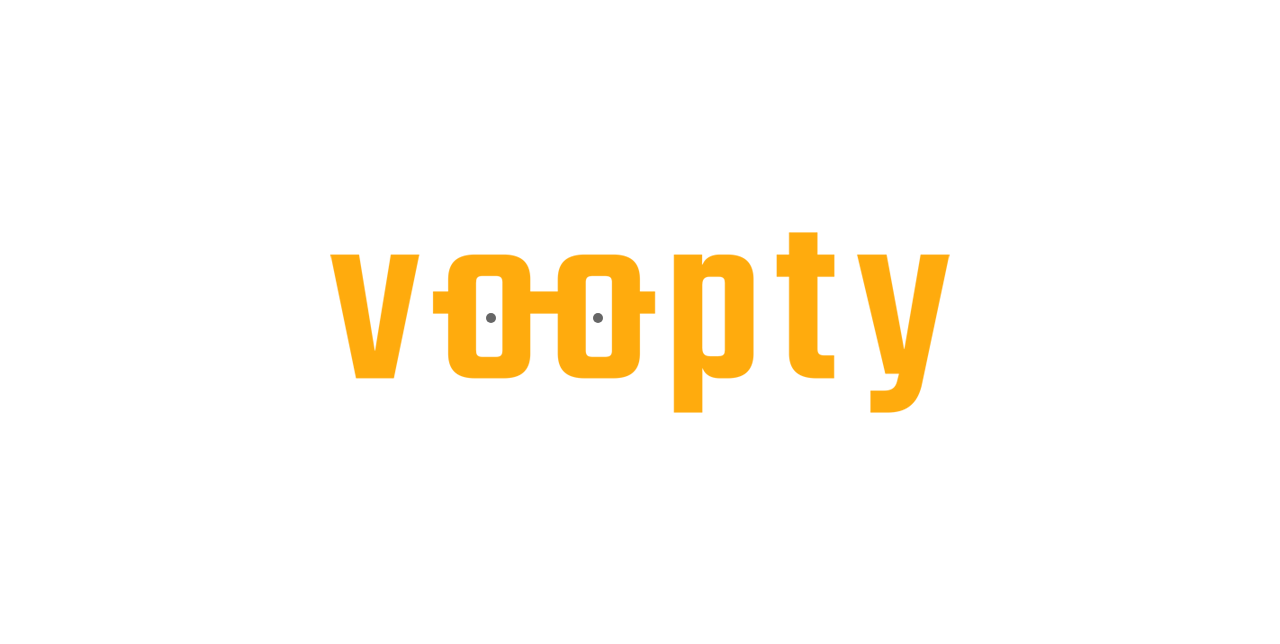 scroll, scrollTop: 0, scrollLeft: 0, axis: both 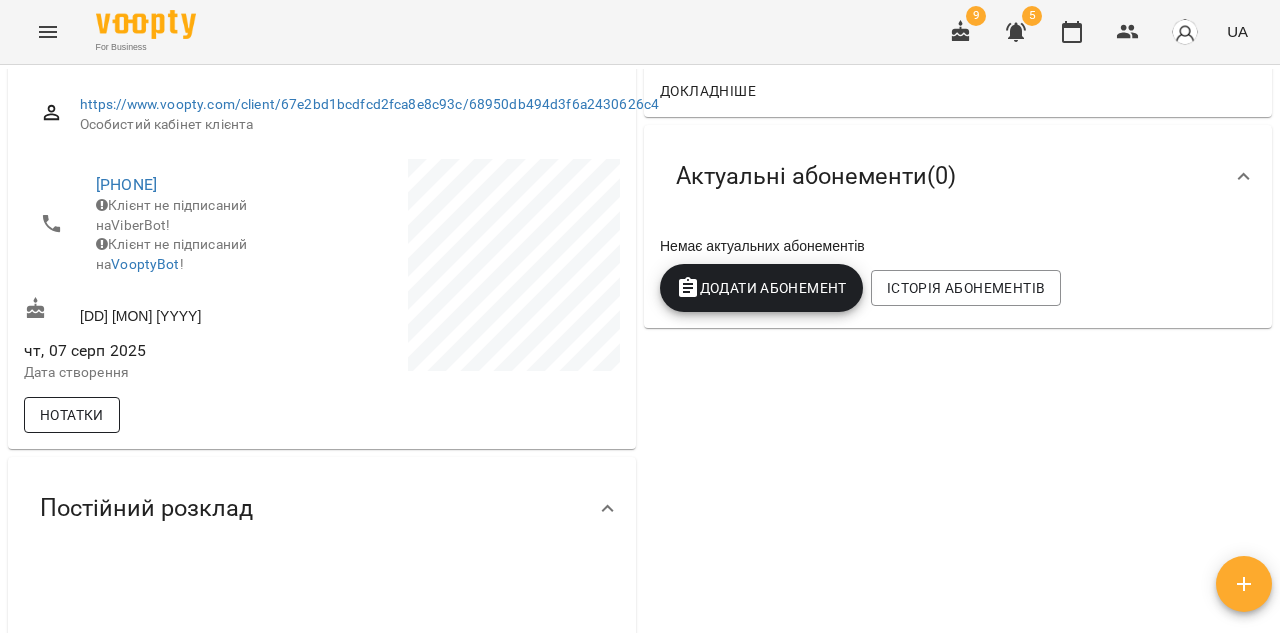 click on "Нотатки" at bounding box center [72, 415] 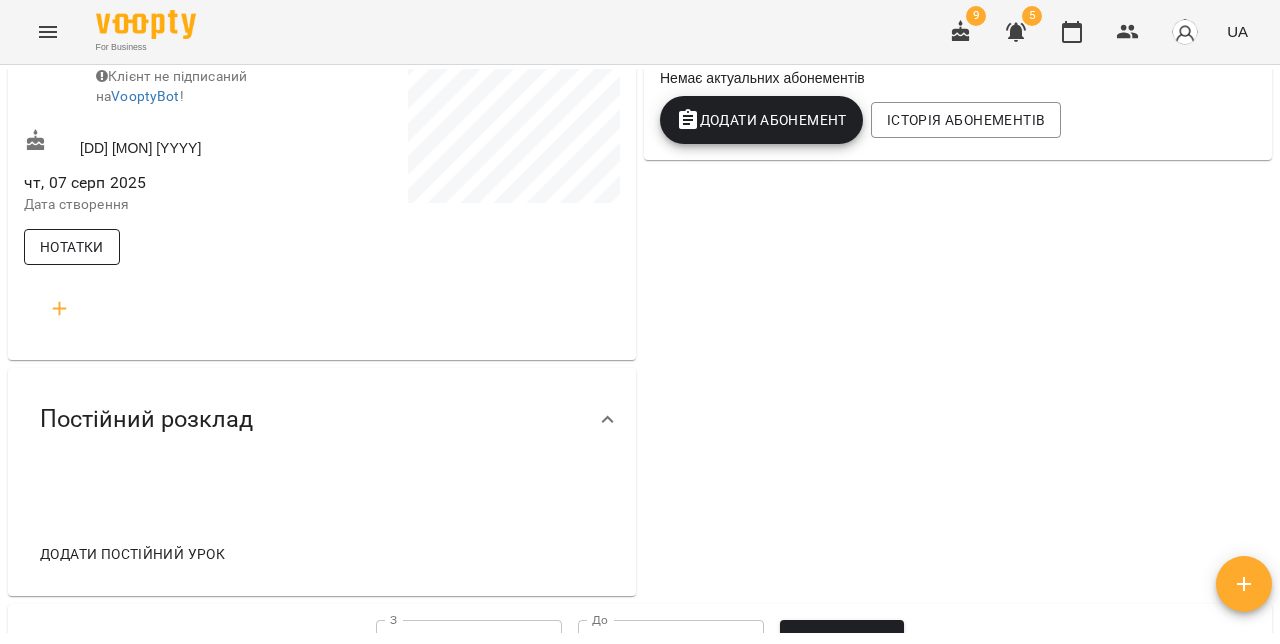 scroll, scrollTop: 432, scrollLeft: 0, axis: vertical 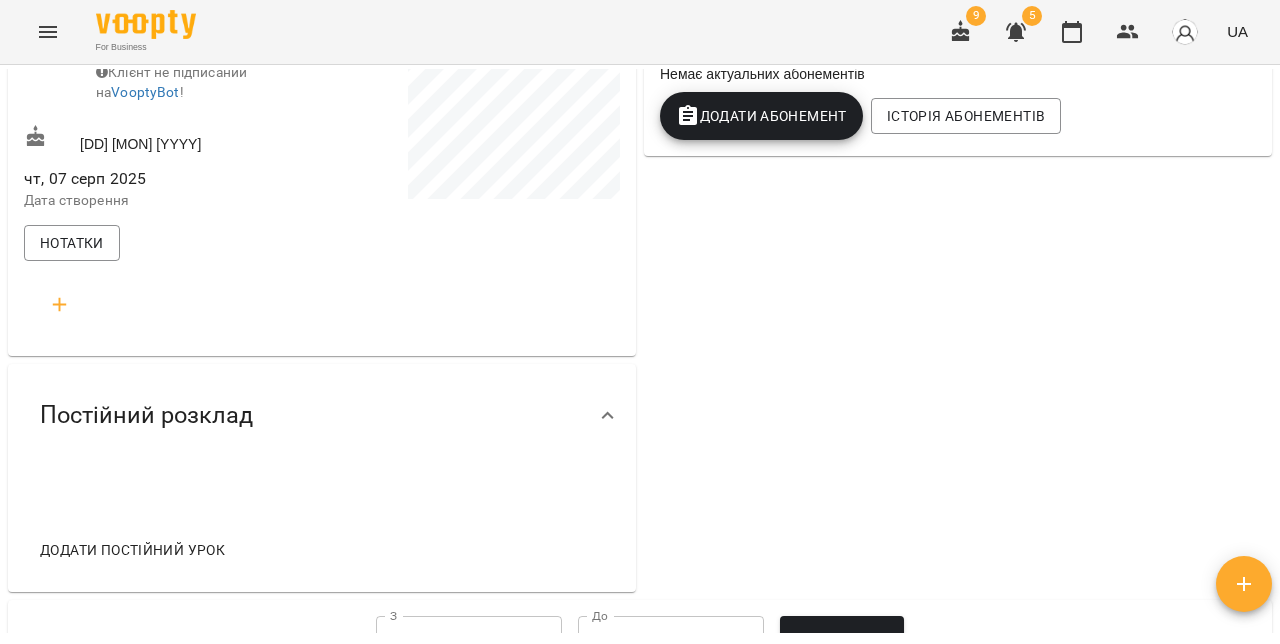 click 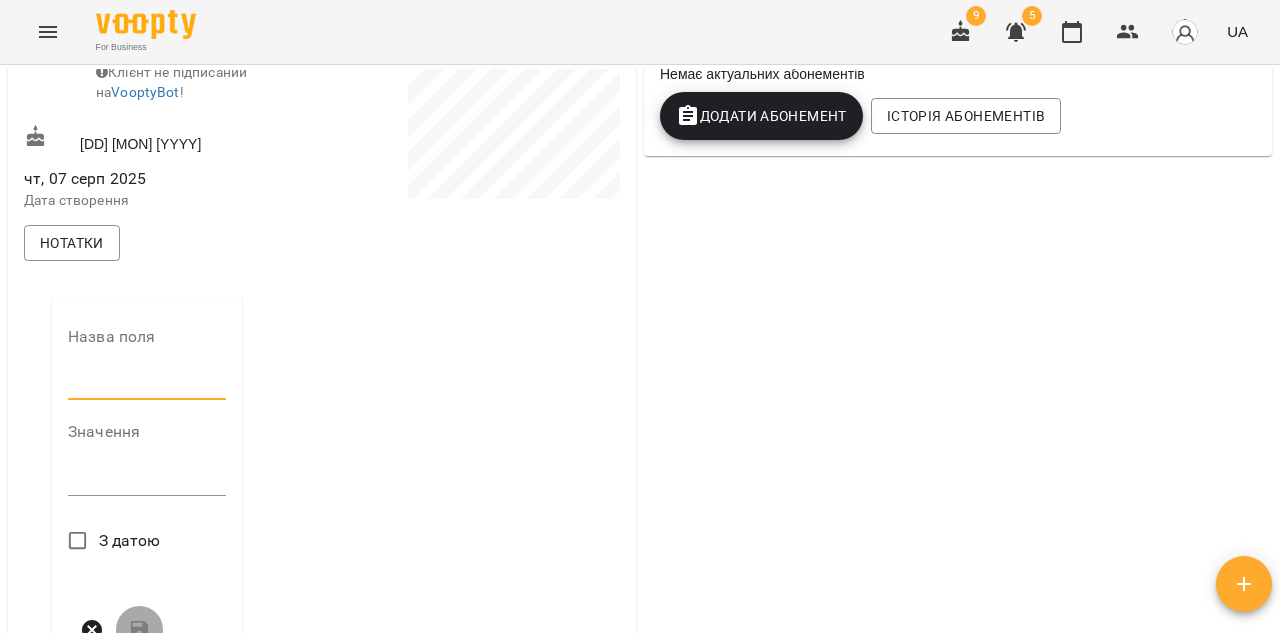 click at bounding box center [147, 384] 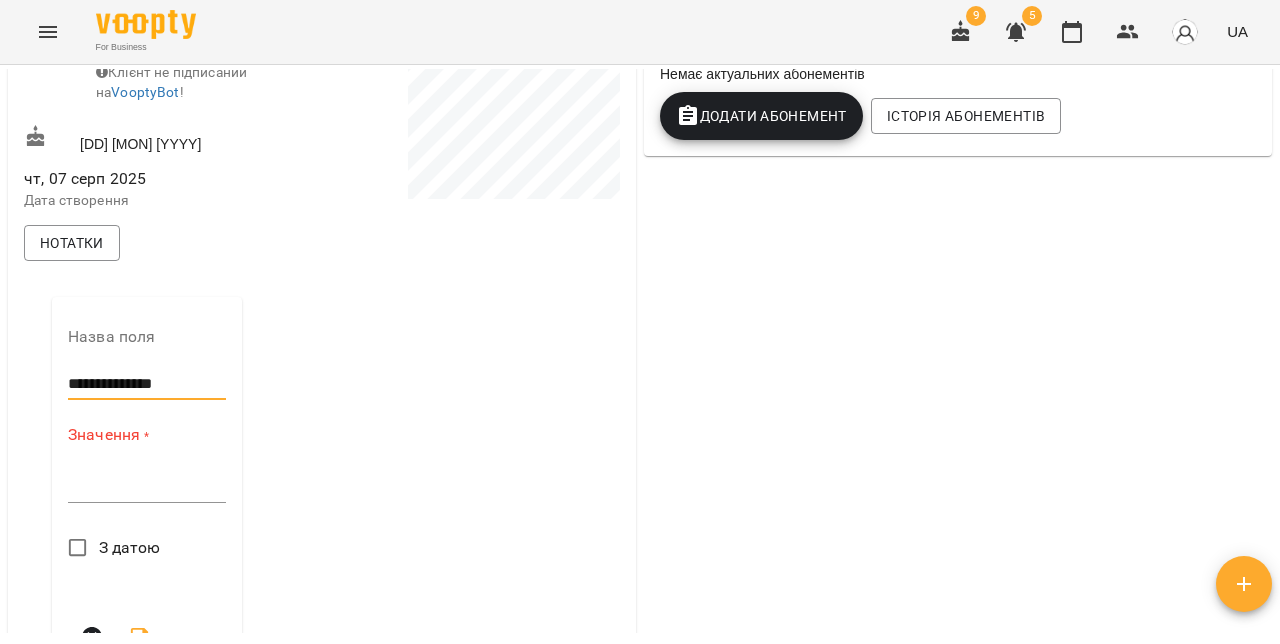 click at bounding box center [147, 486] 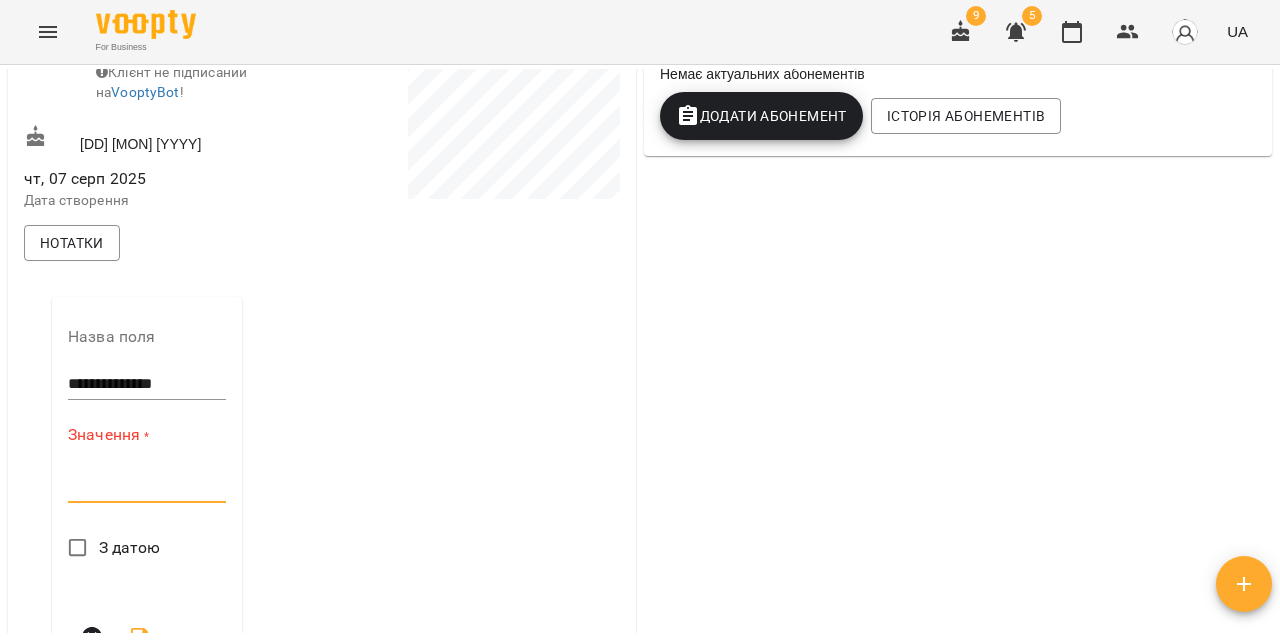 paste on "**********" 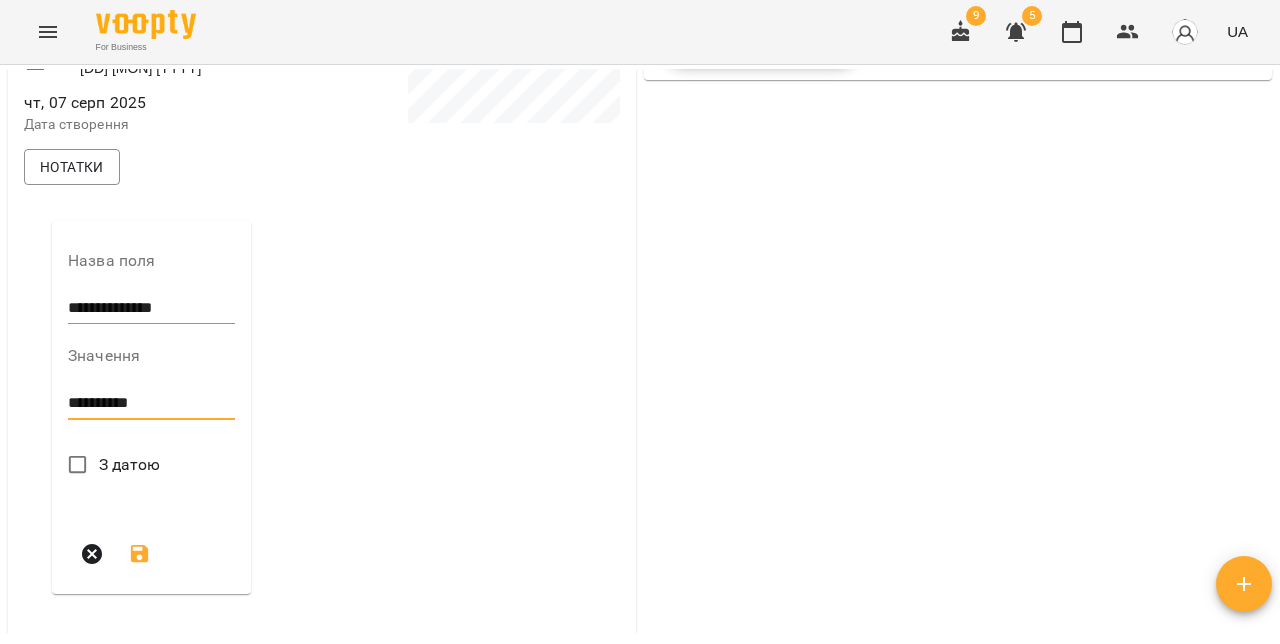 scroll, scrollTop: 515, scrollLeft: 0, axis: vertical 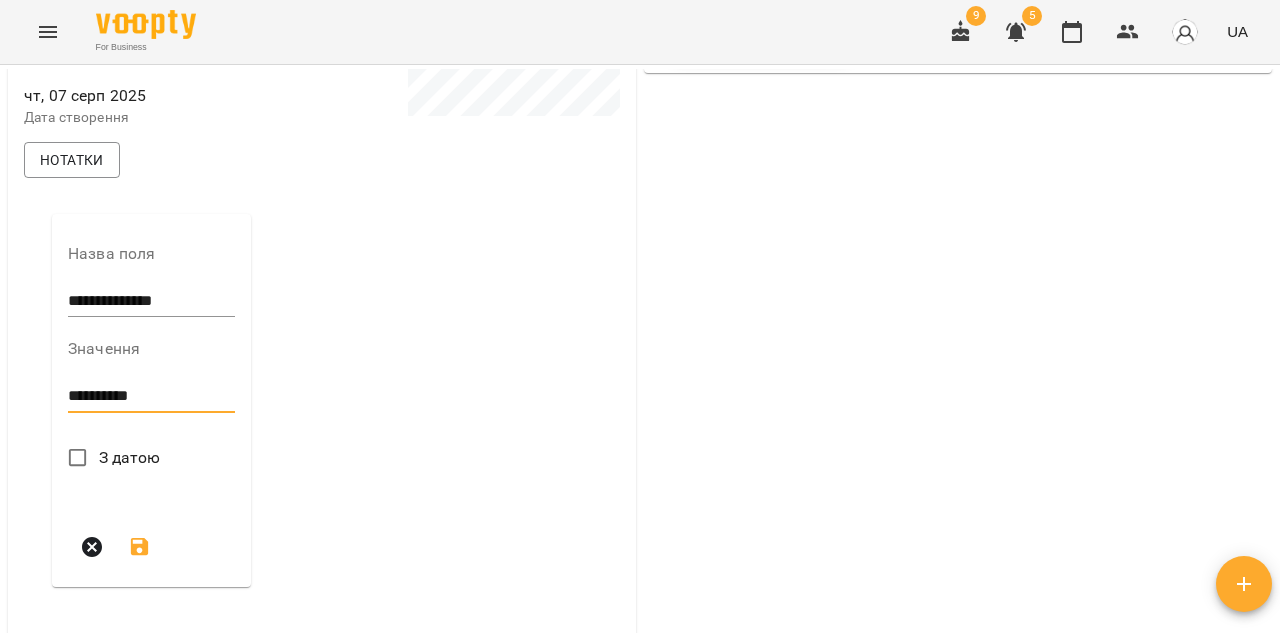 type on "**********" 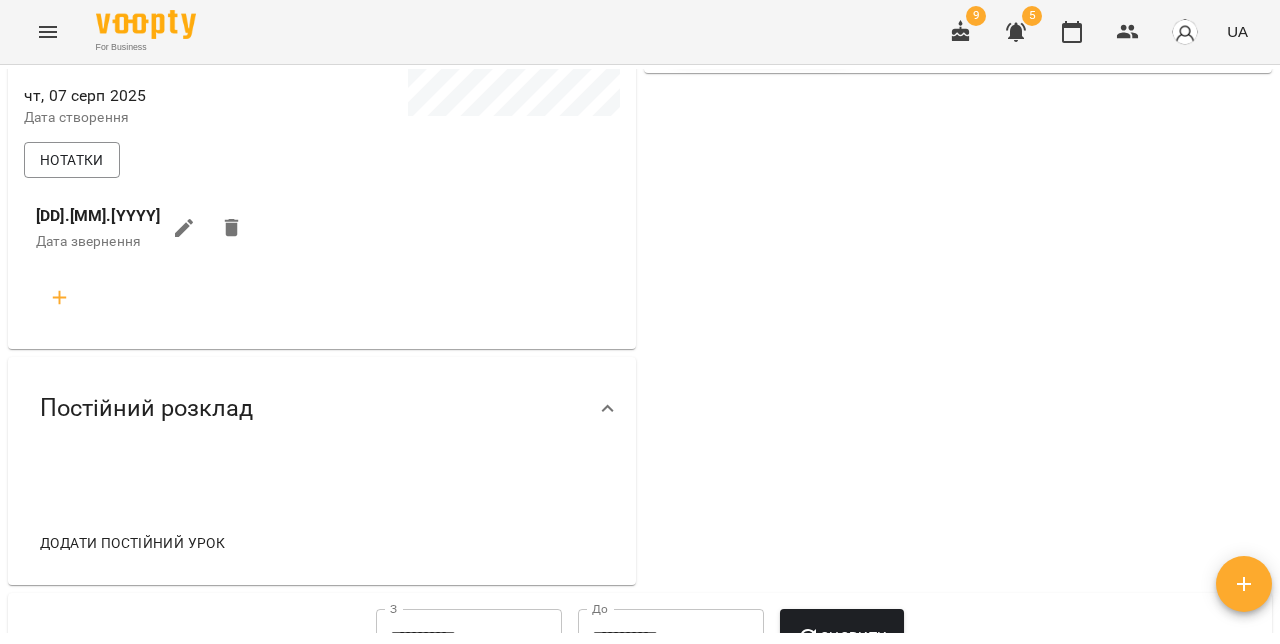 scroll, scrollTop: 0, scrollLeft: 0, axis: both 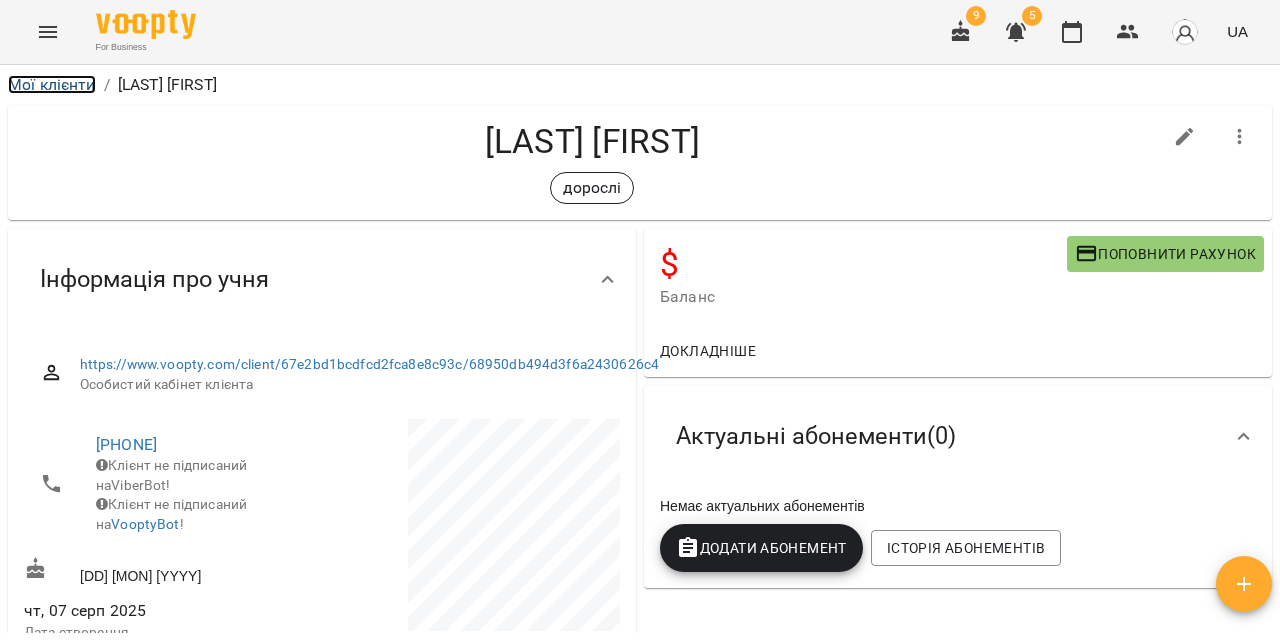 click on "Мої клієнти" at bounding box center (52, 84) 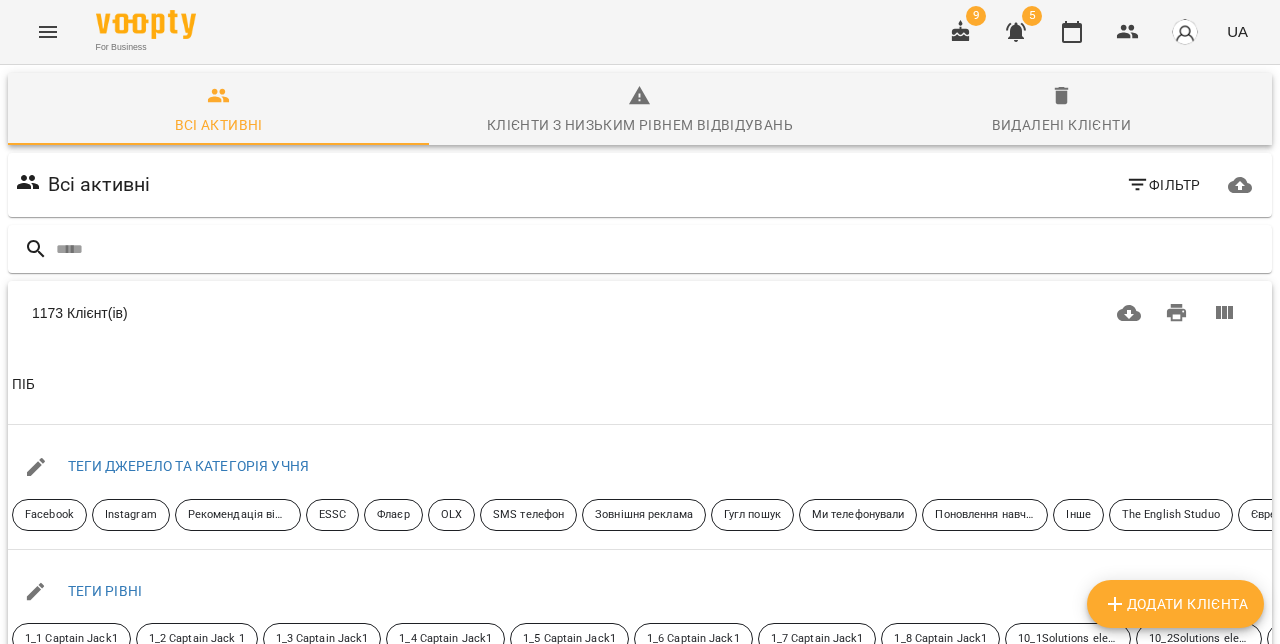 click on "Додати клієнта" at bounding box center [1175, 604] 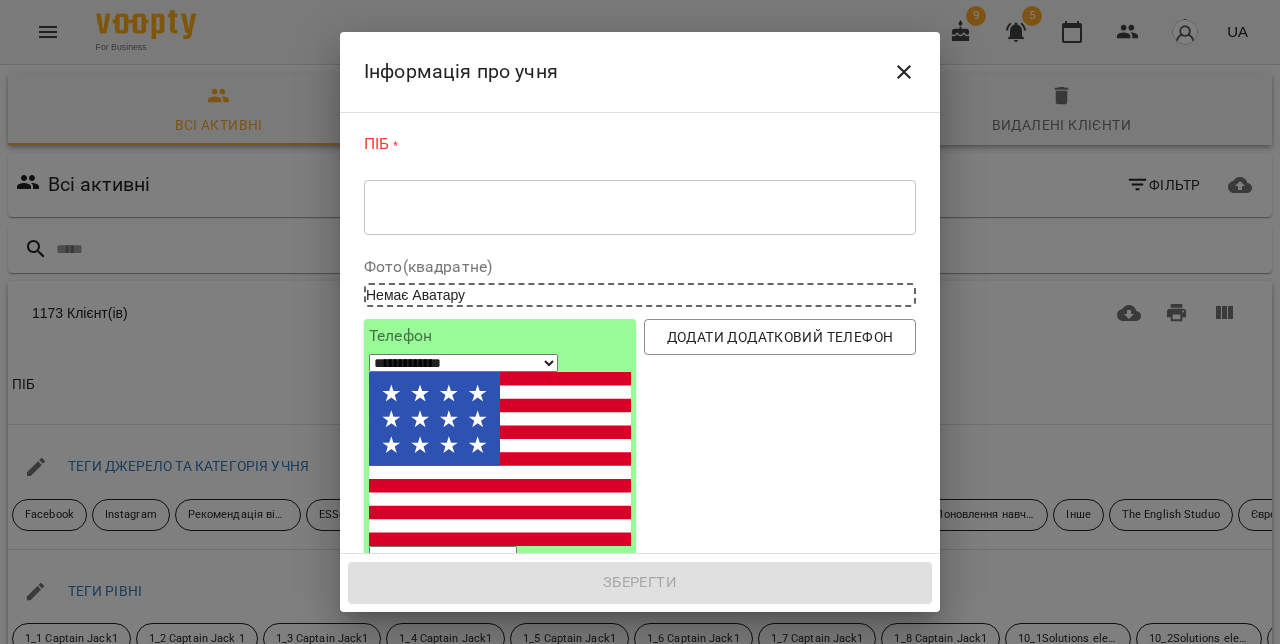 click at bounding box center (640, 207) 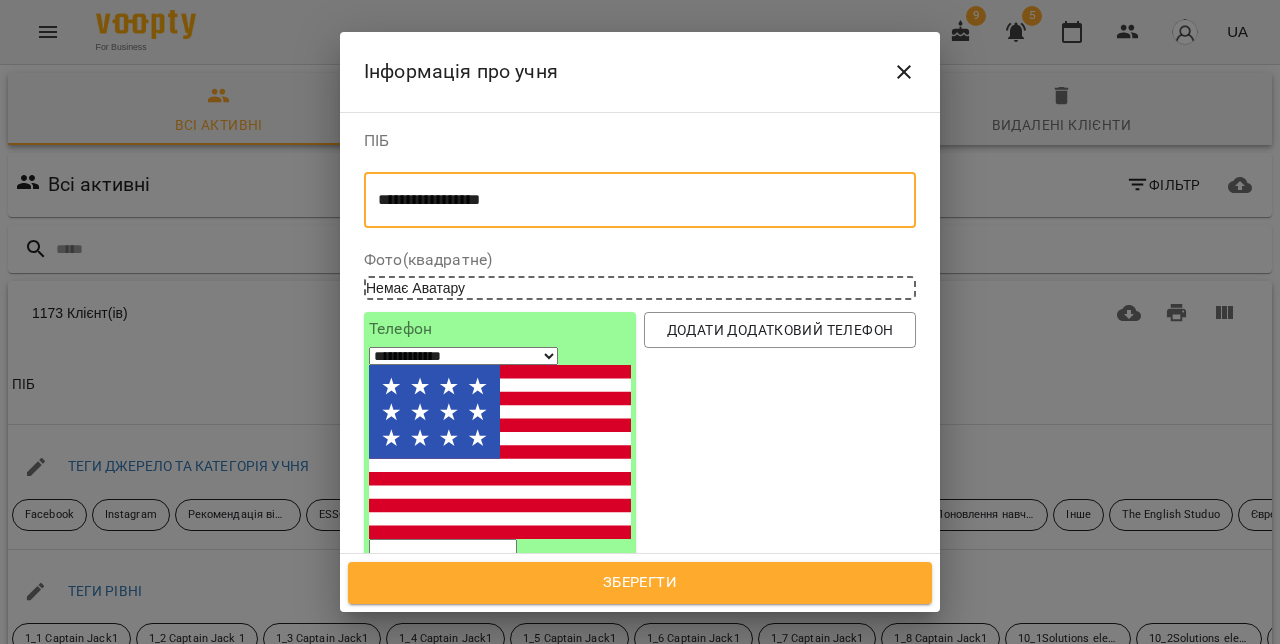 click on "**********" at bounding box center (640, 200) 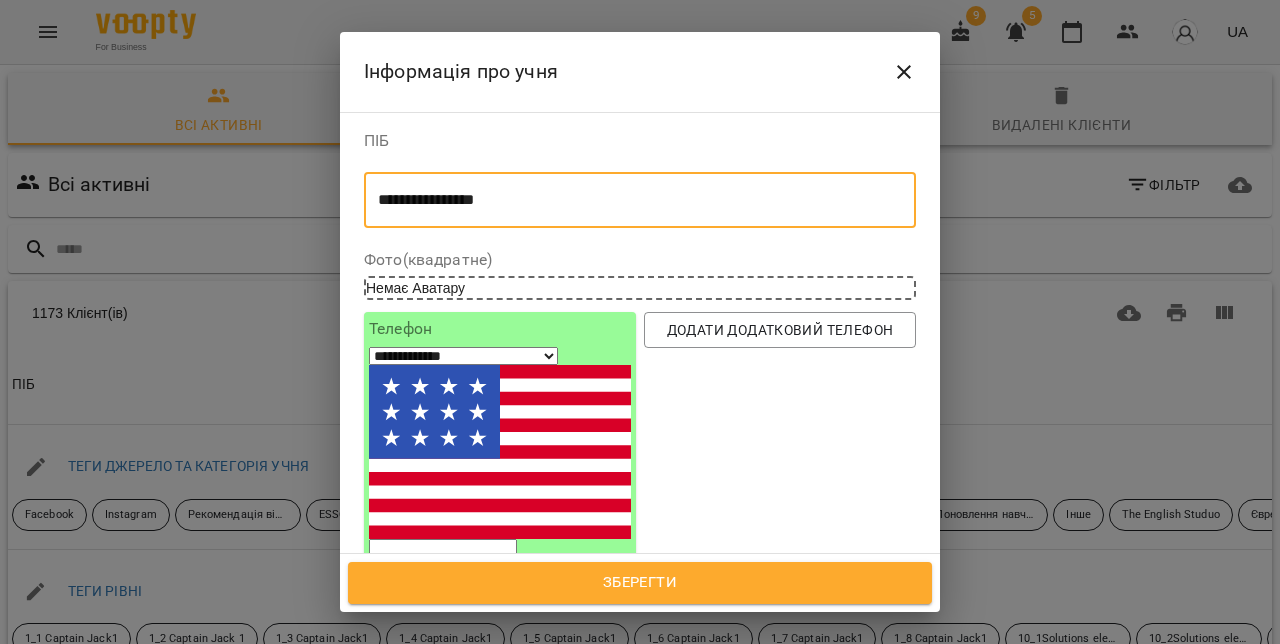 type on "**********" 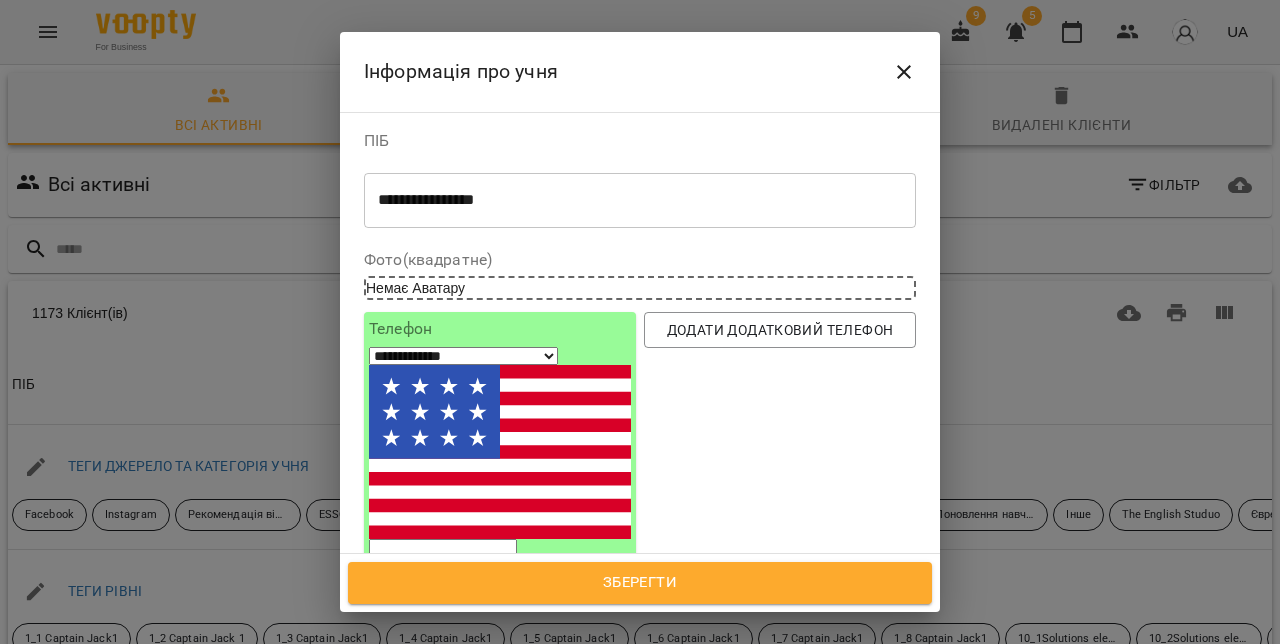 select on "**" 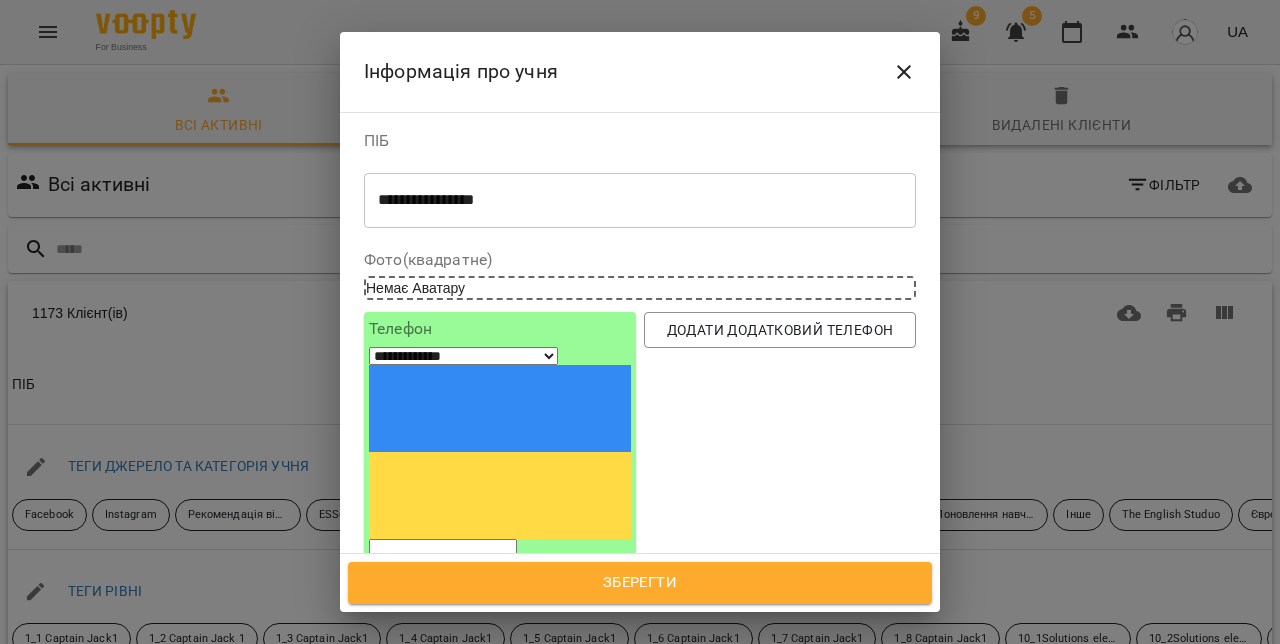 paste on "*********" 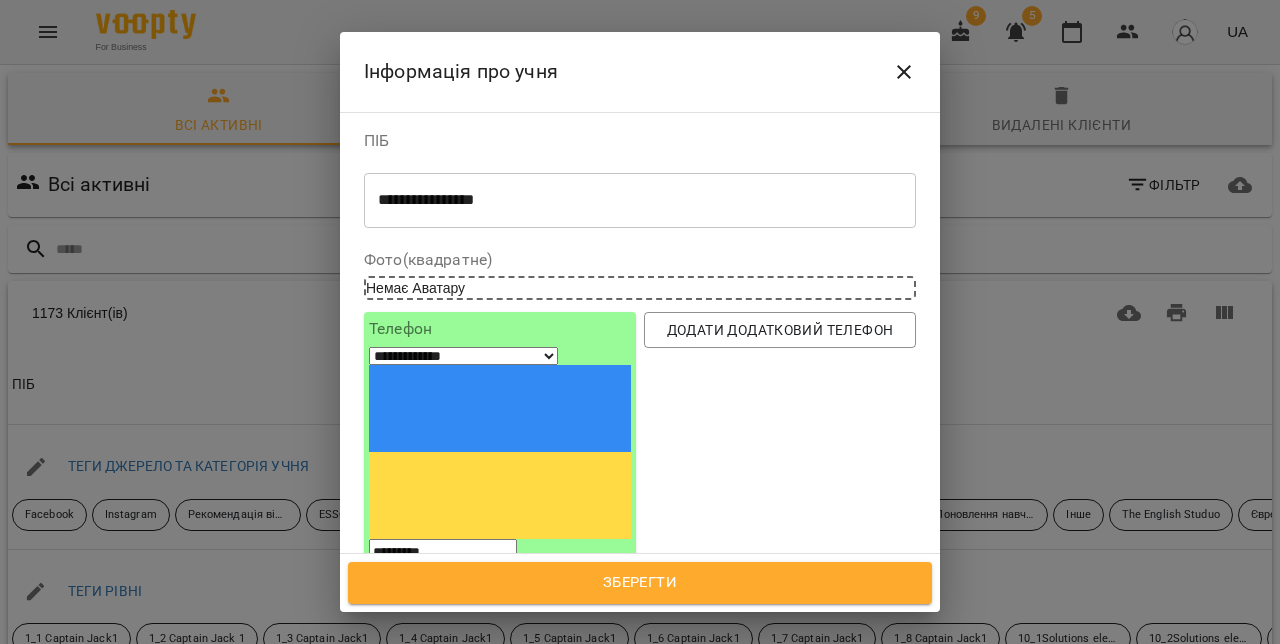 type on "*********" 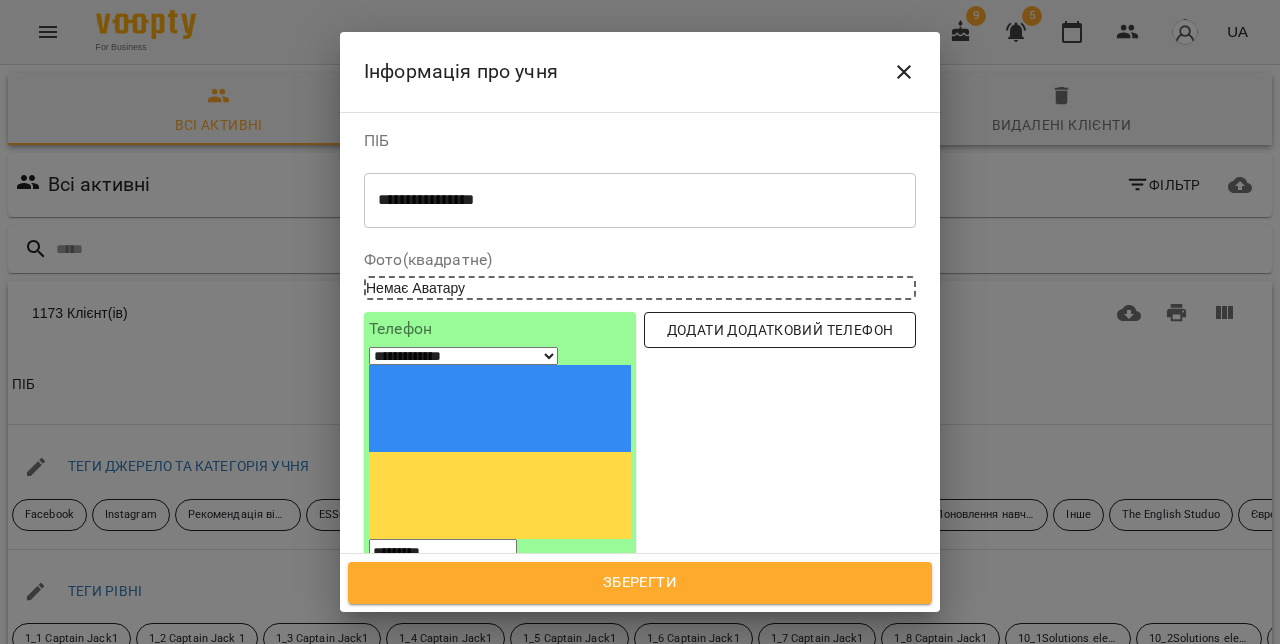 click on "Додати додатковий телефон" at bounding box center (780, 330) 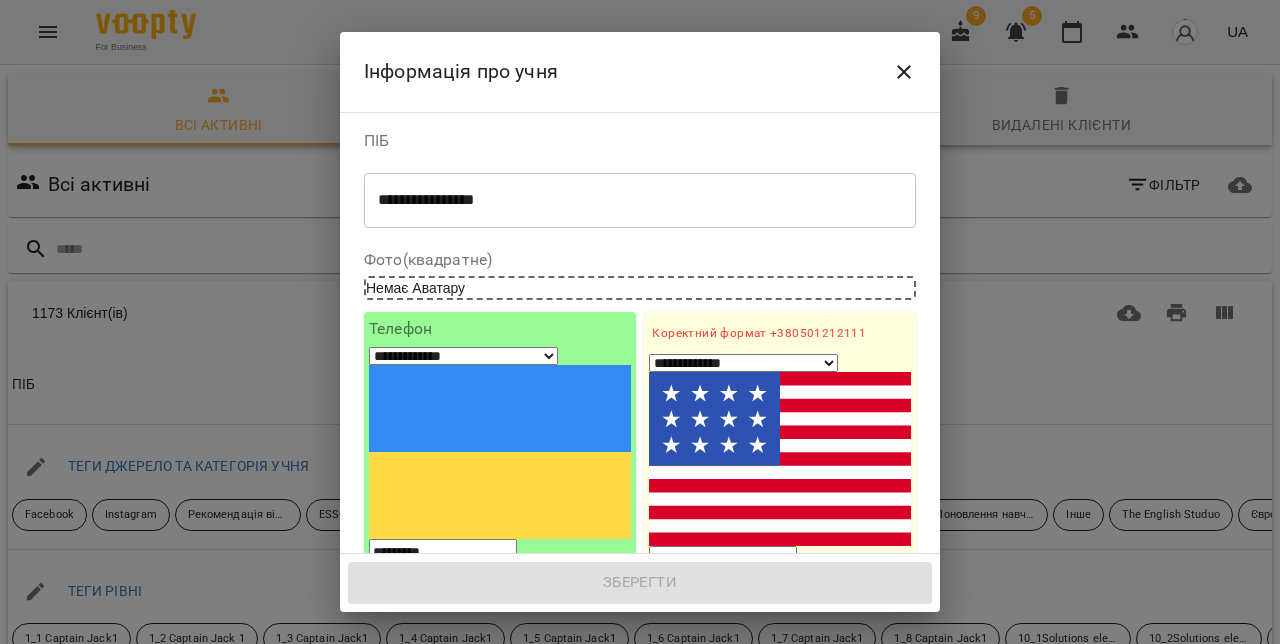 click on "**********" at bounding box center (743, 363) 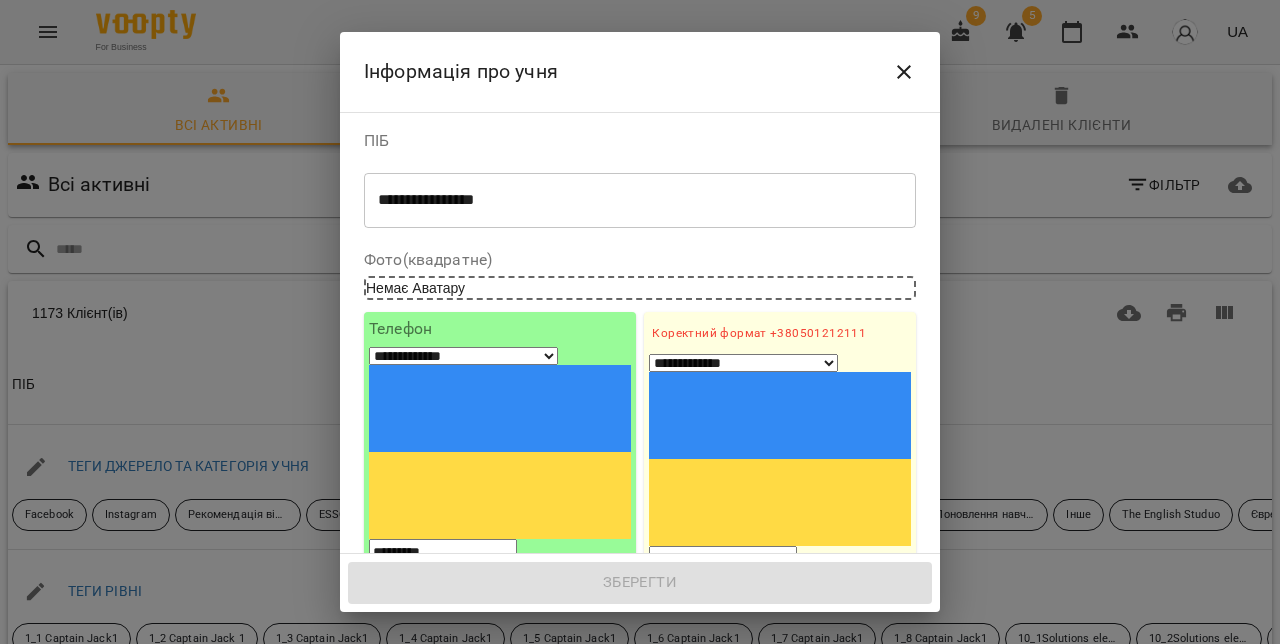 click on "1. Ім'я" at bounding box center (780, 636) 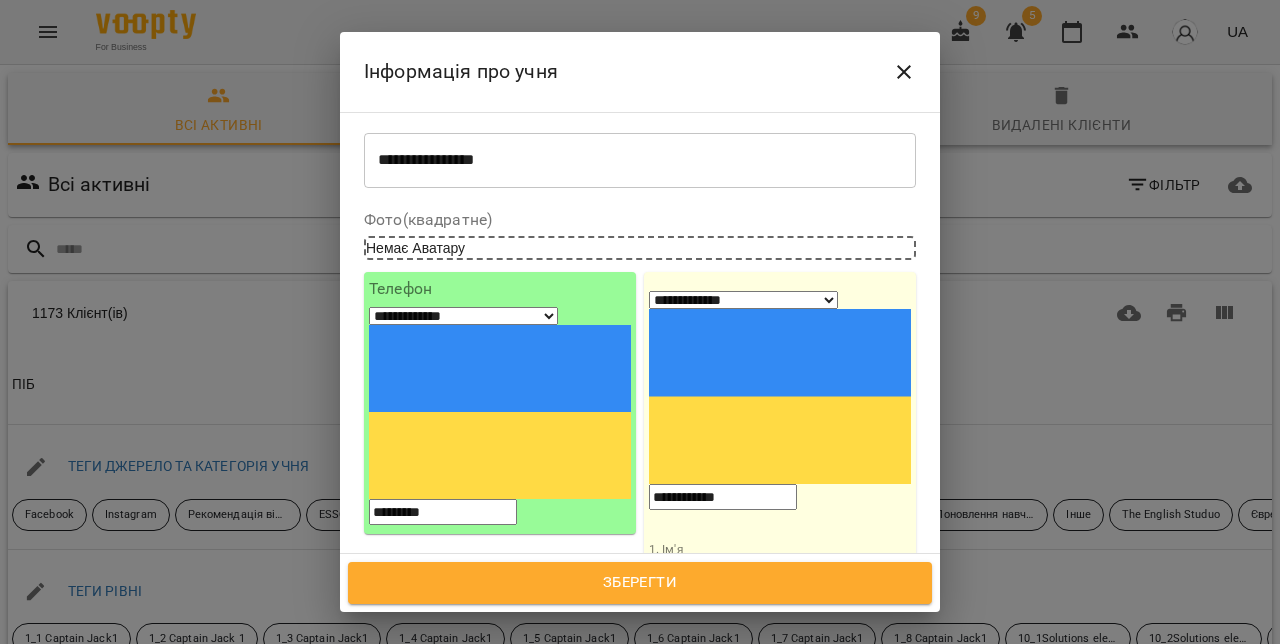 scroll, scrollTop: 47, scrollLeft: 0, axis: vertical 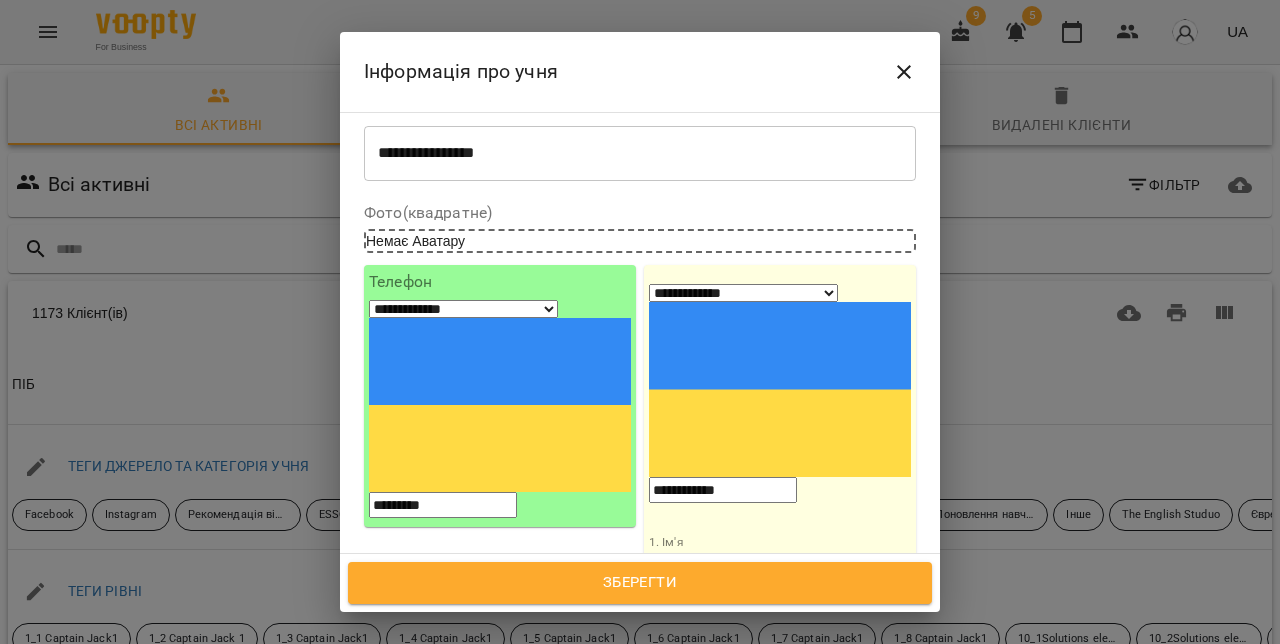 type on "**********" 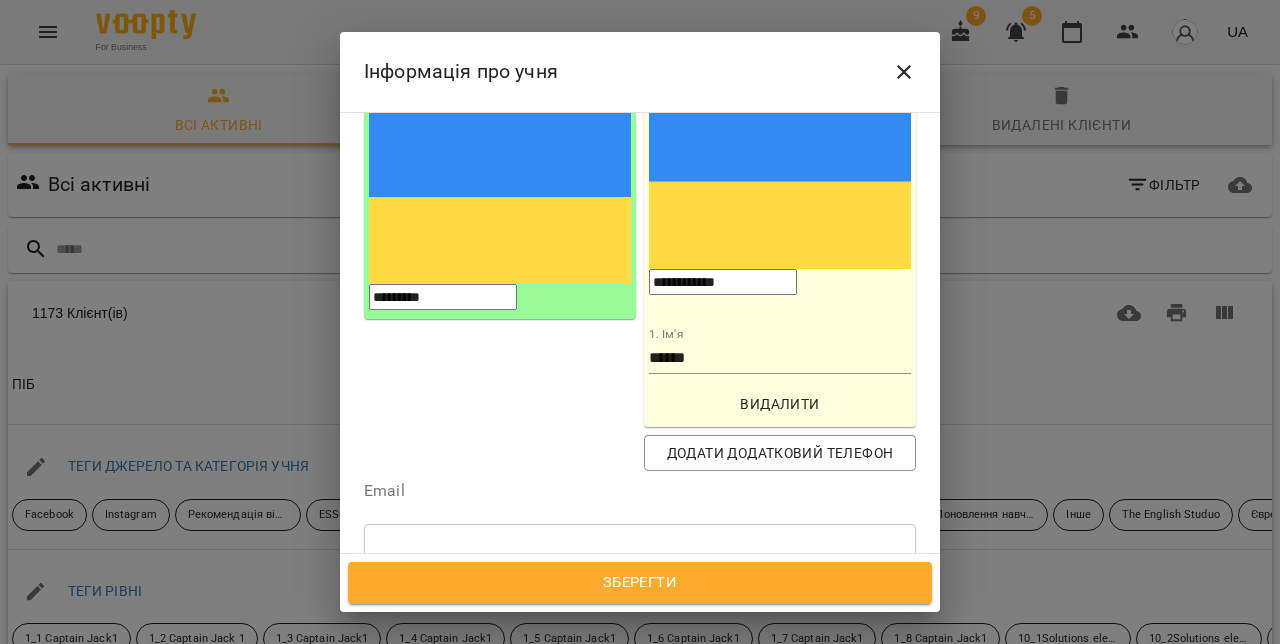 scroll, scrollTop: 257, scrollLeft: 0, axis: vertical 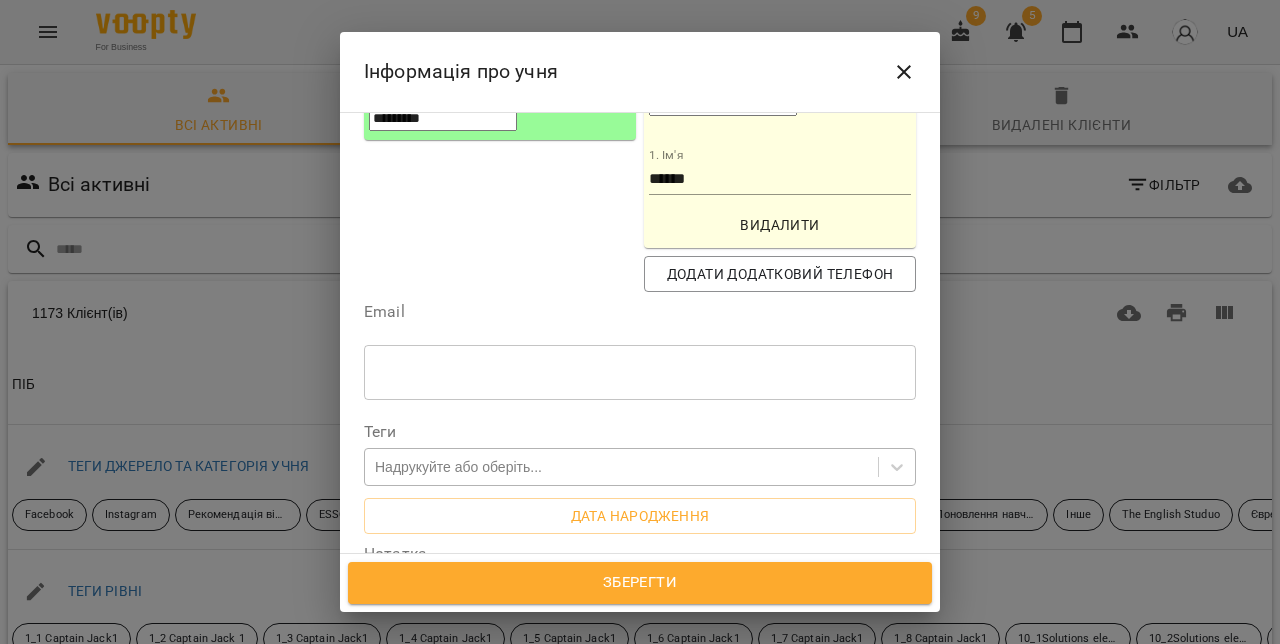 click on "Надрукуйте або оберіть..." at bounding box center [458, 467] 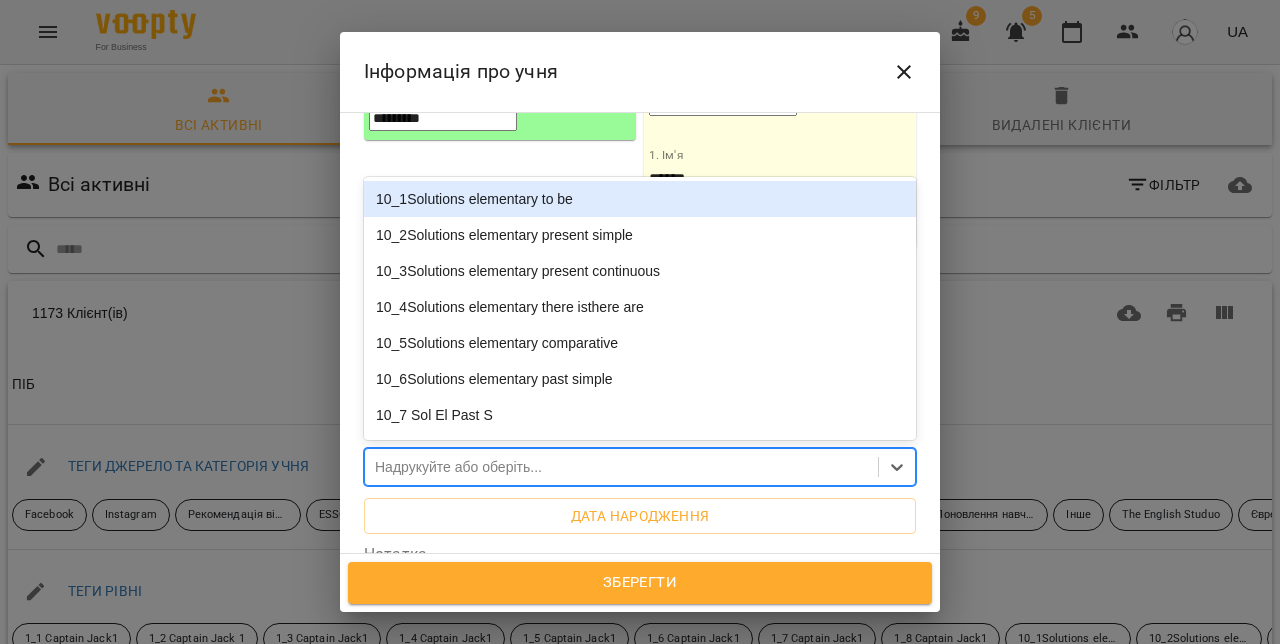paste on "**********" 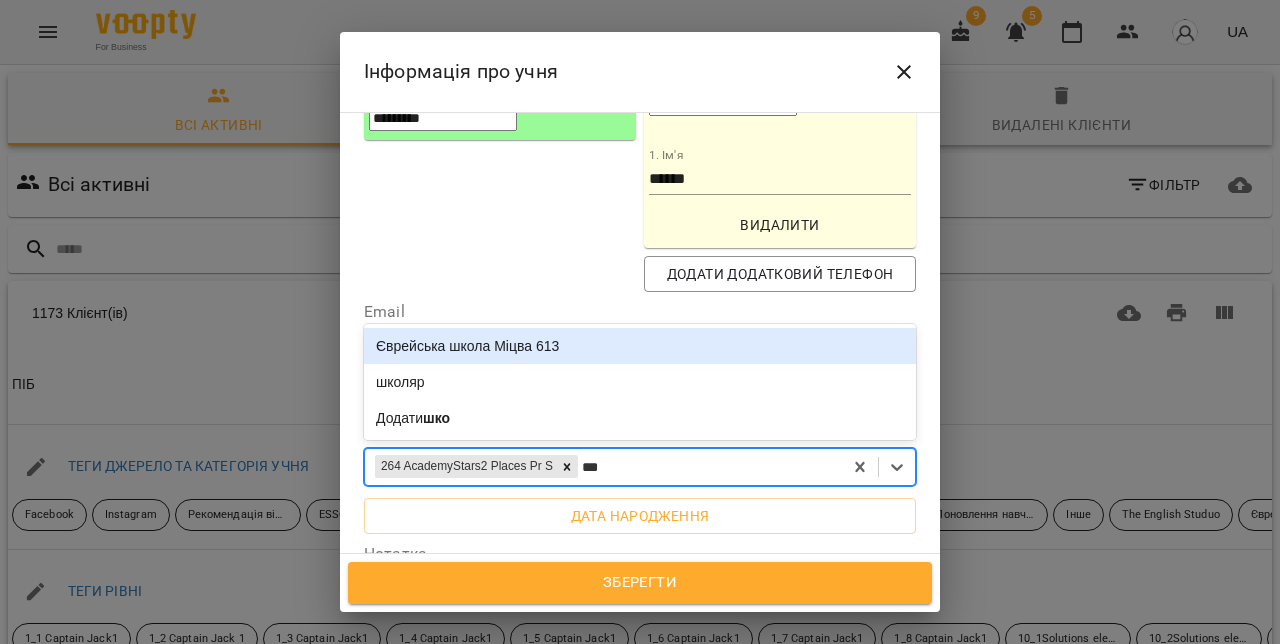 type on "****" 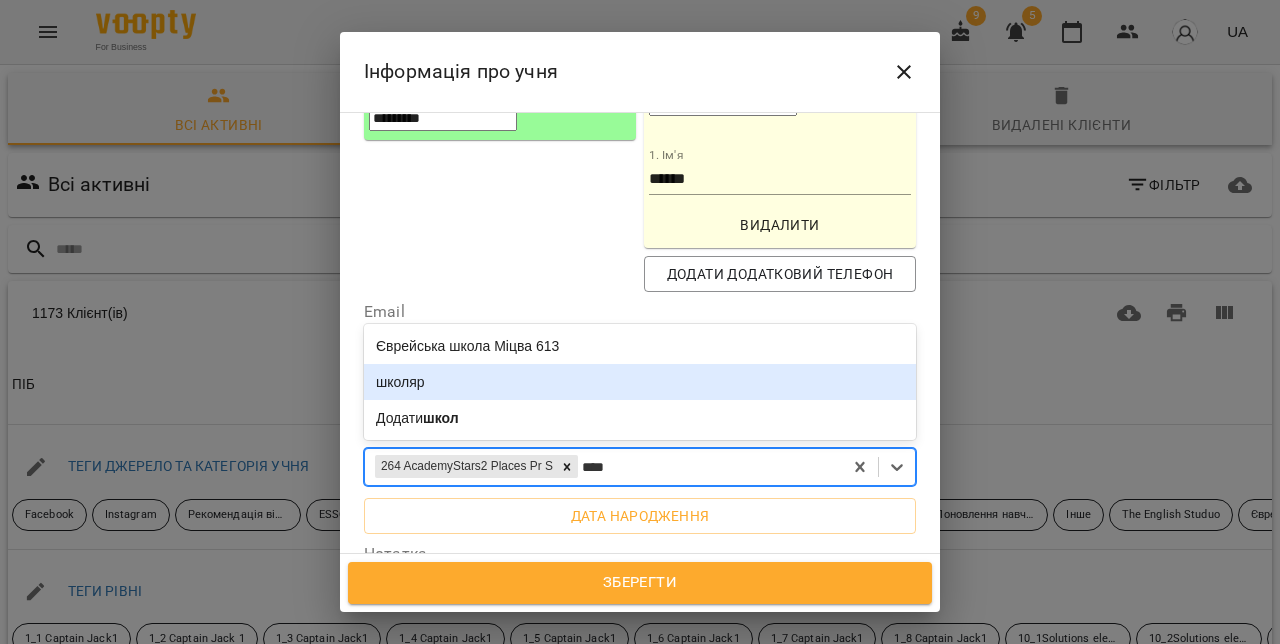 click on "школяр" at bounding box center [640, 382] 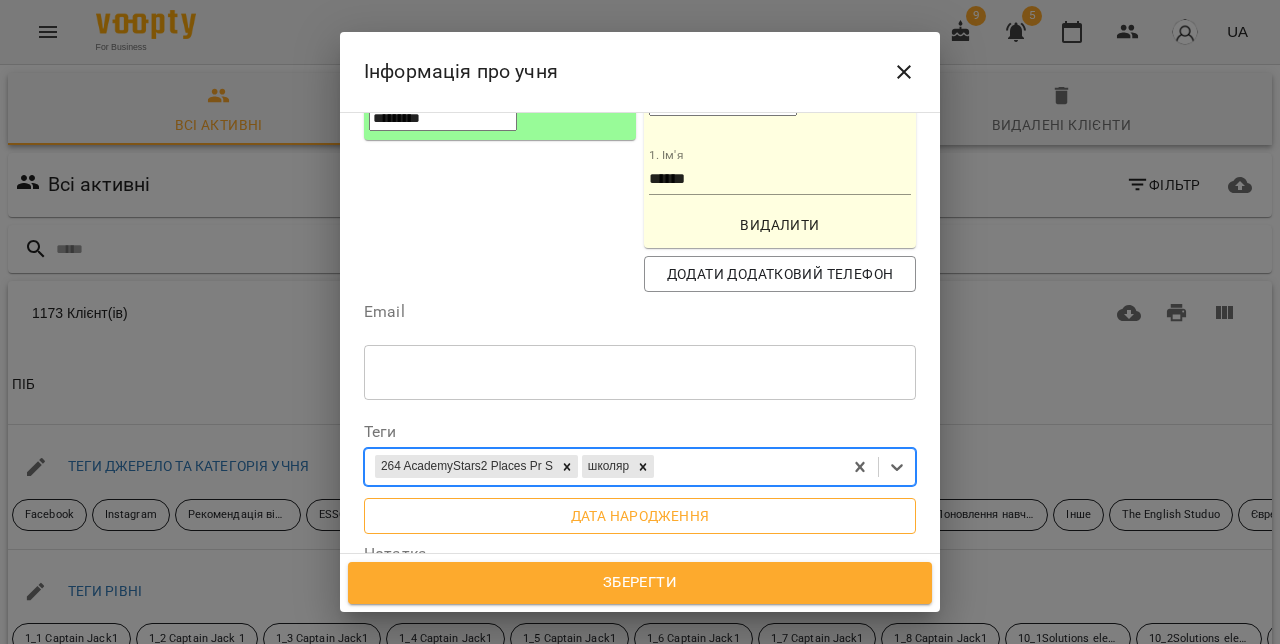 click on "Дата народження" at bounding box center [640, 516] 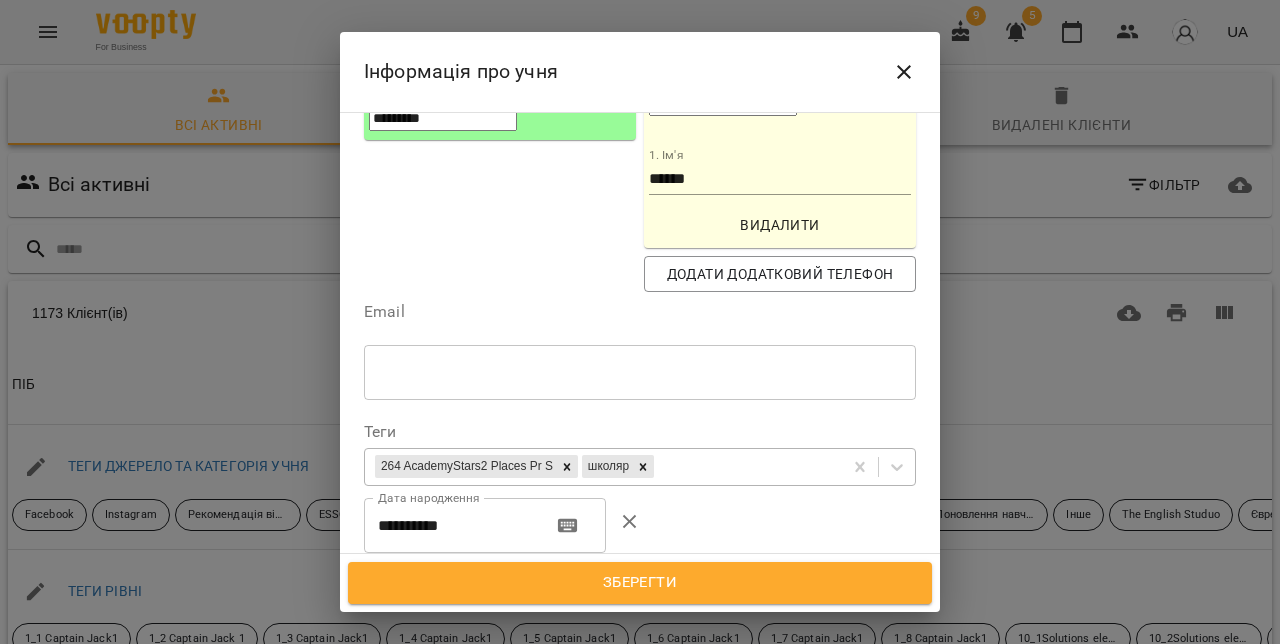 click on "**********" at bounding box center [450, 526] 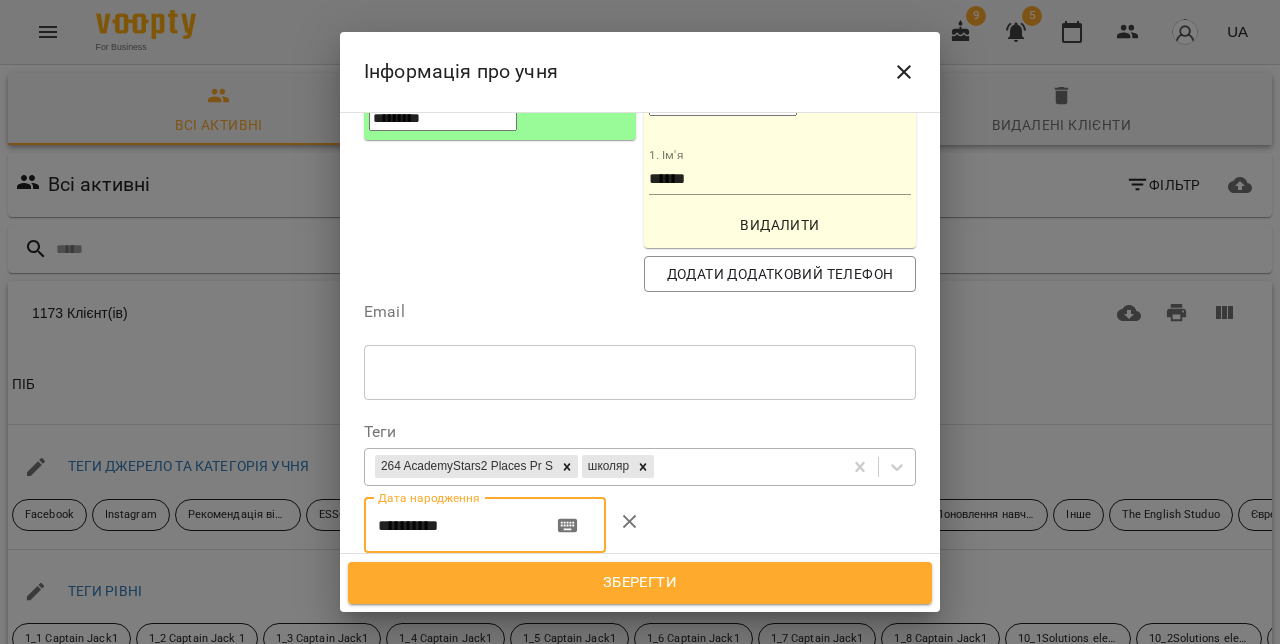 paste 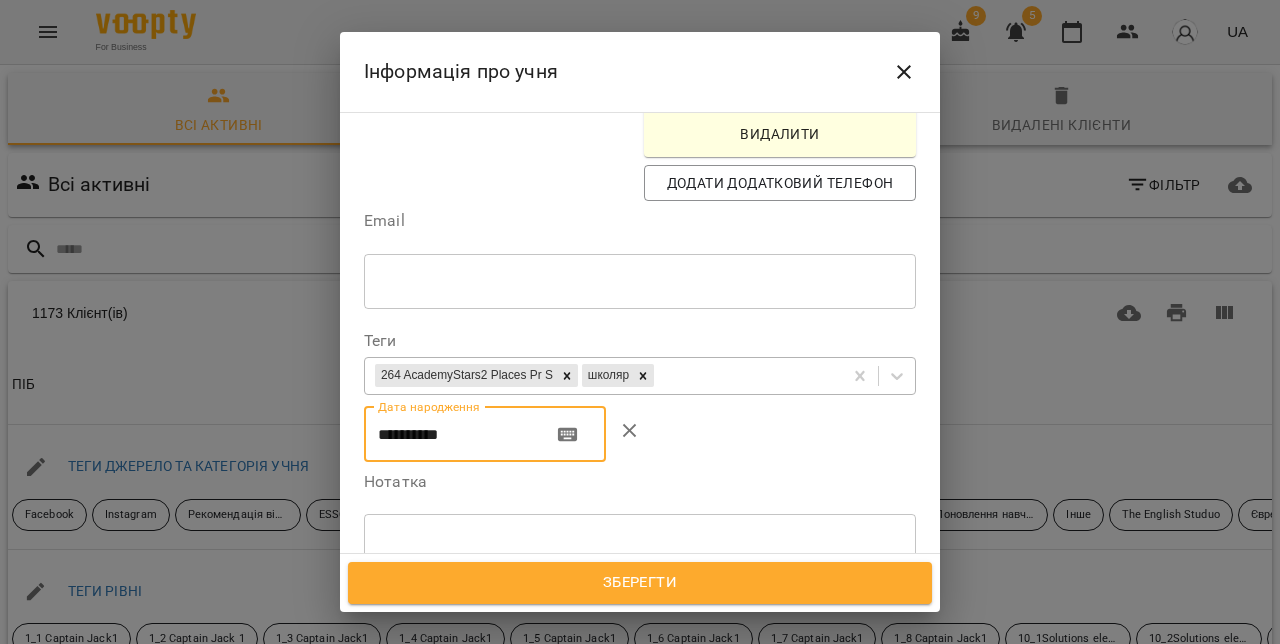 scroll, scrollTop: 541, scrollLeft: 0, axis: vertical 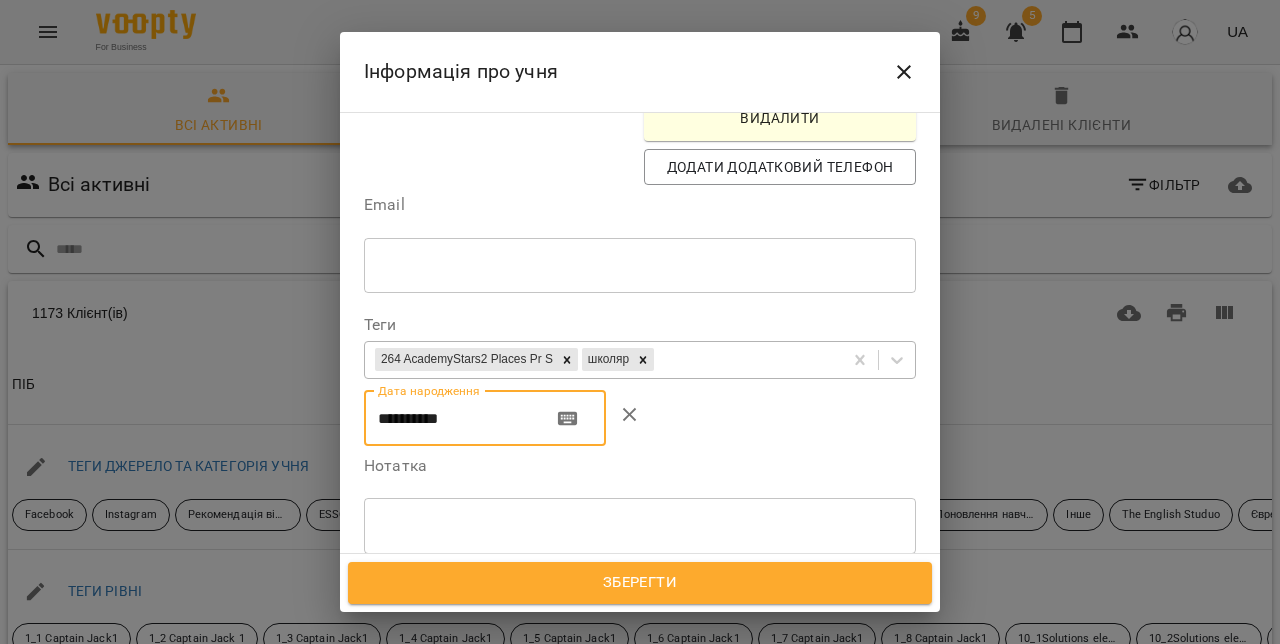 type on "**********" 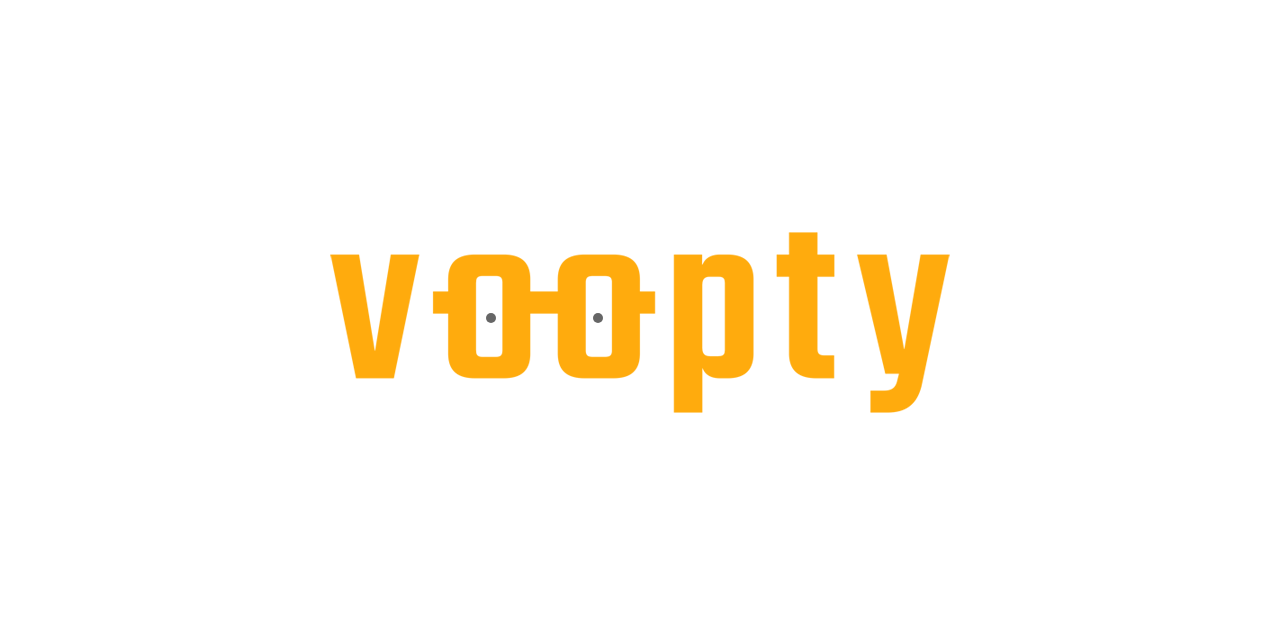 scroll, scrollTop: 0, scrollLeft: 0, axis: both 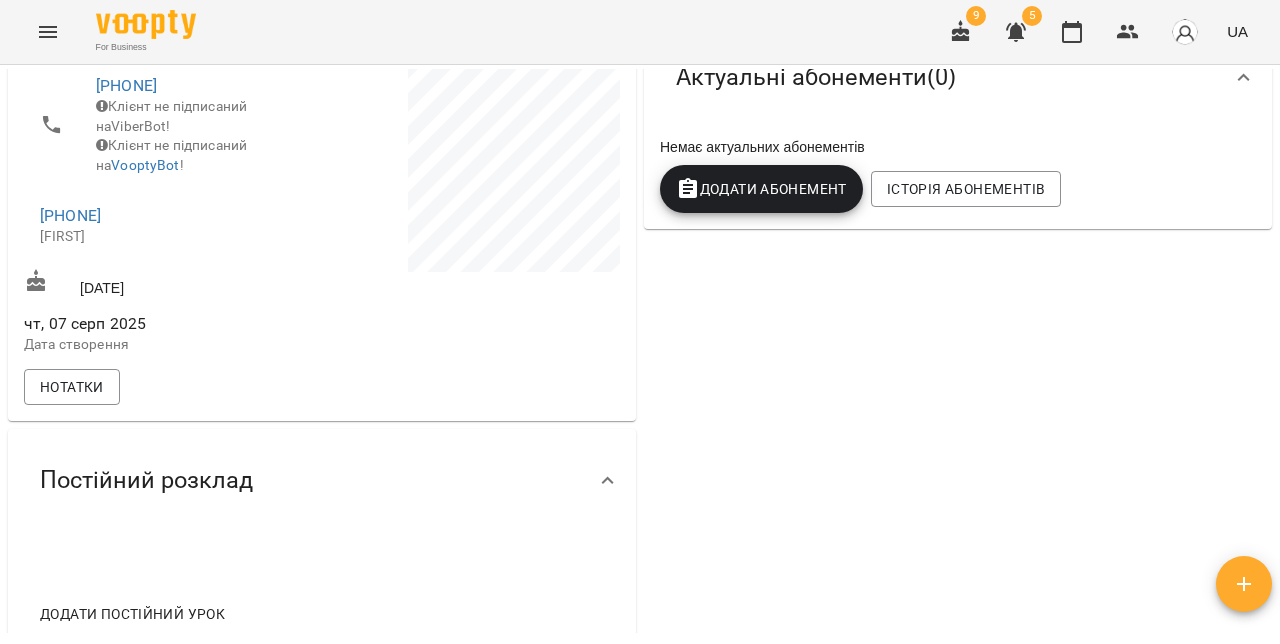 click on "https://www.voopty.com/client/67e2bd1bcdfcd2fca8e8c93c/68950ea894d3f6a24306428b Особистий кабінет клієнта [PHONE] Клієнт не підписаний на  ViberBot! Клієнт не підписаний на  VooptyBot ! [PHONE] [FIRST] [DATE] чт, 07 серп 2025 Дата створення Нотатки" at bounding box center [322, 196] 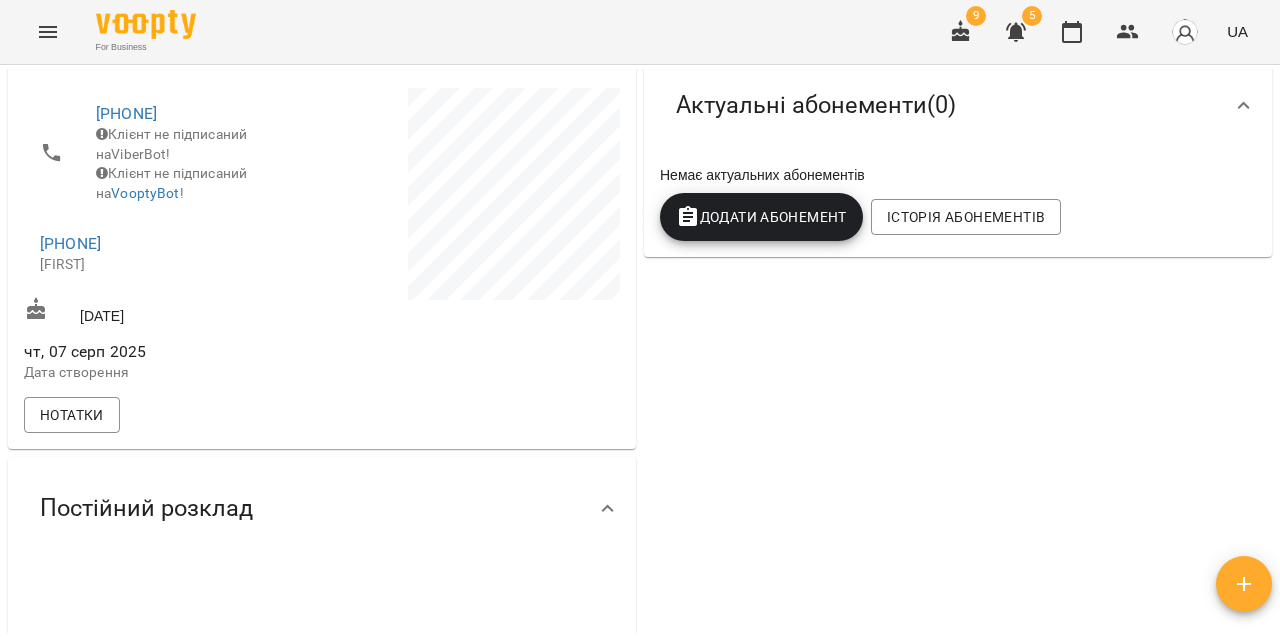 scroll, scrollTop: 346, scrollLeft: 0, axis: vertical 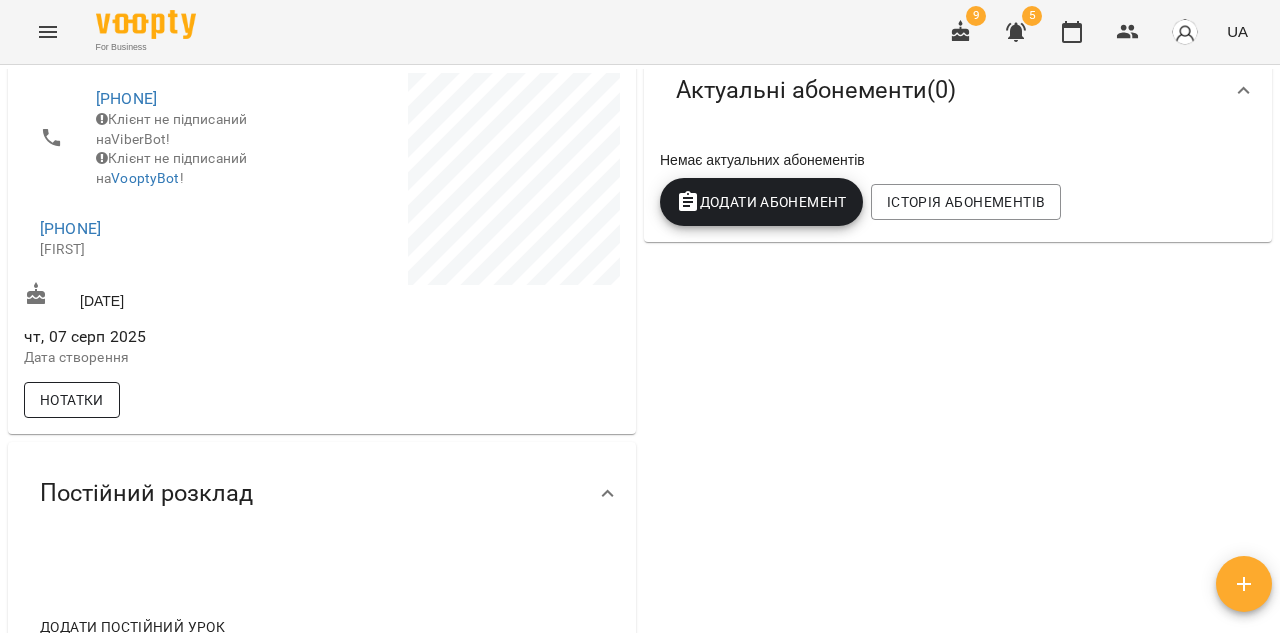 click on "Нотатки" at bounding box center [72, 400] 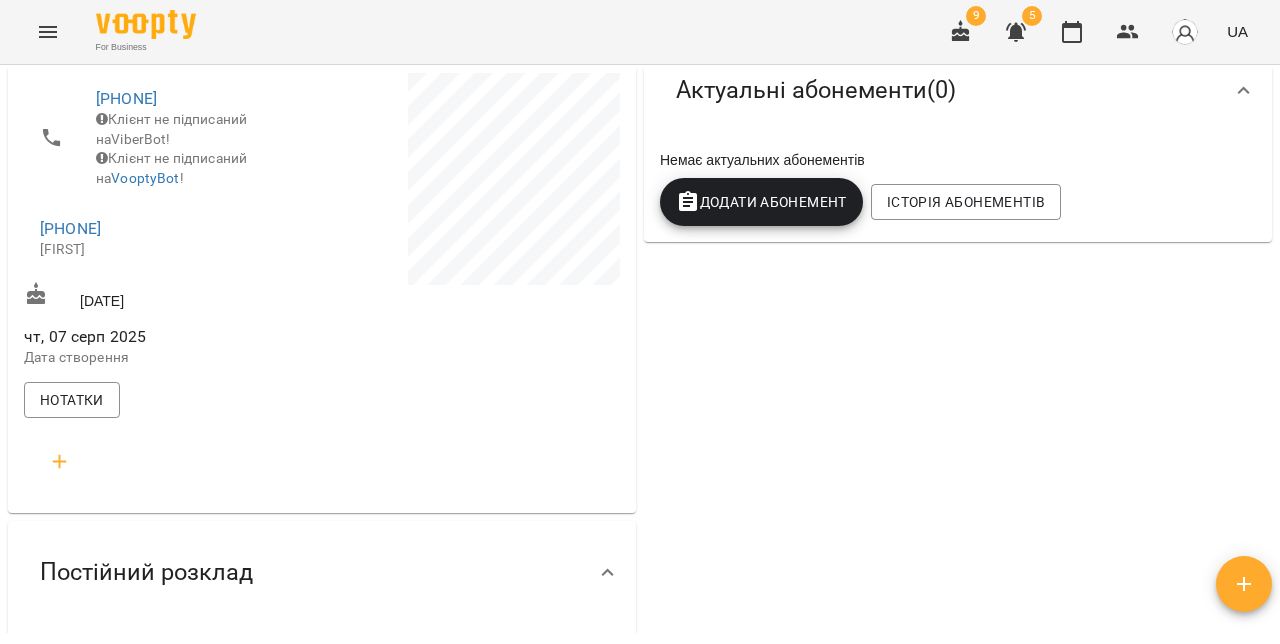 click 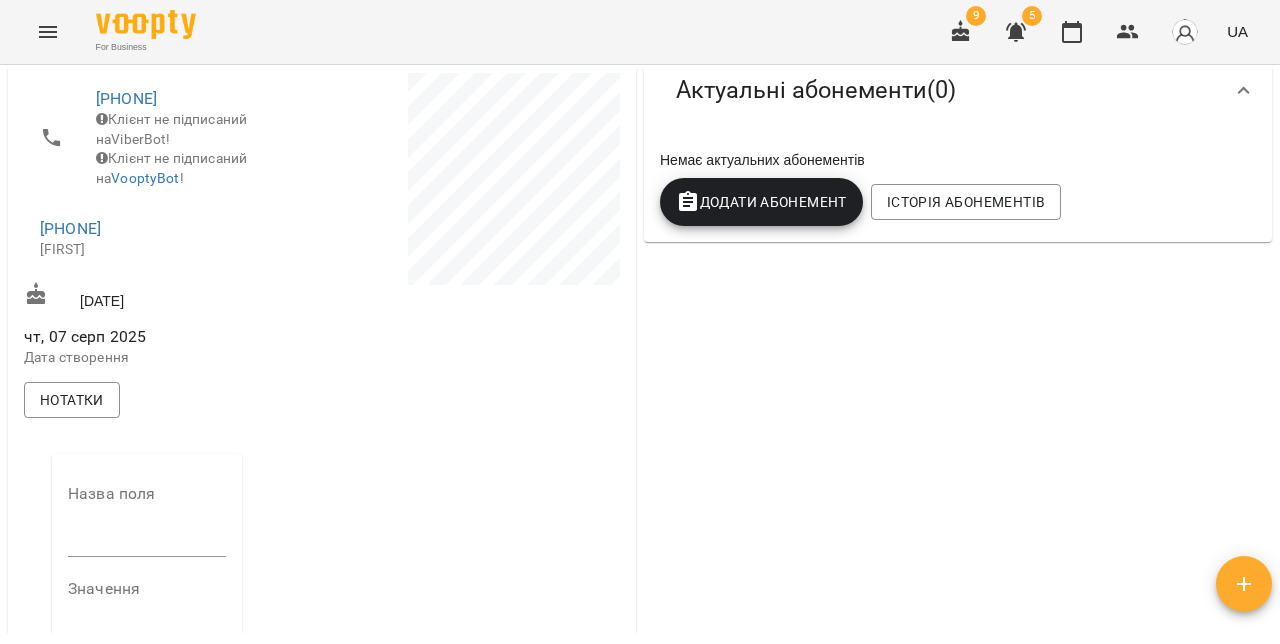 click at bounding box center [147, 542] 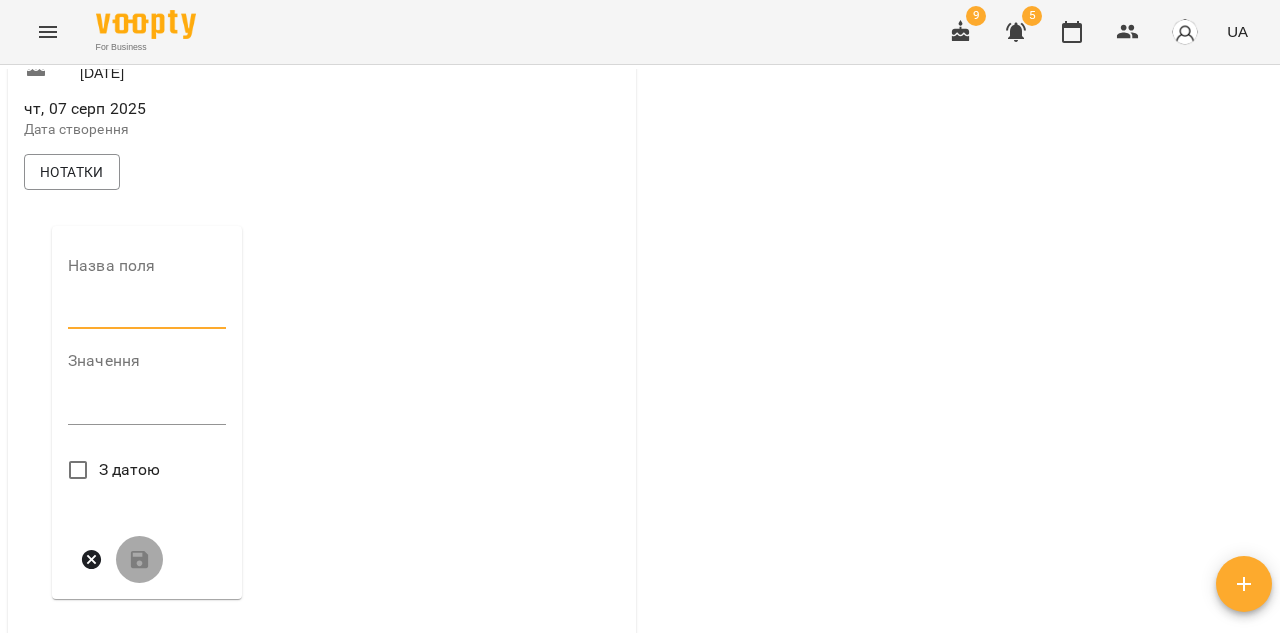 scroll, scrollTop: 579, scrollLeft: 0, axis: vertical 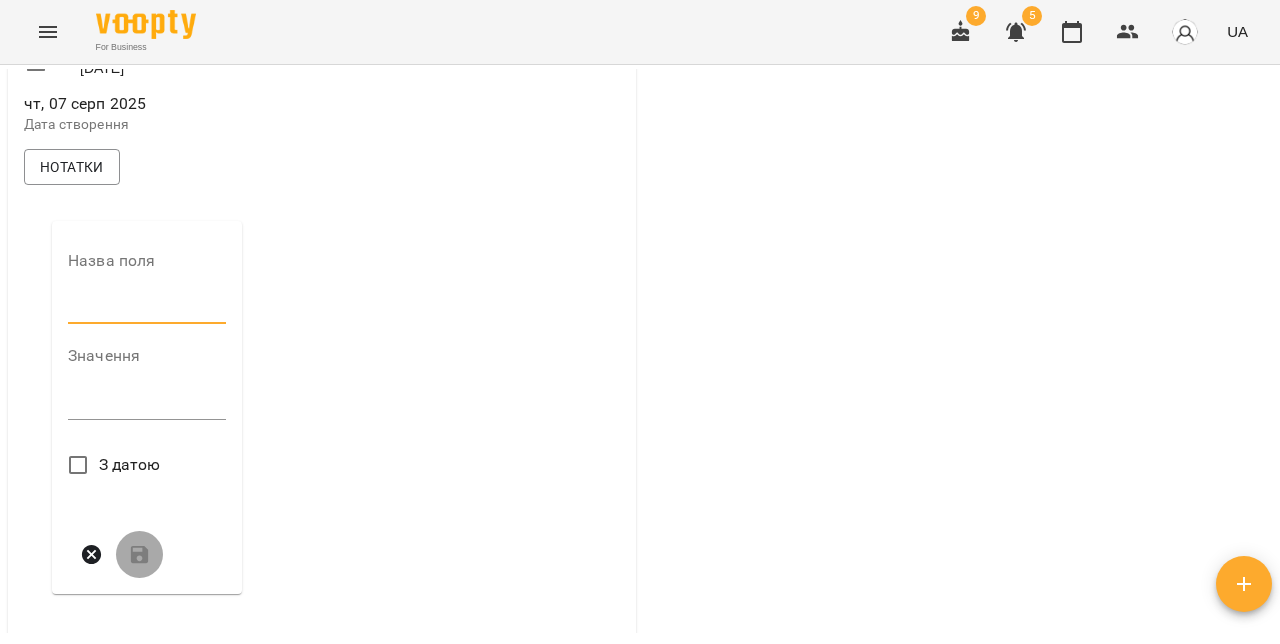 type on "**********" 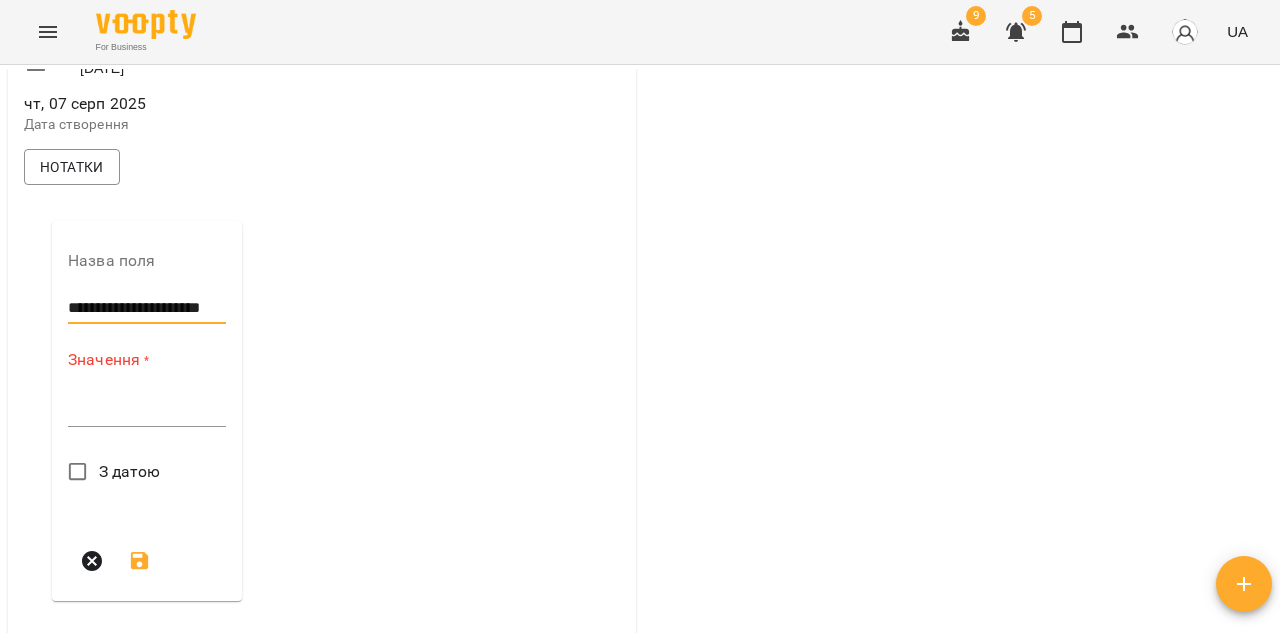 click on "Значення   * *" at bounding box center [147, 391] 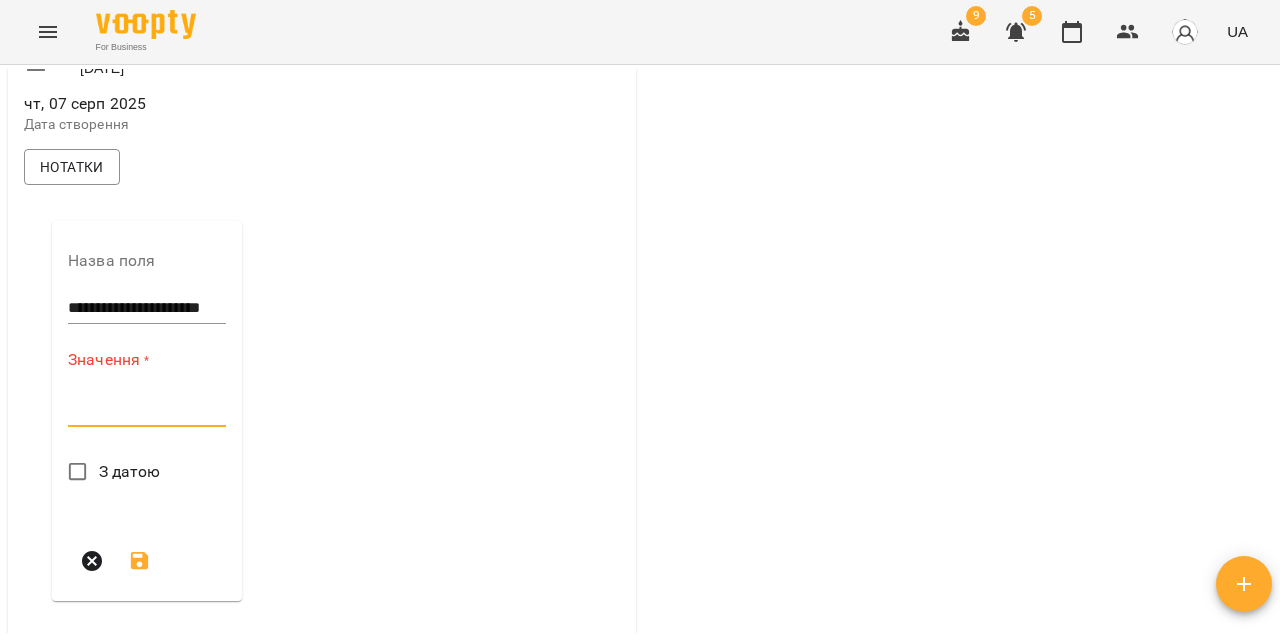 click at bounding box center [147, 410] 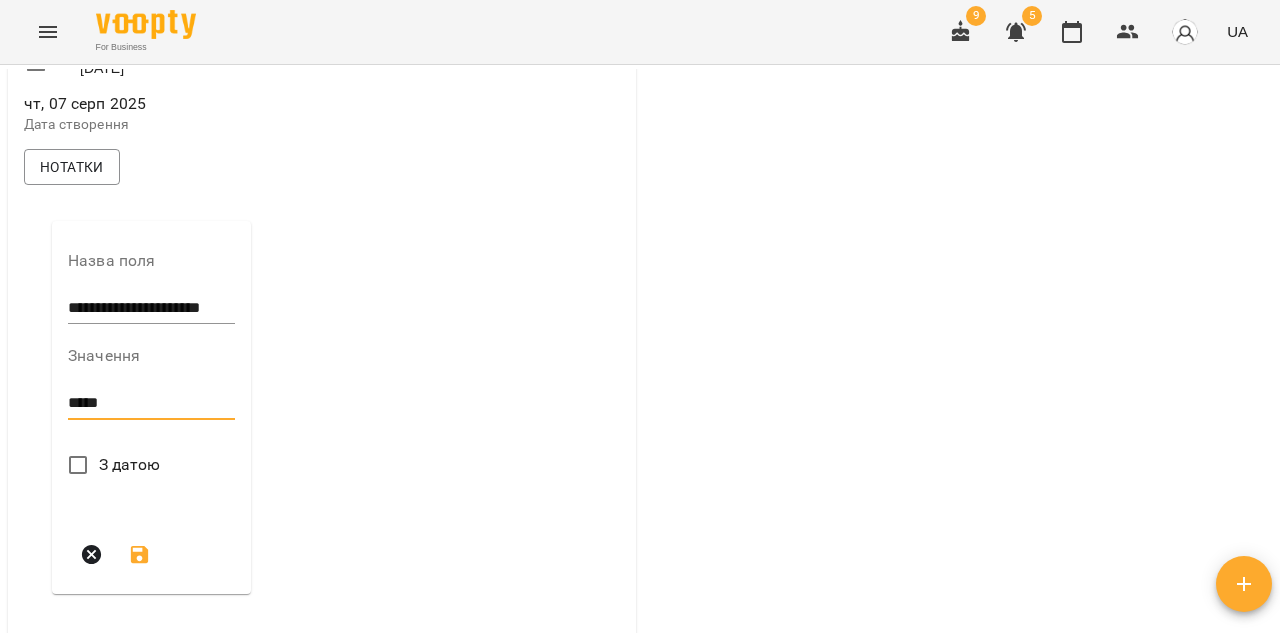 type on "*****" 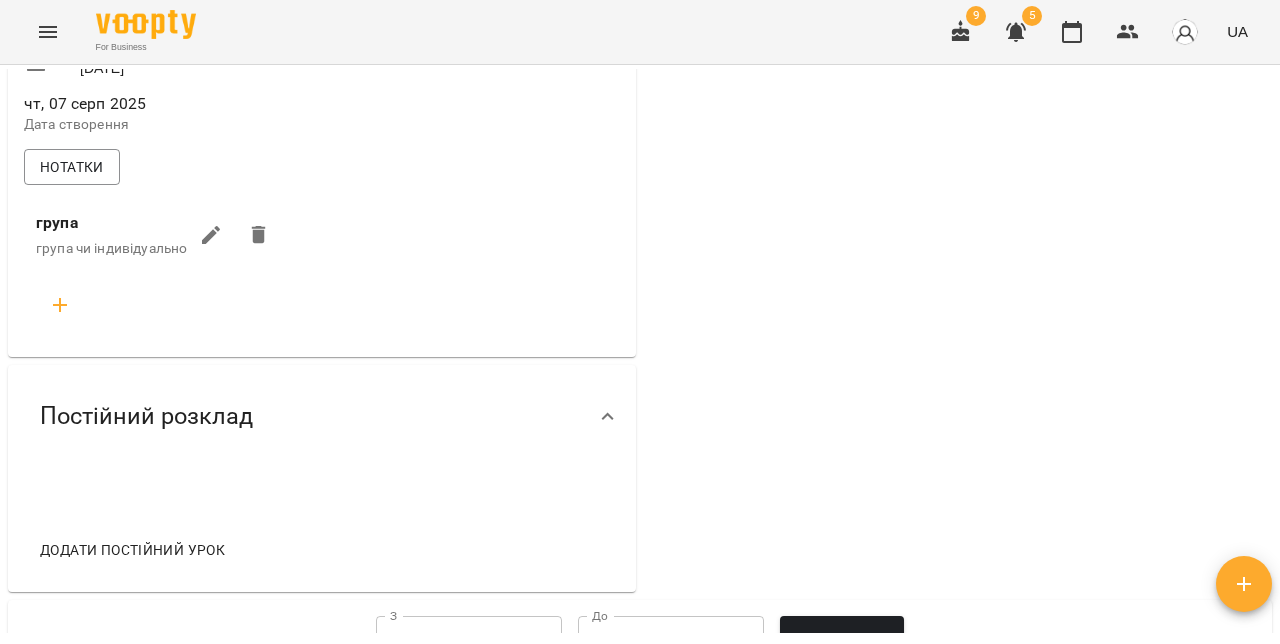 click 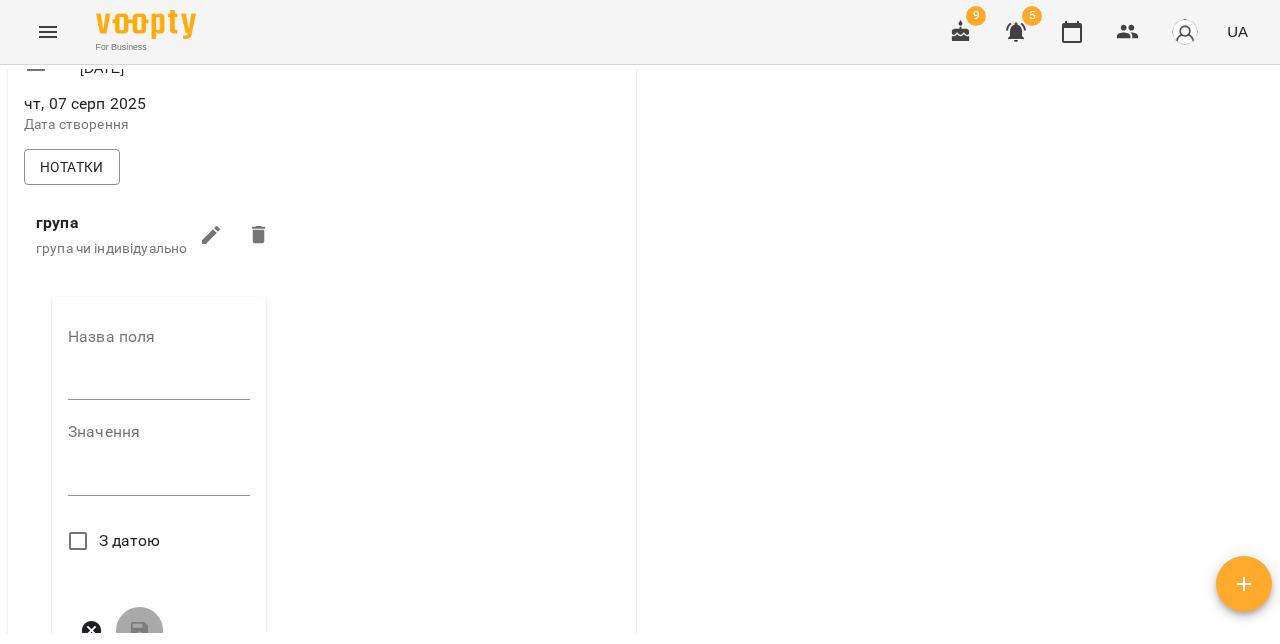 click at bounding box center [159, 385] 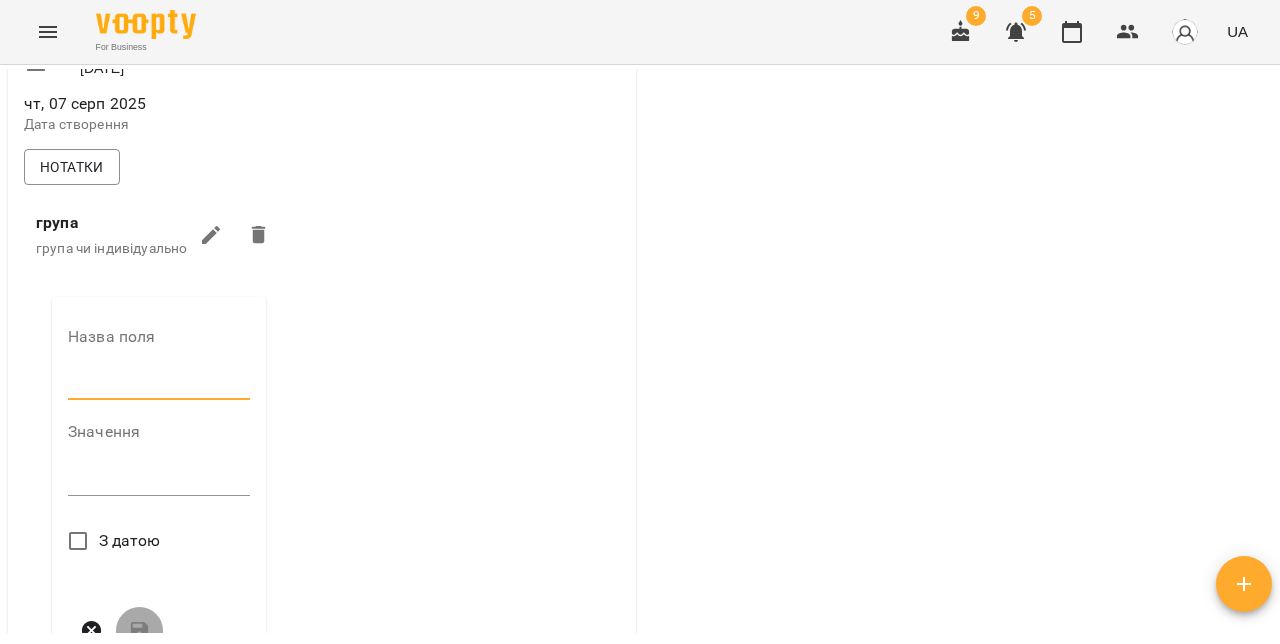 type on "*****" 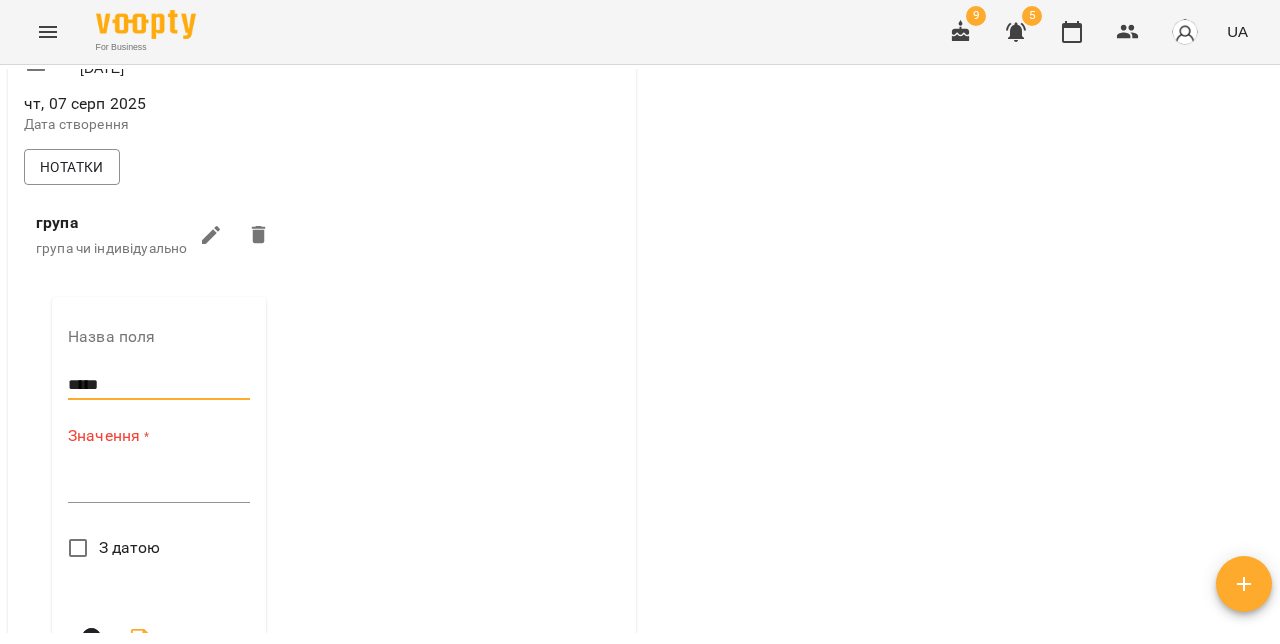 click at bounding box center [159, 486] 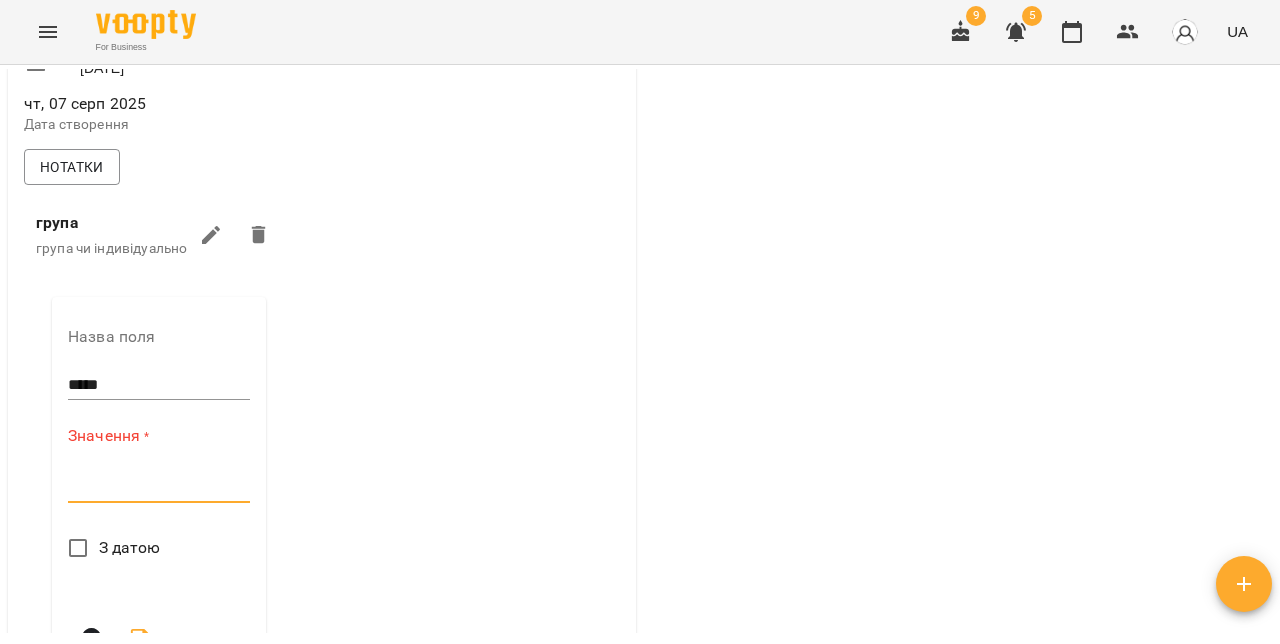 paste on "**********" 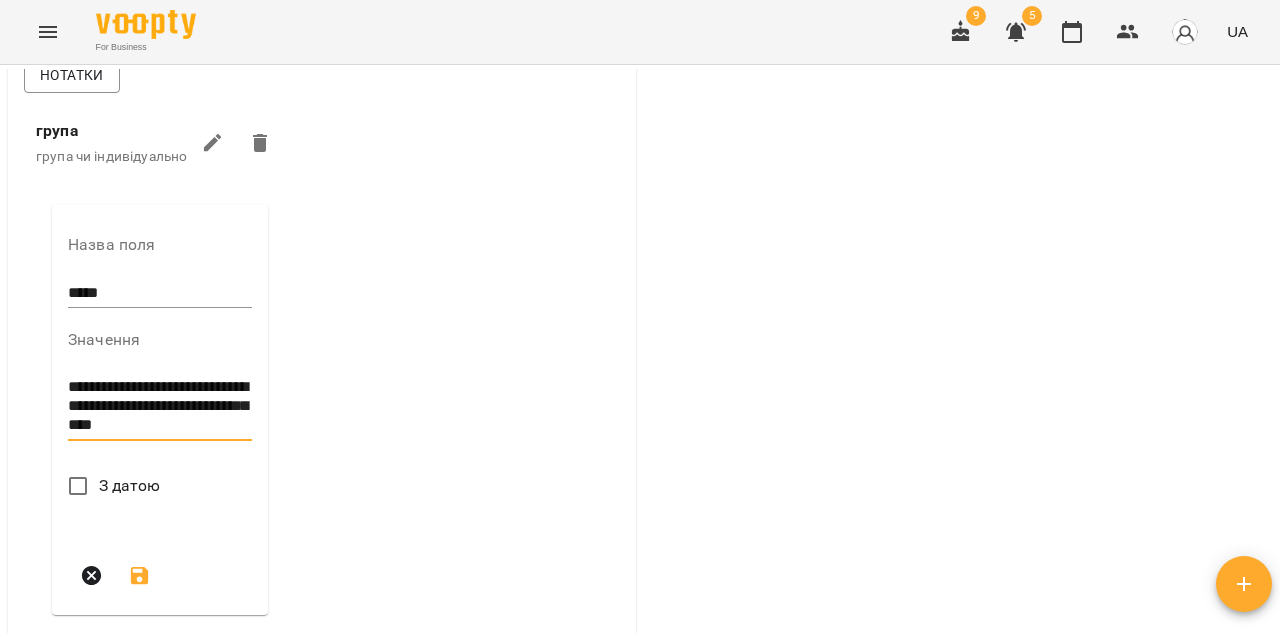 scroll, scrollTop: 685, scrollLeft: 0, axis: vertical 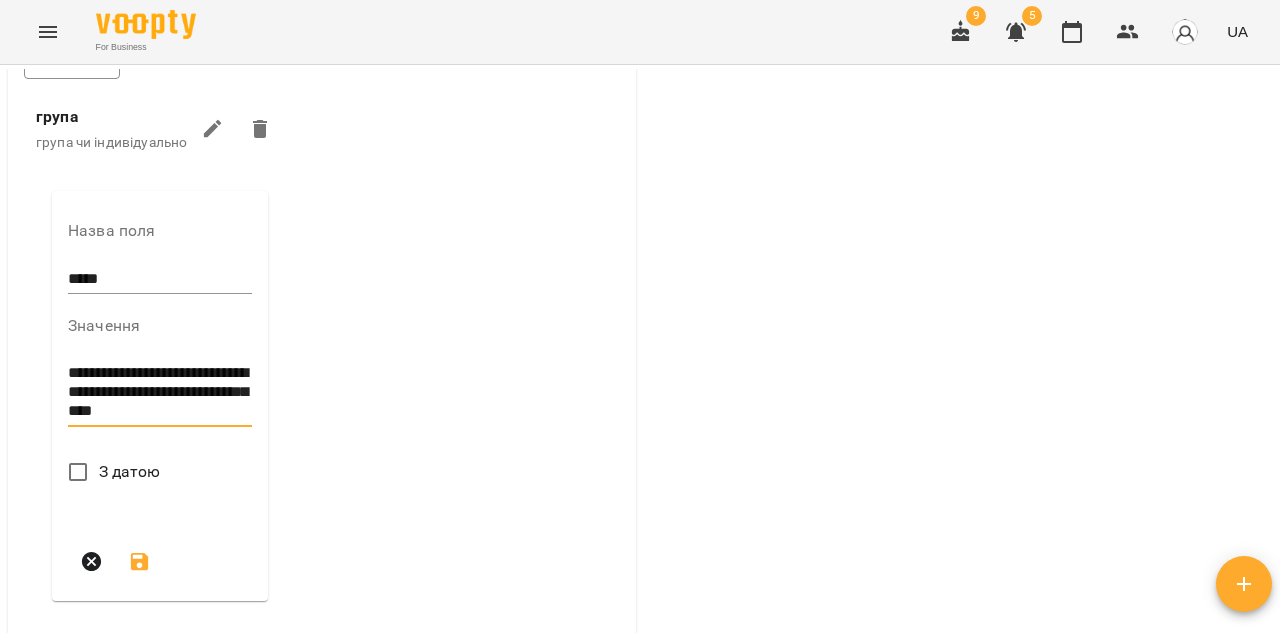 type on "**********" 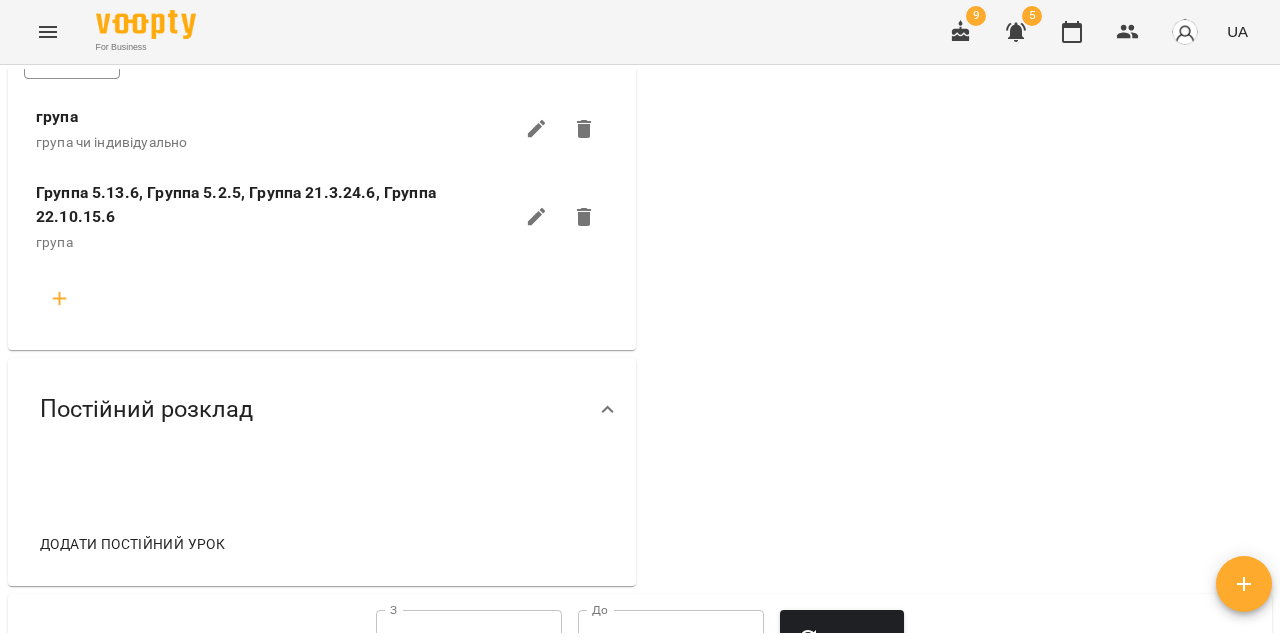 click 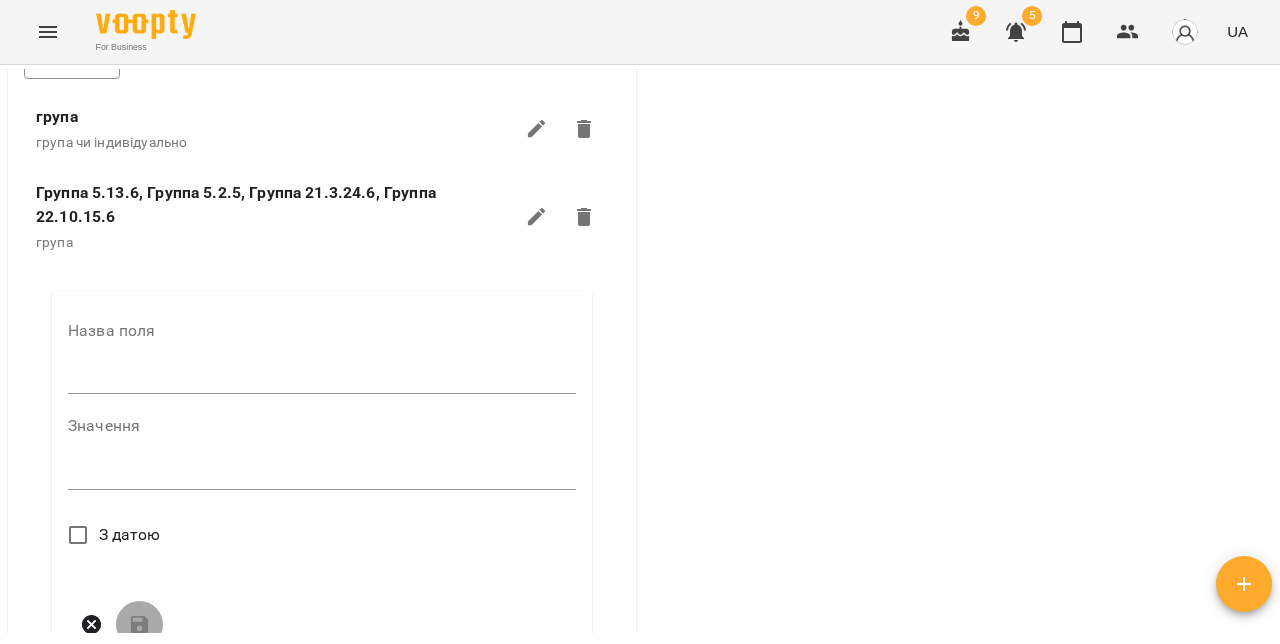 click at bounding box center (322, 379) 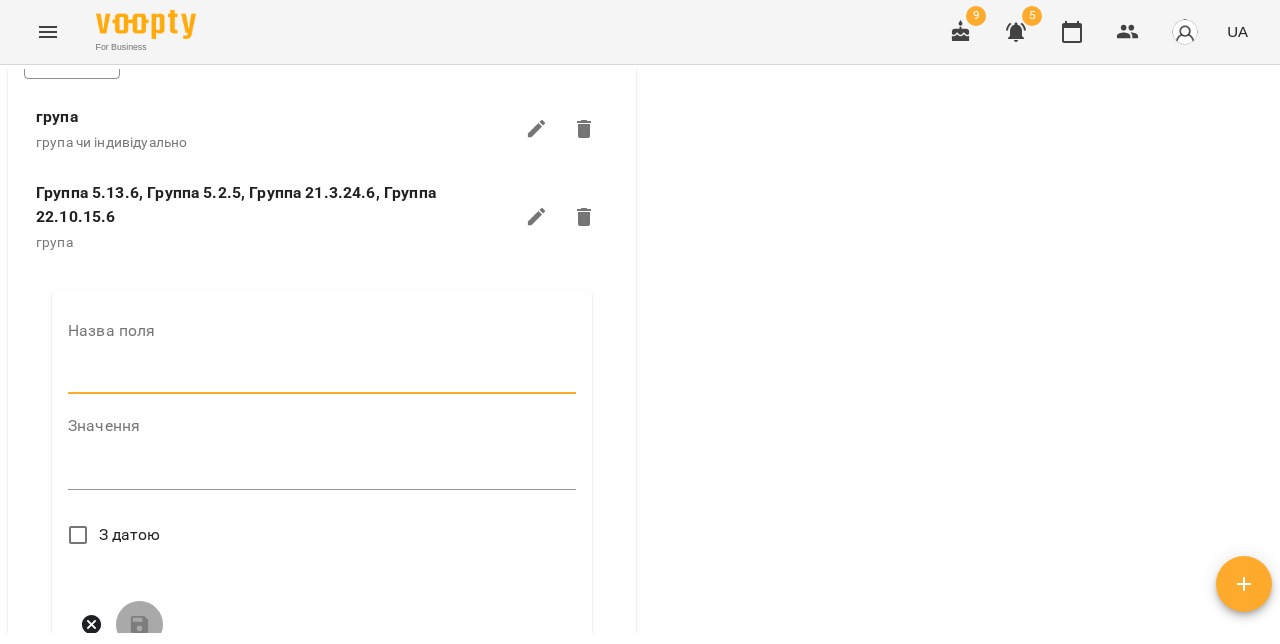 type on "**********" 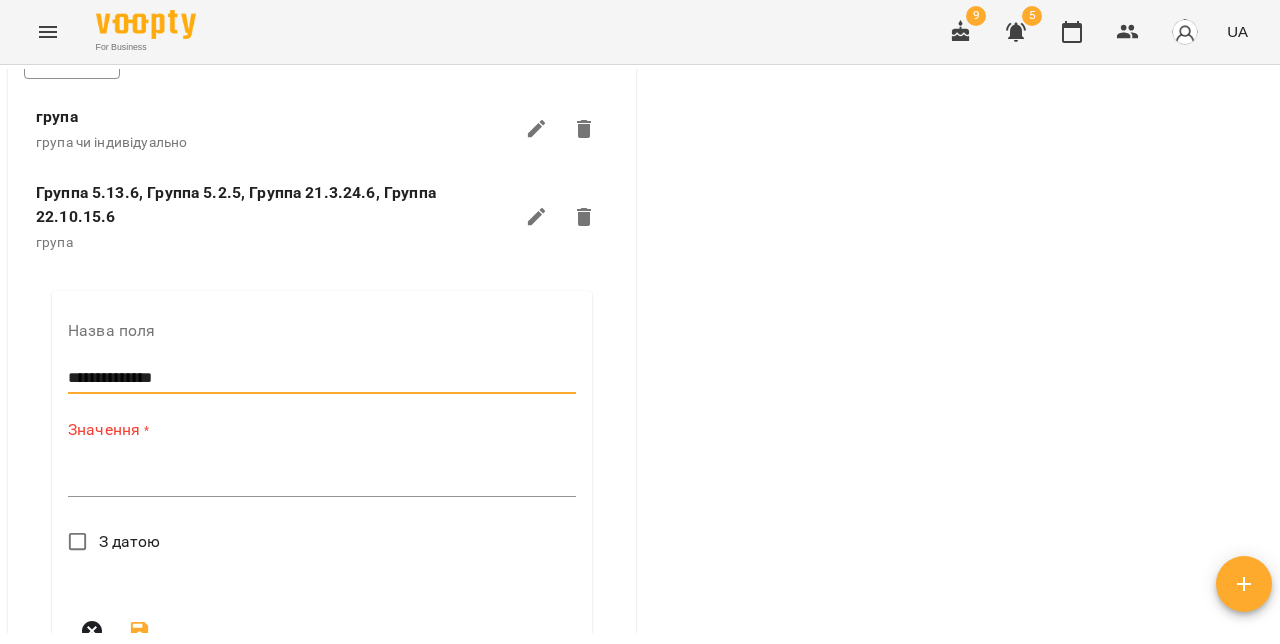 click on "*" at bounding box center [322, 481] 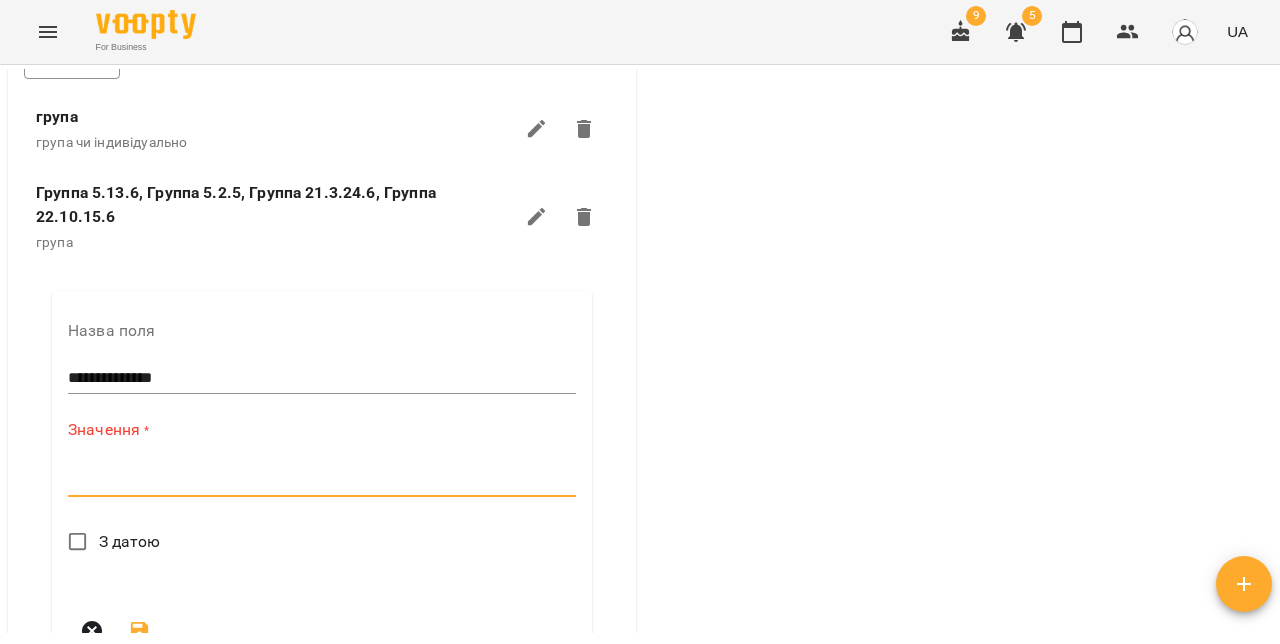 paste on "**********" 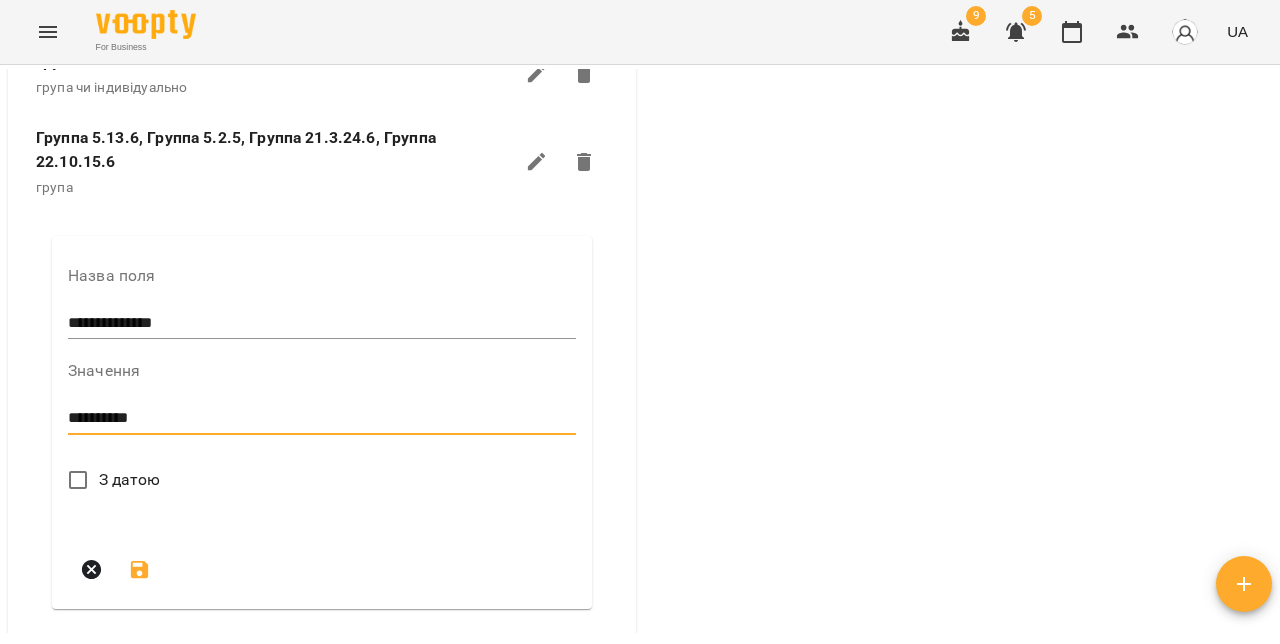 scroll, scrollTop: 776, scrollLeft: 0, axis: vertical 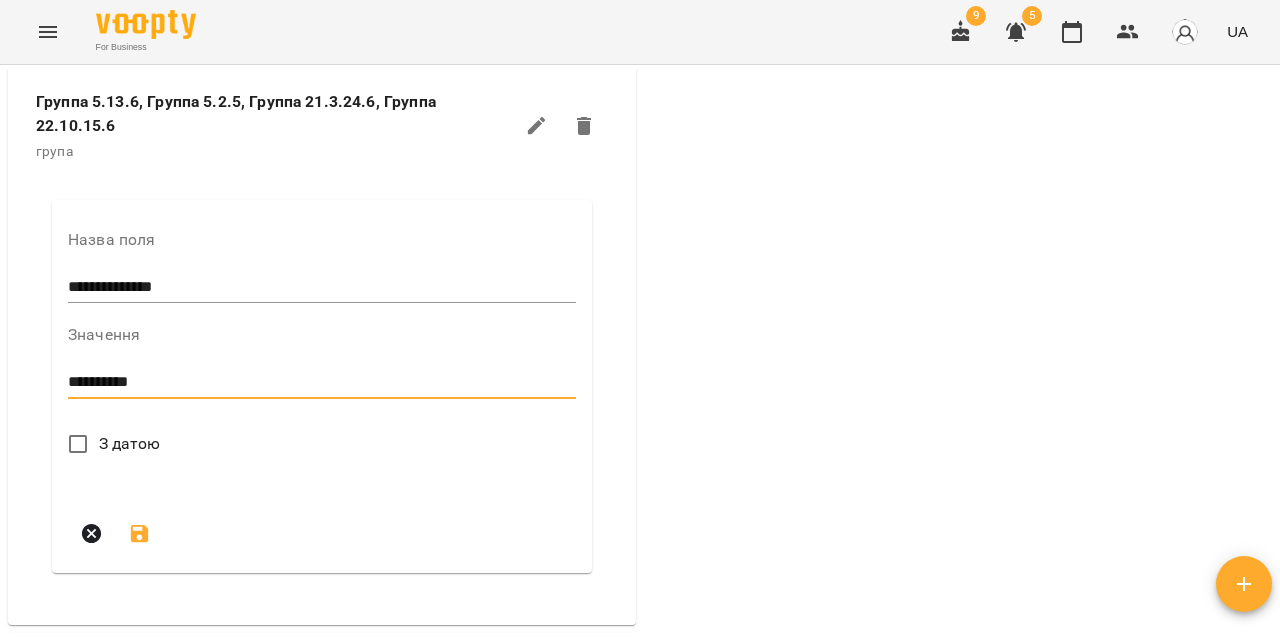 type on "**********" 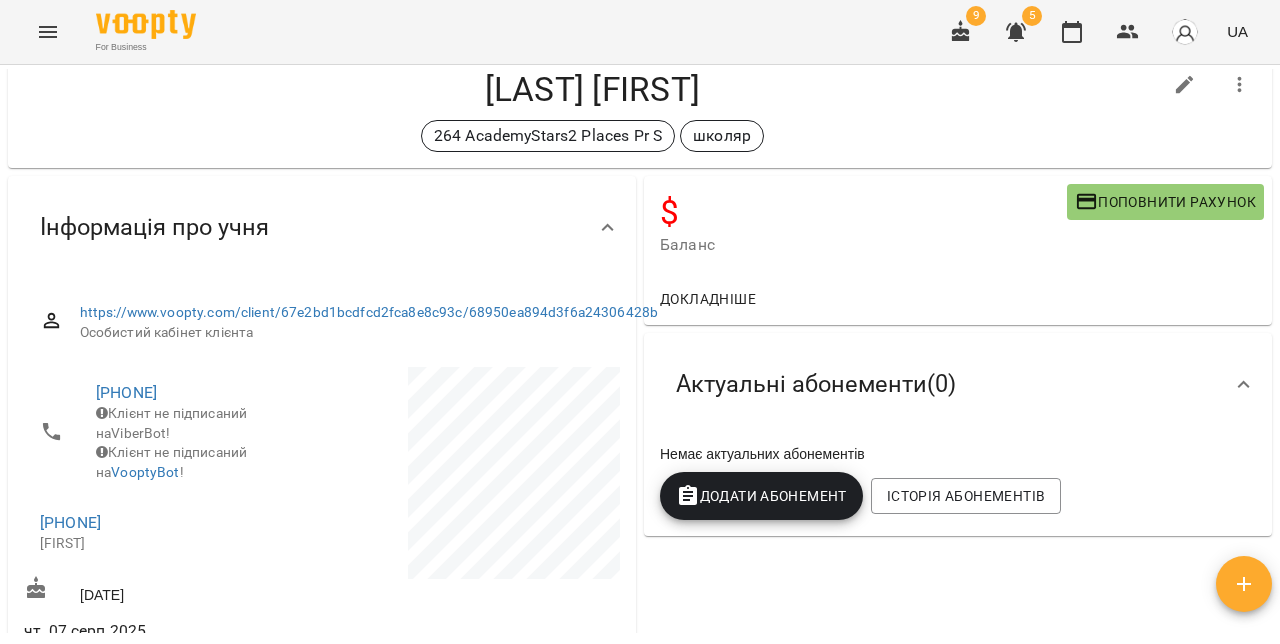 scroll, scrollTop: 0, scrollLeft: 0, axis: both 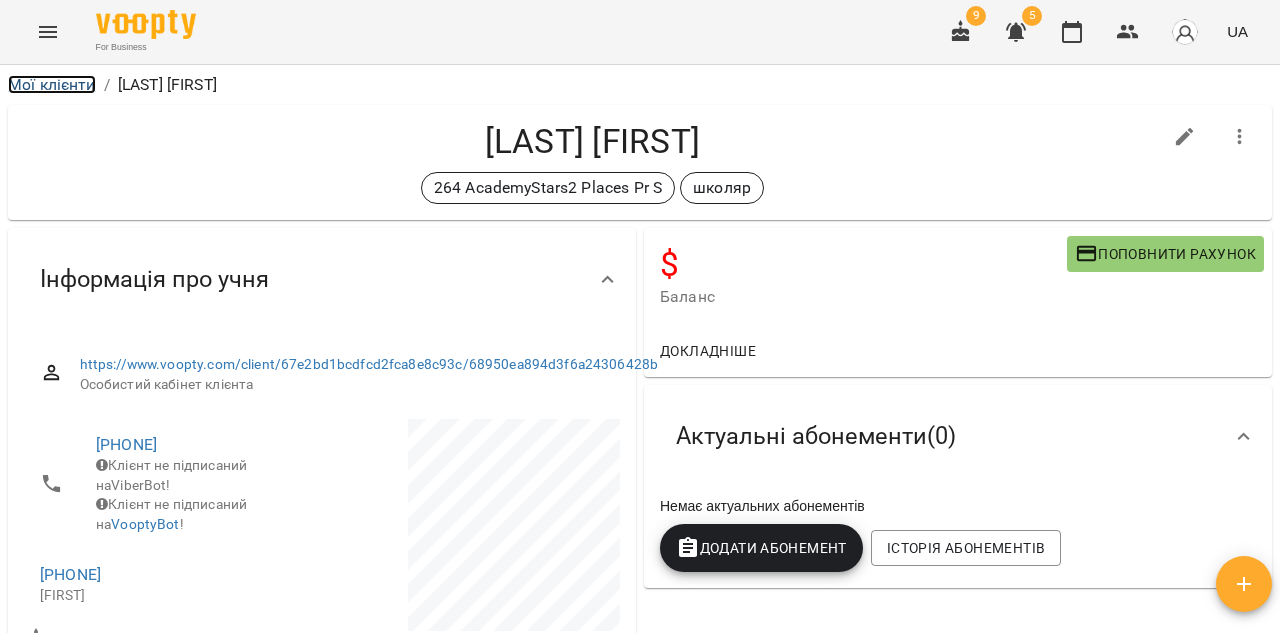 click on "Мої клієнти" at bounding box center (52, 84) 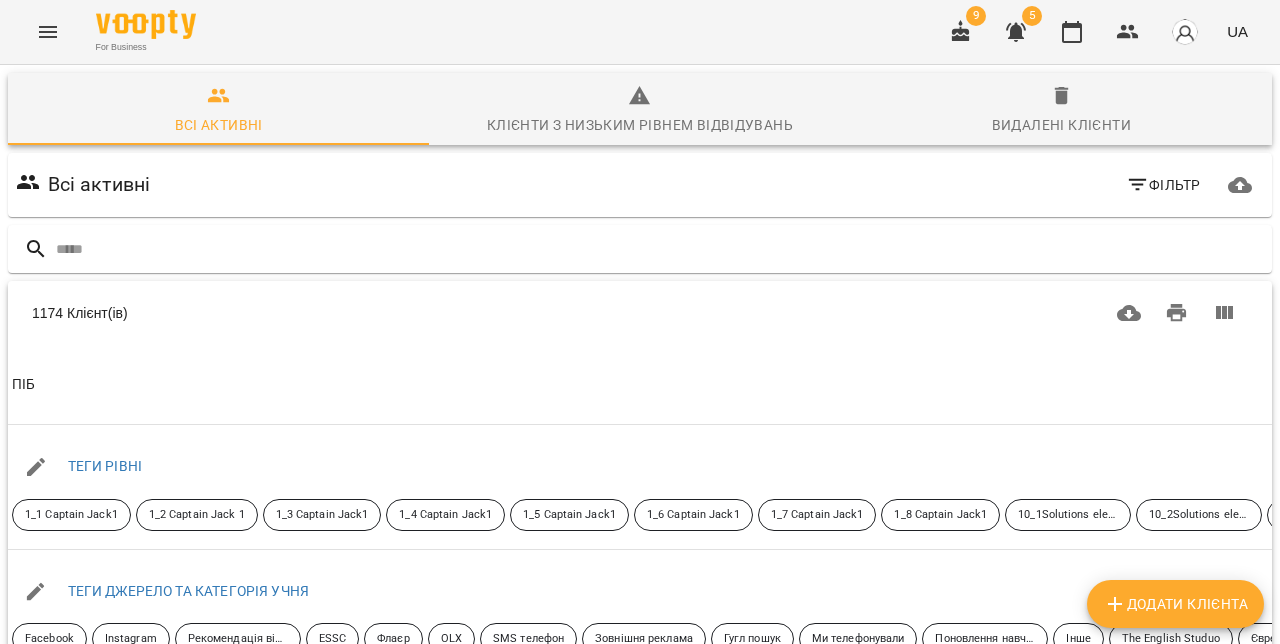 click on "Додати клієнта" at bounding box center [1175, 604] 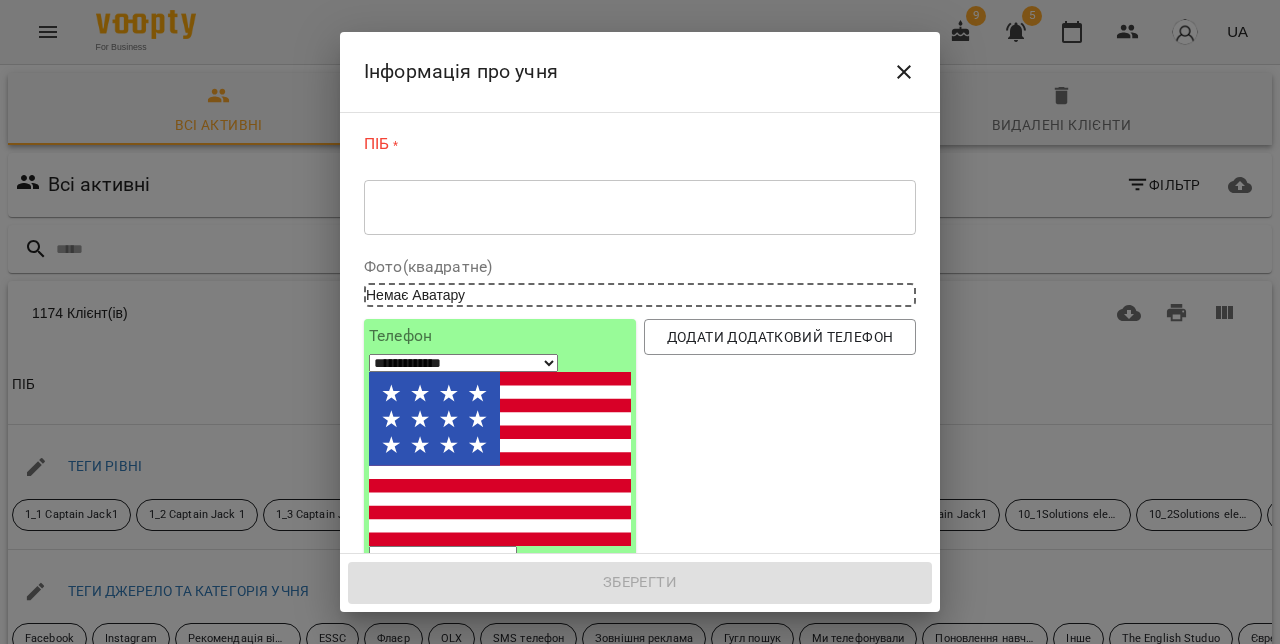 click at bounding box center (640, 207) 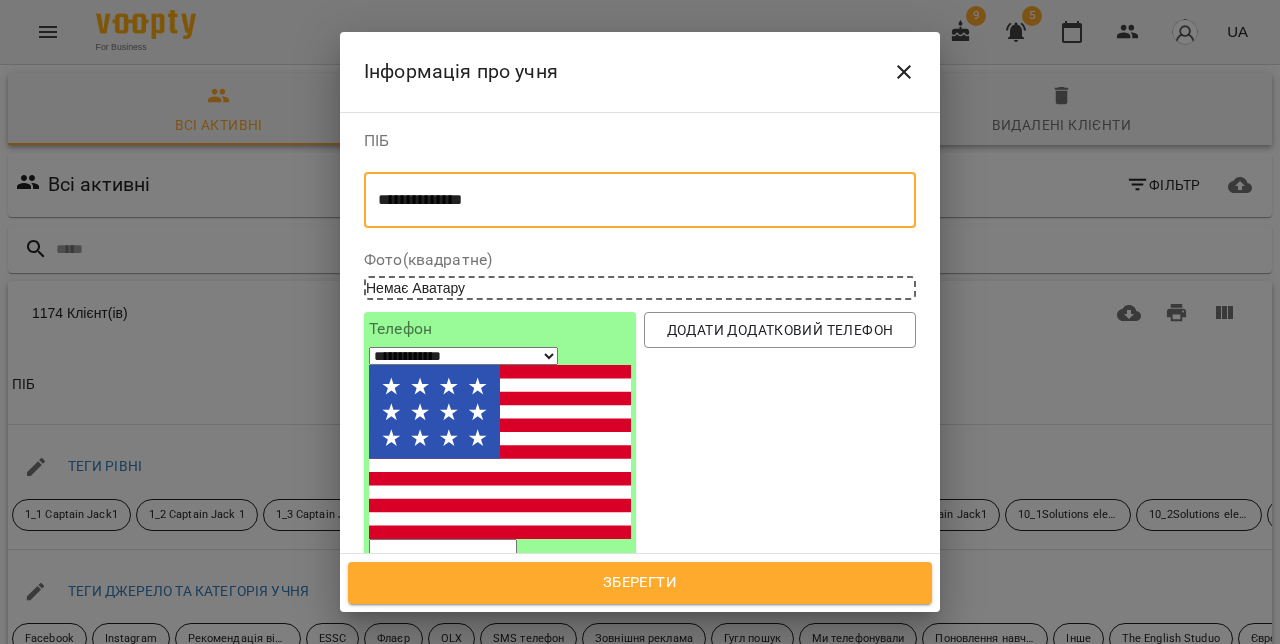 type on "**********" 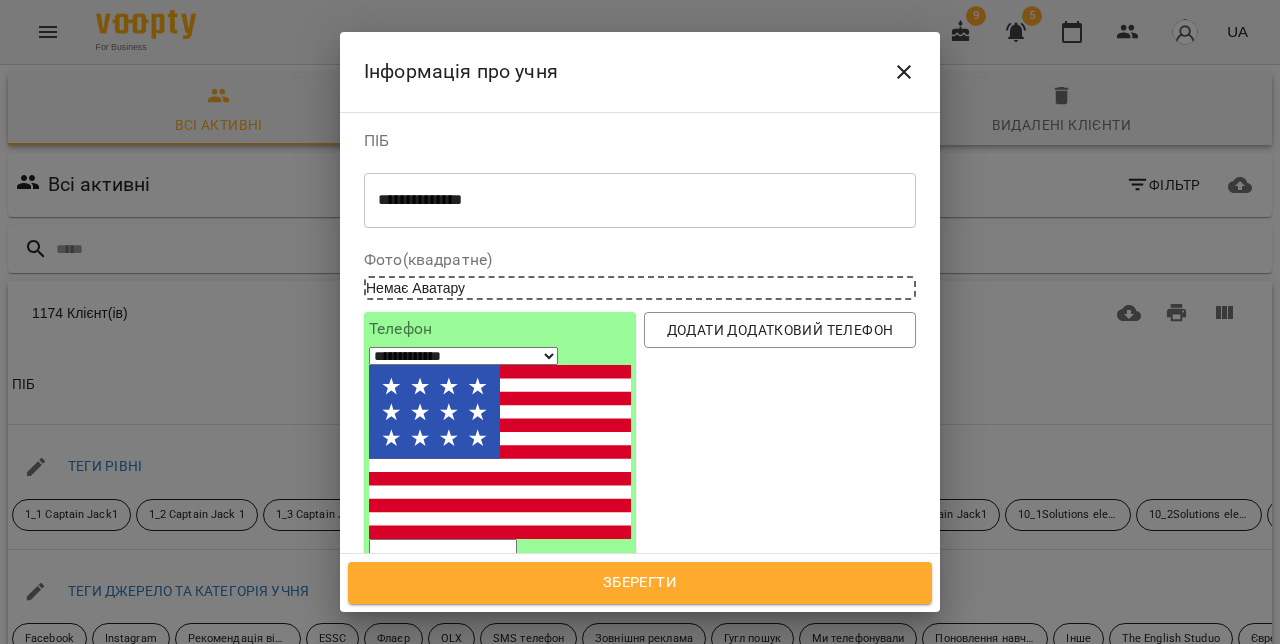 click on "**********" at bounding box center [463, 356] 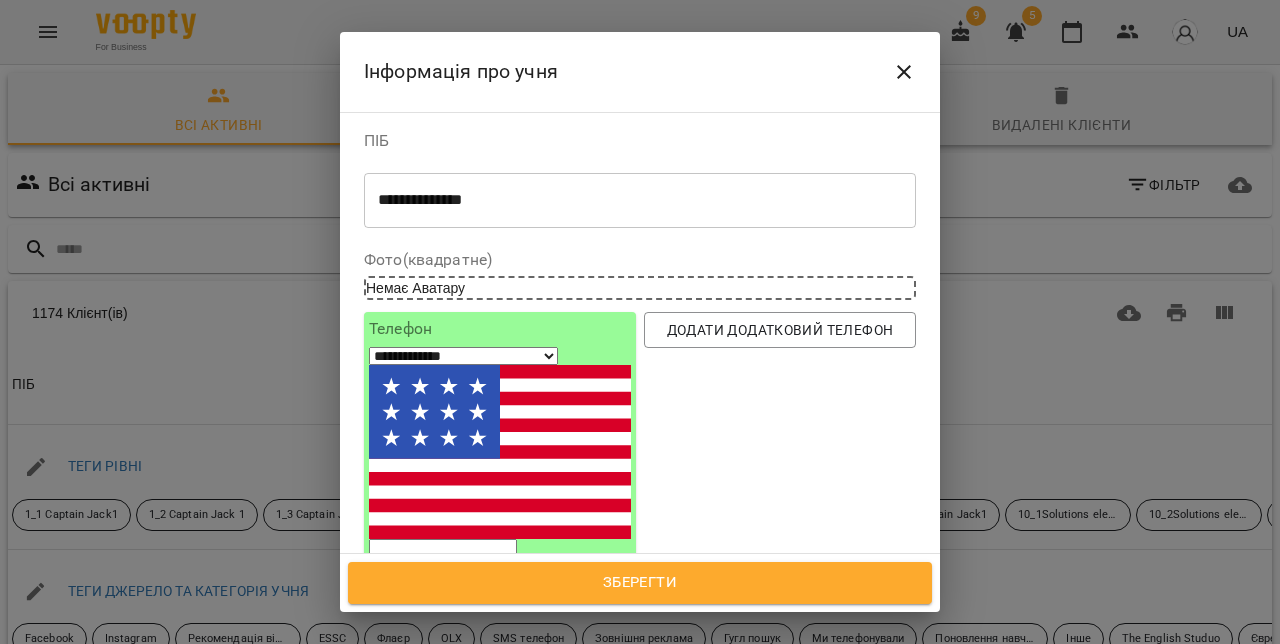 select on "**" 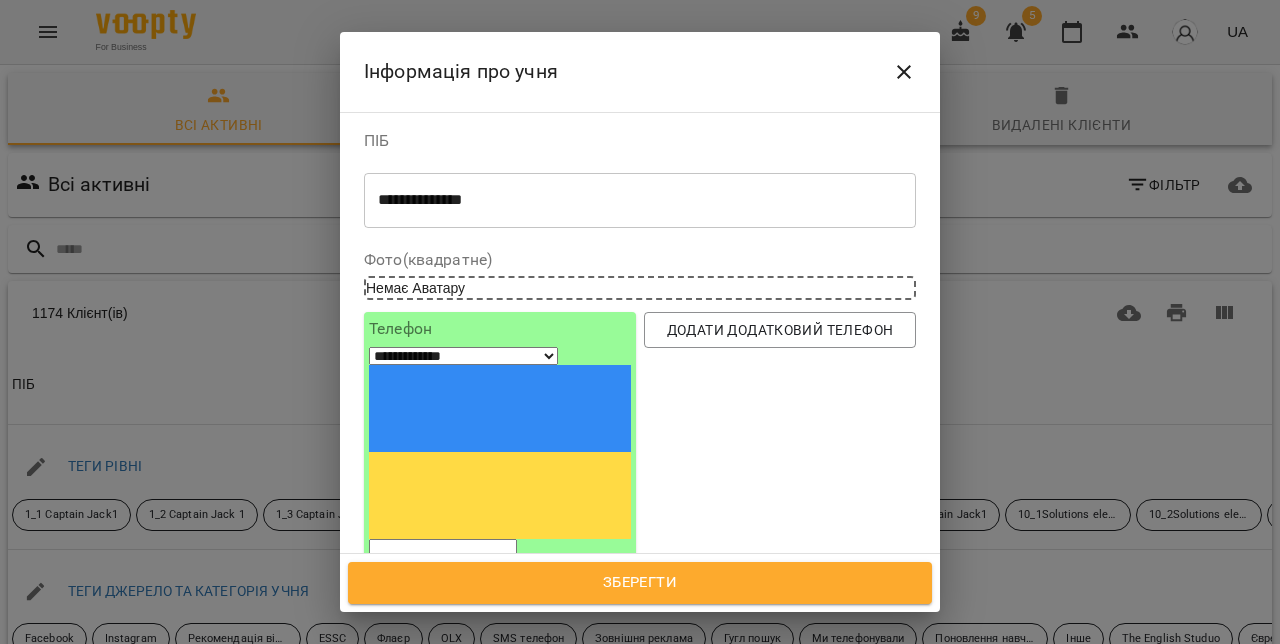 click at bounding box center [640, 654] 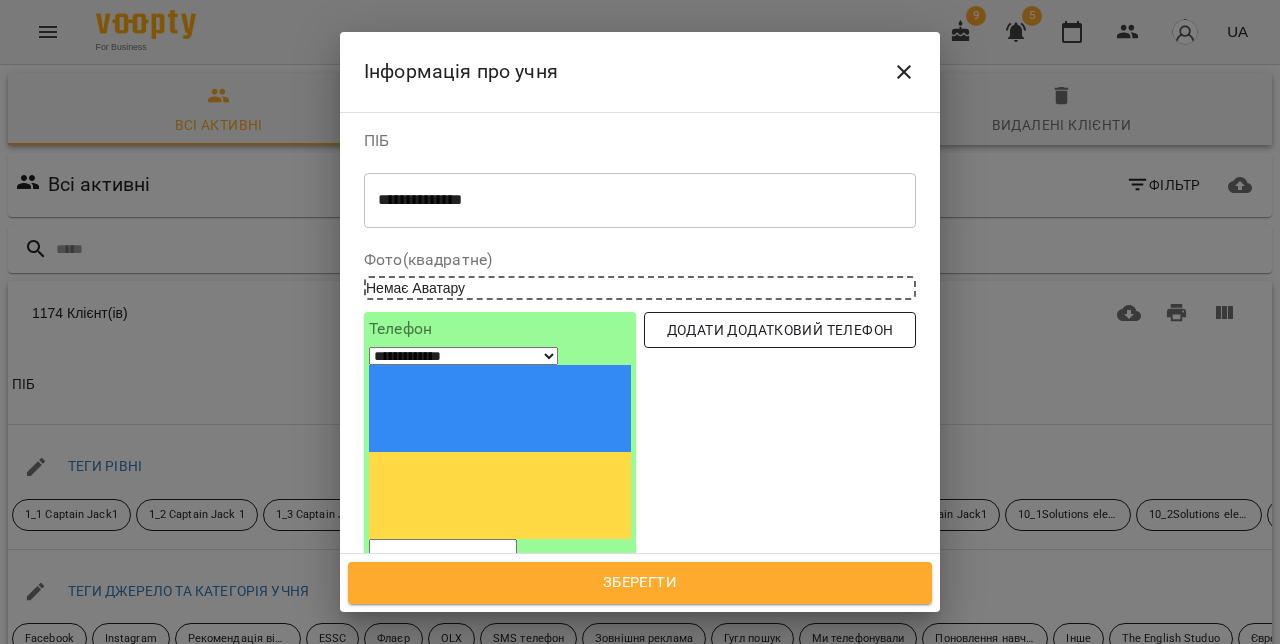 click on "Додати додатковий телефон" at bounding box center (780, 330) 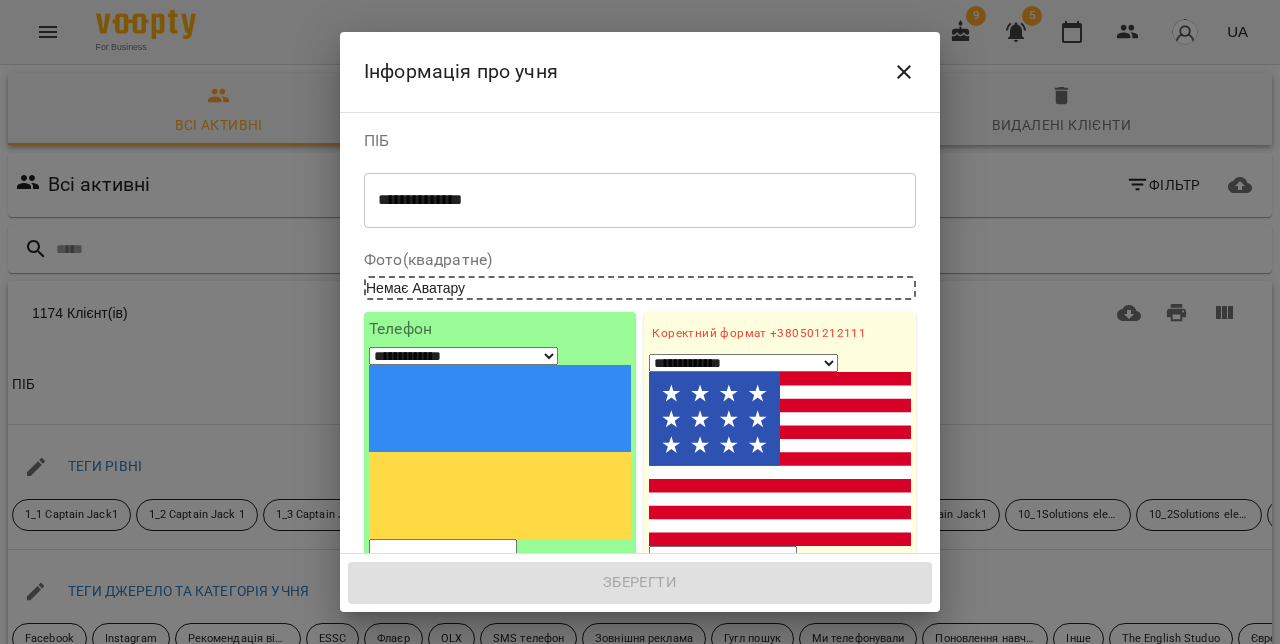 click on "1. Ім'я" at bounding box center (780, 636) 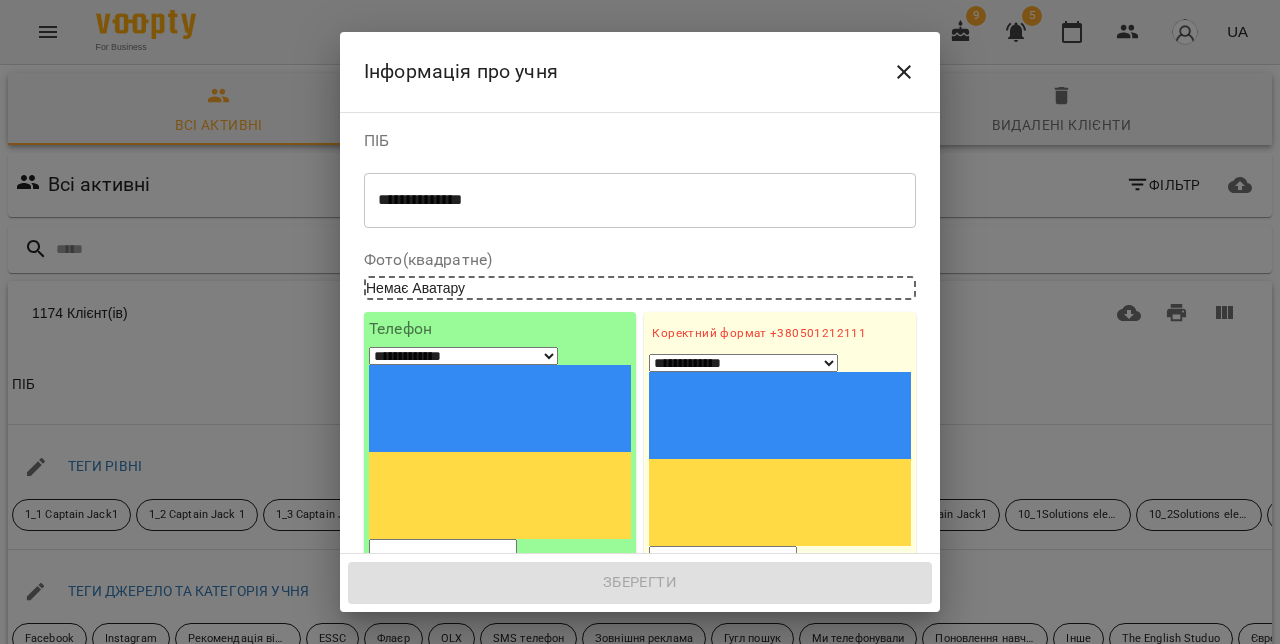 paste on "**********" 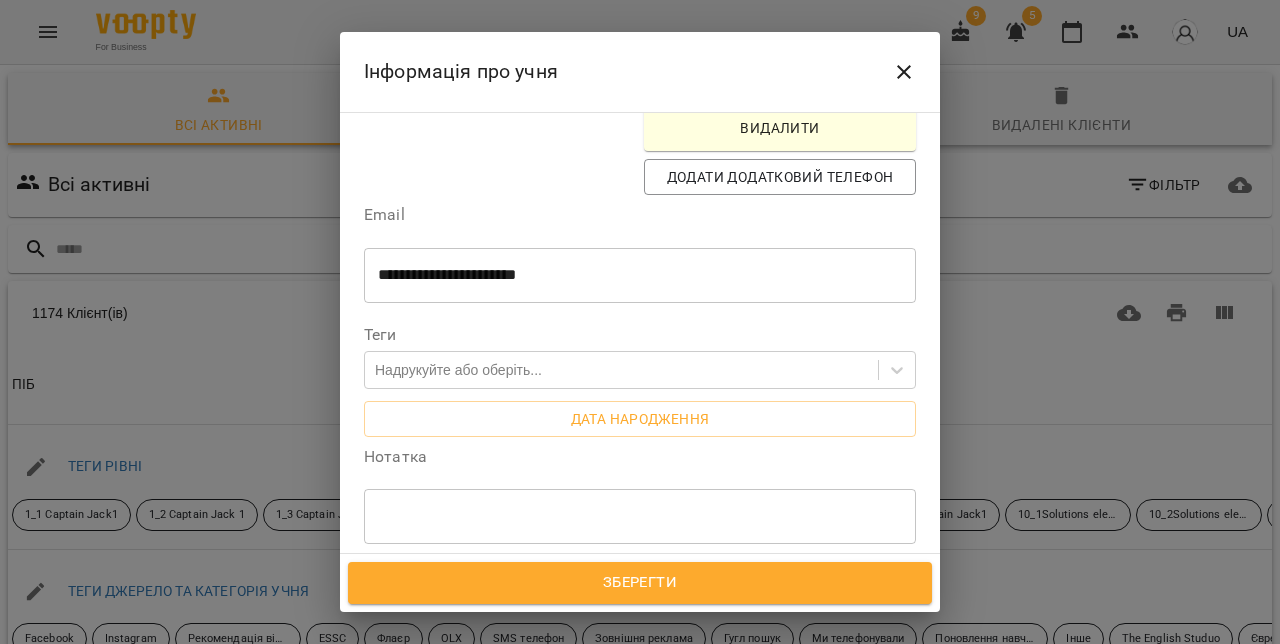 scroll, scrollTop: 541, scrollLeft: 0, axis: vertical 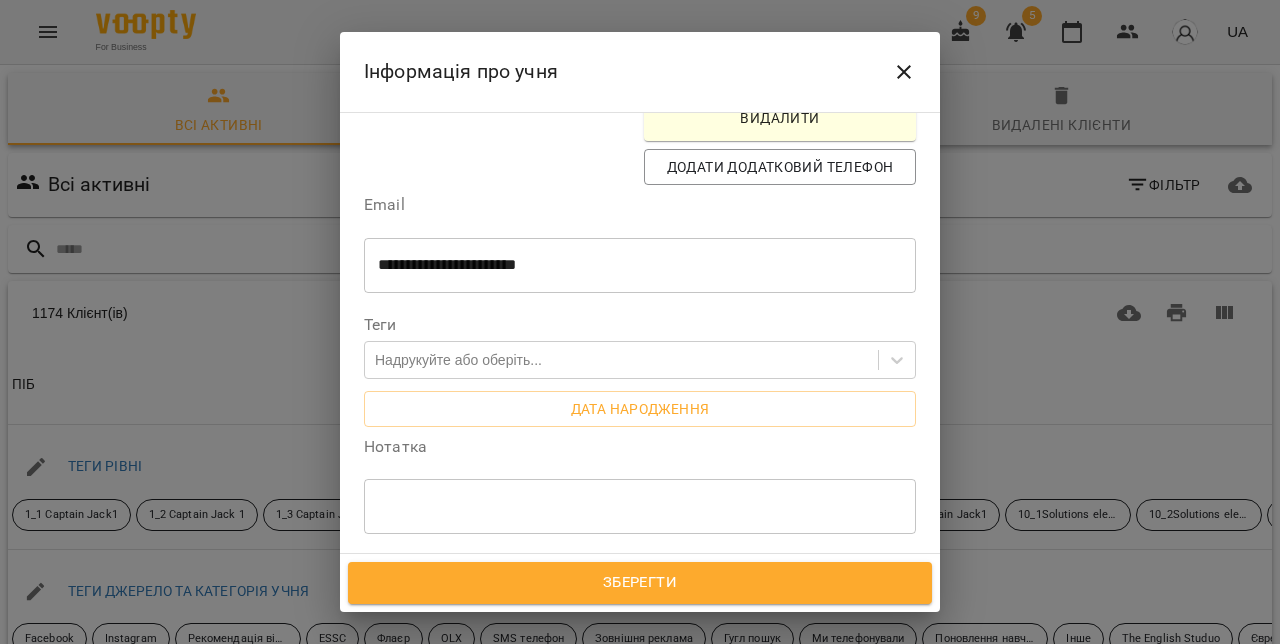 type on "**********" 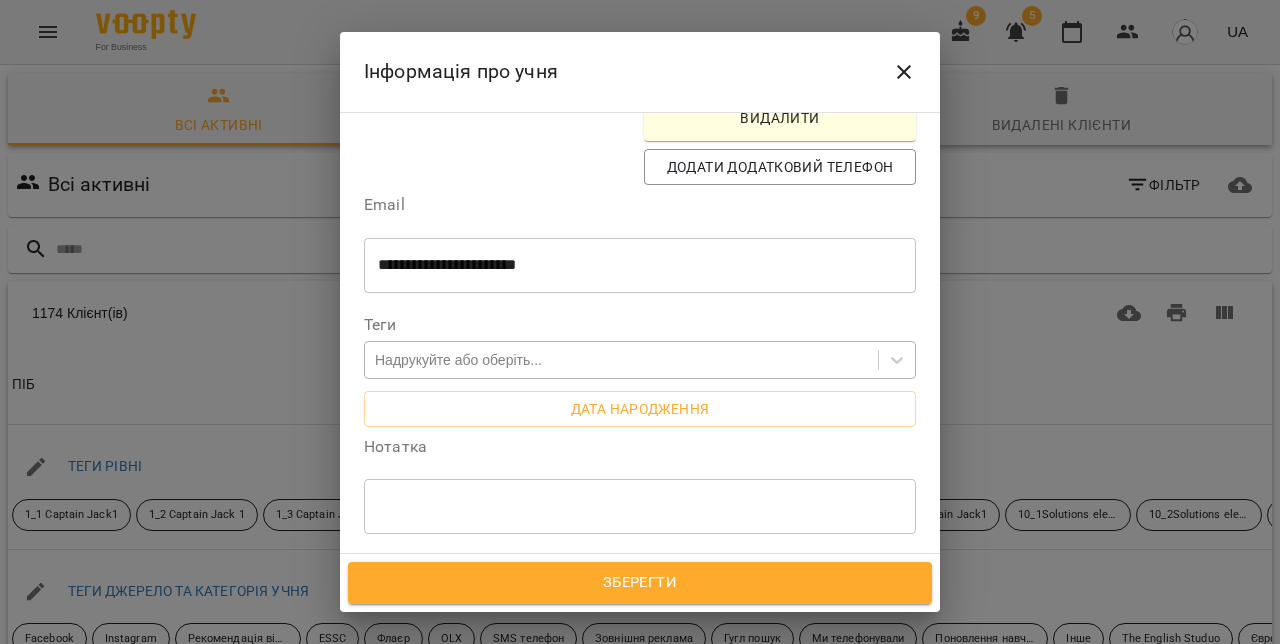 click on "Надрукуйте або оберіть..." at bounding box center [458, 360] 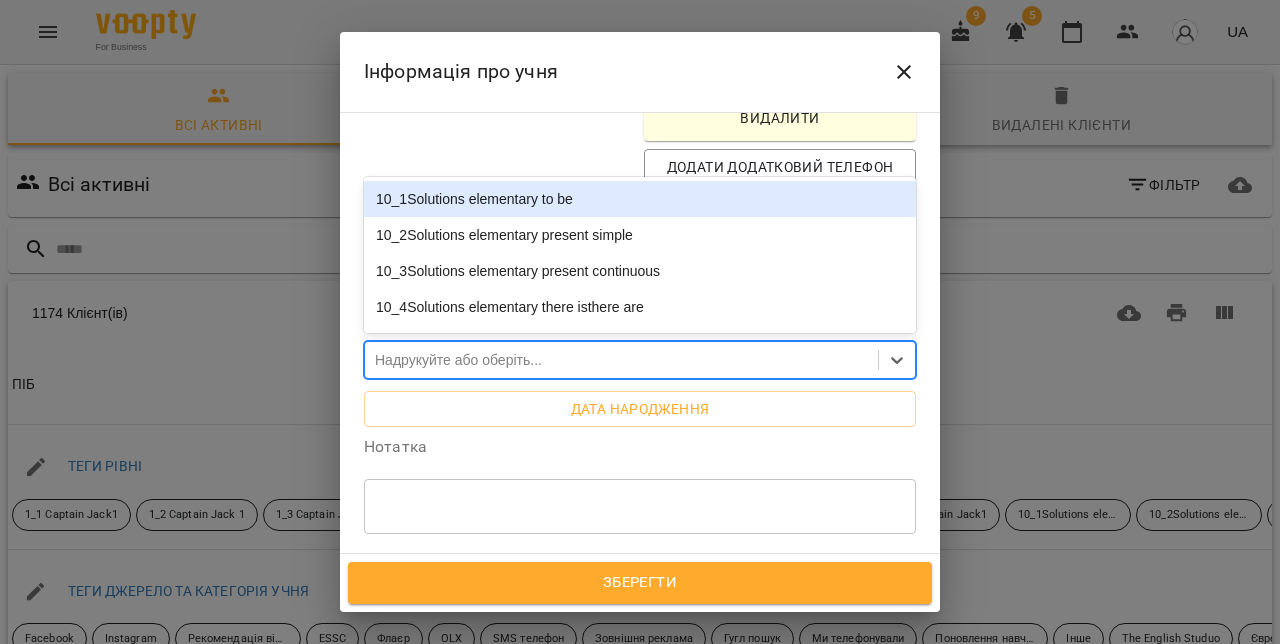 paste on "**********" 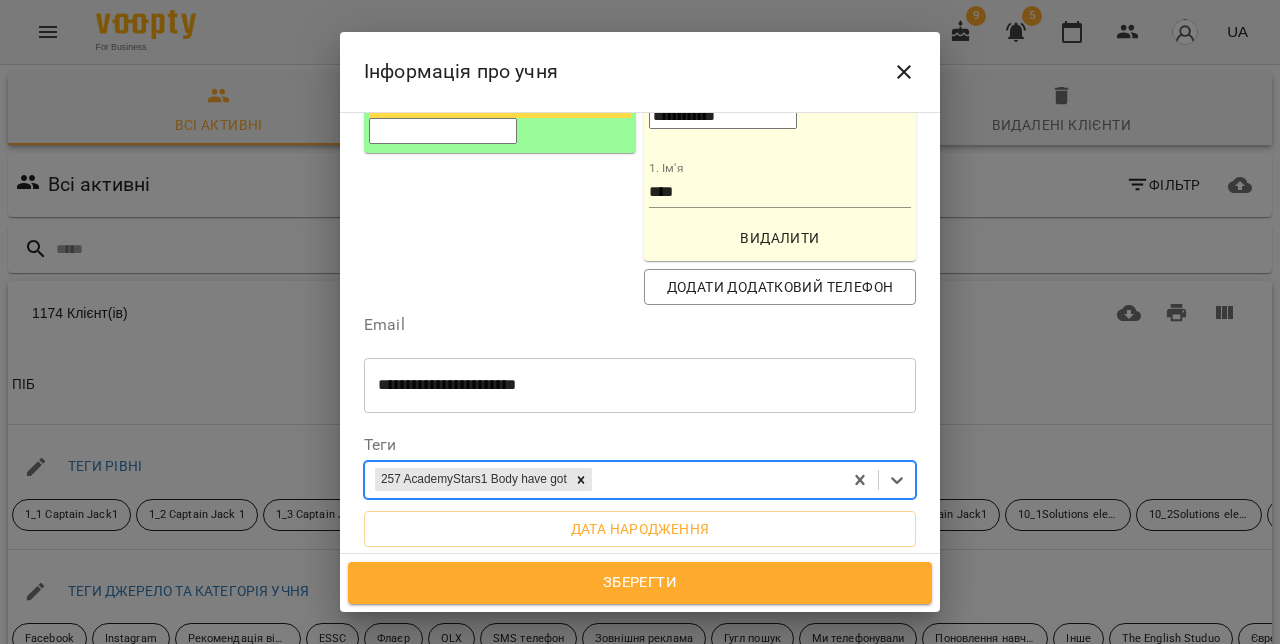 scroll, scrollTop: 403, scrollLeft: 0, axis: vertical 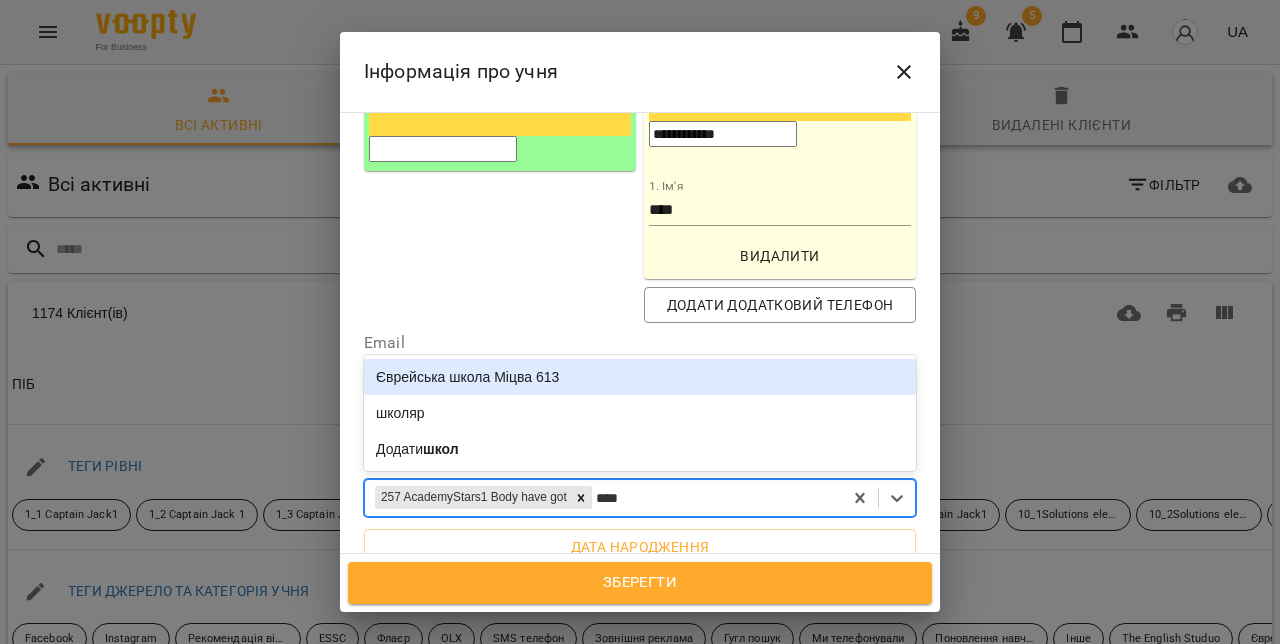type on "*****" 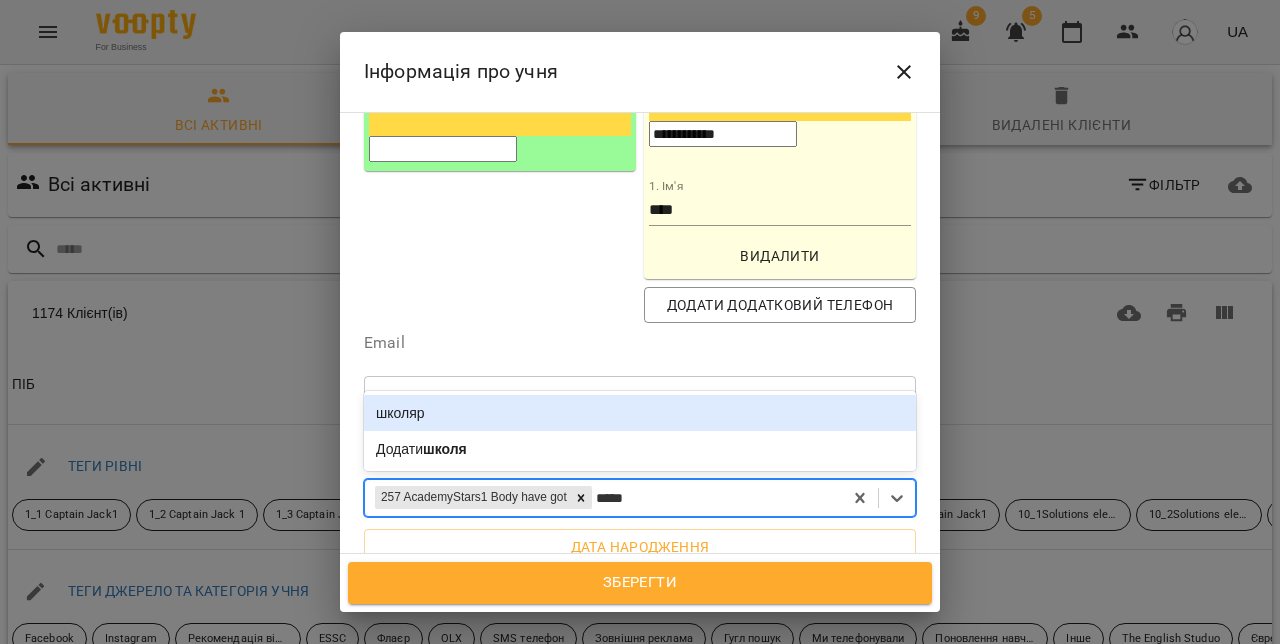 click on "школяр" at bounding box center (640, 413) 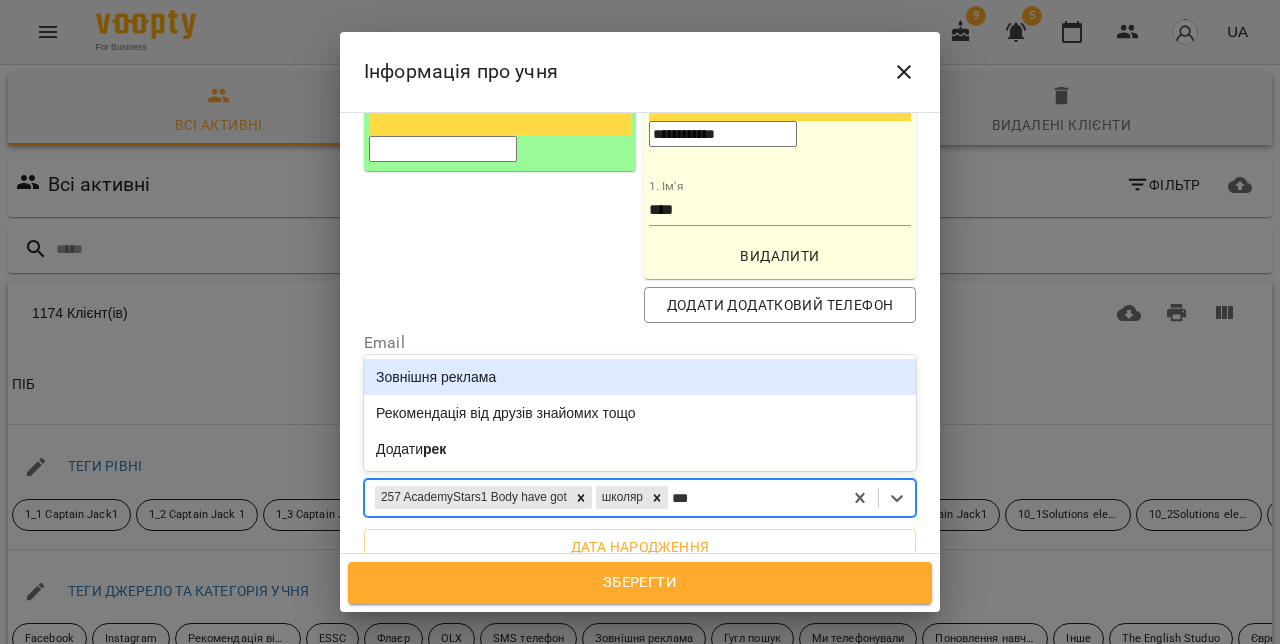 type on "****" 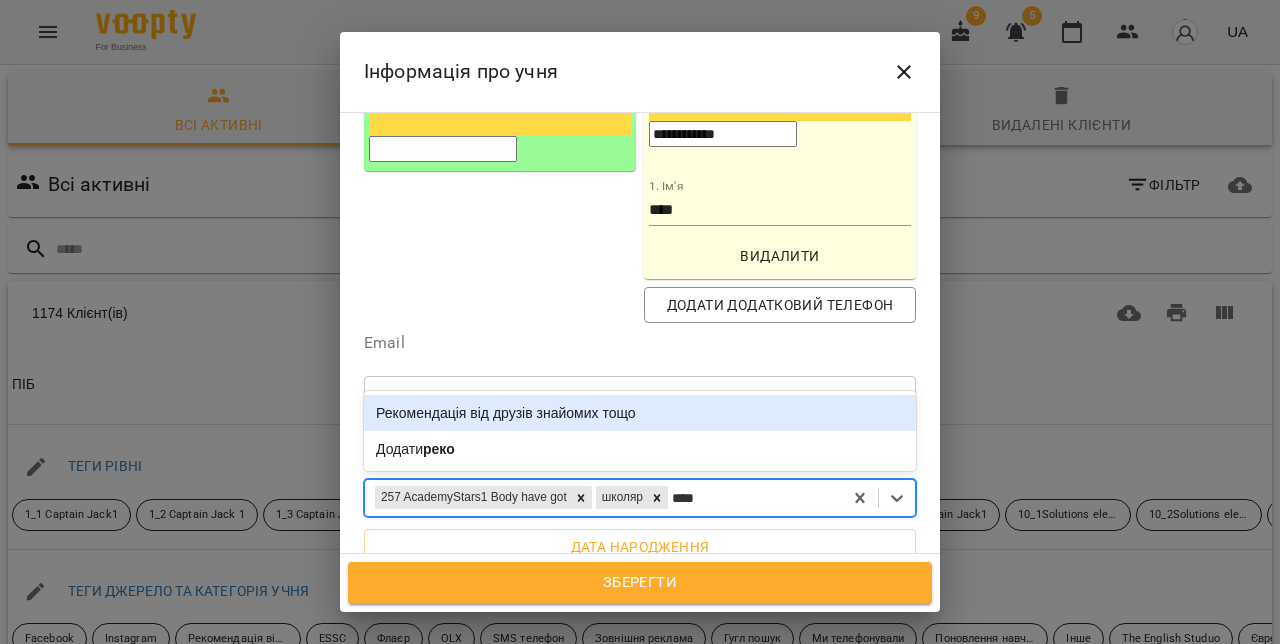 click on "Рекомендація від друзів знайомих тощо" at bounding box center (640, 413) 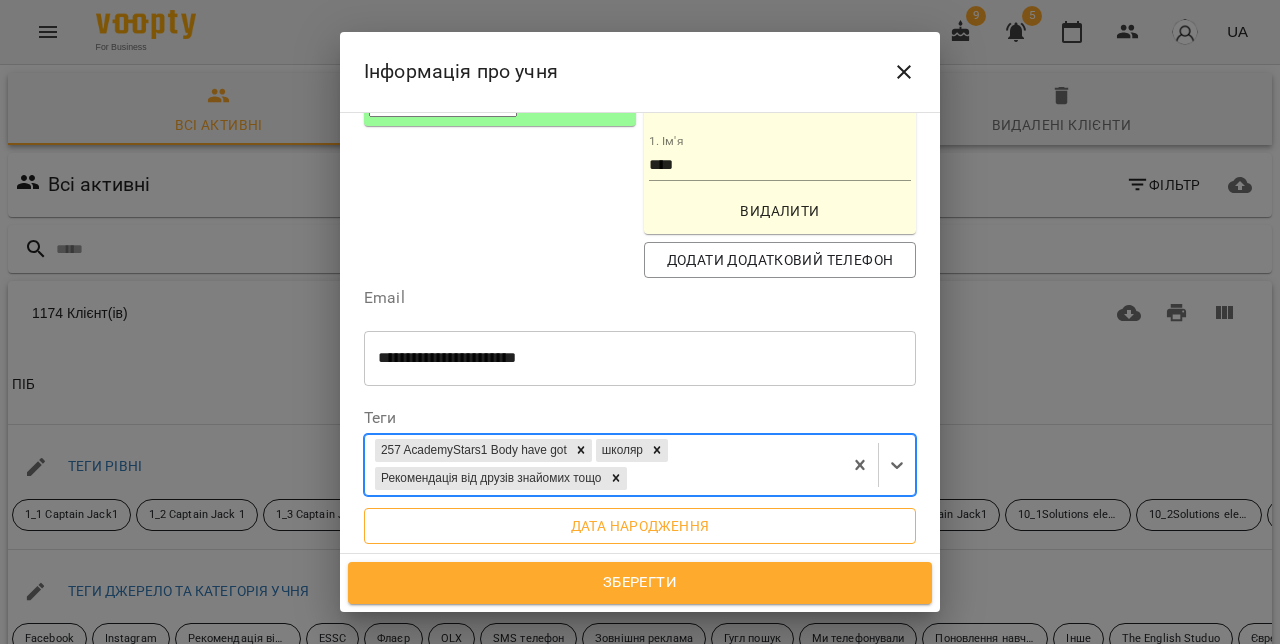 scroll, scrollTop: 460, scrollLeft: 0, axis: vertical 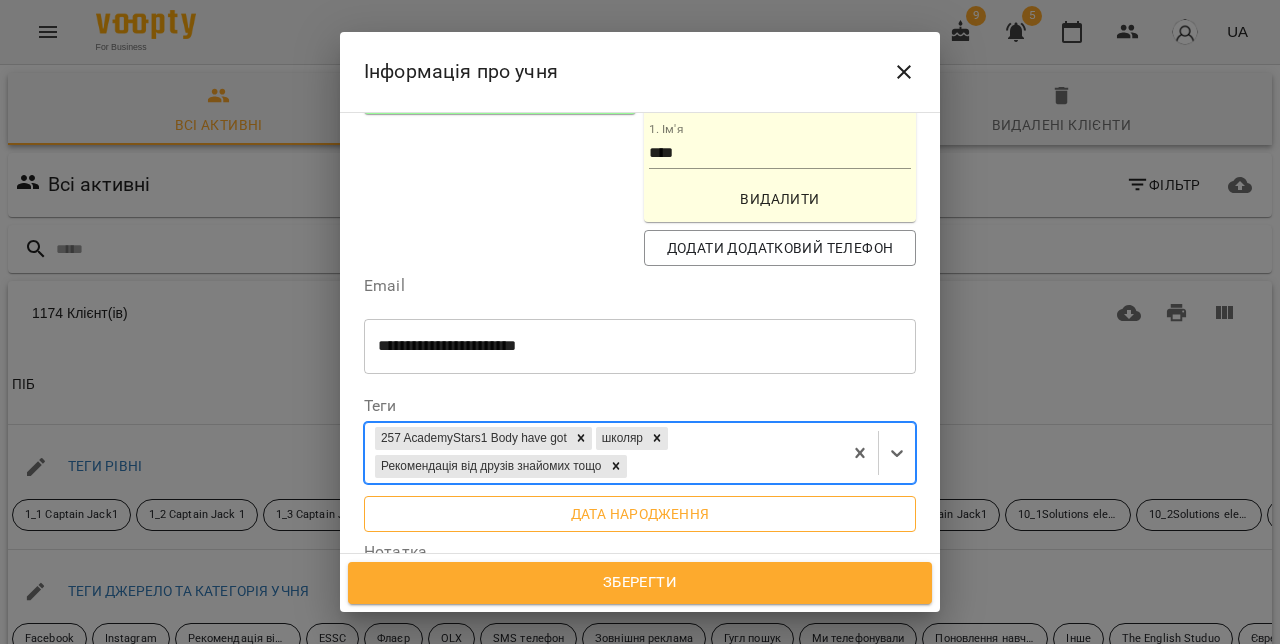 click on "Дата народження" at bounding box center (640, 514) 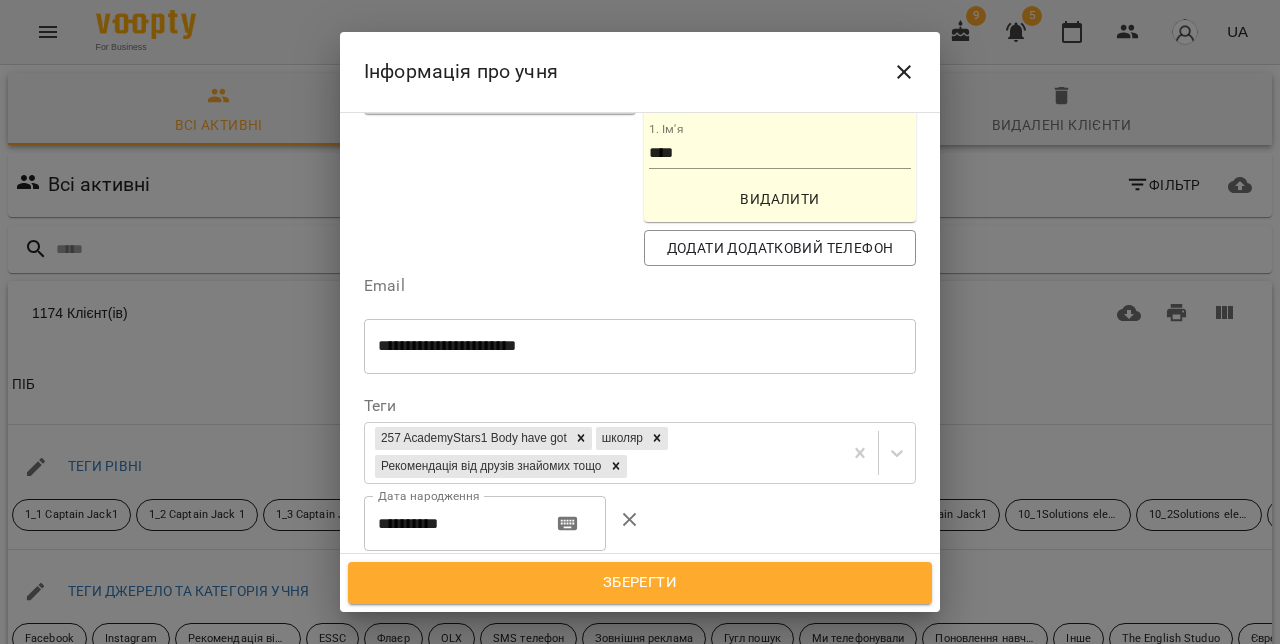 click on "**********" at bounding box center [450, 524] 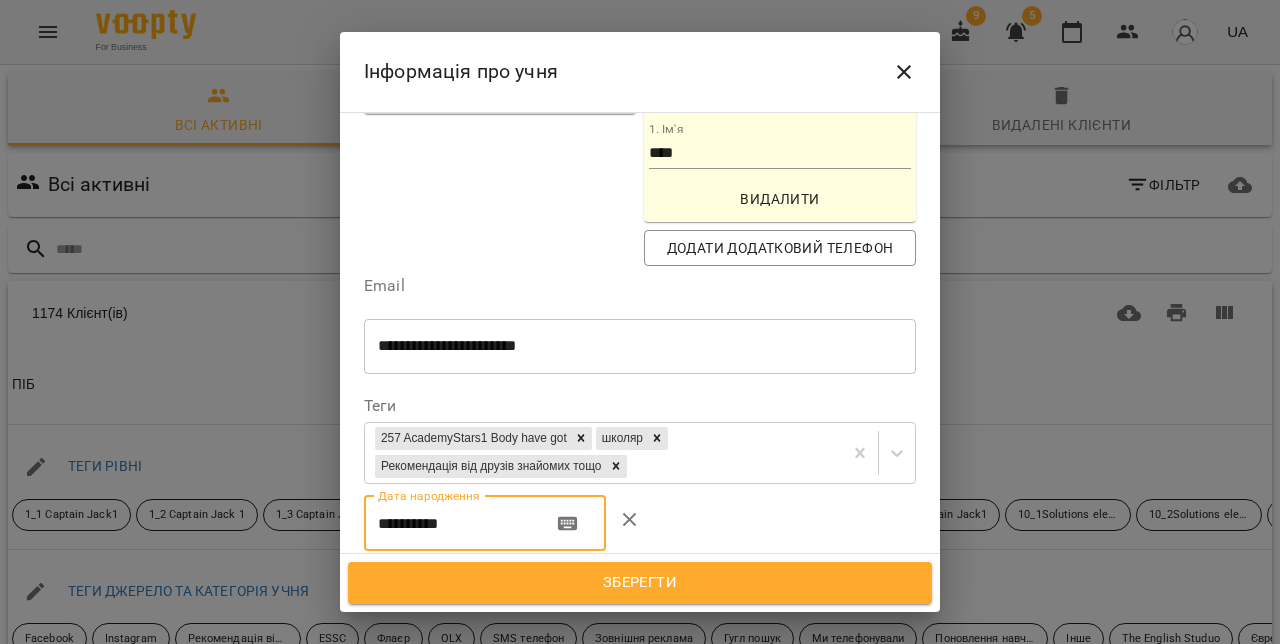 paste 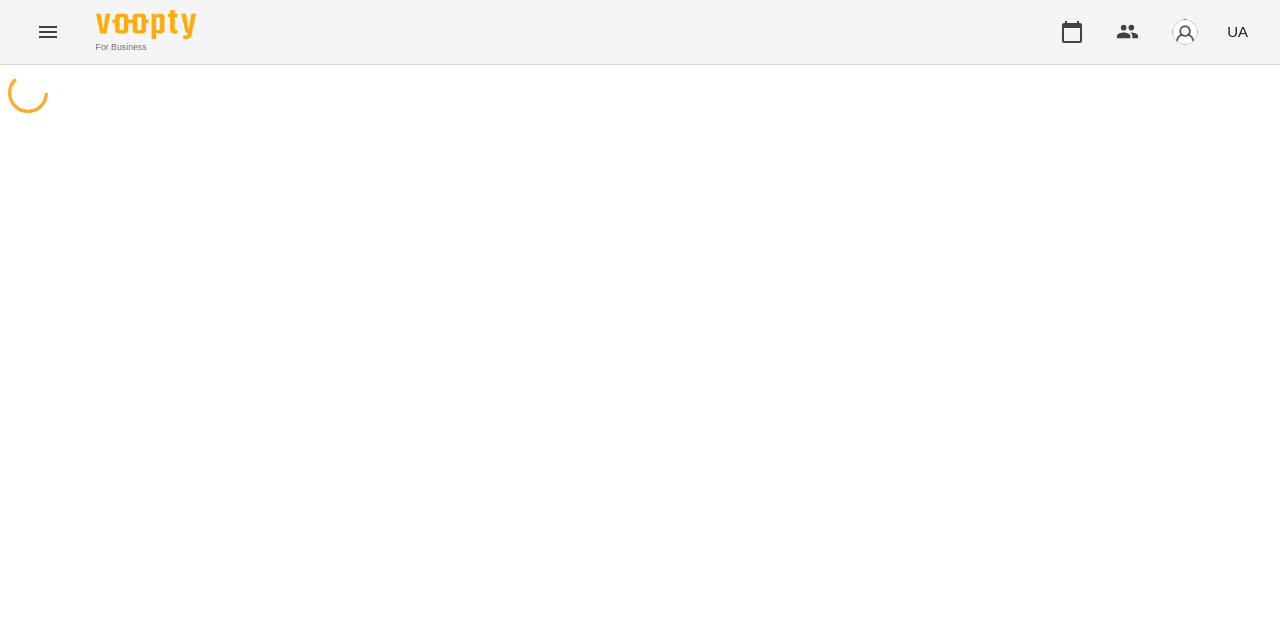 scroll, scrollTop: 0, scrollLeft: 0, axis: both 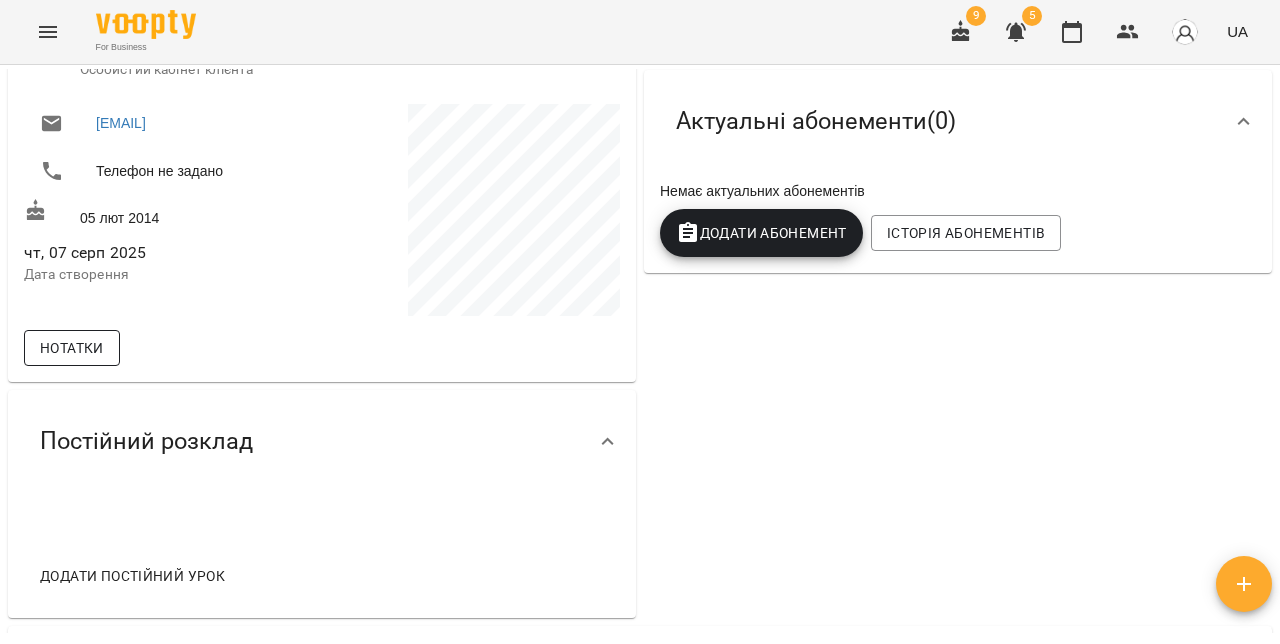 click on "Нотатки" at bounding box center (72, 348) 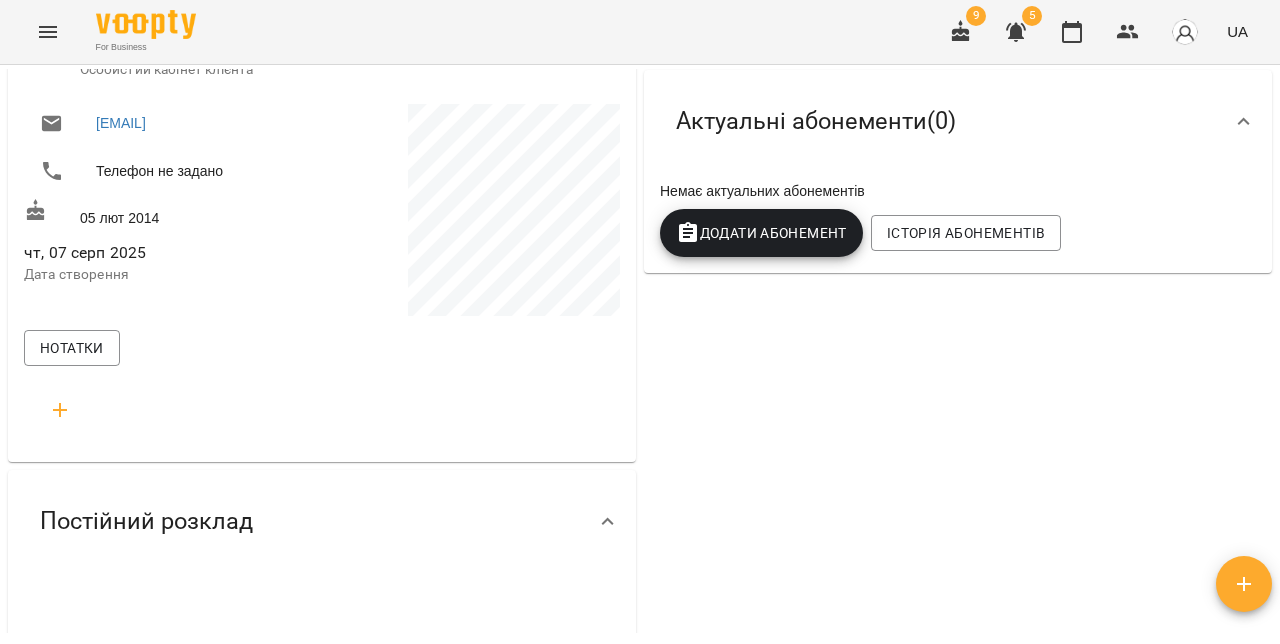 click at bounding box center [60, 410] 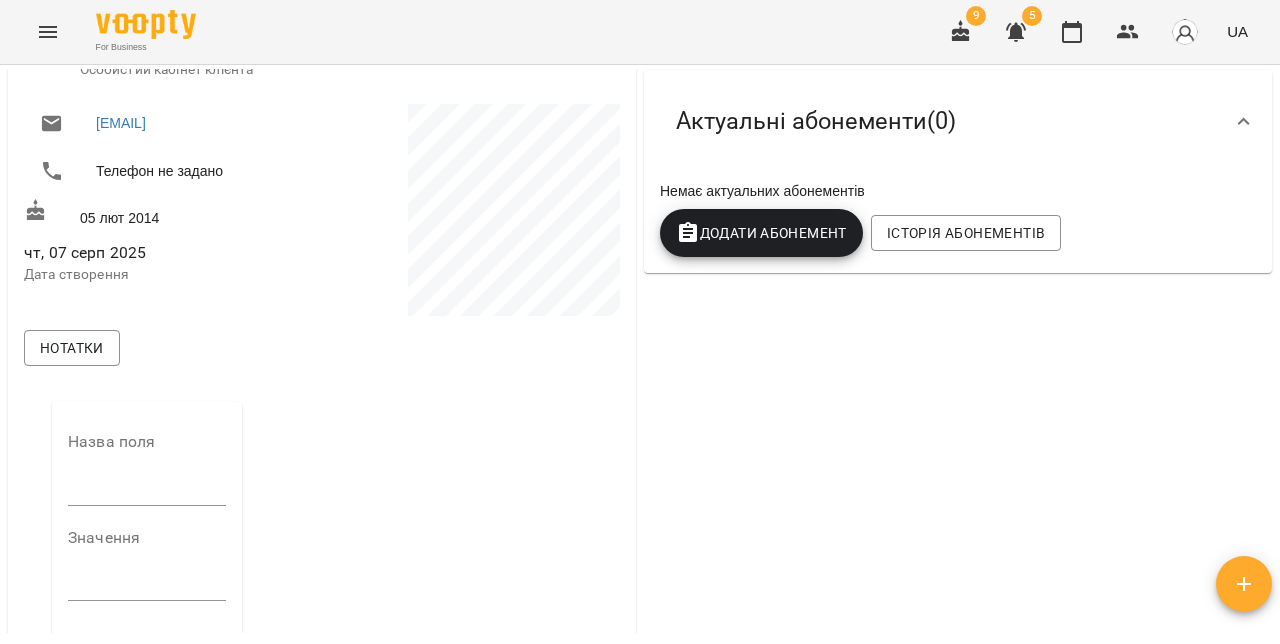 click at bounding box center [147, 490] 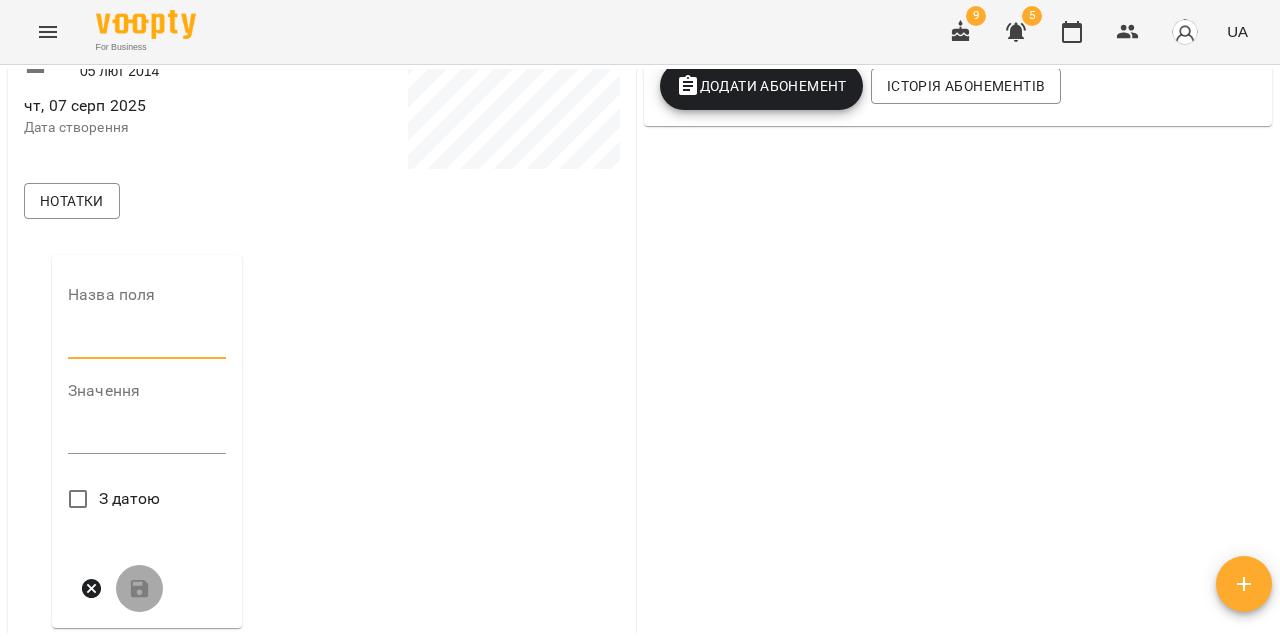 scroll, scrollTop: 474, scrollLeft: 0, axis: vertical 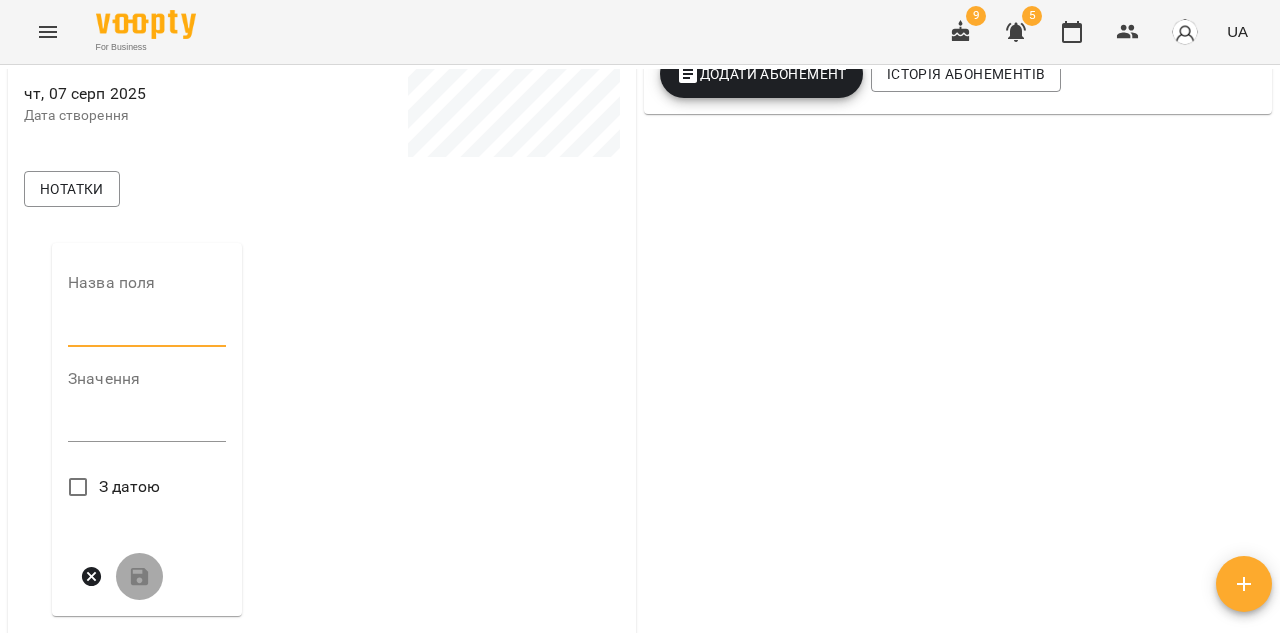 type on "**********" 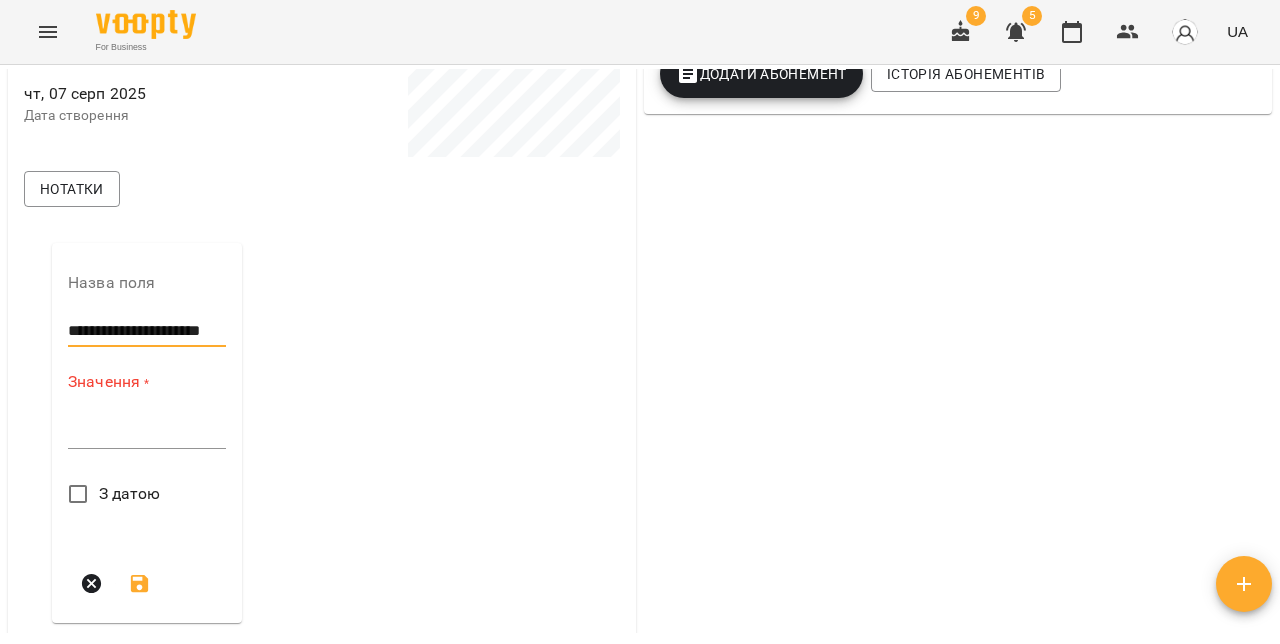 click on "*" at bounding box center (147, 433) 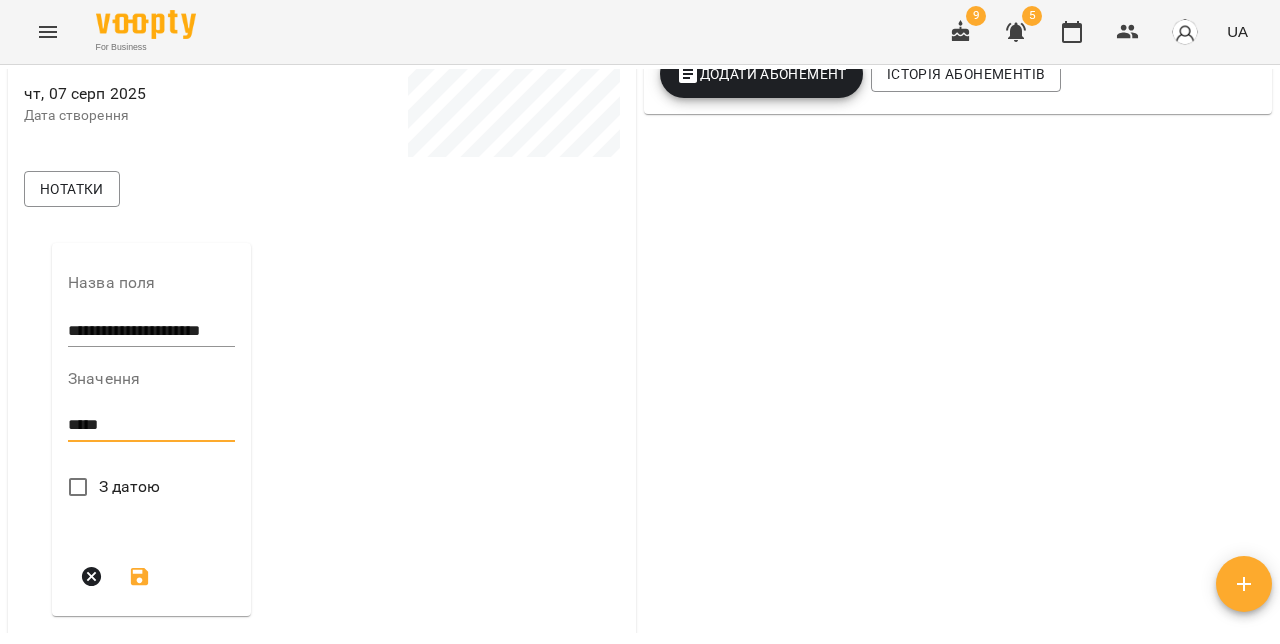 type on "*****" 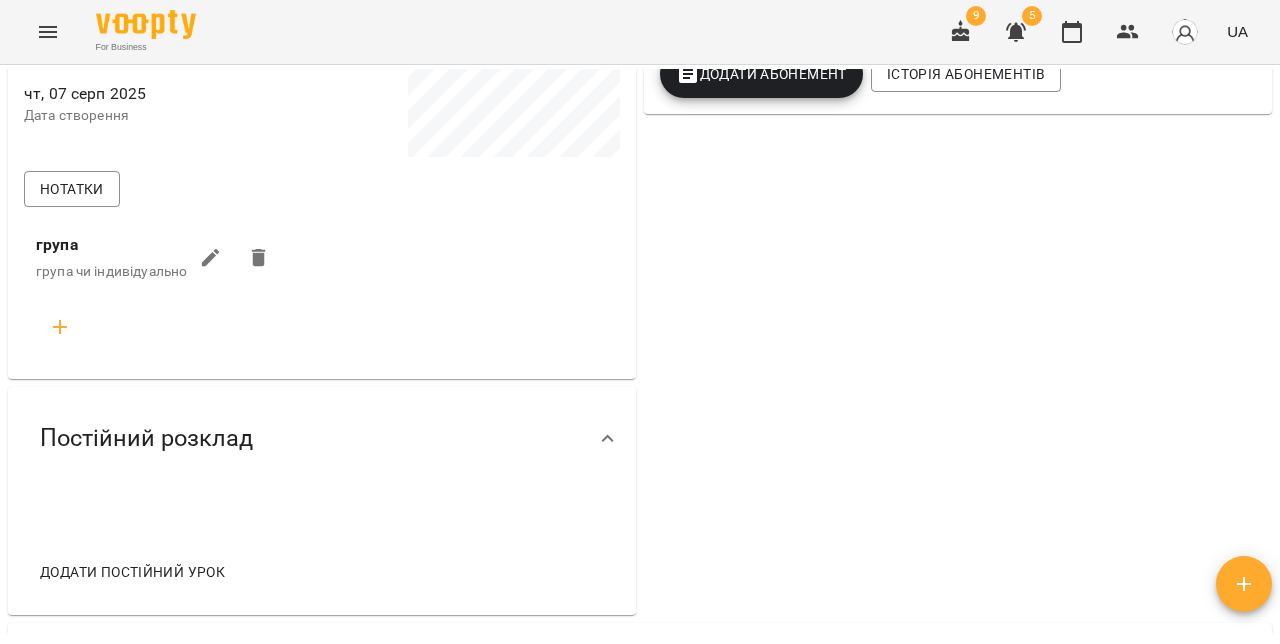 click 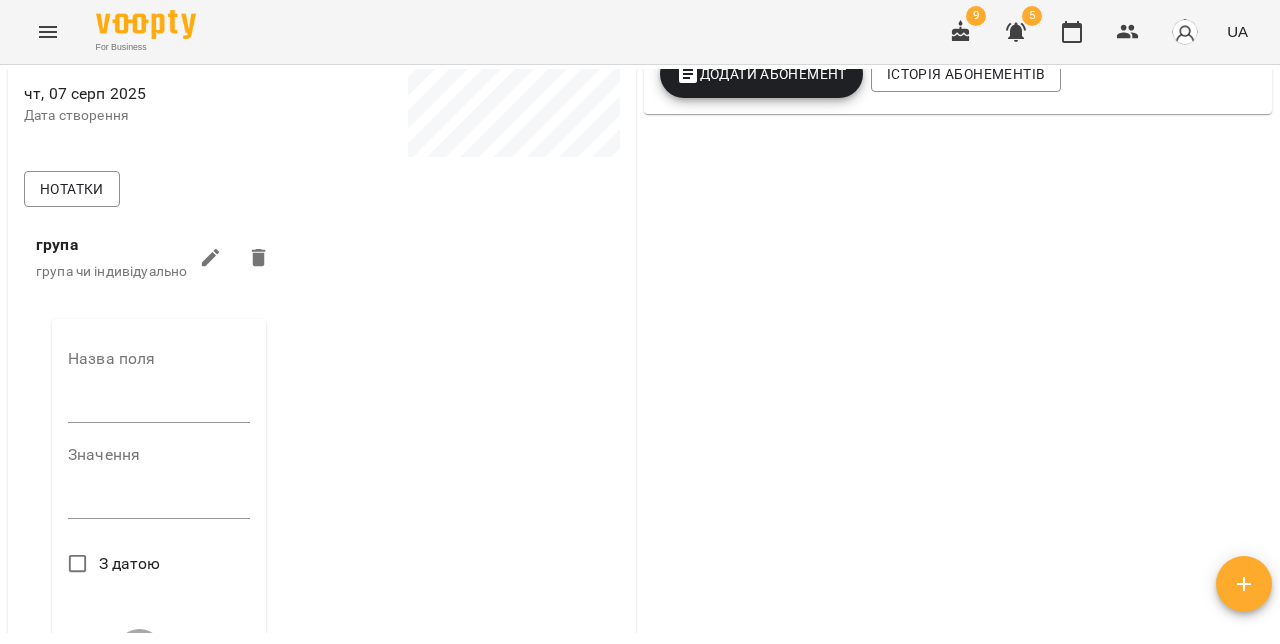click at bounding box center [159, 407] 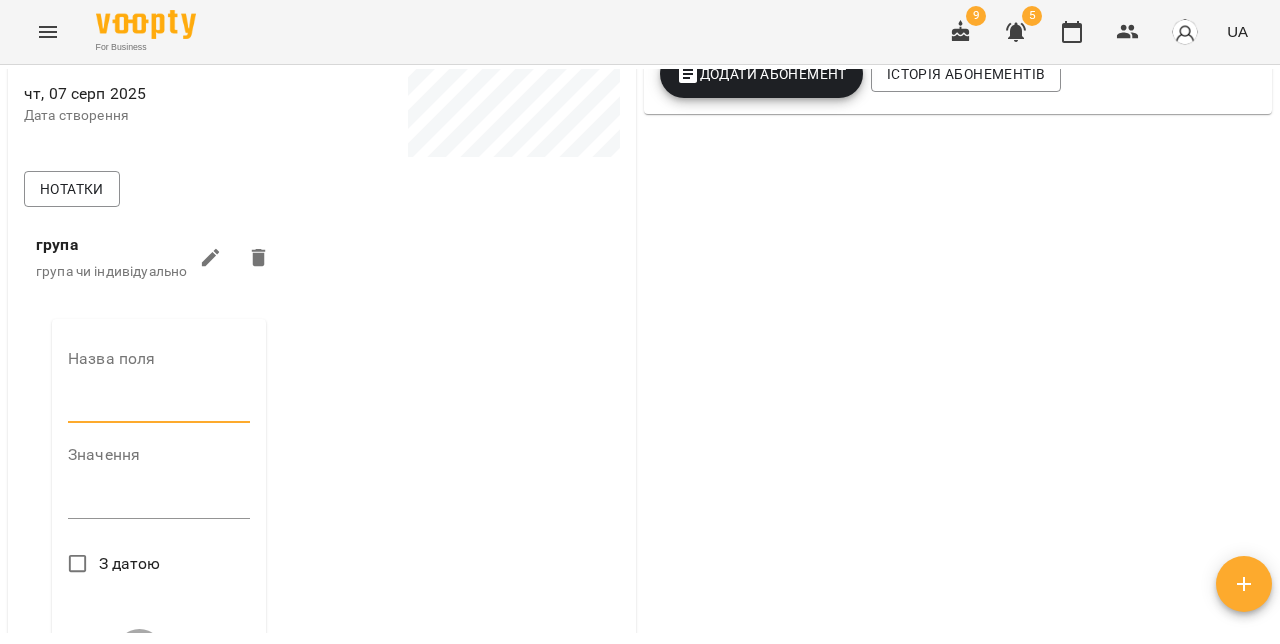 type on "*****" 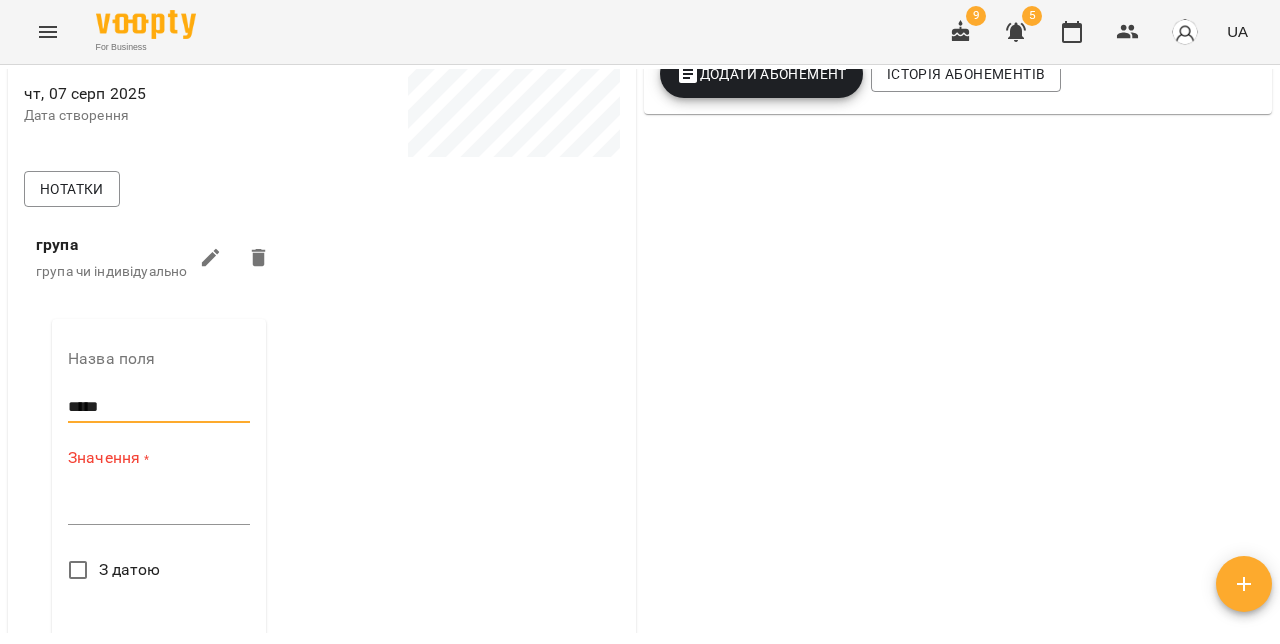 click at bounding box center (159, 508) 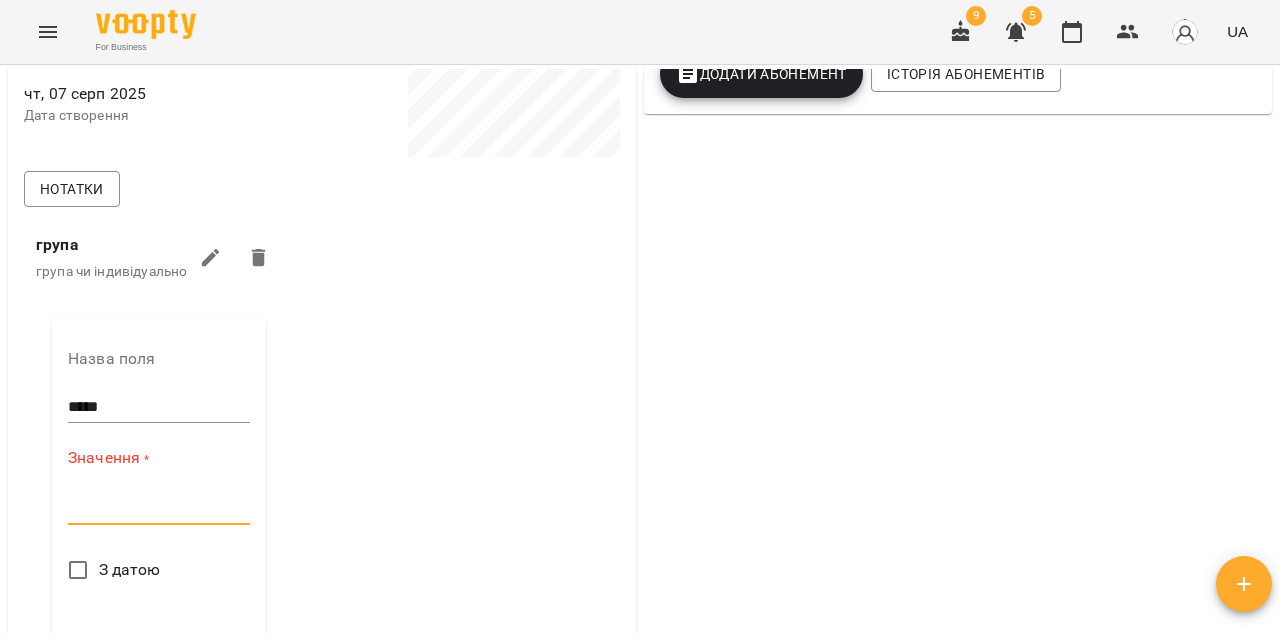 paste on "**********" 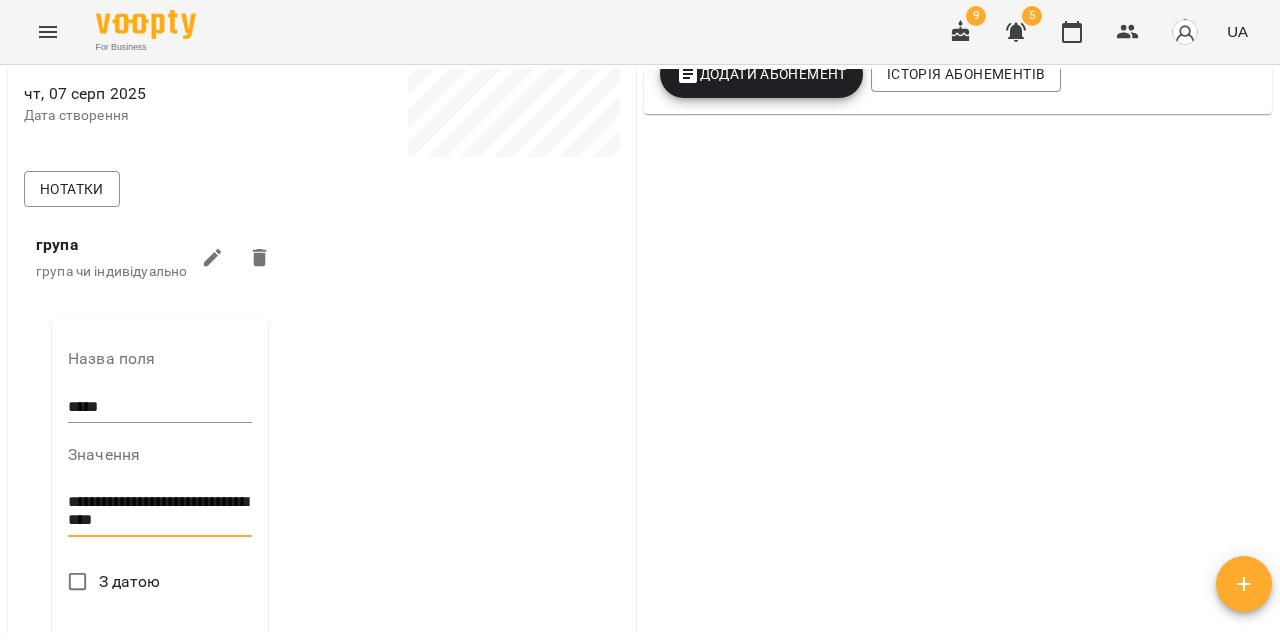 scroll, scrollTop: 0, scrollLeft: 0, axis: both 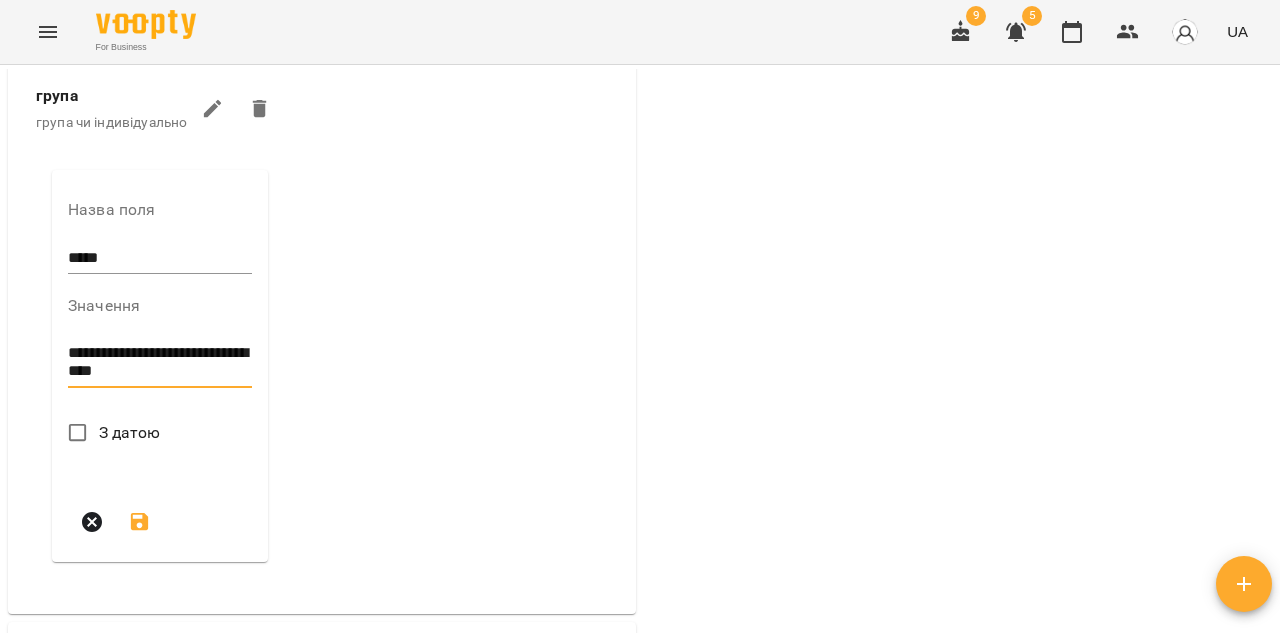 type on "**********" 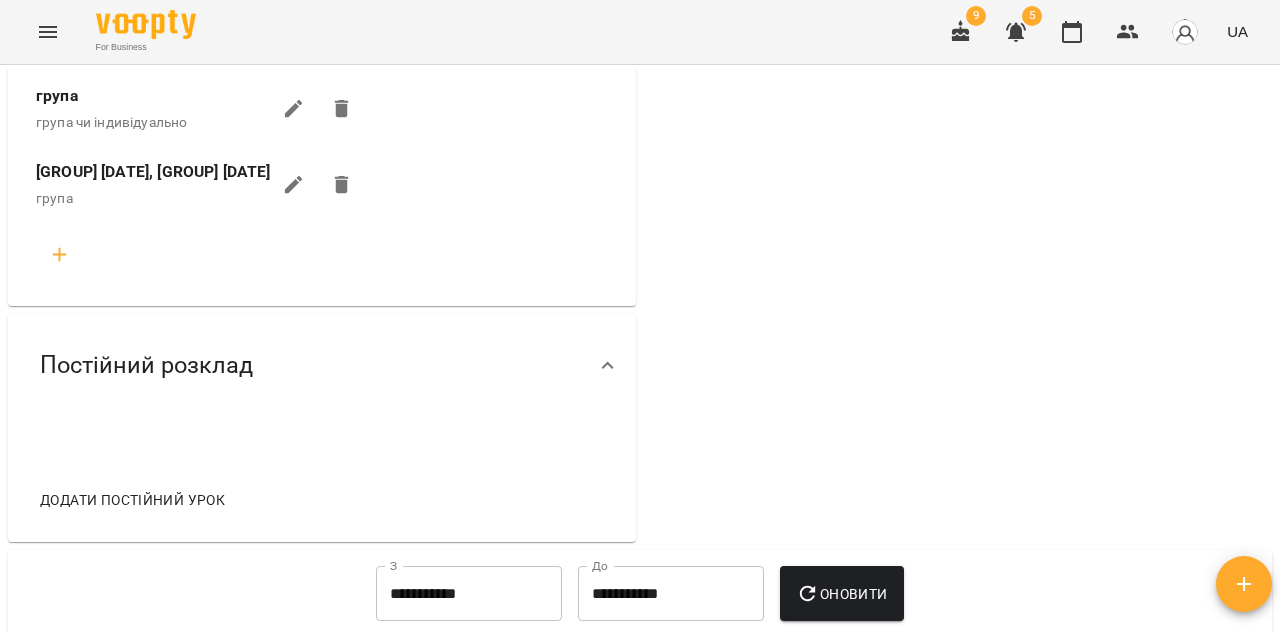 click 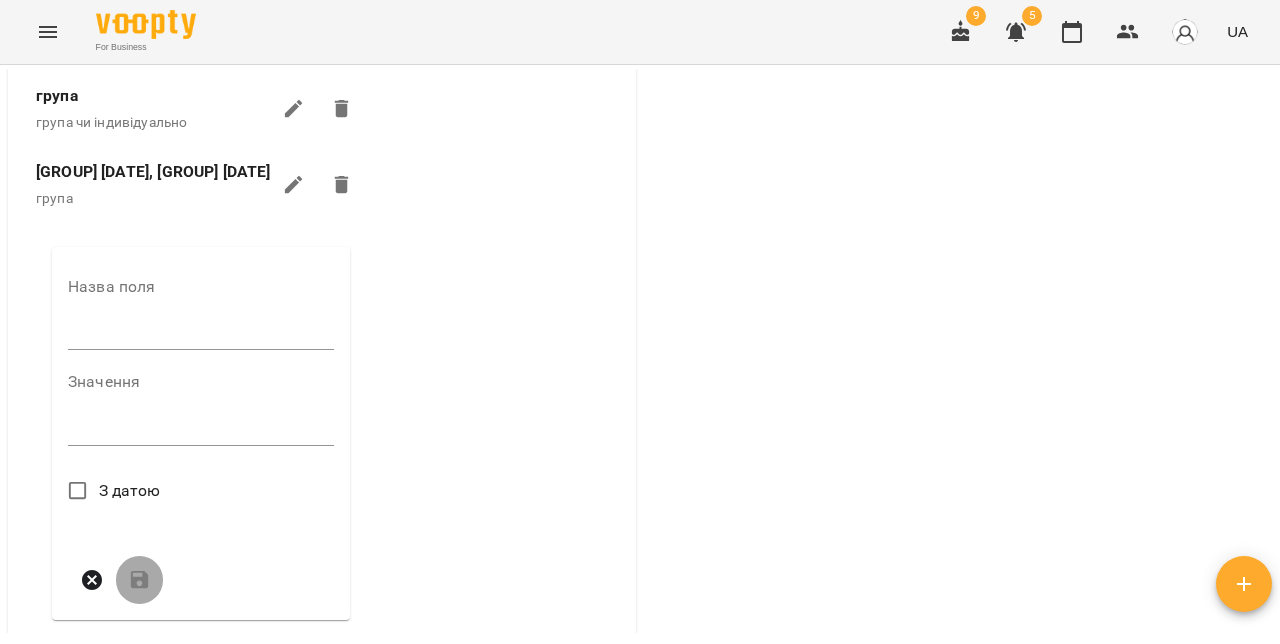 click at bounding box center (201, 334) 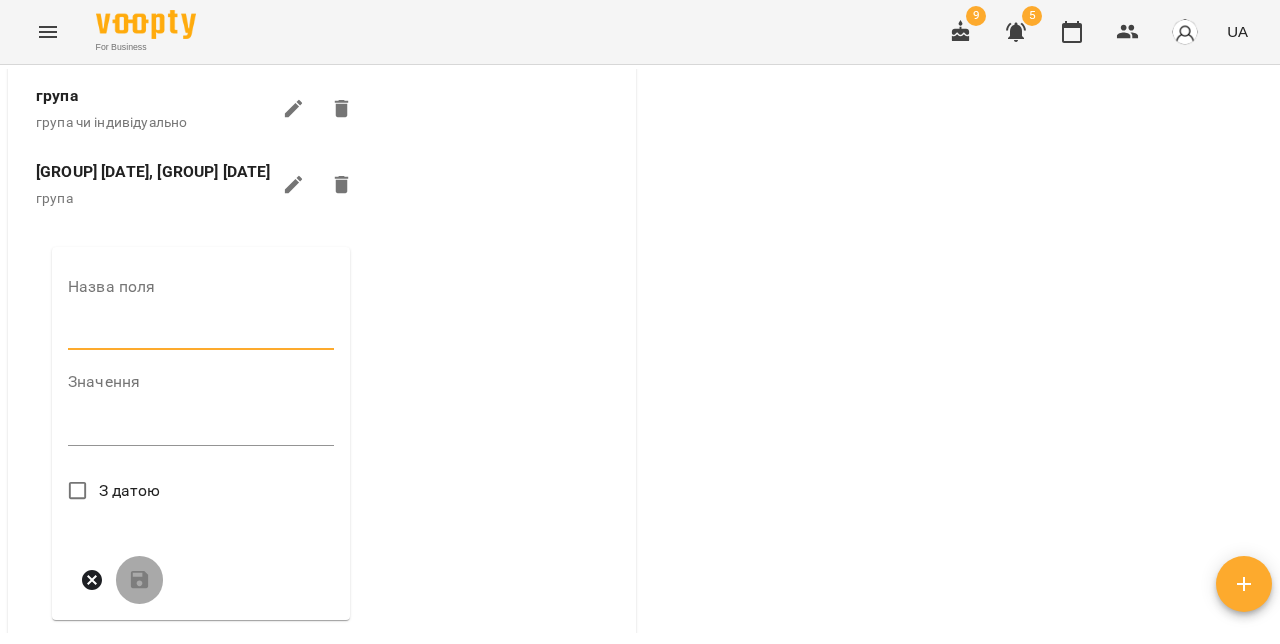 type on "**********" 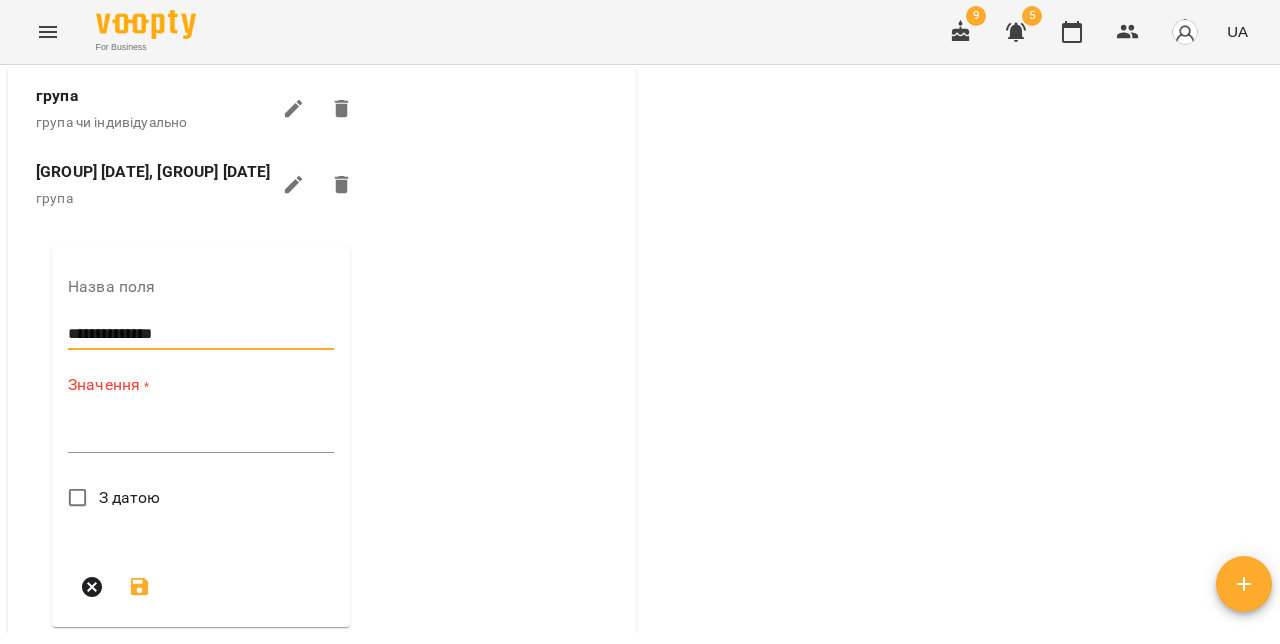 click on "*" at bounding box center (201, 437) 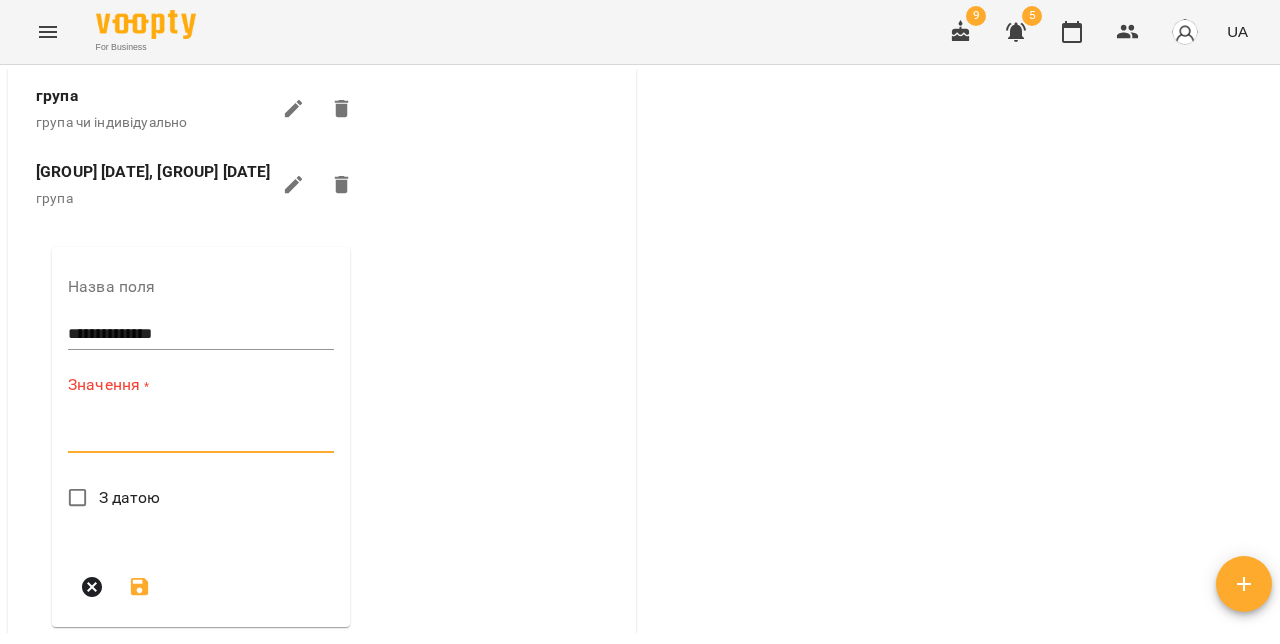 paste on "**********" 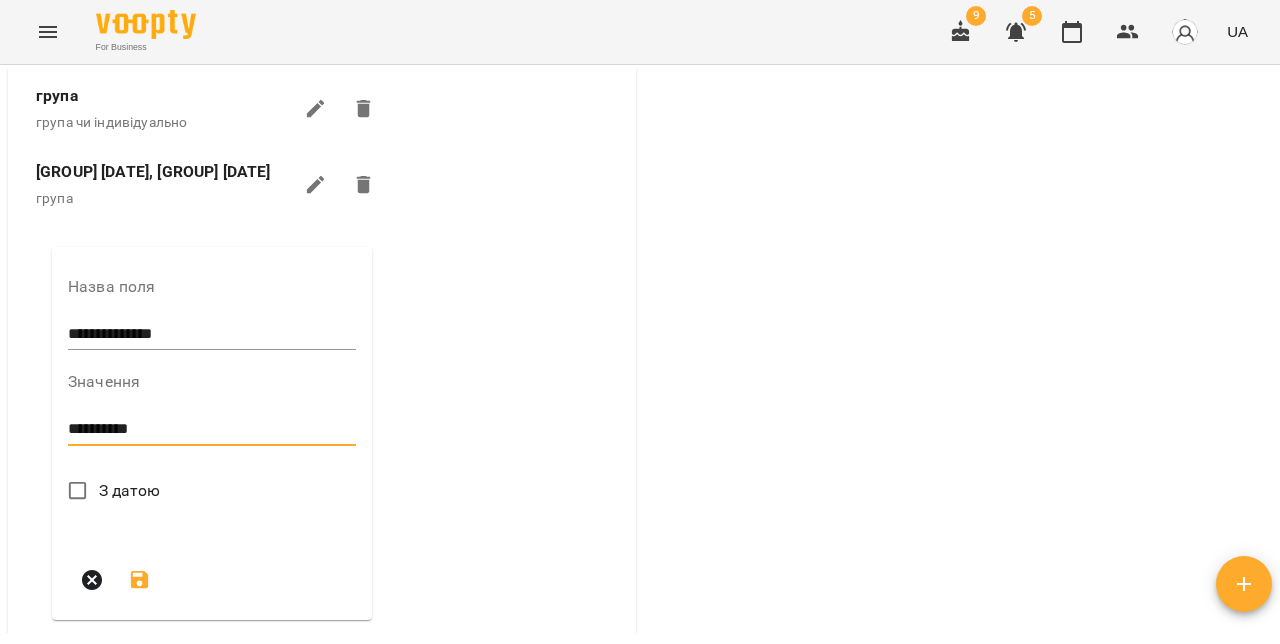 type on "**********" 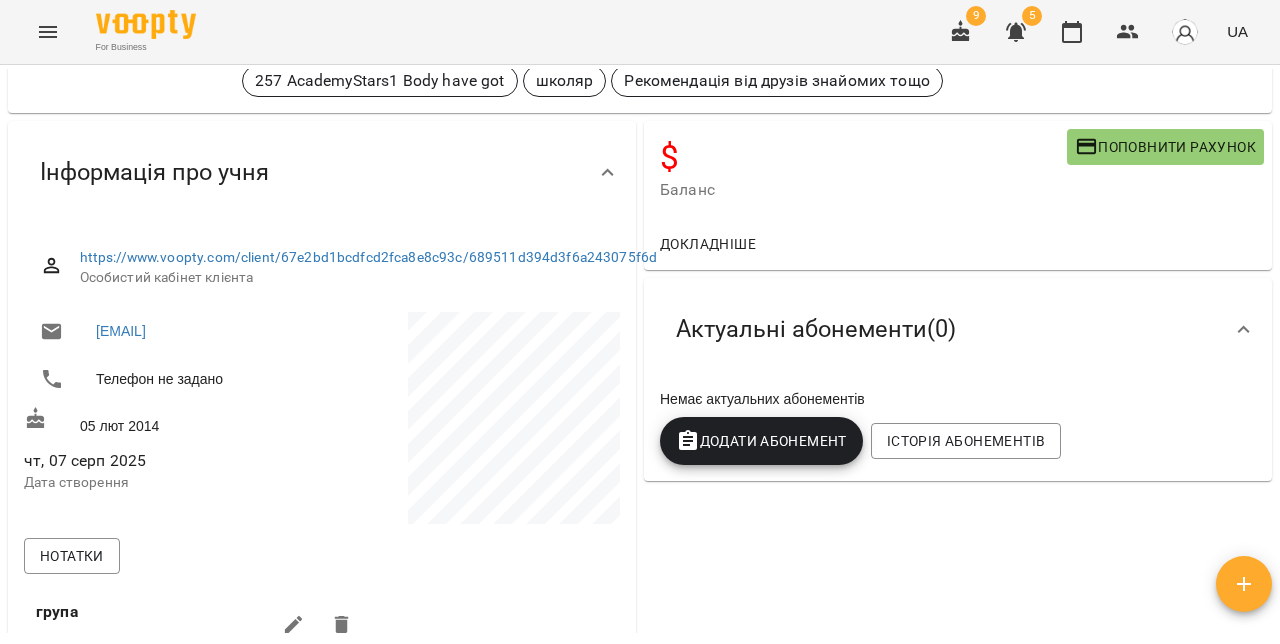 scroll, scrollTop: 0, scrollLeft: 0, axis: both 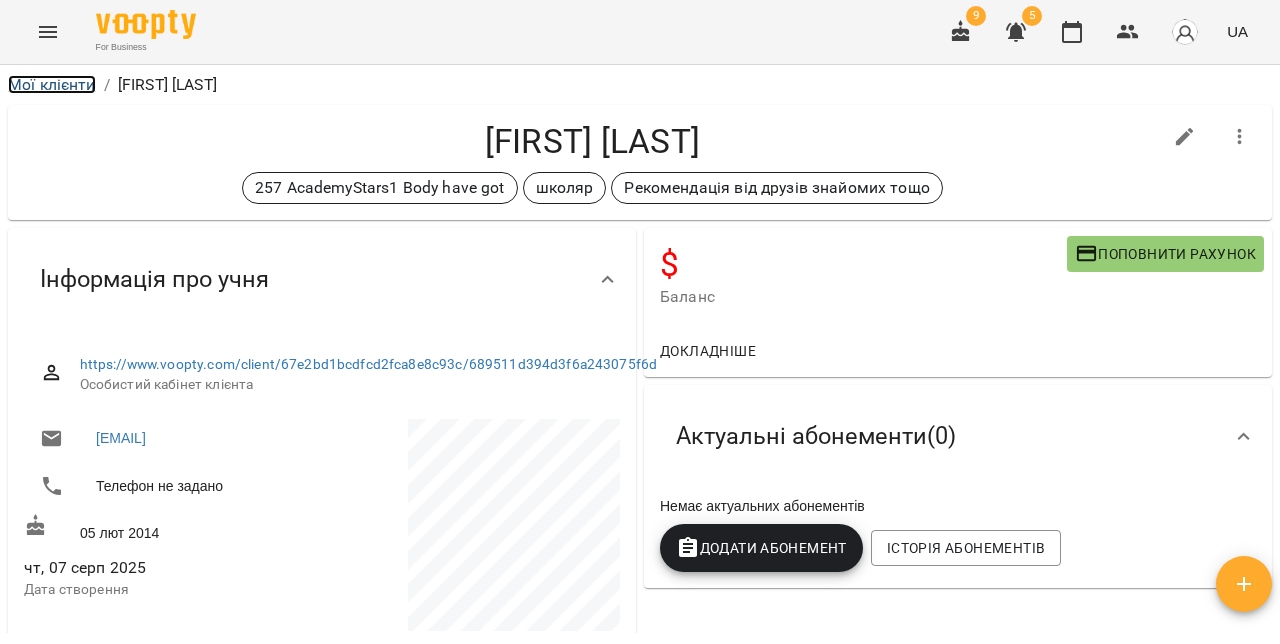 click on "Мої клієнти" at bounding box center [52, 84] 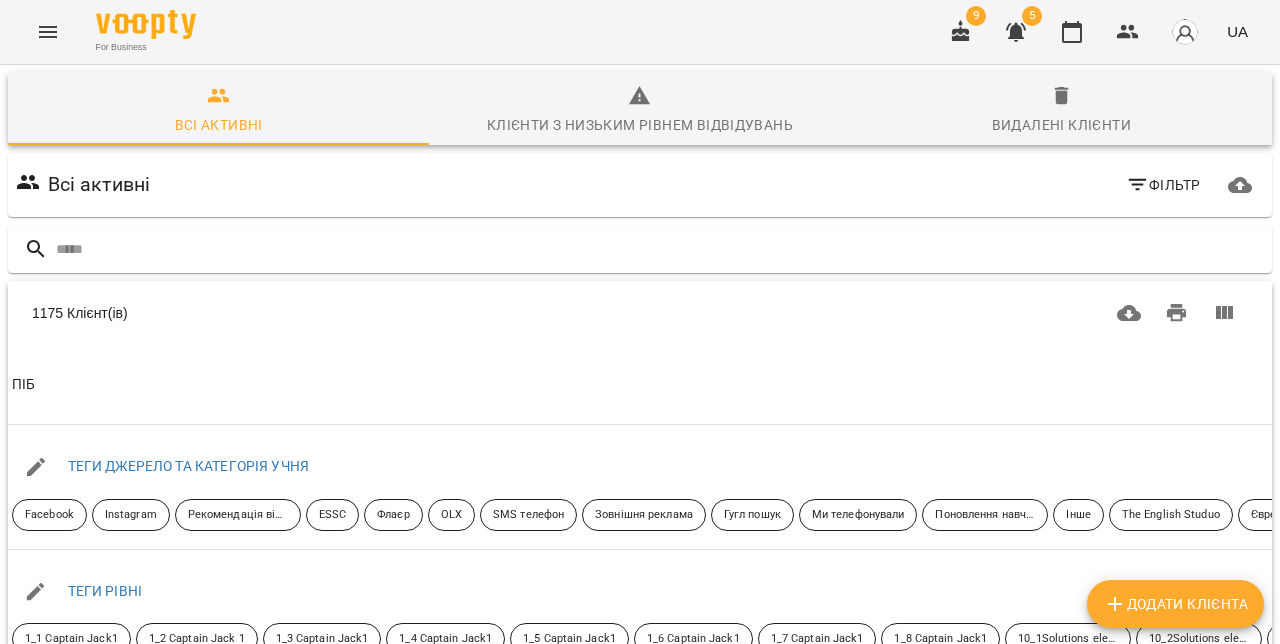 click 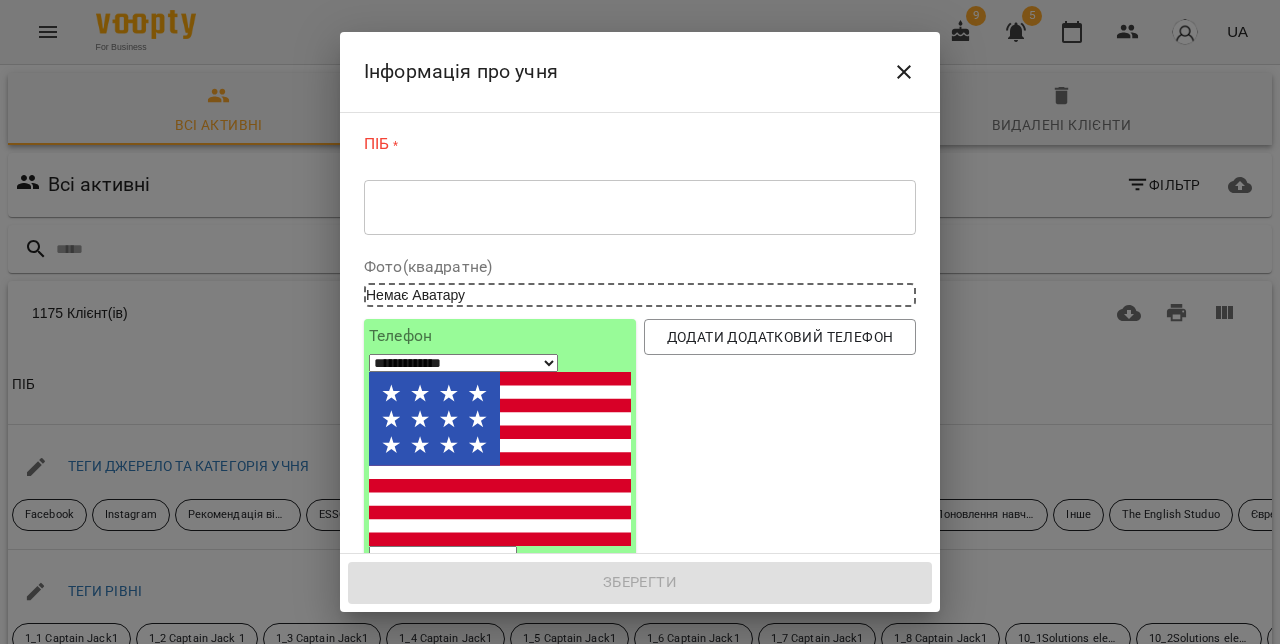 click on "* ​" at bounding box center [640, 207] 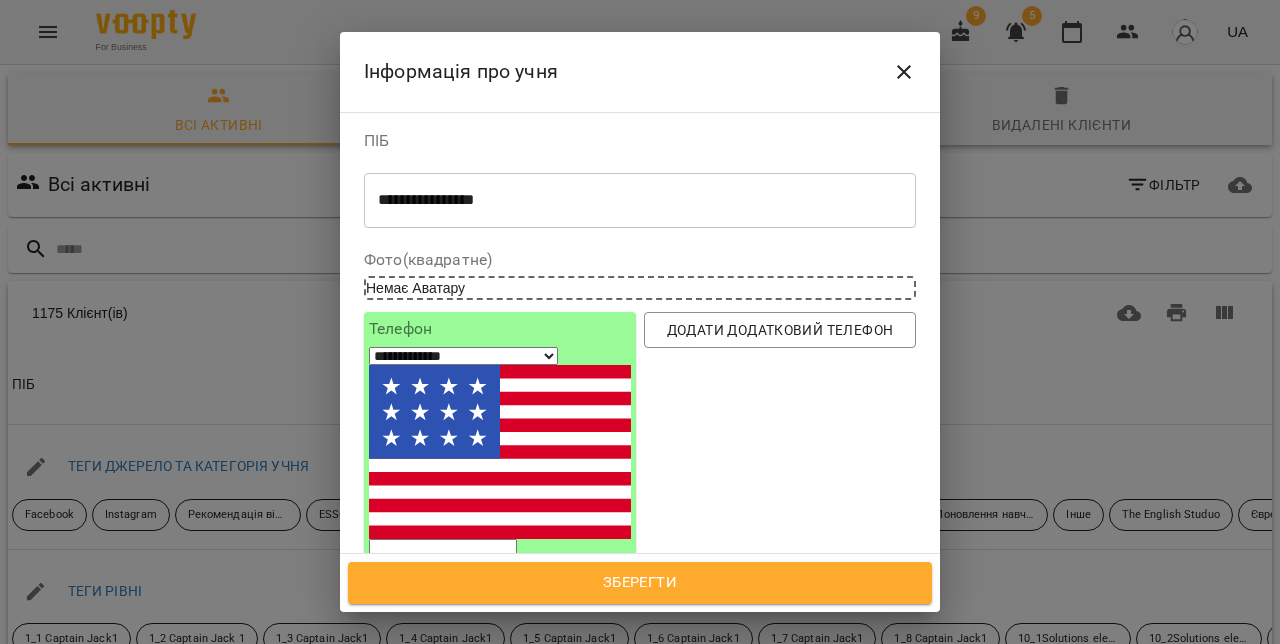 type on "**********" 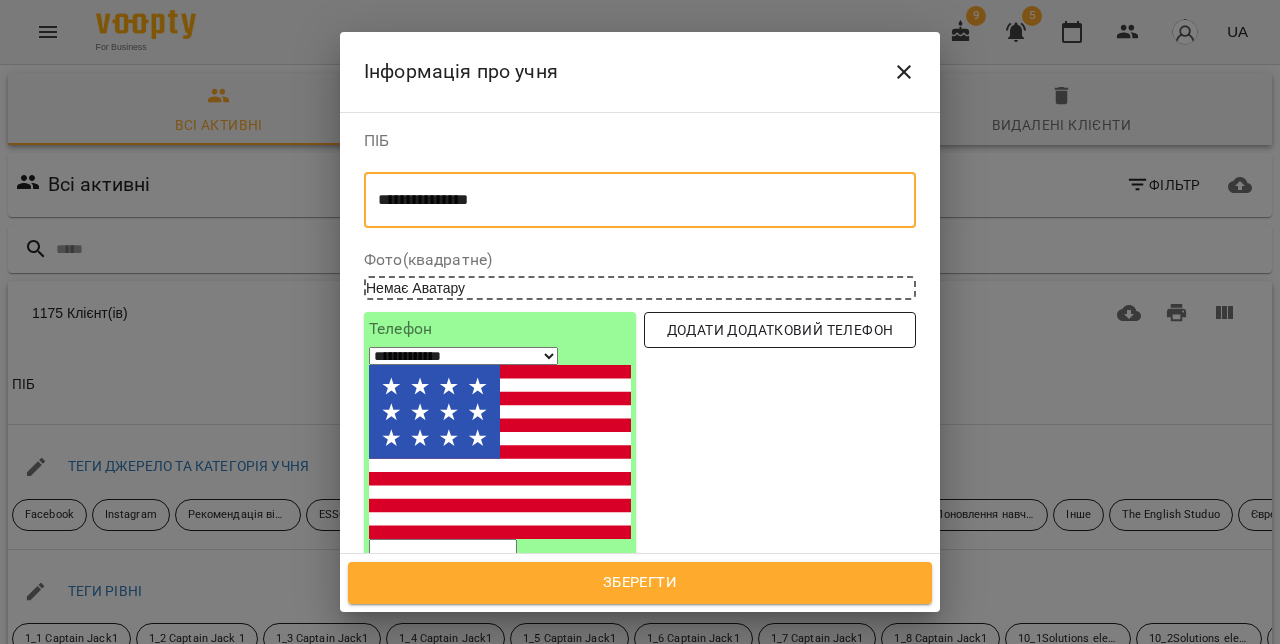 click on "Додати додатковий телефон" at bounding box center (780, 330) 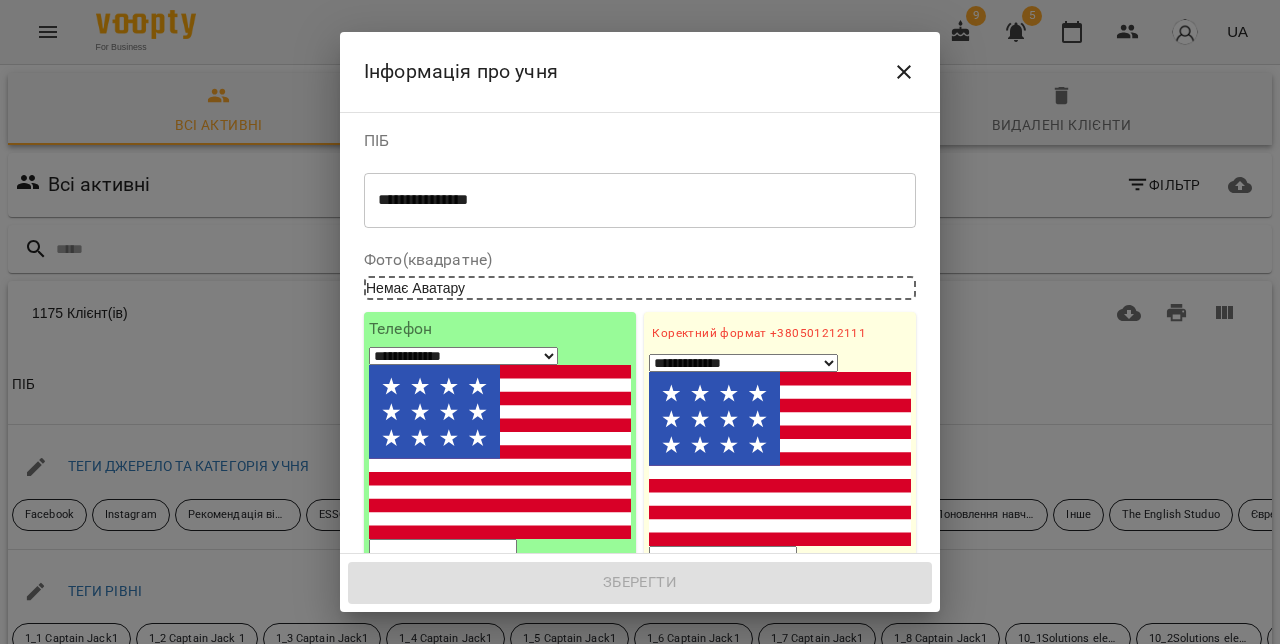 click on "1. Ім'я" at bounding box center [780, 636] 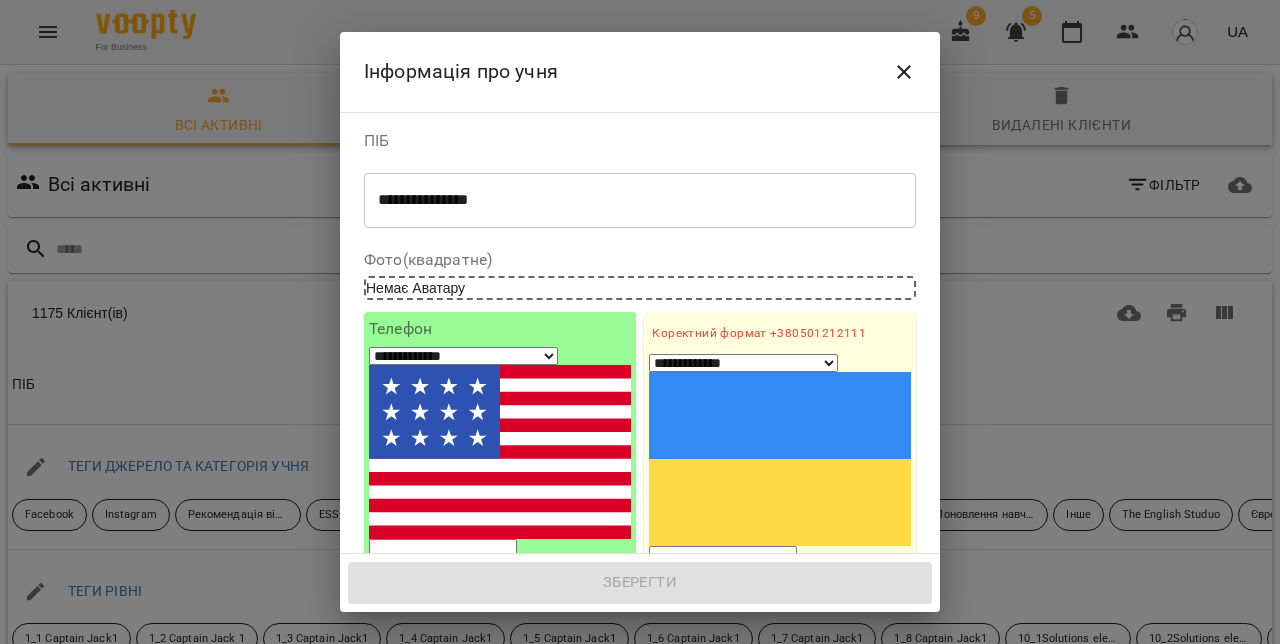 paste on "**********" 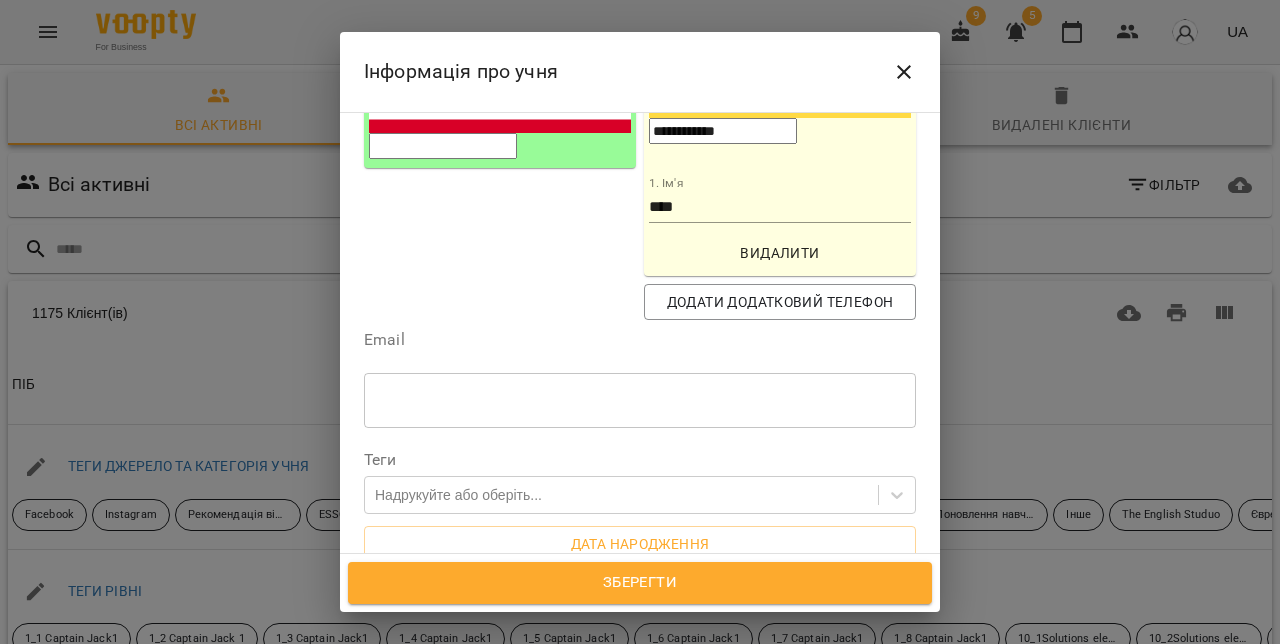 scroll, scrollTop: 439, scrollLeft: 0, axis: vertical 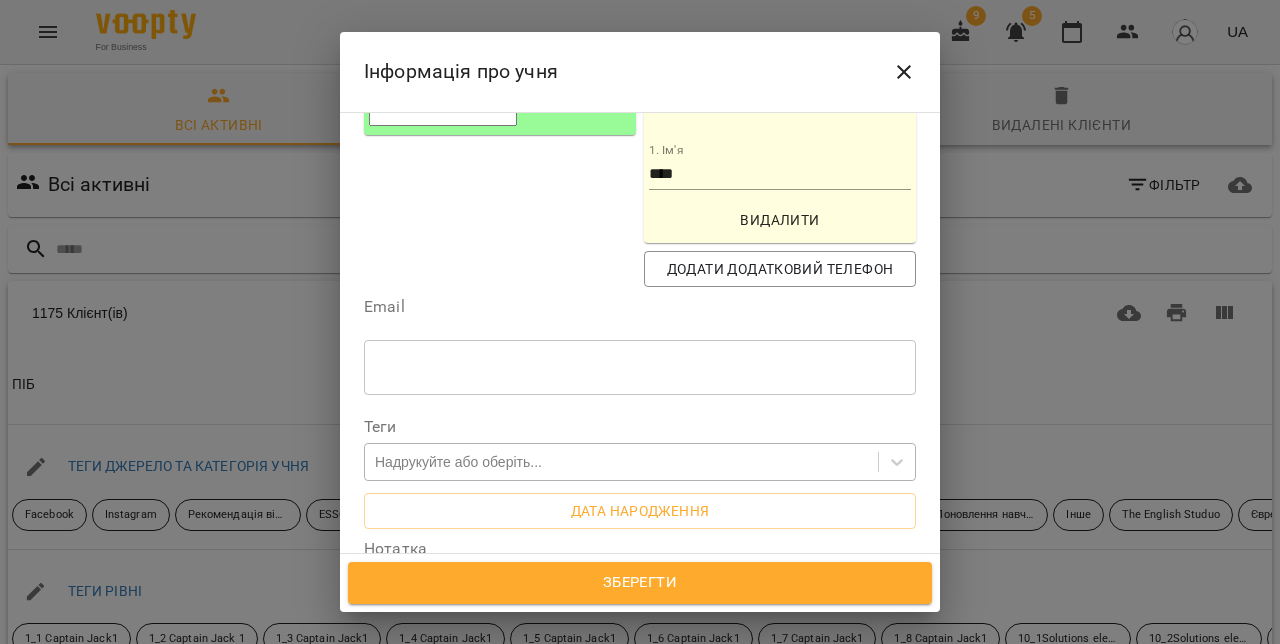 type on "**********" 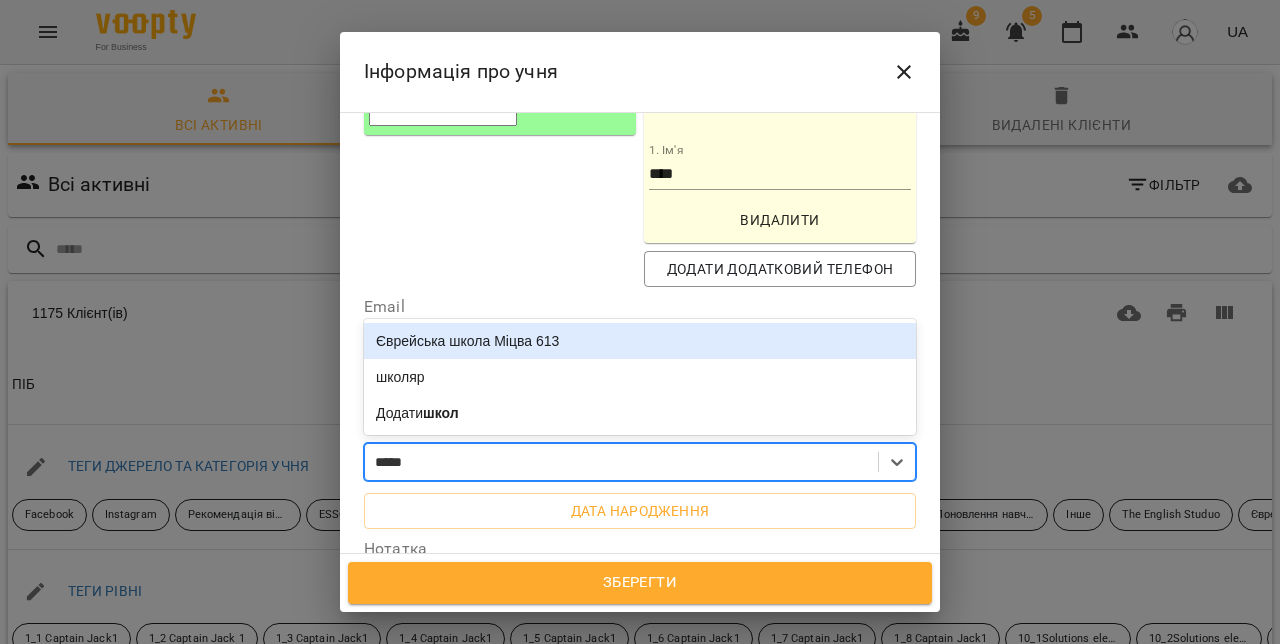 type on "******" 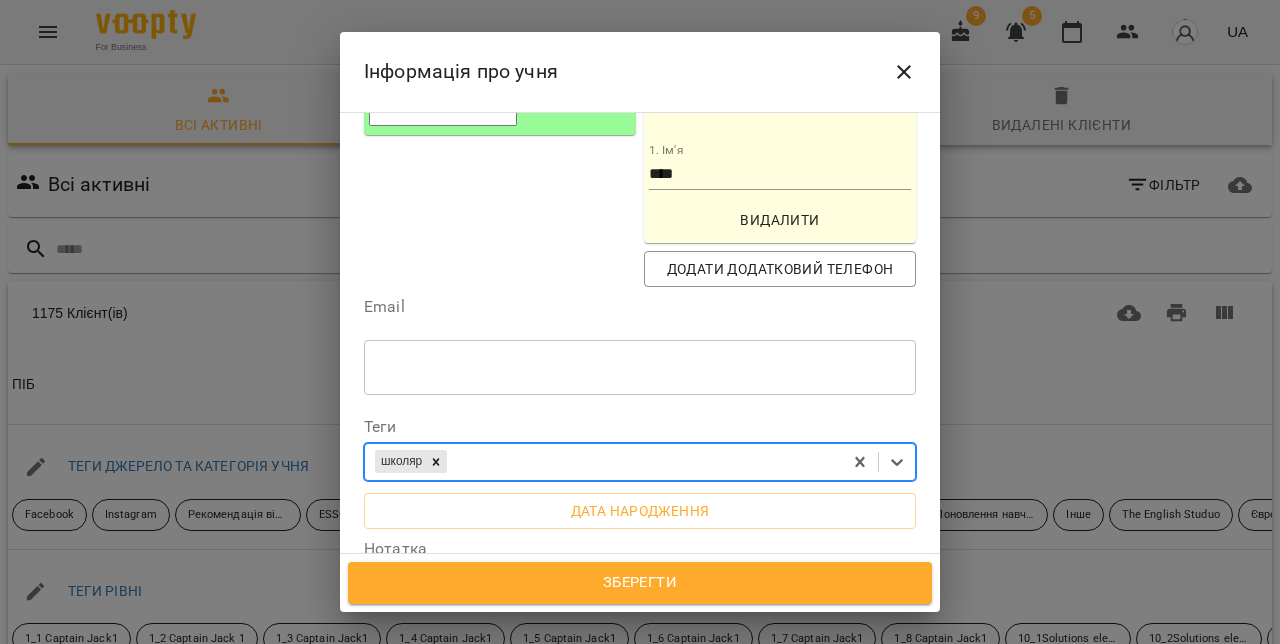 paste on "**********" 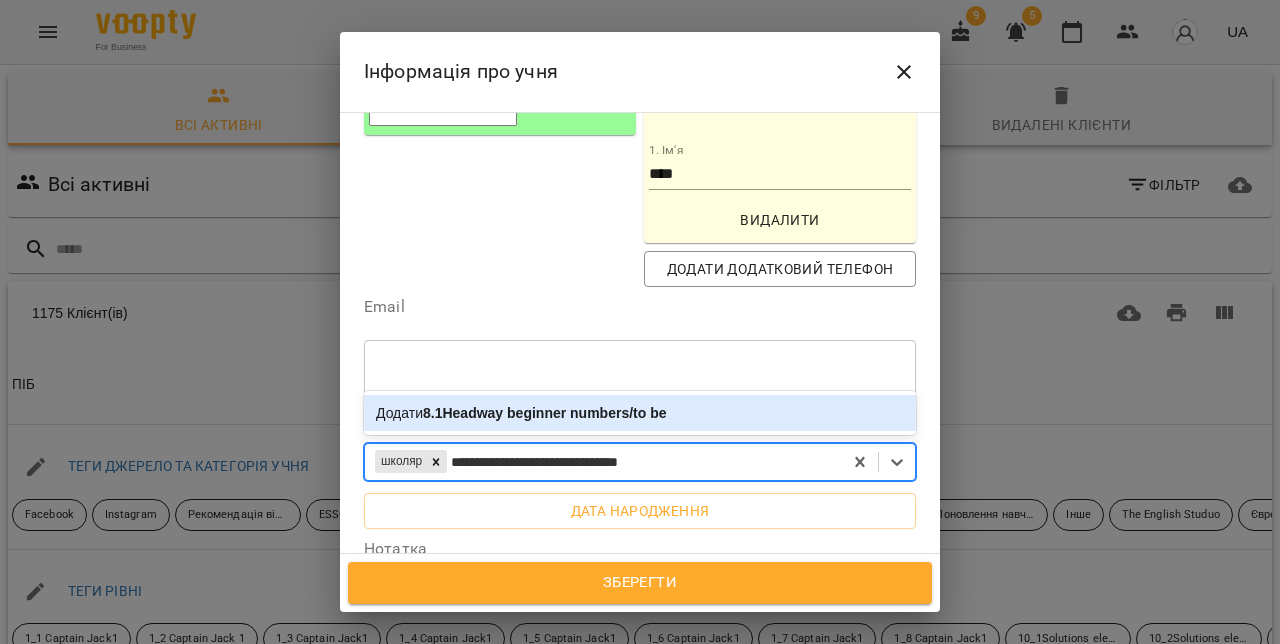 type 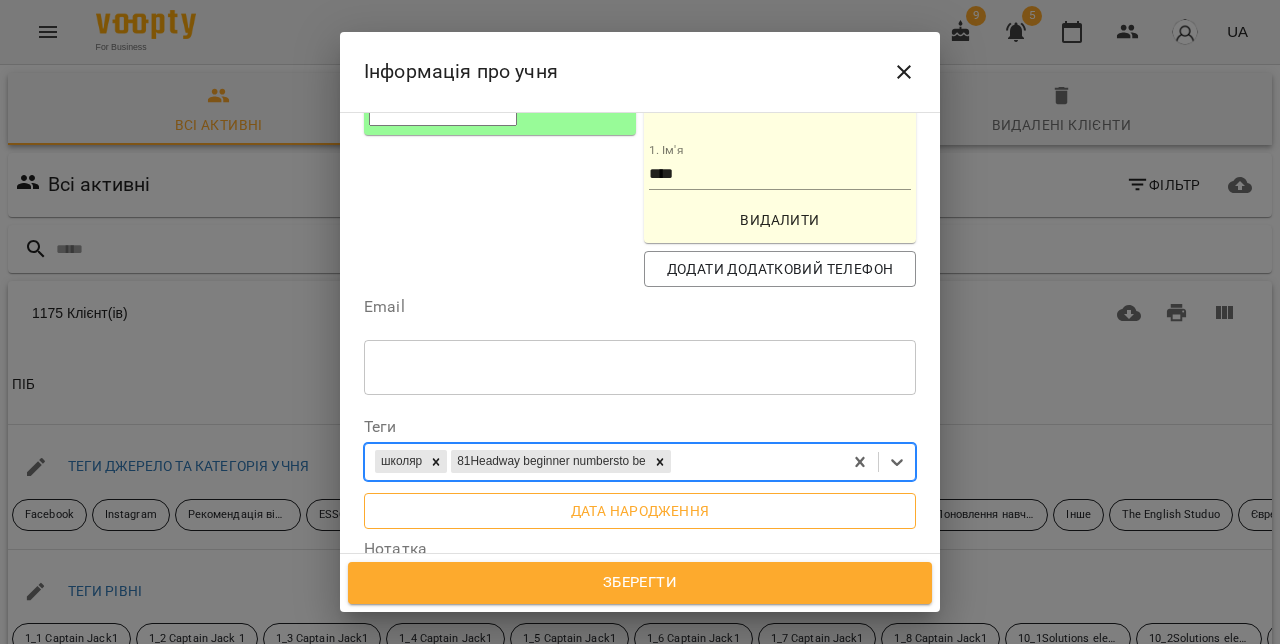 click on "Дата народження" at bounding box center [640, 511] 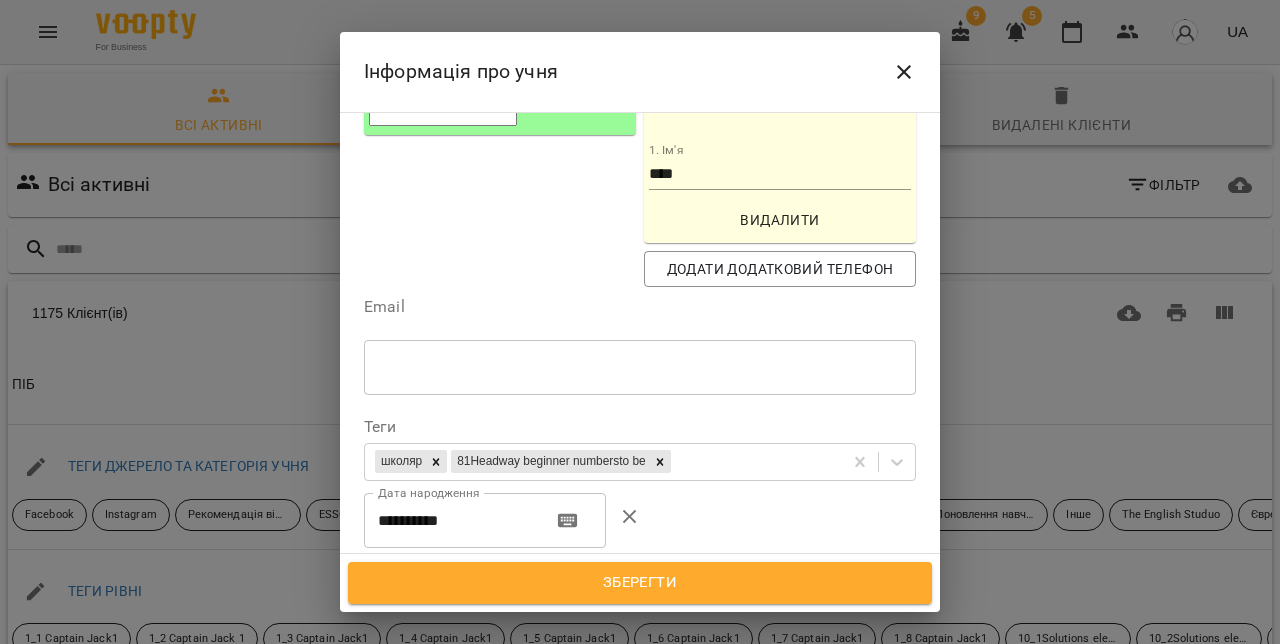 click on "**********" at bounding box center [450, 521] 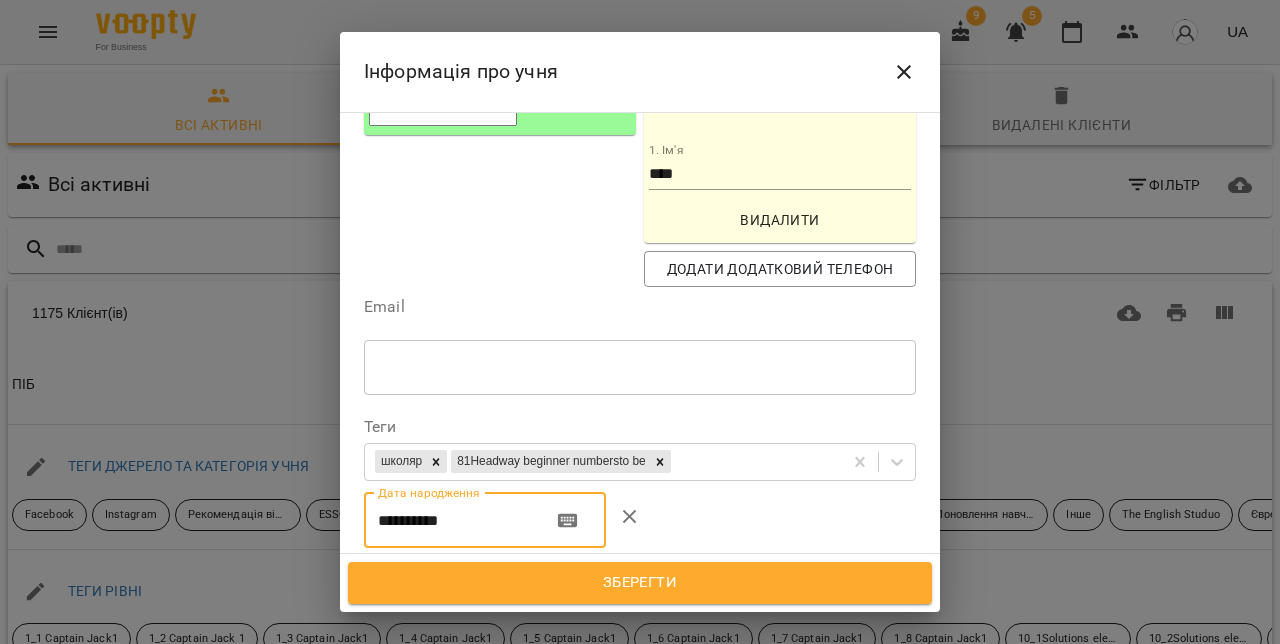 paste 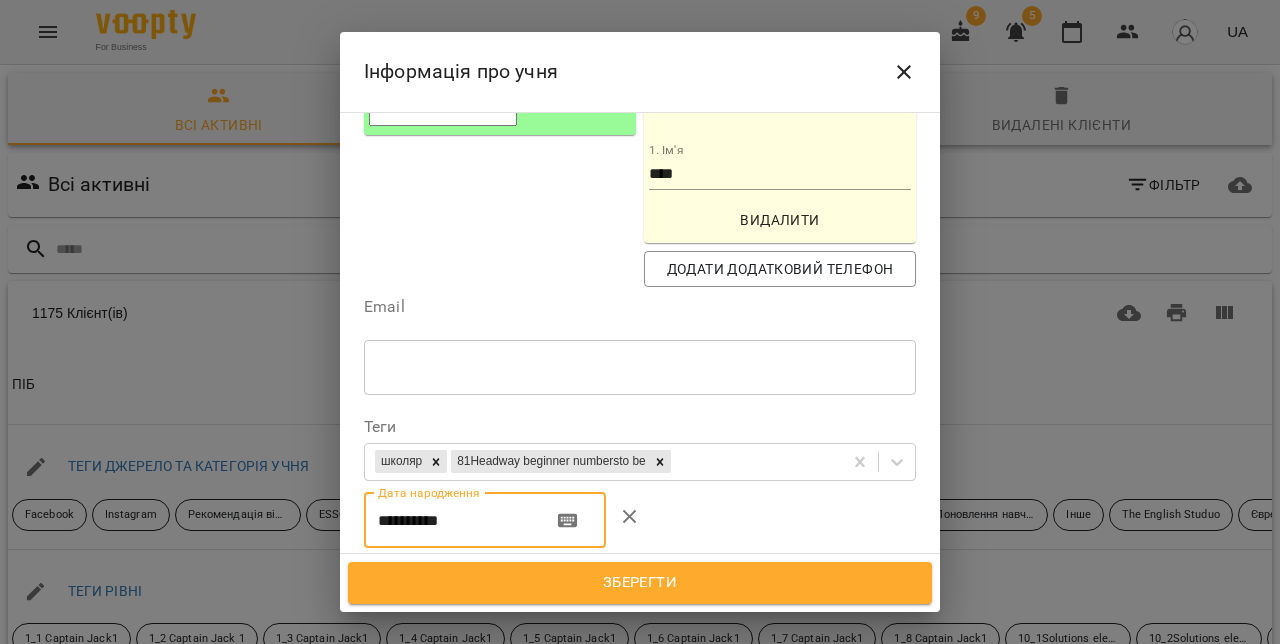 type on "**********" 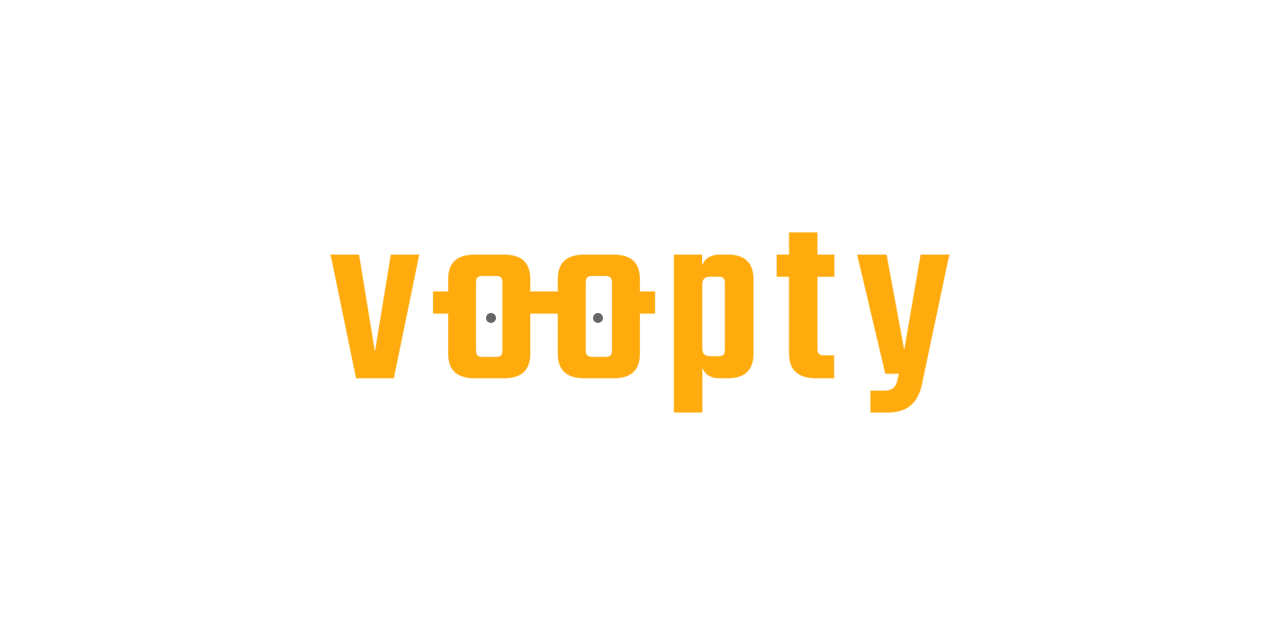 scroll, scrollTop: 0, scrollLeft: 0, axis: both 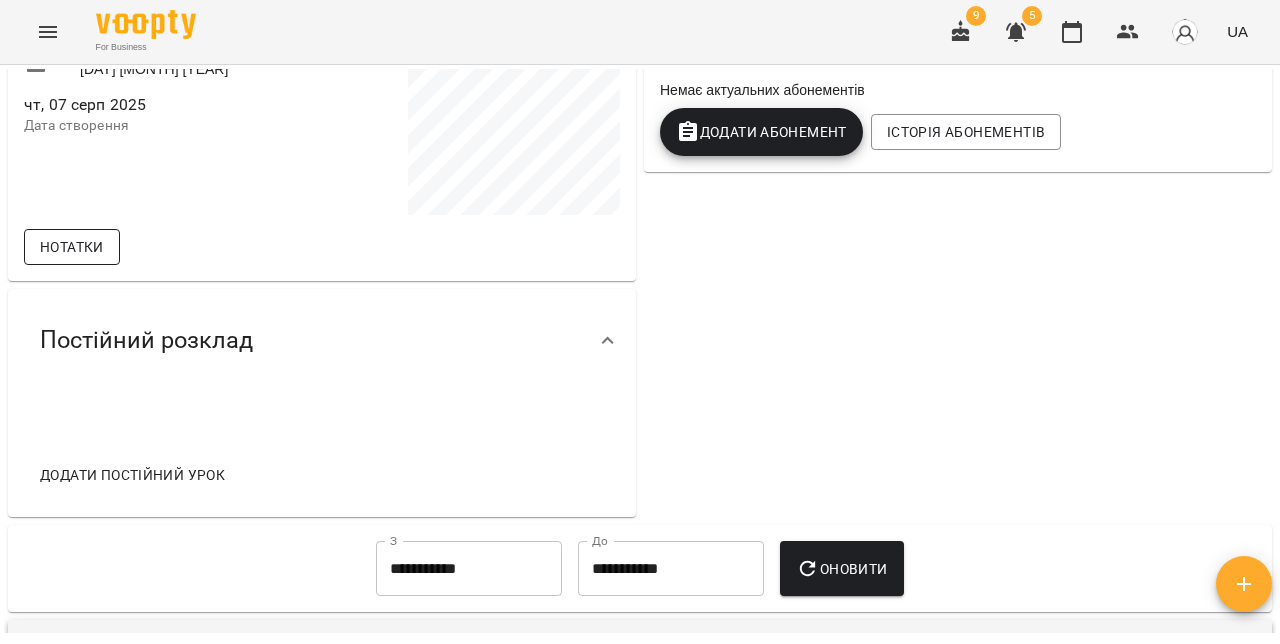 click on "Нотатки" at bounding box center (72, 247) 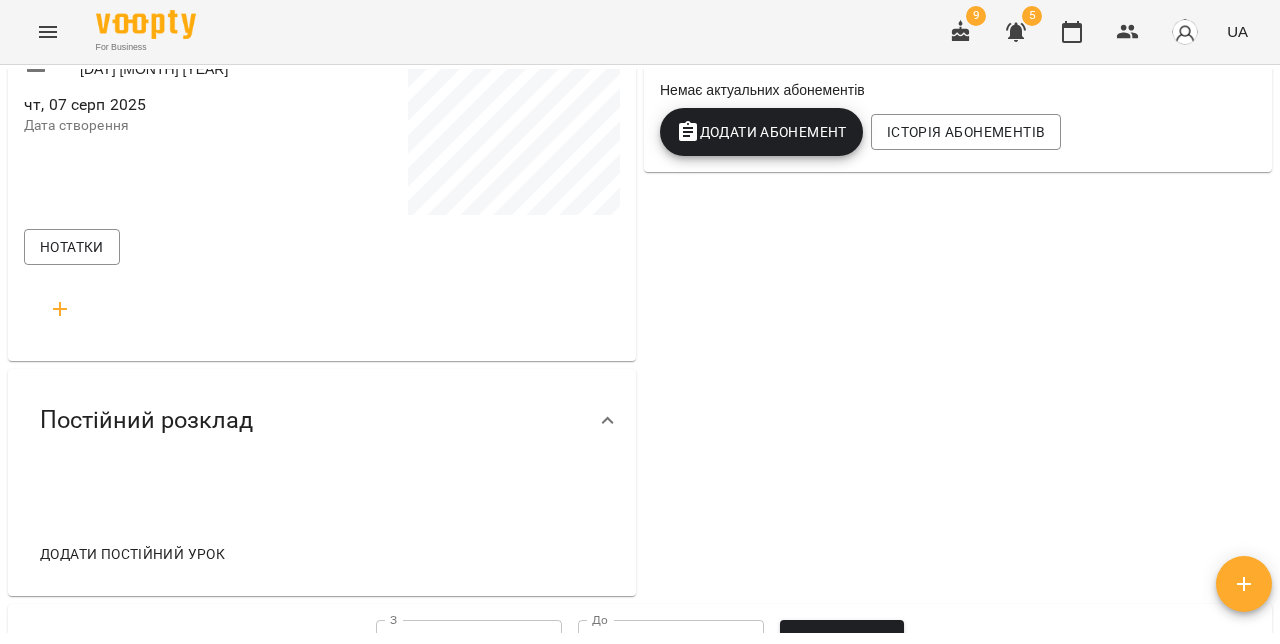 click at bounding box center (60, 309) 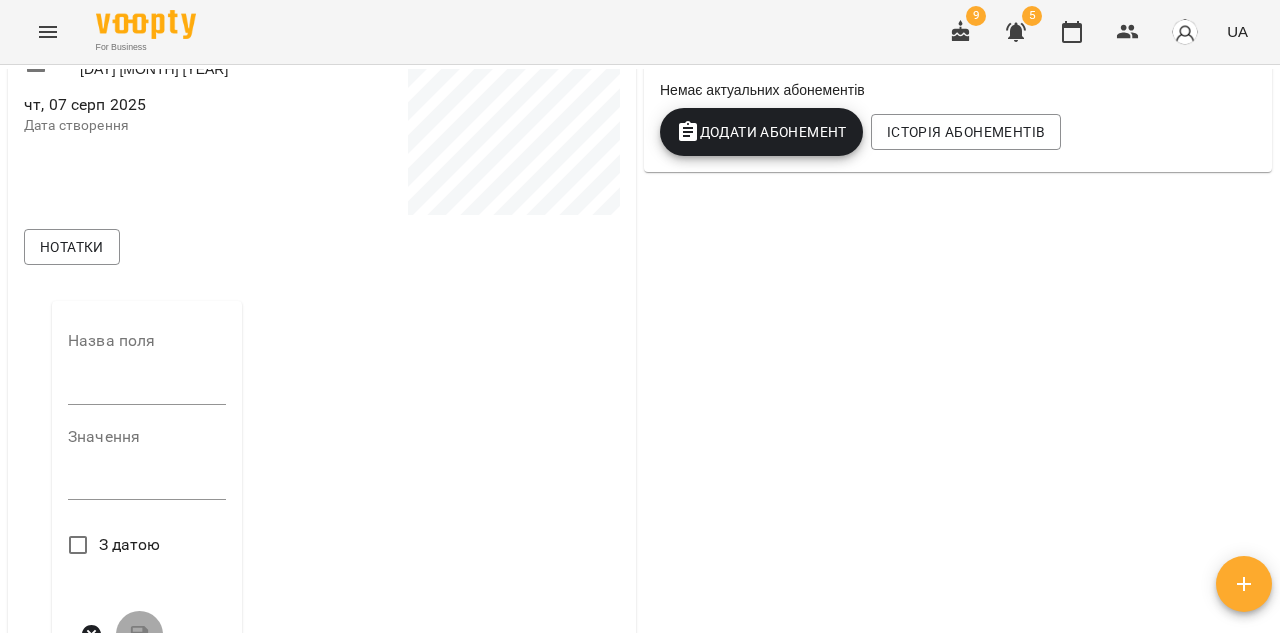 click at bounding box center [147, 389] 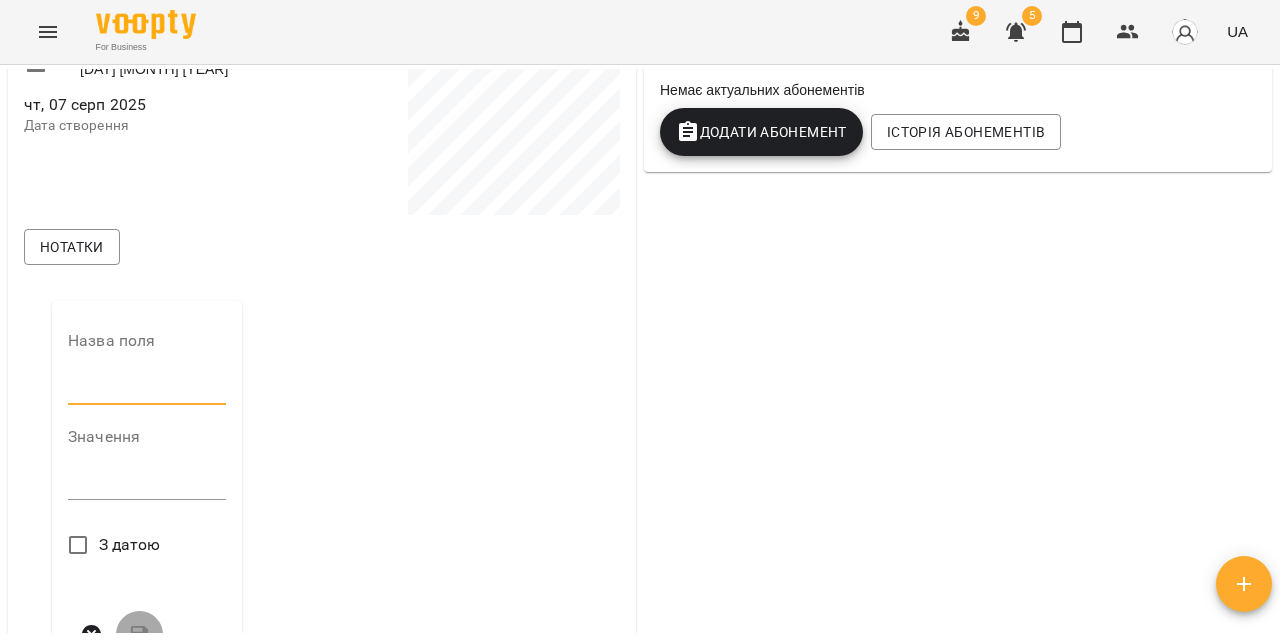 type on "**********" 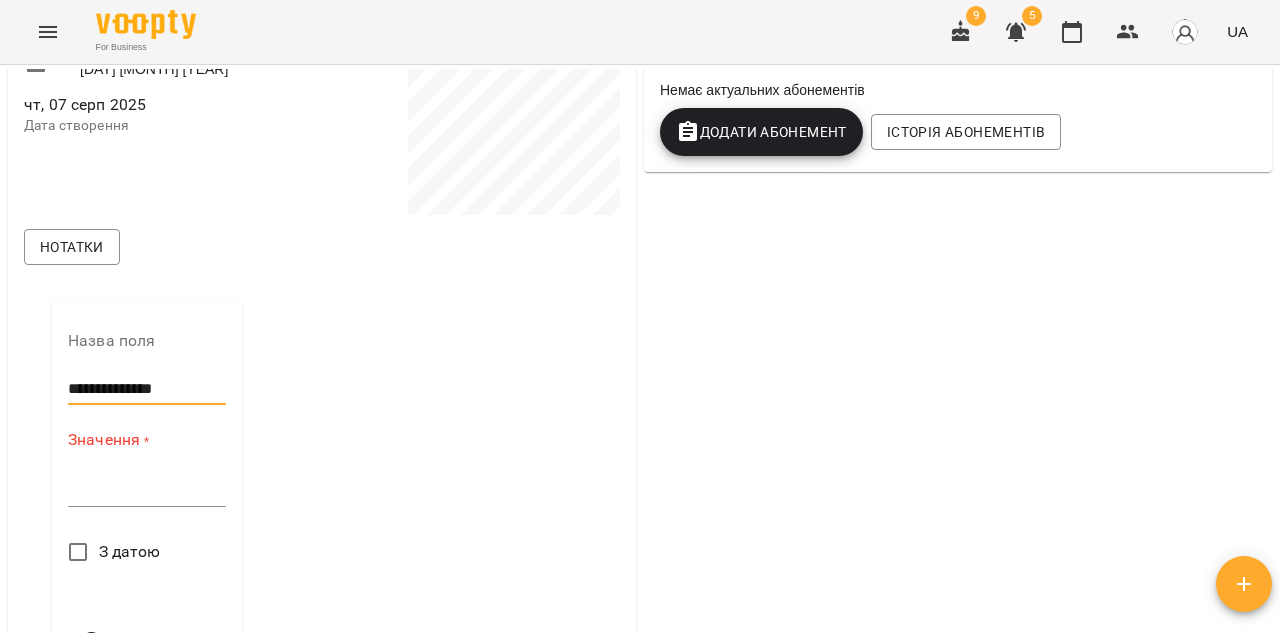 click on "Значення   * *" at bounding box center [147, 472] 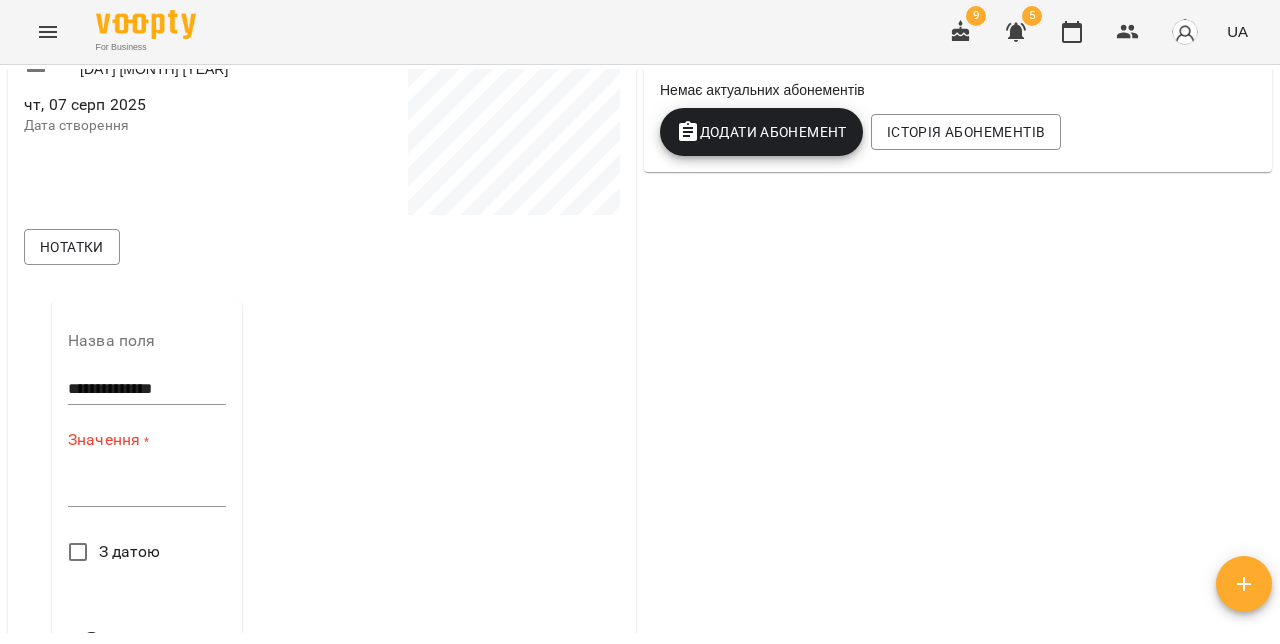 click on "*" at bounding box center (147, 491) 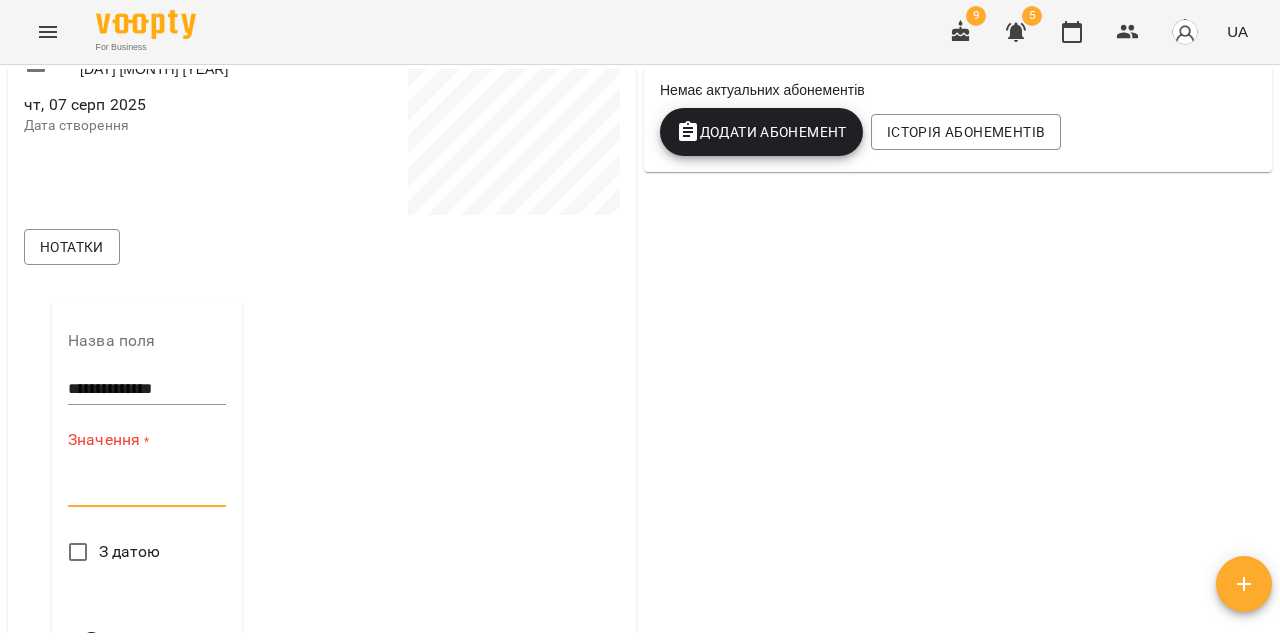 paste on "**********" 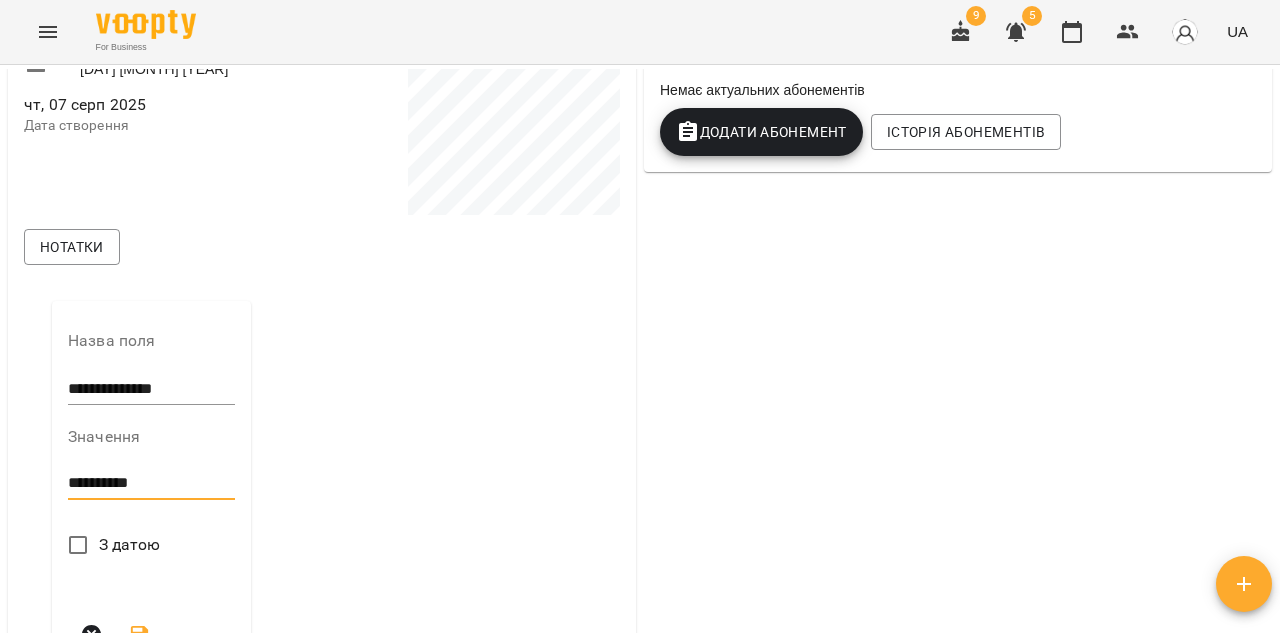 scroll, scrollTop: 609, scrollLeft: 0, axis: vertical 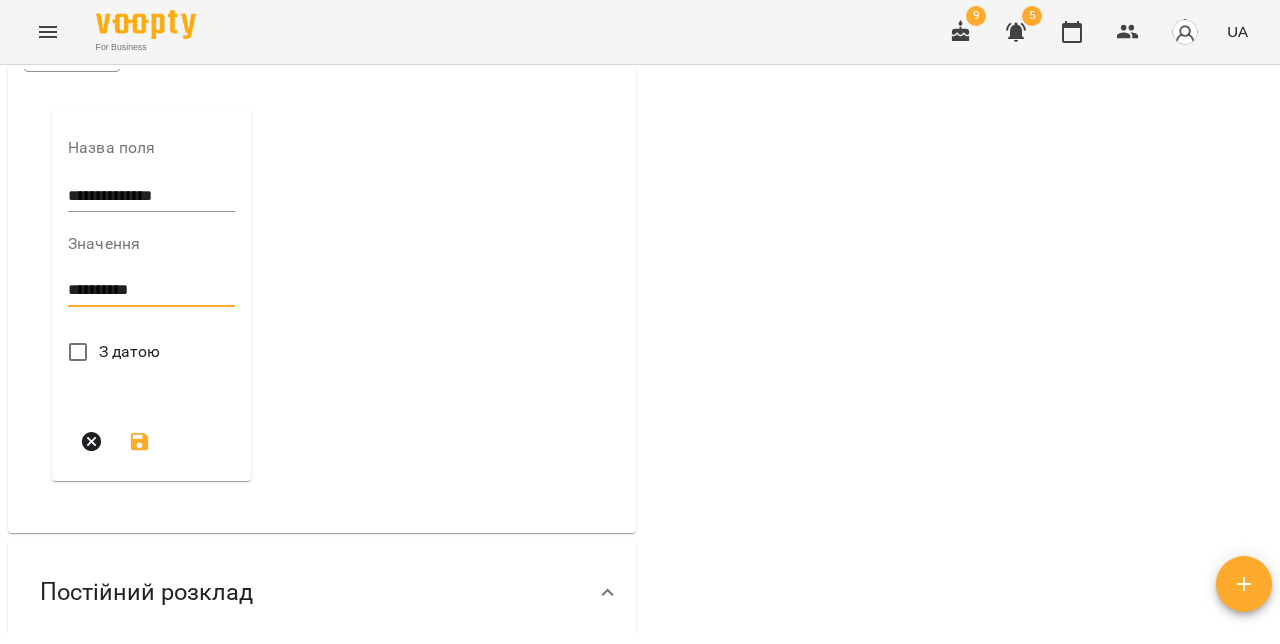 type on "**********" 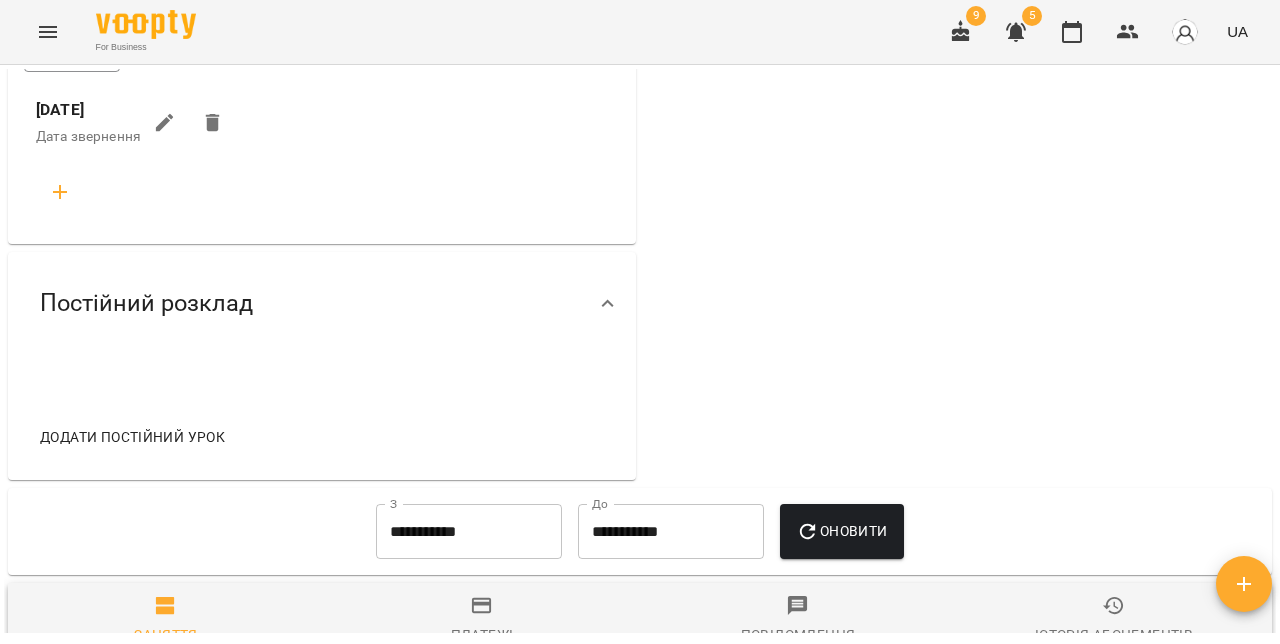 click at bounding box center [60, 192] 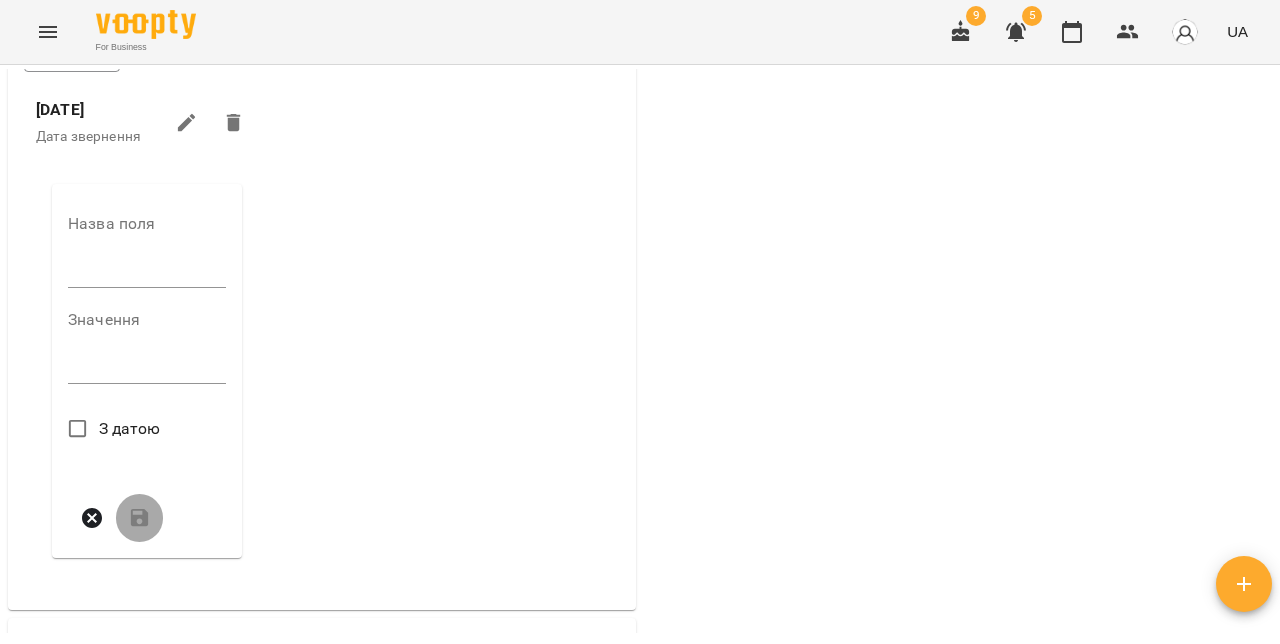 click at bounding box center [147, 272] 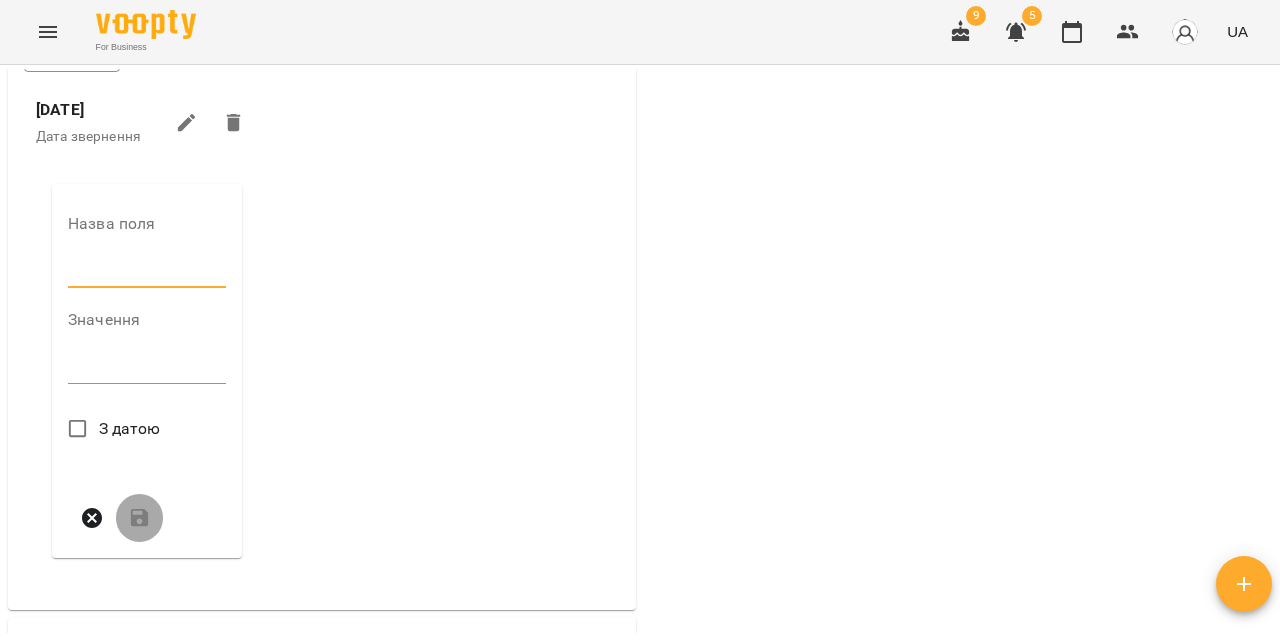type on "**********" 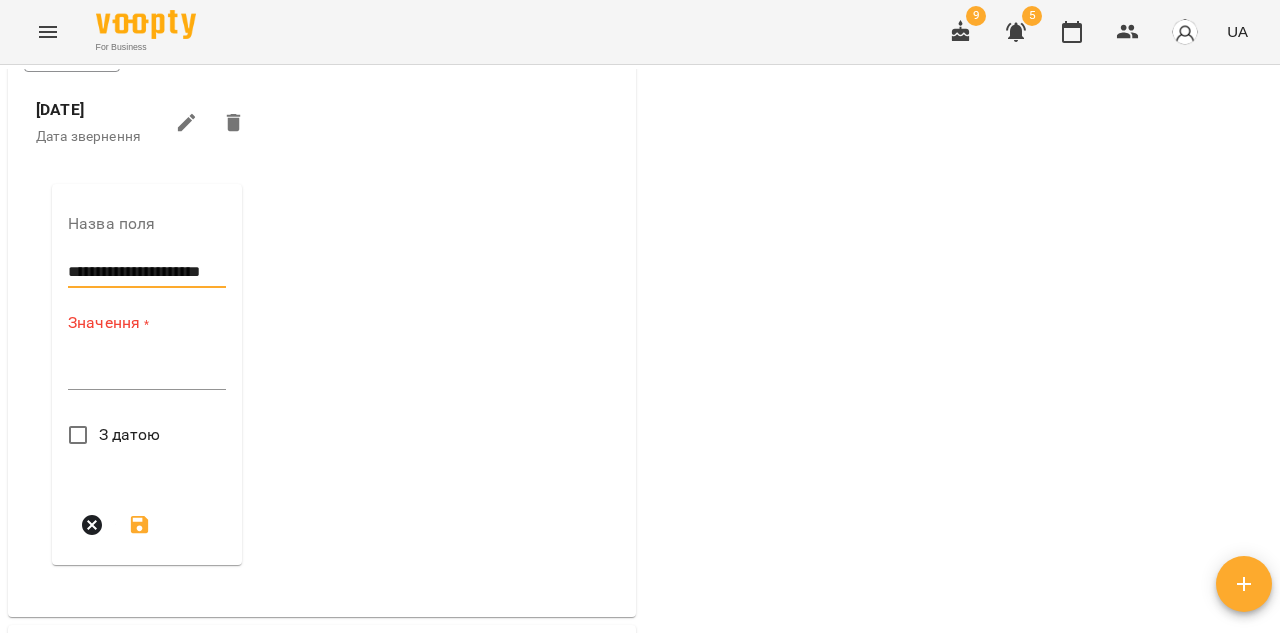 click at bounding box center [147, 373] 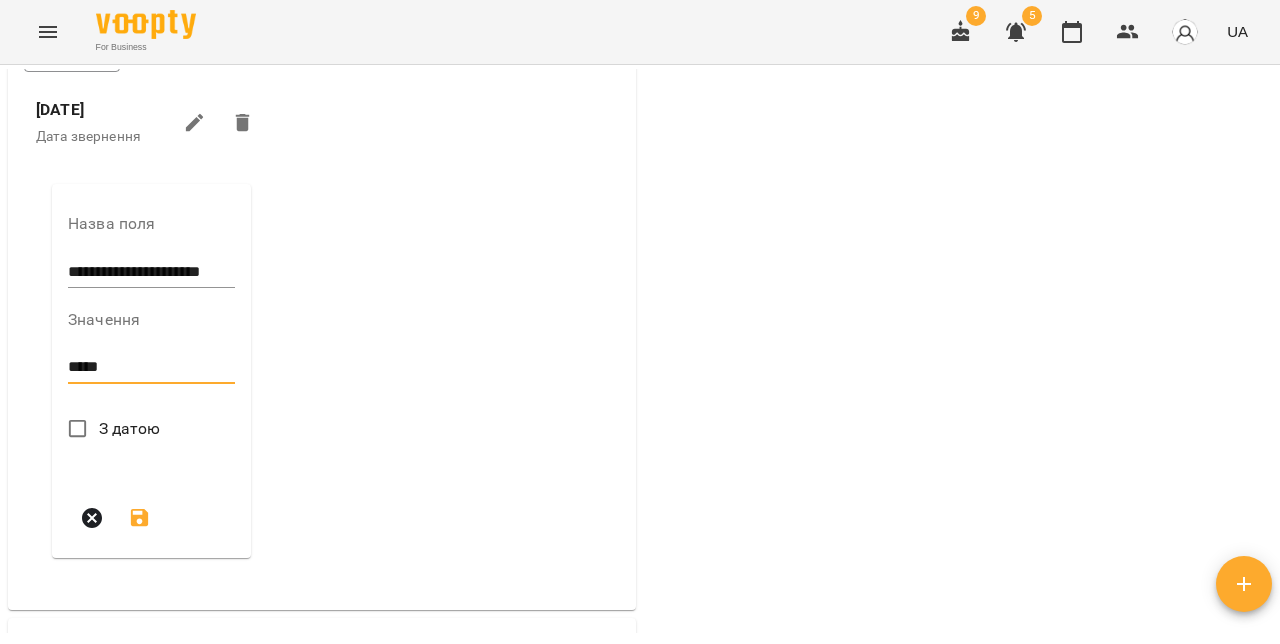 type on "*****" 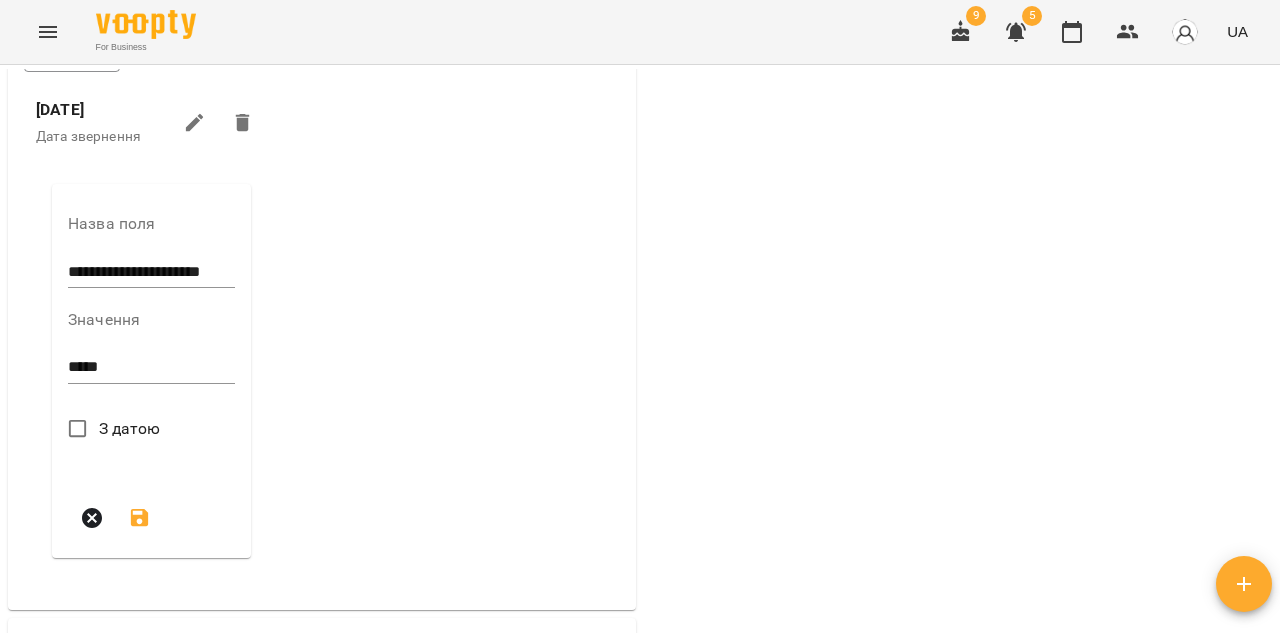 click 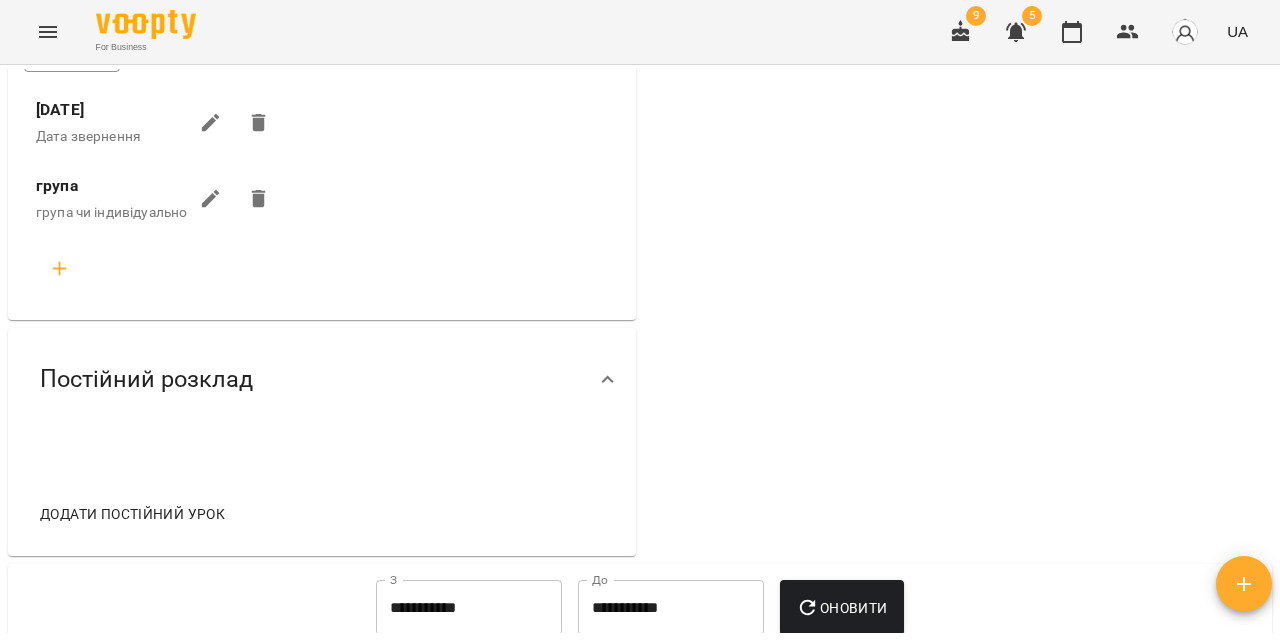 click 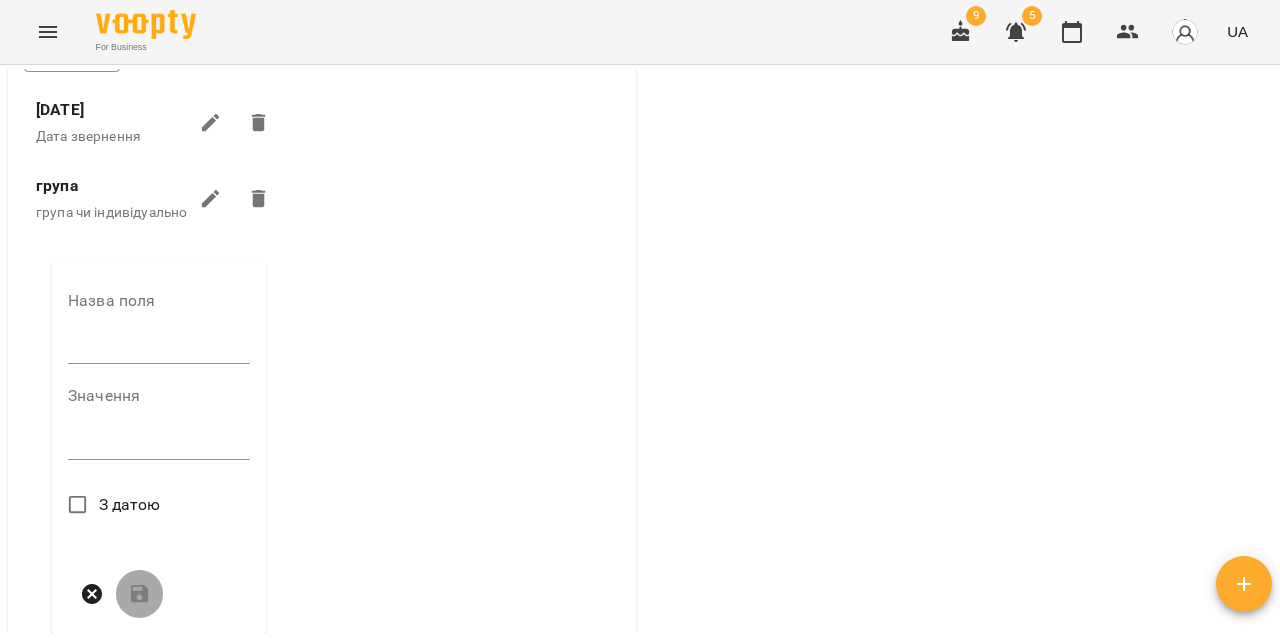 click on "Назва поля" at bounding box center [159, 332] 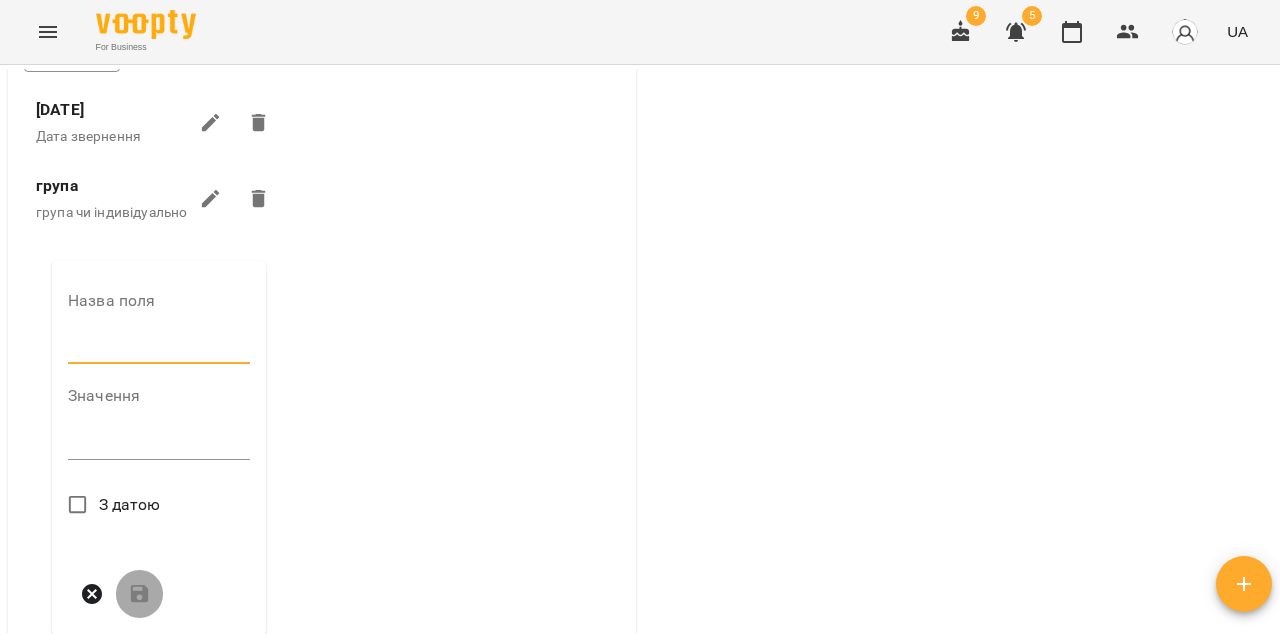 type on "*****" 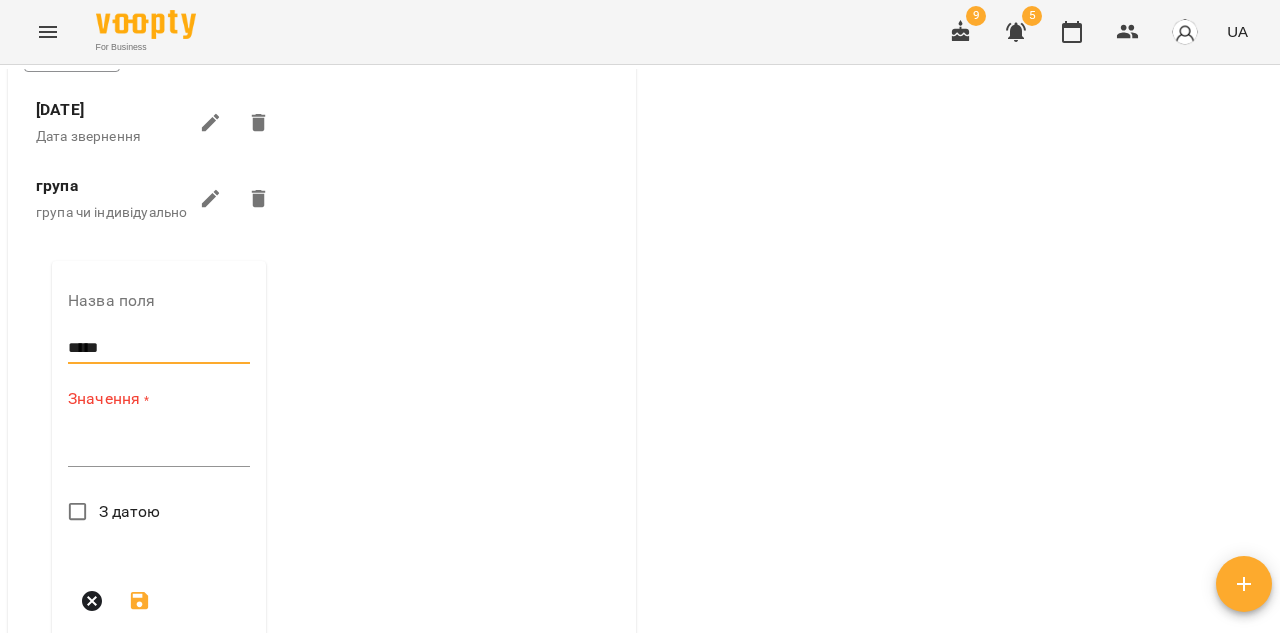click on "*" at bounding box center [159, 451] 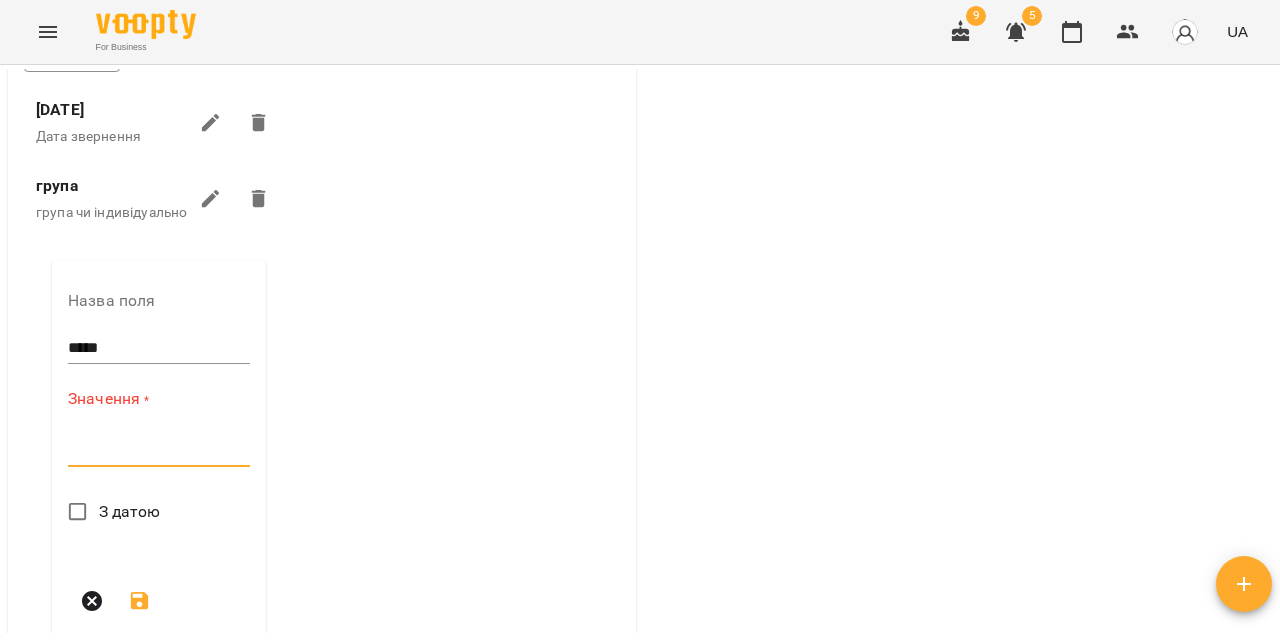 paste on "**********" 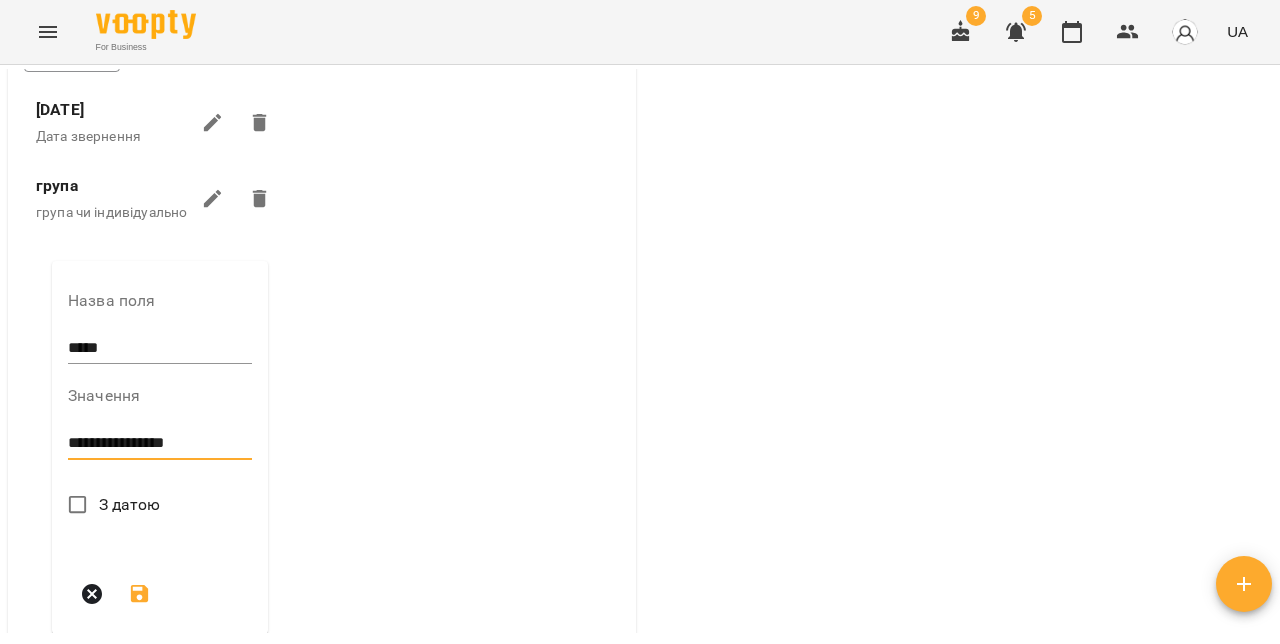 scroll, scrollTop: 667, scrollLeft: 0, axis: vertical 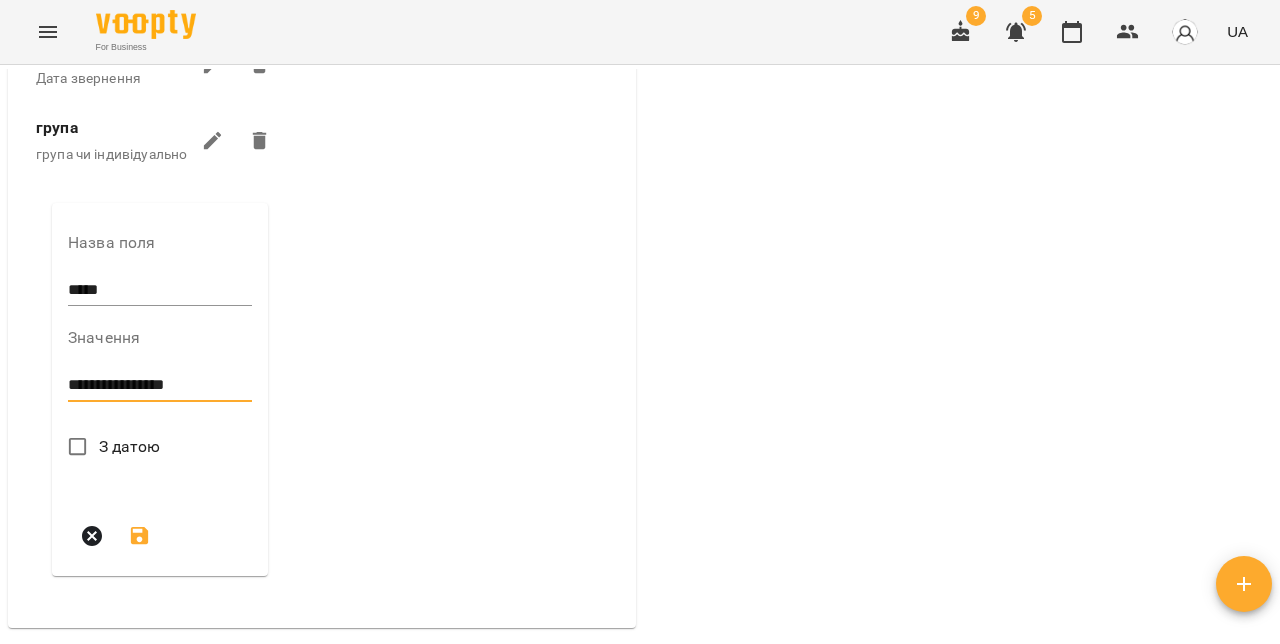 type on "**********" 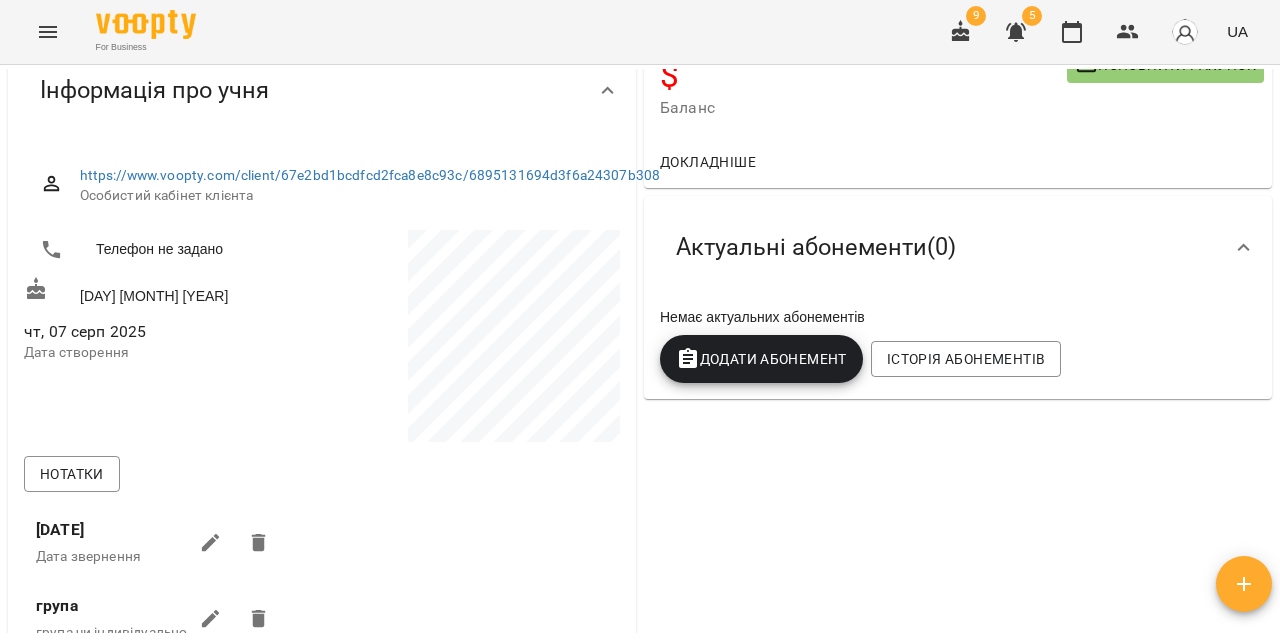 scroll, scrollTop: 0, scrollLeft: 0, axis: both 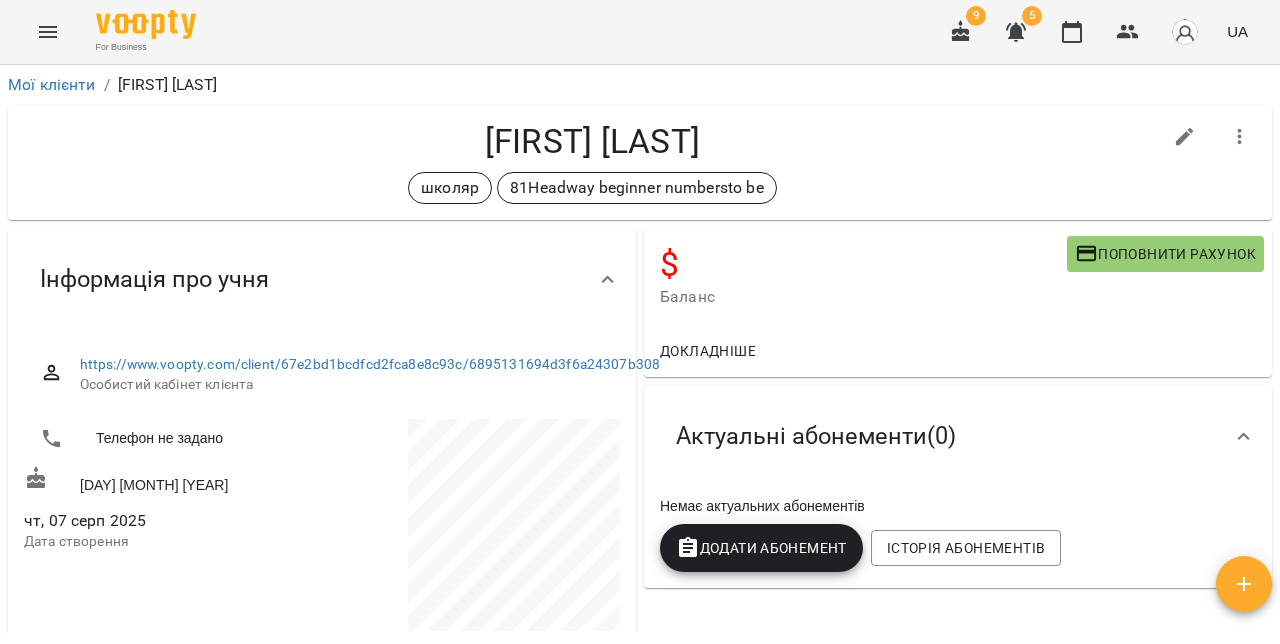 click on "Мої клієнти" at bounding box center (52, 85) 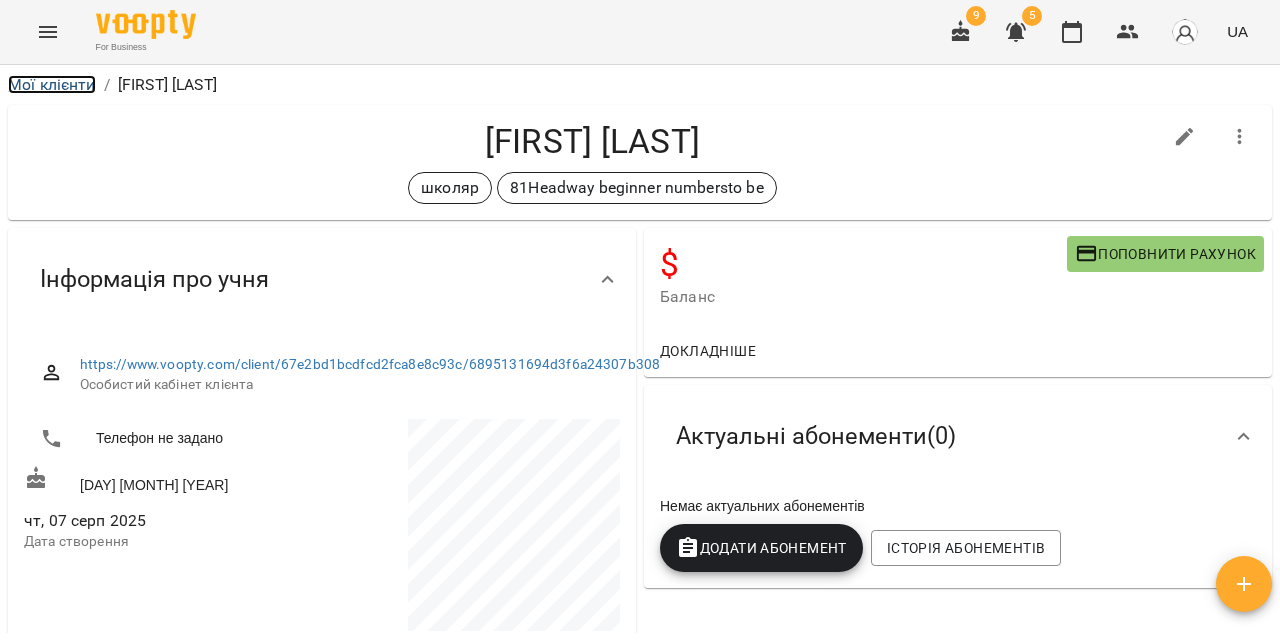 click on "Мої клієнти" at bounding box center [52, 84] 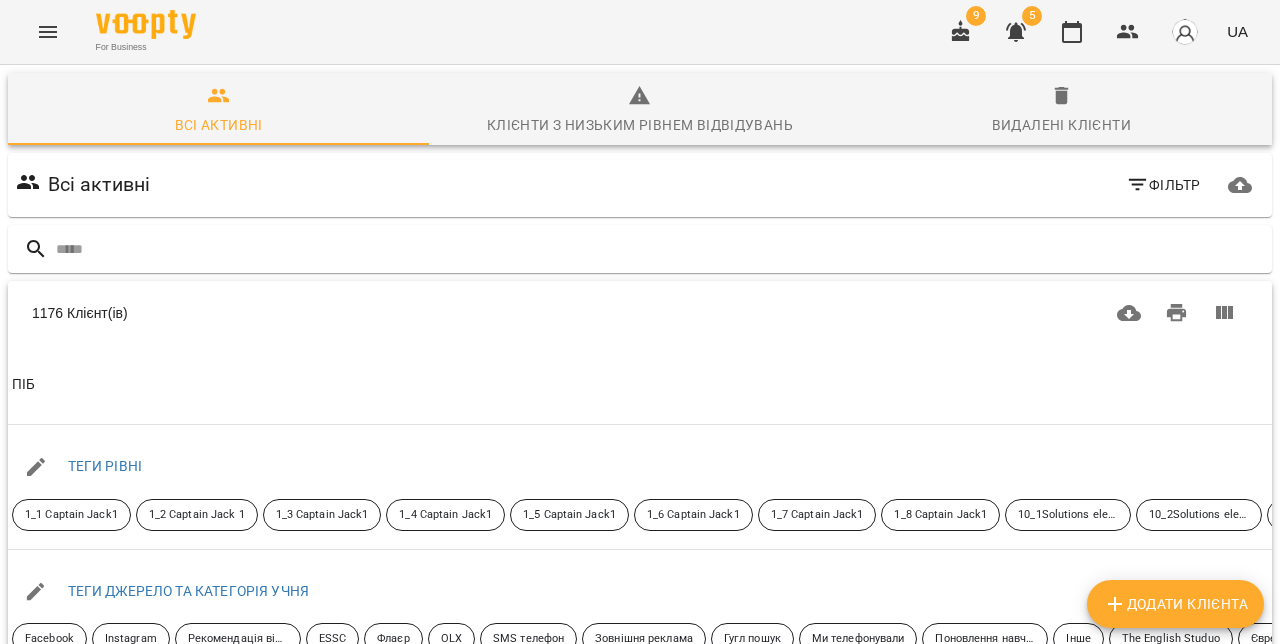 click on "Додати клієнта" at bounding box center [1175, 604] 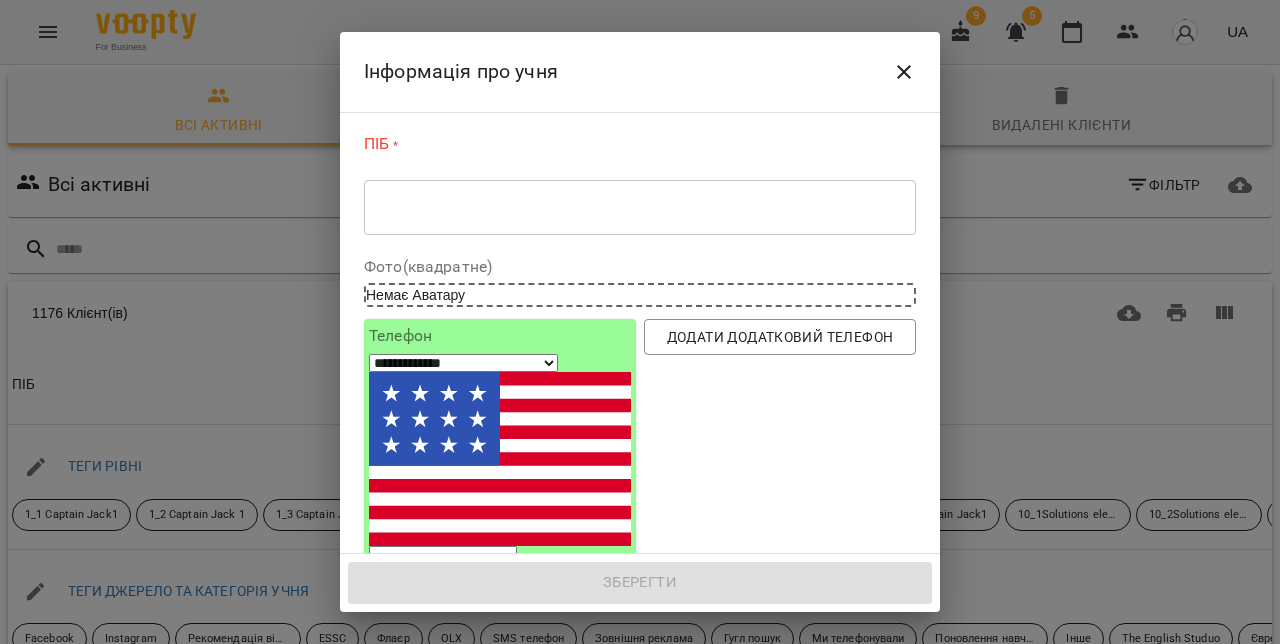 click at bounding box center (640, 207) 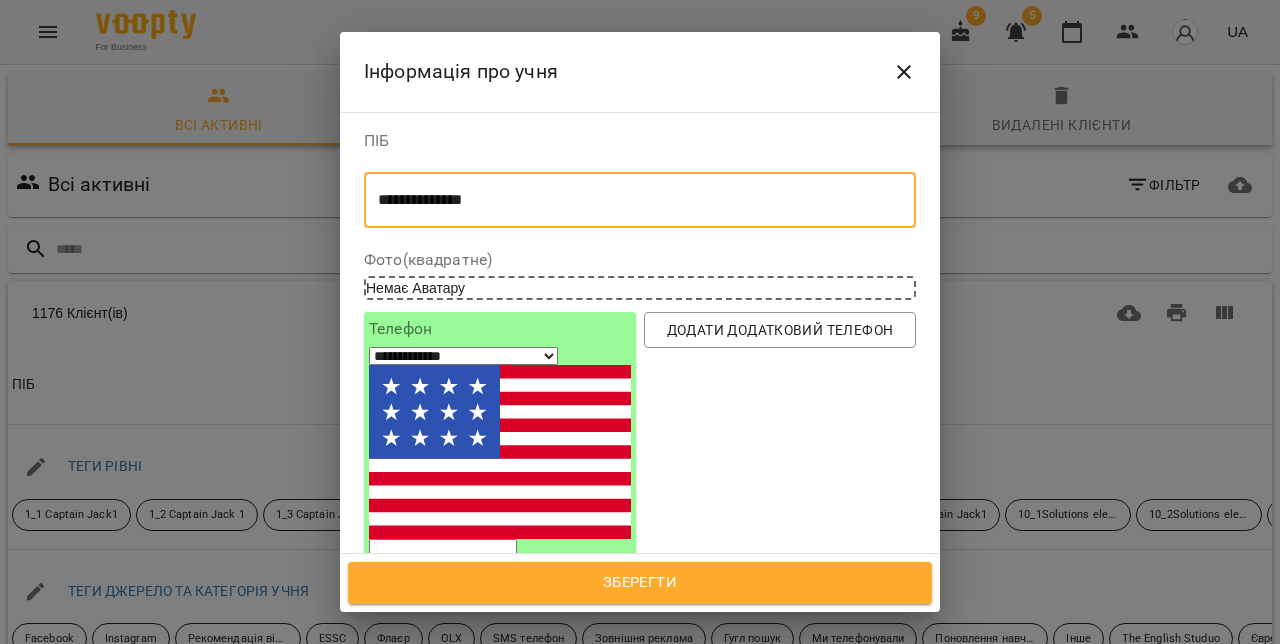 type on "**********" 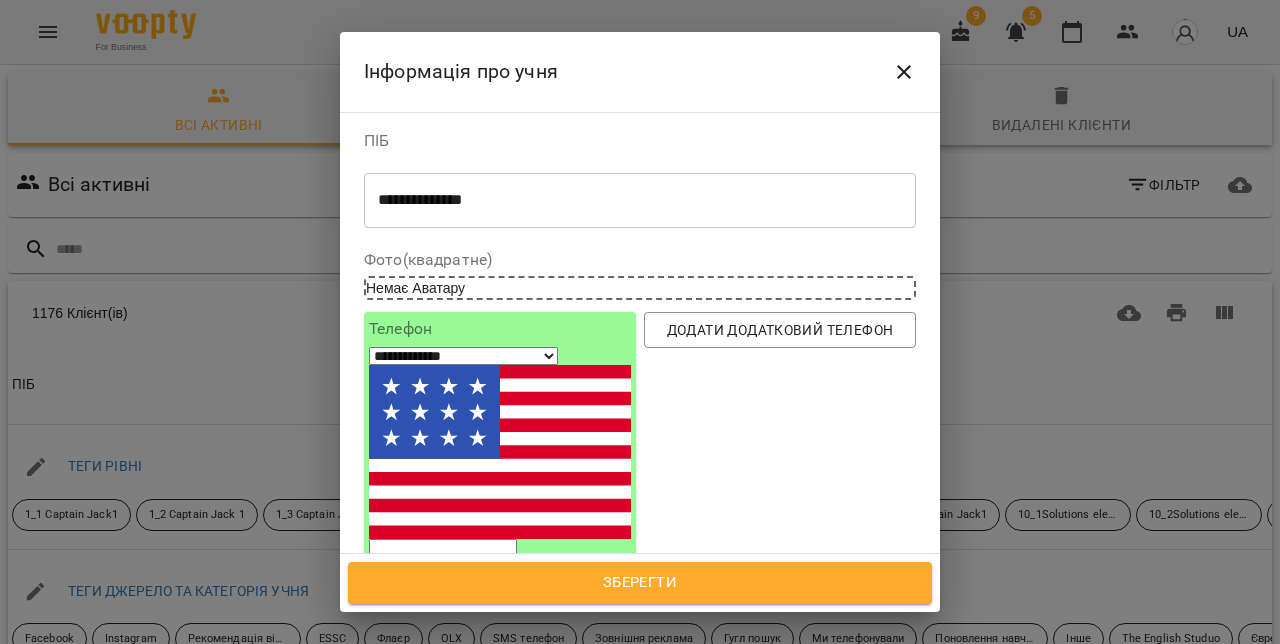 select on "**" 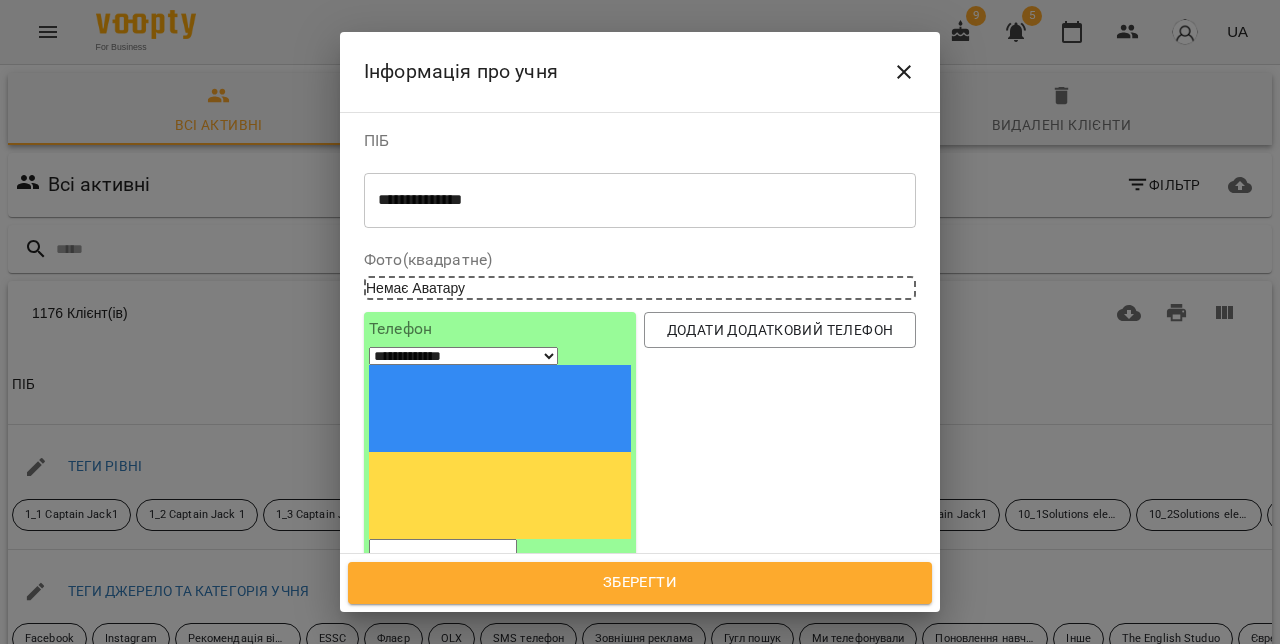 paste on "**********" 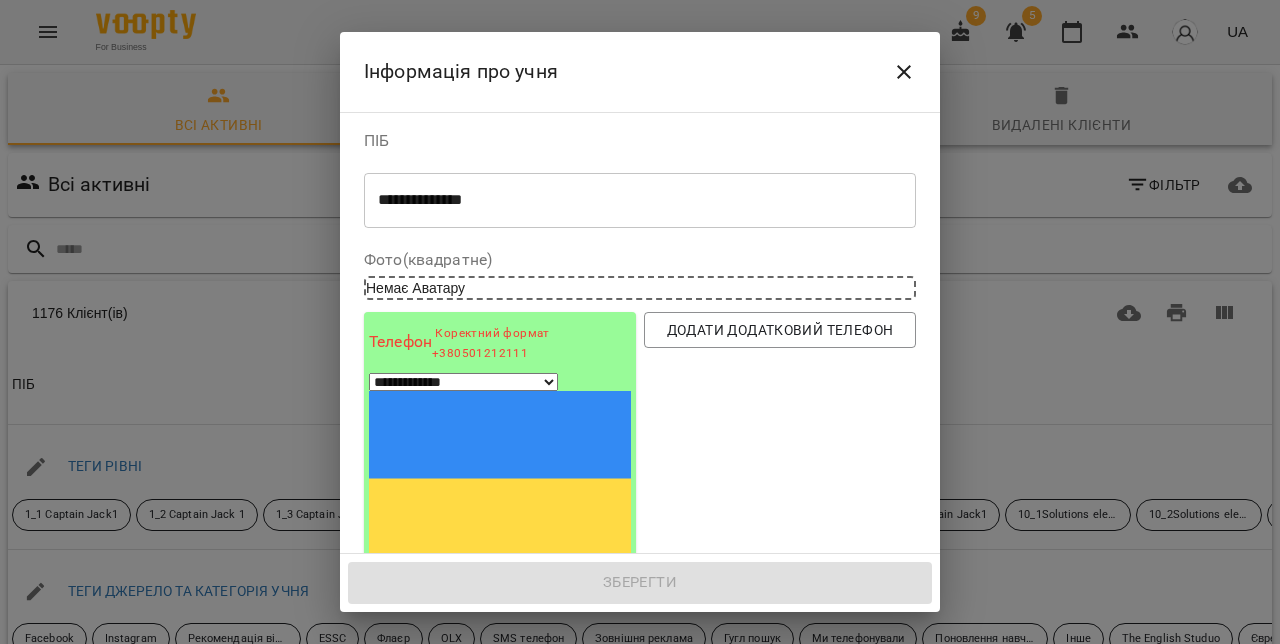 type on "*" 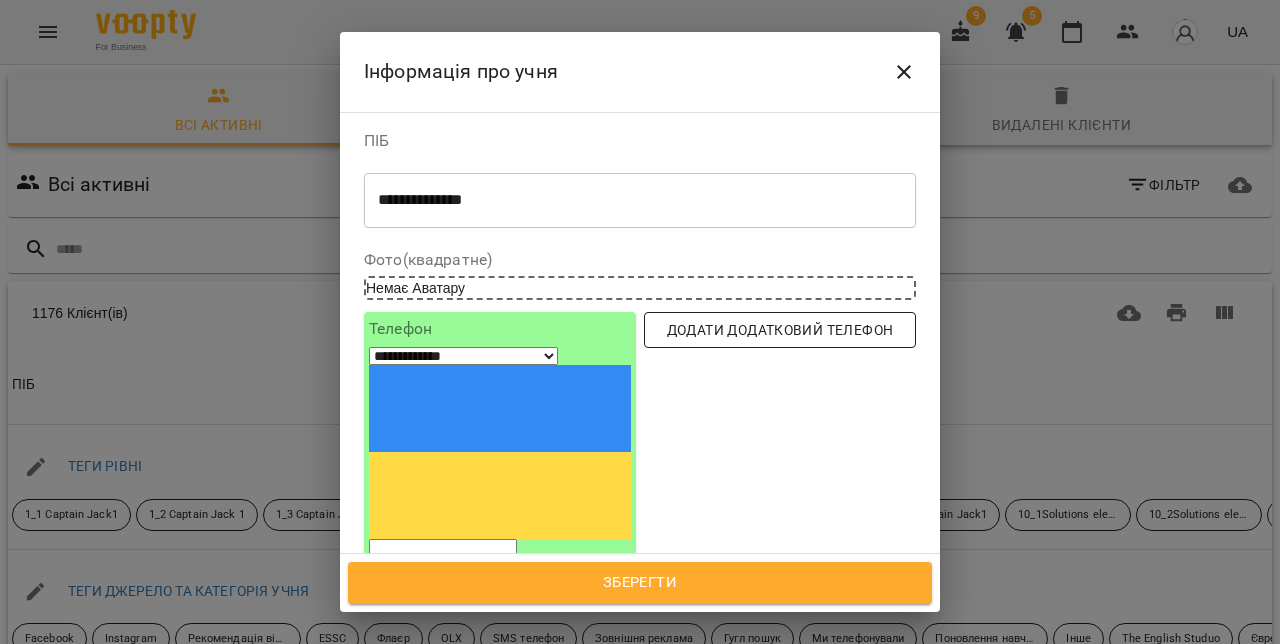 click on "Додати додатковий телефон" at bounding box center [780, 330] 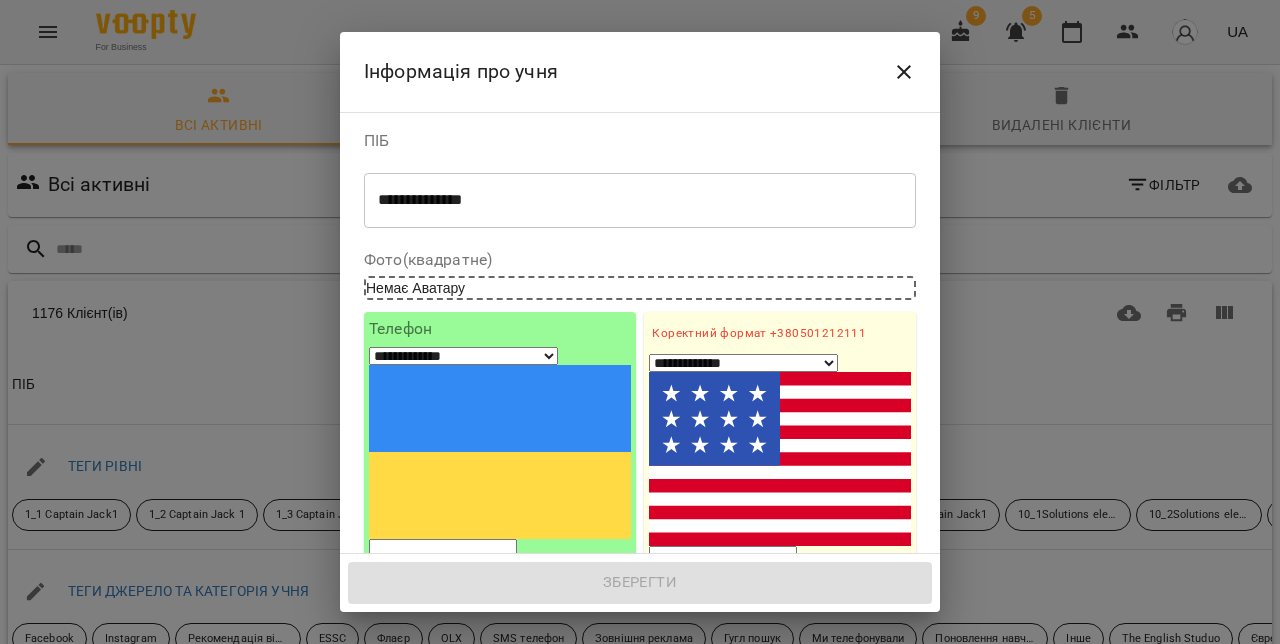 click on "1. Ім'я" at bounding box center (780, 636) 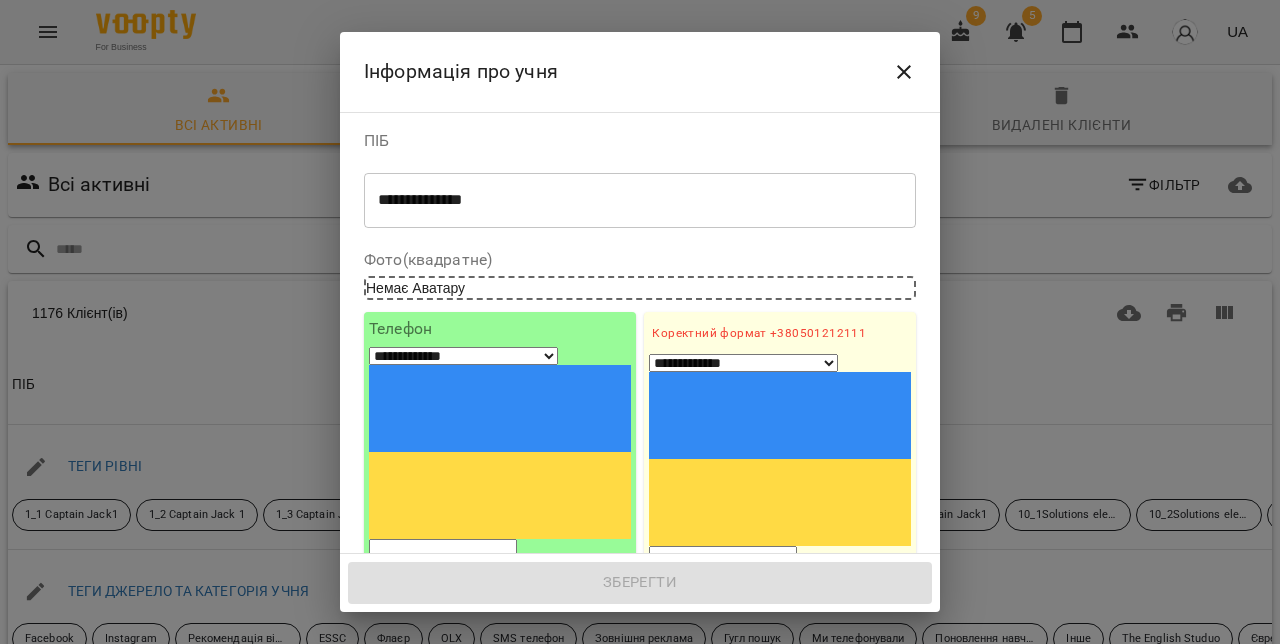 paste on "**********" 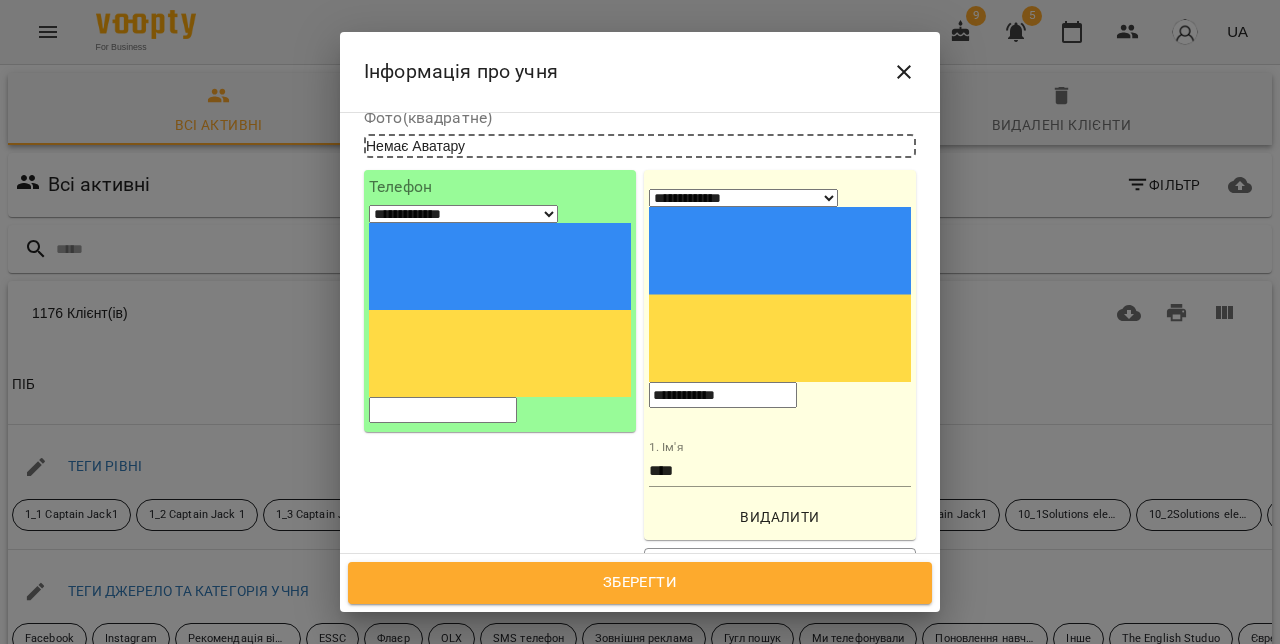 scroll, scrollTop: 205, scrollLeft: 0, axis: vertical 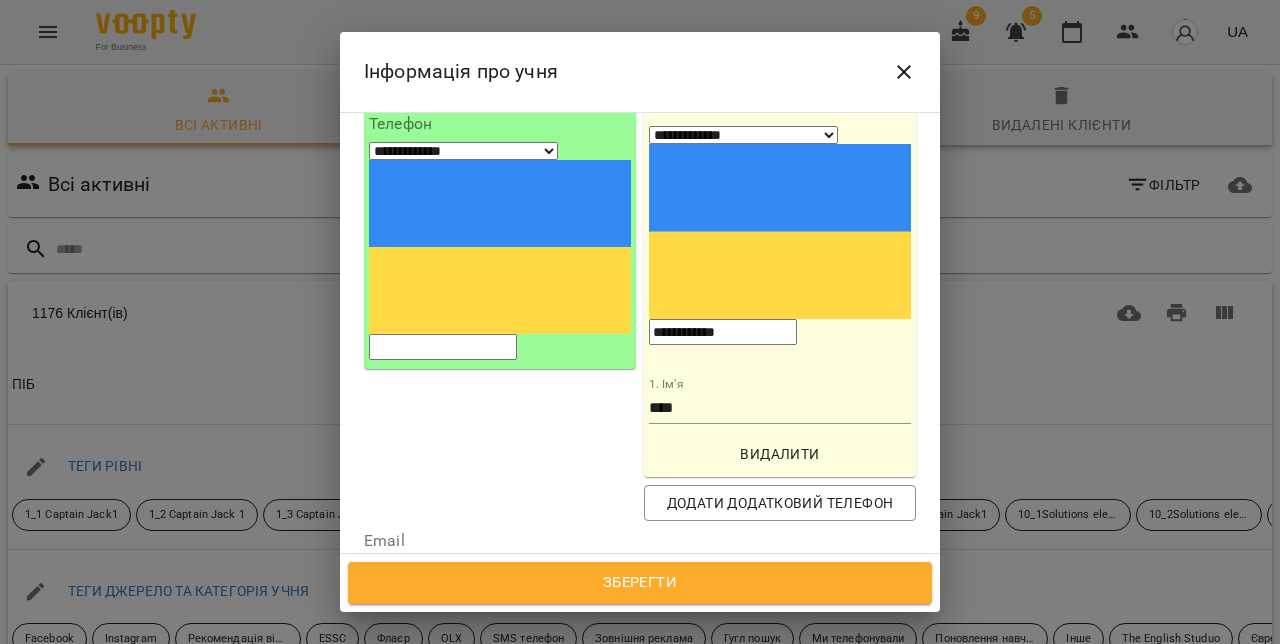 type on "**********" 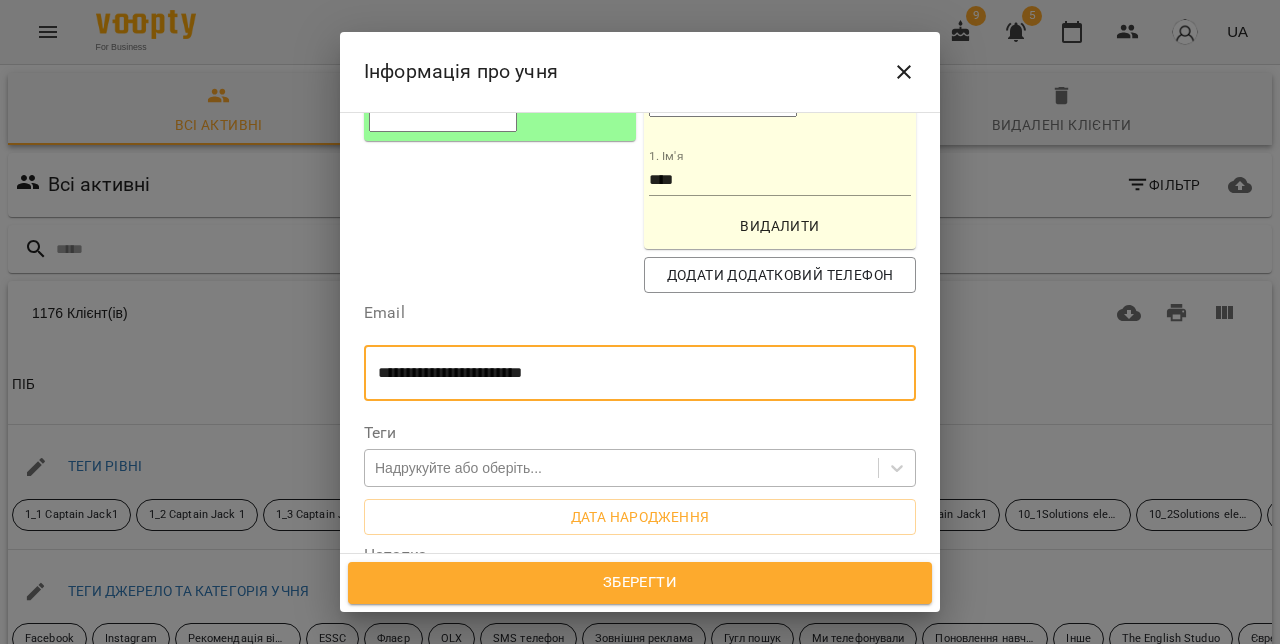 scroll, scrollTop: 458, scrollLeft: 0, axis: vertical 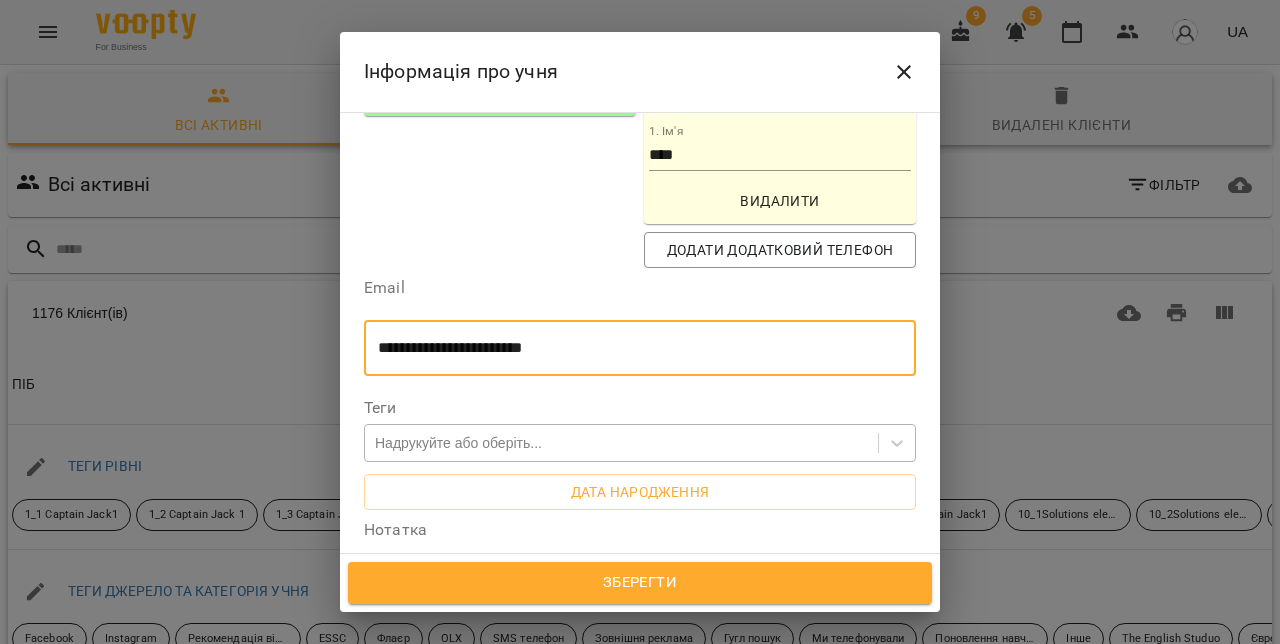type on "**********" 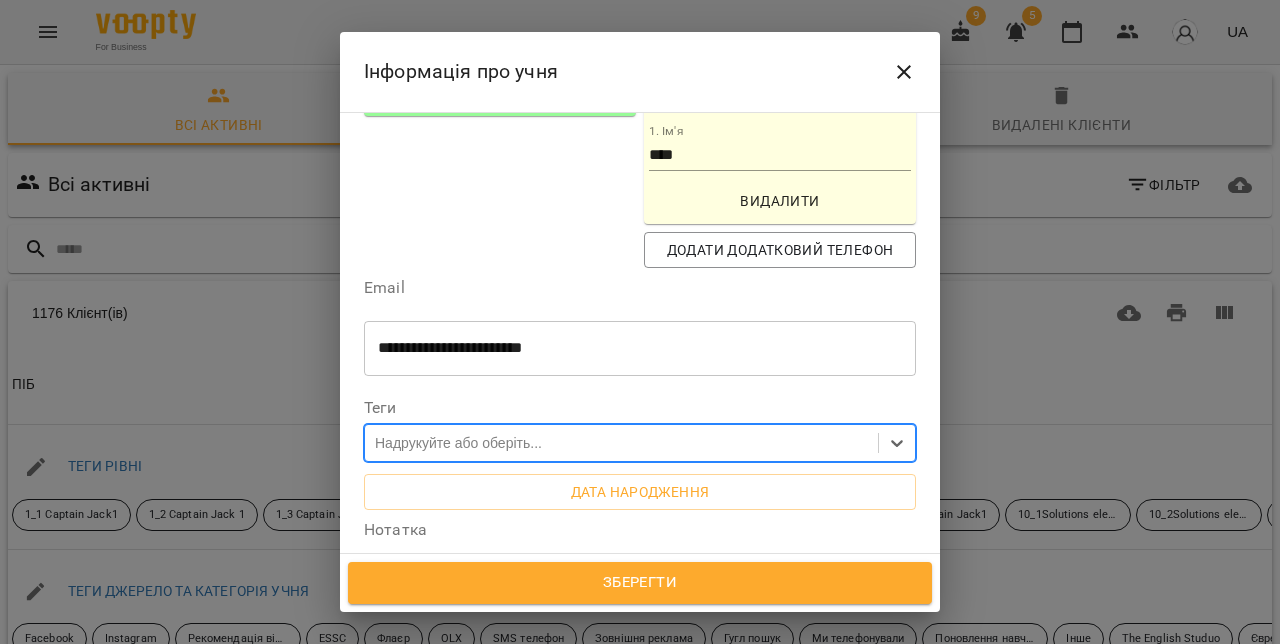 paste on "**********" 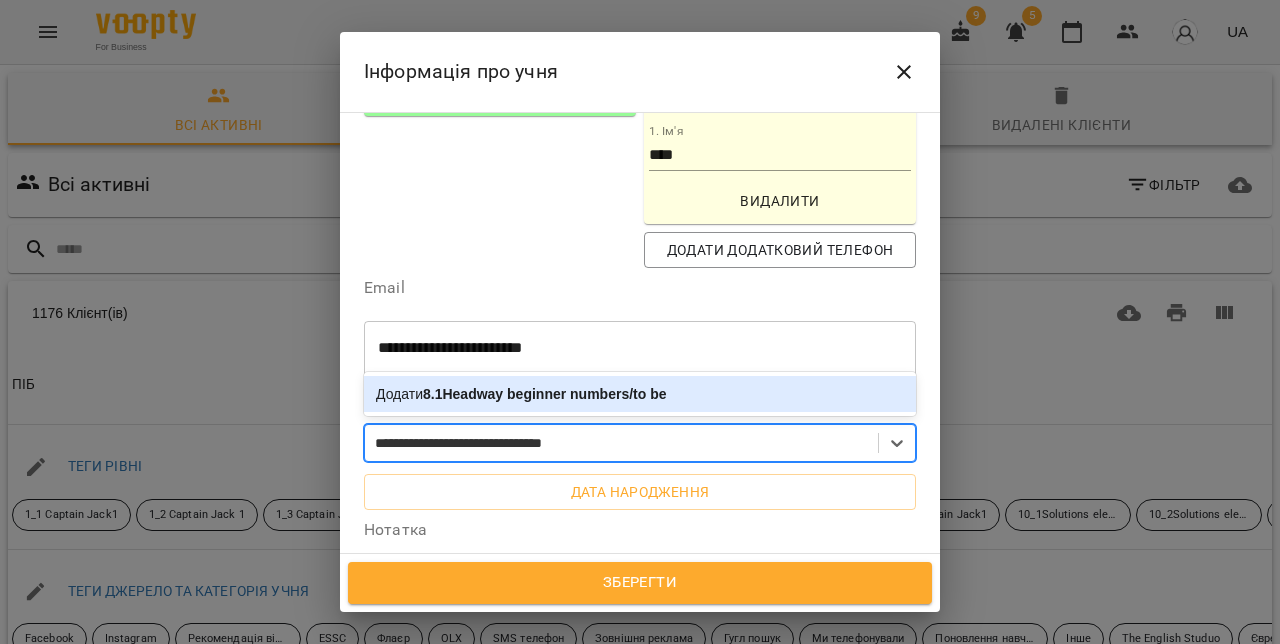 type on "**********" 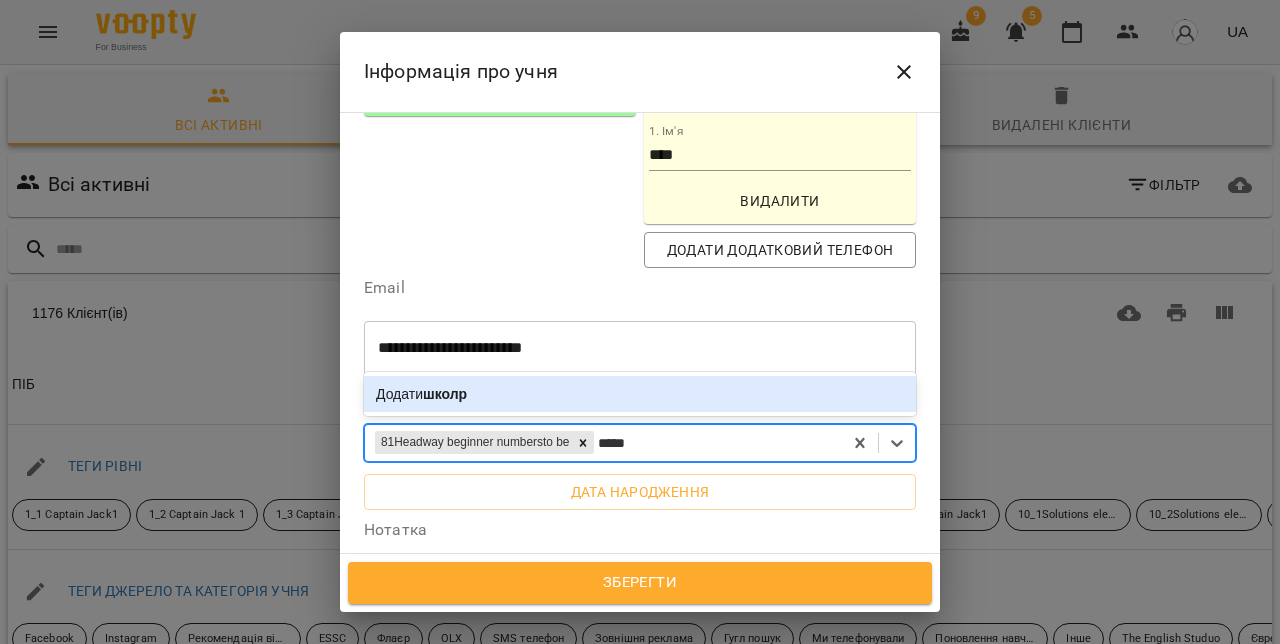 type on "****" 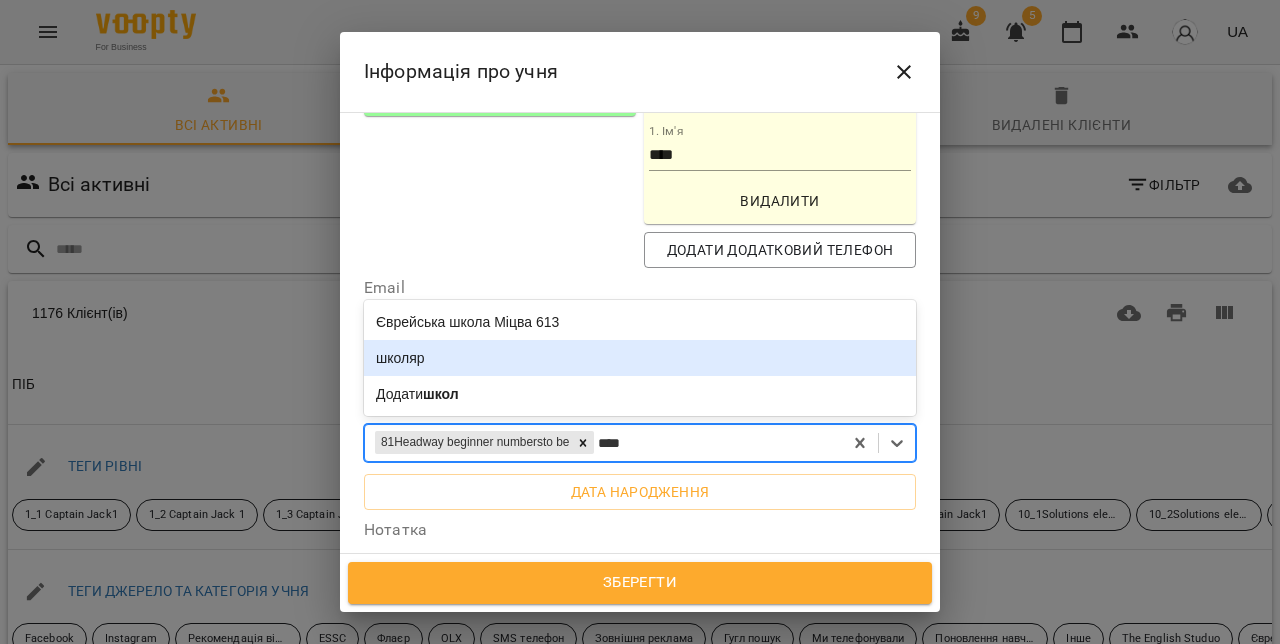click on "школяр" at bounding box center (640, 358) 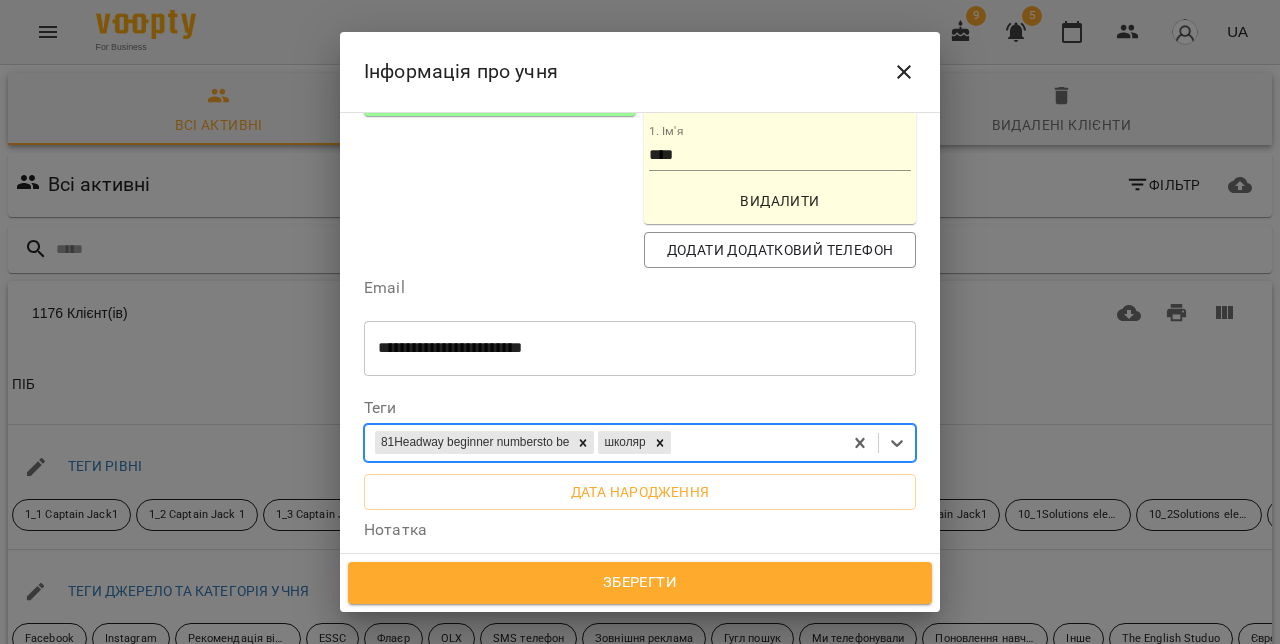 type on "*" 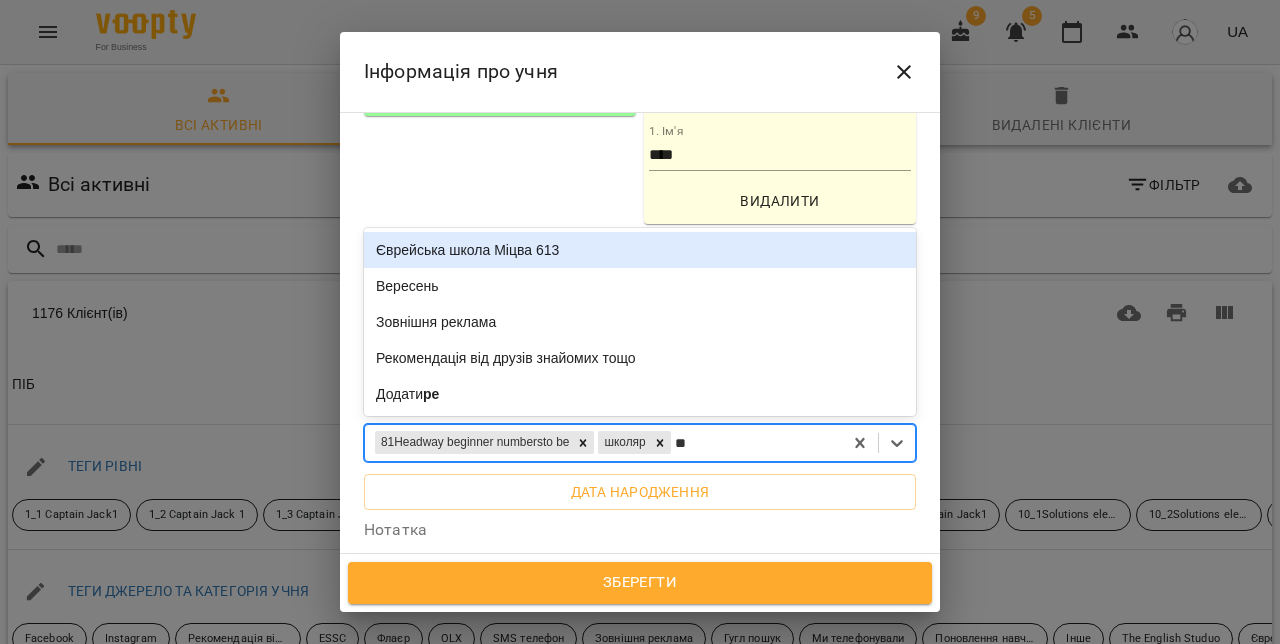 type on "***" 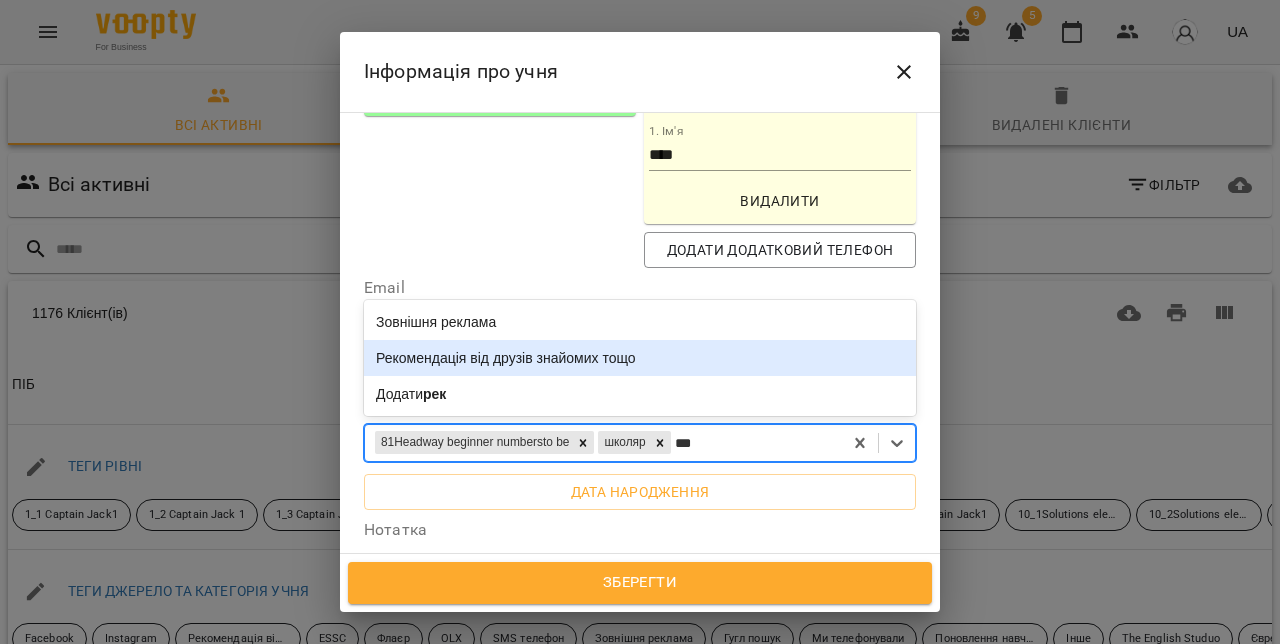 click on "Рекомендація від друзів знайомих тощо" at bounding box center (640, 358) 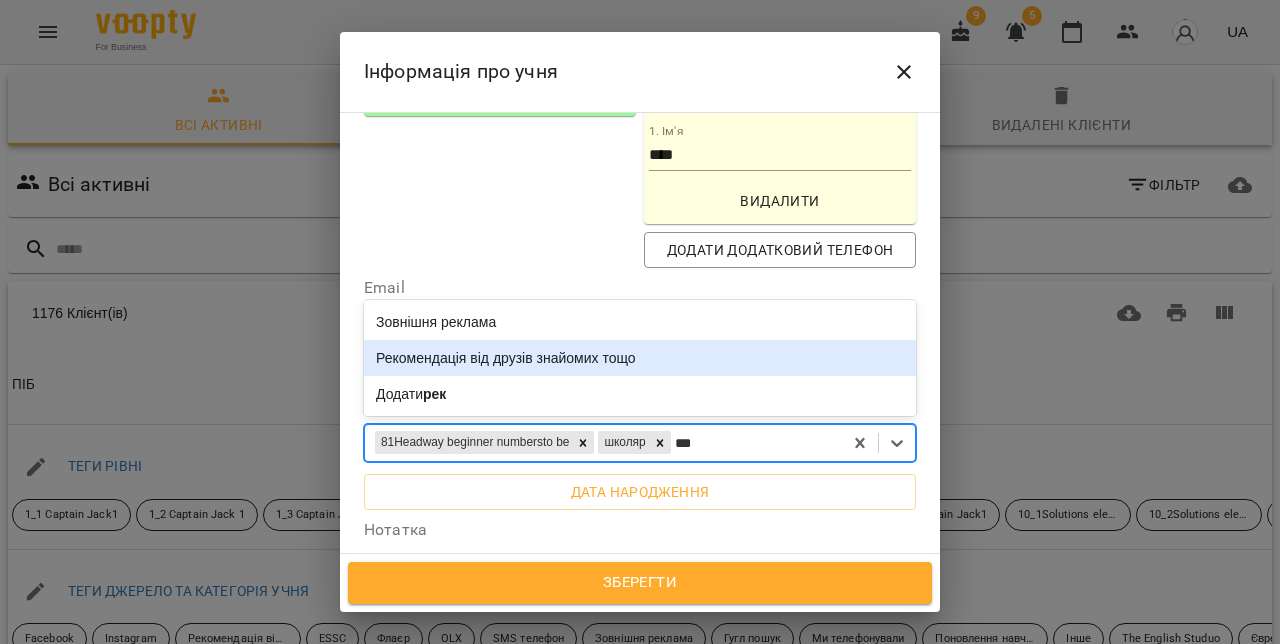 type 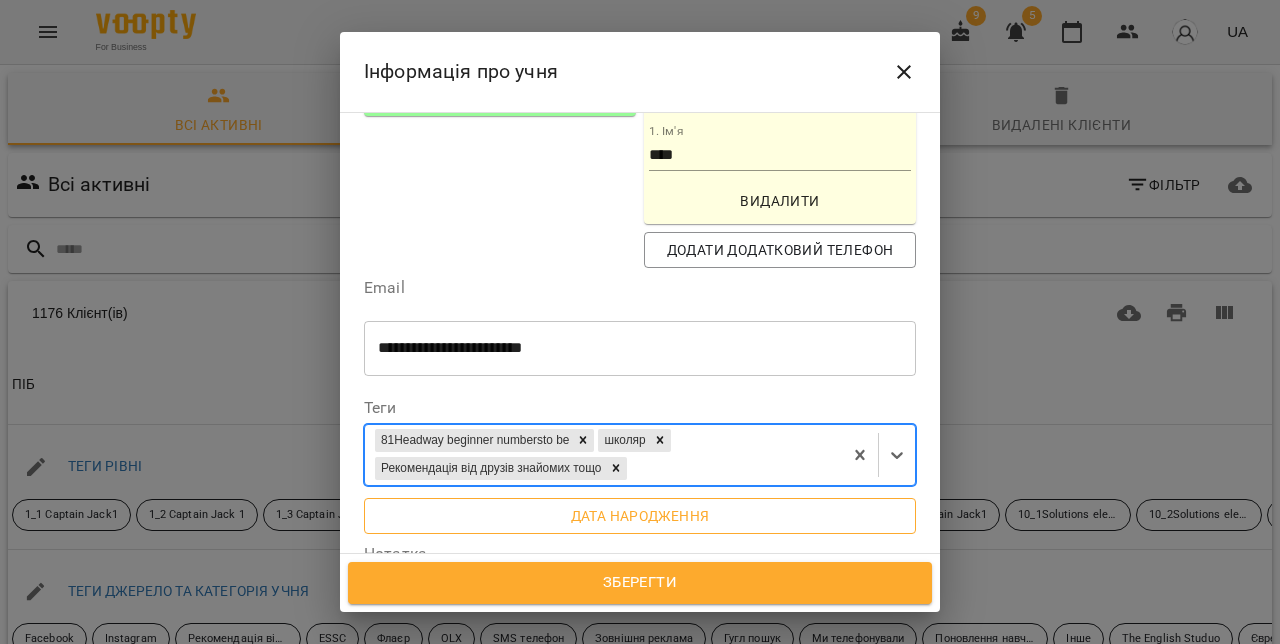 click on "Дата народження" at bounding box center [640, 516] 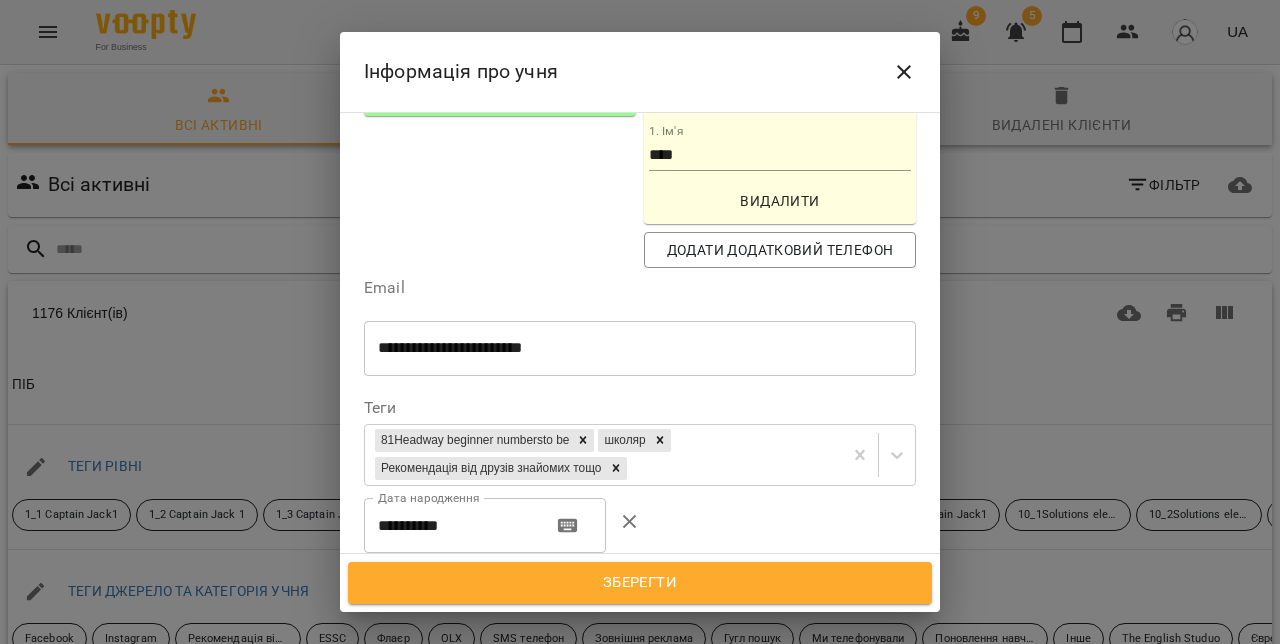click on "**********" at bounding box center (450, 526) 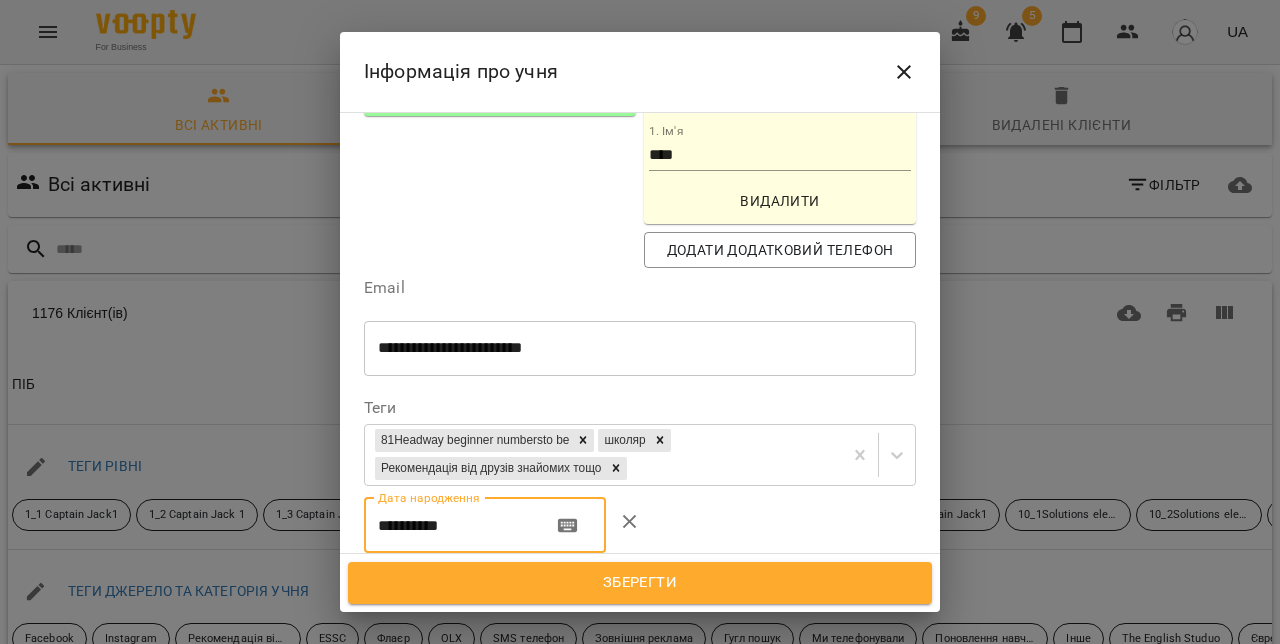 paste 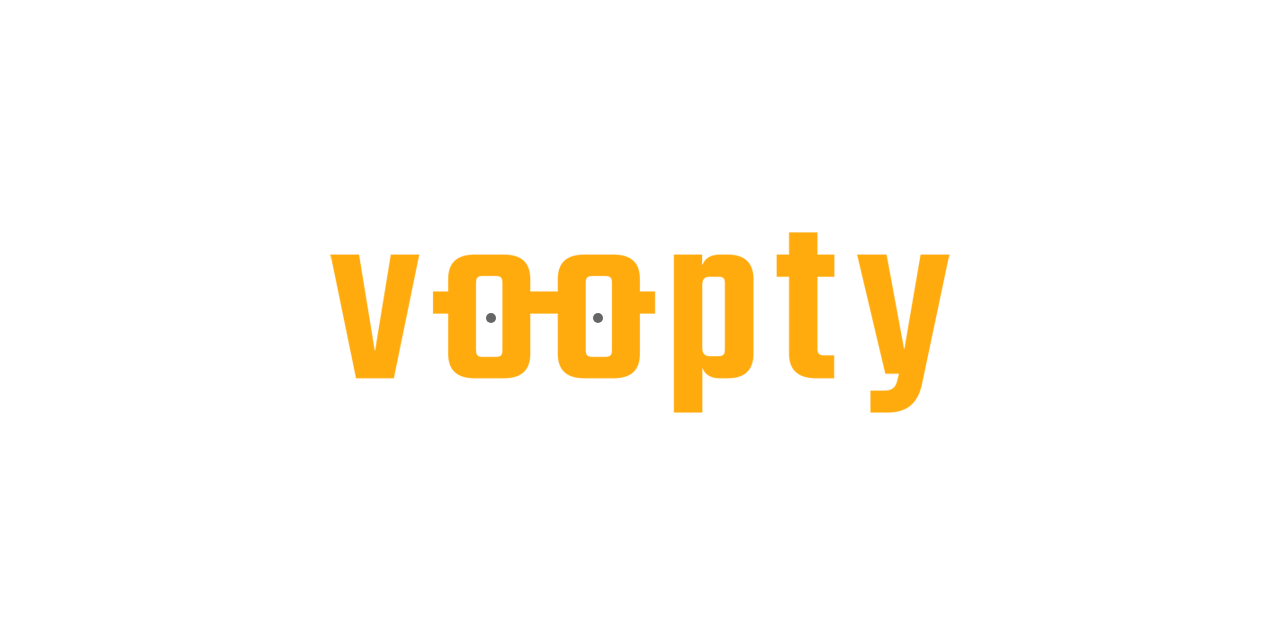 scroll, scrollTop: 0, scrollLeft: 0, axis: both 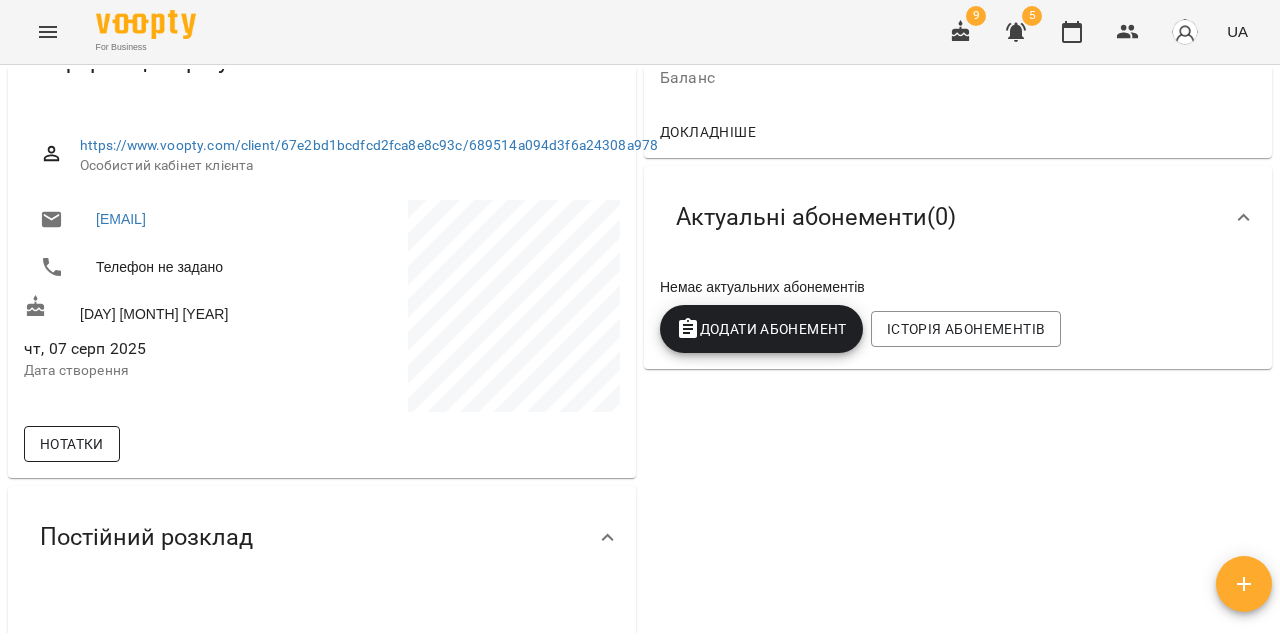 click on "Нотатки" at bounding box center [72, 444] 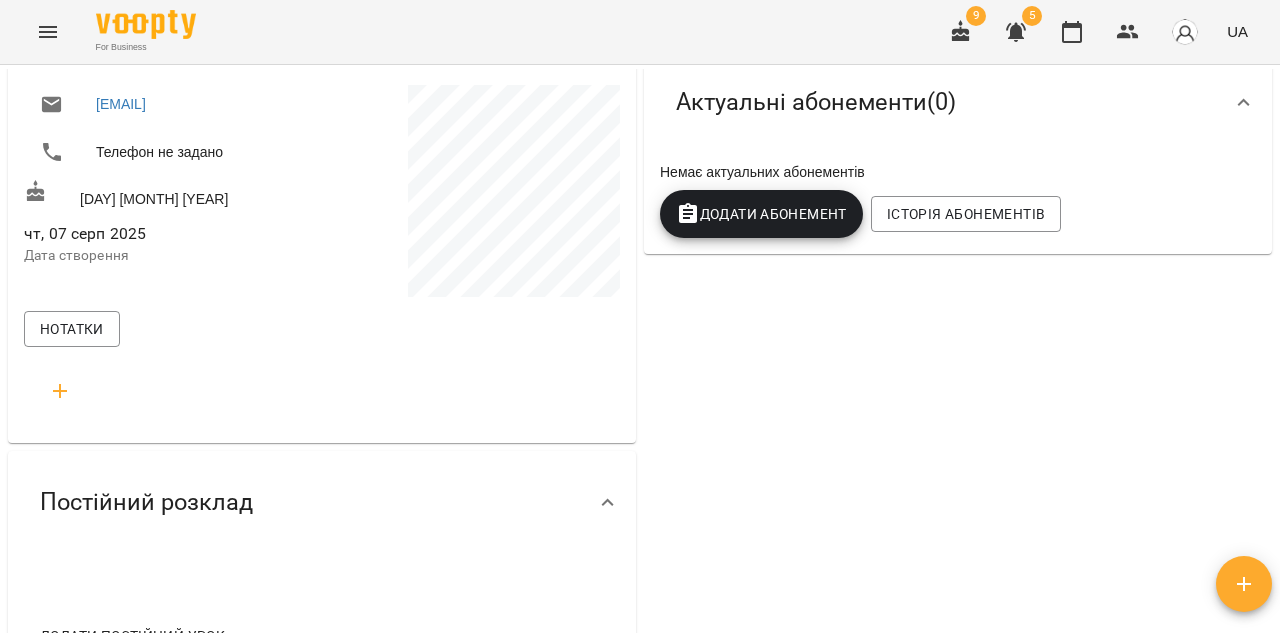 scroll, scrollTop: 344, scrollLeft: 0, axis: vertical 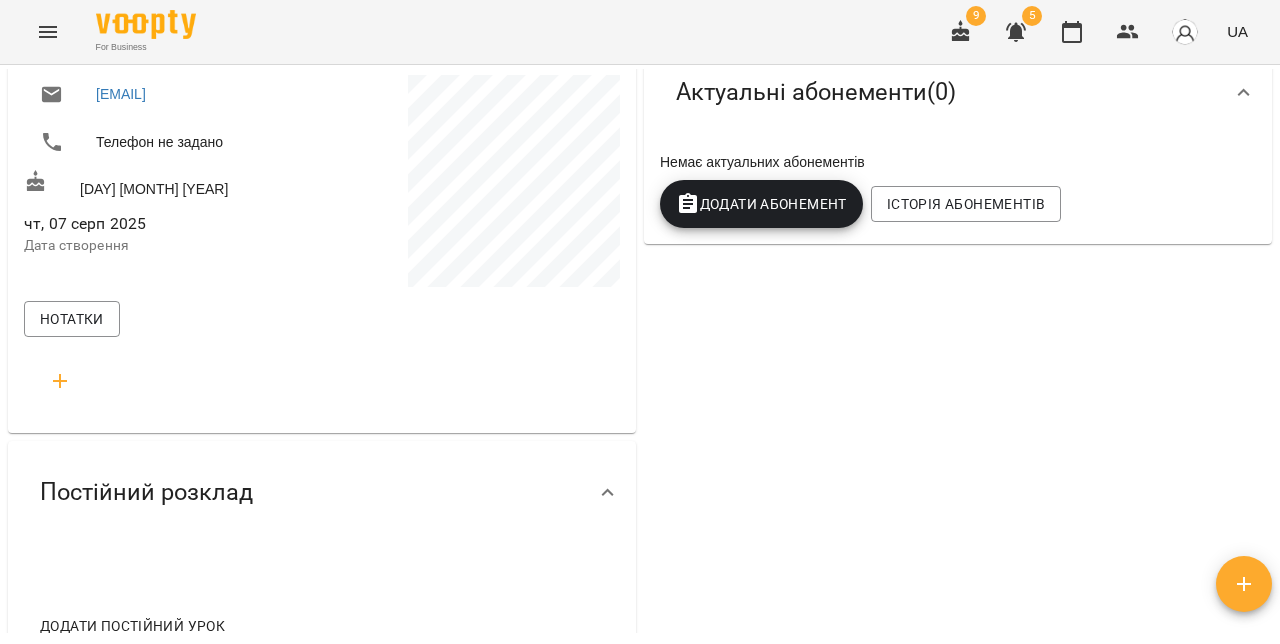 click 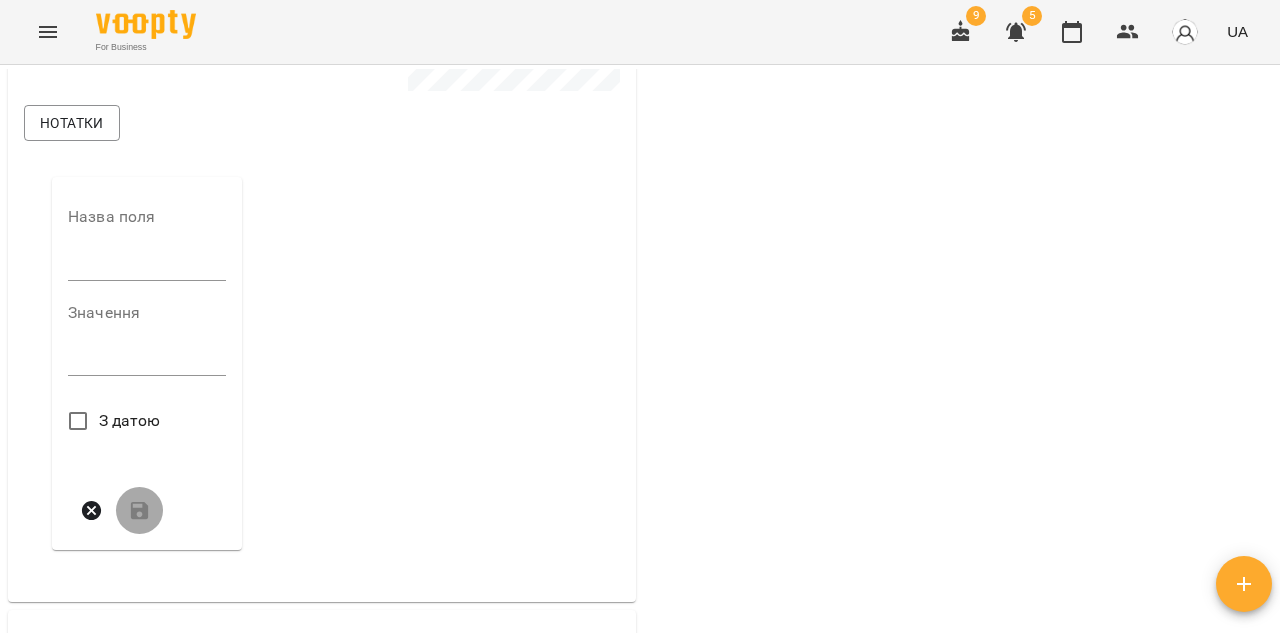 scroll, scrollTop: 573, scrollLeft: 0, axis: vertical 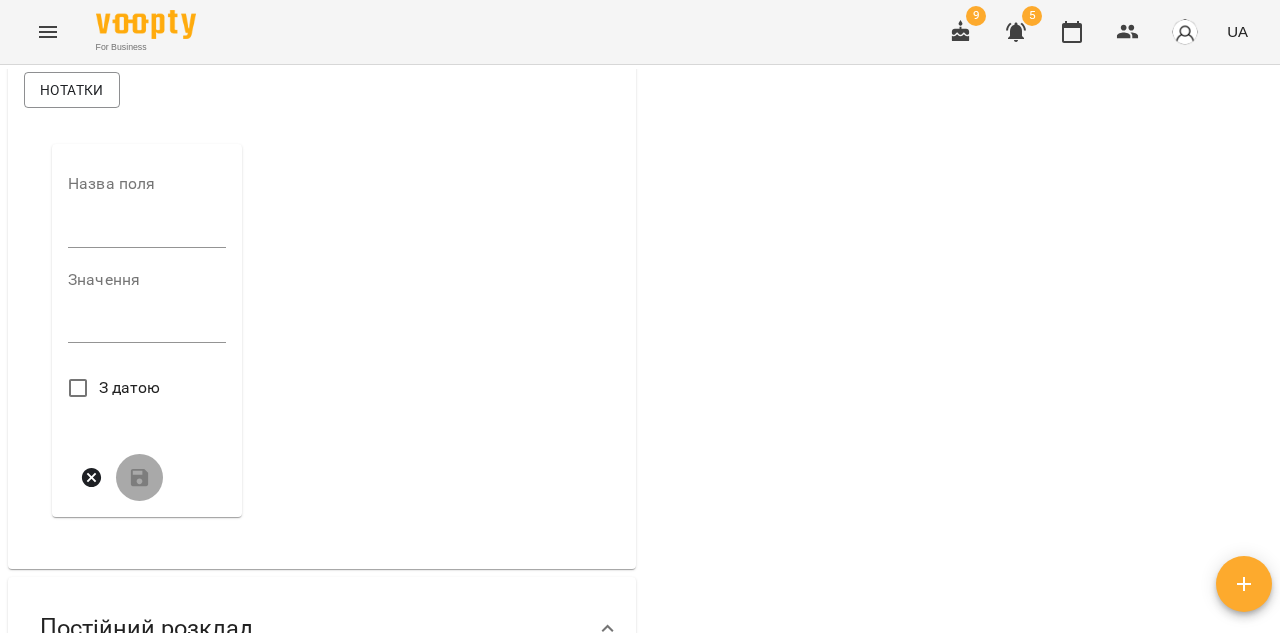 click at bounding box center (147, 232) 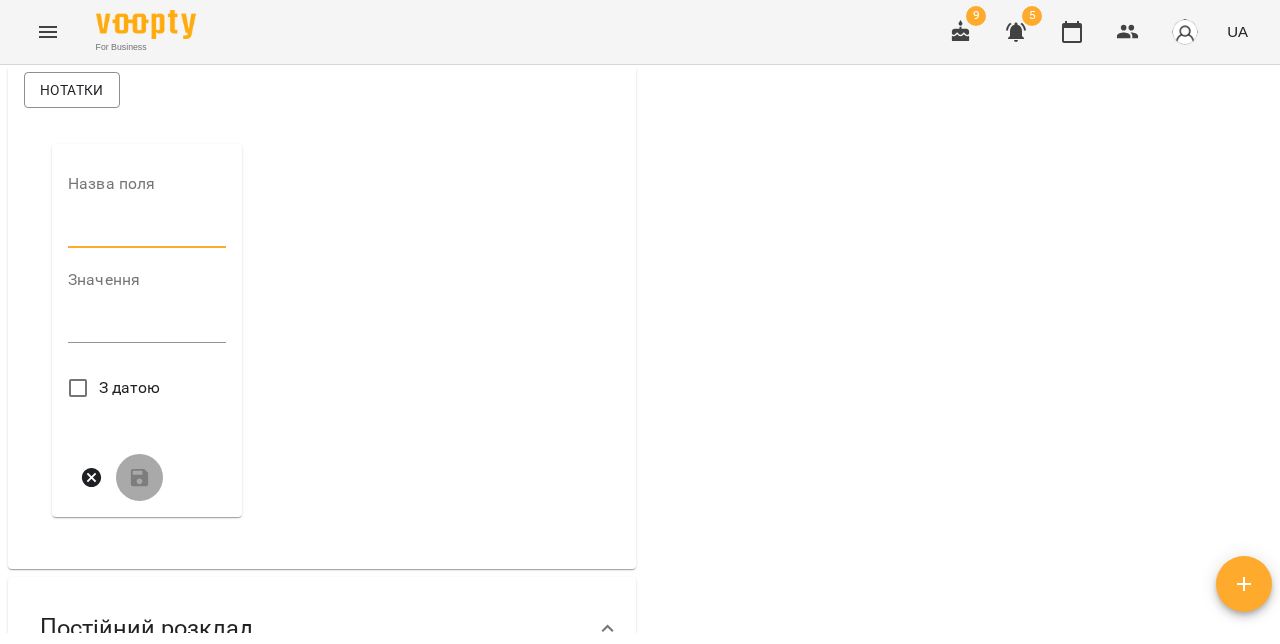 type on "**********" 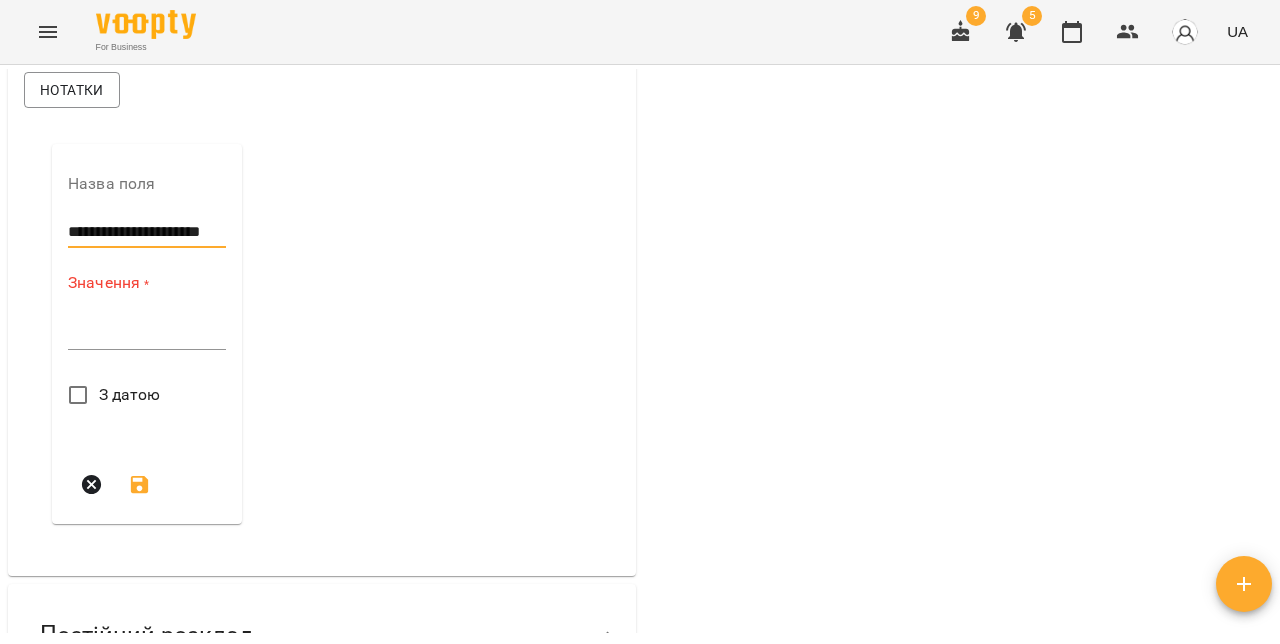 click at bounding box center (147, 333) 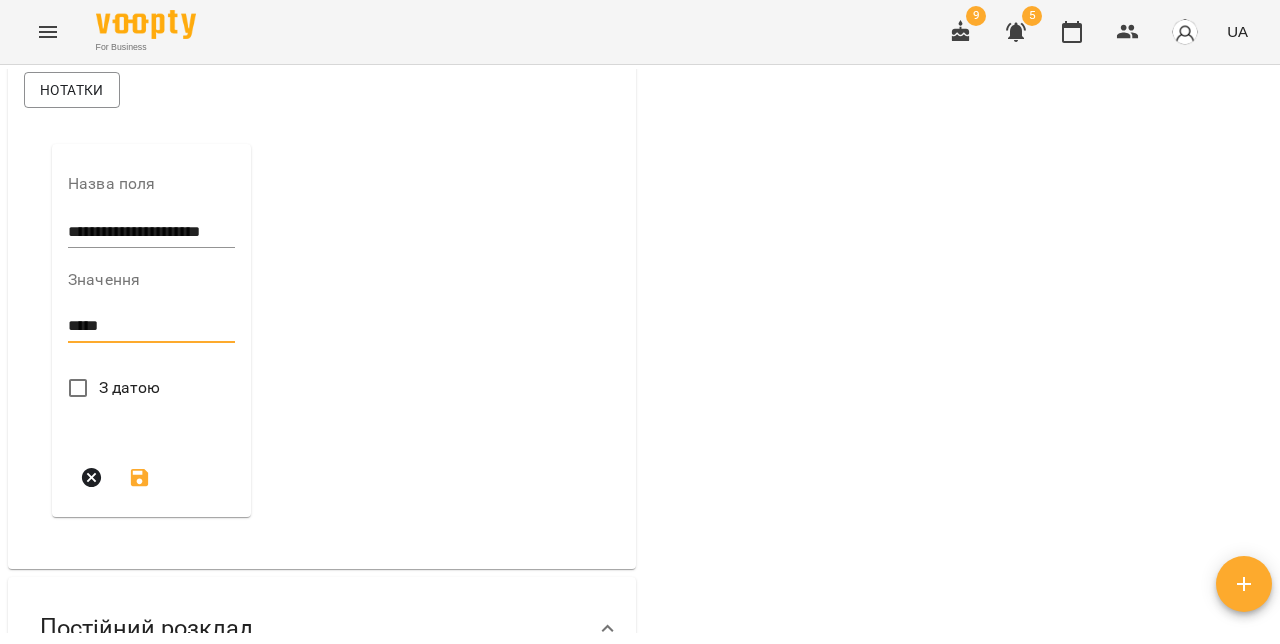 type on "*****" 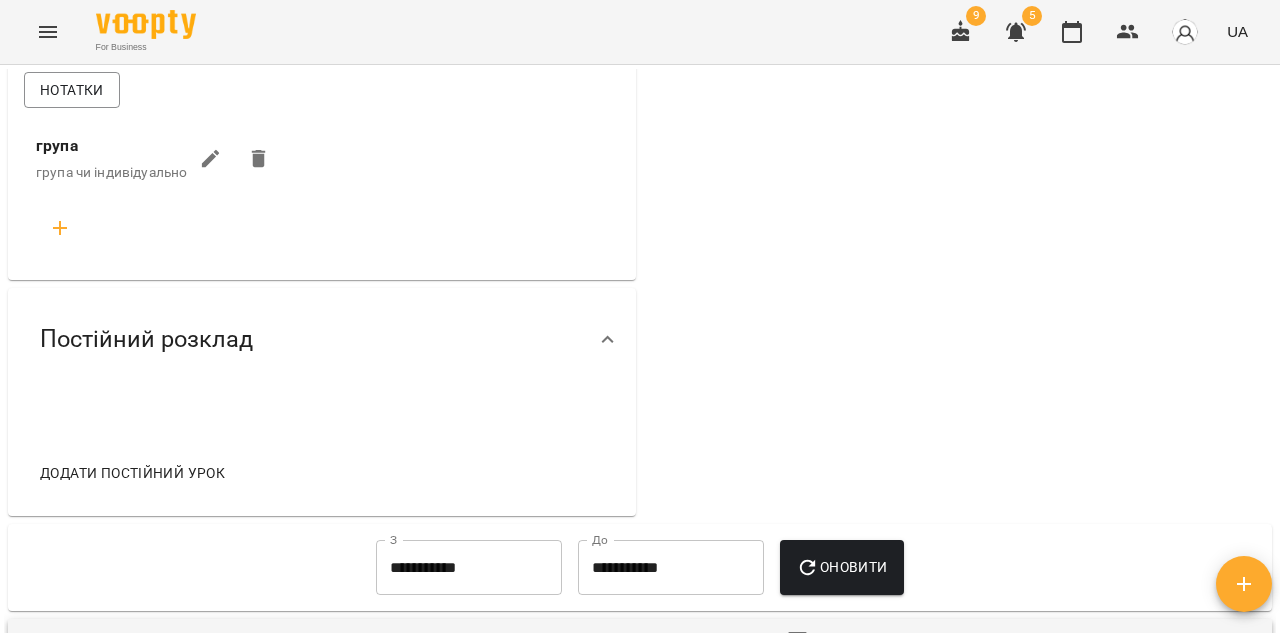 click at bounding box center [60, 228] 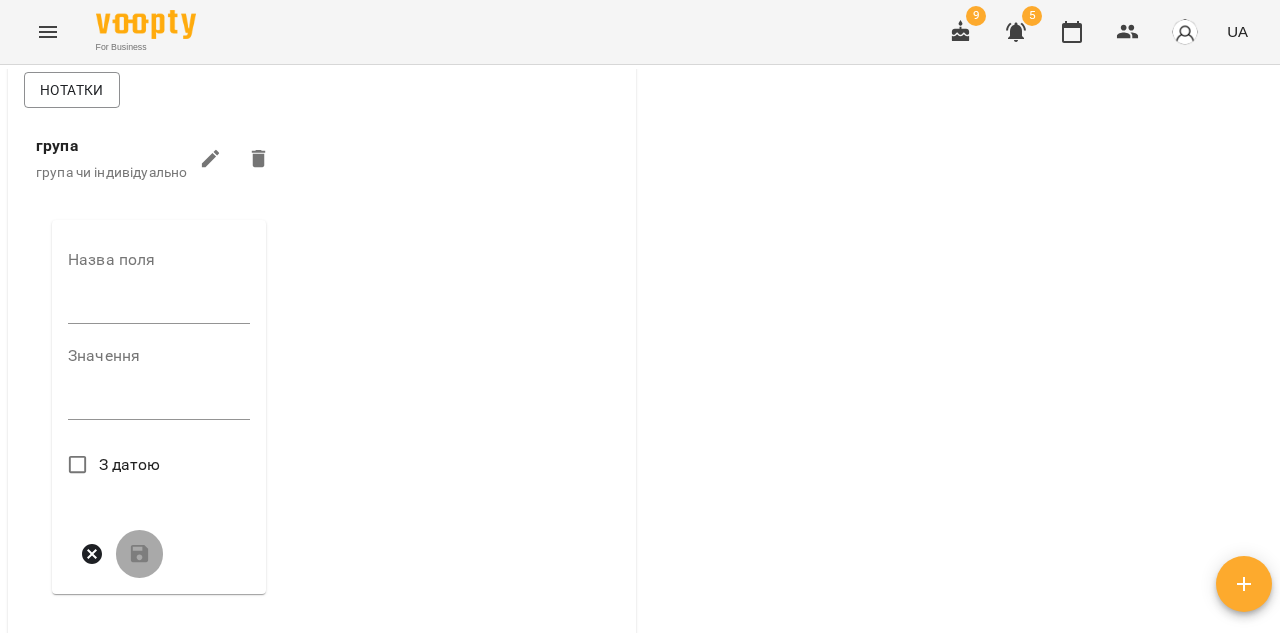 click at bounding box center (159, 308) 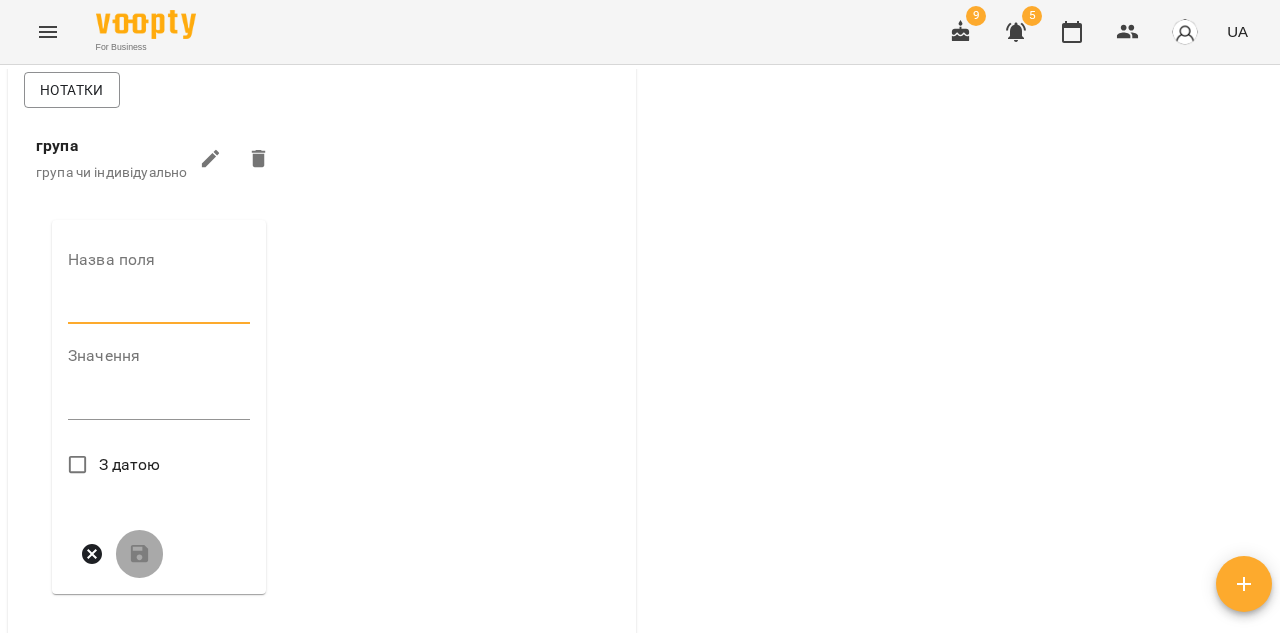 type on "*****" 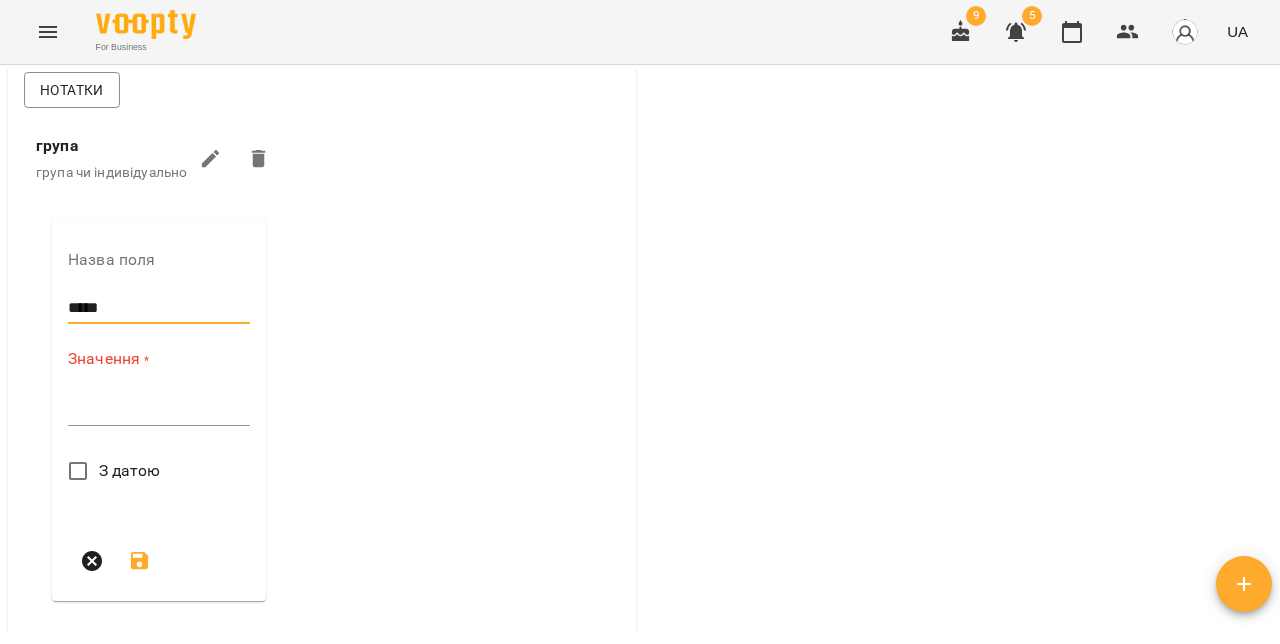 click at bounding box center (159, 409) 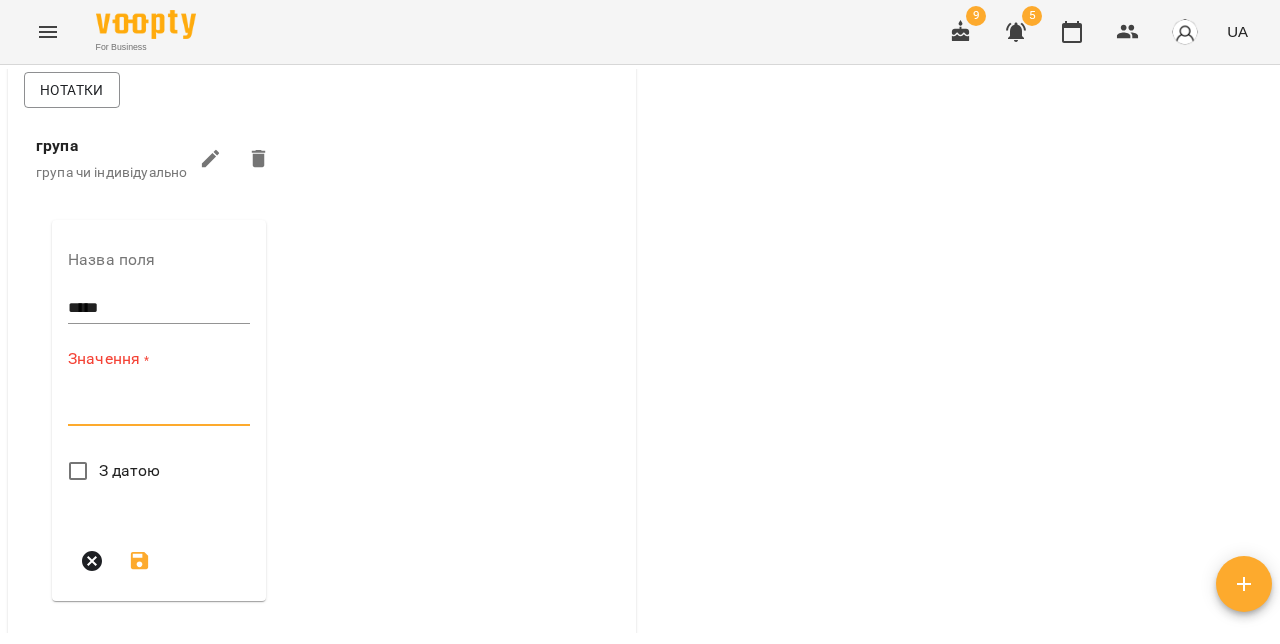 paste on "**********" 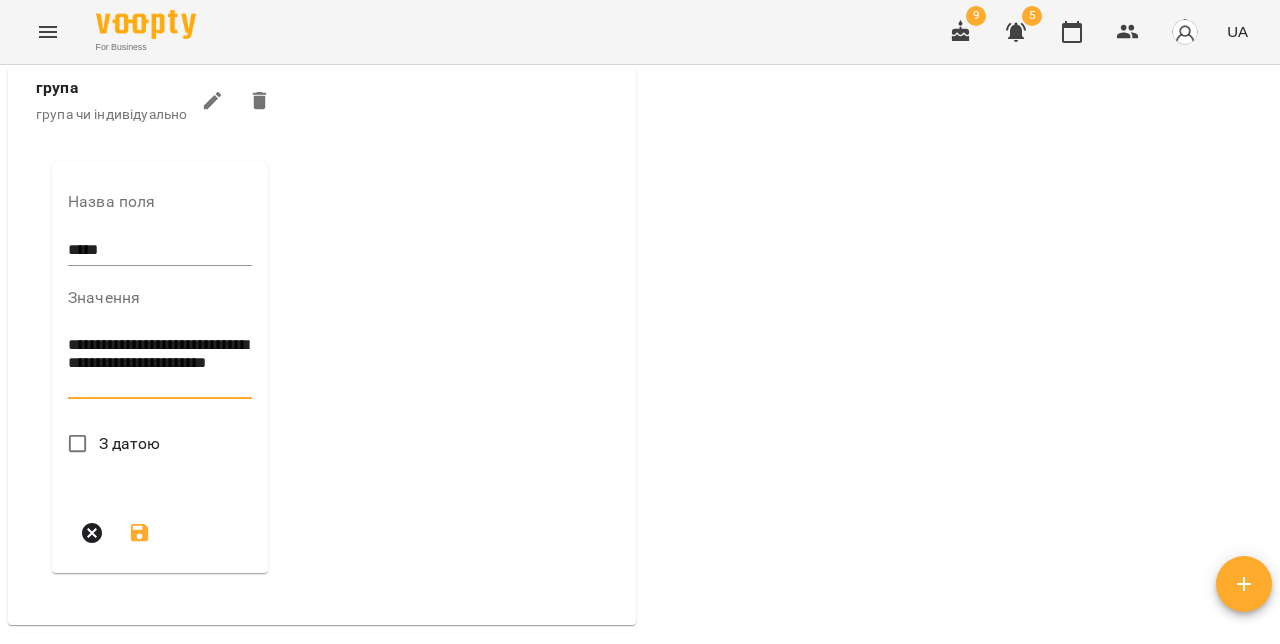 scroll, scrollTop: 641, scrollLeft: 0, axis: vertical 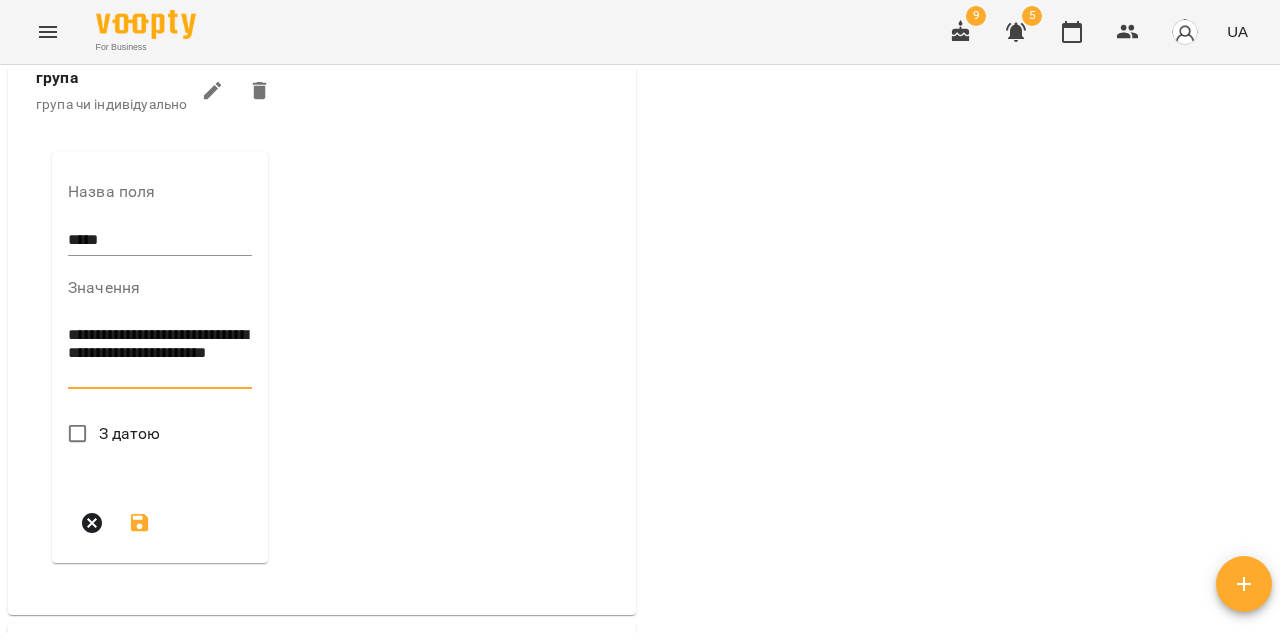 type on "**********" 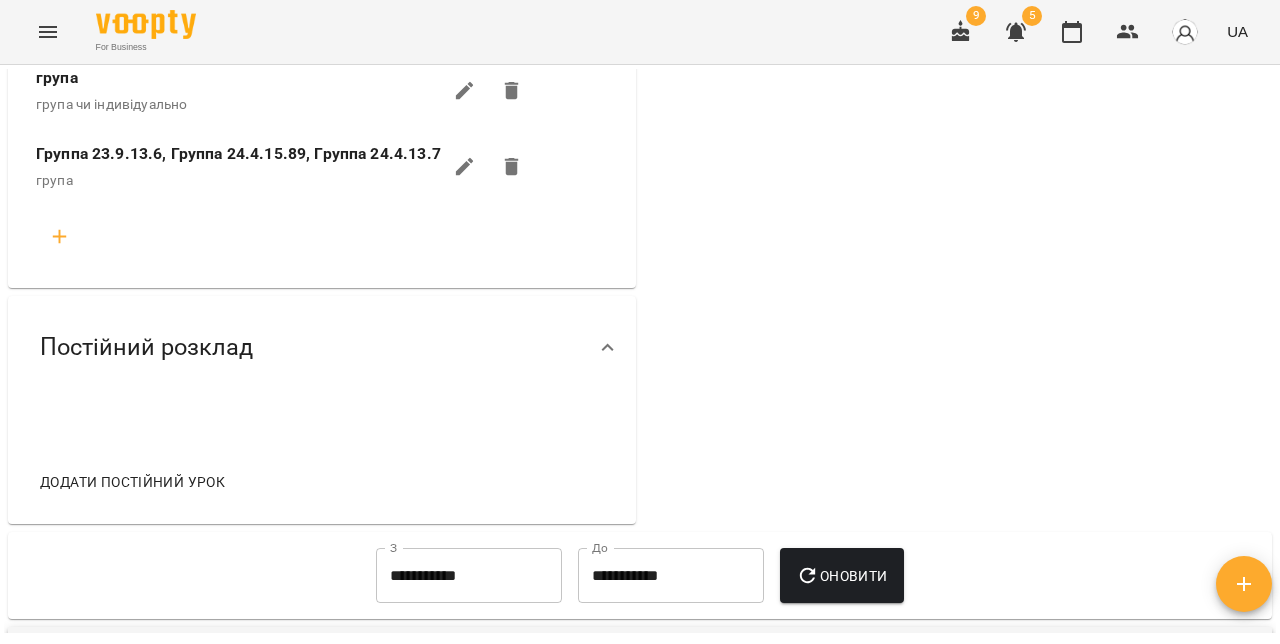 click 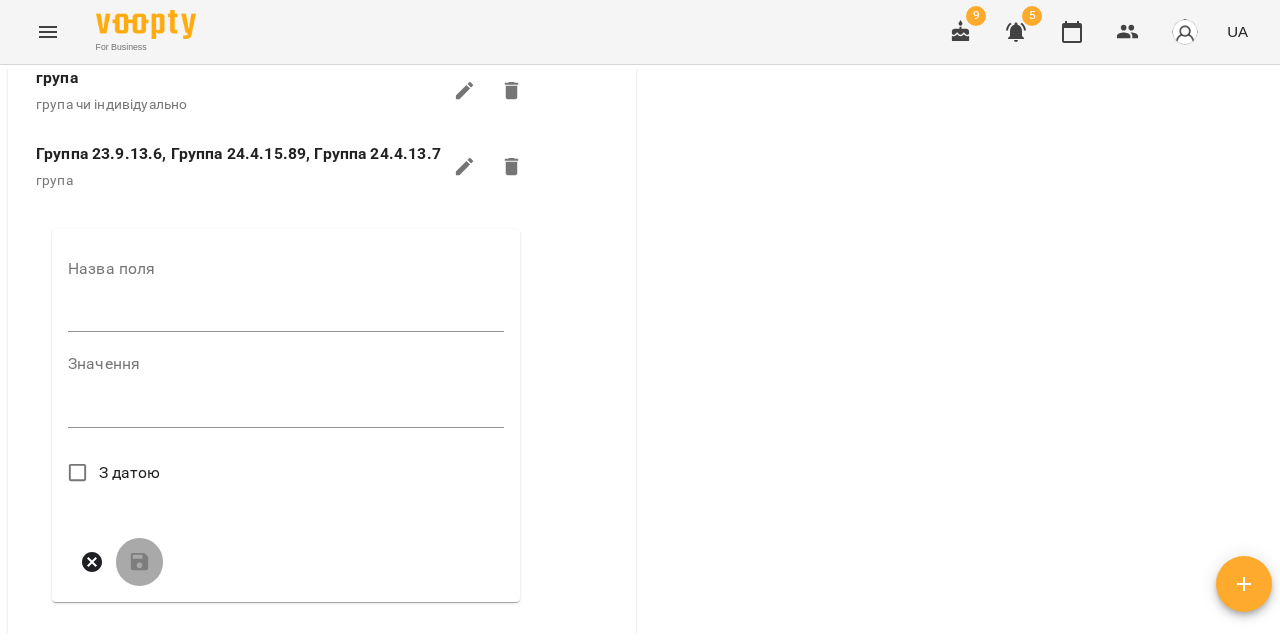 click on "Назва поля Значення * З датою" at bounding box center [286, 423] 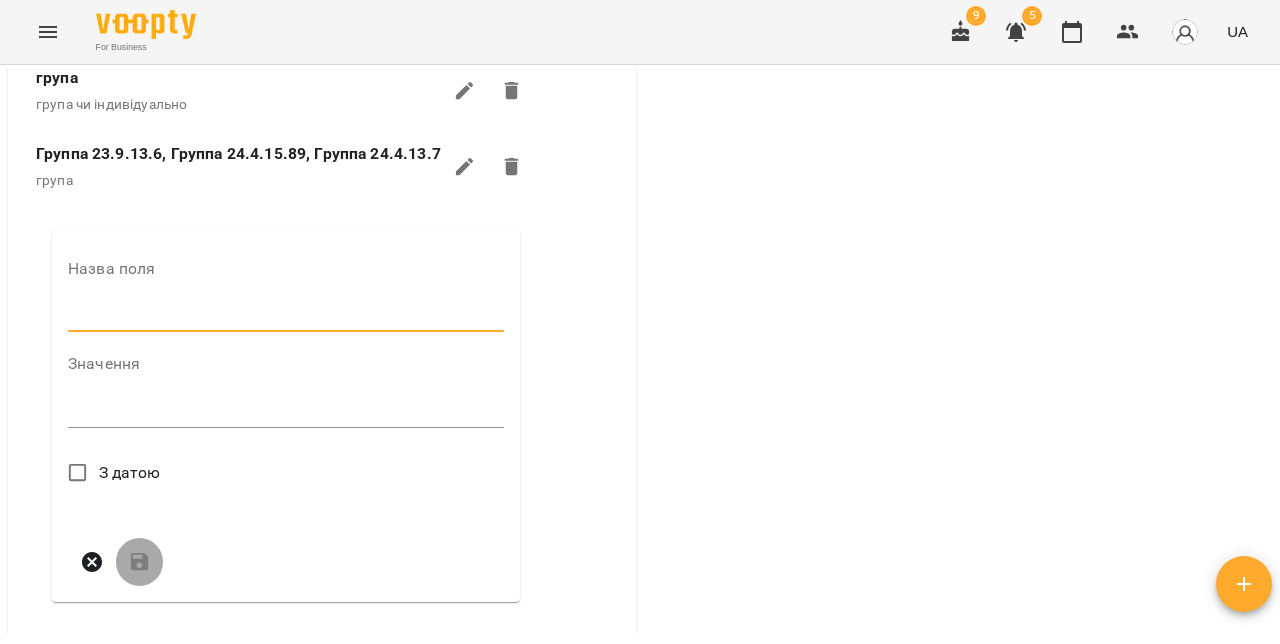 type on "**********" 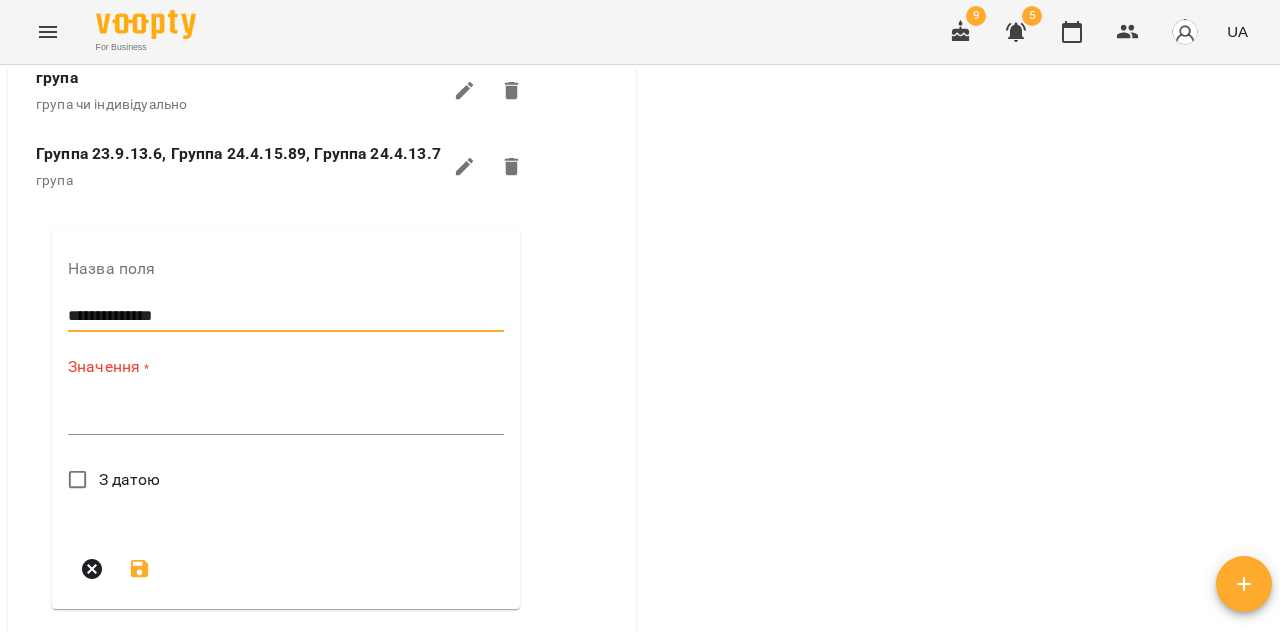 click at bounding box center [286, 418] 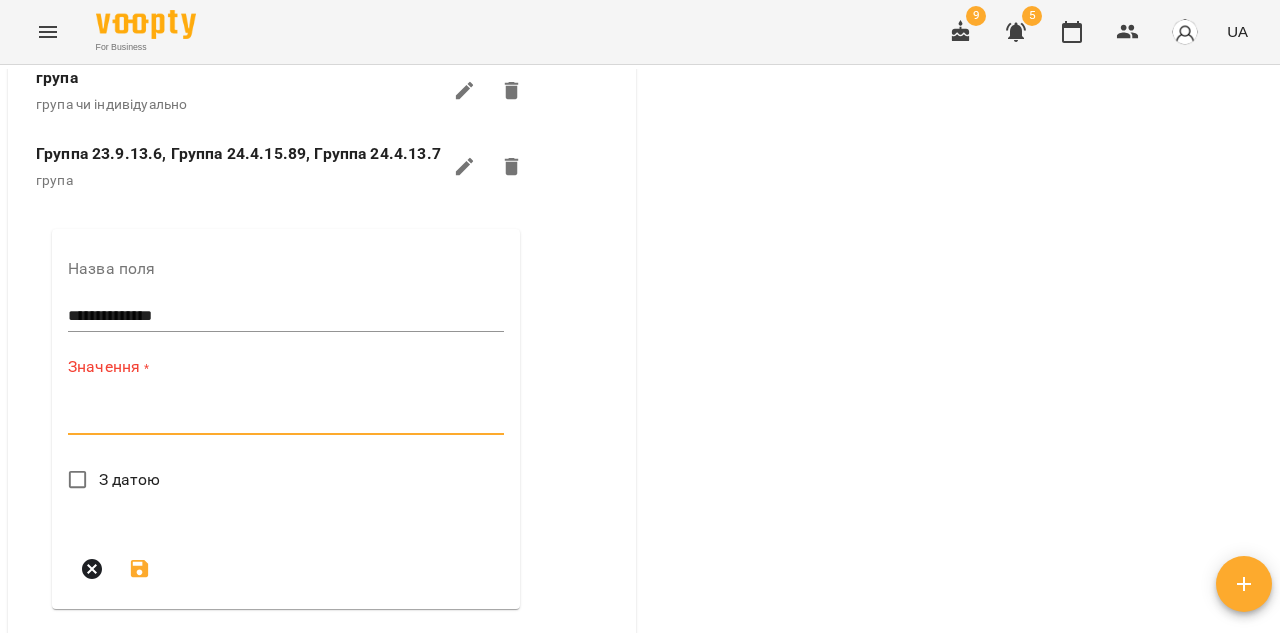 paste on "**********" 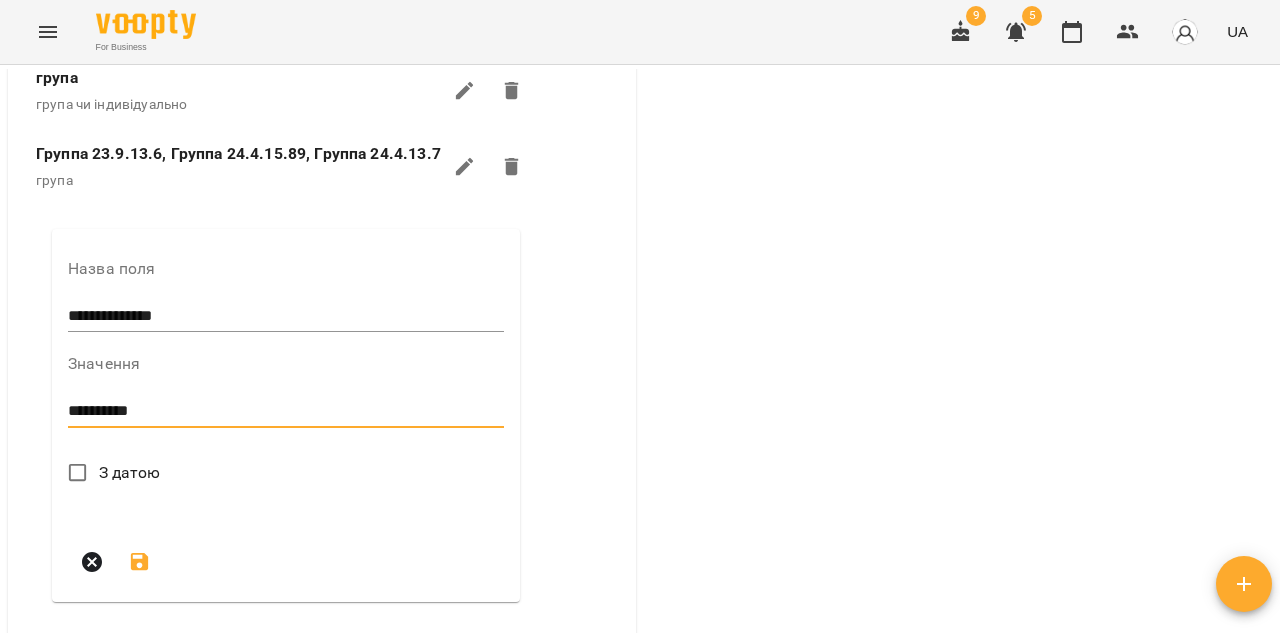 type on "**********" 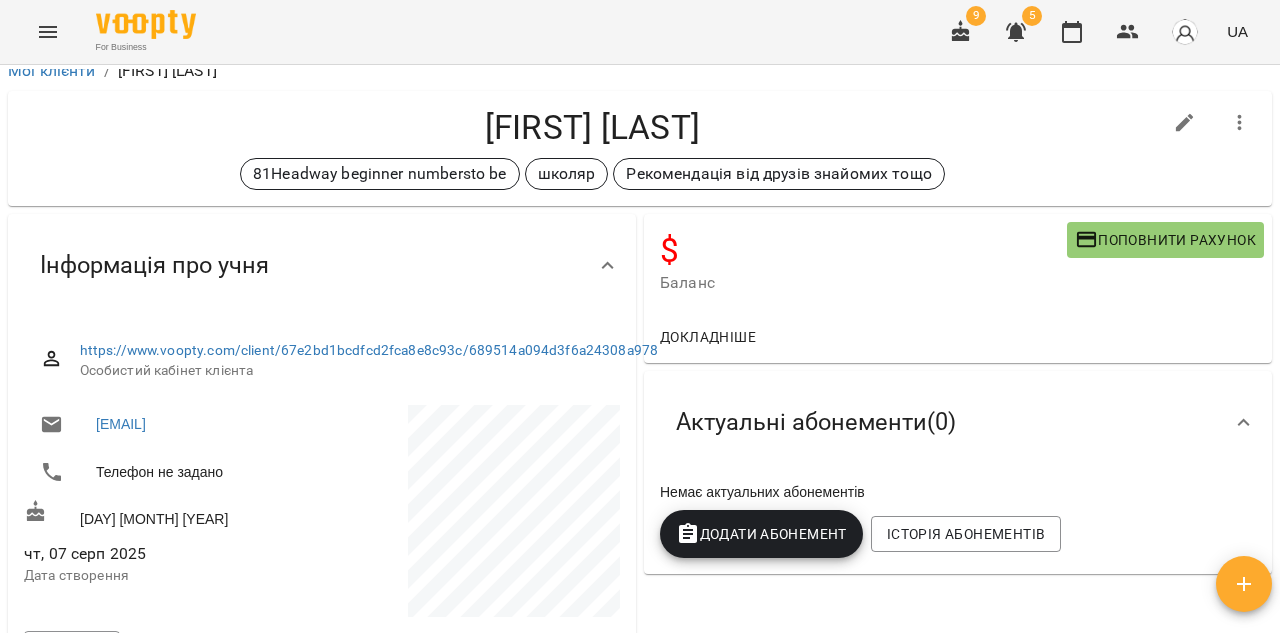 scroll, scrollTop: 0, scrollLeft: 0, axis: both 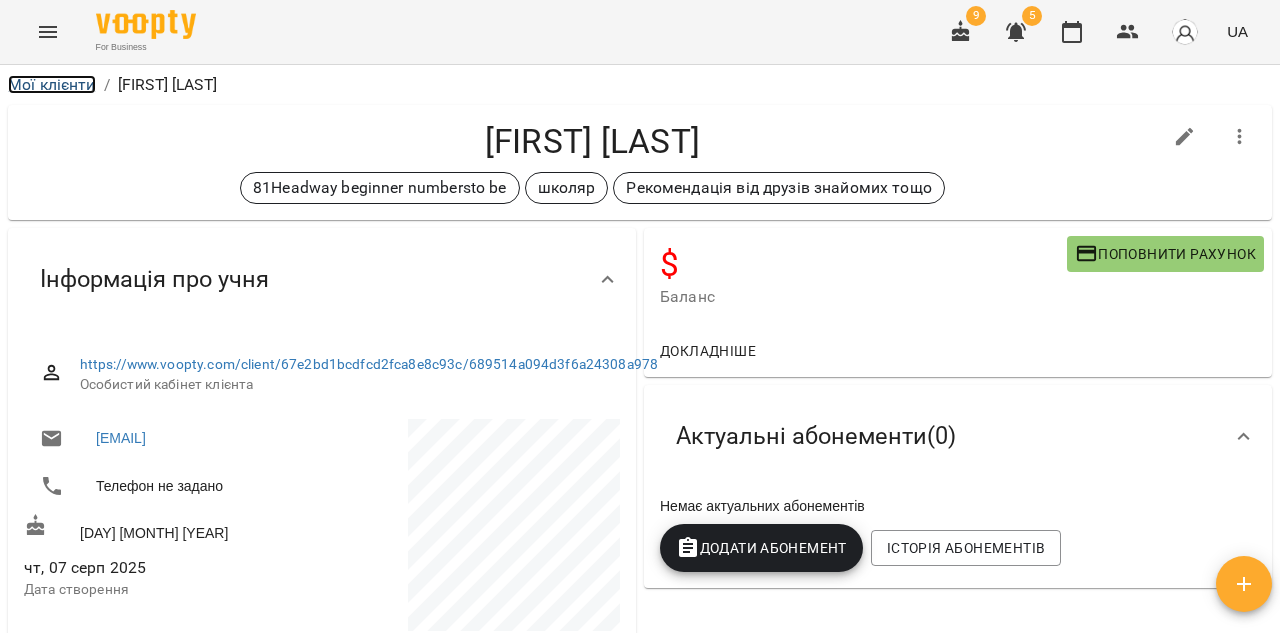 click on "Мої клієнти" at bounding box center (52, 84) 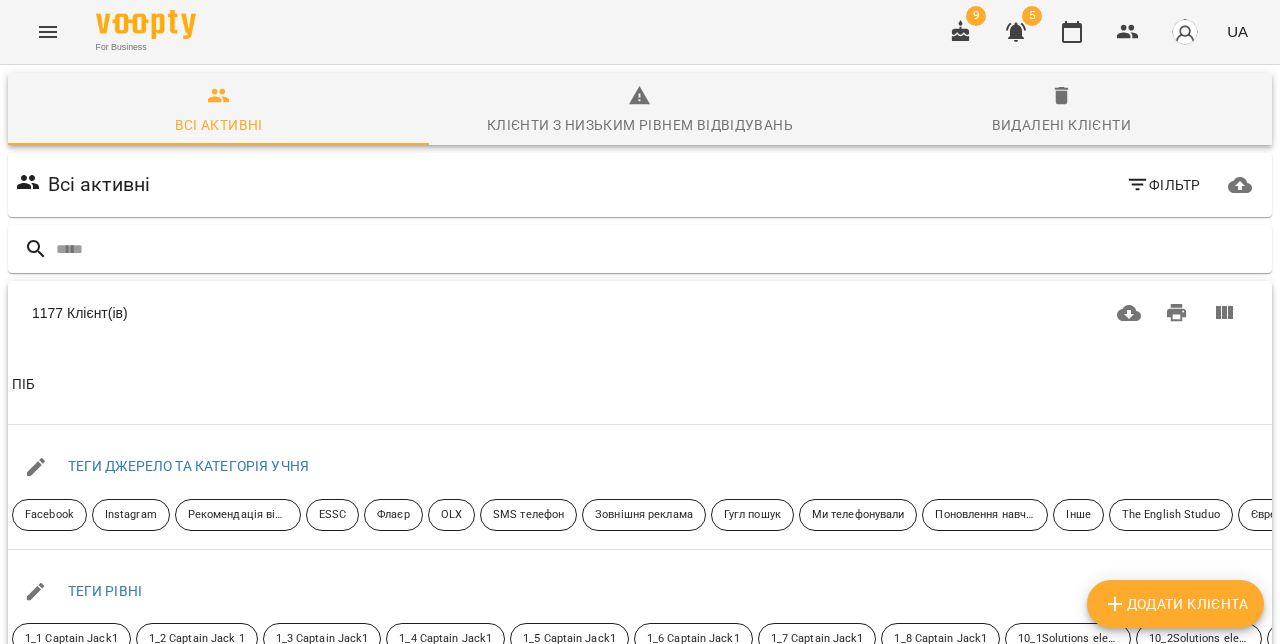 click on "Додати клієнта" at bounding box center [1175, 604] 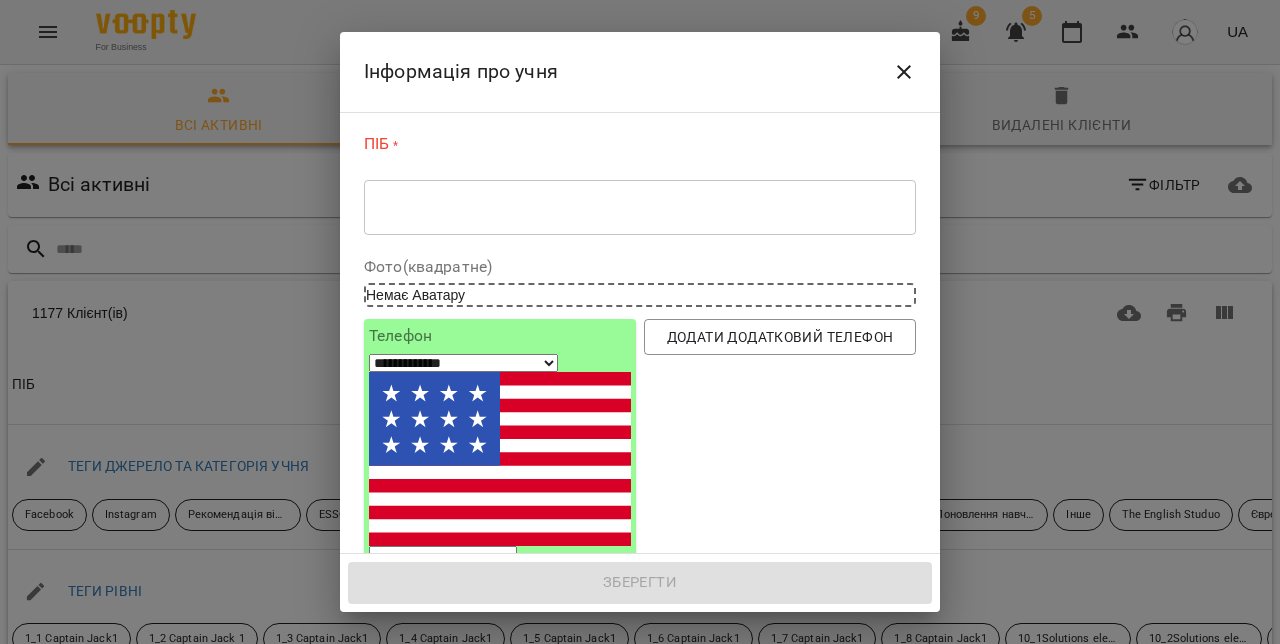 click on "* ​" at bounding box center (640, 207) 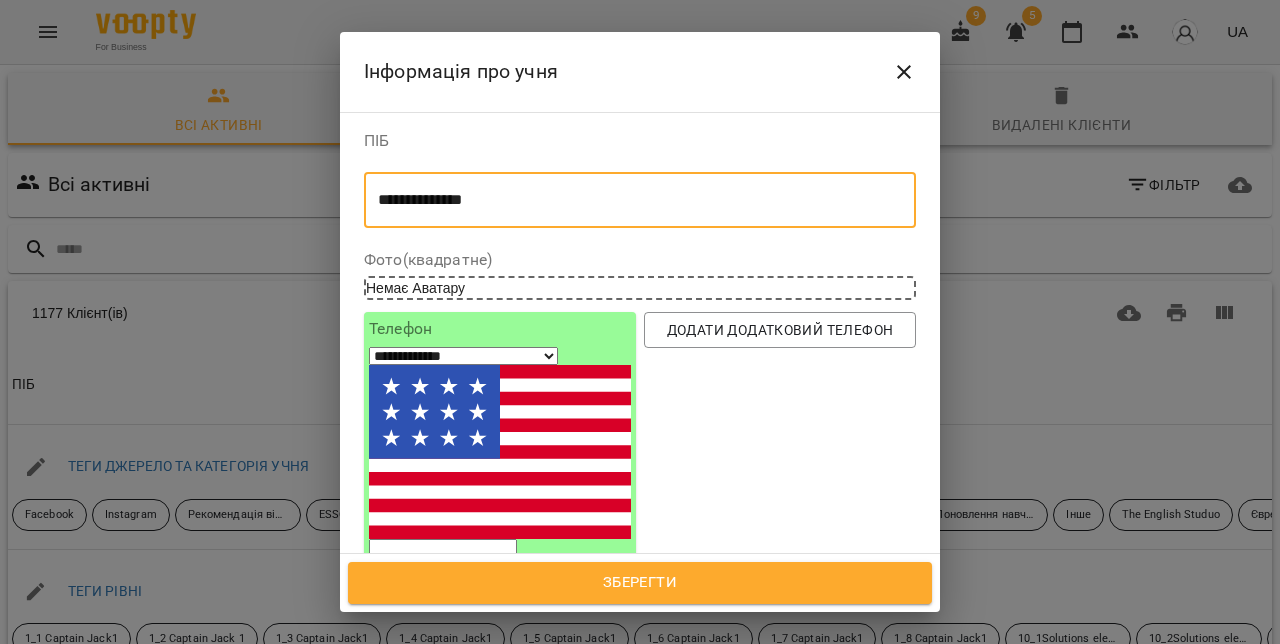 type on "**********" 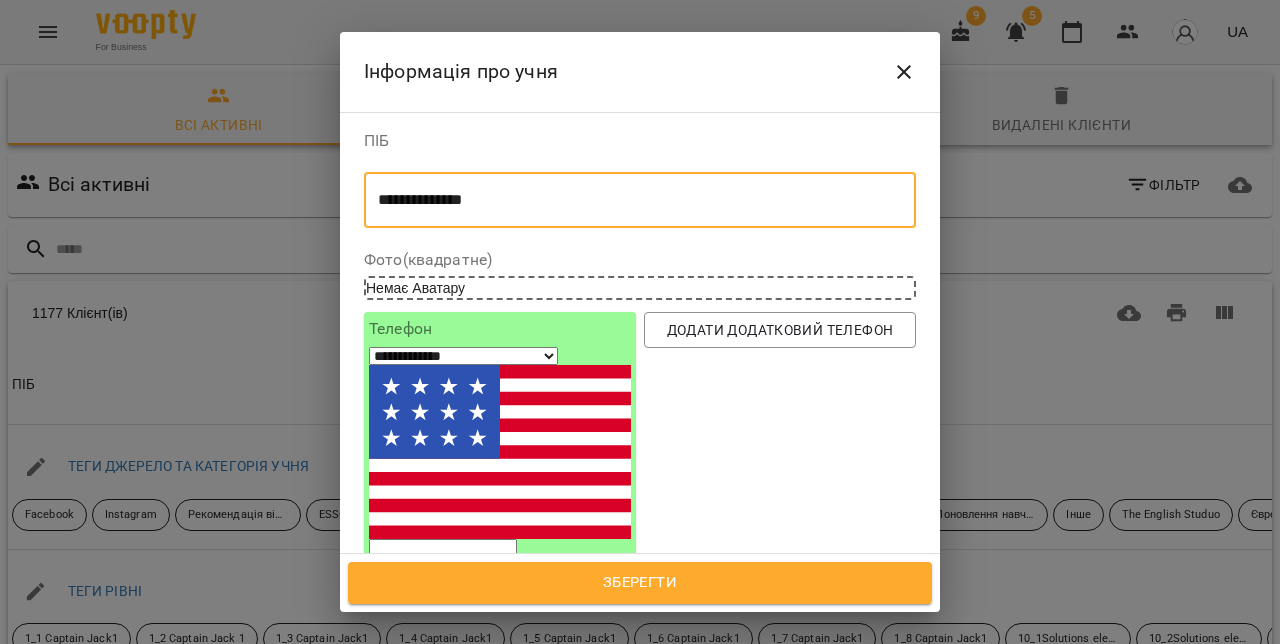 click on "**********" at bounding box center [463, 356] 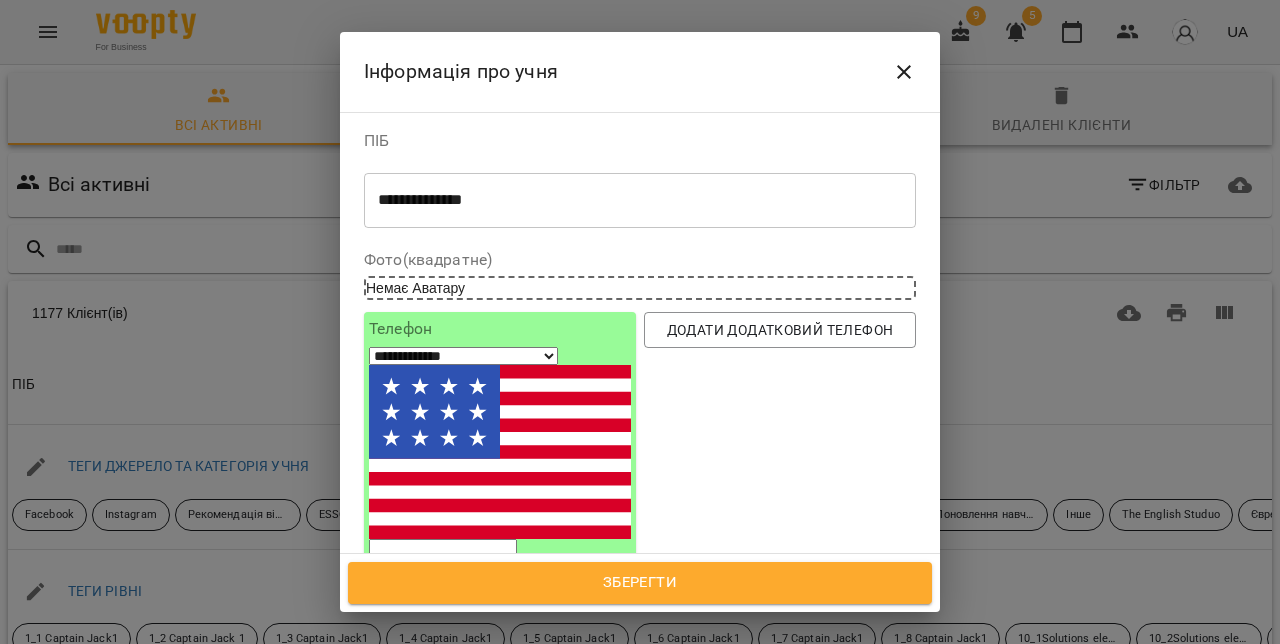 select on "**" 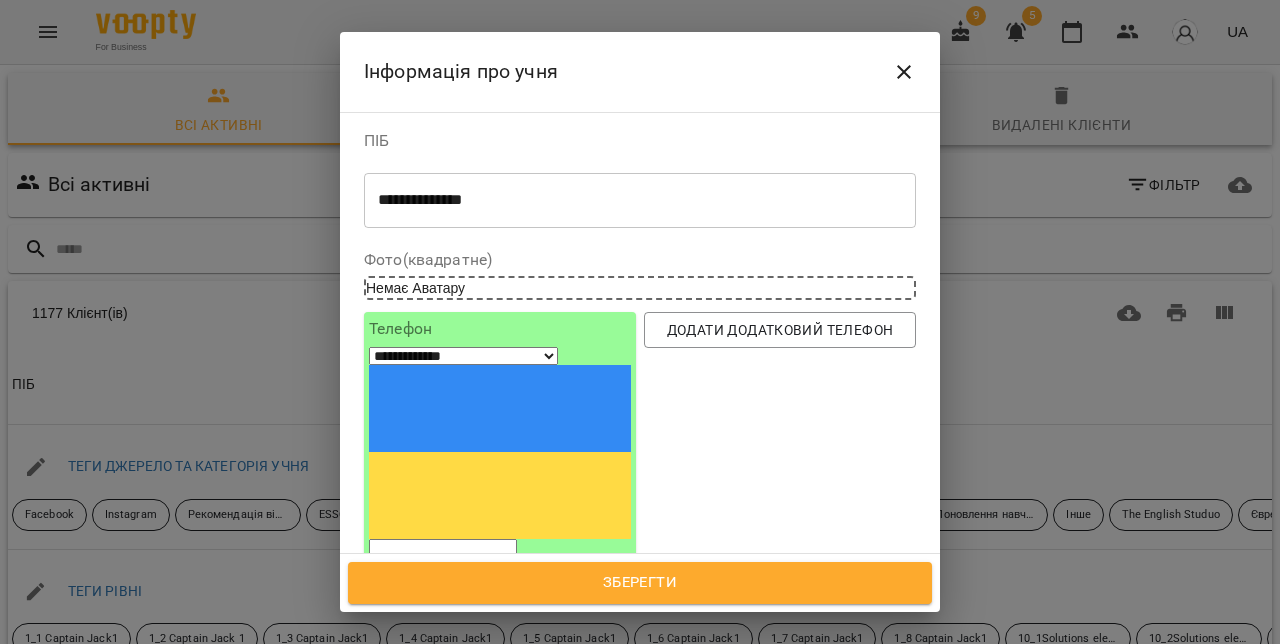 paste on "*********" 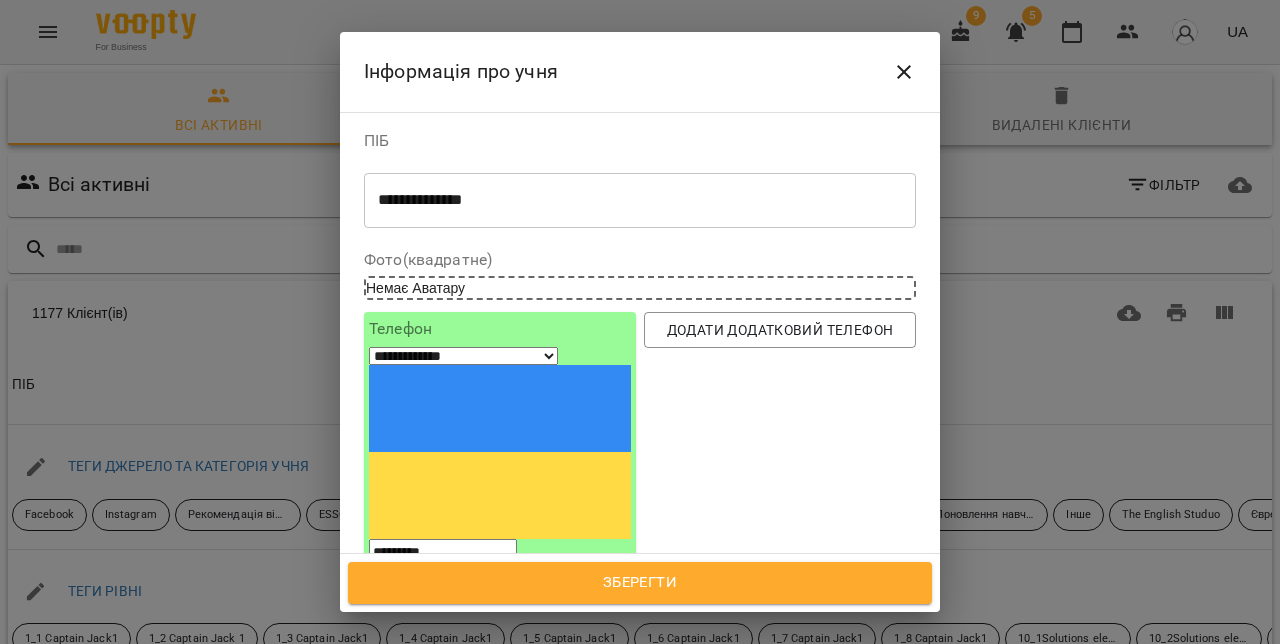 type on "*********" 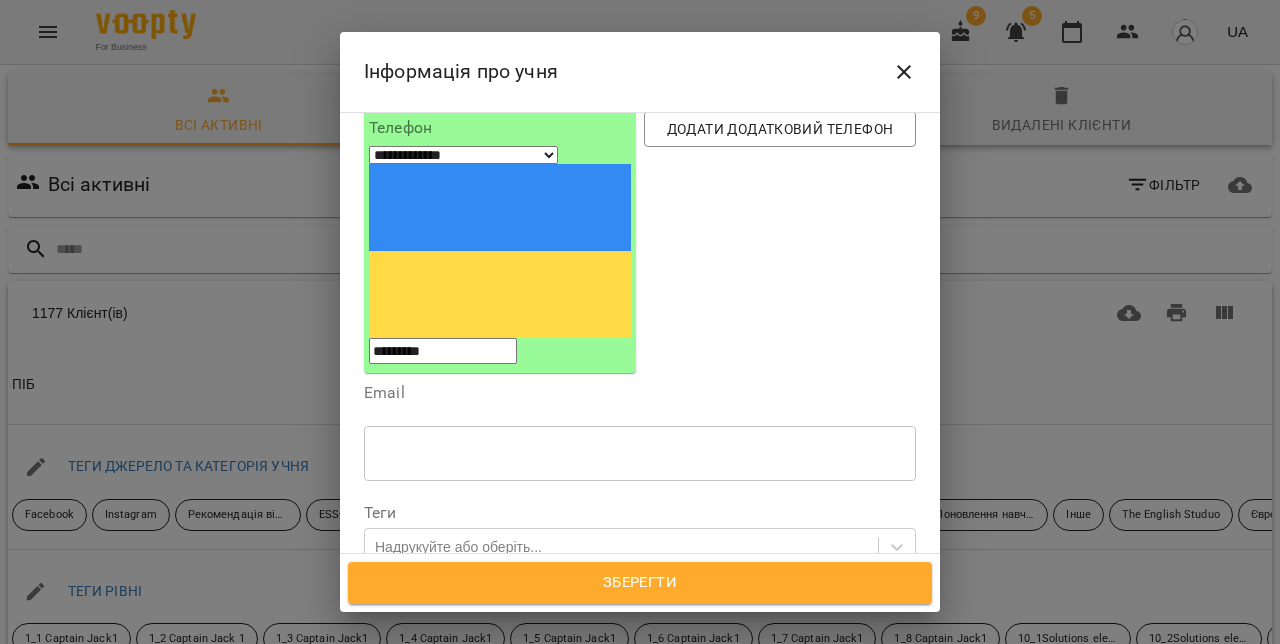 scroll, scrollTop: 202, scrollLeft: 0, axis: vertical 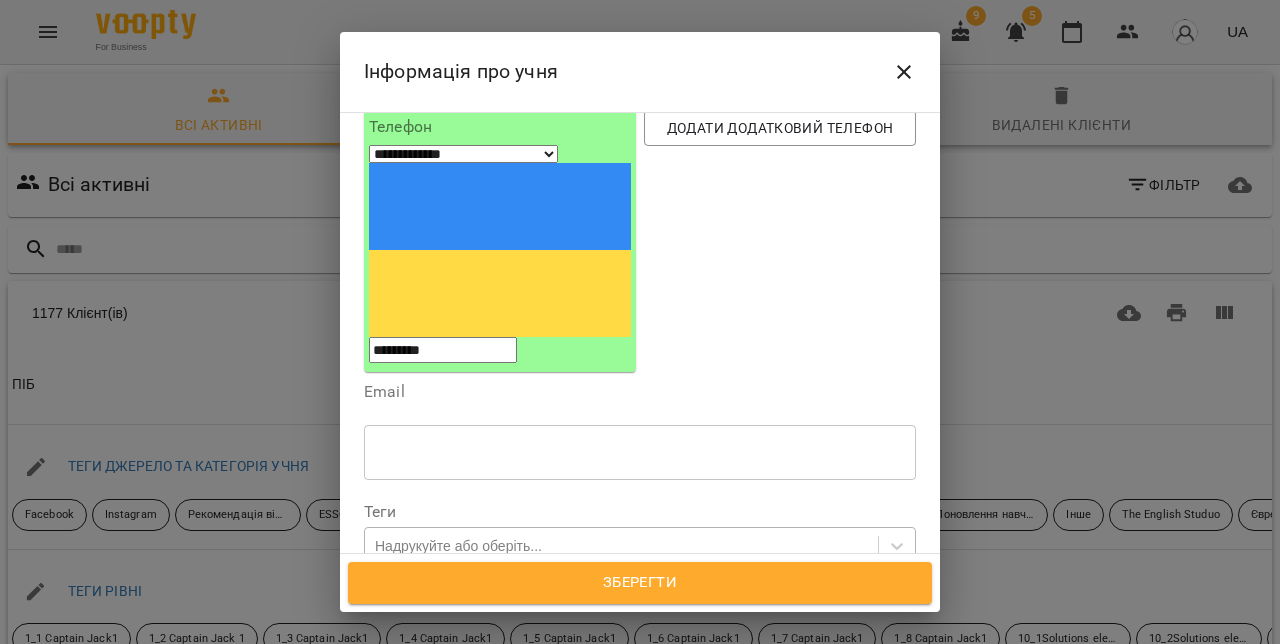 click on "Надрукуйте або оберіть..." at bounding box center (458, 546) 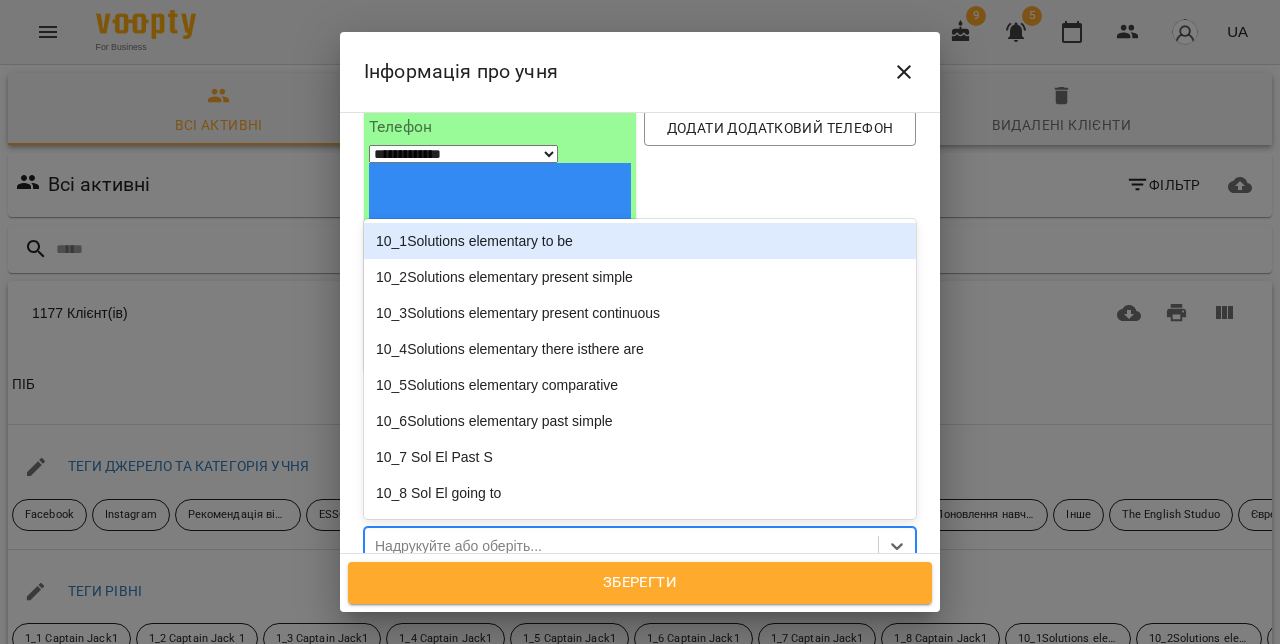 click on "Надрукуйте або оберіть..." at bounding box center (458, 546) 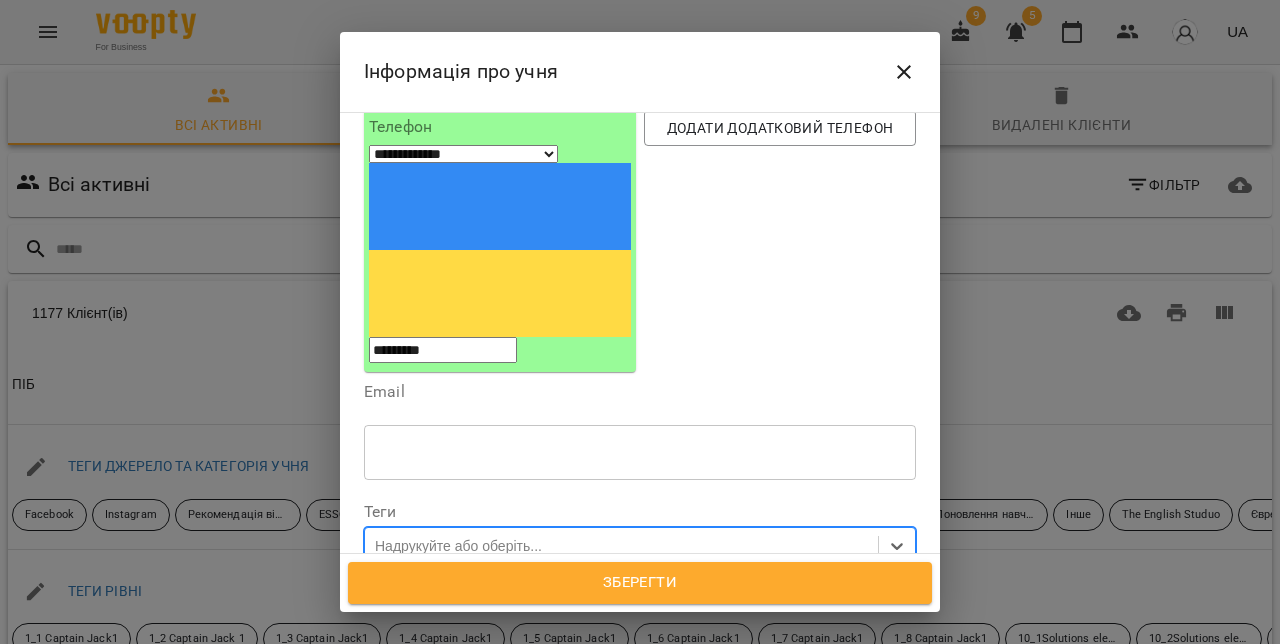 paste on "**********" 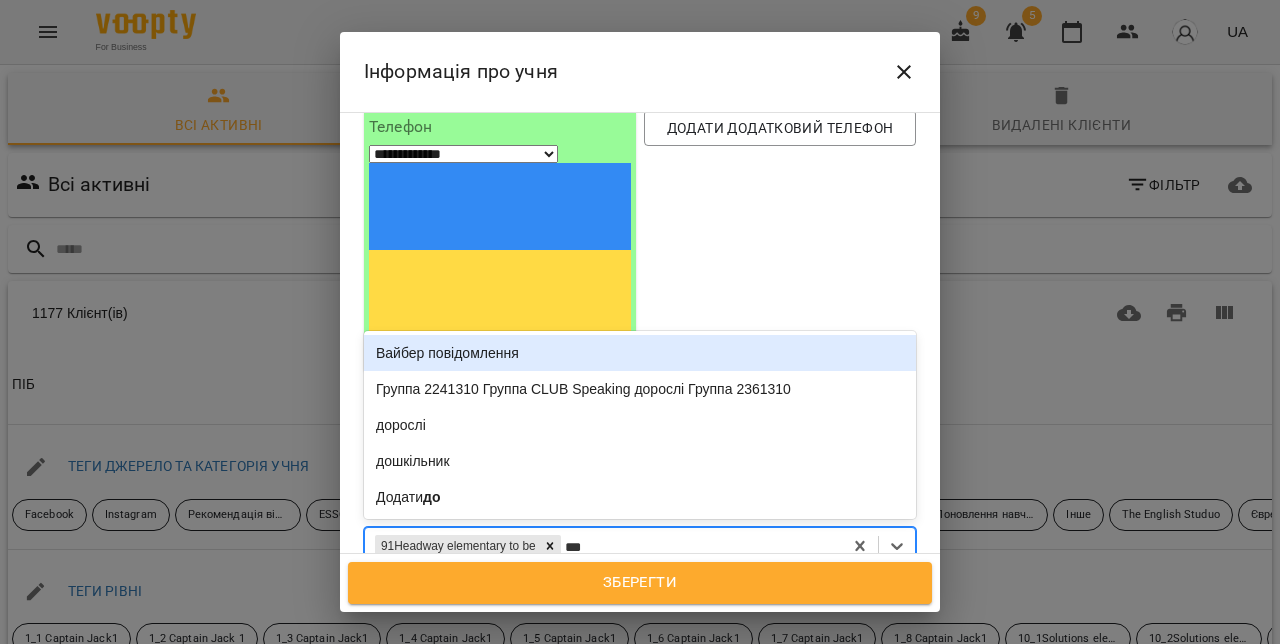 type on "****" 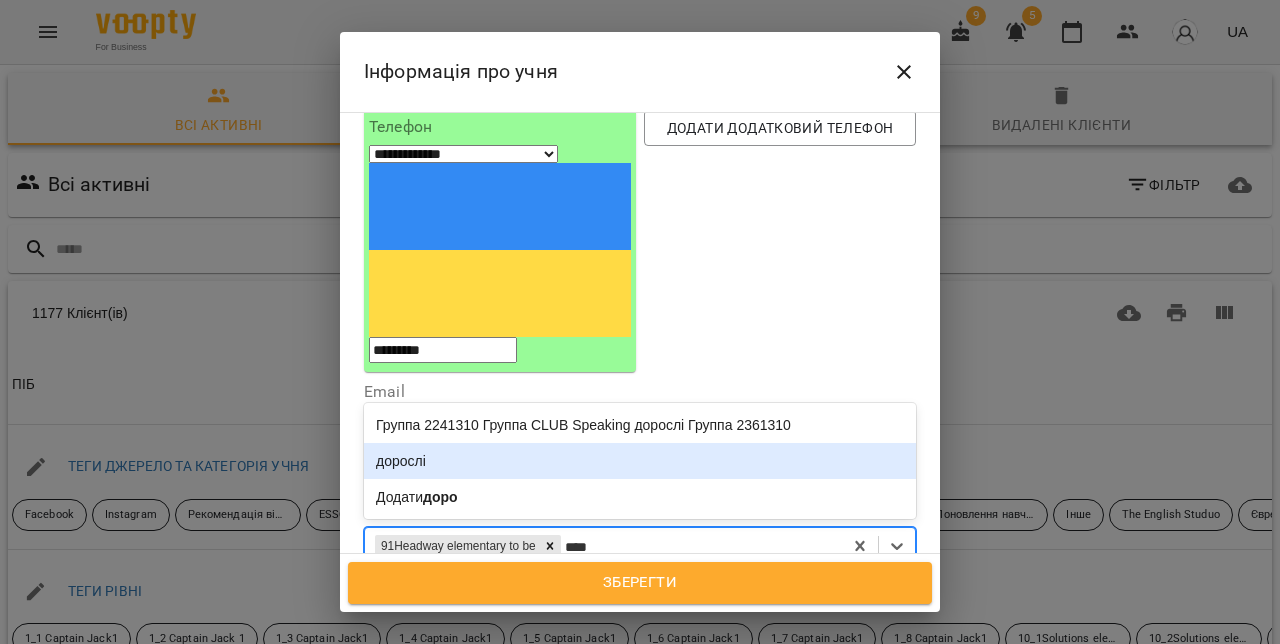 click on "дорослі" at bounding box center (640, 461) 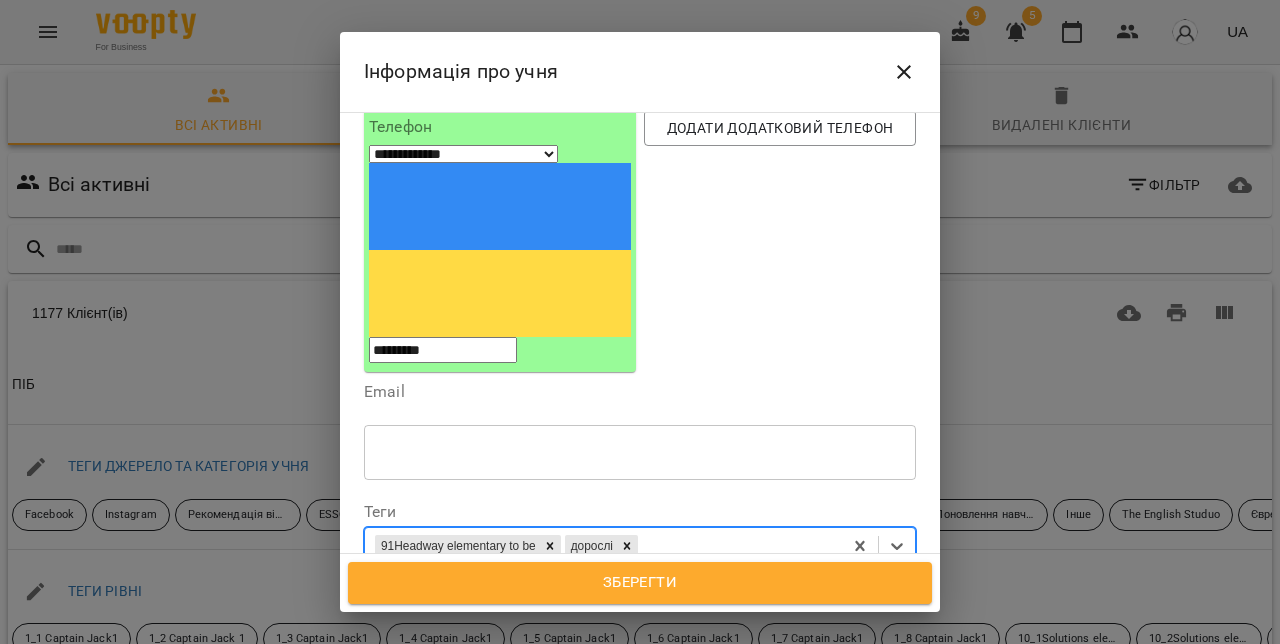 click on "Дата народження" at bounding box center (640, 595) 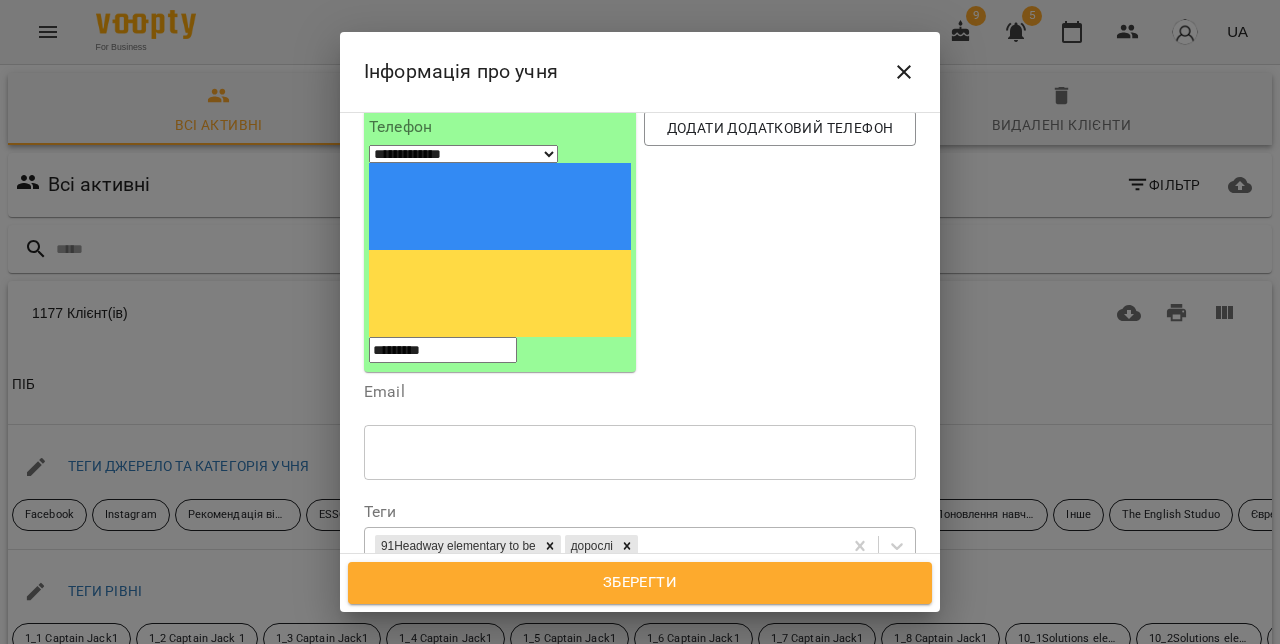 click on "**********" at bounding box center [450, 605] 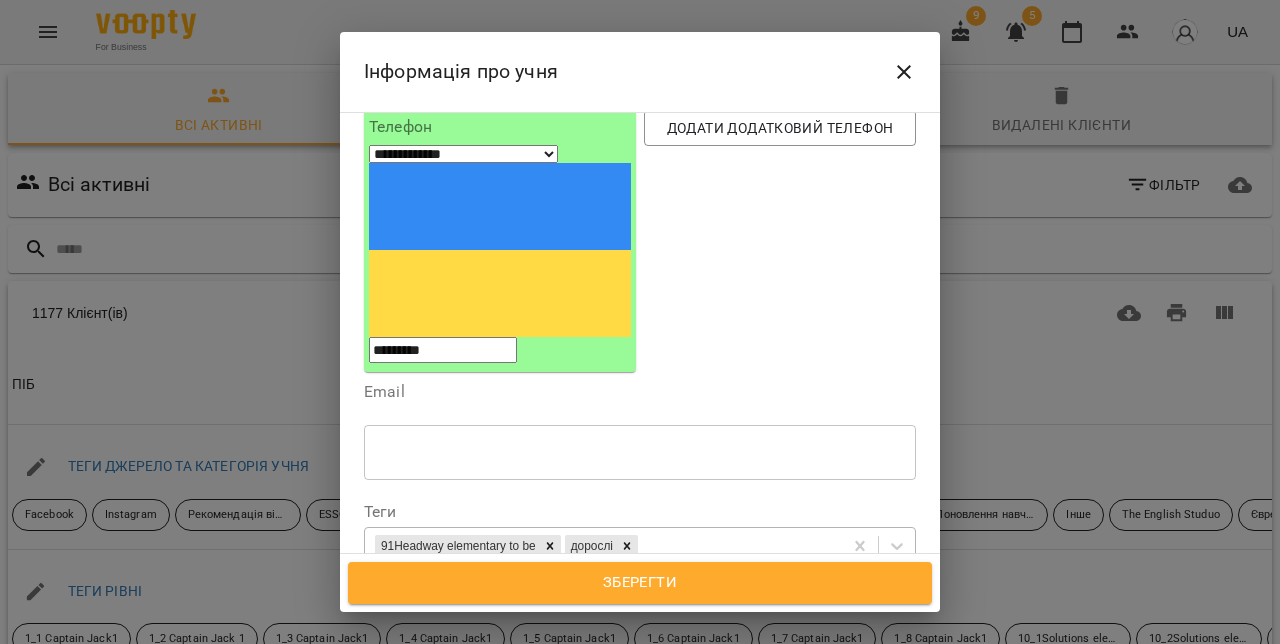 paste 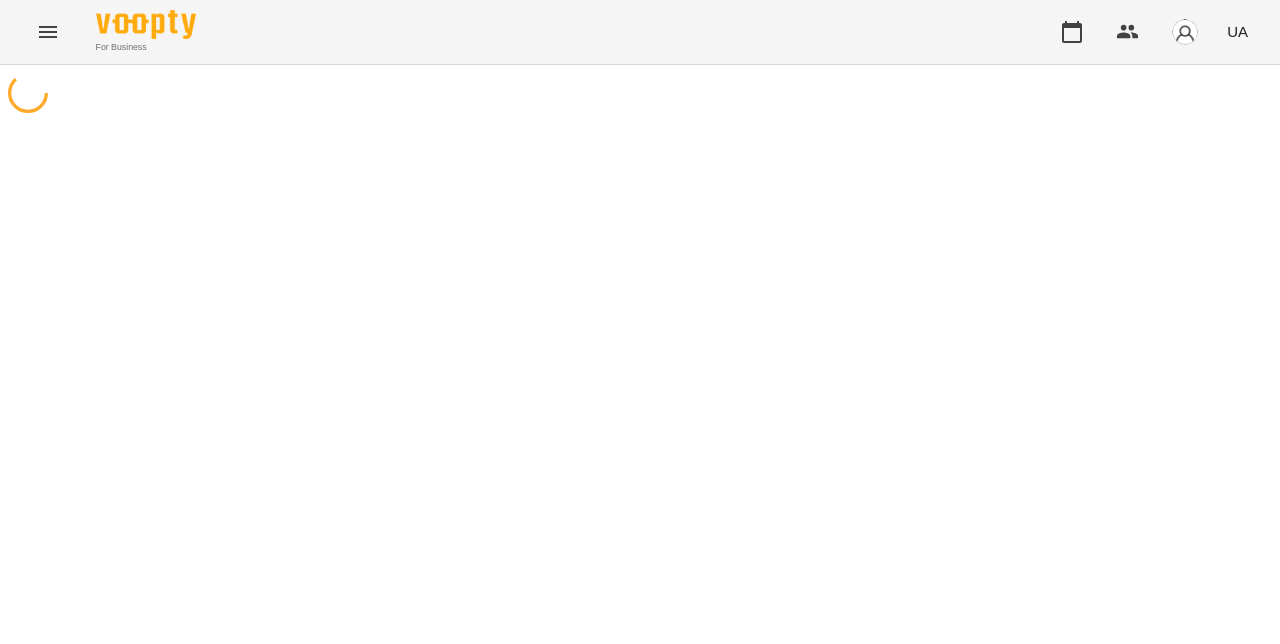 scroll, scrollTop: 0, scrollLeft: 0, axis: both 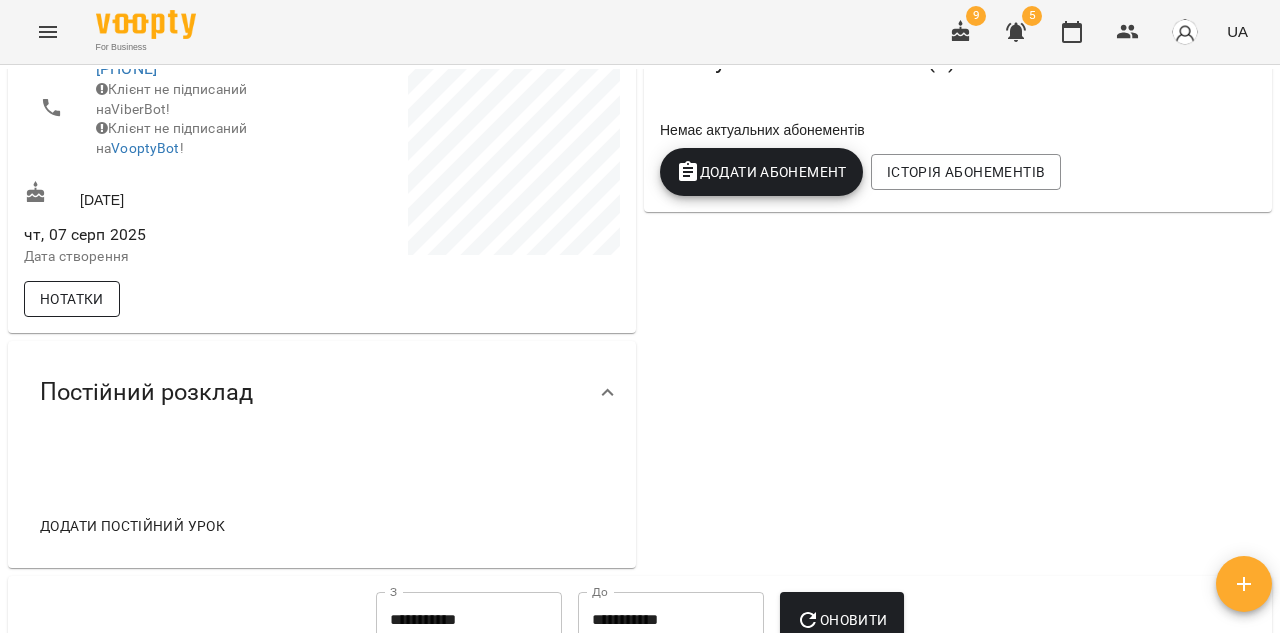 click on "Нотатки" at bounding box center (72, 299) 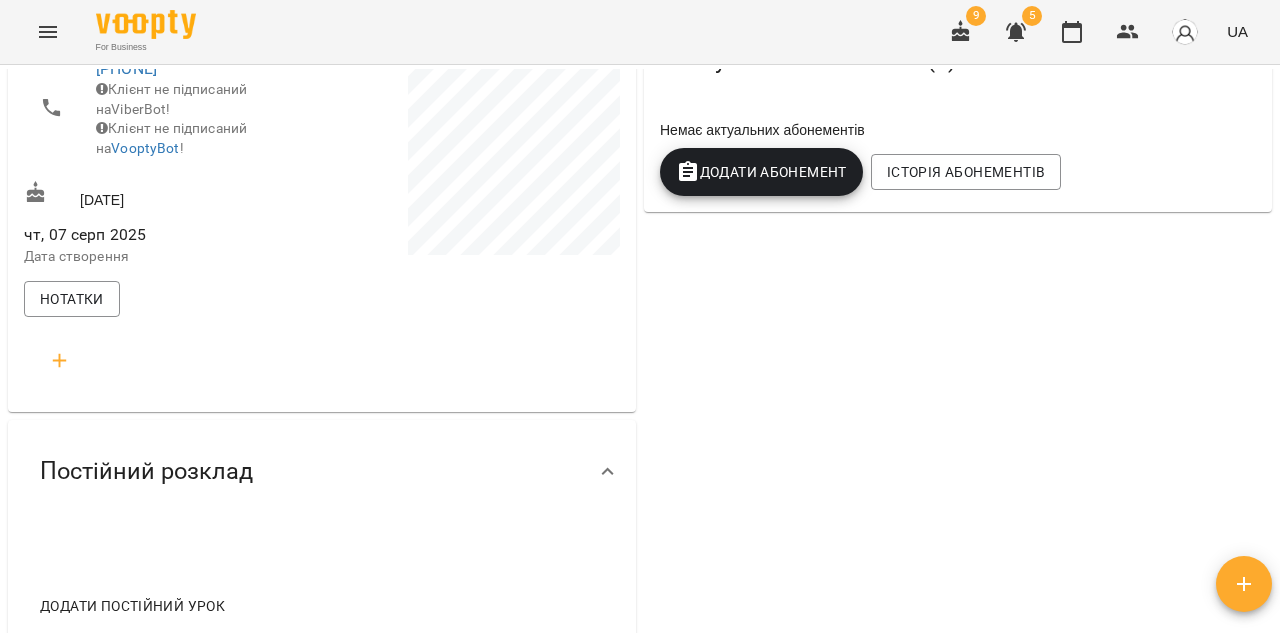 click at bounding box center [60, 361] 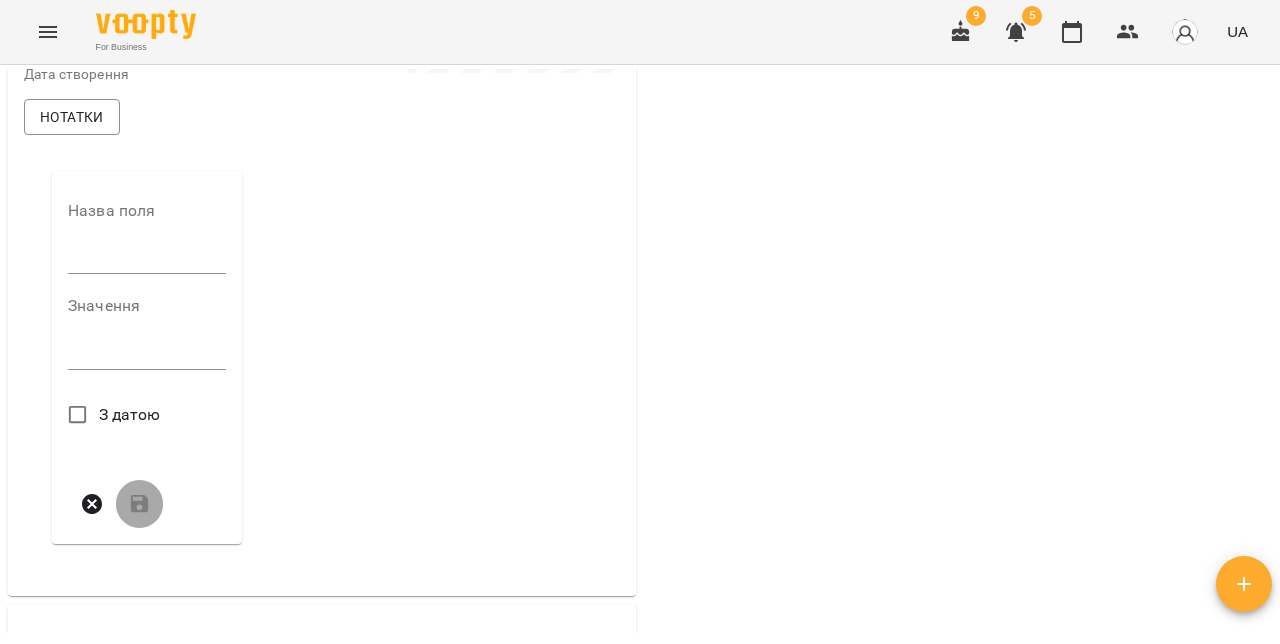 scroll, scrollTop: 575, scrollLeft: 0, axis: vertical 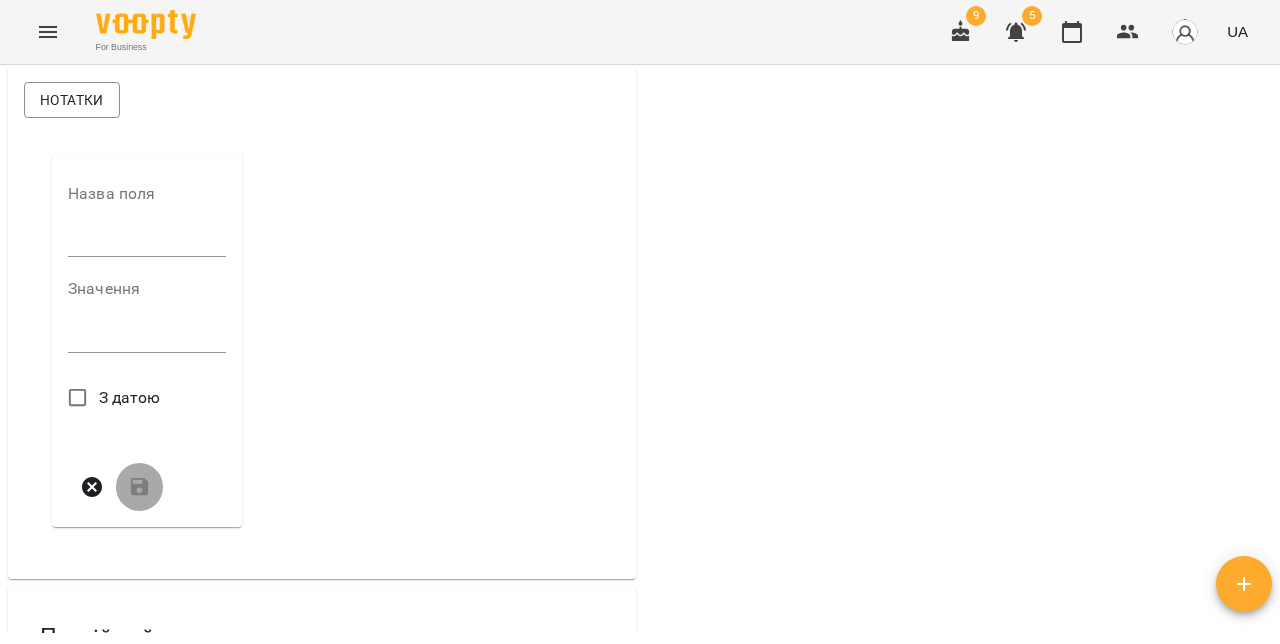 click at bounding box center (147, 241) 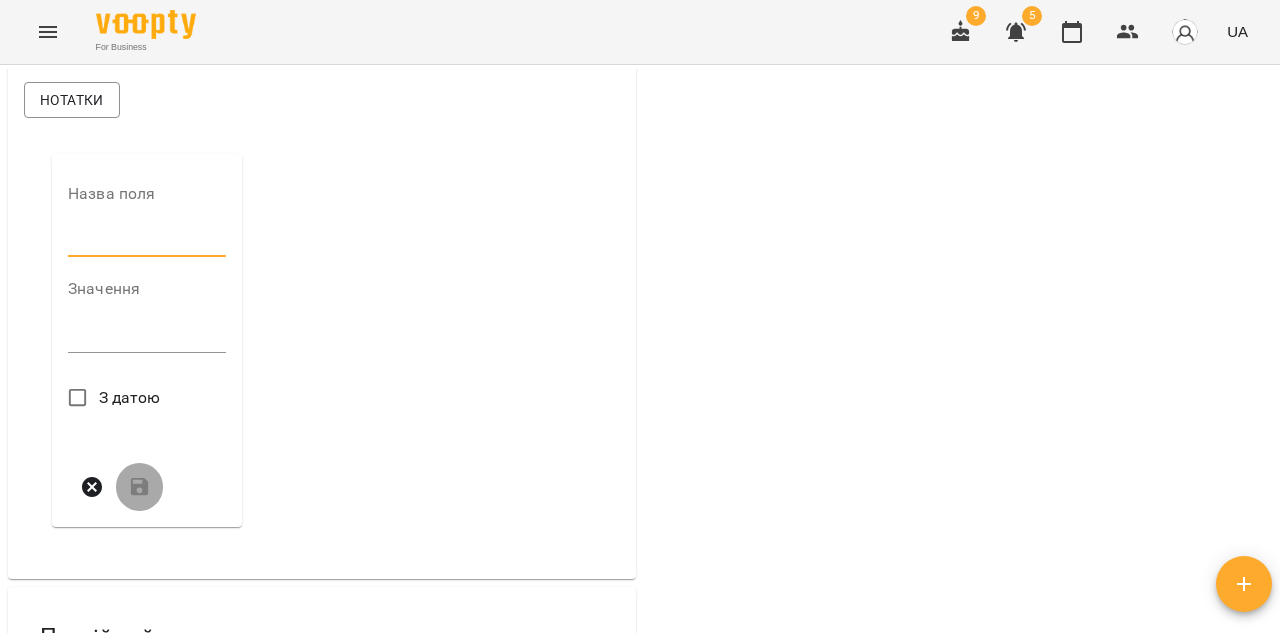 type on "**********" 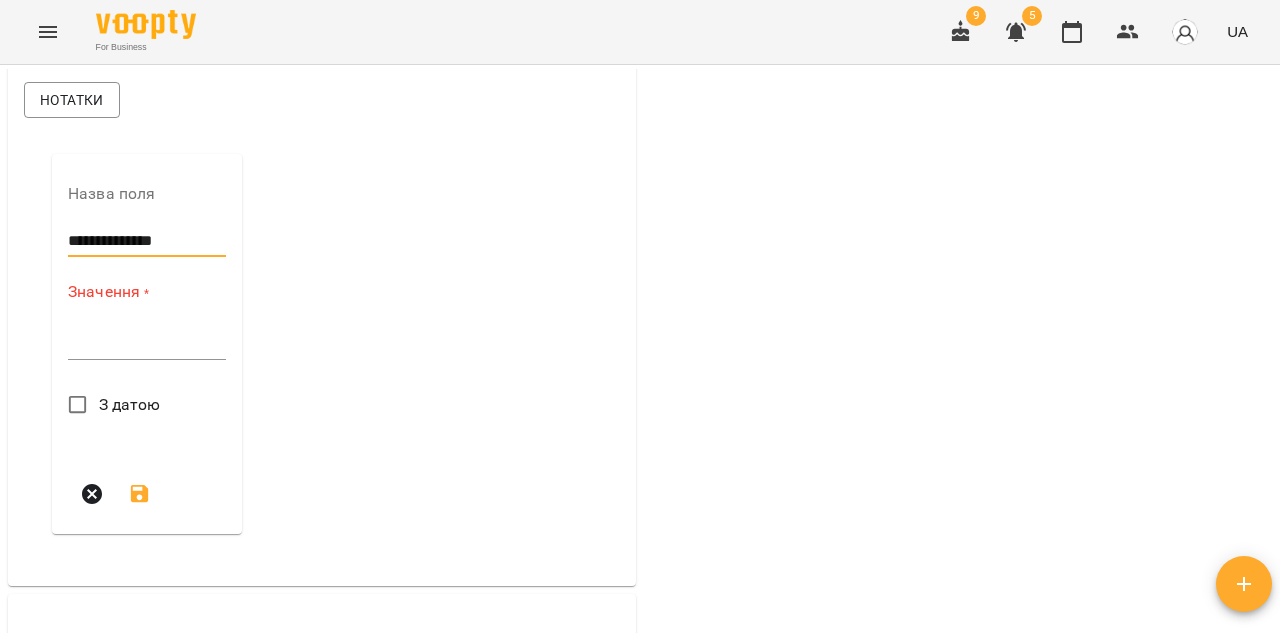 click at bounding box center [147, 343] 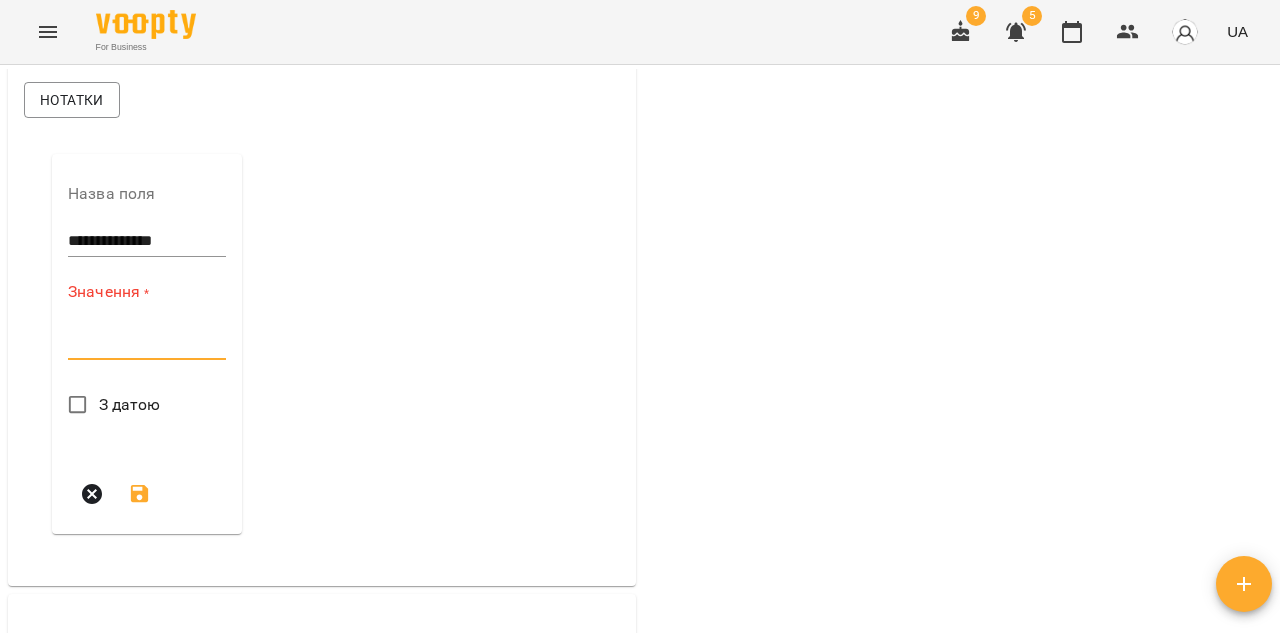 paste on "**********" 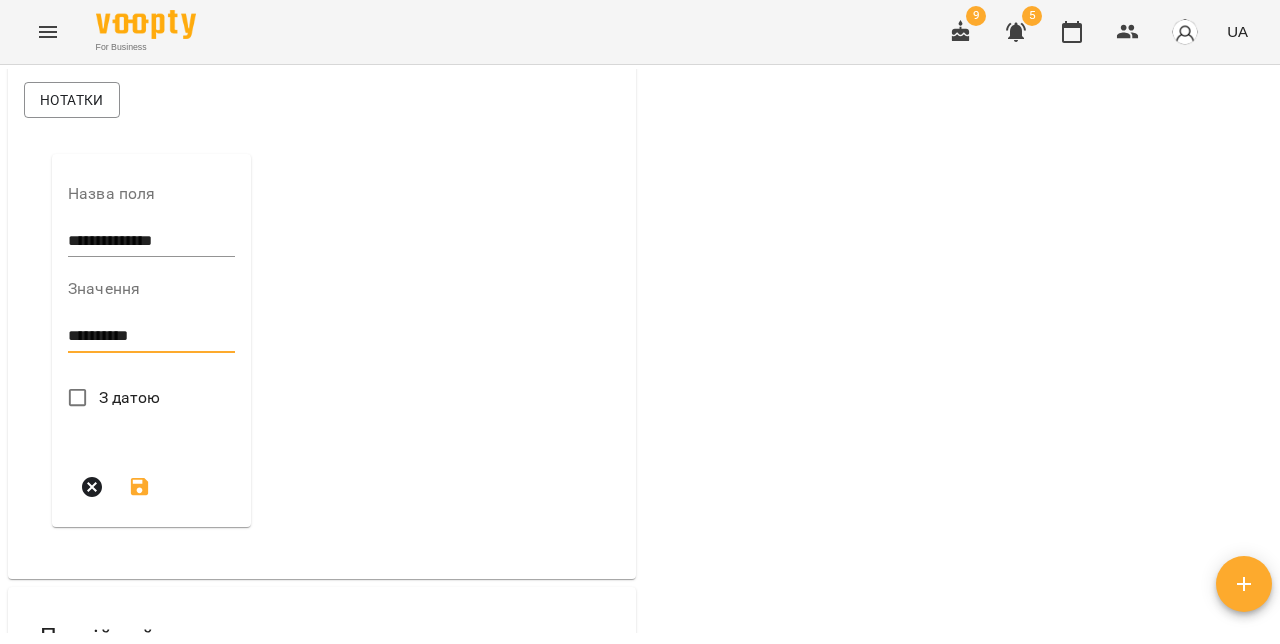 type on "**********" 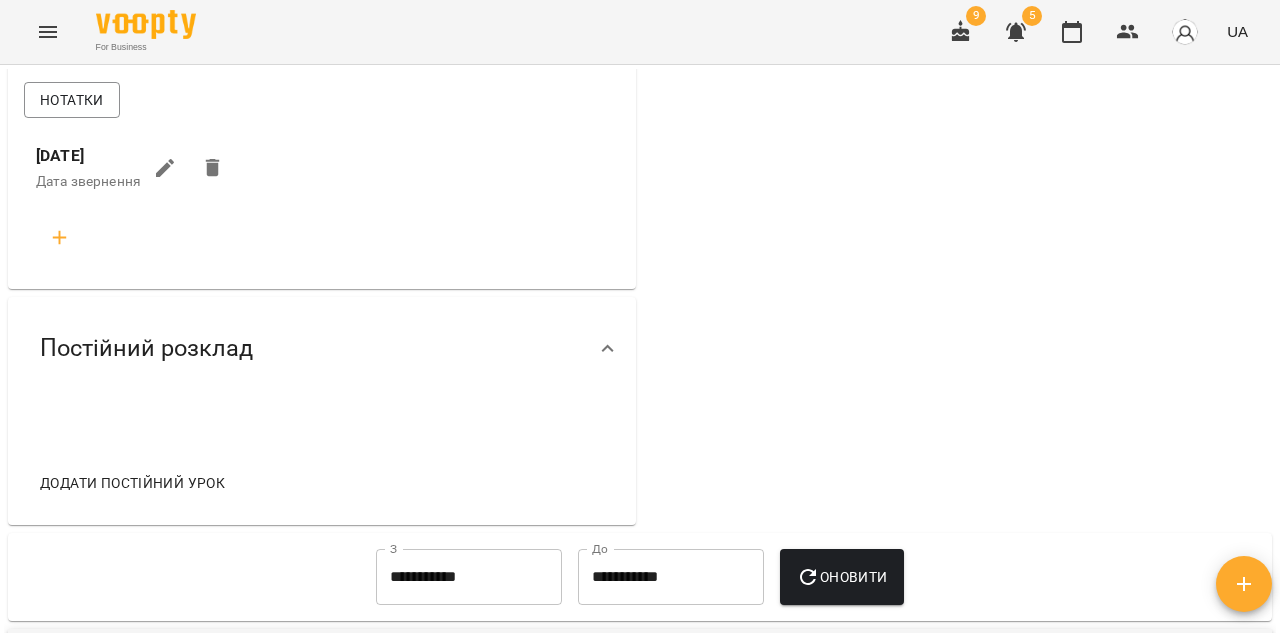 click at bounding box center (60, 238) 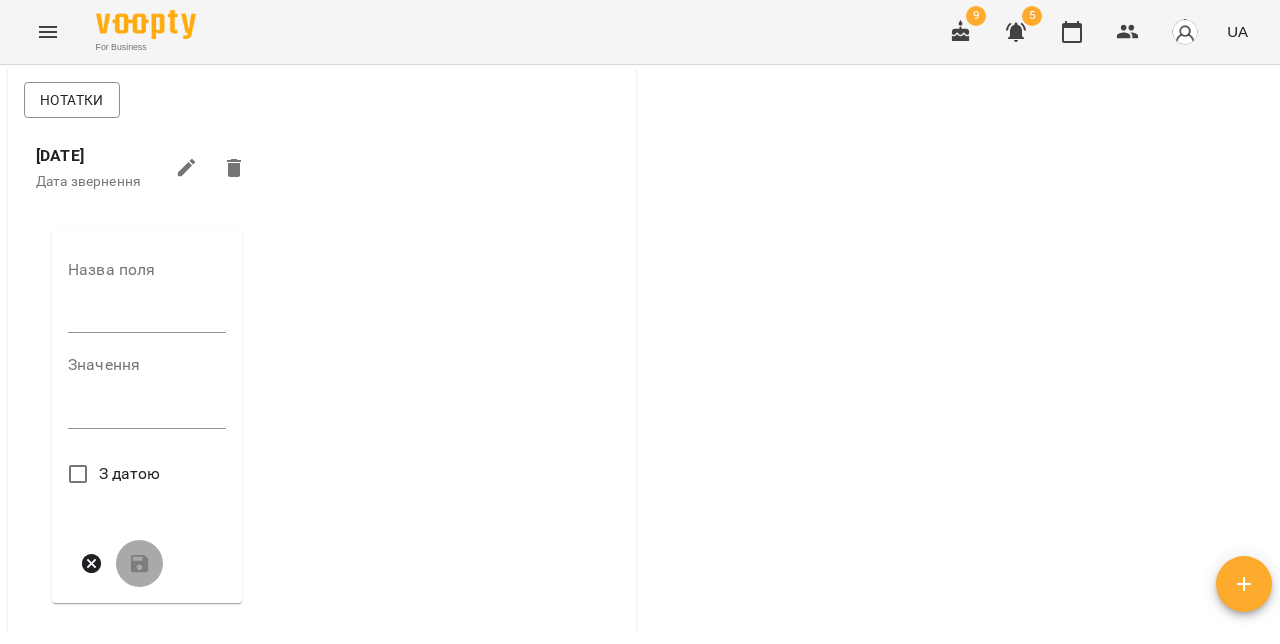 click on "Назва поля" at bounding box center [147, 301] 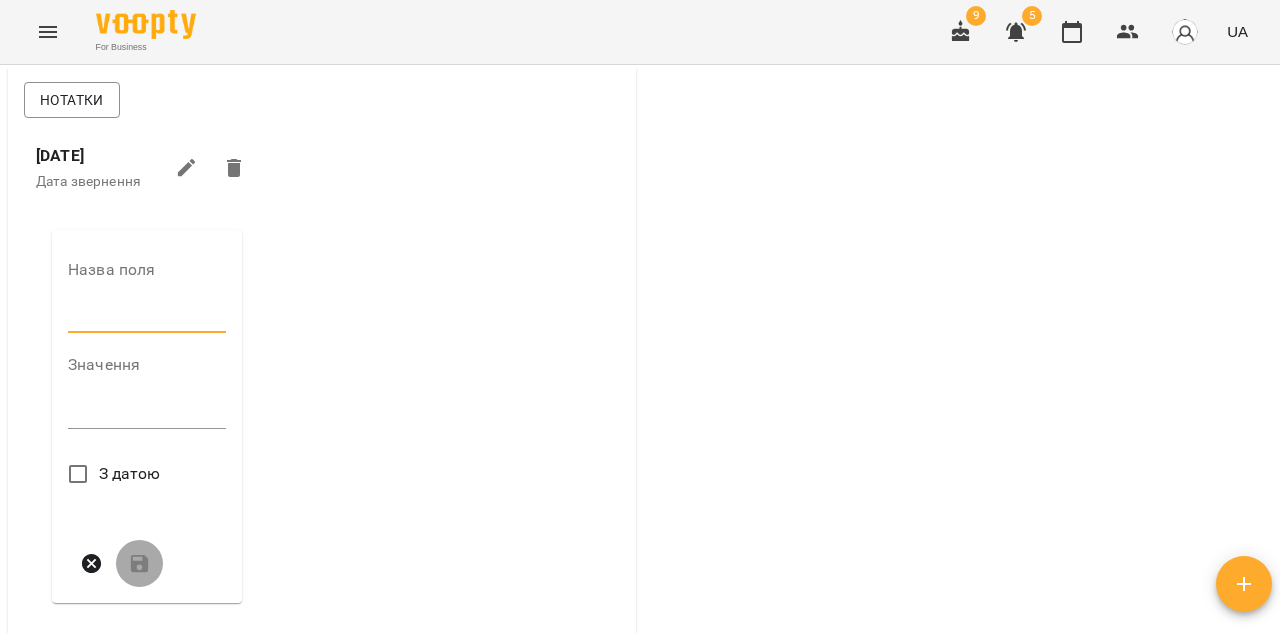 type on "**********" 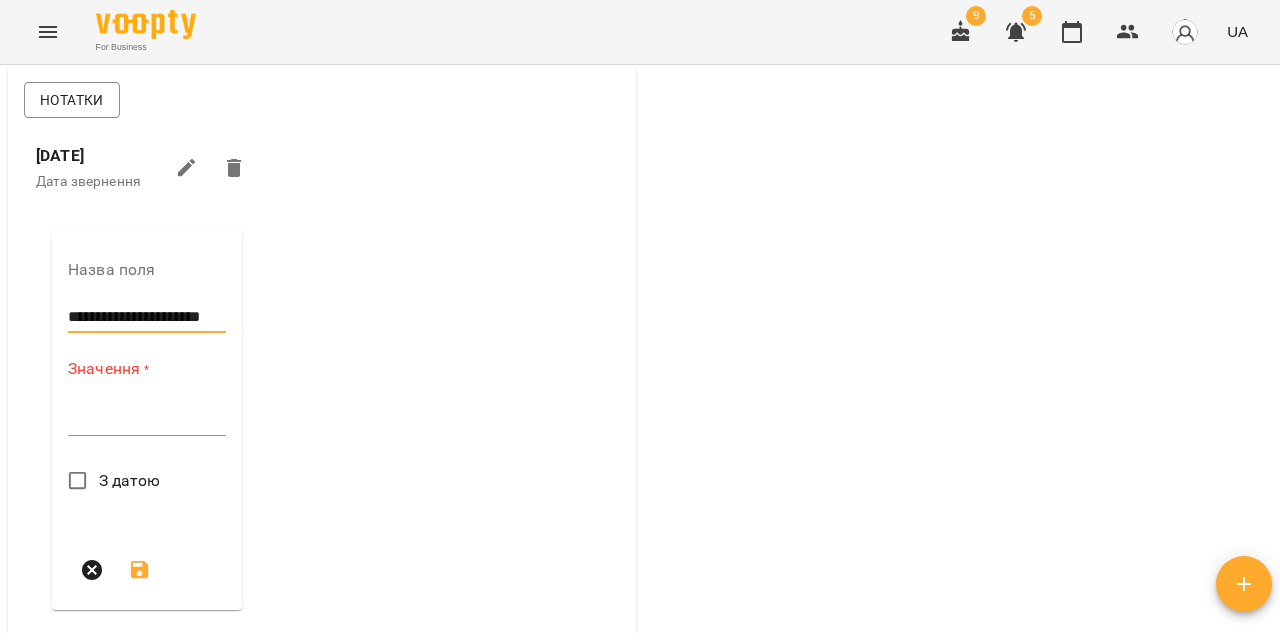 click at bounding box center [147, 419] 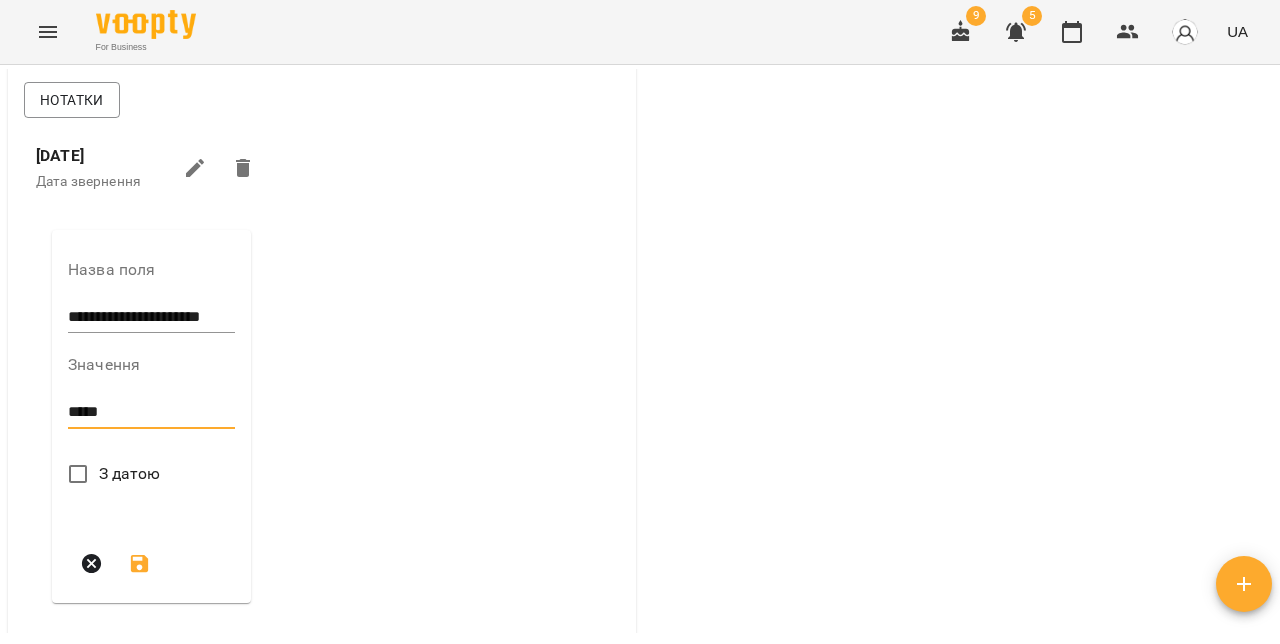 type on "*****" 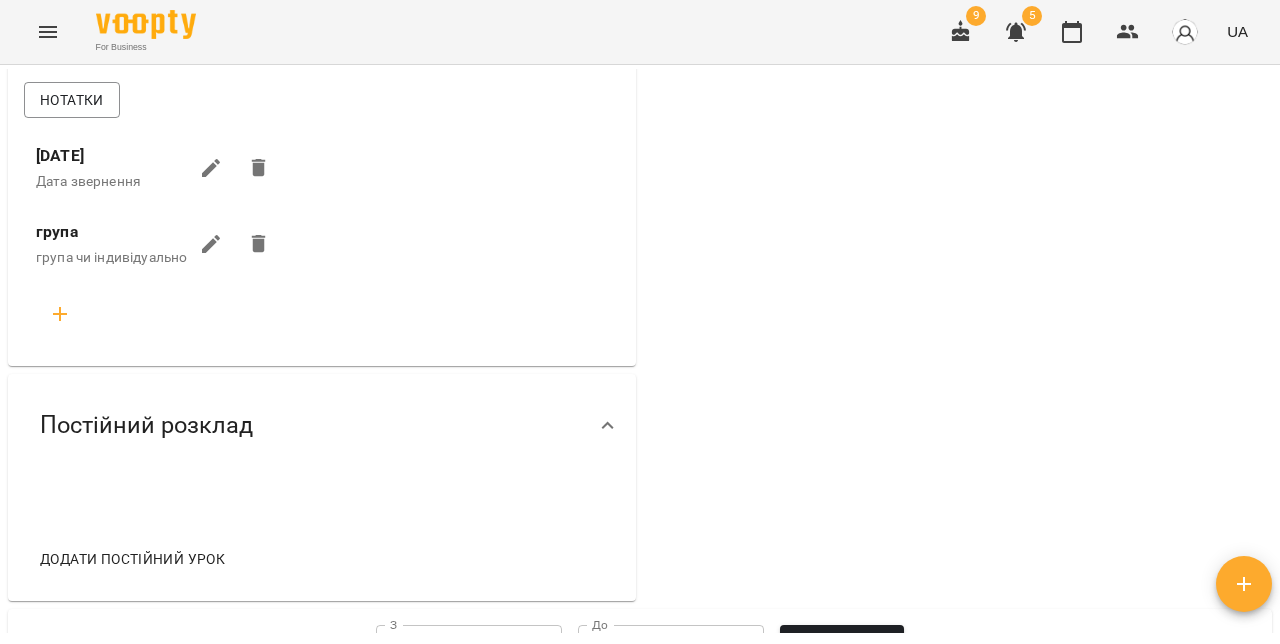 scroll, scrollTop: 0, scrollLeft: 0, axis: both 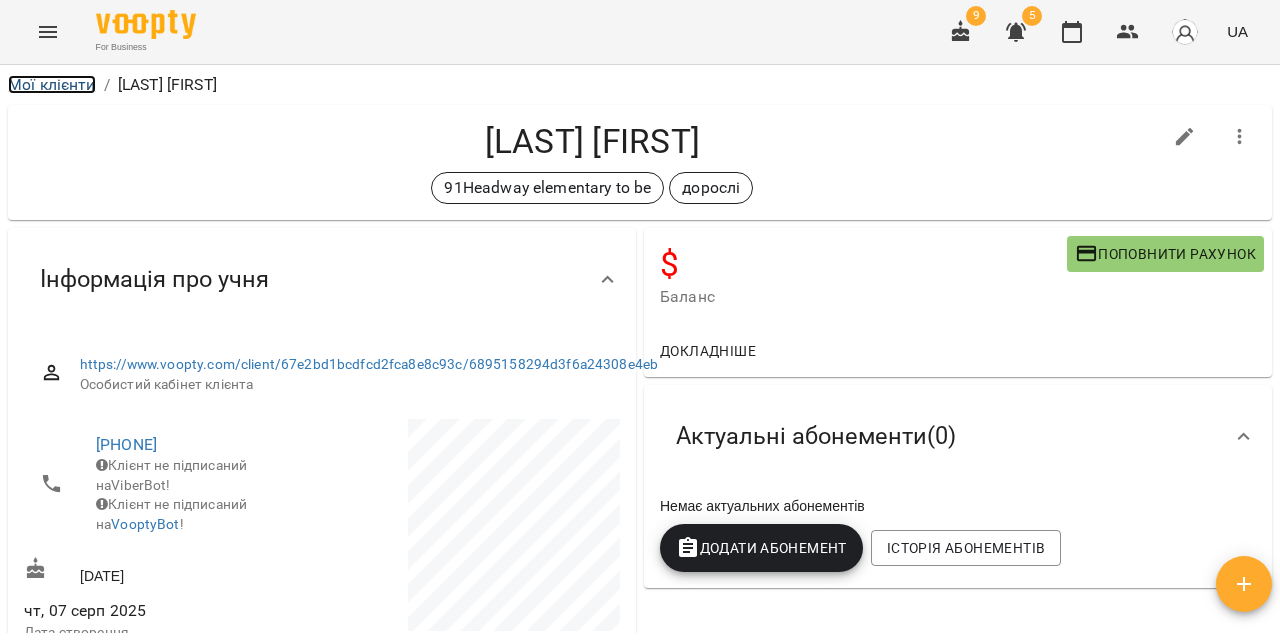 click on "Мої клієнти" at bounding box center [52, 84] 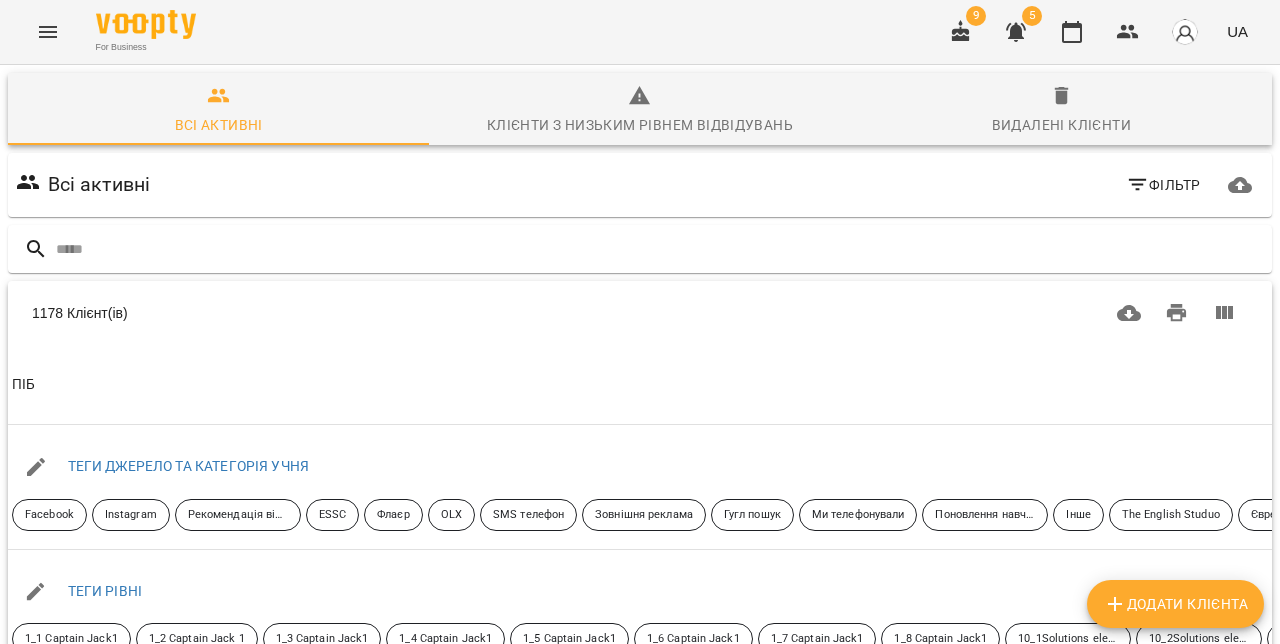 click on "Додати клієнта" at bounding box center (1175, 604) 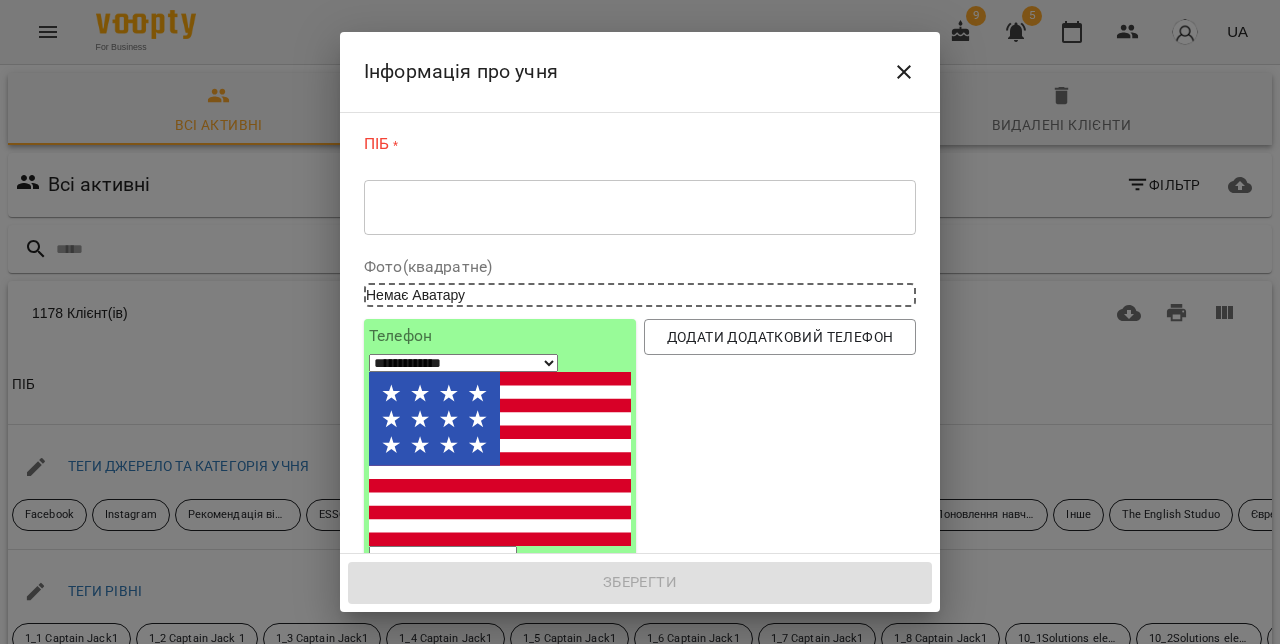 click on "* ​" at bounding box center (640, 207) 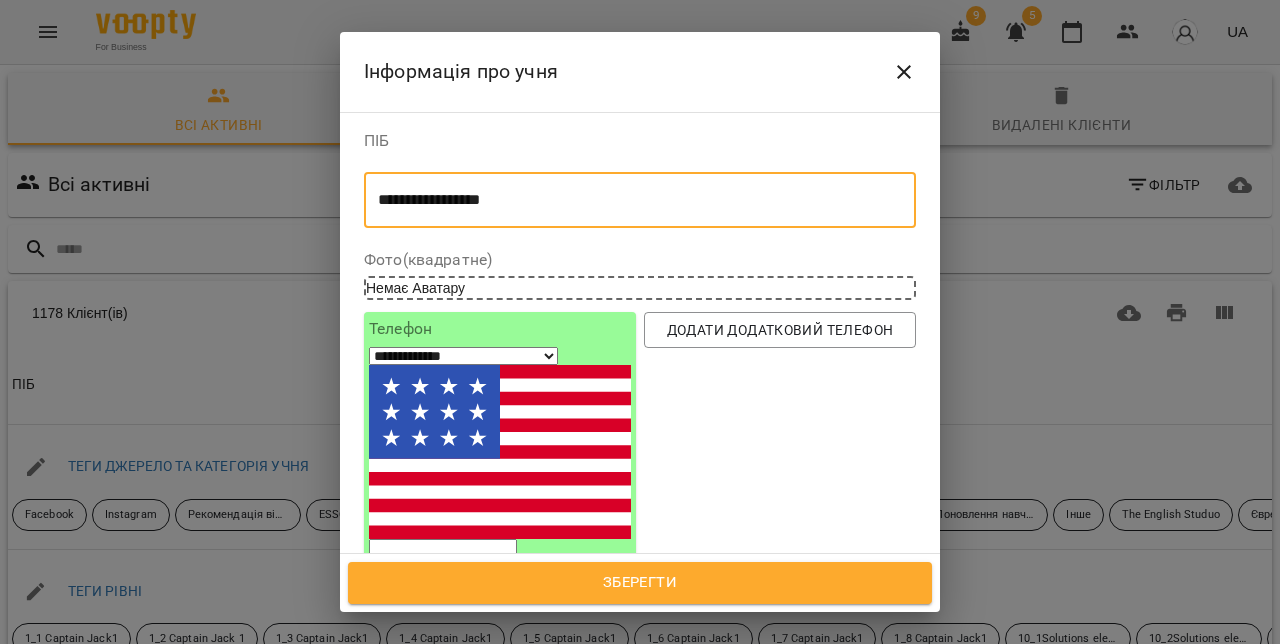 type on "**********" 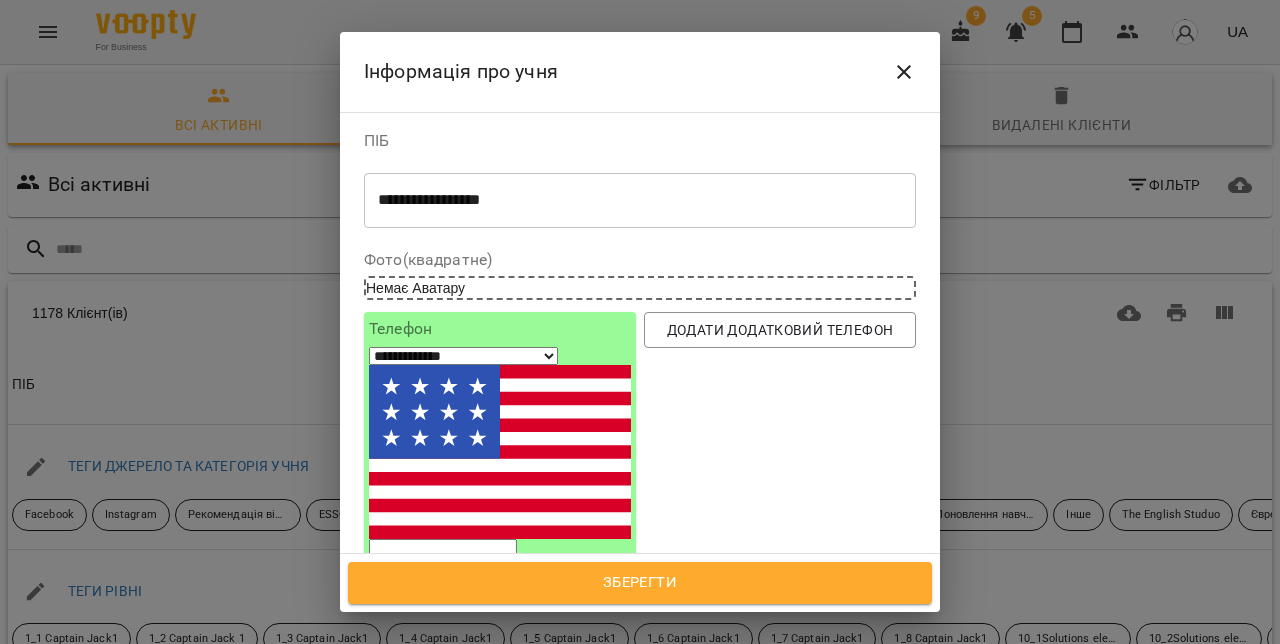 click on "**********" at bounding box center (463, 356) 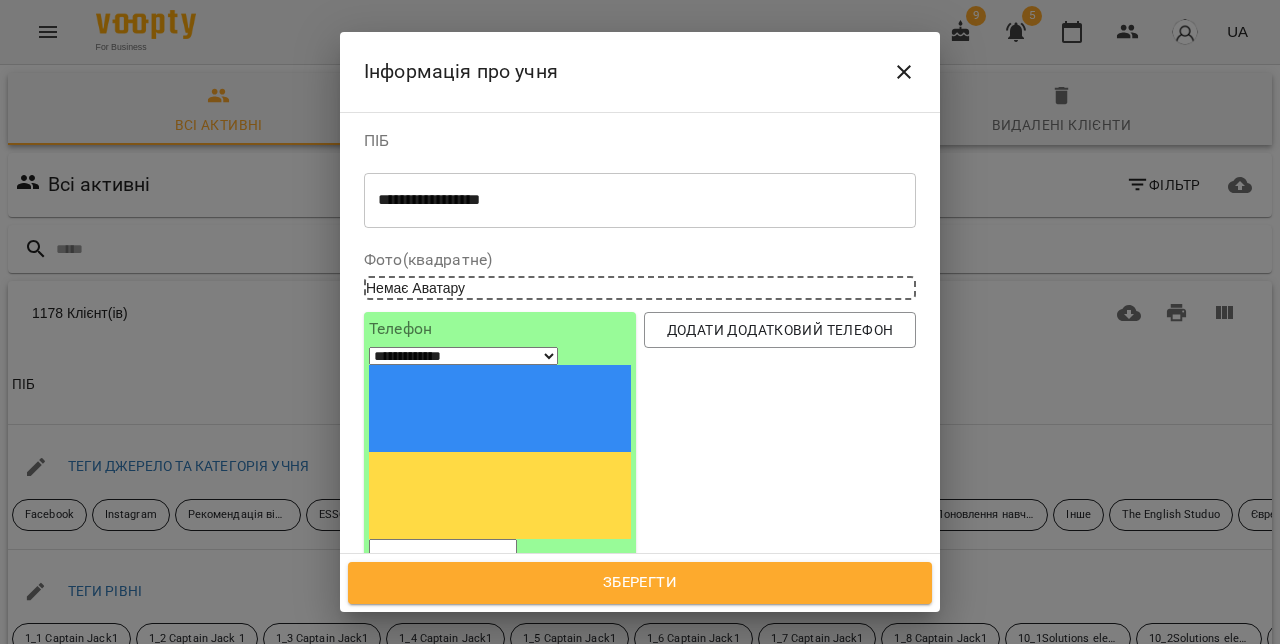 paste on "*********" 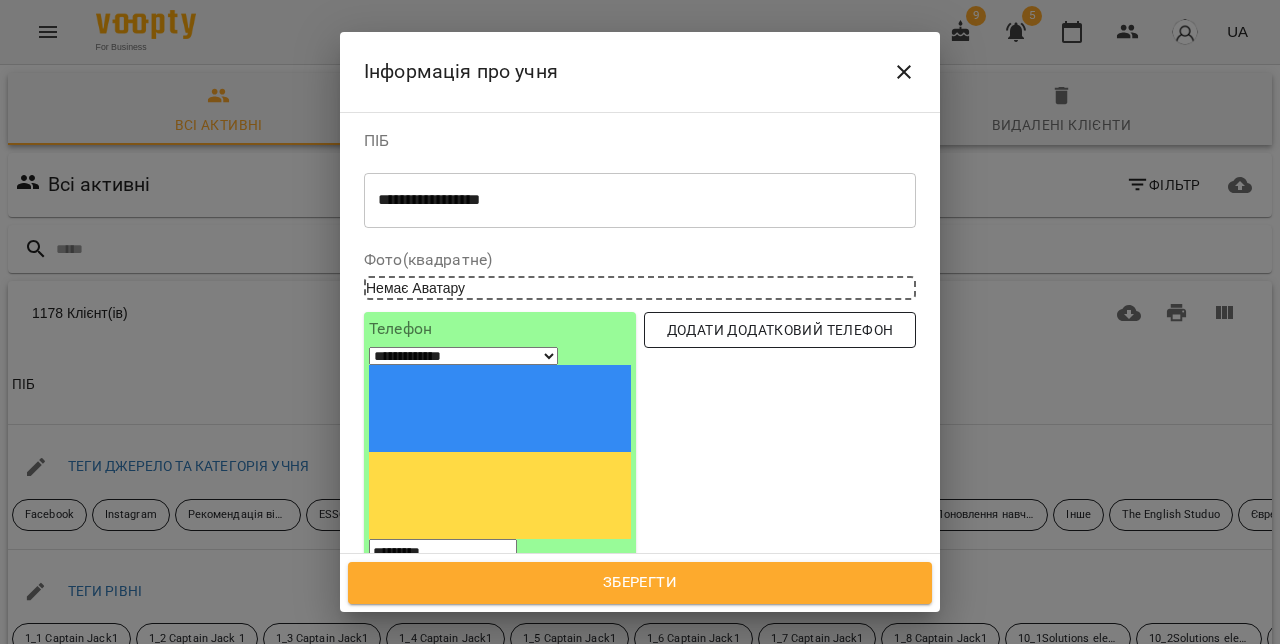 type on "*********" 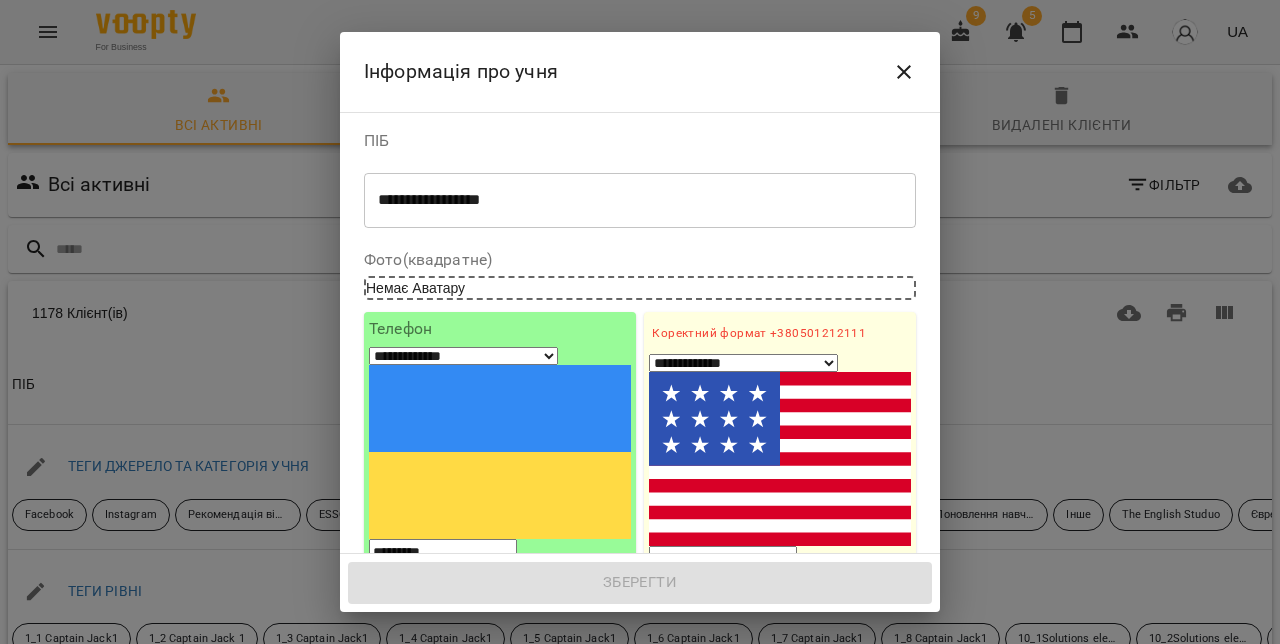 click on "1. Ім'я" at bounding box center (780, 636) 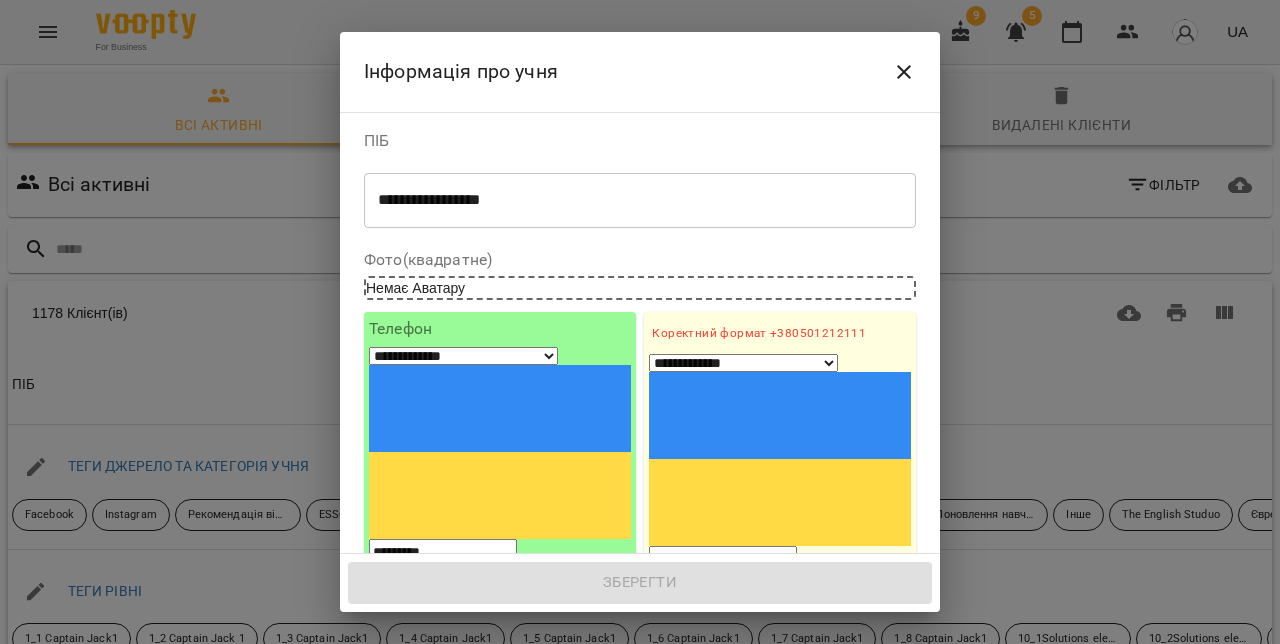 paste on "**********" 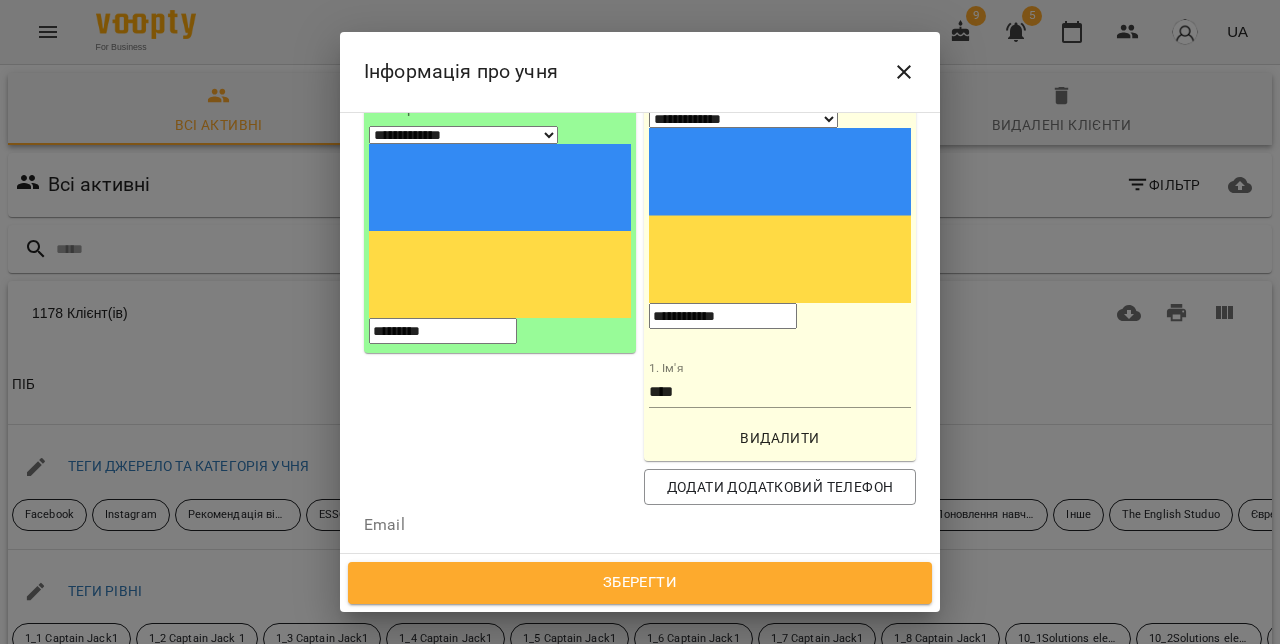 scroll, scrollTop: 376, scrollLeft: 0, axis: vertical 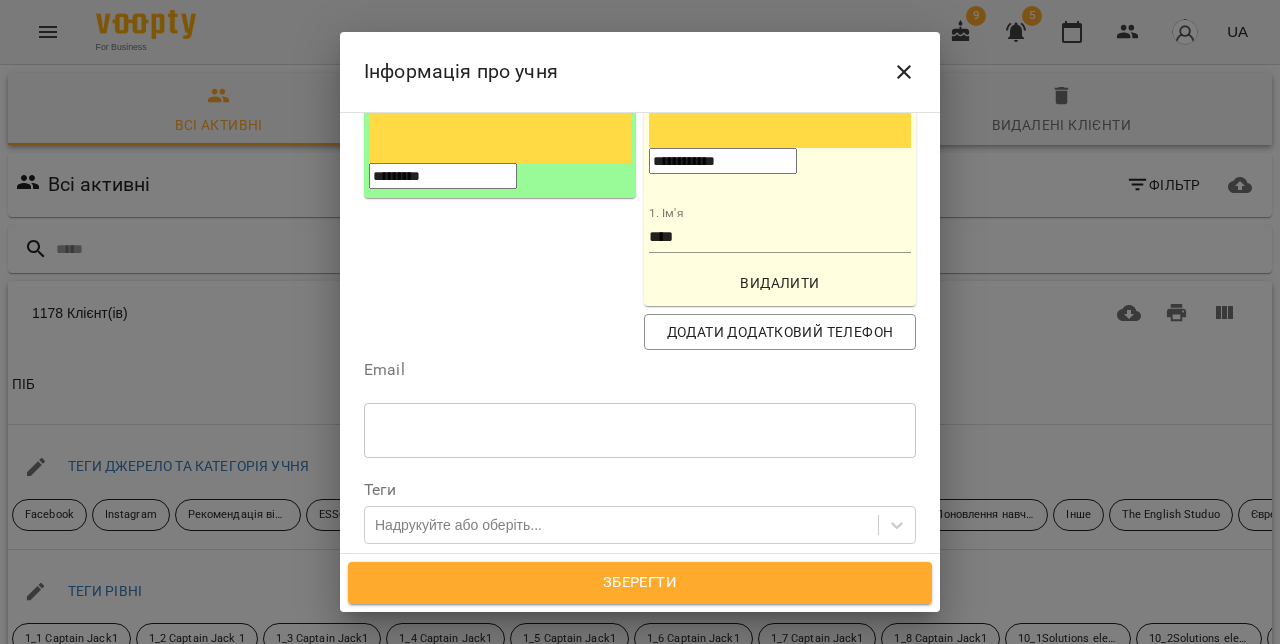 type on "**********" 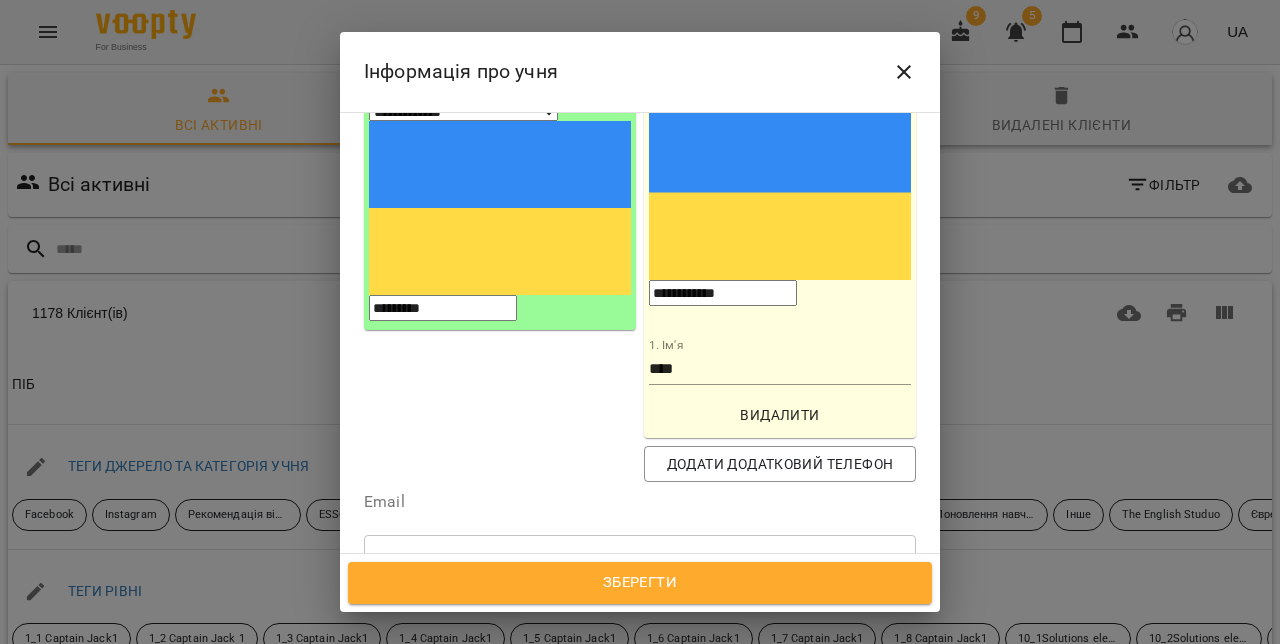 scroll, scrollTop: 259, scrollLeft: 0, axis: vertical 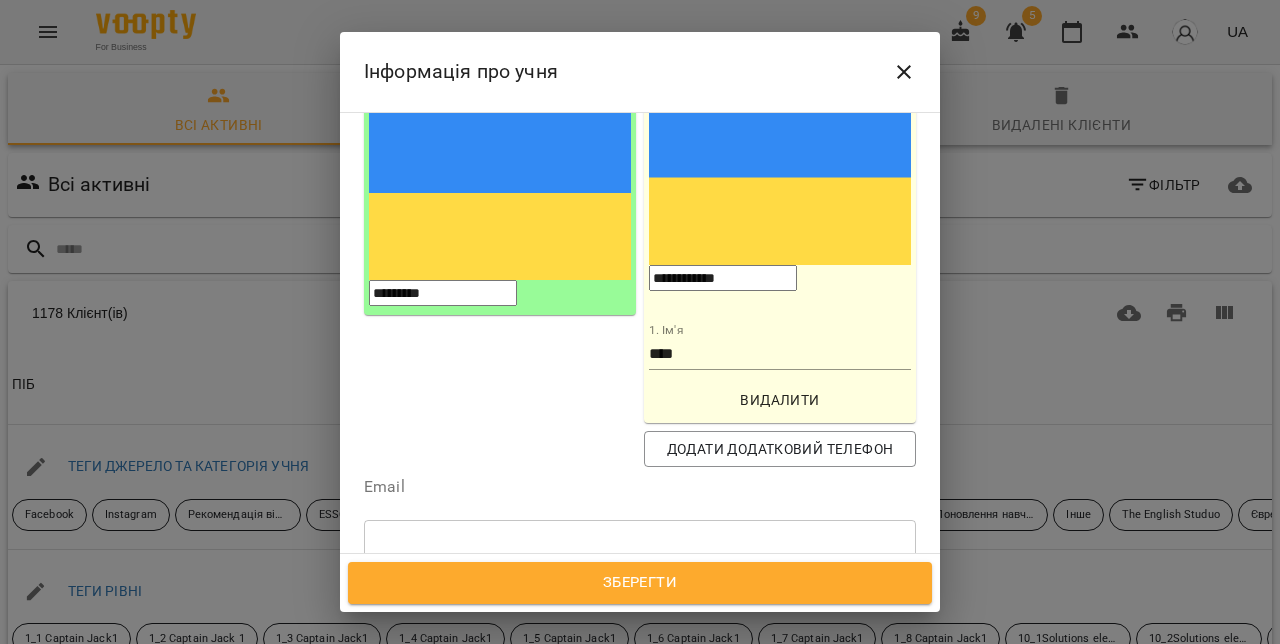 click on "**********" at bounding box center [500, 260] 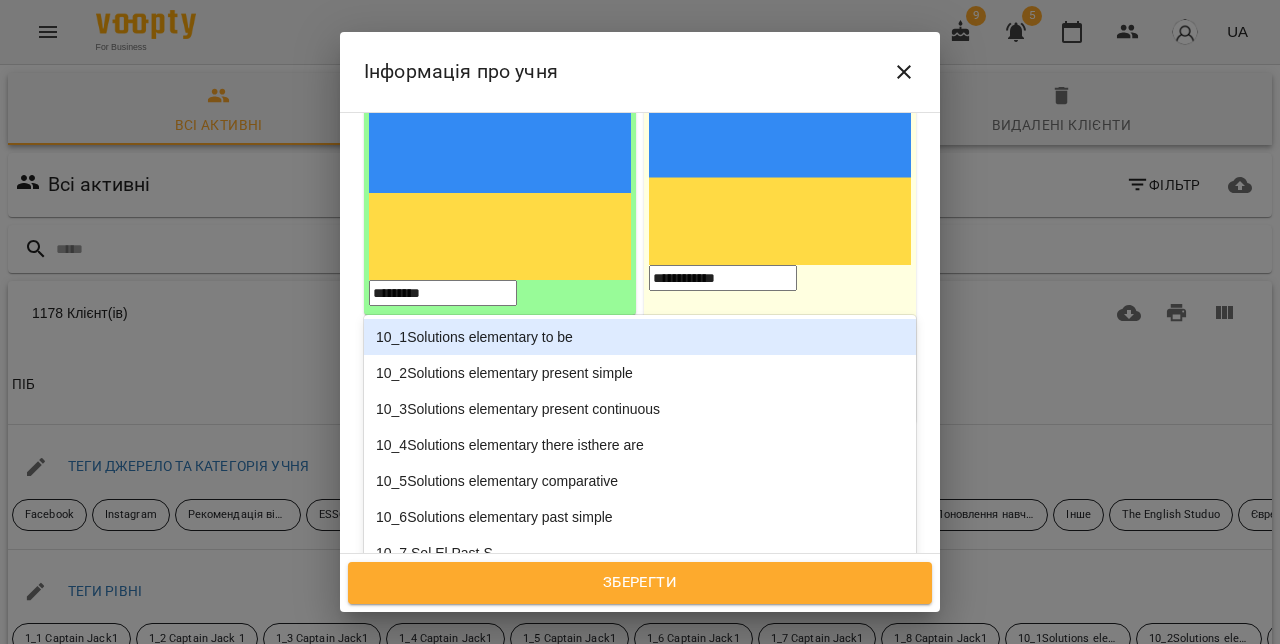 paste on "**********" 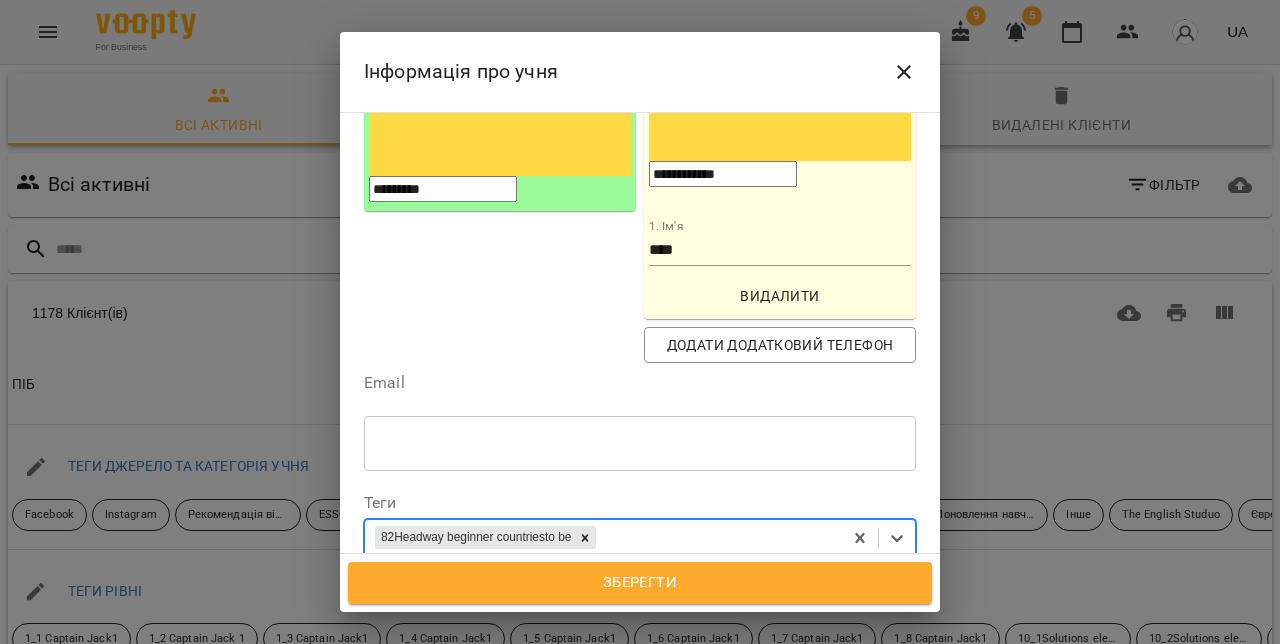 scroll, scrollTop: 417, scrollLeft: 0, axis: vertical 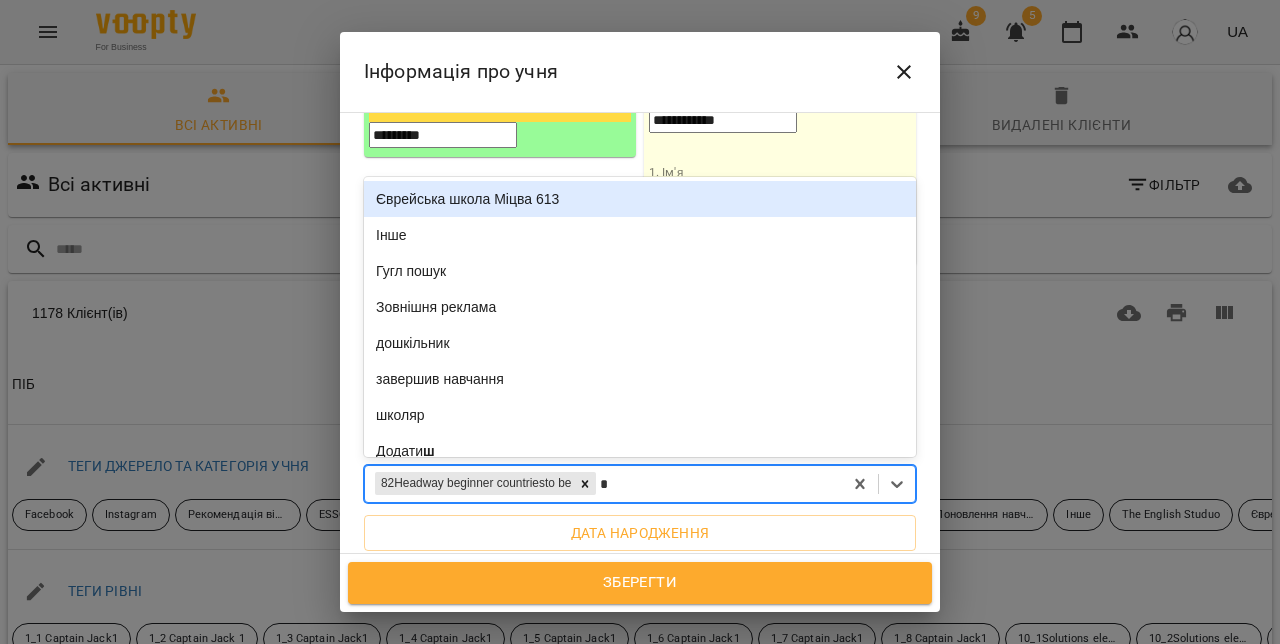 type on "**" 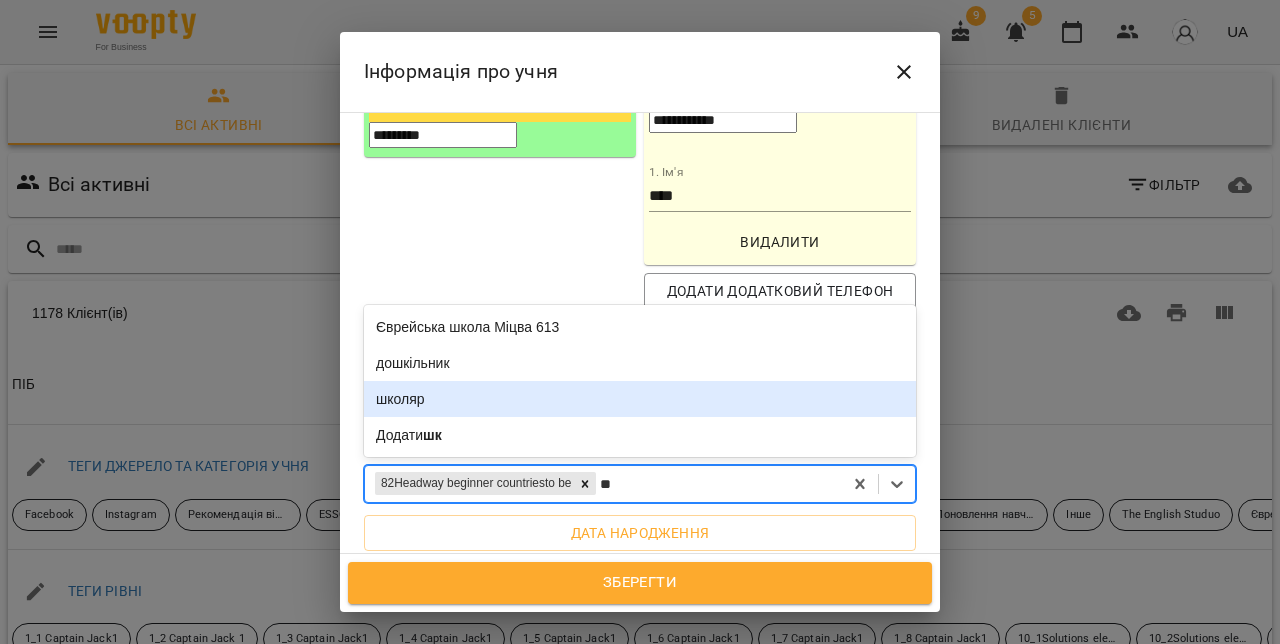 click on "школяр" at bounding box center [640, 399] 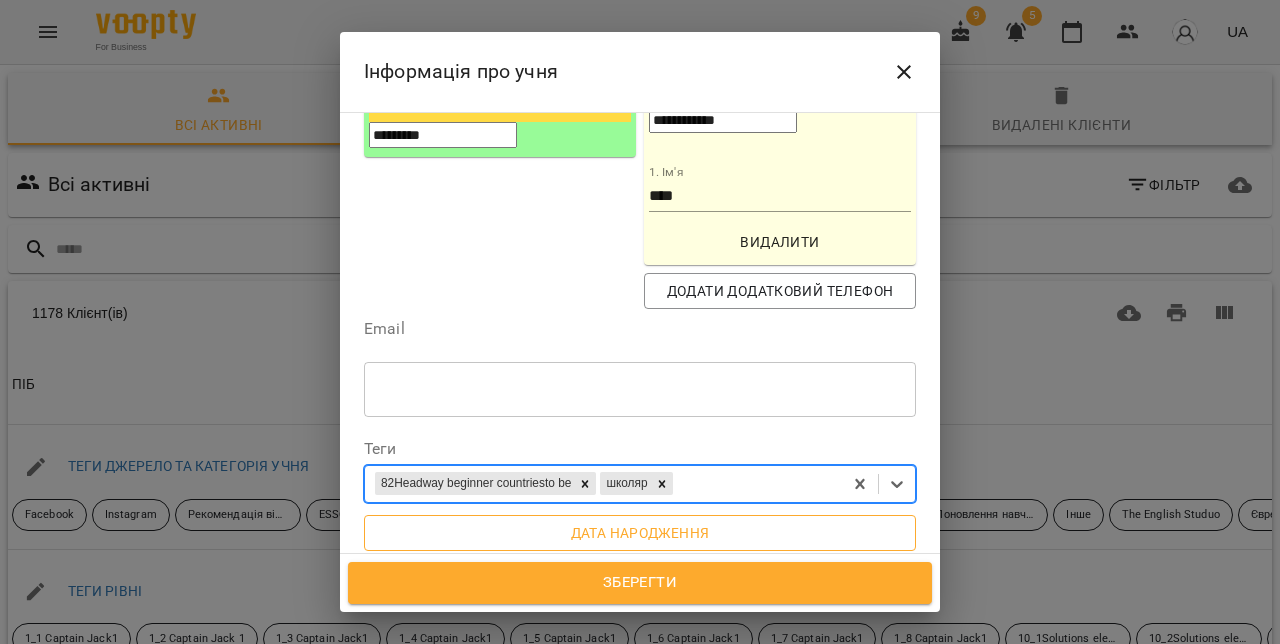 click on "Дата народження" at bounding box center [640, 533] 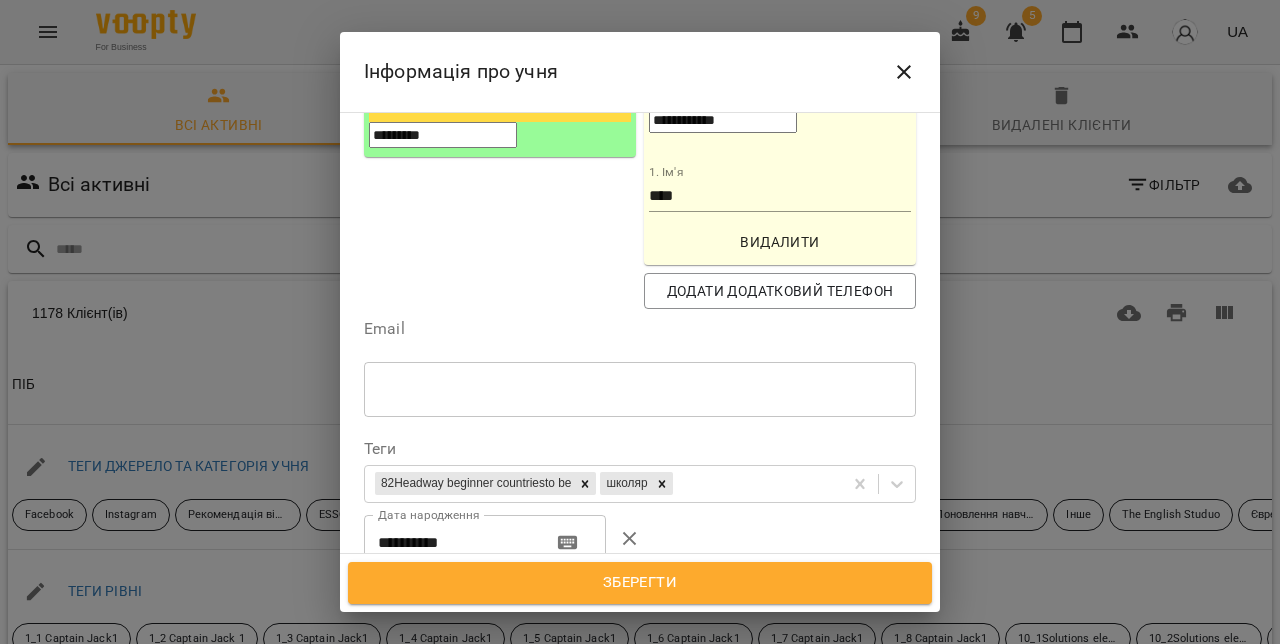 click on "**********" at bounding box center (450, 543) 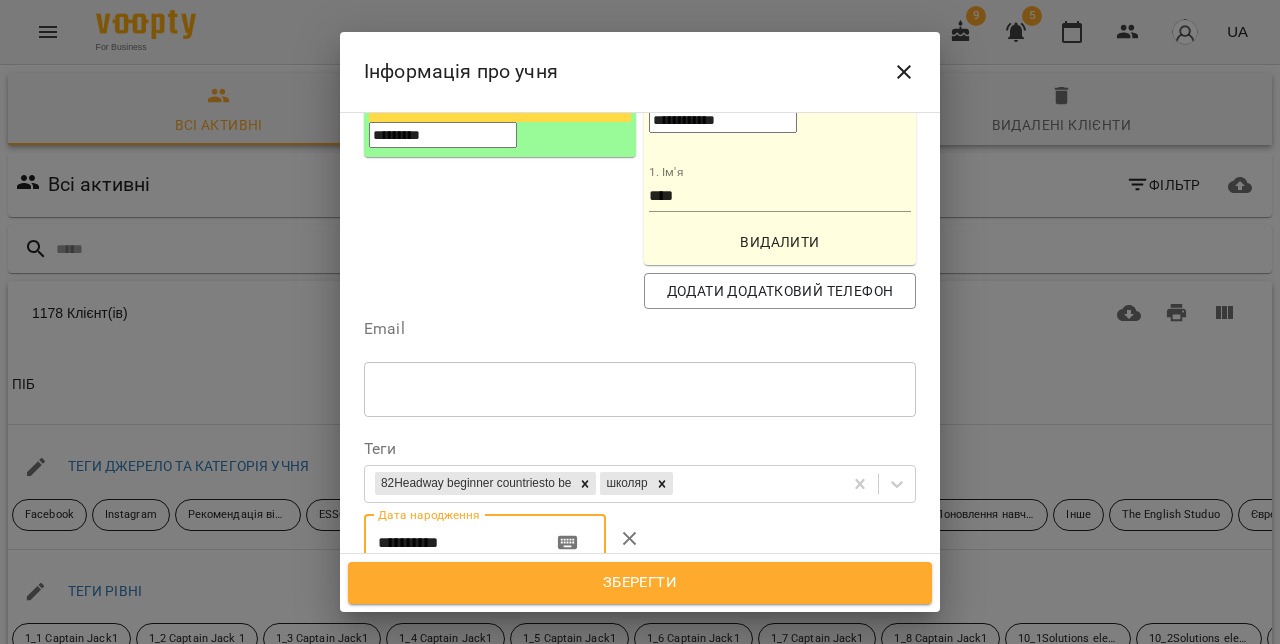 paste 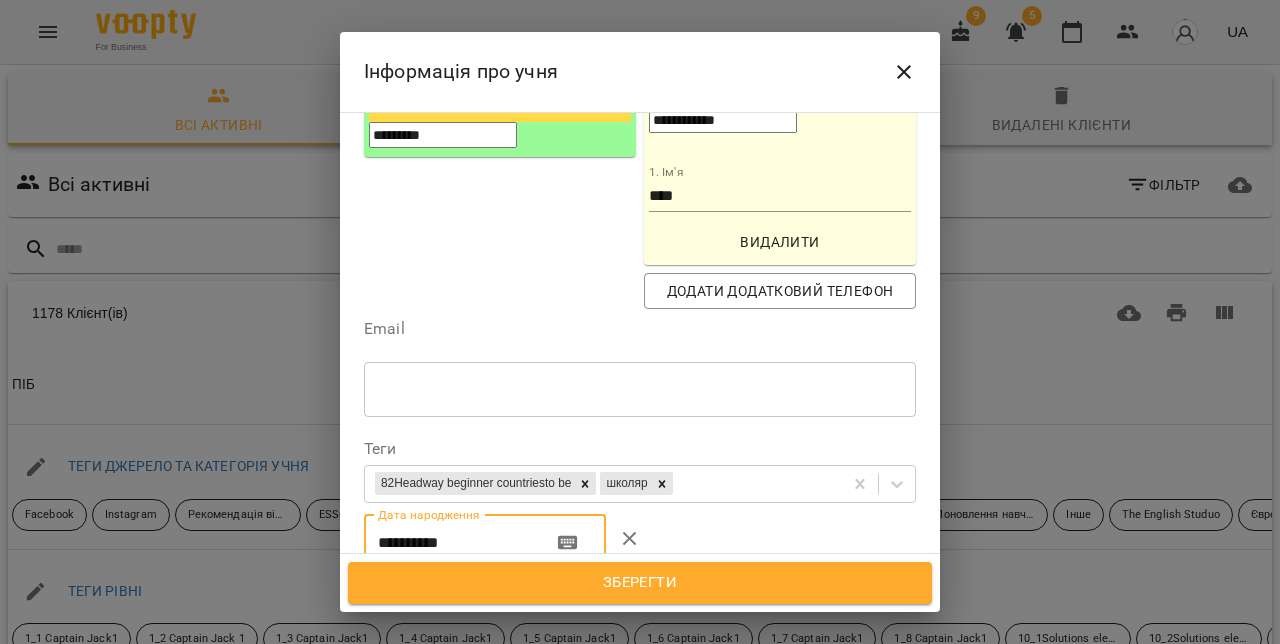 type on "**********" 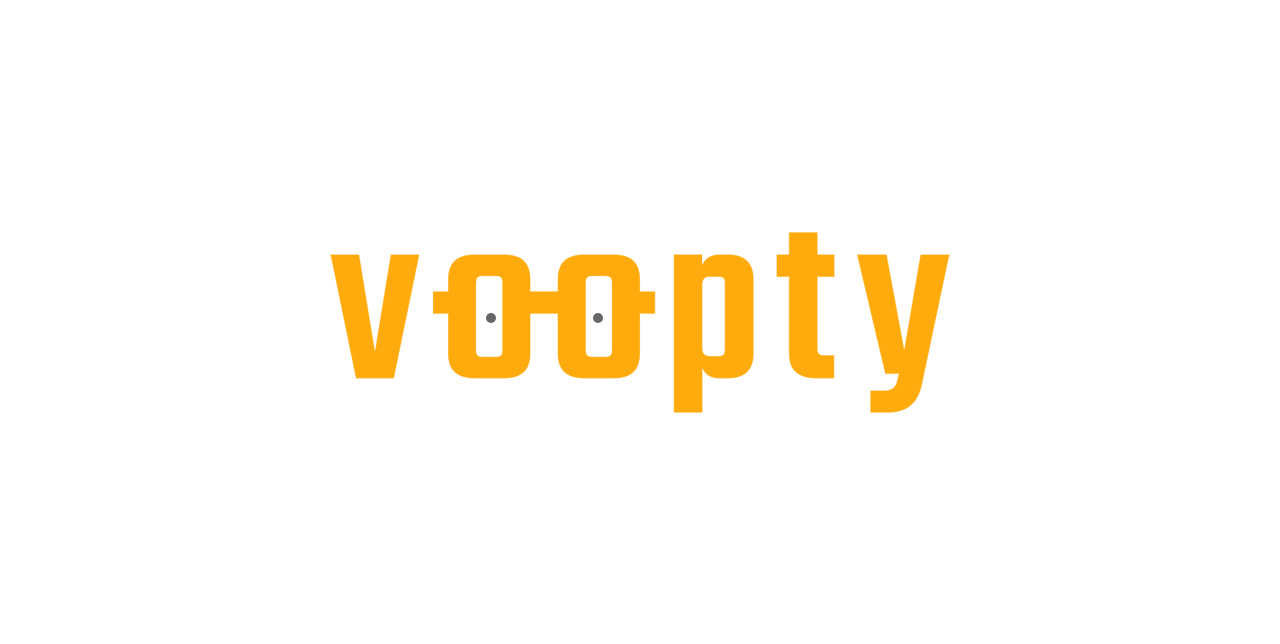 scroll, scrollTop: 0, scrollLeft: 0, axis: both 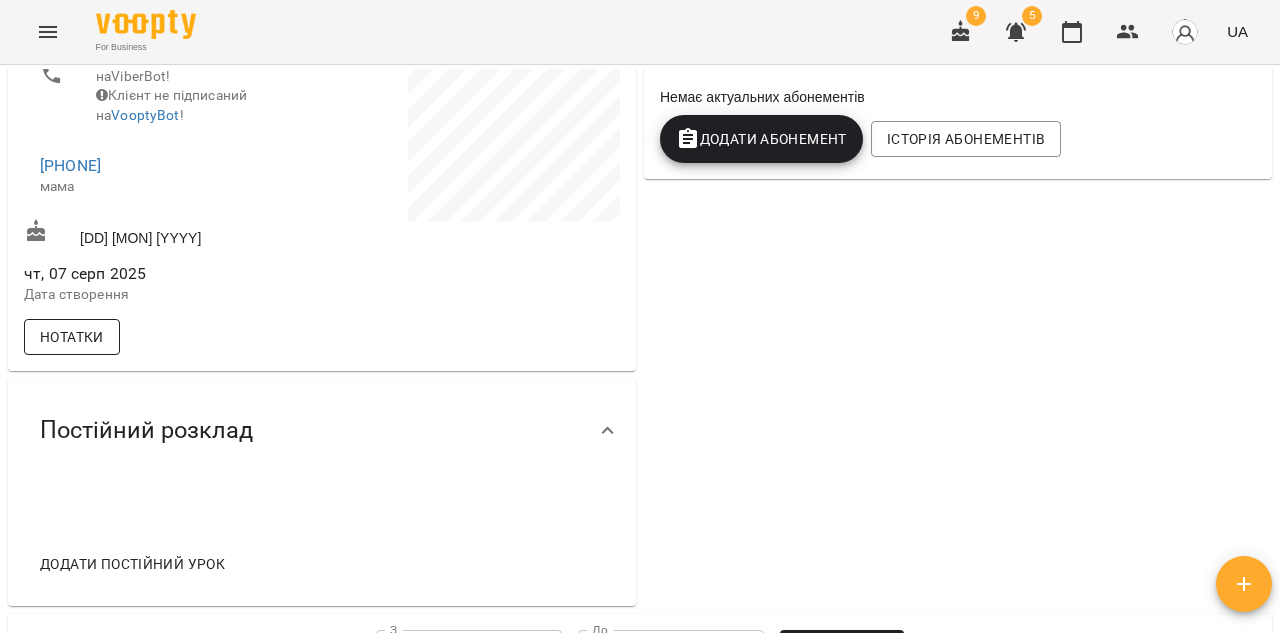 click on "Нотатки" at bounding box center (72, 337) 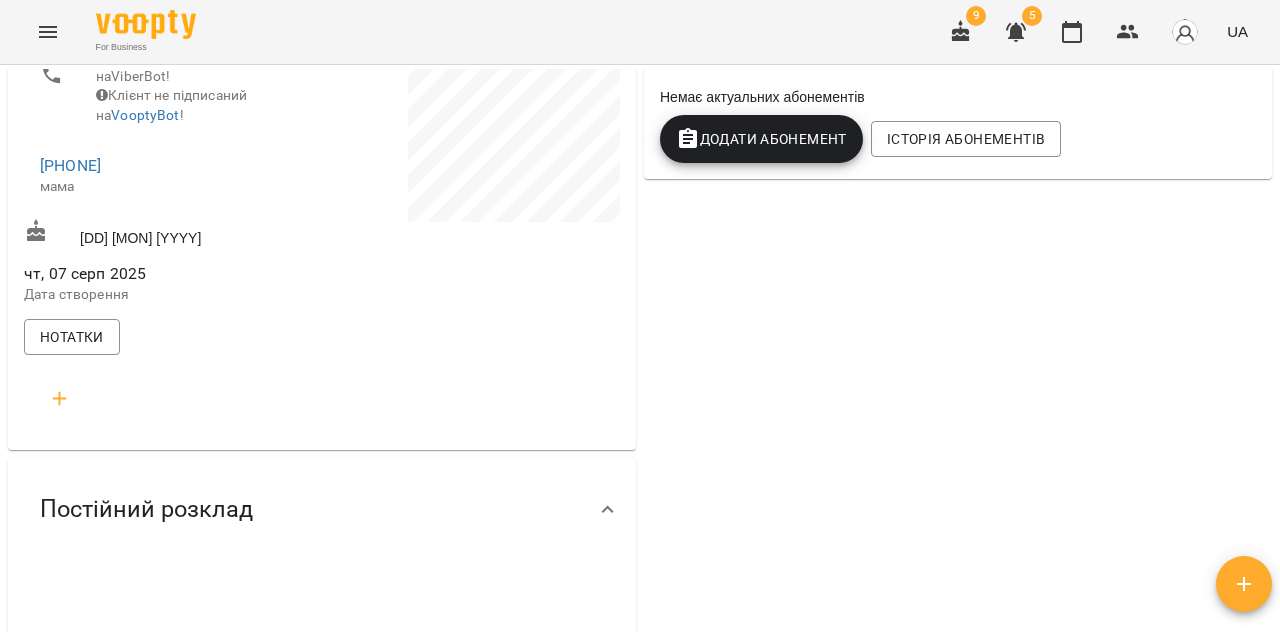 click 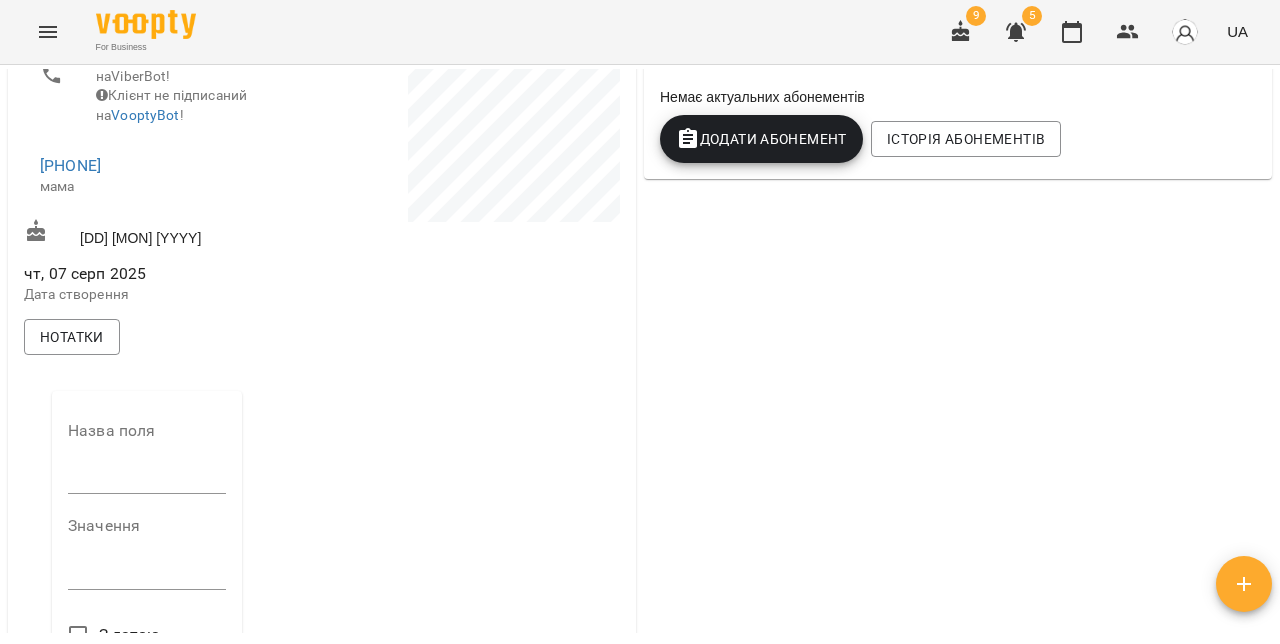 click at bounding box center [147, 479] 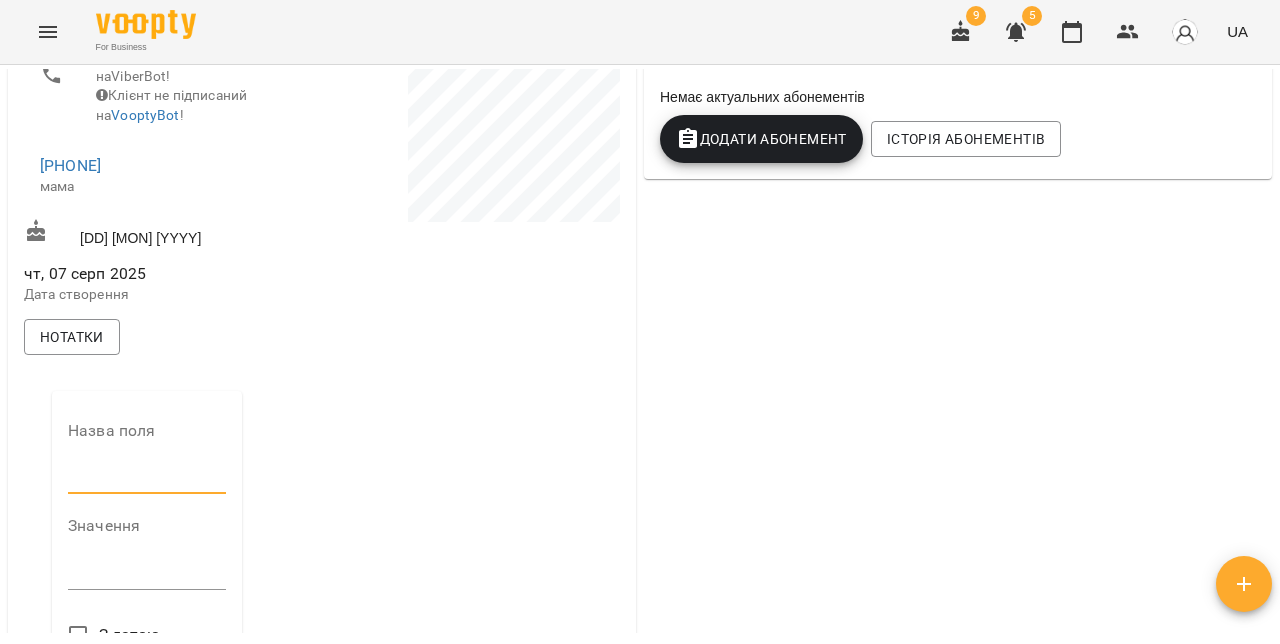 type on "**********" 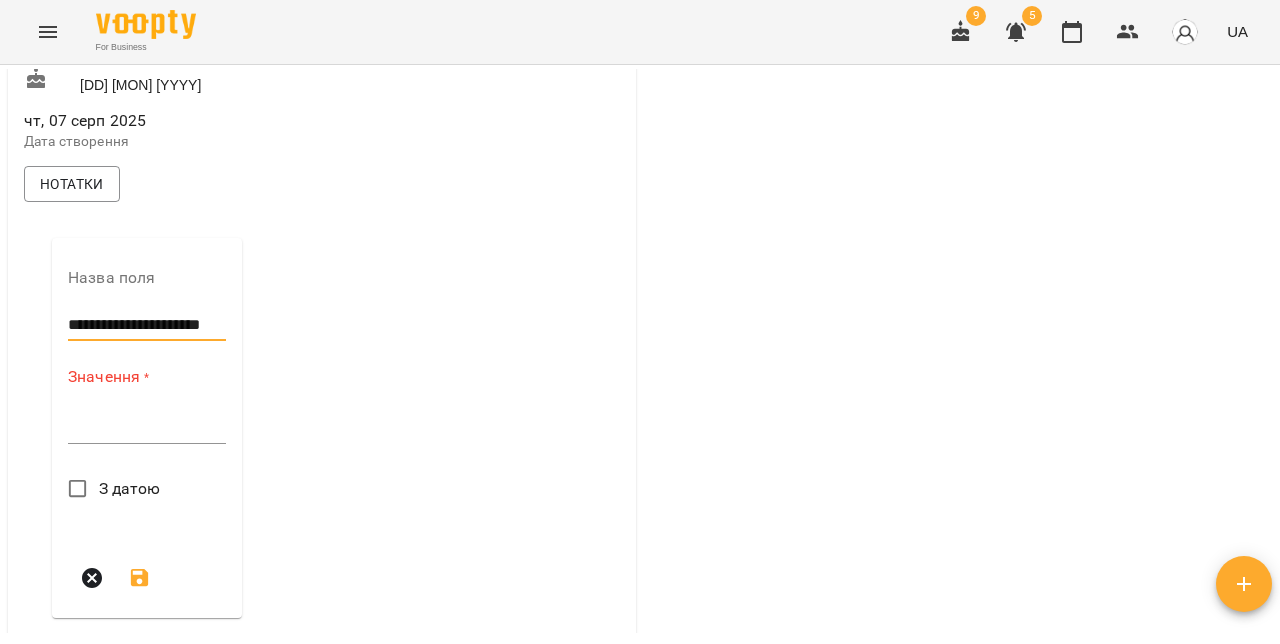 scroll, scrollTop: 570, scrollLeft: 0, axis: vertical 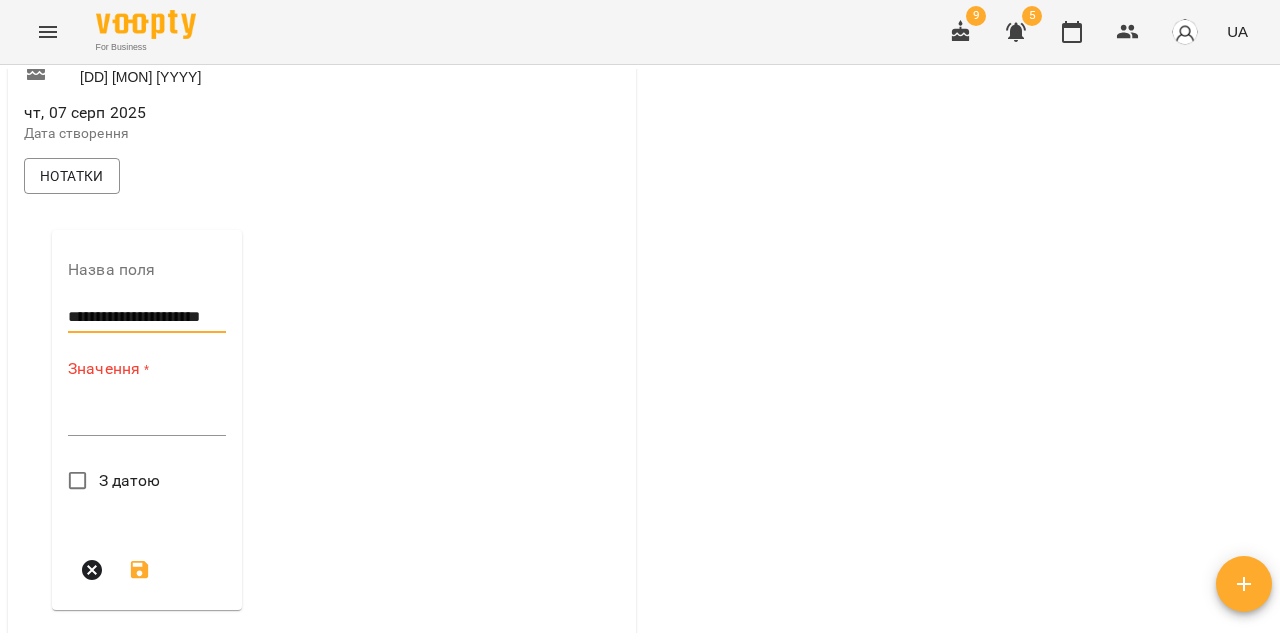 click at bounding box center (147, 419) 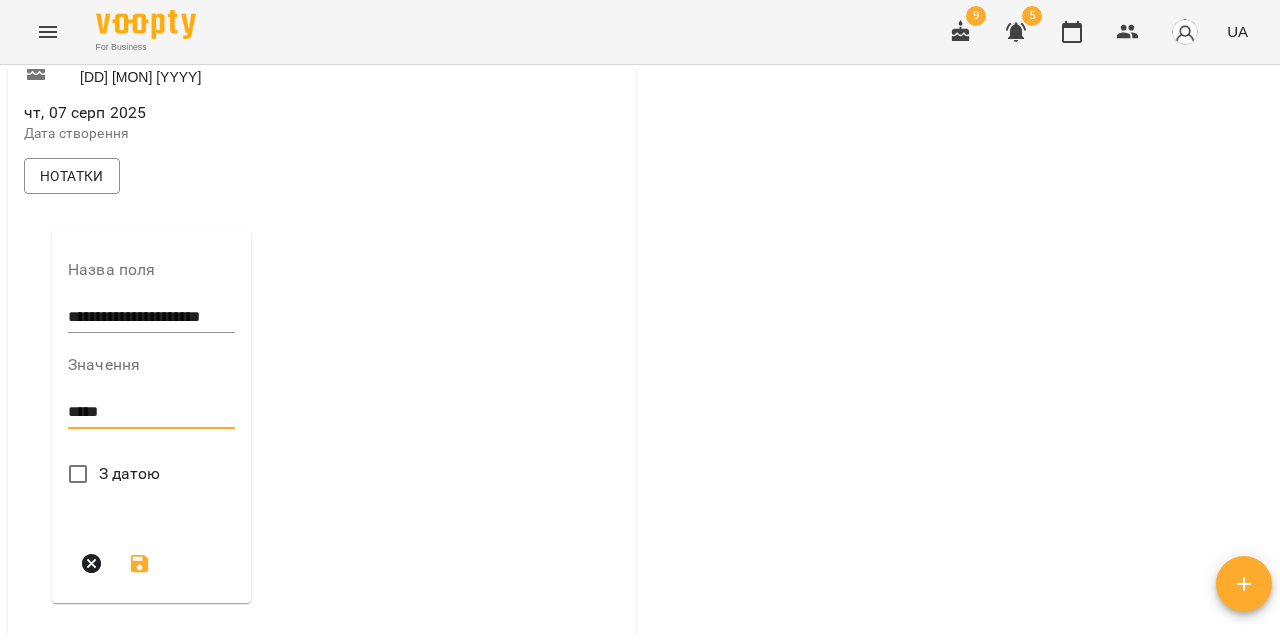type on "*****" 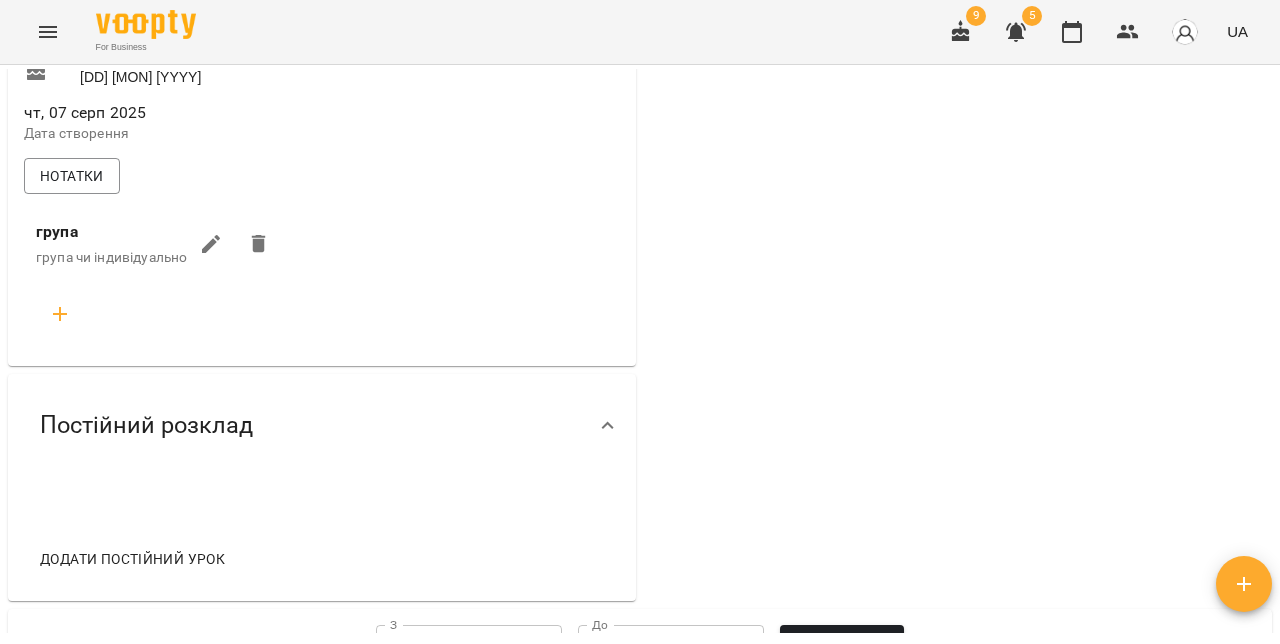 click 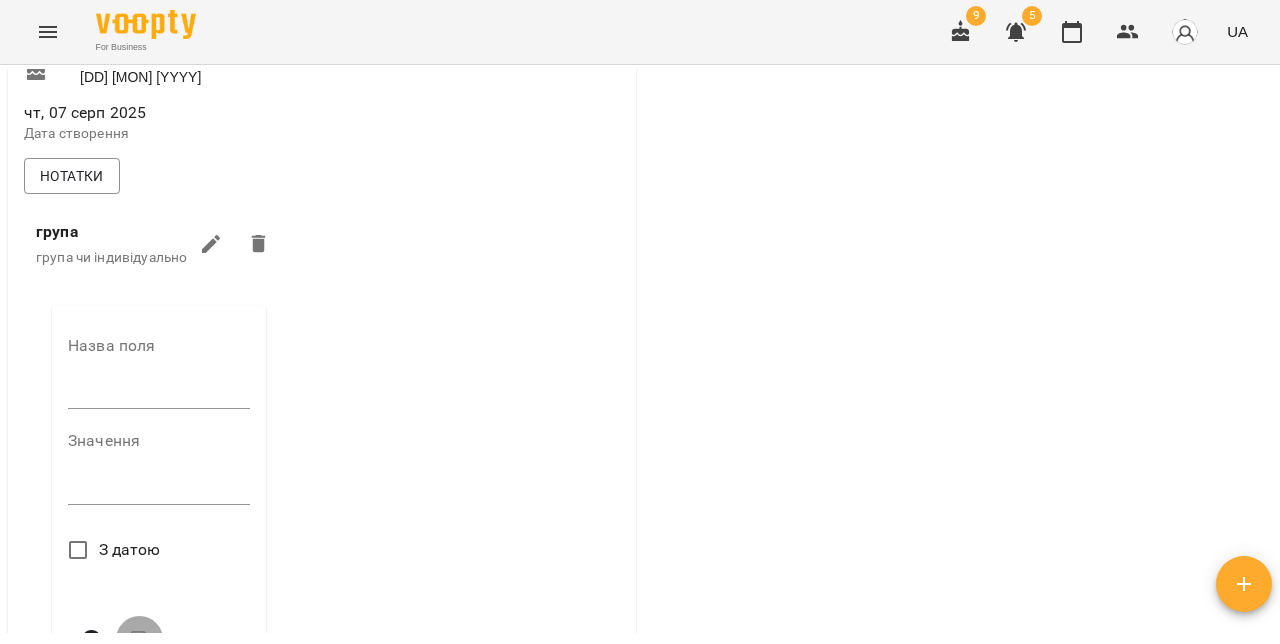 click at bounding box center [159, 394] 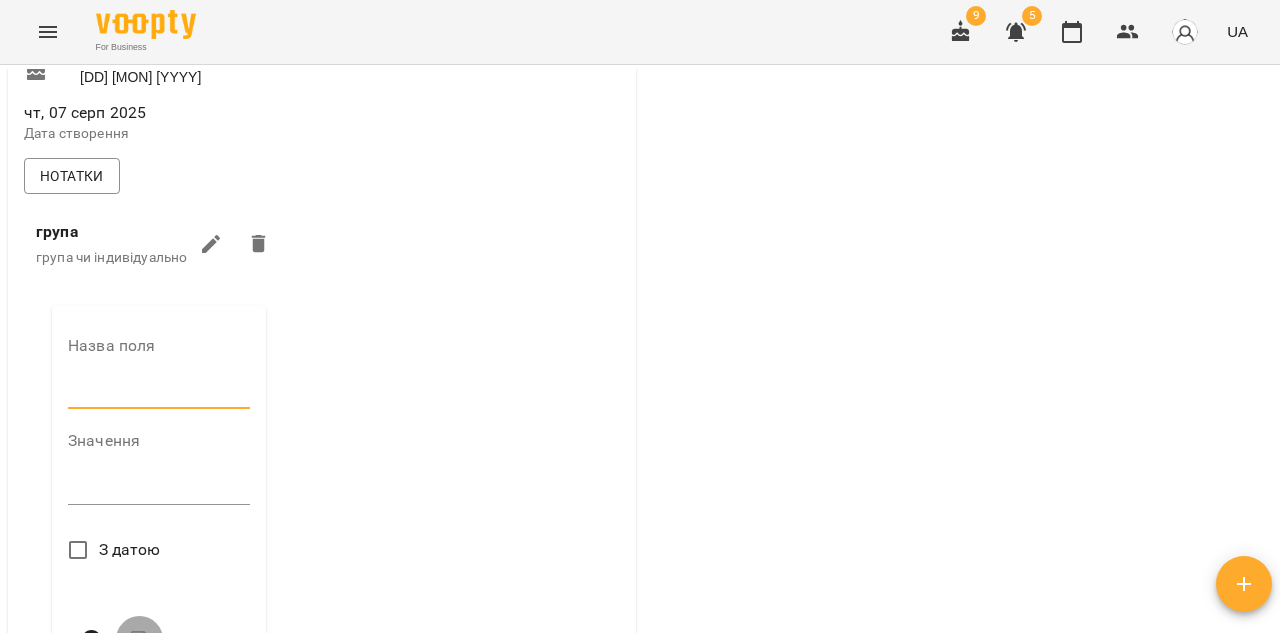 type on "**********" 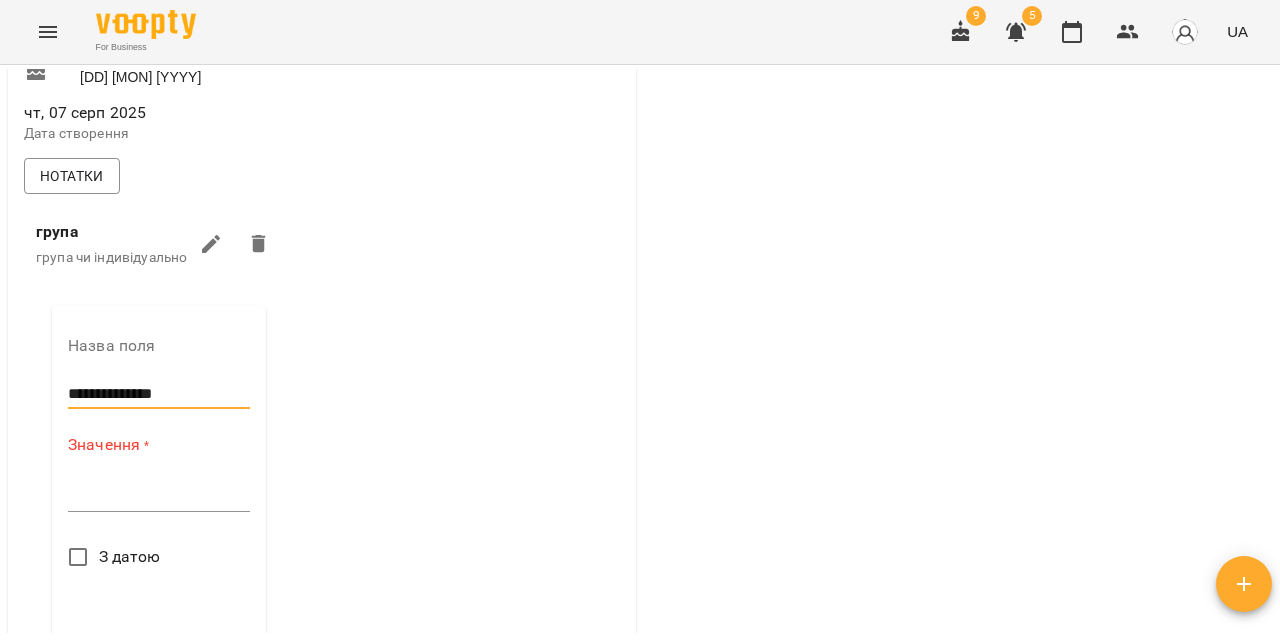 click at bounding box center [159, 495] 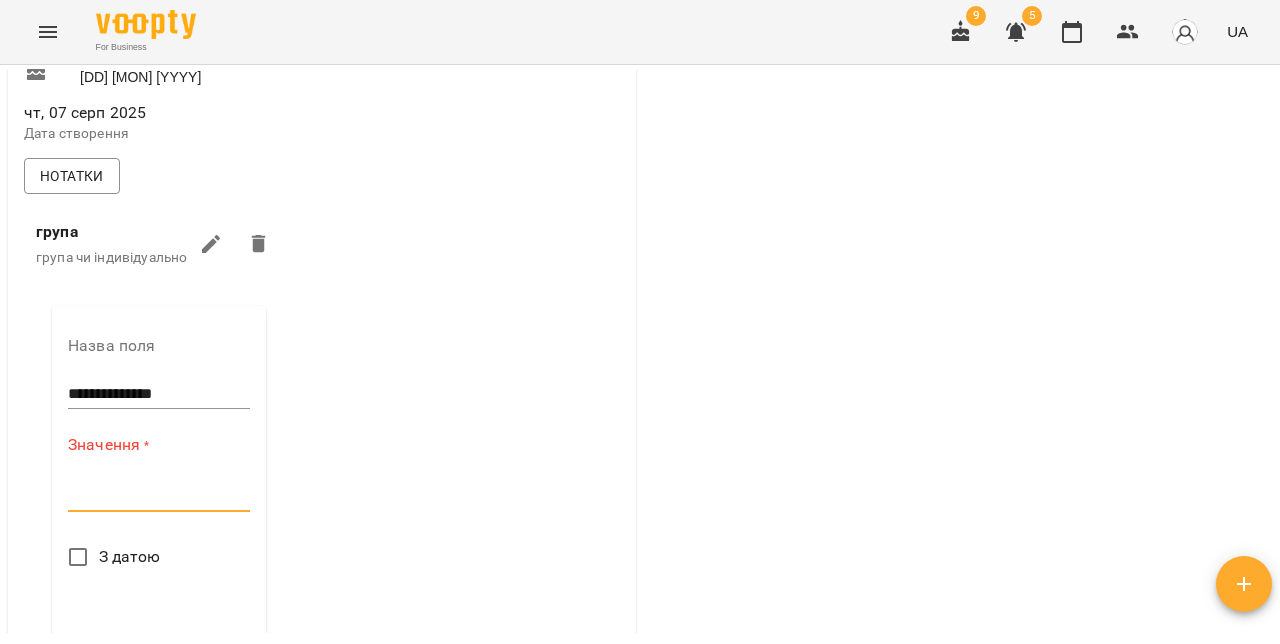 paste on "**********" 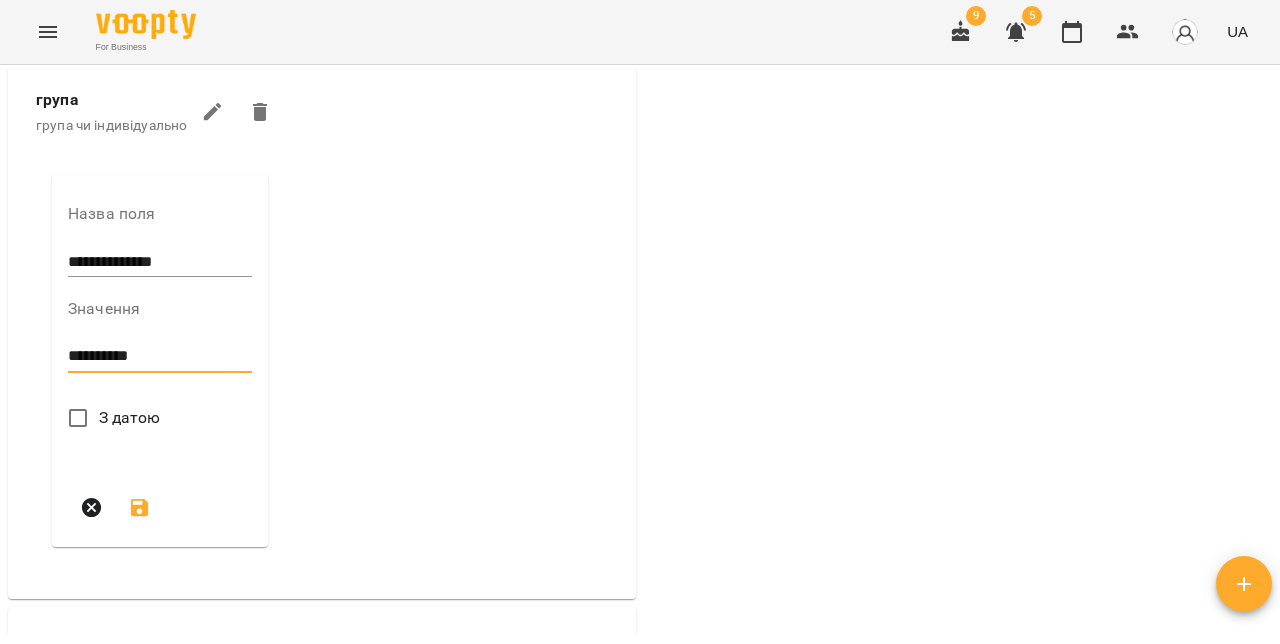 scroll, scrollTop: 704, scrollLeft: 0, axis: vertical 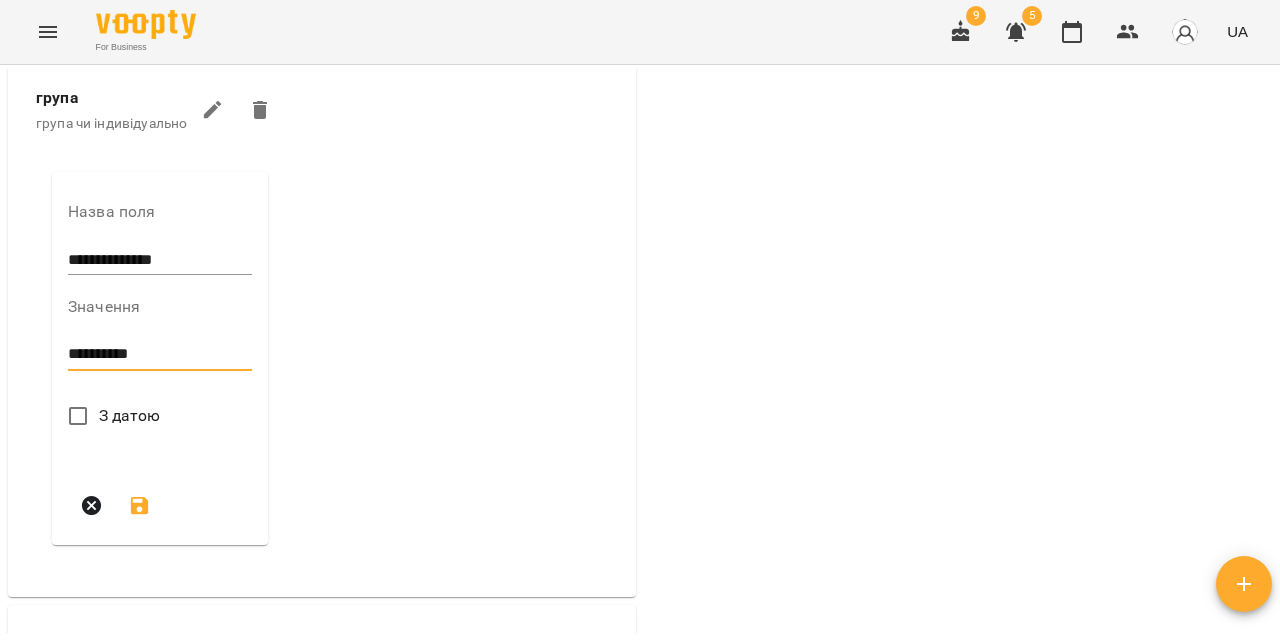 type on "**********" 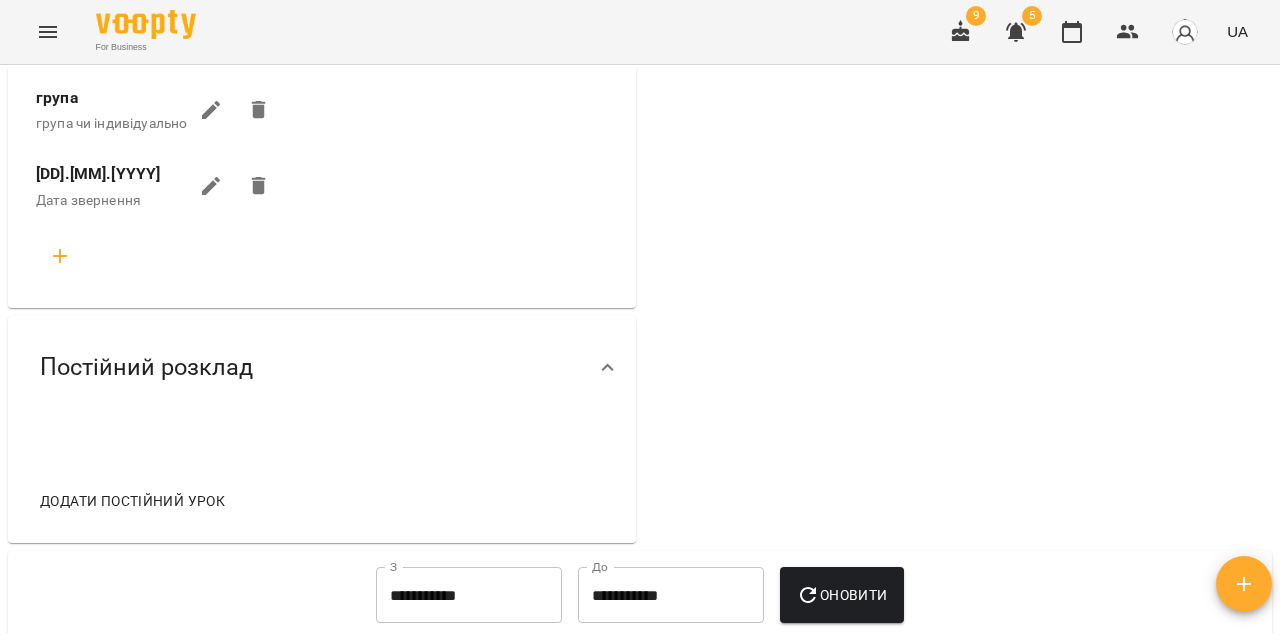 scroll, scrollTop: 0, scrollLeft: 0, axis: both 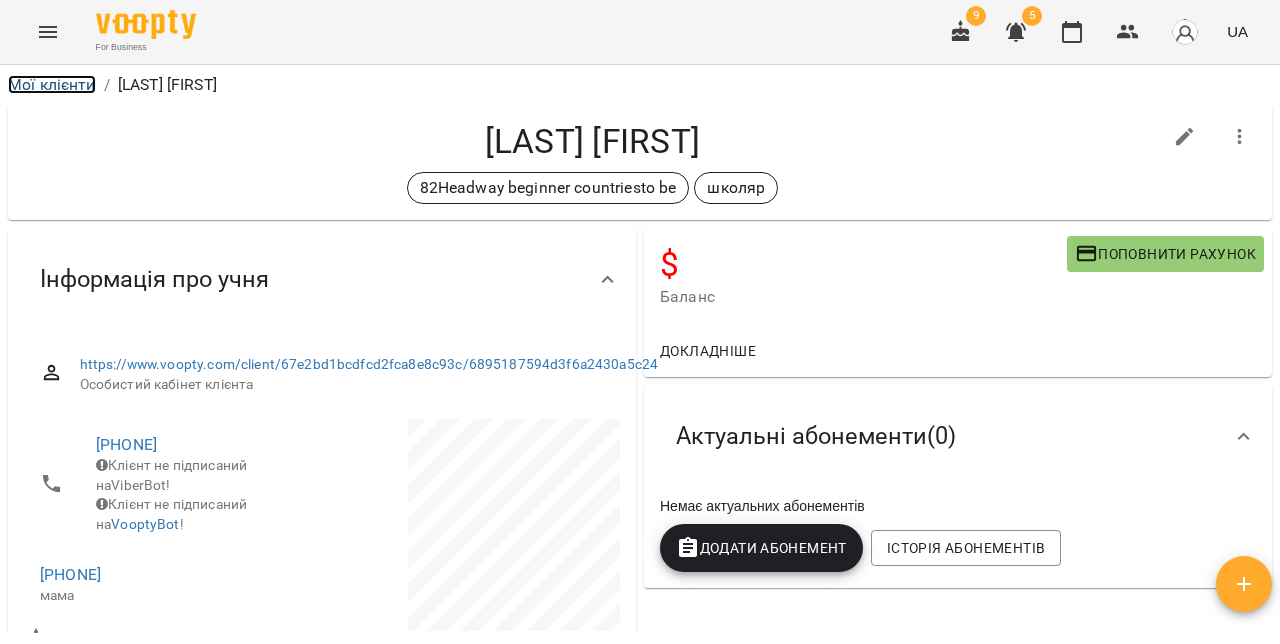 click on "Мої клієнти" at bounding box center (52, 84) 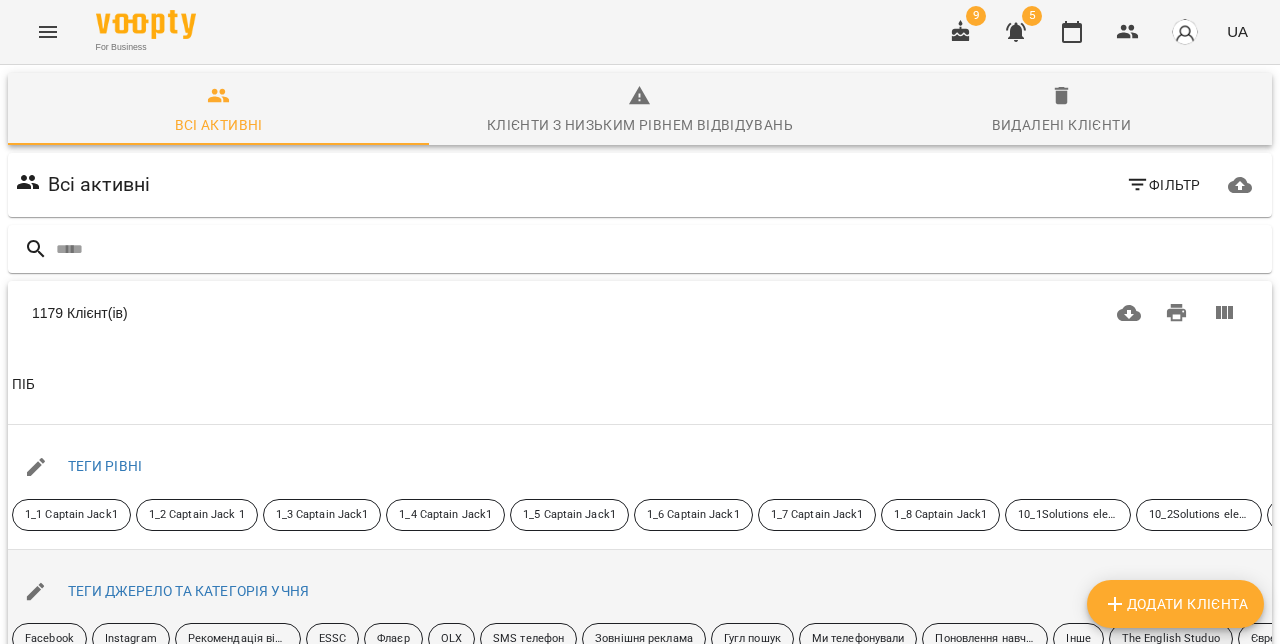 drag, startPoint x: 1160, startPoint y: 636, endPoint x: 1144, endPoint y: 606, distance: 34 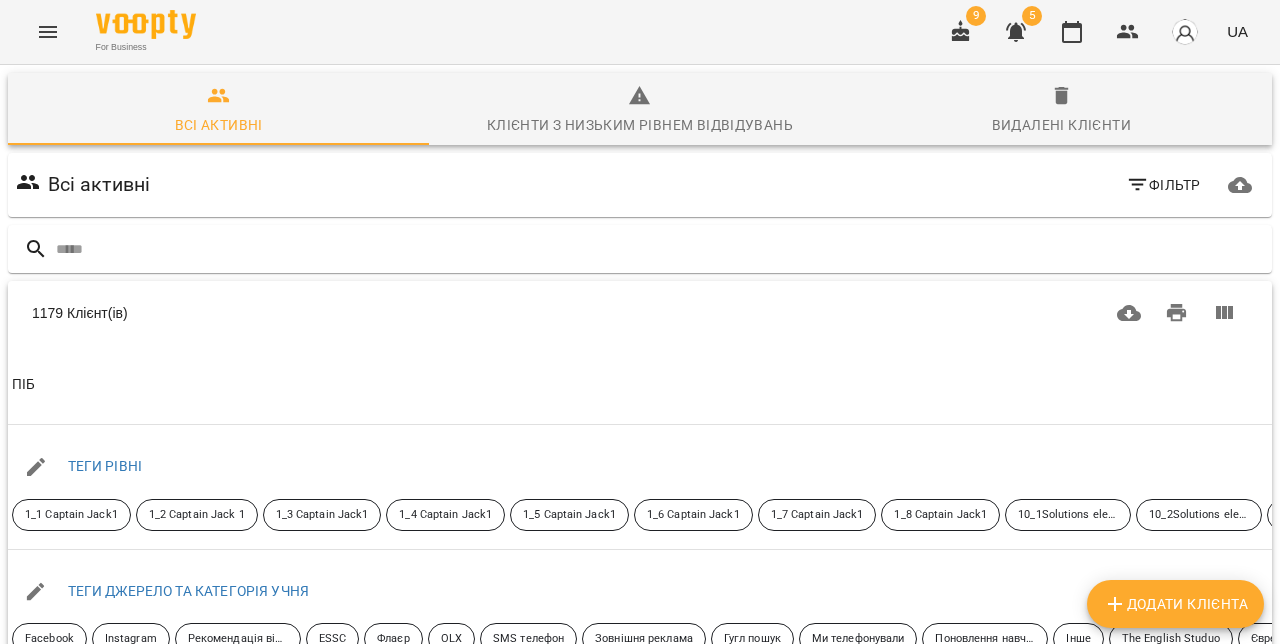 click on "Додати клієнта" at bounding box center [1175, 604] 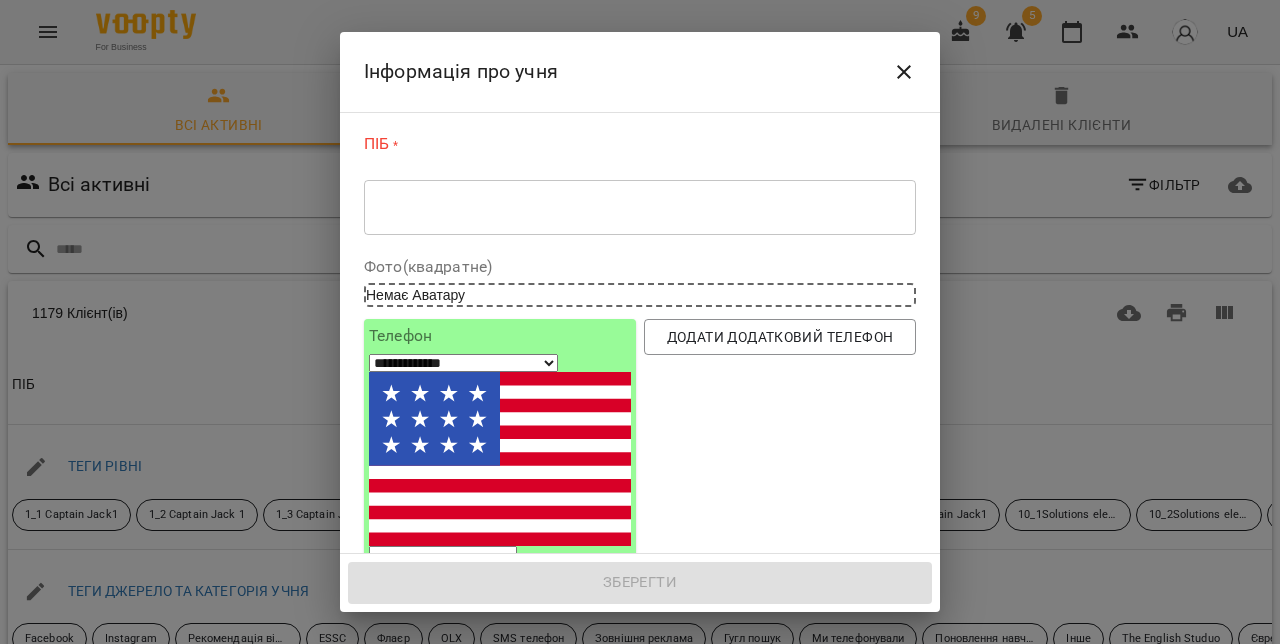 click at bounding box center (640, 207) 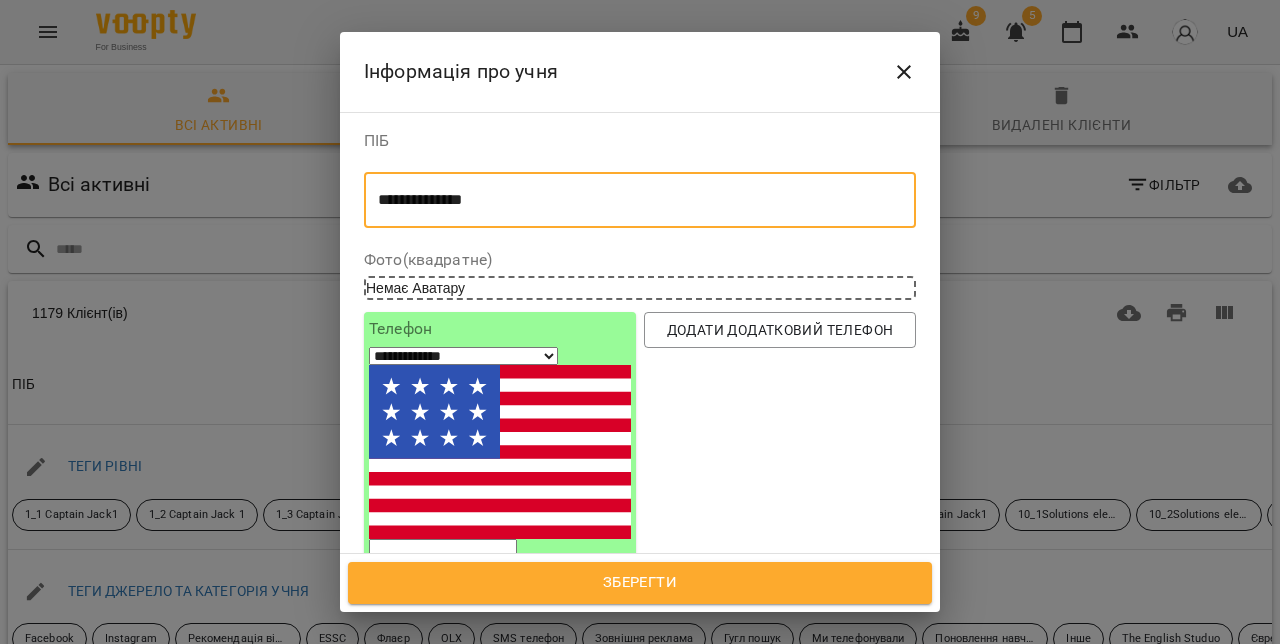 click on "**********" at bounding box center (640, 200) 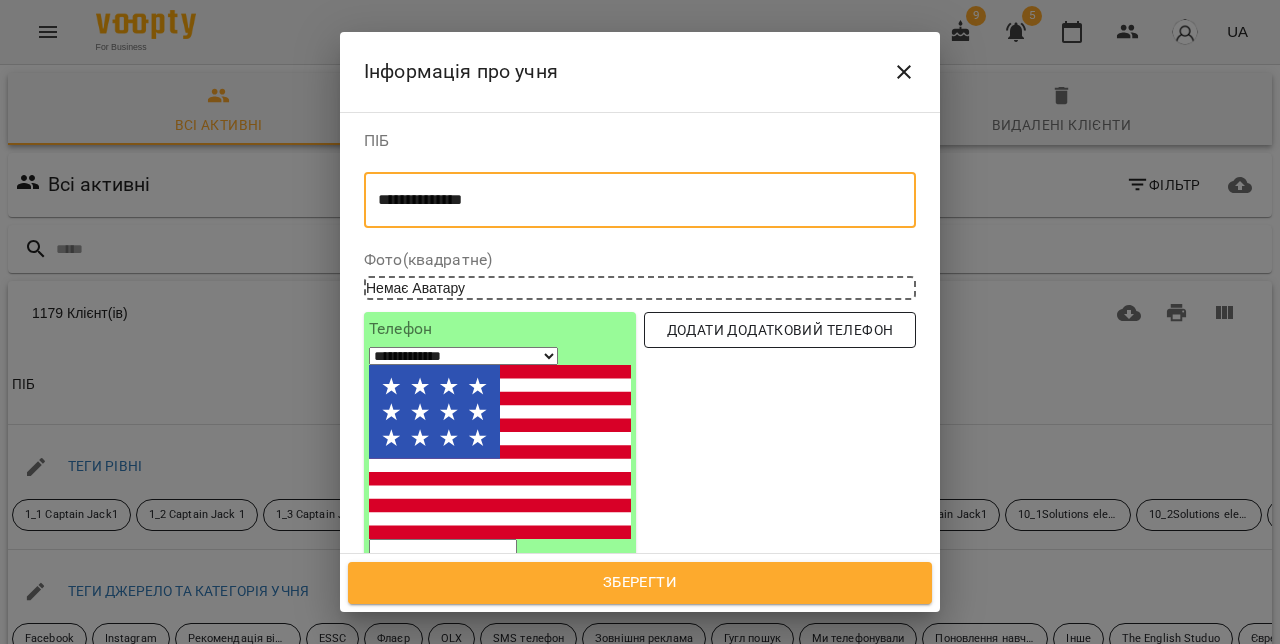 click on "Додати додатковий телефон" at bounding box center (780, 330) 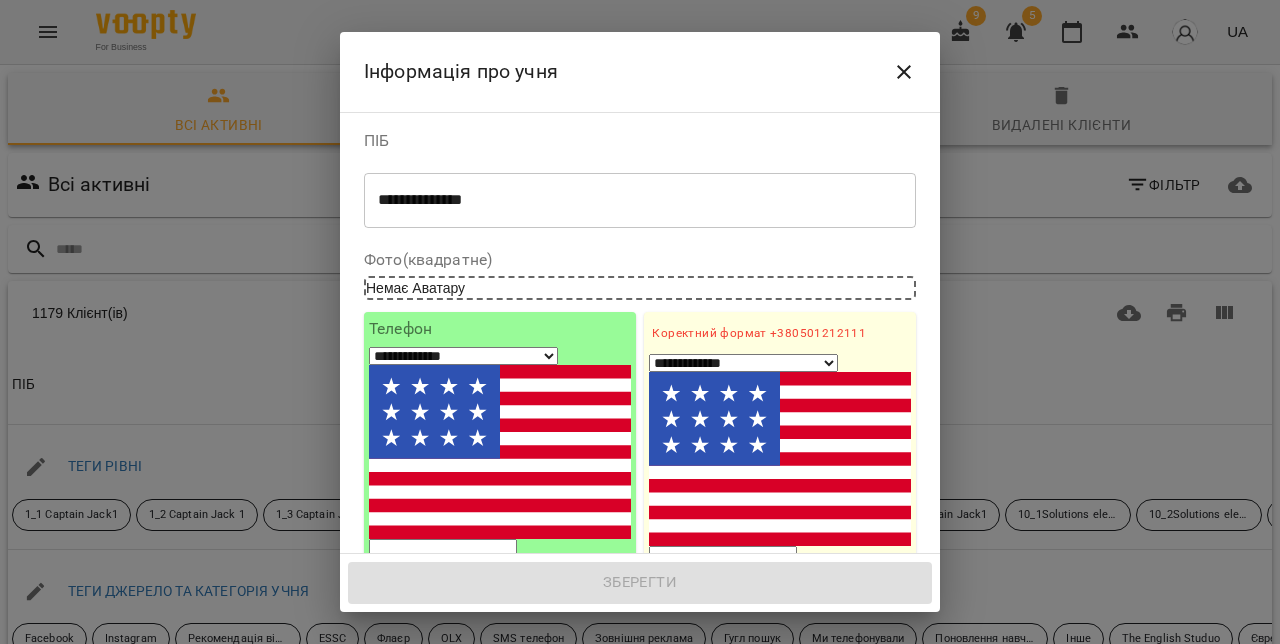 click on "1. Ім'я" at bounding box center (780, 636) 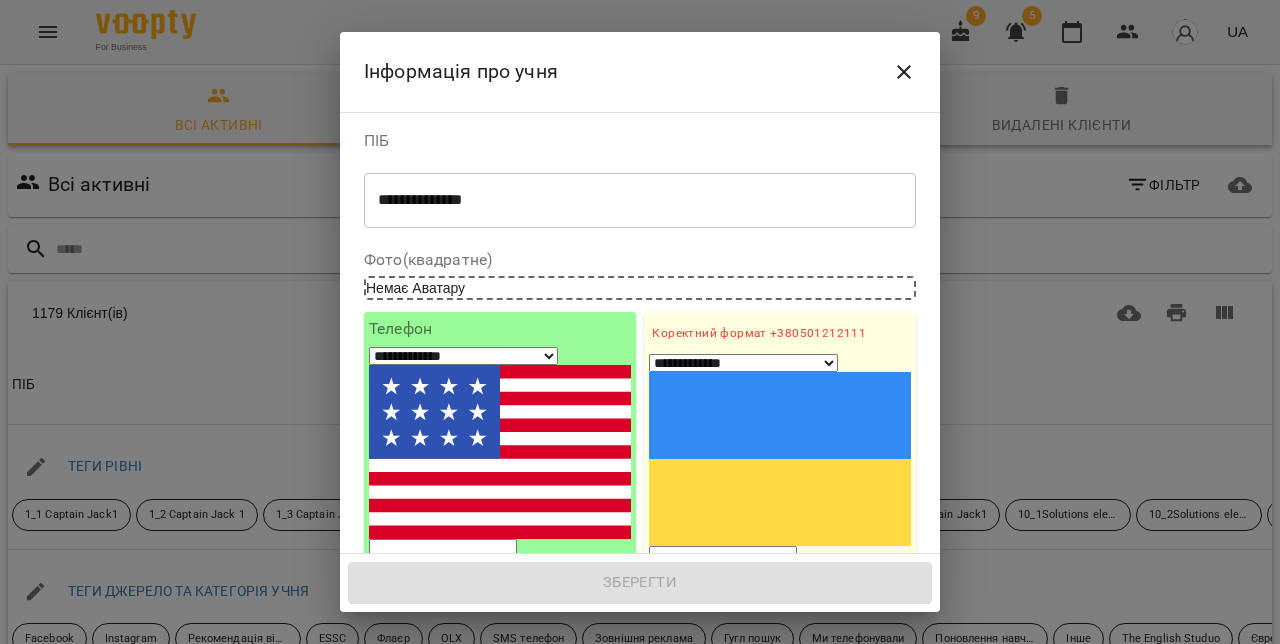 paste on "**********" 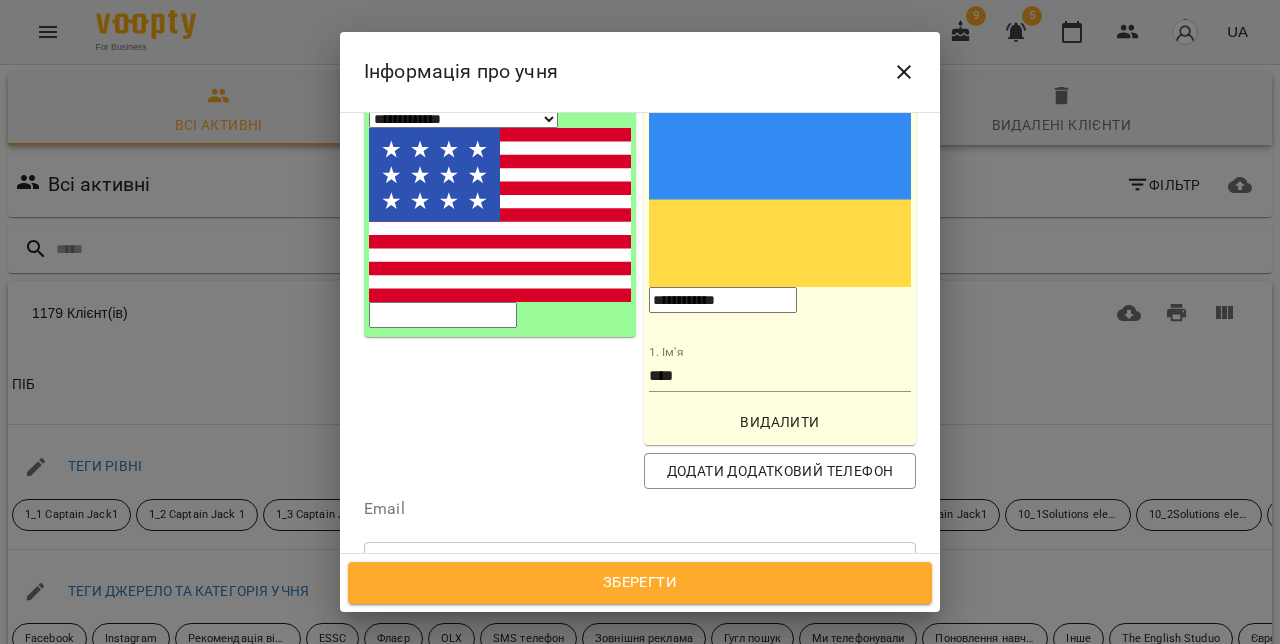 scroll, scrollTop: 243, scrollLeft: 0, axis: vertical 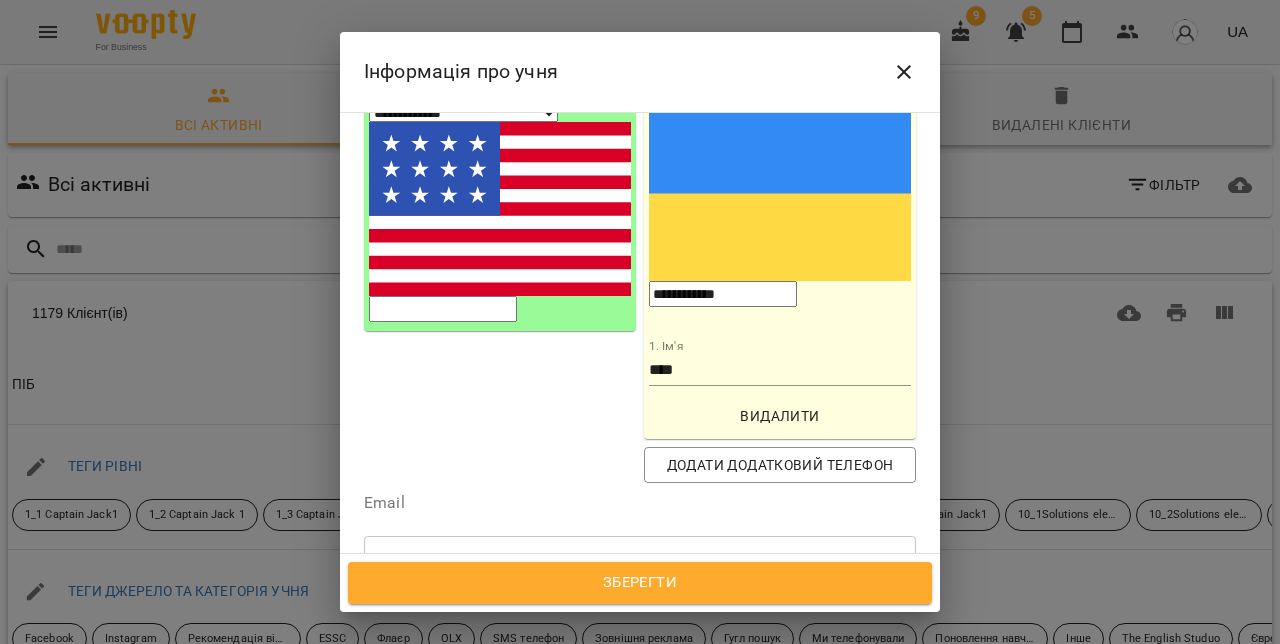 type on "**********" 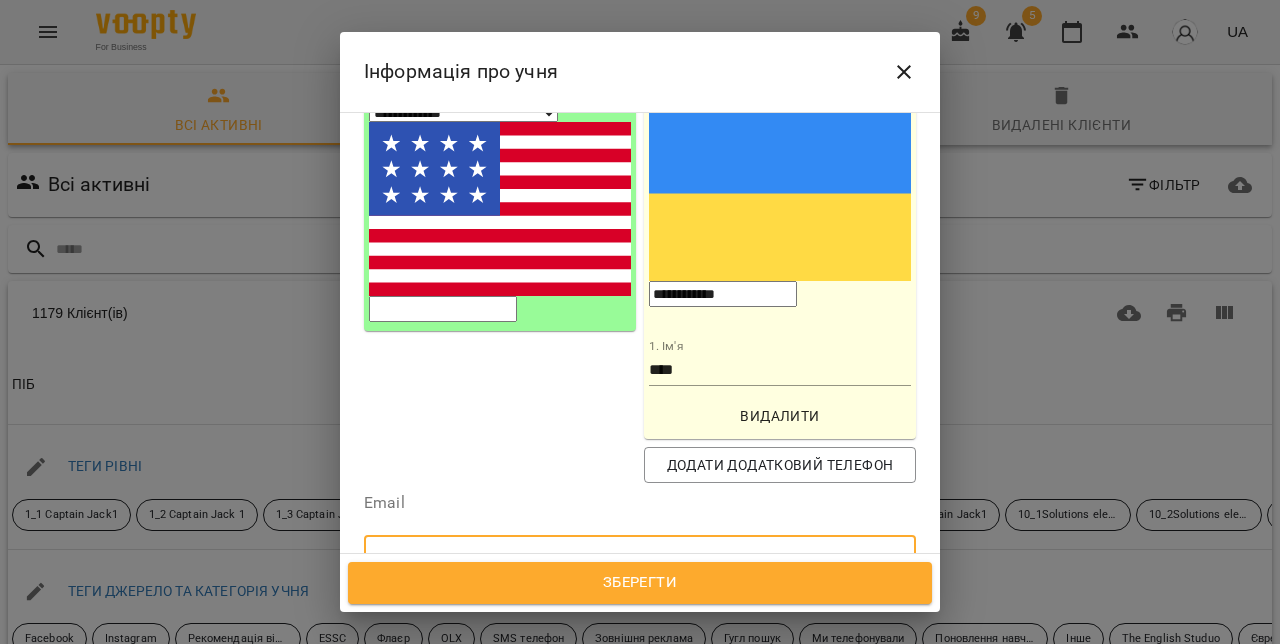 paste on "**********" 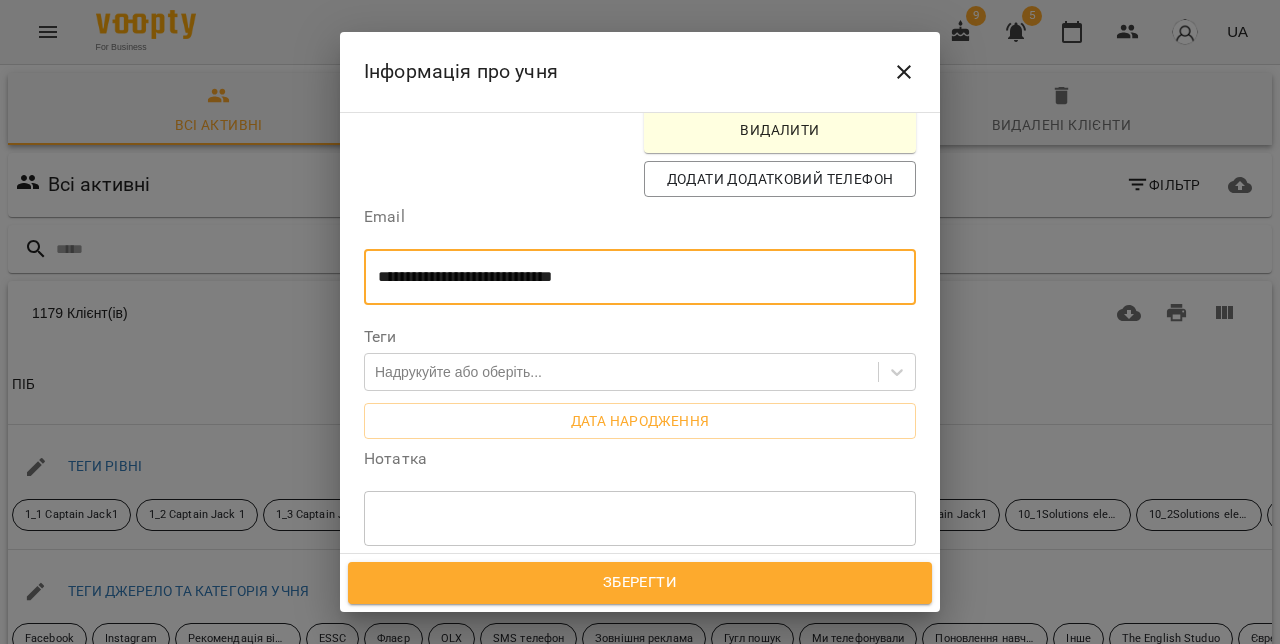scroll, scrollTop: 579, scrollLeft: 0, axis: vertical 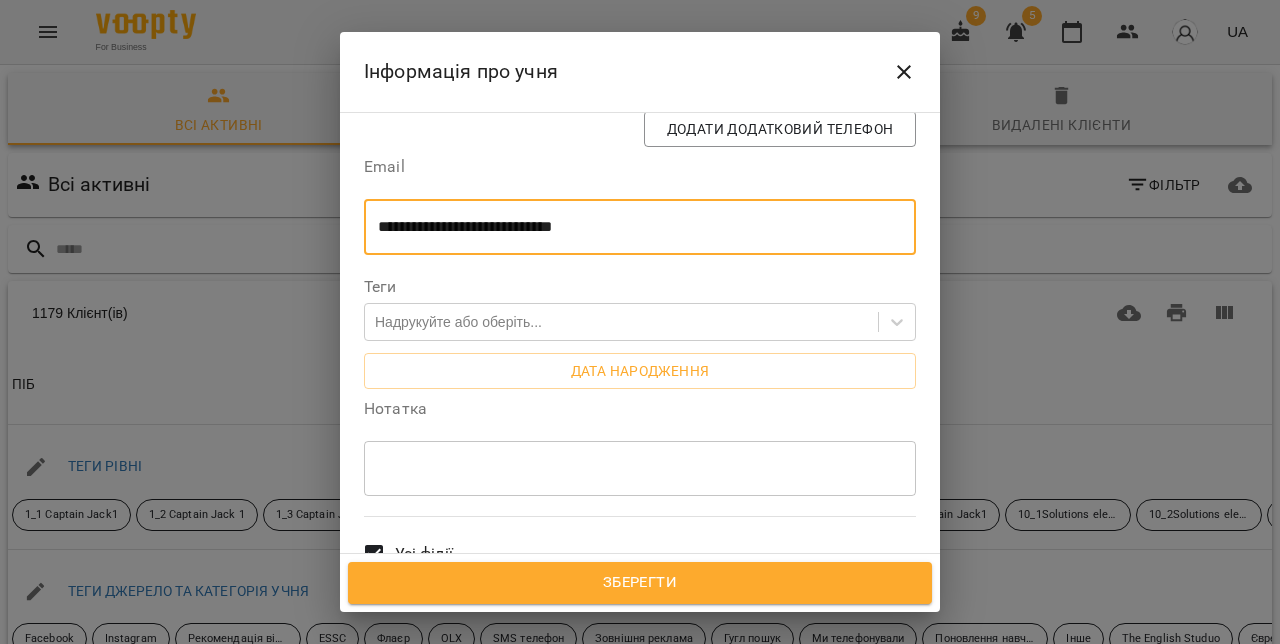 type on "**********" 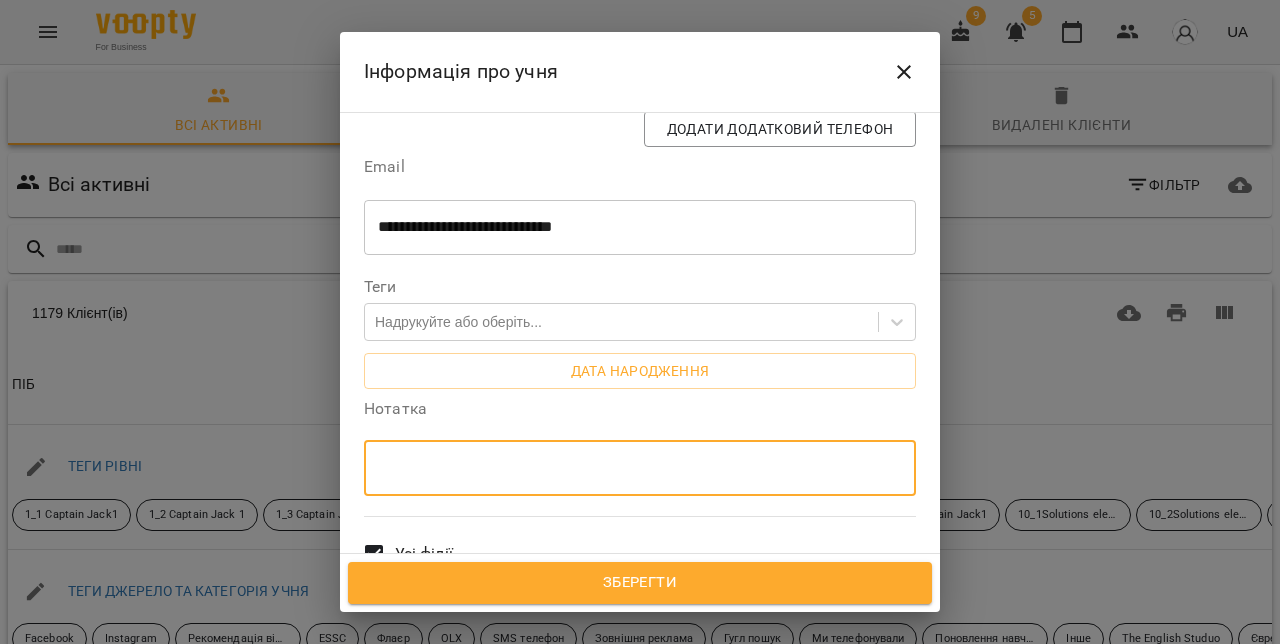 paste on "**********" 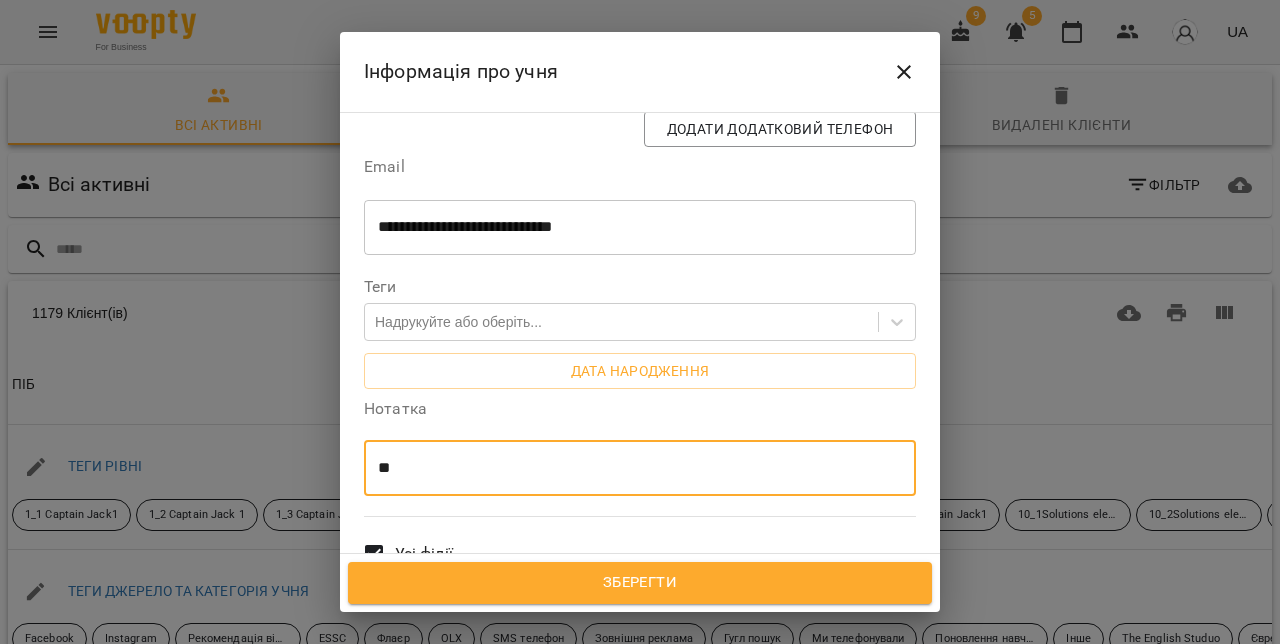 type on "*" 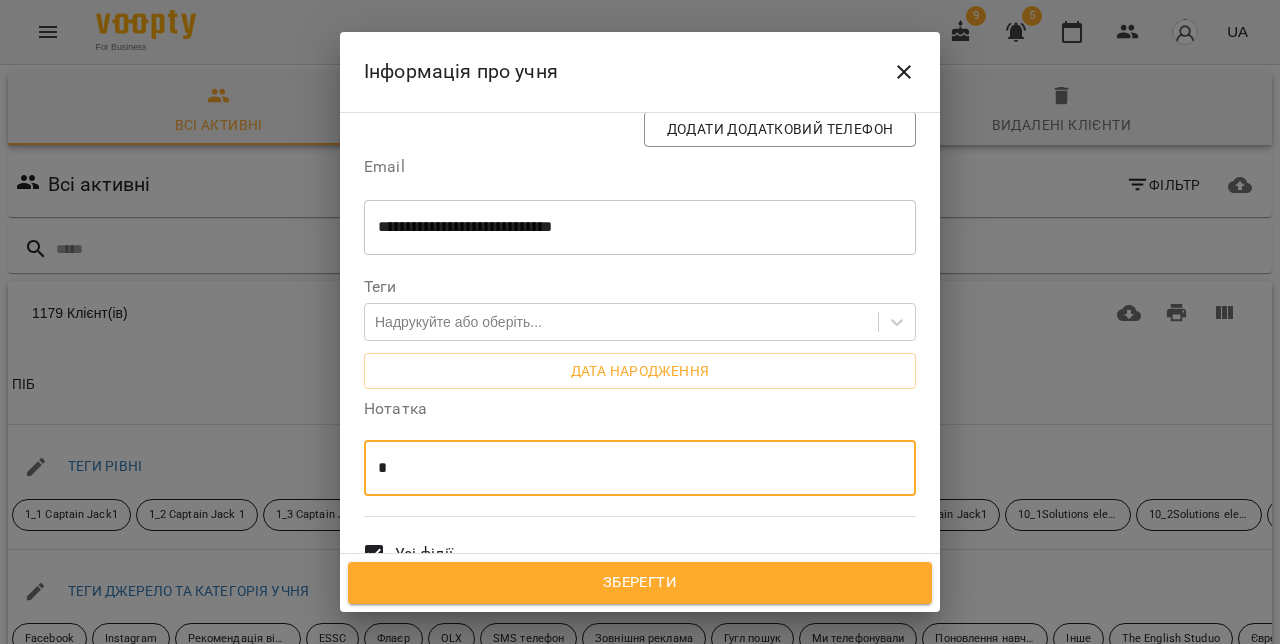 type 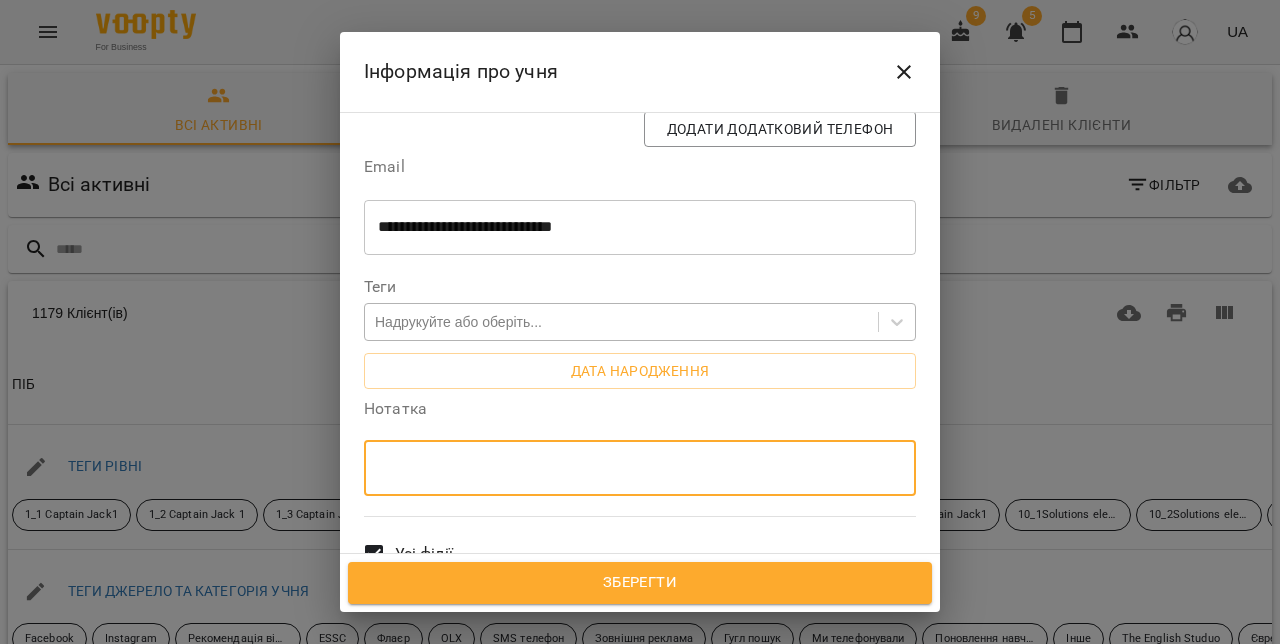 click on "Надрукуйте або оберіть..." at bounding box center (458, 322) 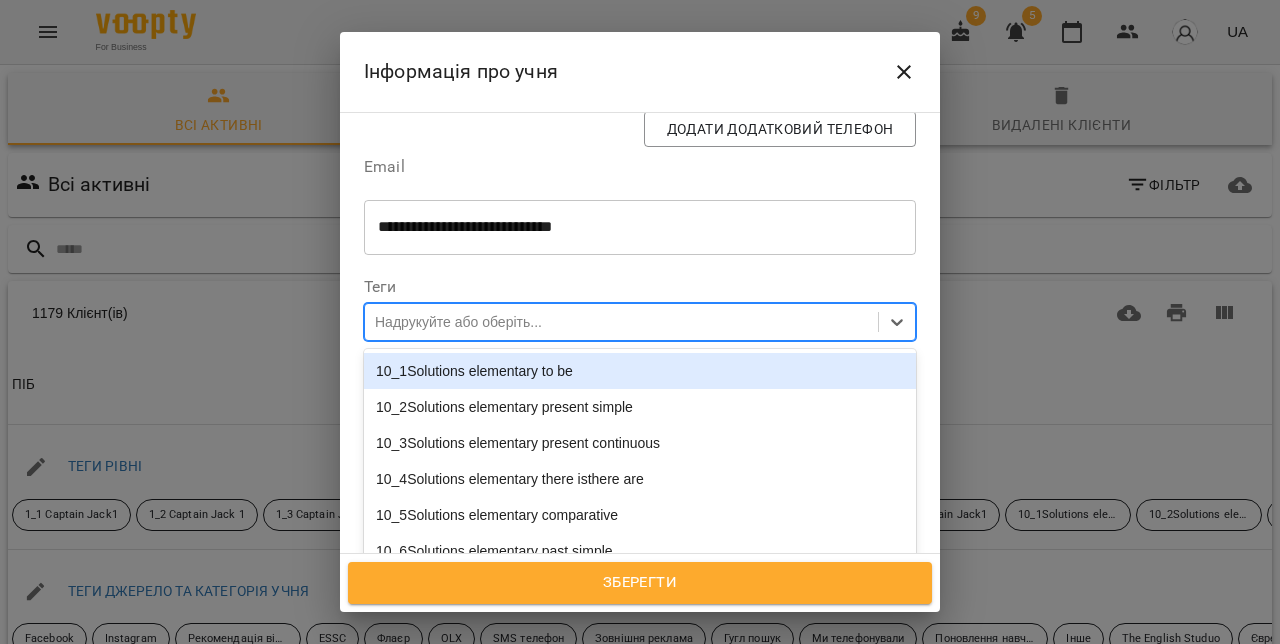paste on "**********" 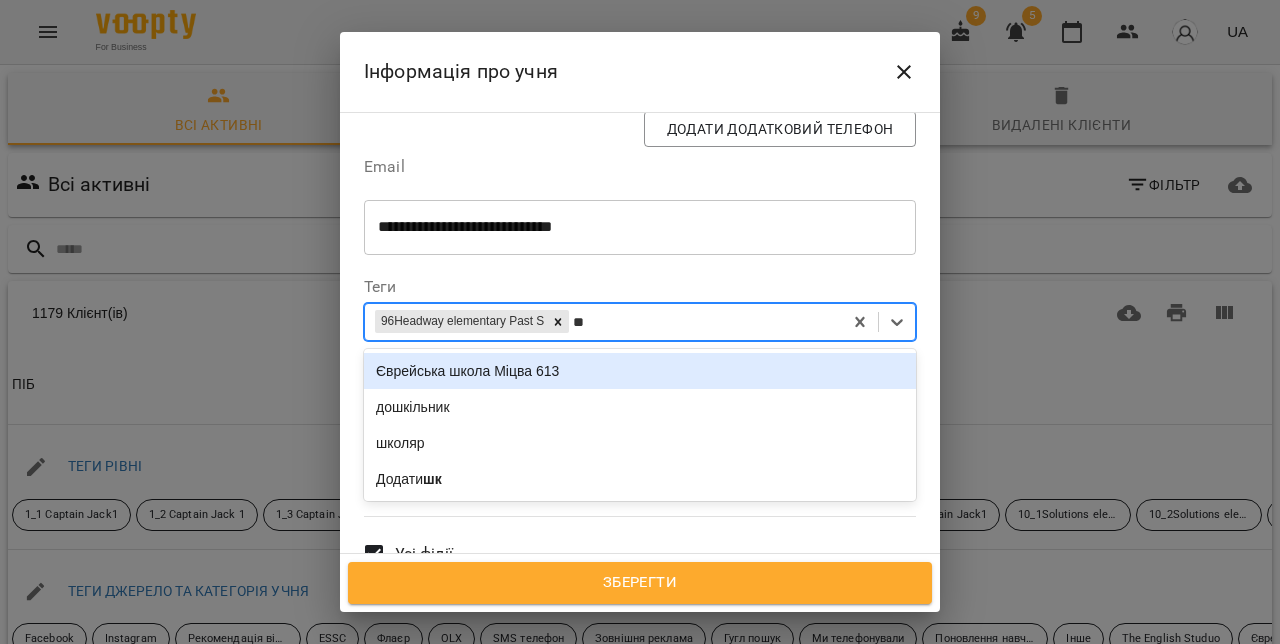 type on "***" 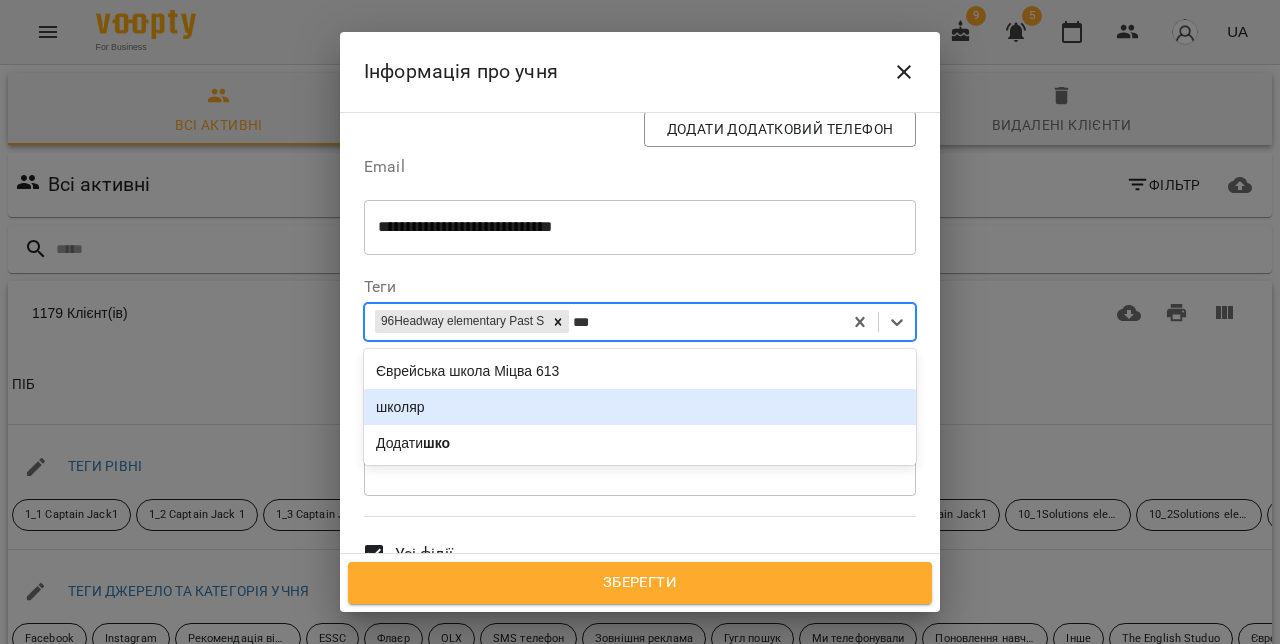 click on "школяр" at bounding box center [640, 407] 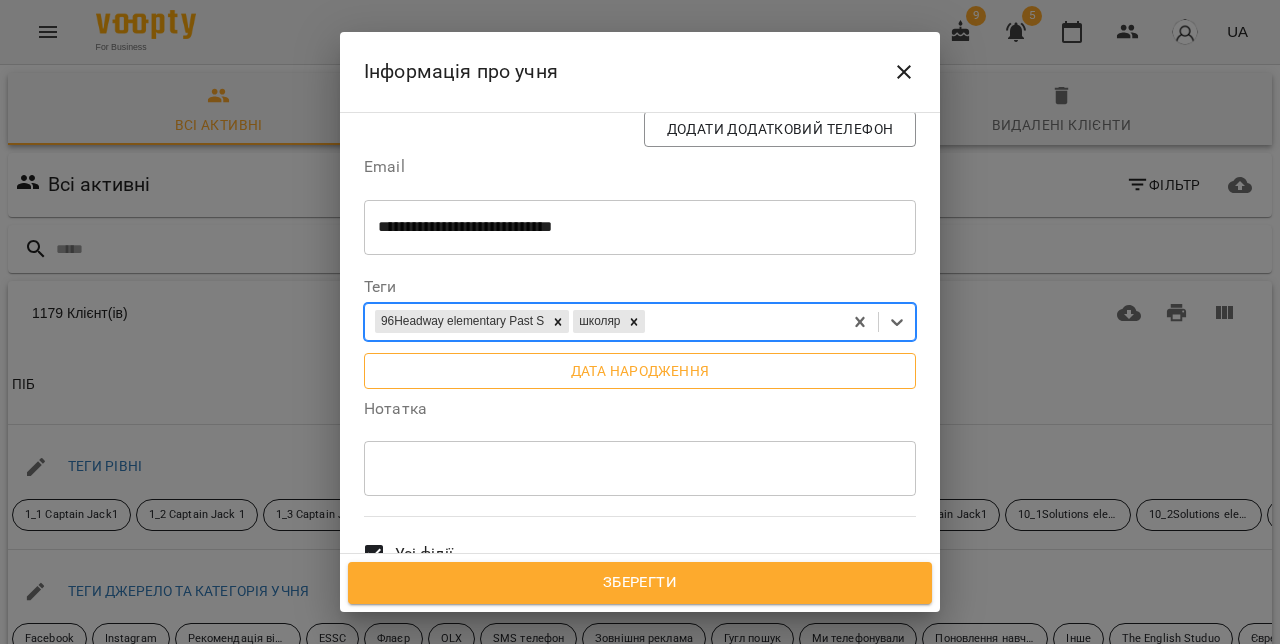 click on "Дата народження" at bounding box center [640, 371] 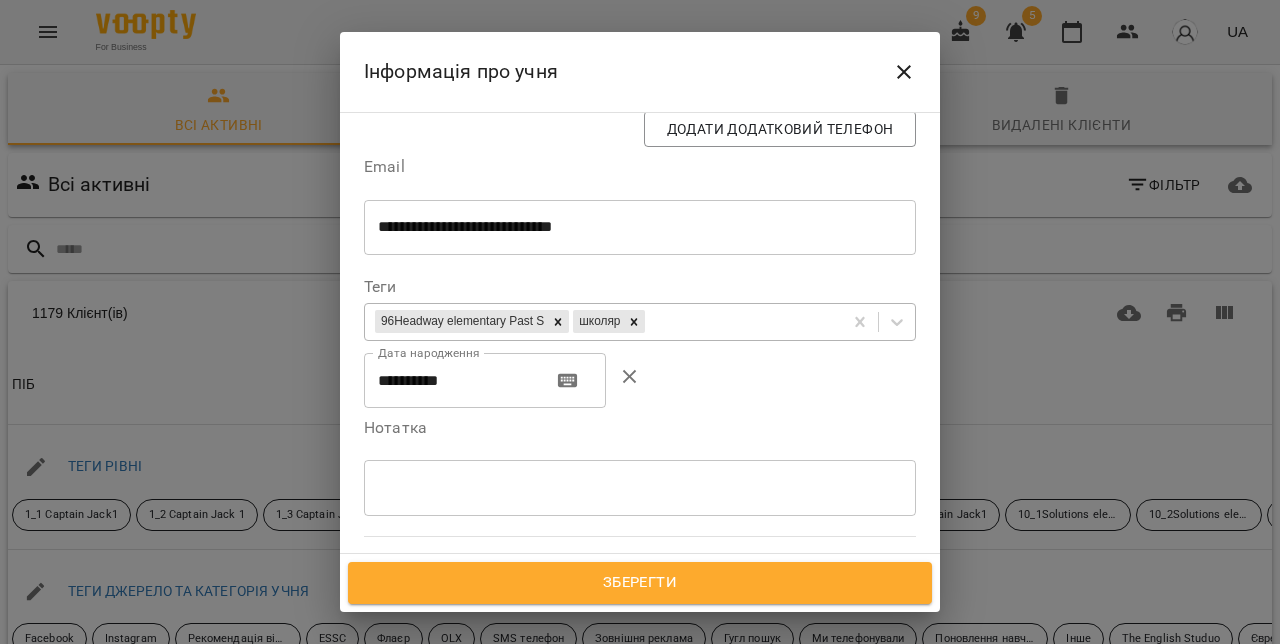 click on "**********" at bounding box center (450, 381) 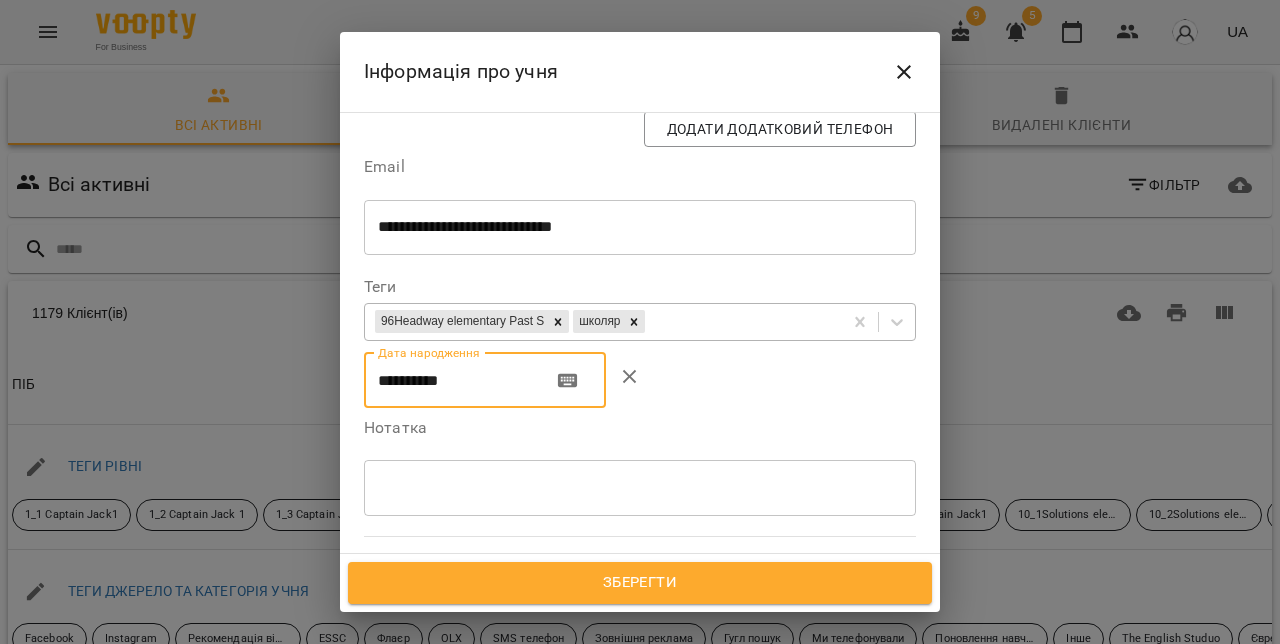 paste 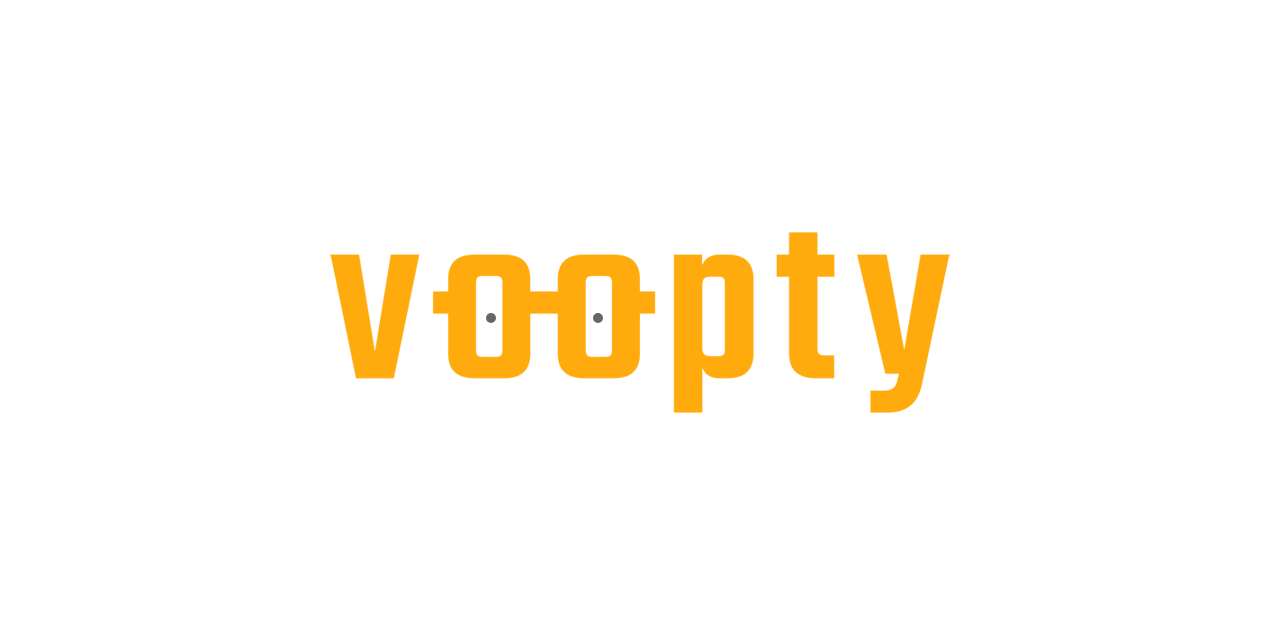 scroll, scrollTop: 0, scrollLeft: 0, axis: both 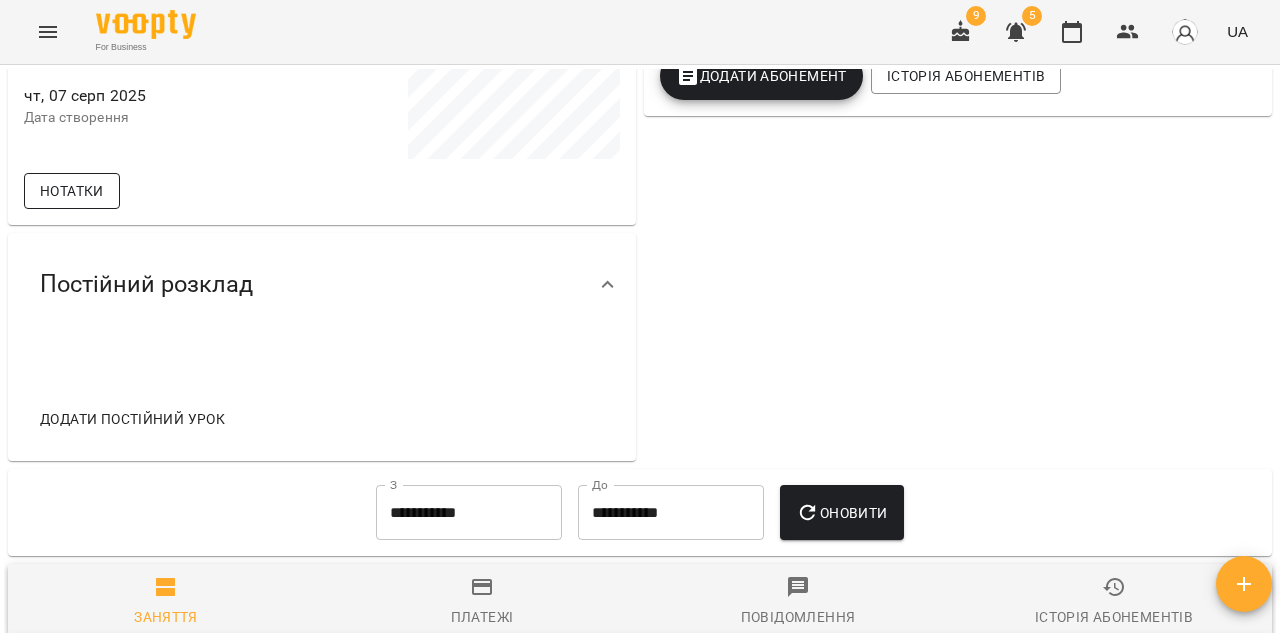 click on "Нотатки" at bounding box center (72, 191) 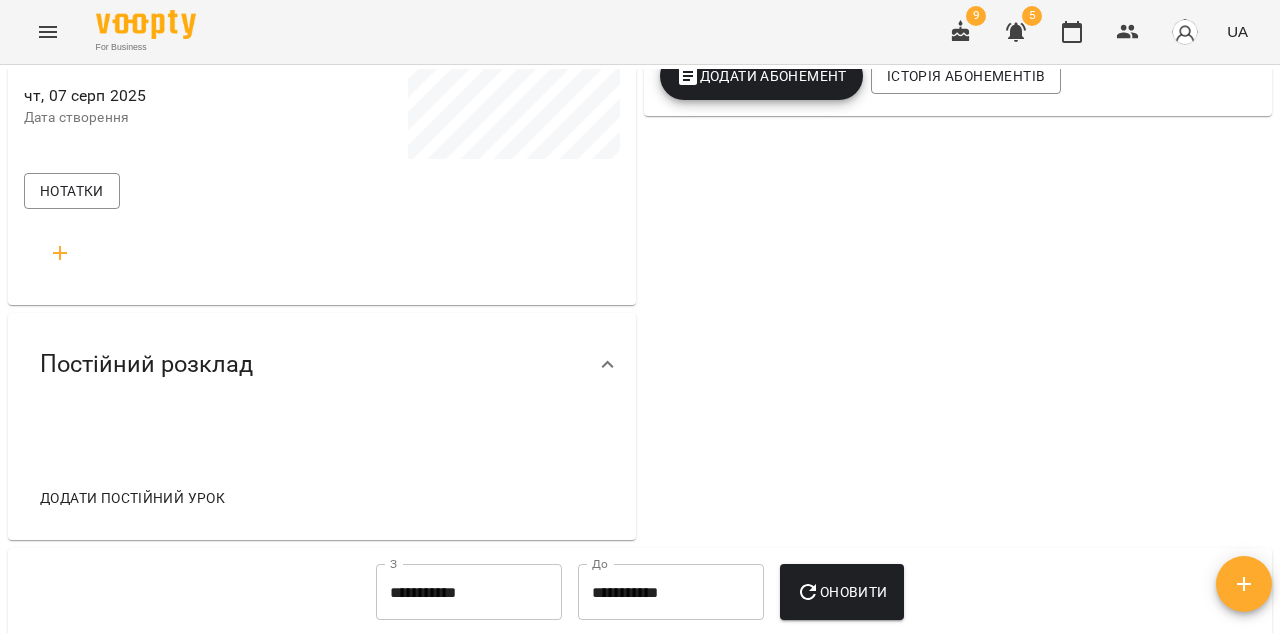 click at bounding box center (60, 253) 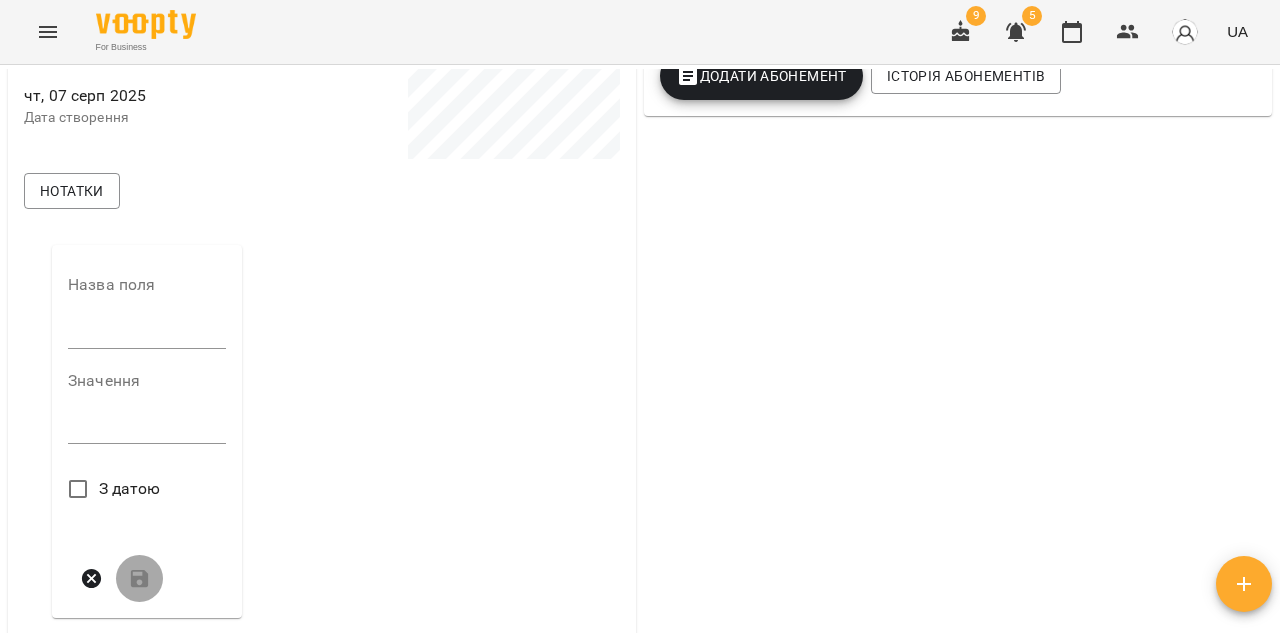 click at bounding box center [147, 333] 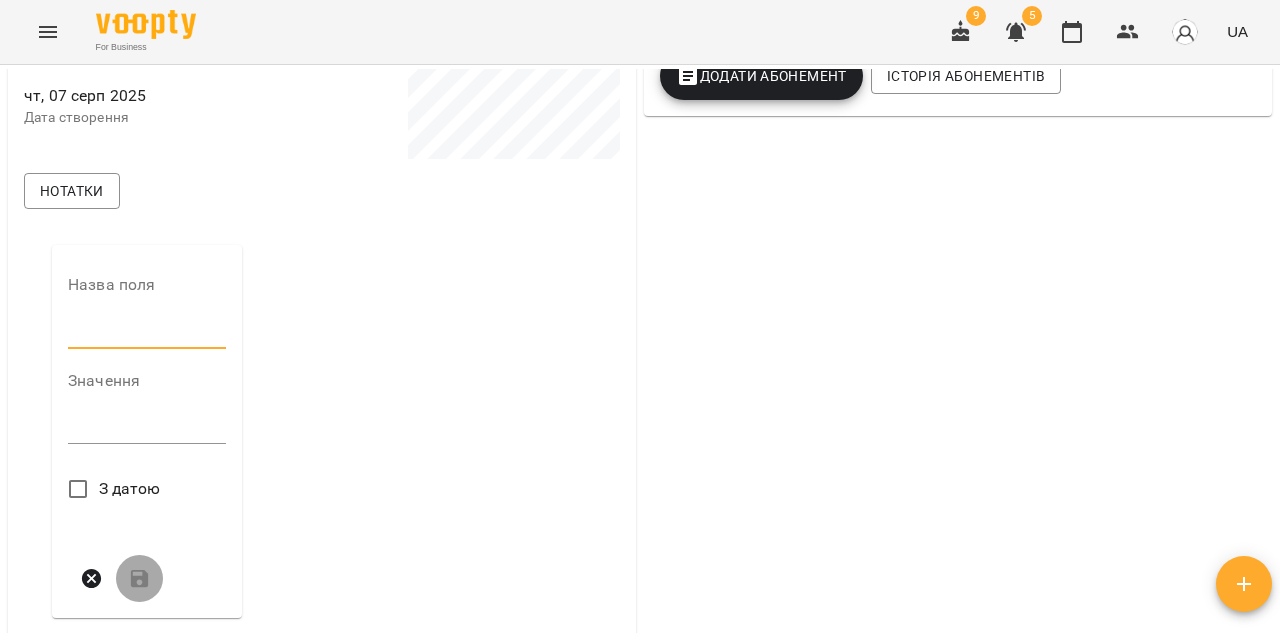 type on "**********" 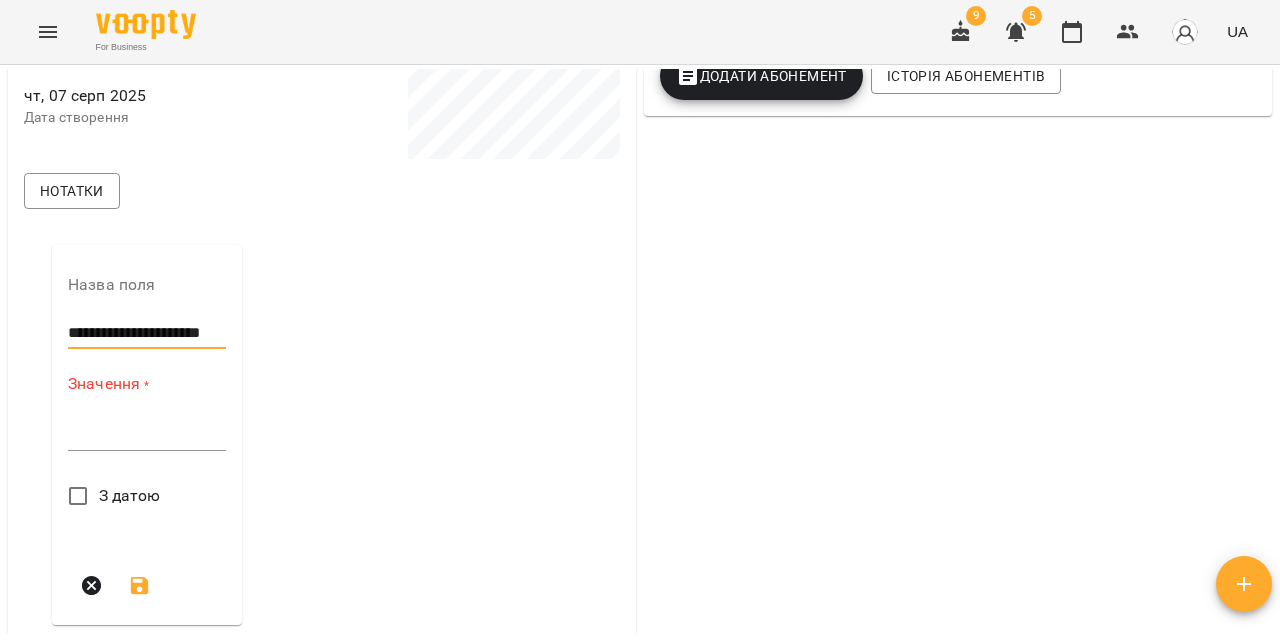 click at bounding box center [147, 434] 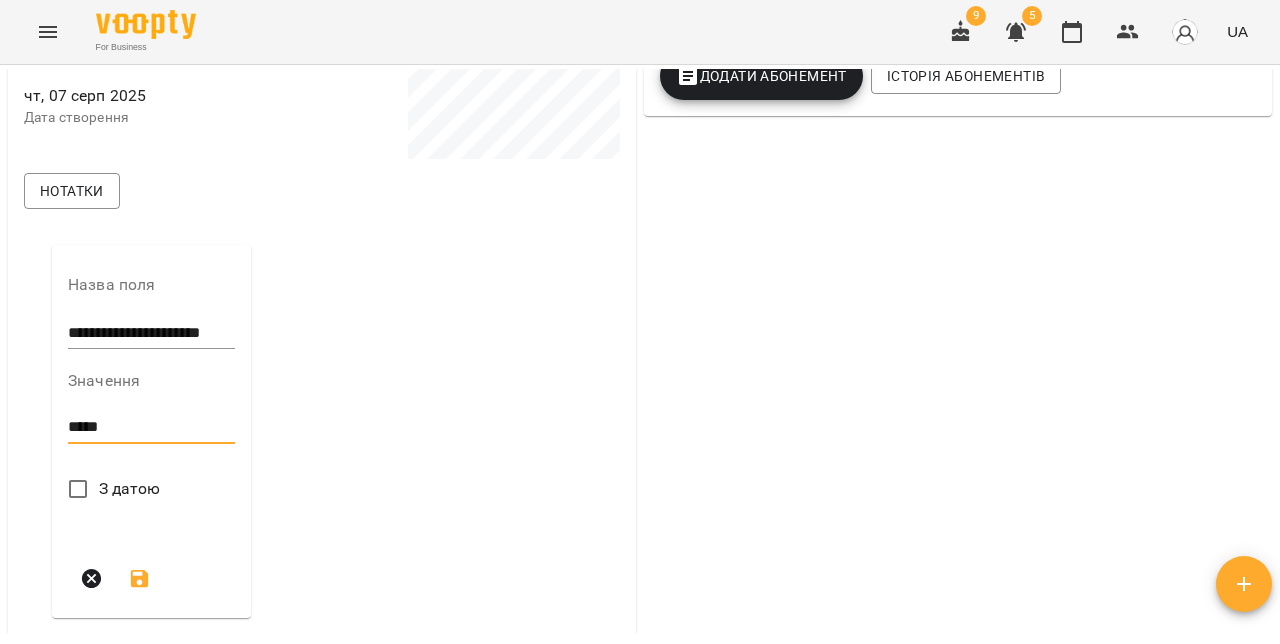 type on "*****" 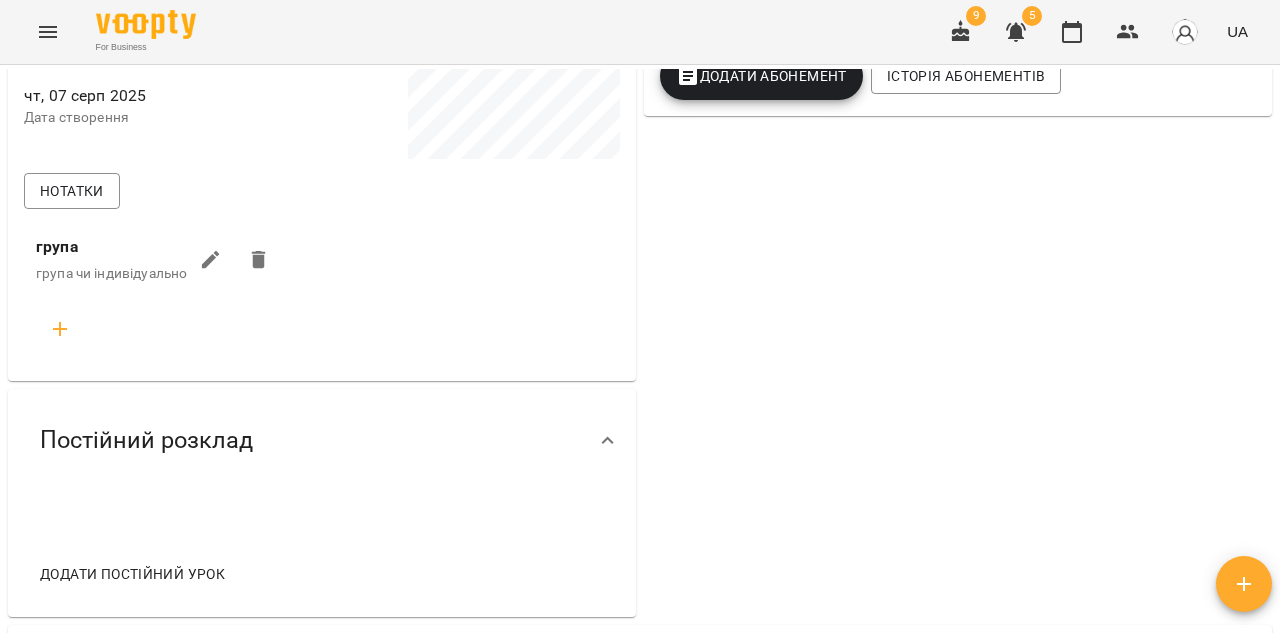 click 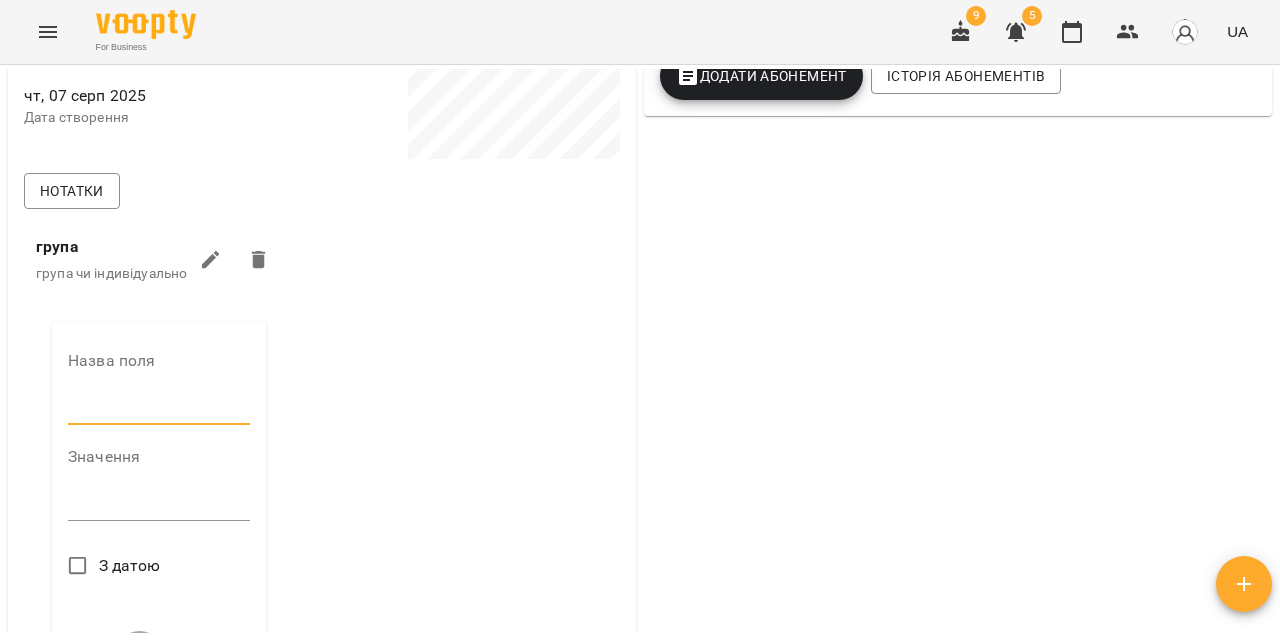 click at bounding box center [159, 409] 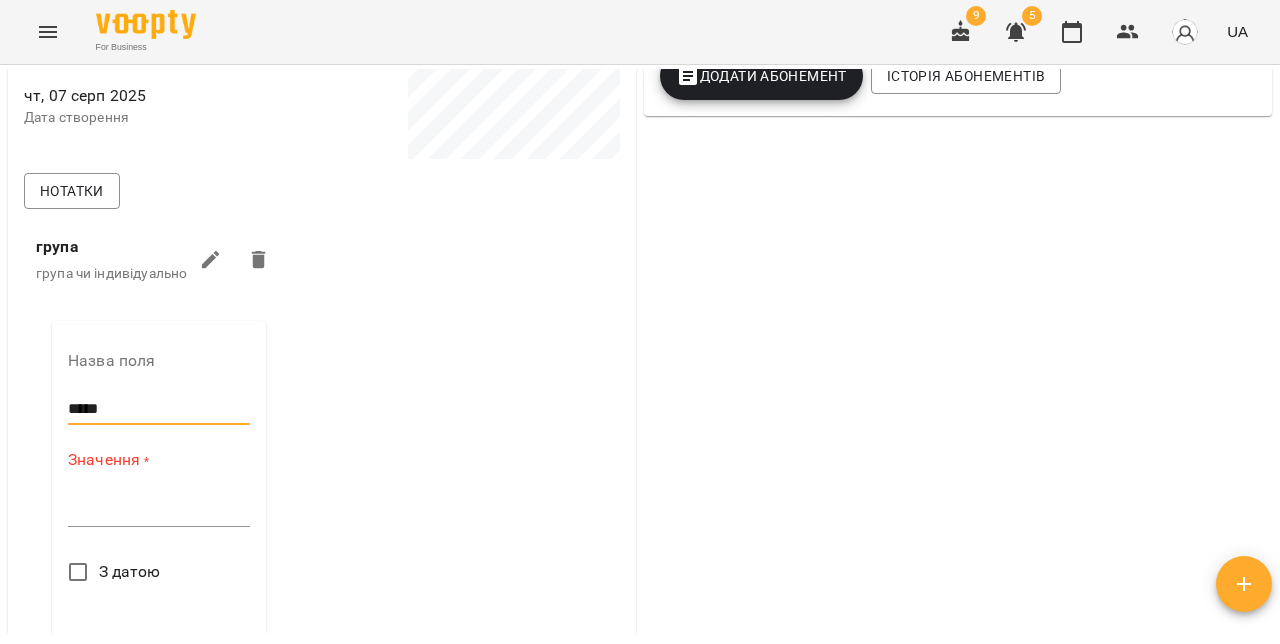click at bounding box center (159, 510) 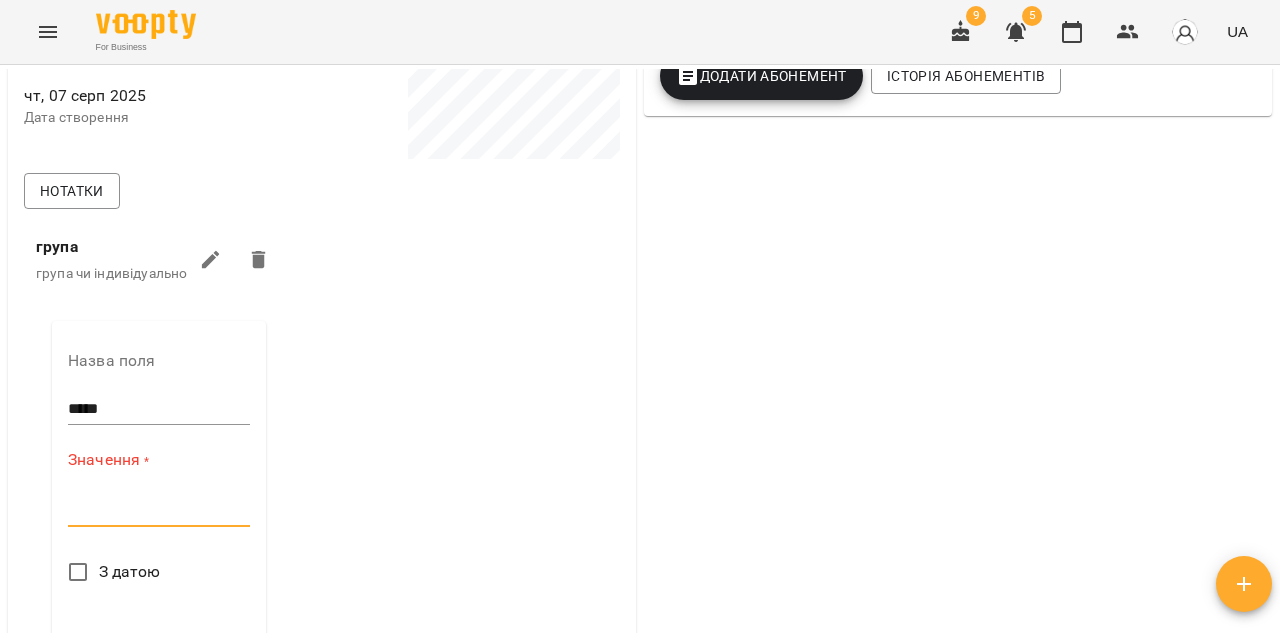 paste on "**********" 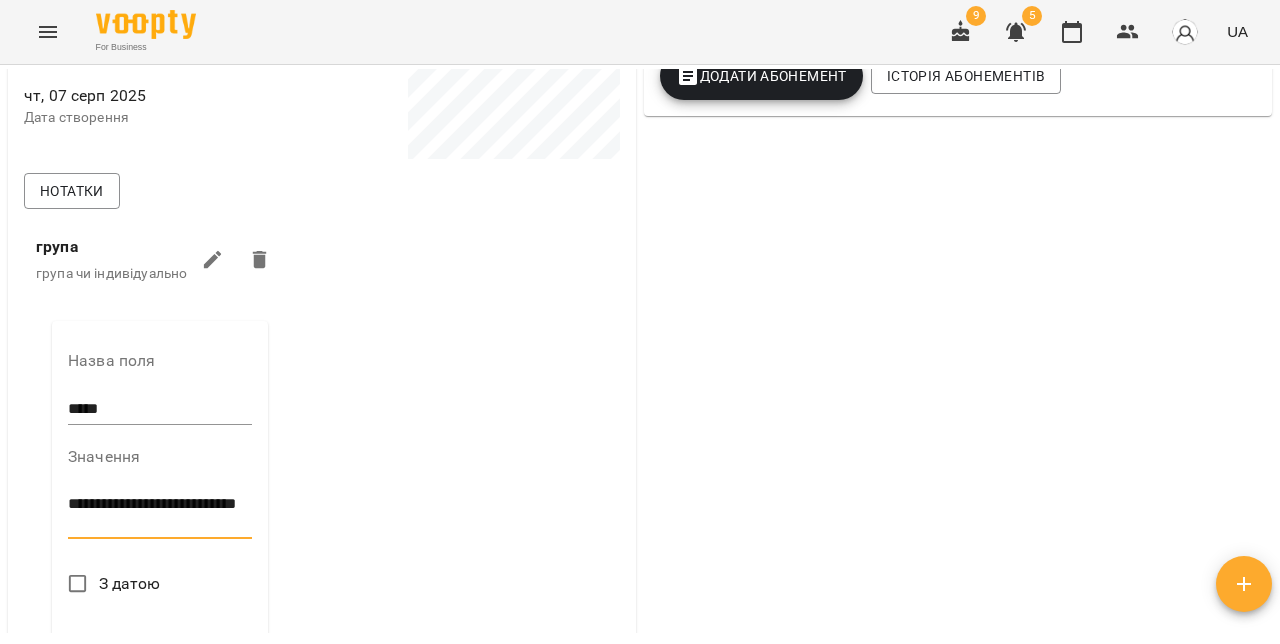 scroll, scrollTop: 0, scrollLeft: 0, axis: both 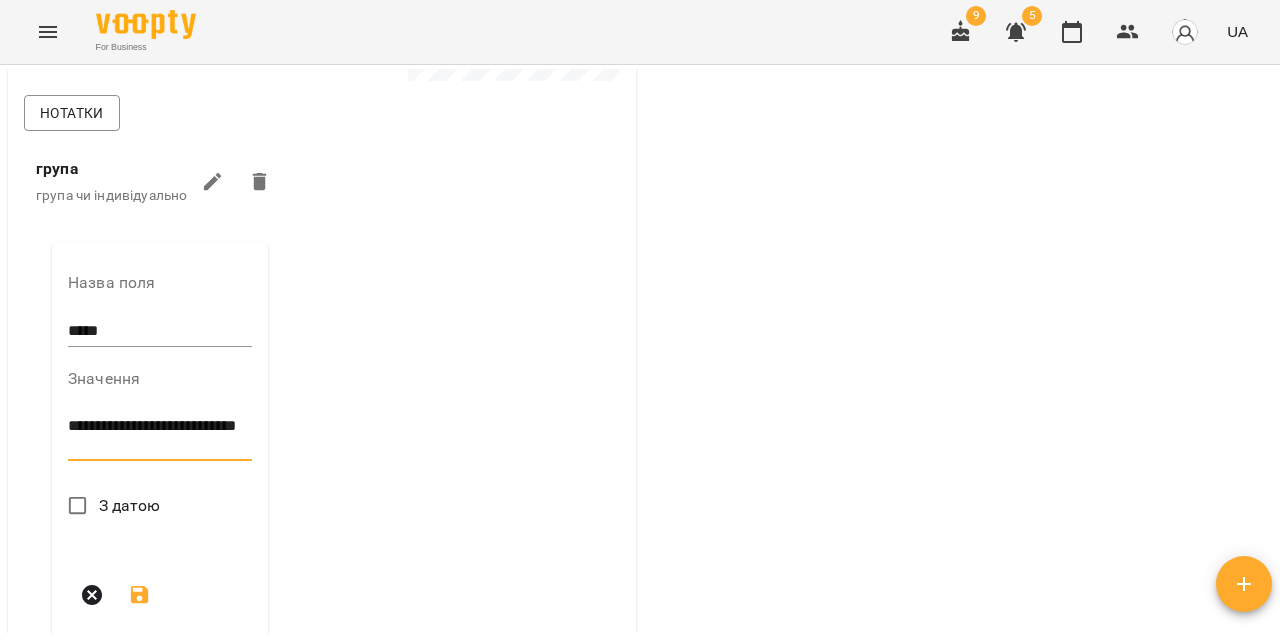 type on "**********" 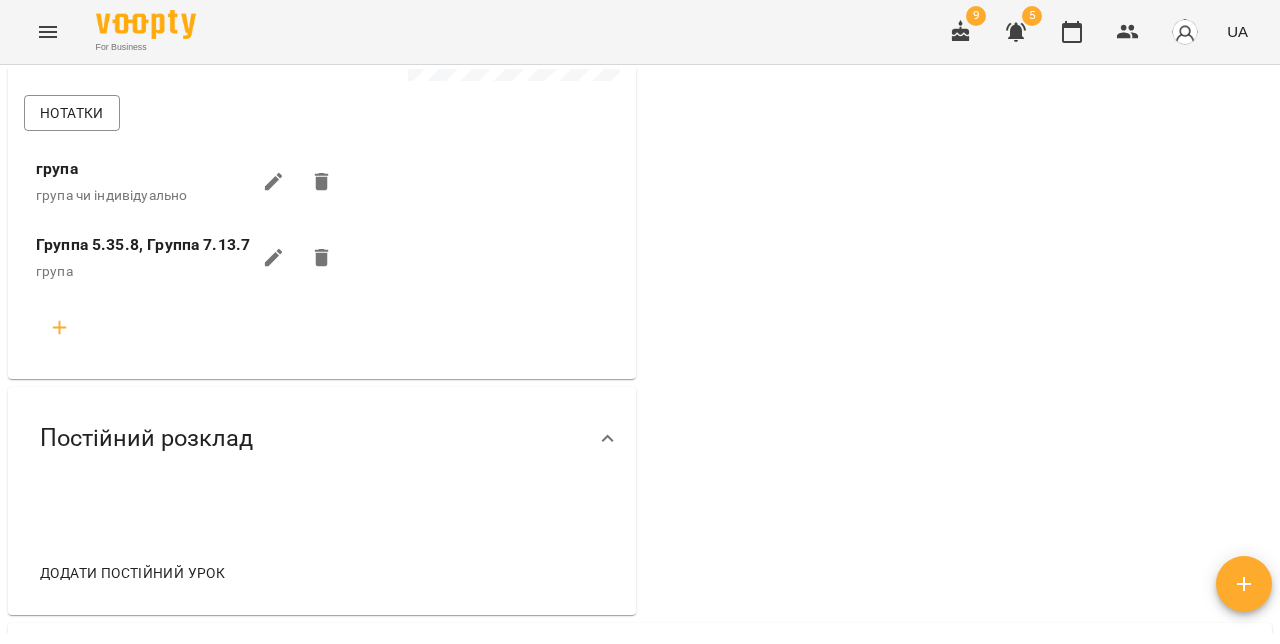 click at bounding box center [60, 328] 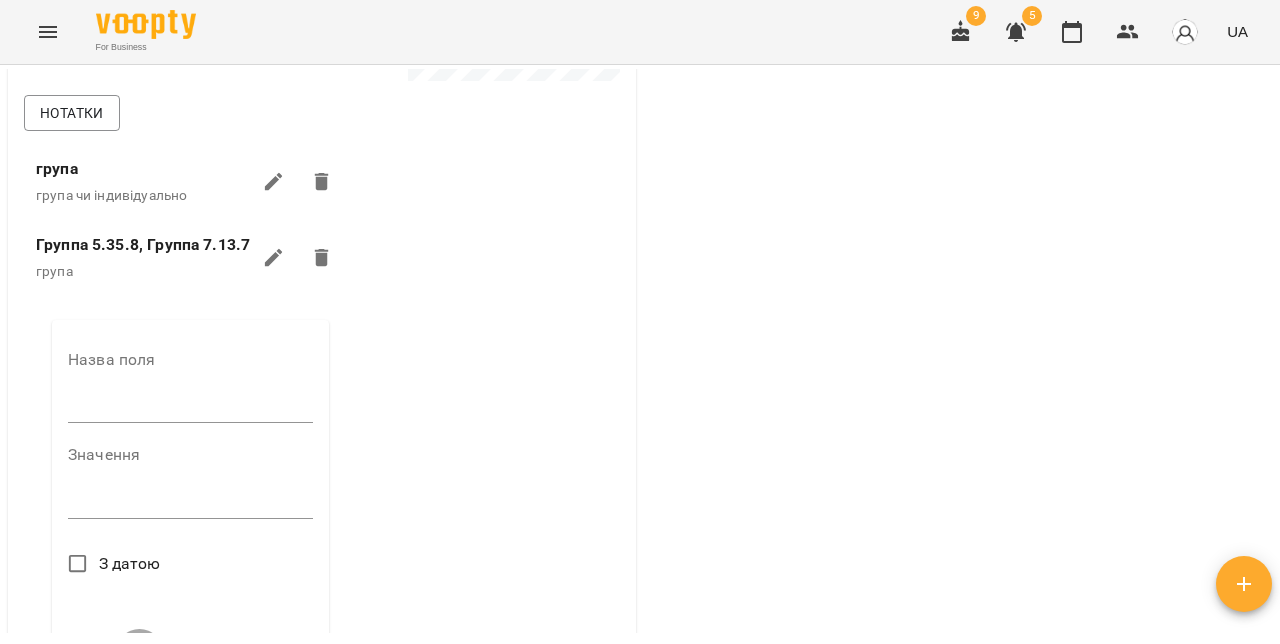 click at bounding box center (190, 407) 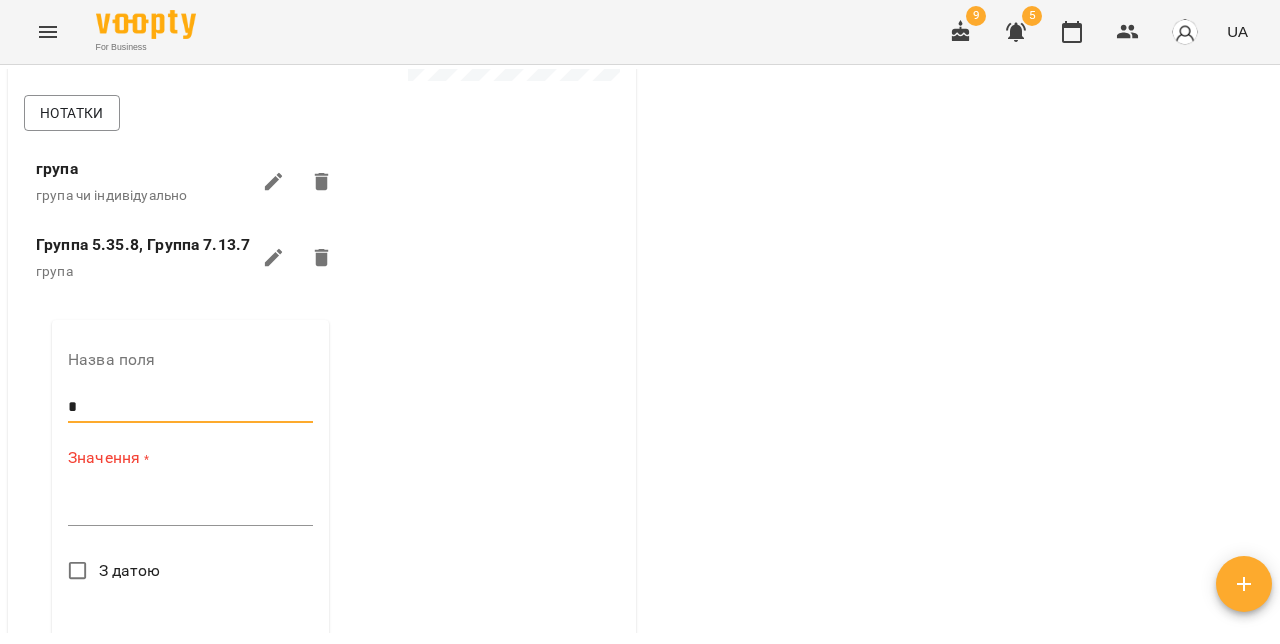 type on "**********" 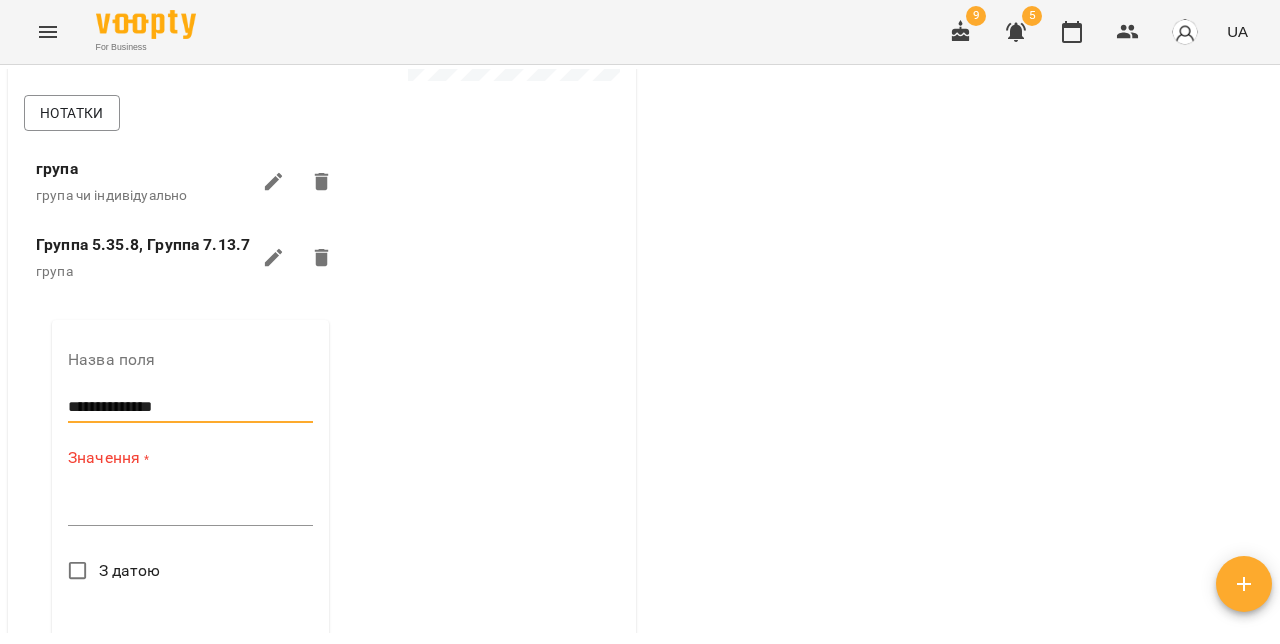 click at bounding box center [190, 509] 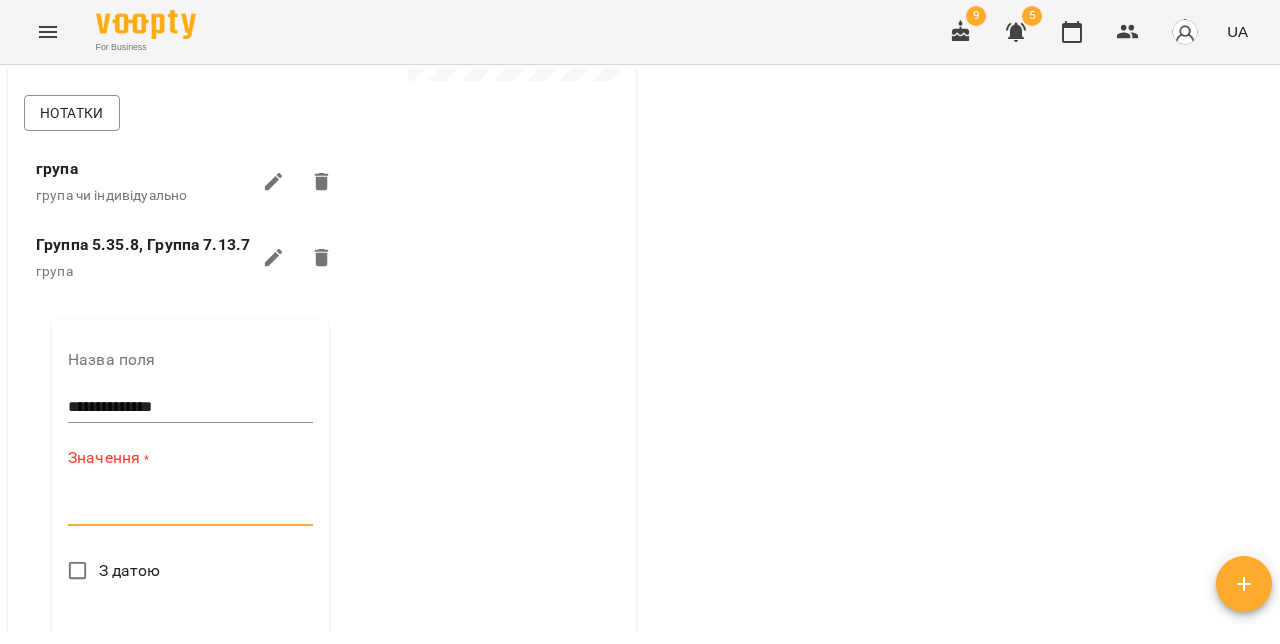 paste on "**********" 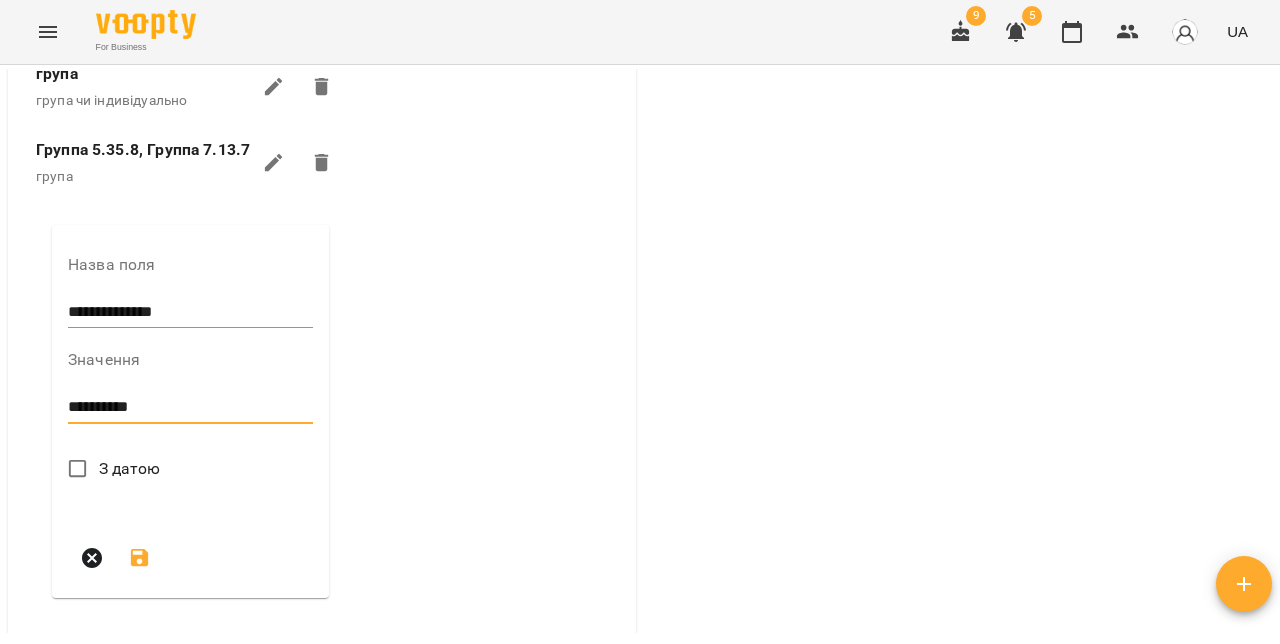 scroll, scrollTop: 662, scrollLeft: 0, axis: vertical 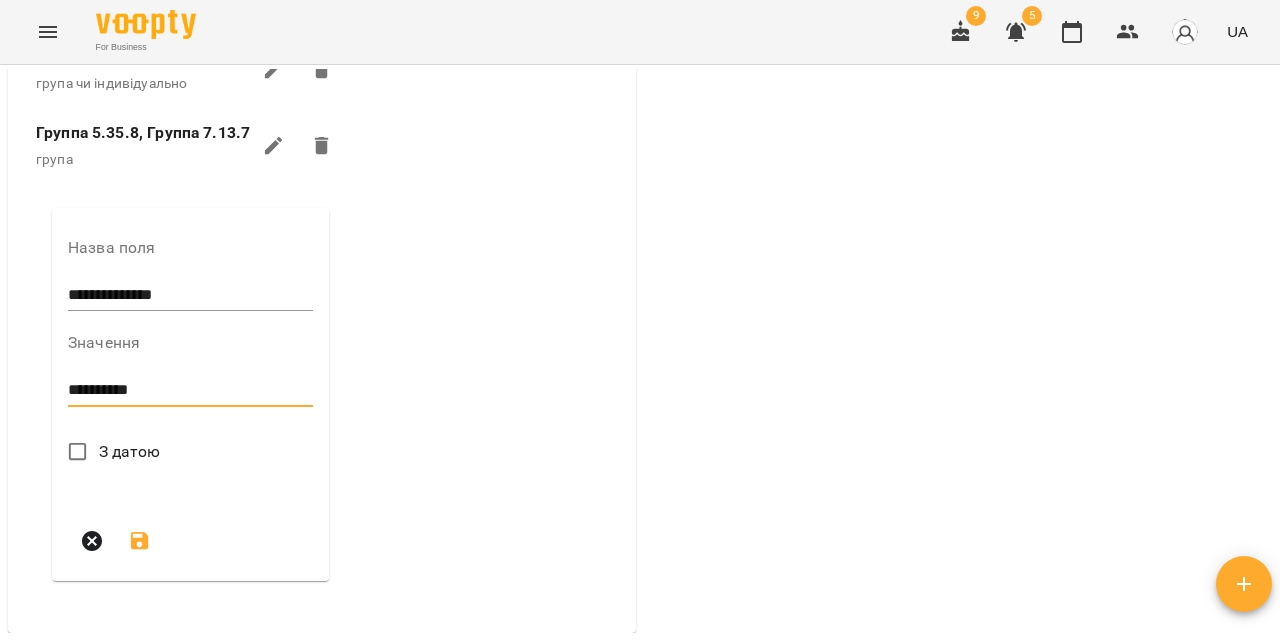 type on "**********" 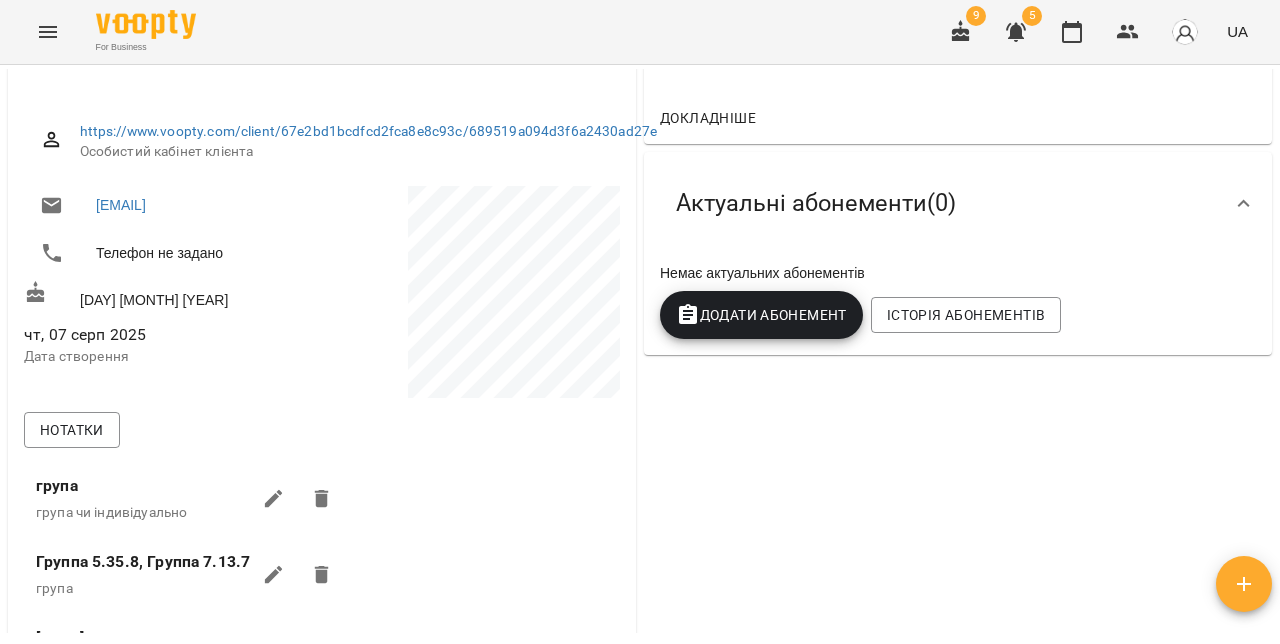 scroll, scrollTop: 0, scrollLeft: 0, axis: both 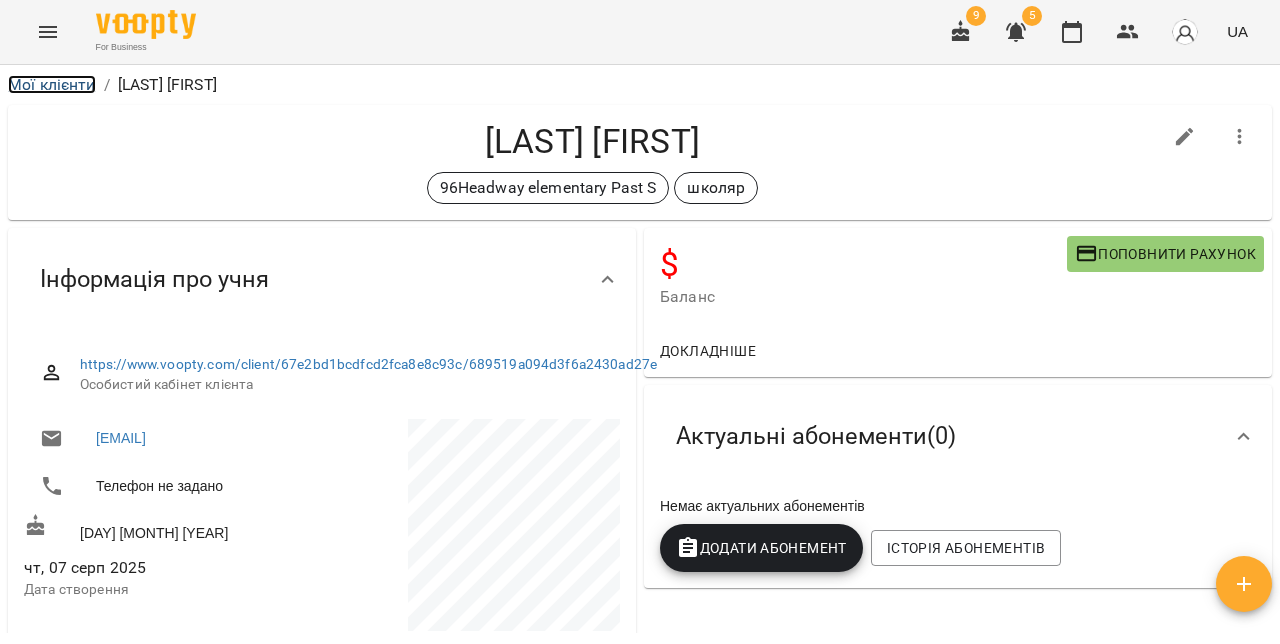 click on "Мої клієнти" at bounding box center (52, 84) 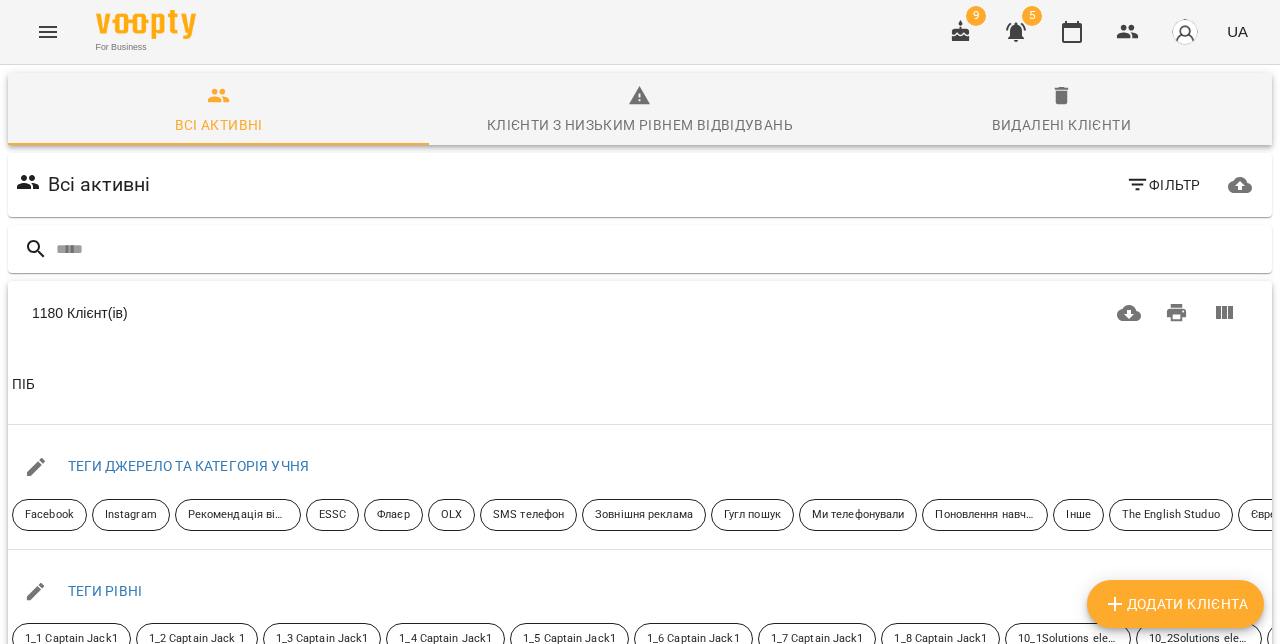 click on "Додати клієнта" at bounding box center [1175, 604] 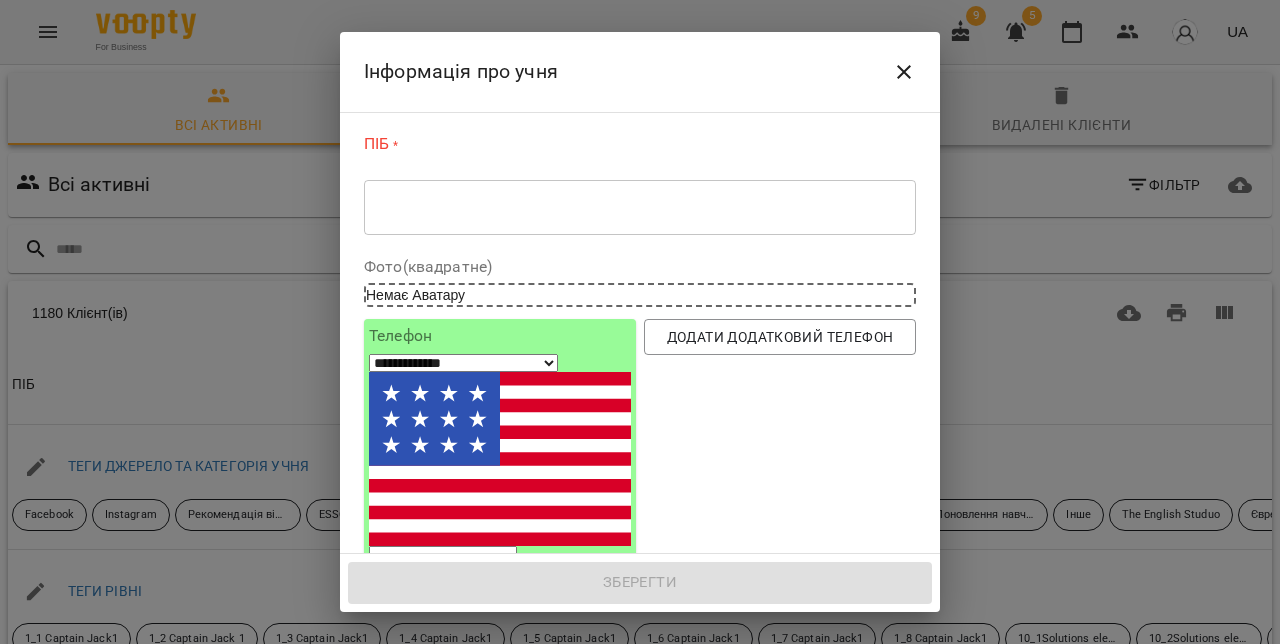 click at bounding box center (640, 207) 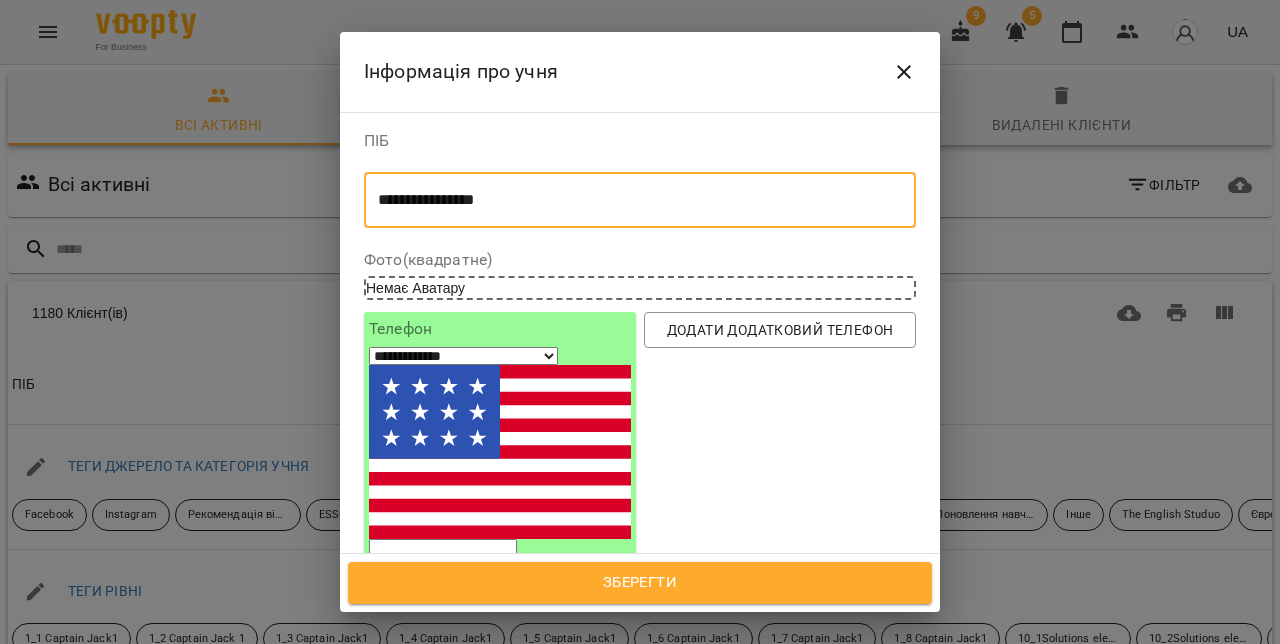 type on "**********" 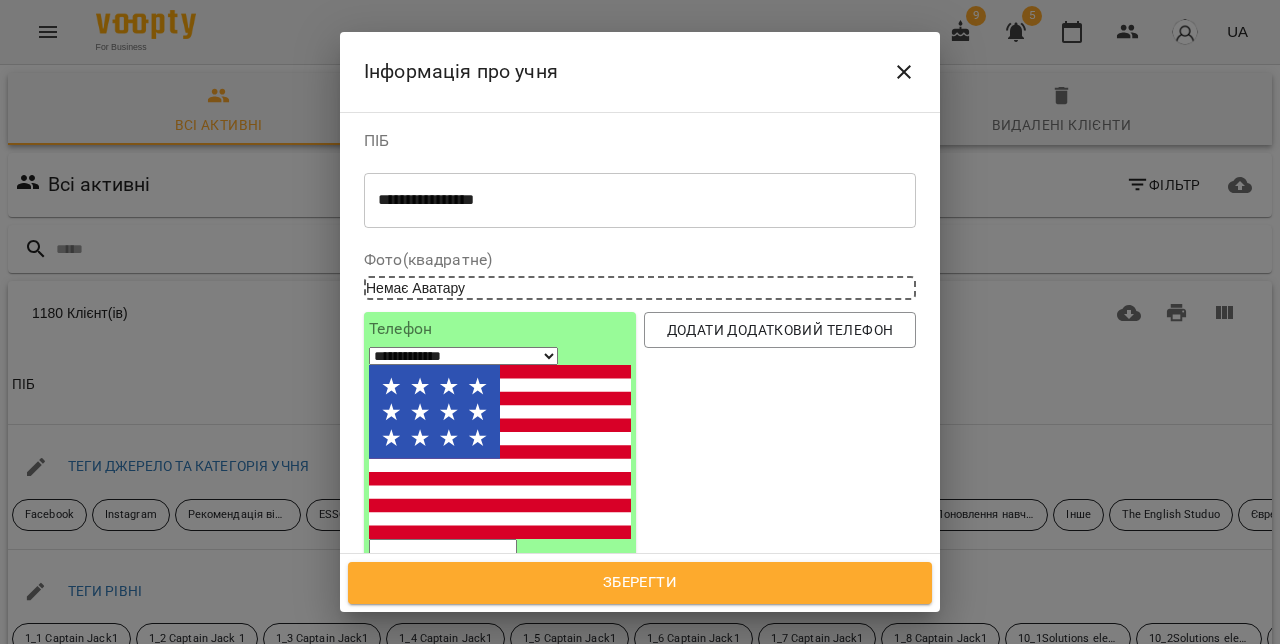 select on "**" 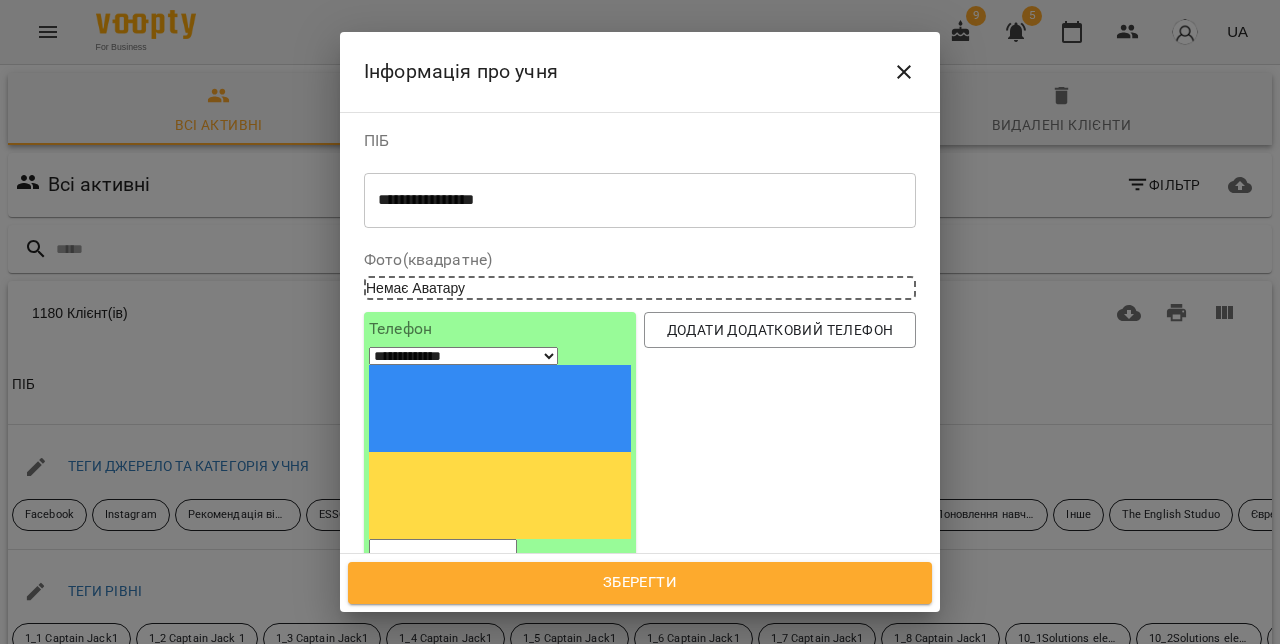paste on "*********" 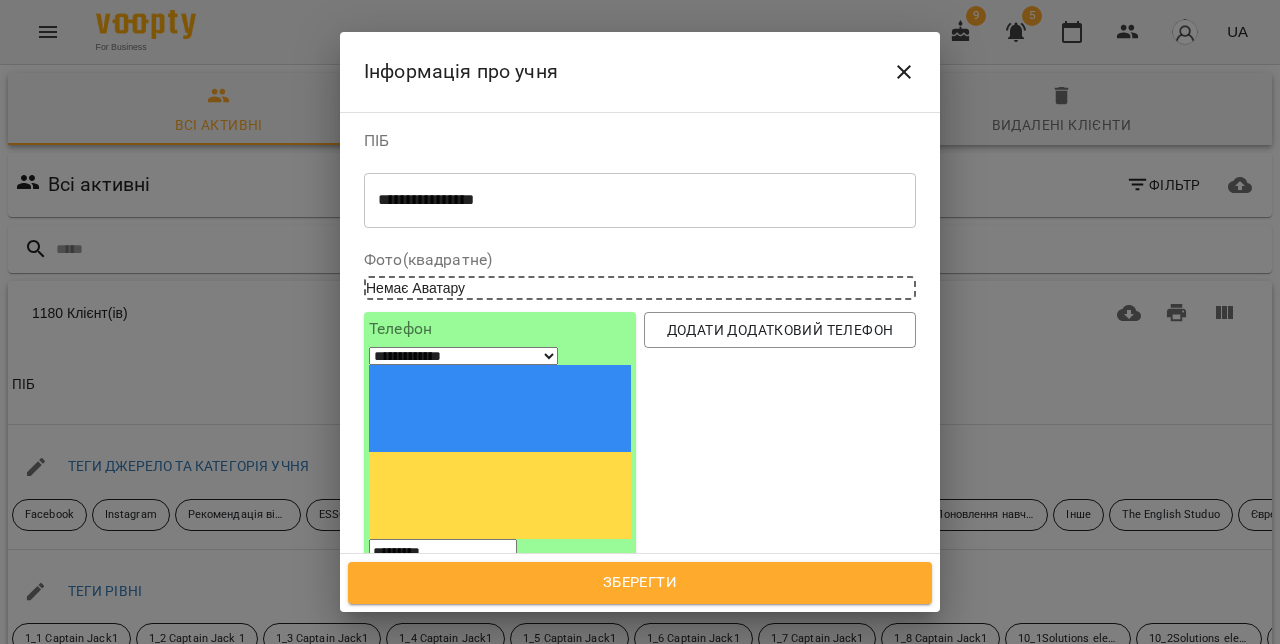 type on "*********" 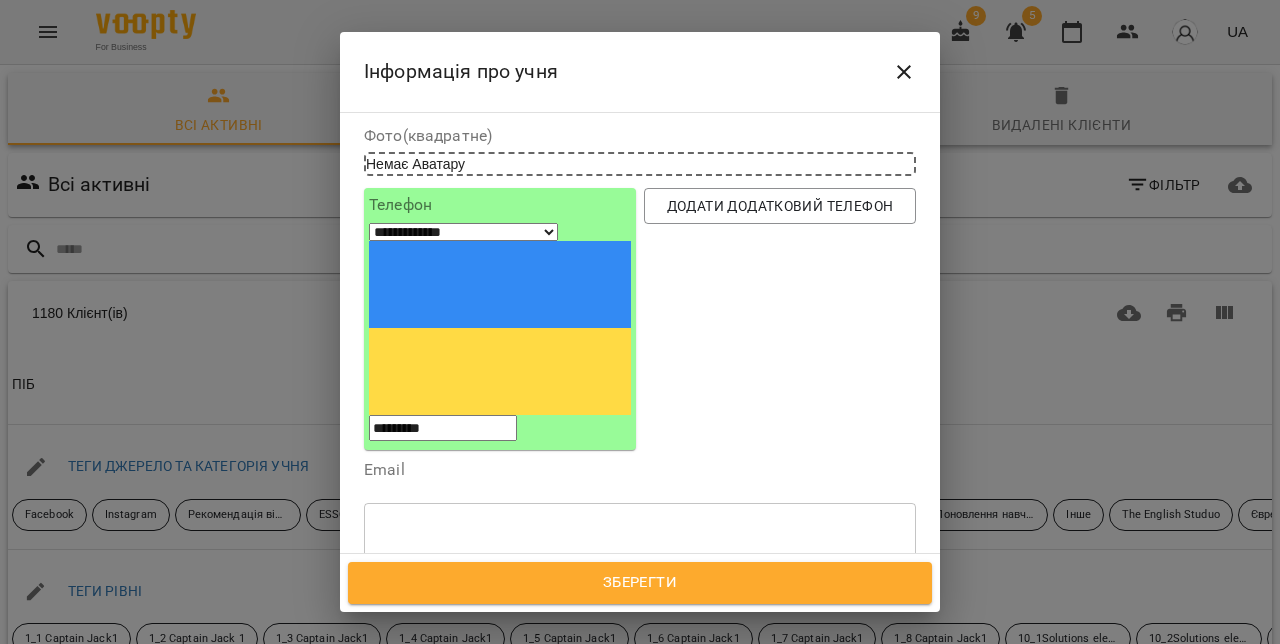 scroll, scrollTop: 133, scrollLeft: 0, axis: vertical 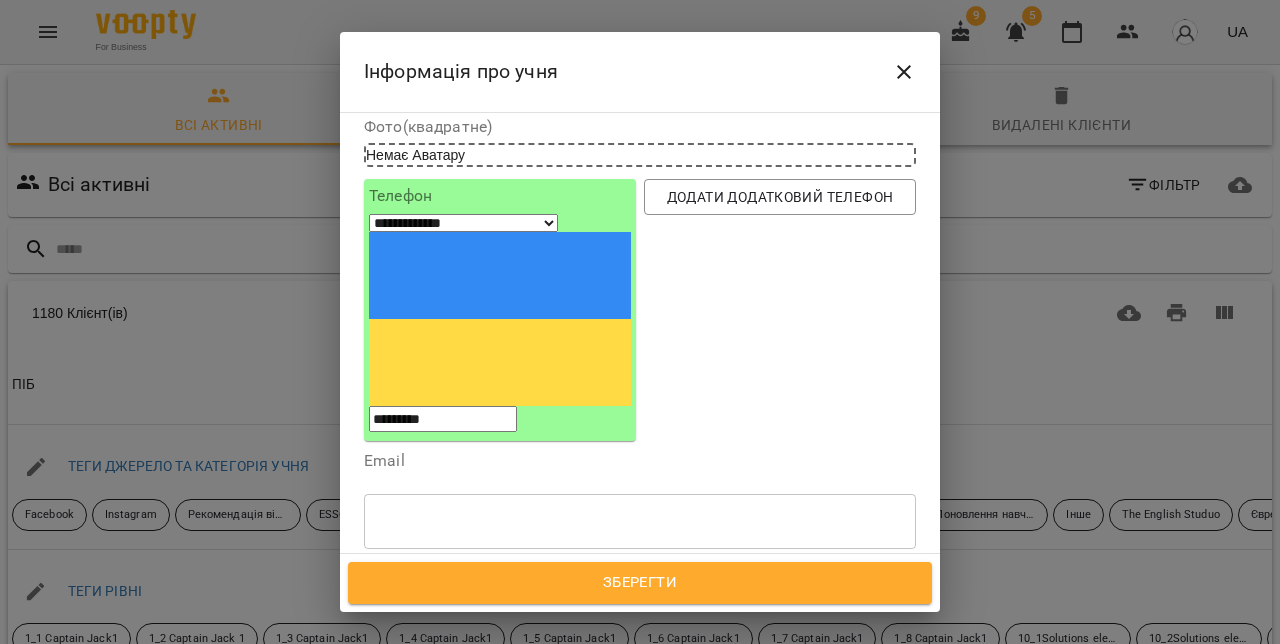 click at bounding box center (640, 521) 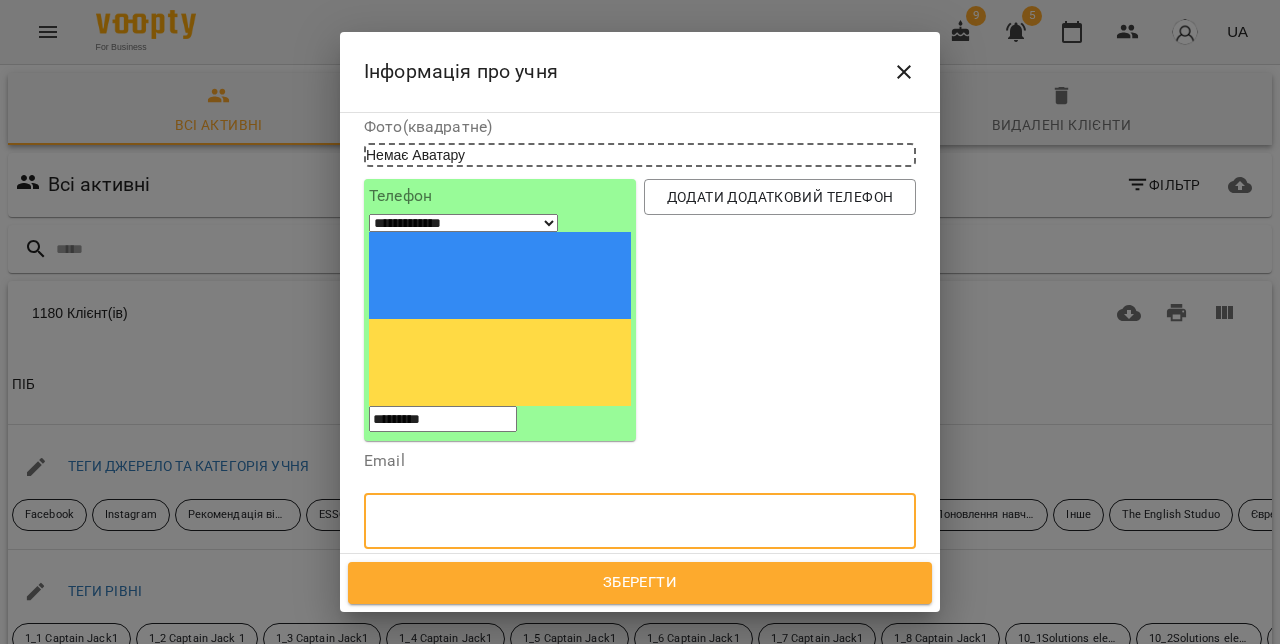 paste on "**********" 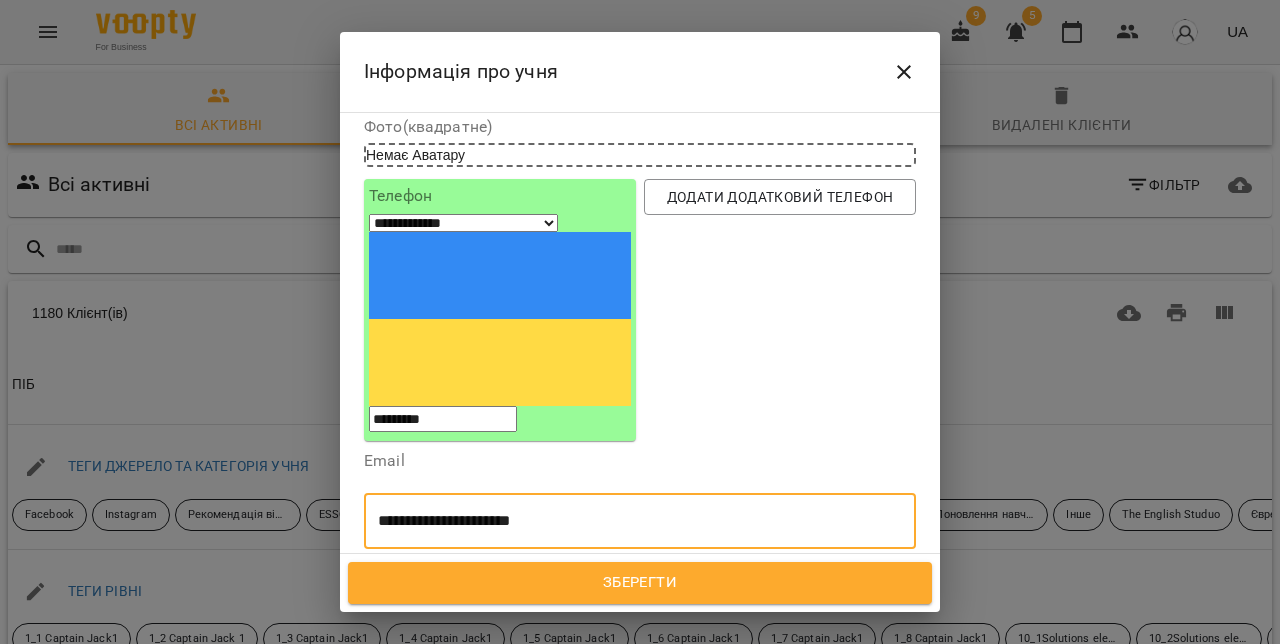 type on "**********" 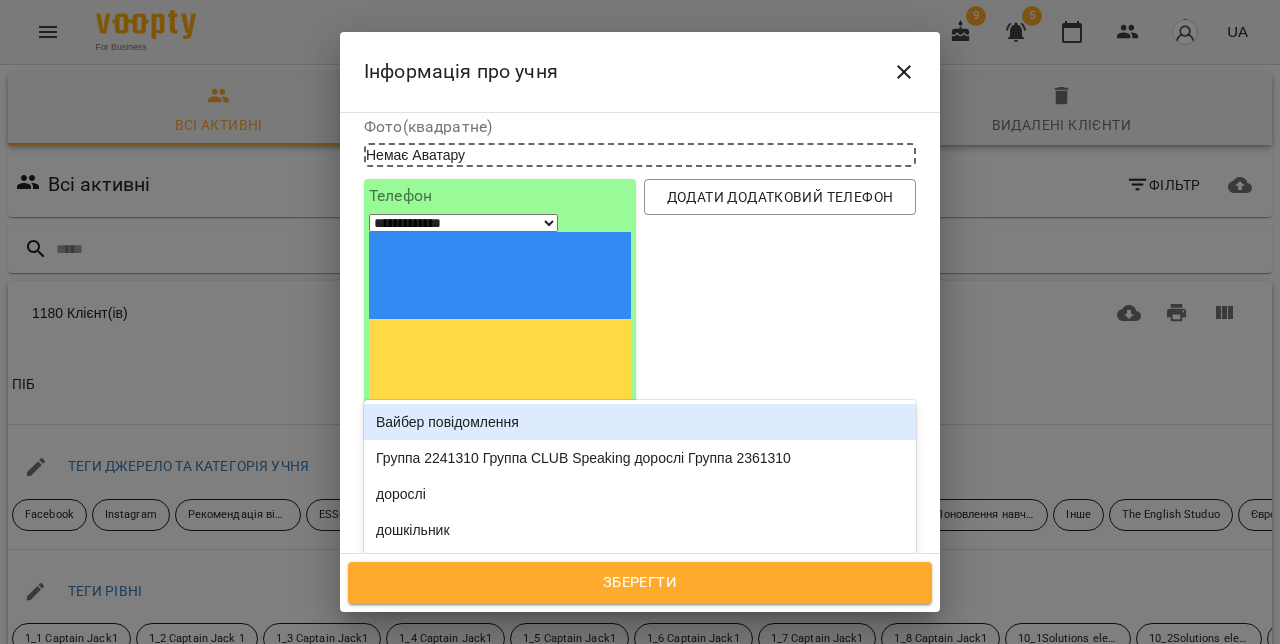 type on "***" 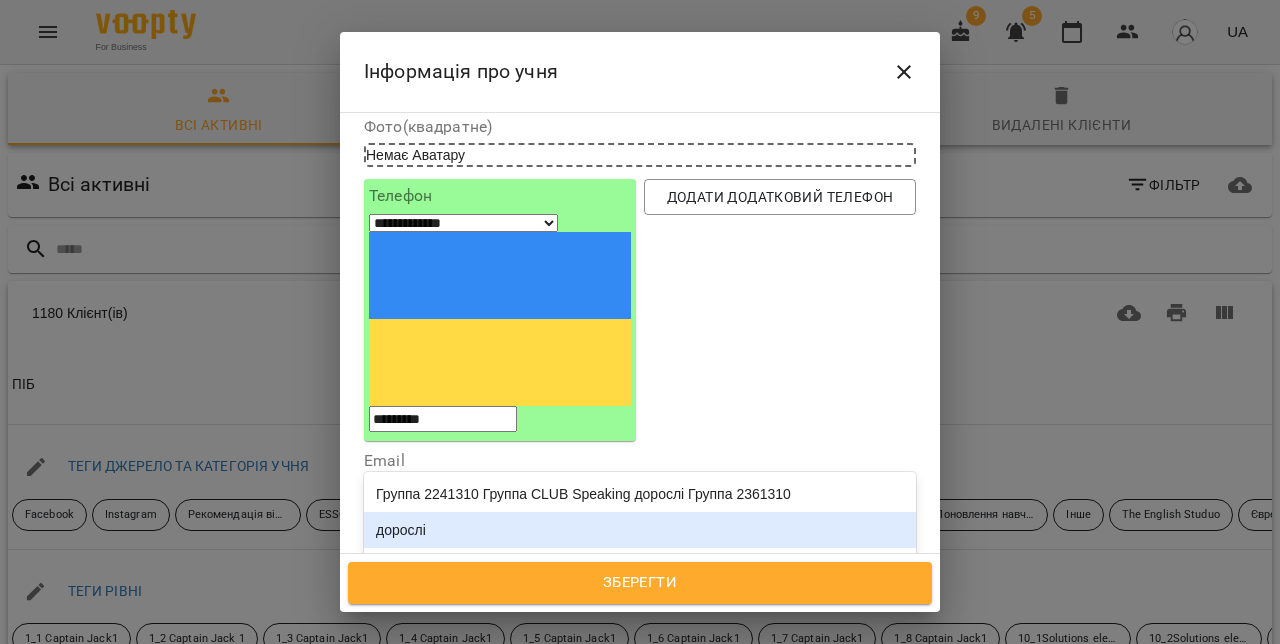 click on "дорослі" at bounding box center [640, 530] 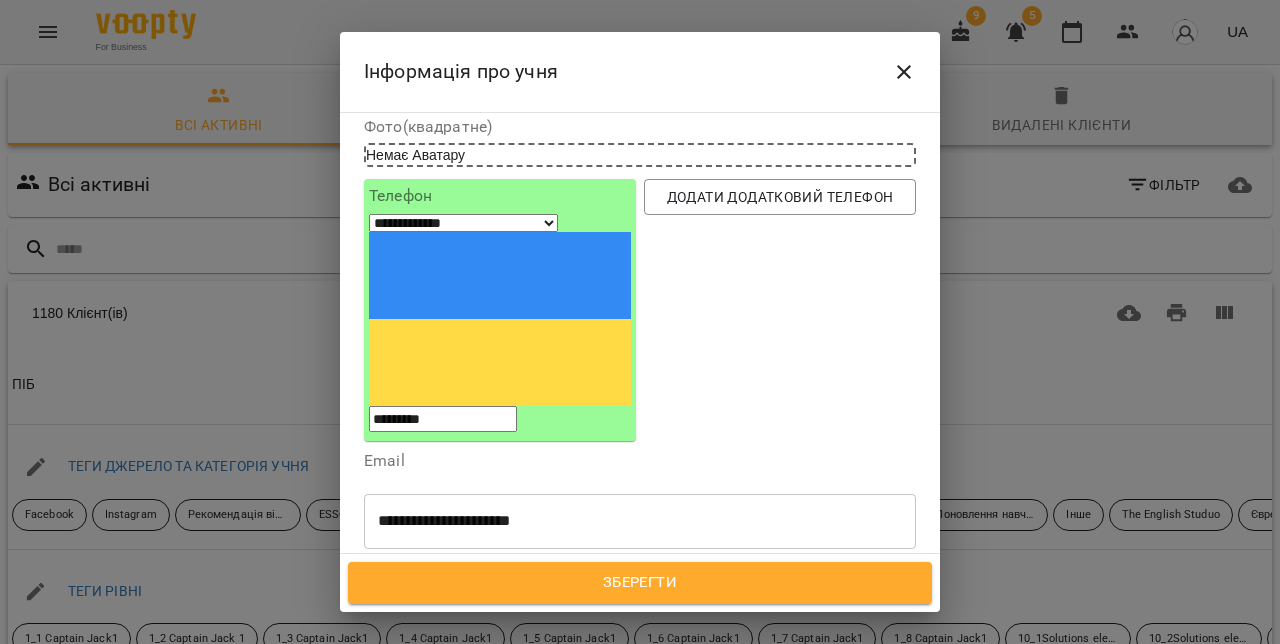 paste on "**********" 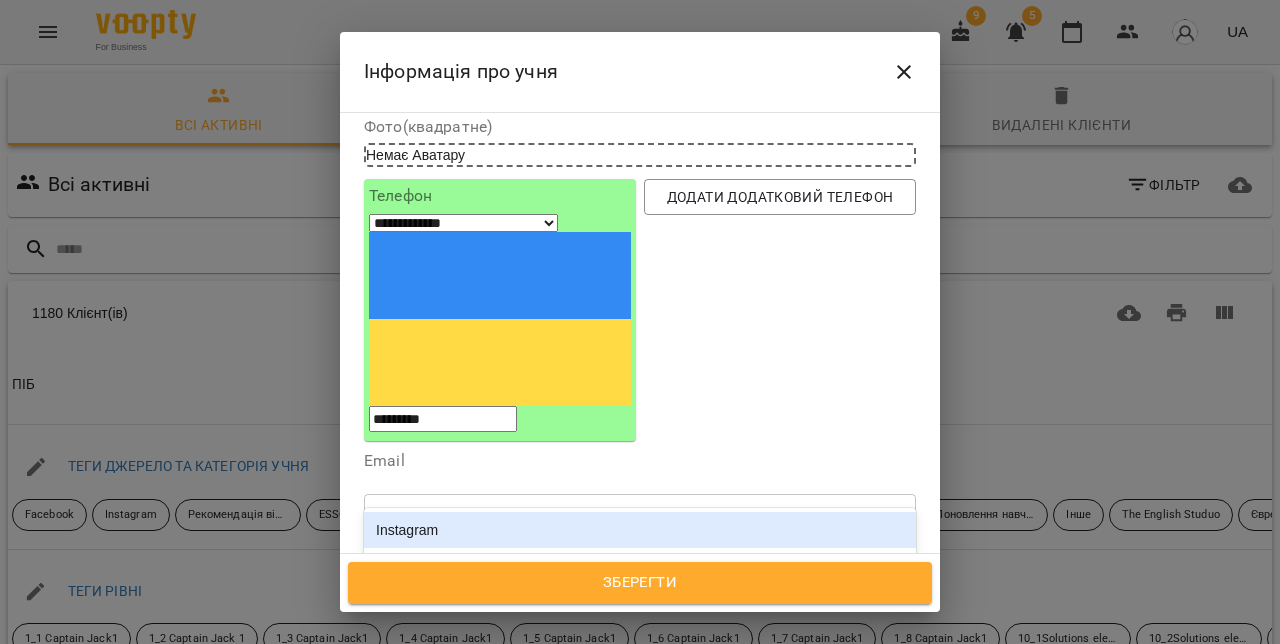 type on "****" 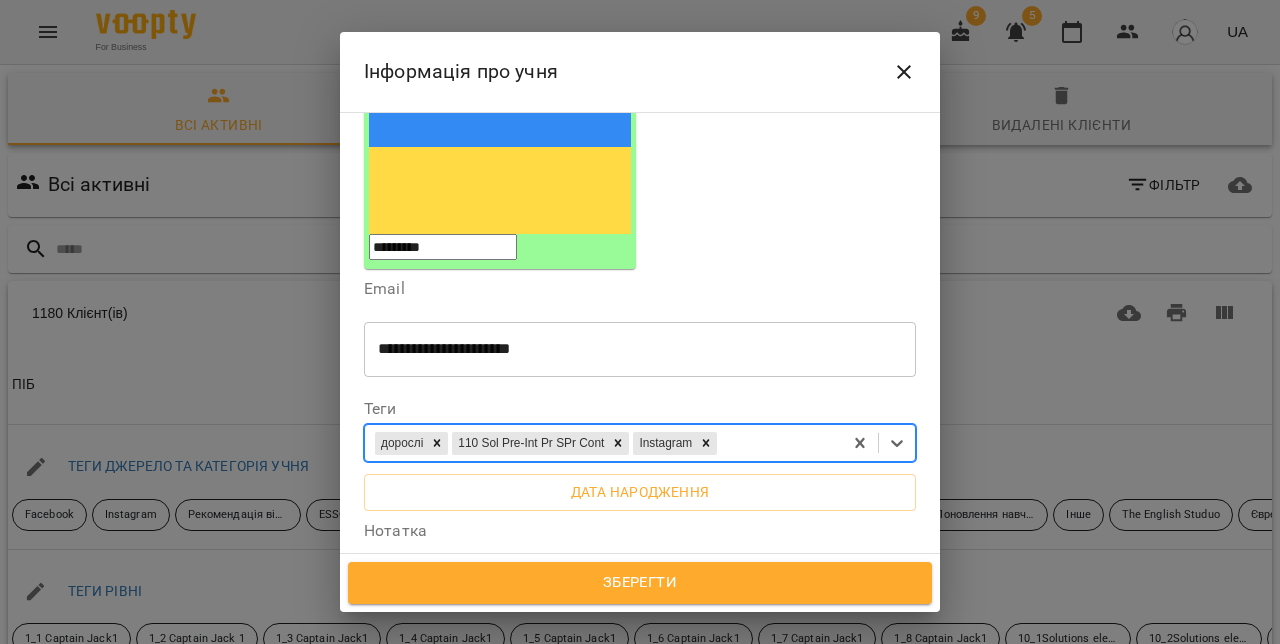 scroll, scrollTop: 330, scrollLeft: 0, axis: vertical 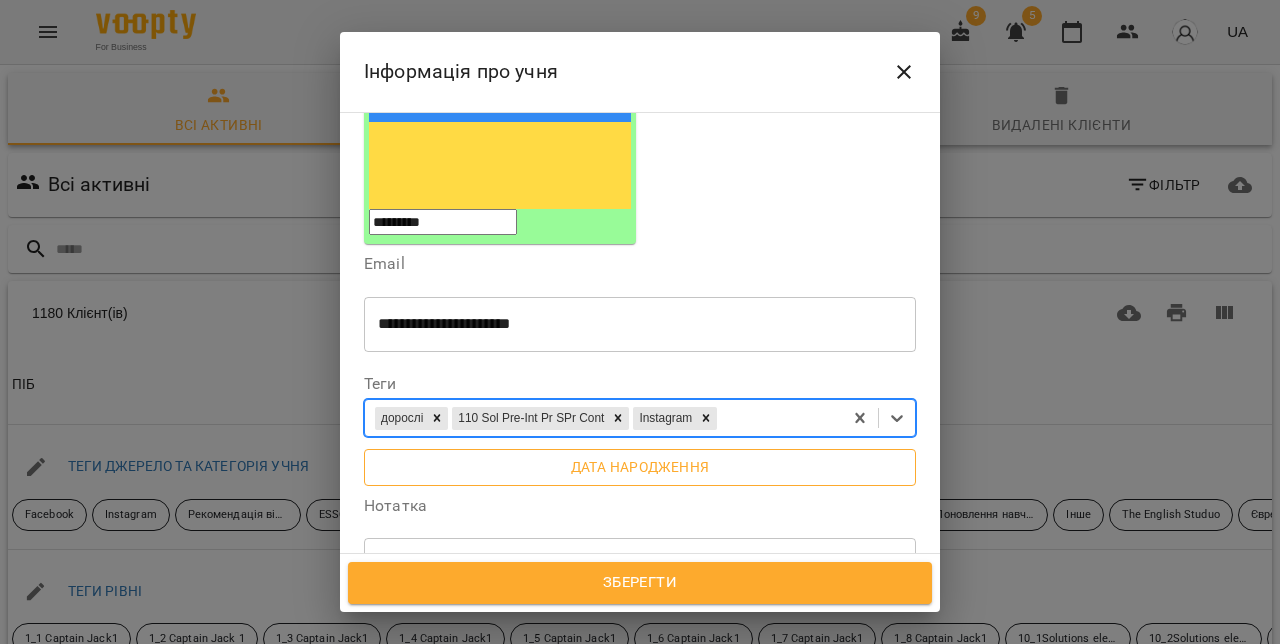 click on "Дата народження" at bounding box center [640, 467] 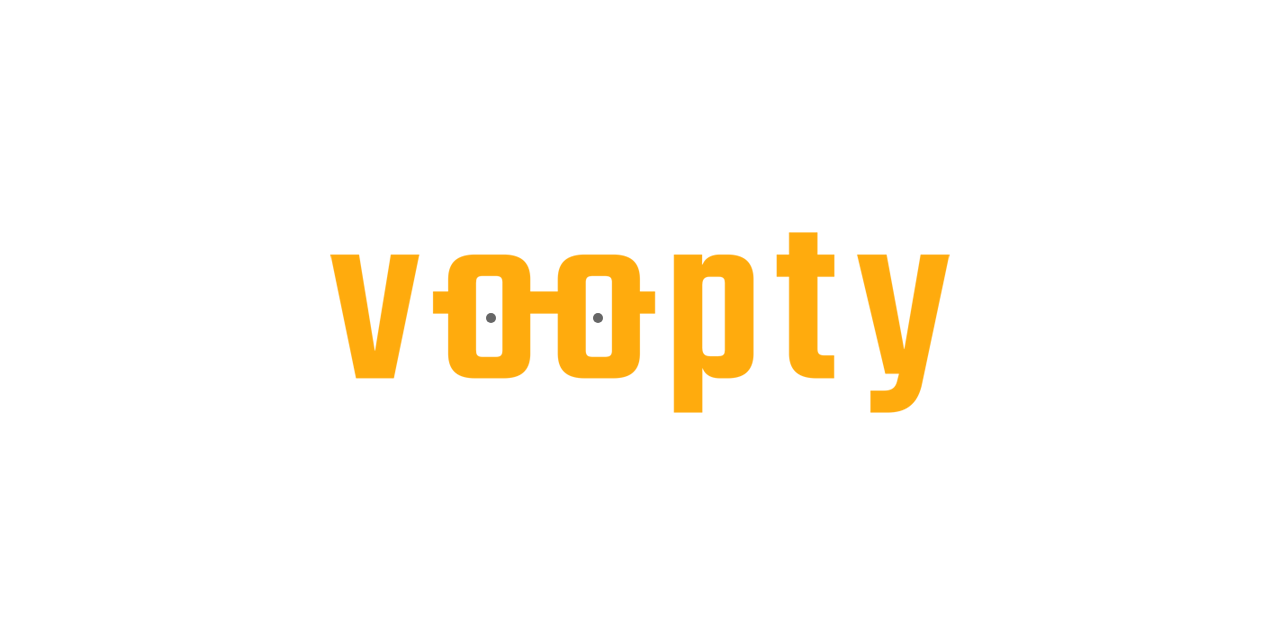 scroll, scrollTop: 0, scrollLeft: 0, axis: both 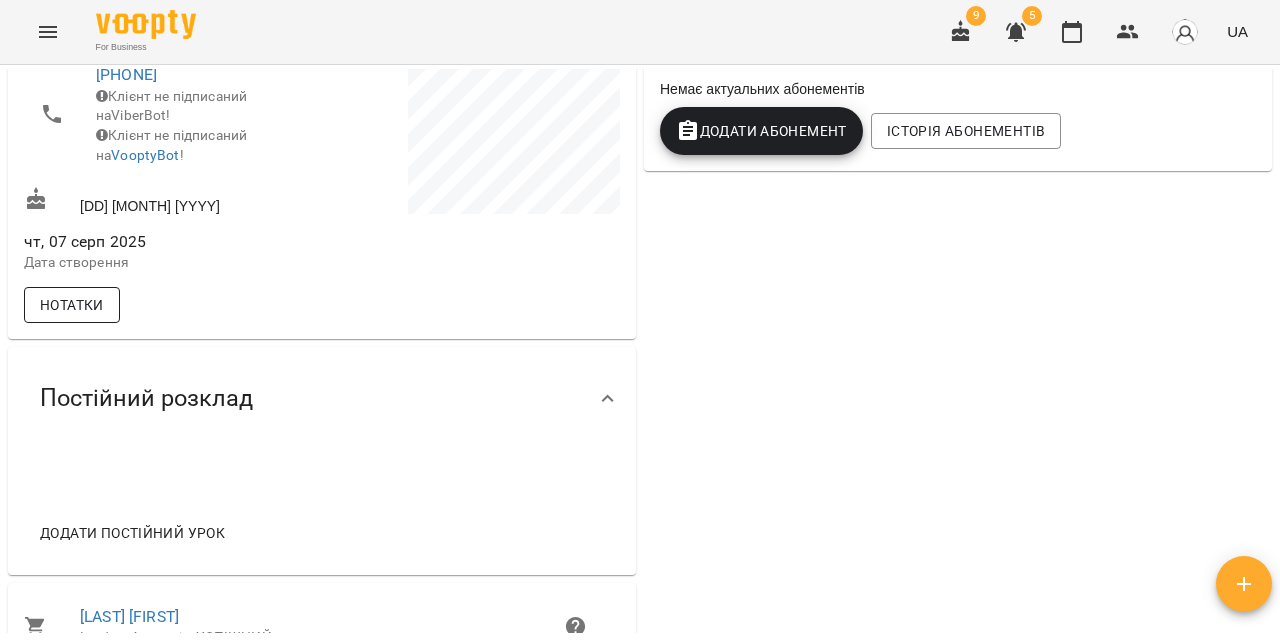 click on "Нотатки" at bounding box center [72, 305] 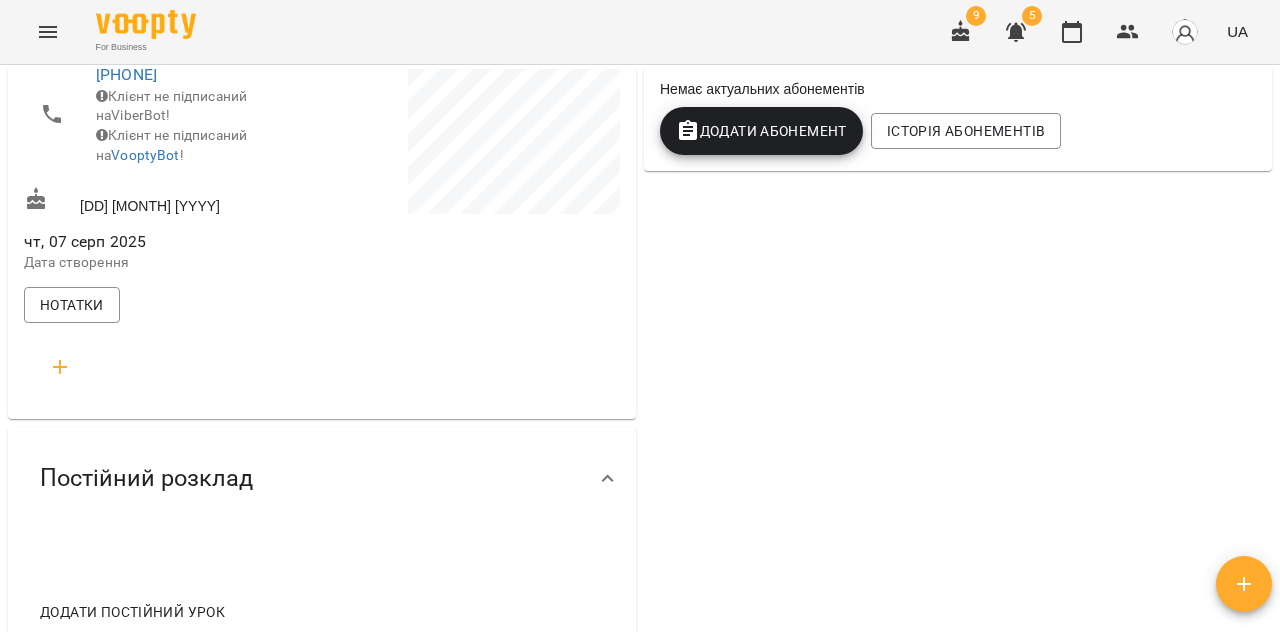 click at bounding box center (60, 367) 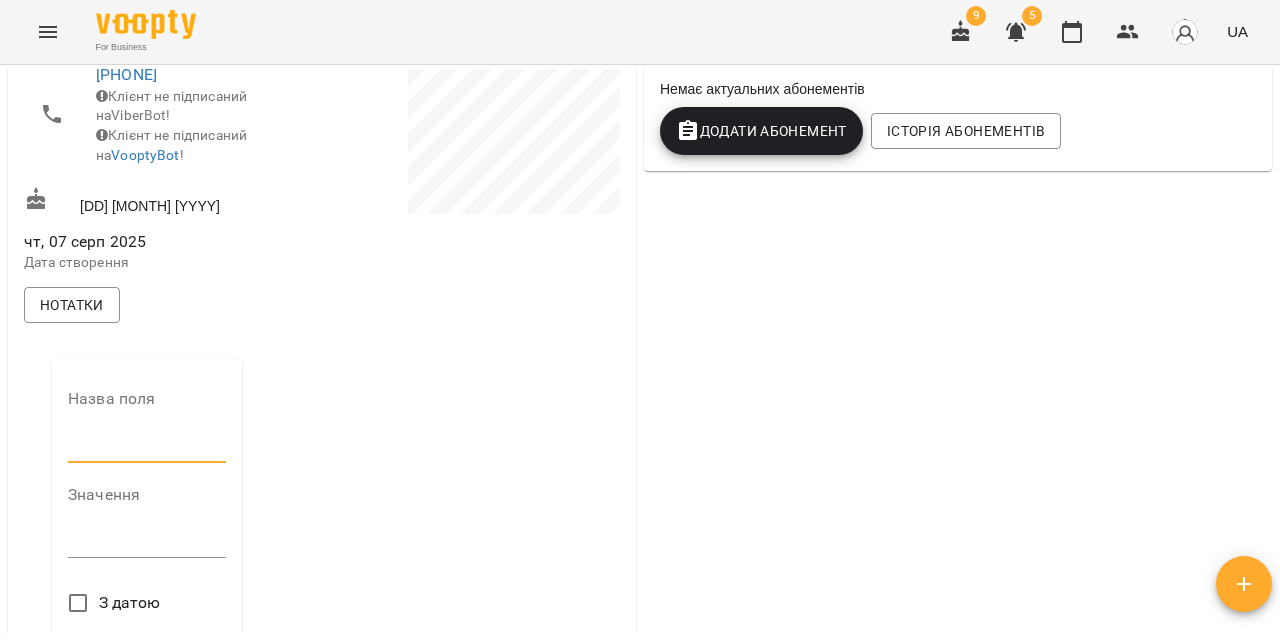 click at bounding box center [147, 447] 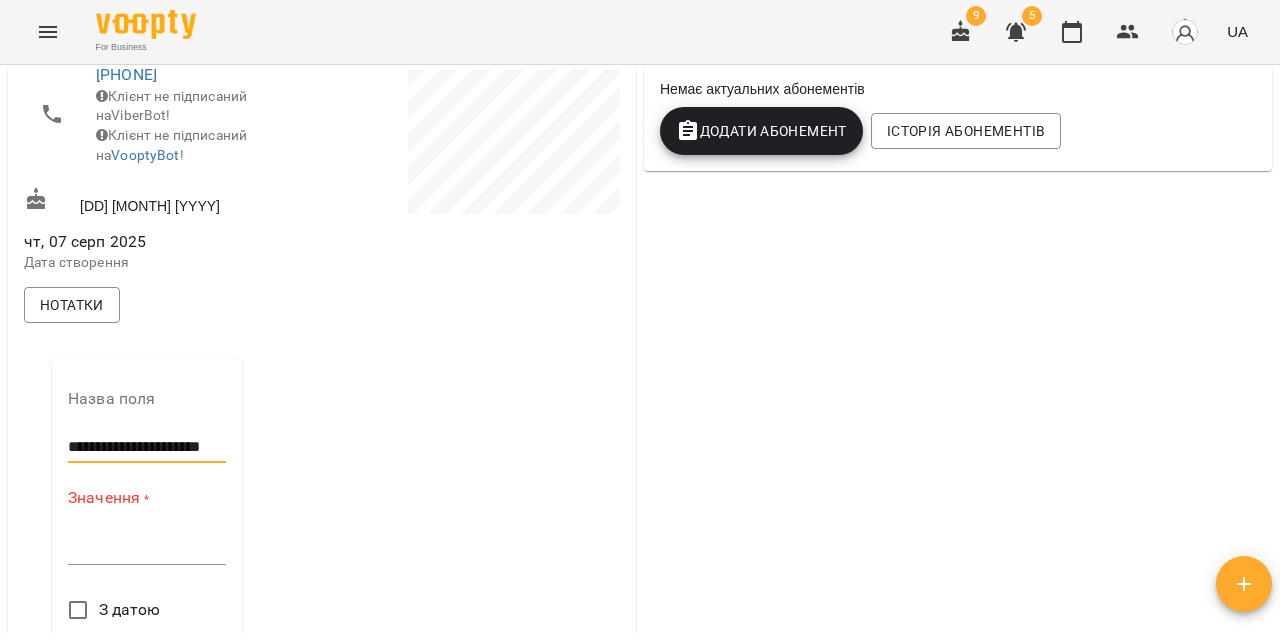 click at bounding box center (147, 548) 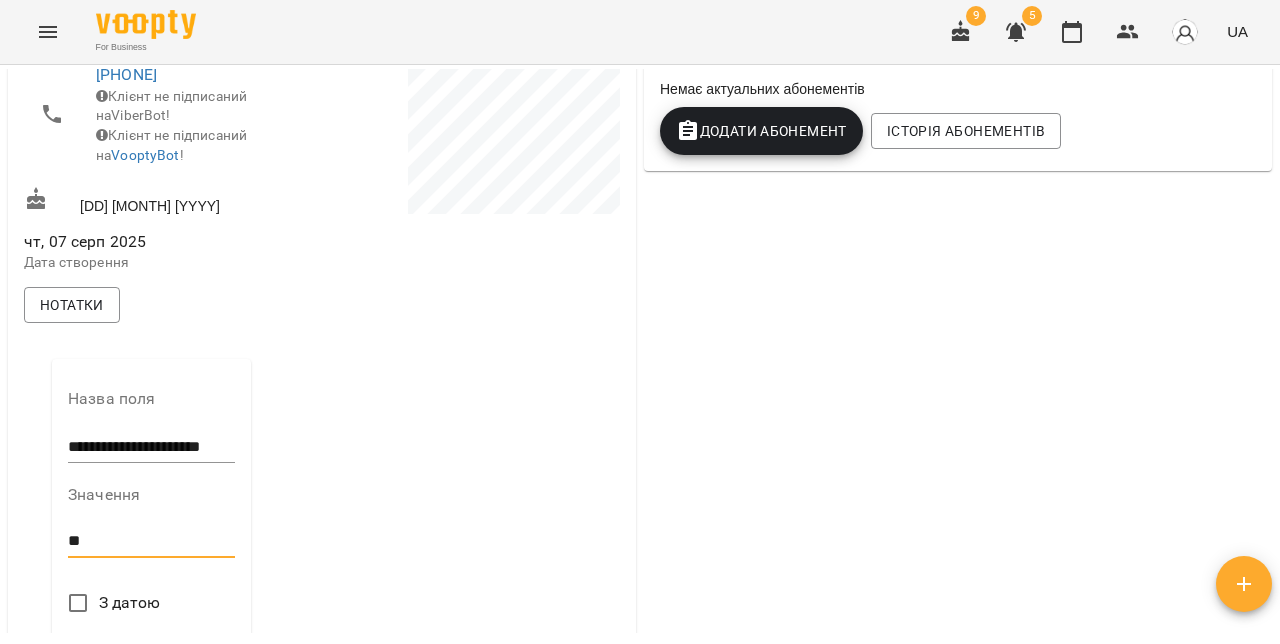 type on "*" 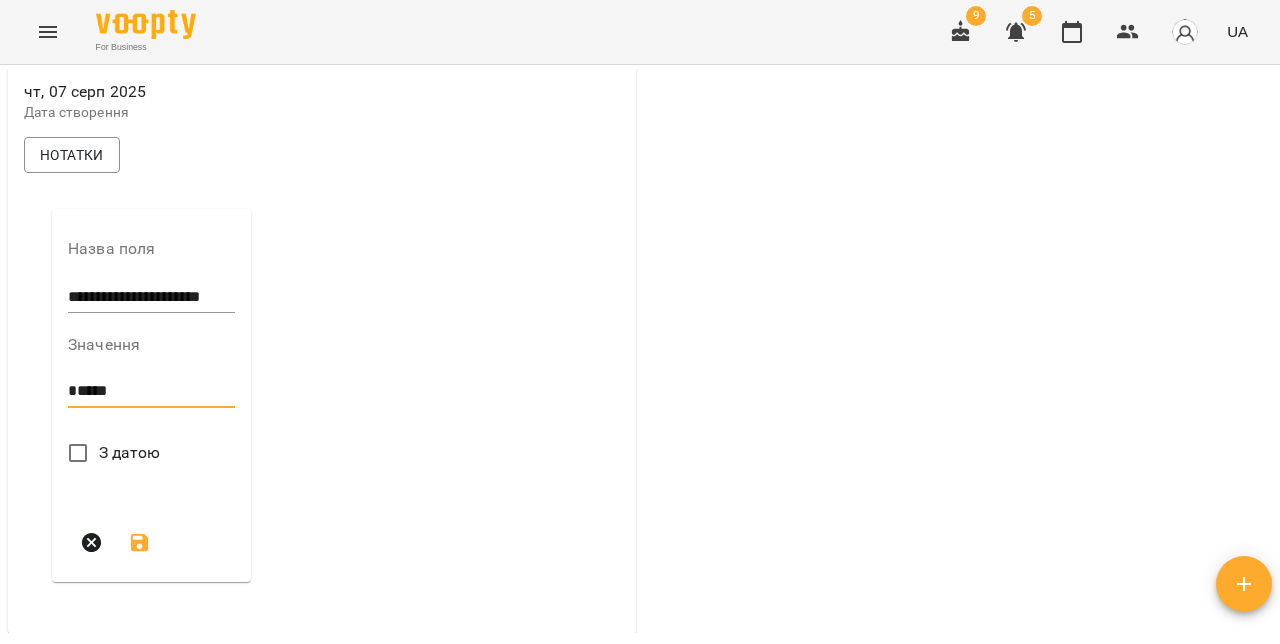 scroll, scrollTop: 615, scrollLeft: 0, axis: vertical 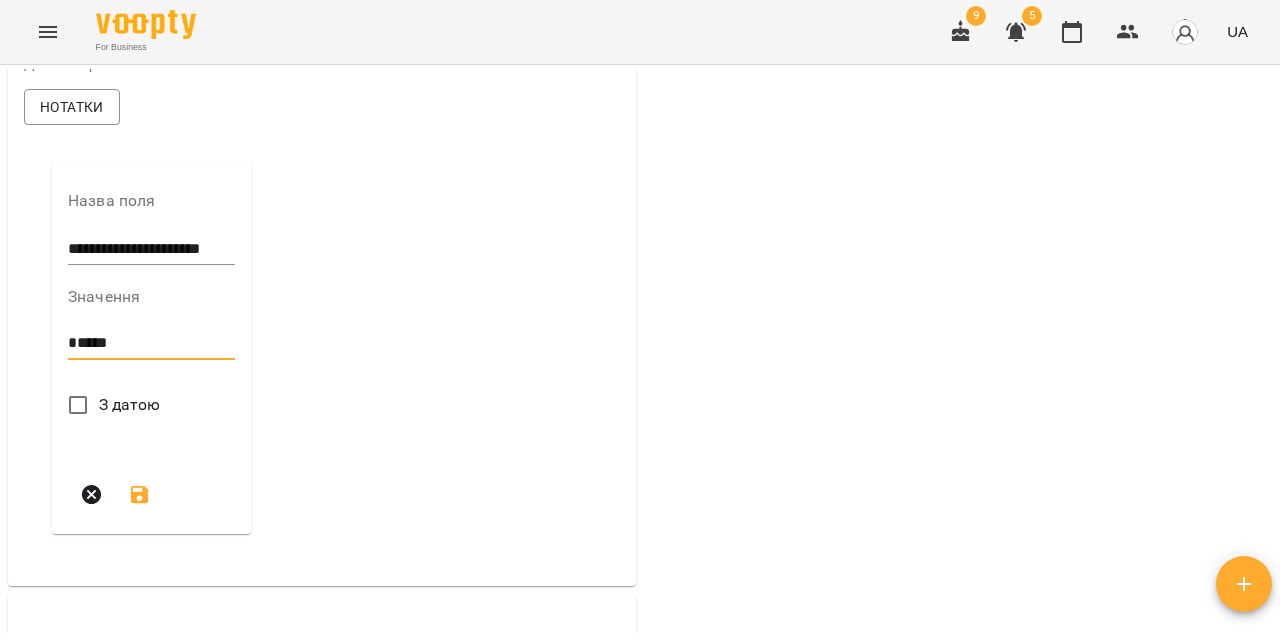 type on "*****" 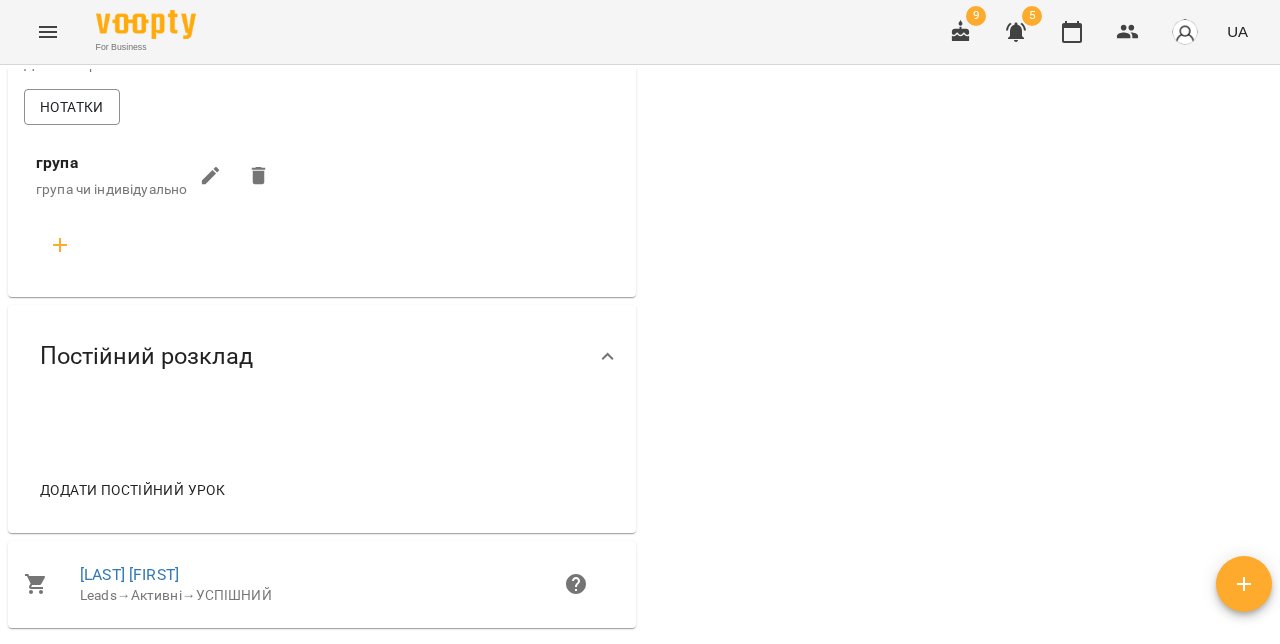 click 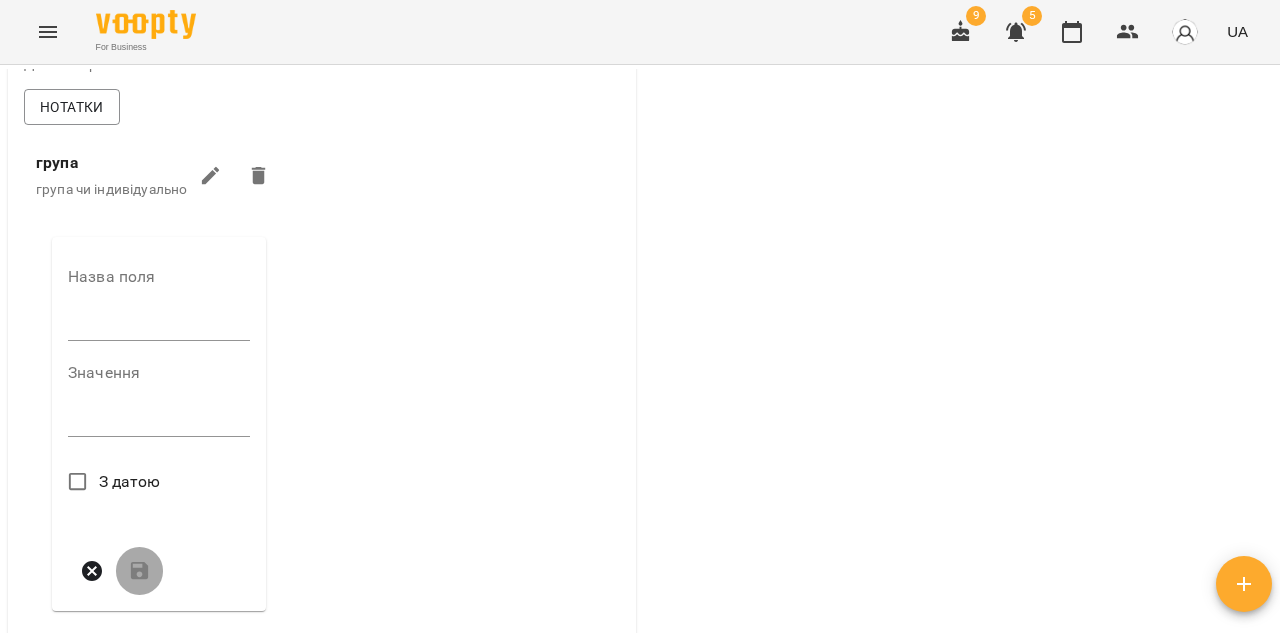 click at bounding box center (159, 325) 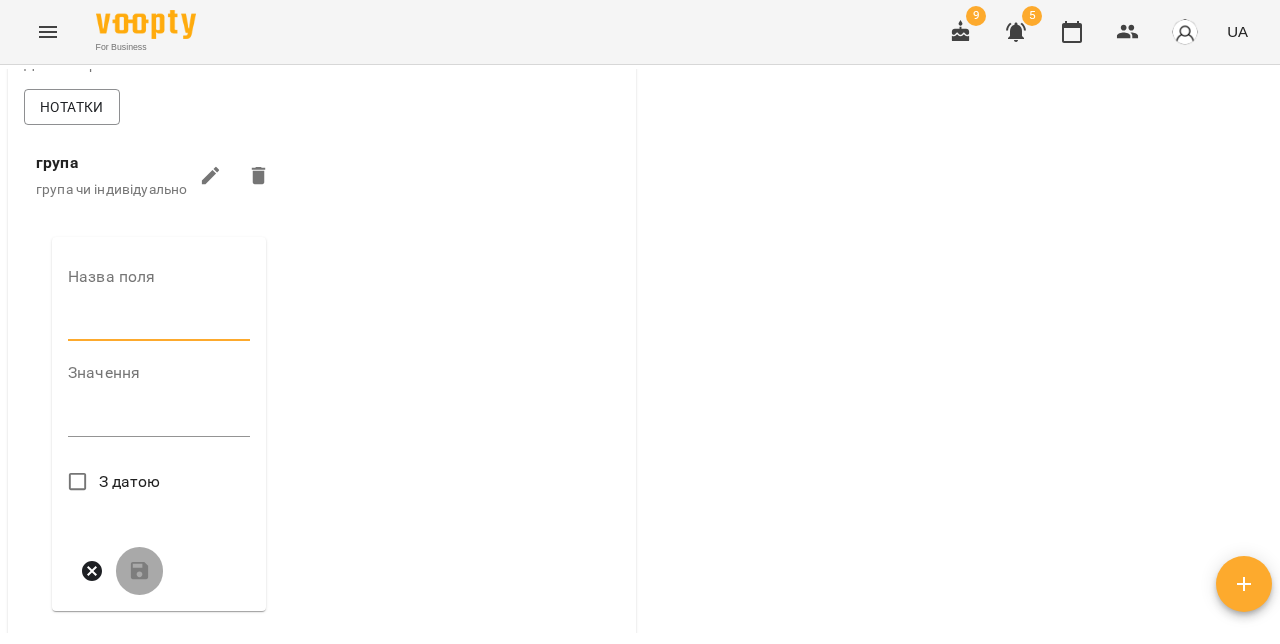 type on "**********" 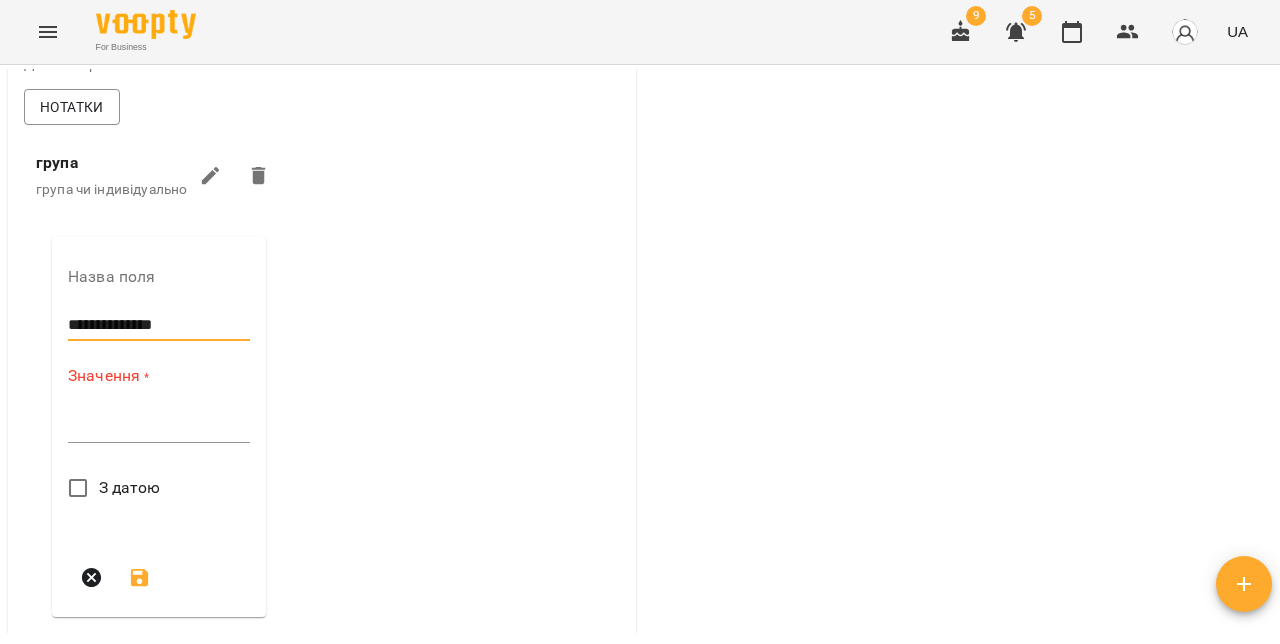 click at bounding box center (159, 426) 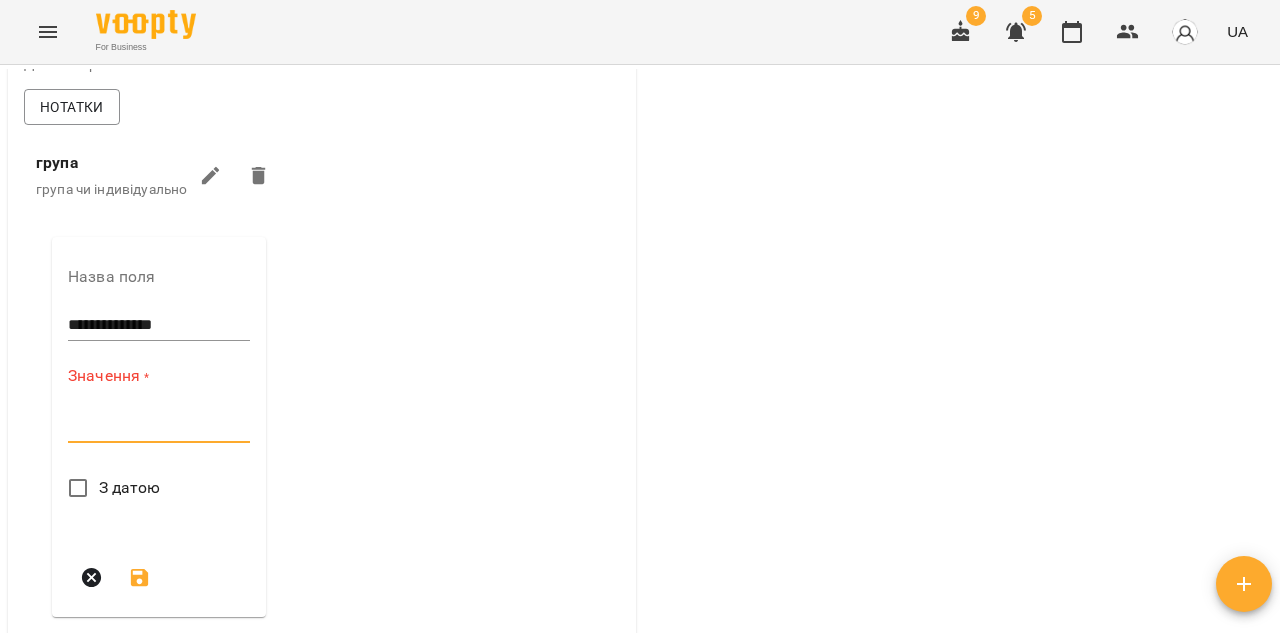paste on "**********" 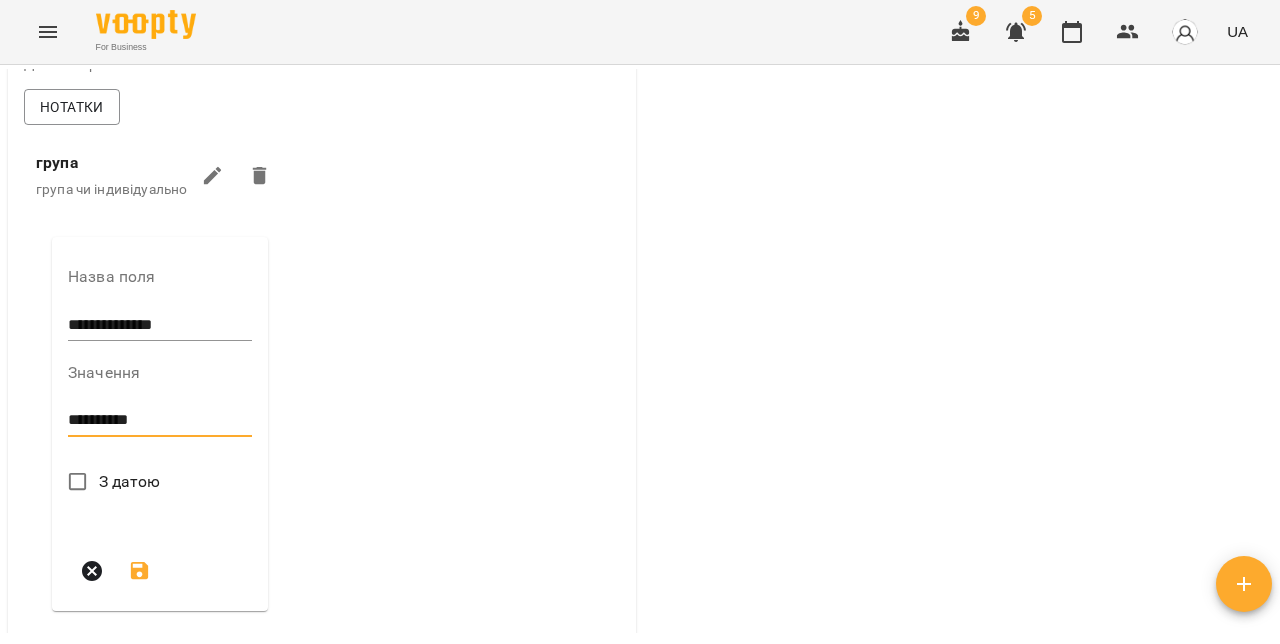 type on "**********" 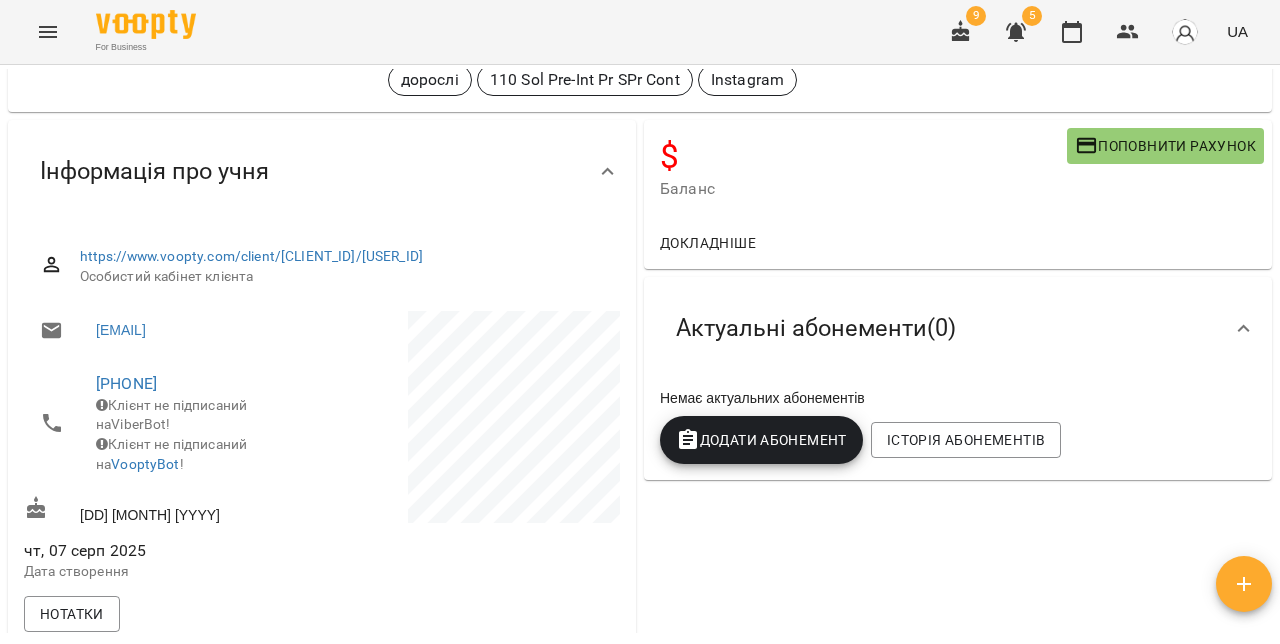 scroll, scrollTop: 0, scrollLeft: 0, axis: both 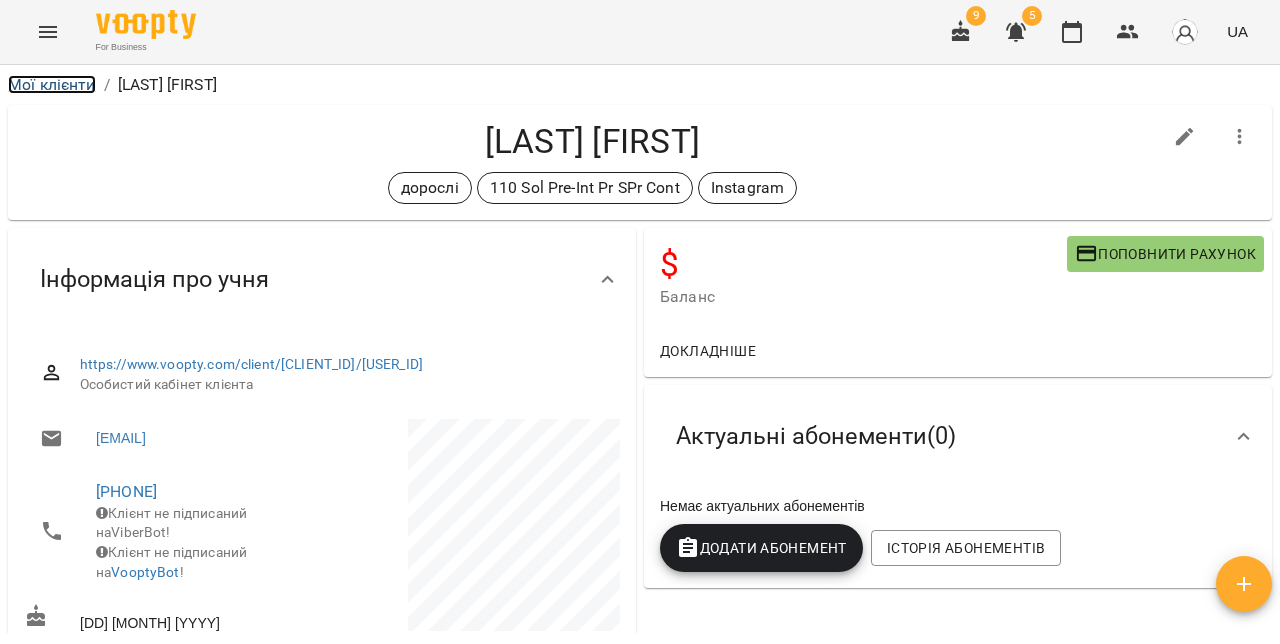 click on "Мої клієнти" at bounding box center (52, 84) 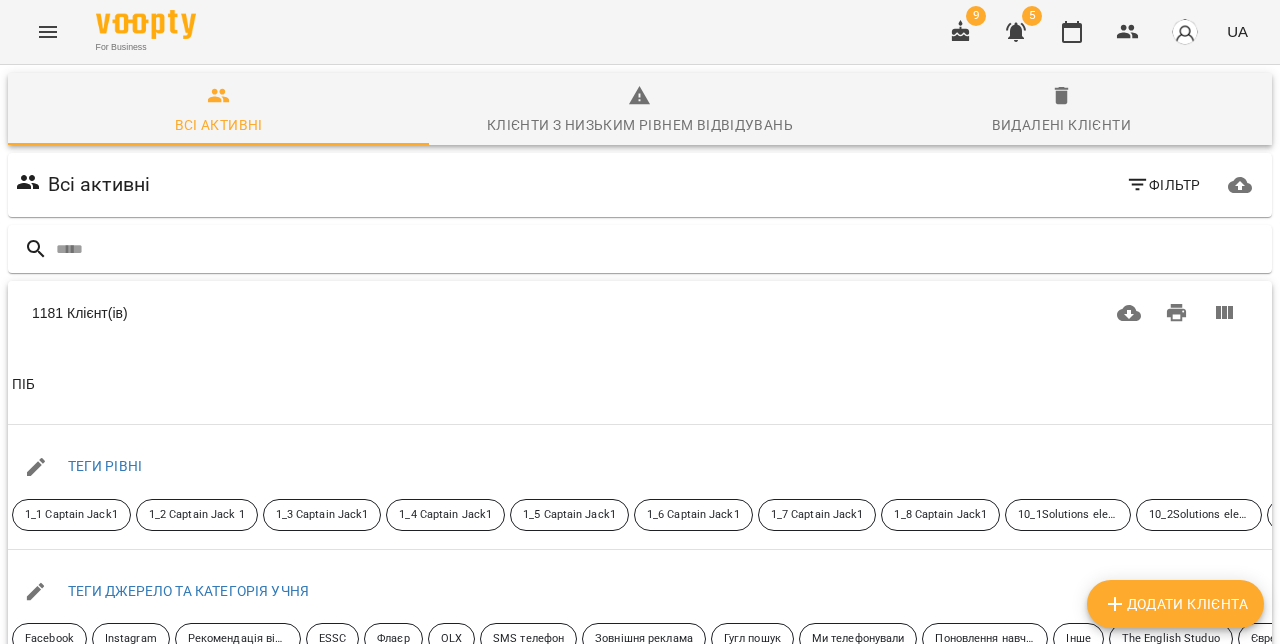 click on "Додати клієнта" at bounding box center (1175, 604) 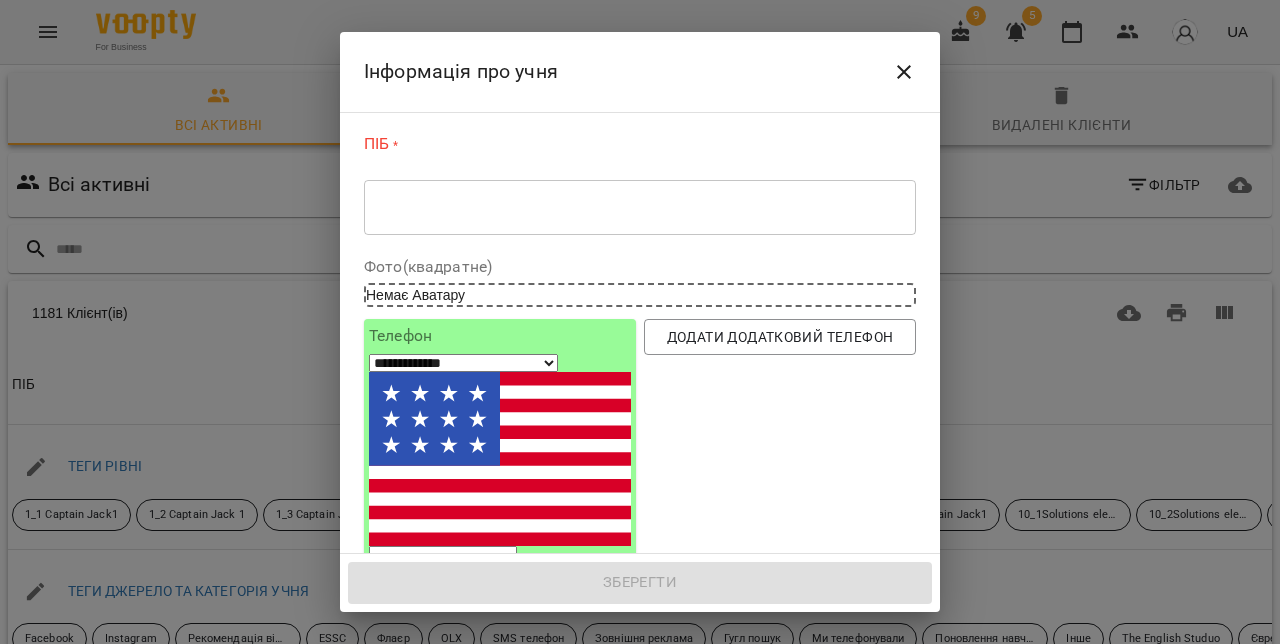 click on "* ​" at bounding box center (640, 207) 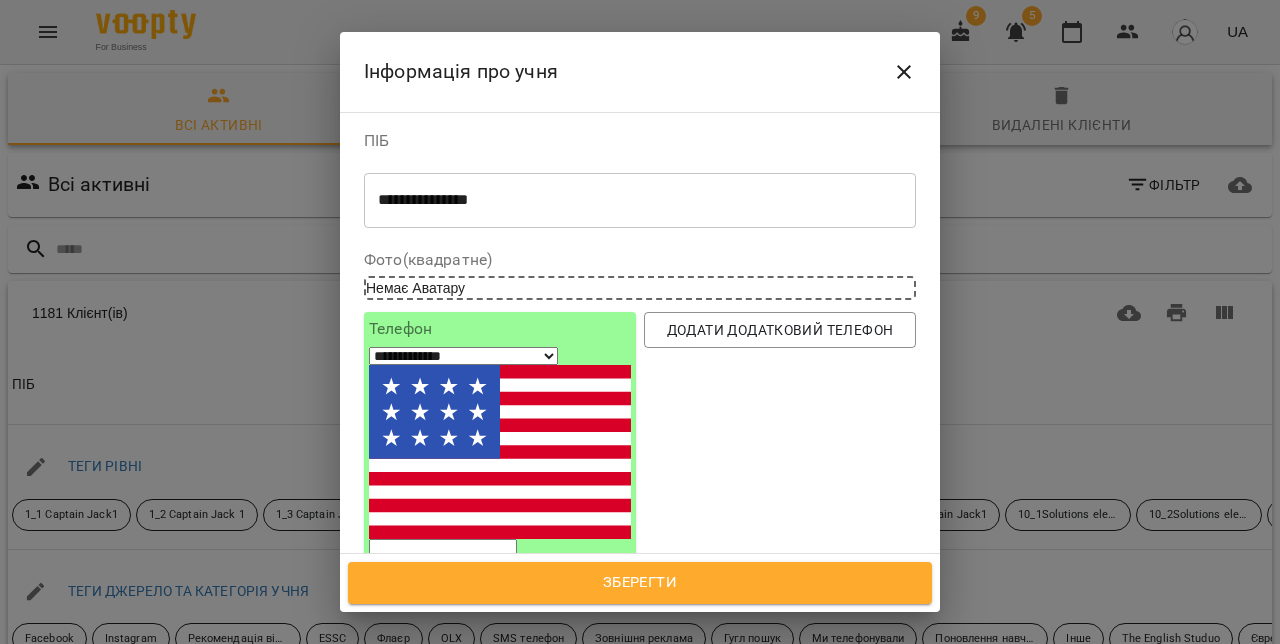 type on "**********" 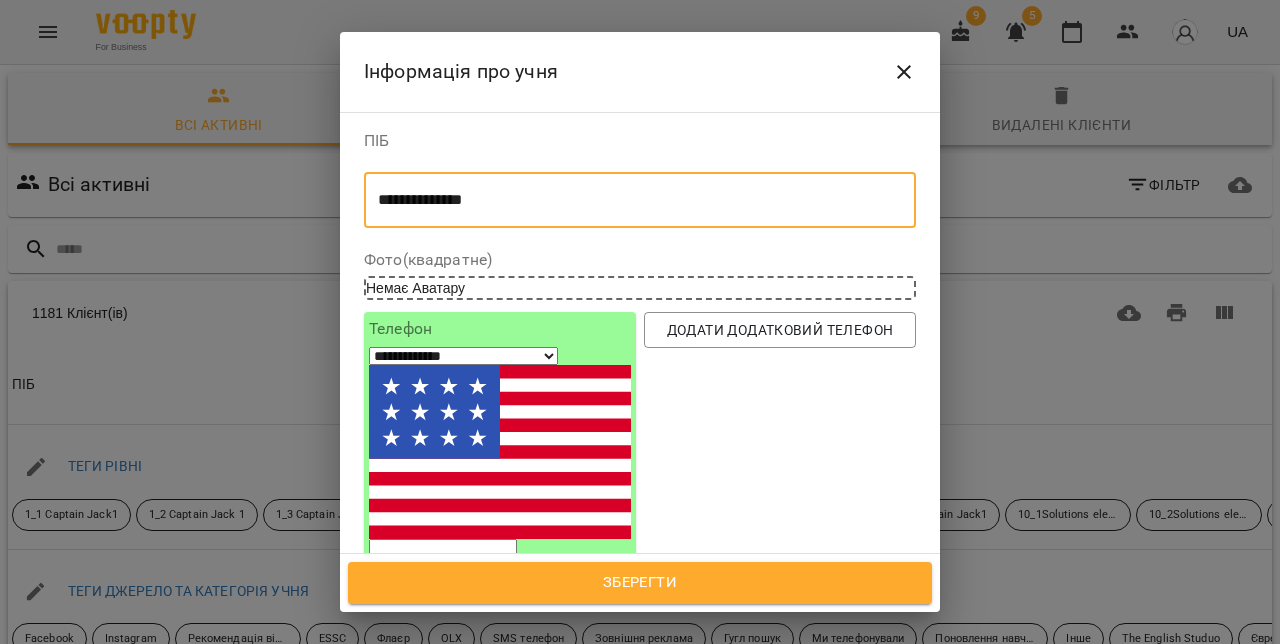 click on "**********" at bounding box center (463, 356) 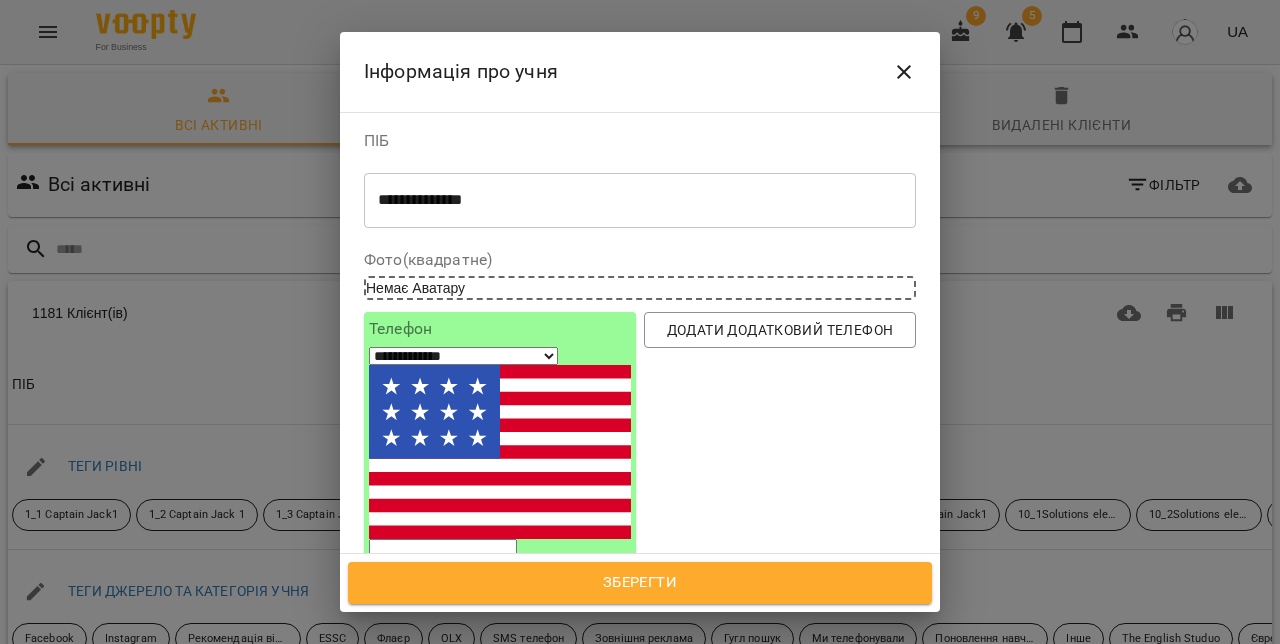 select on "**" 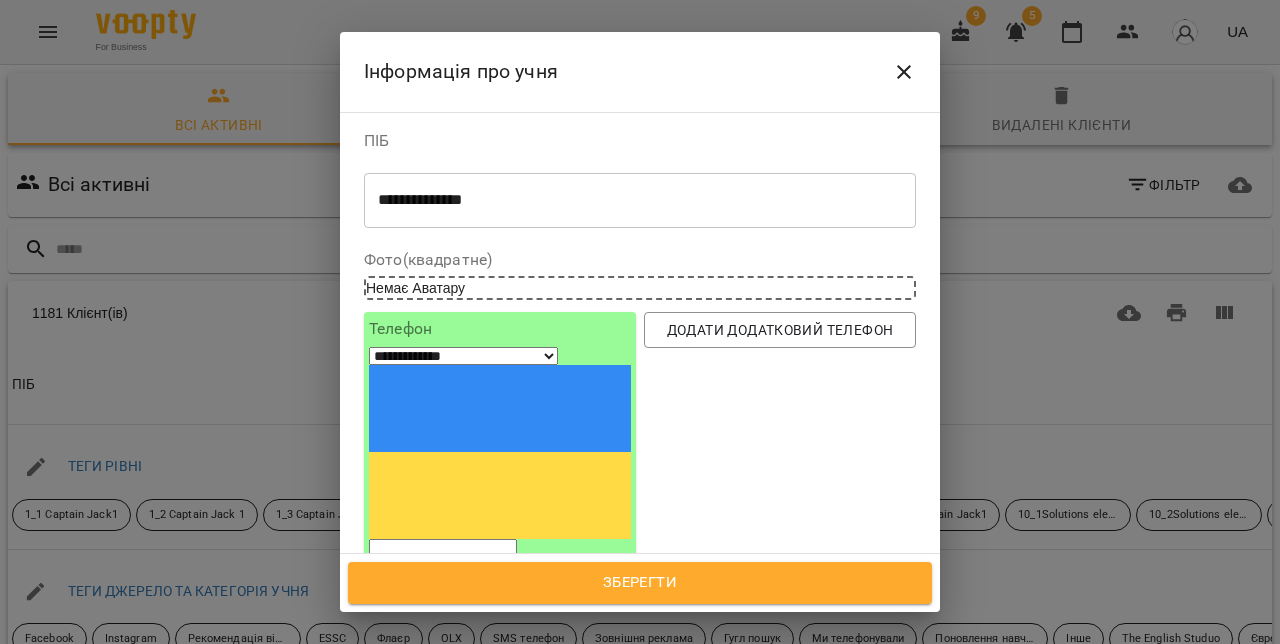 paste on "*********" 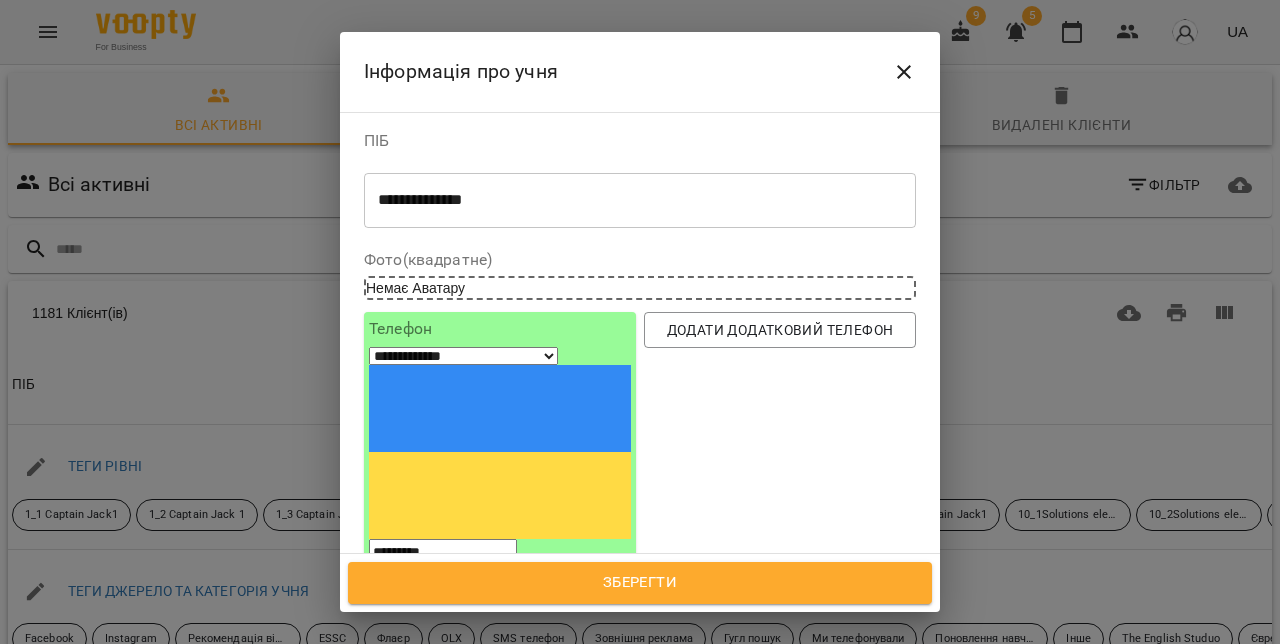 type on "*********" 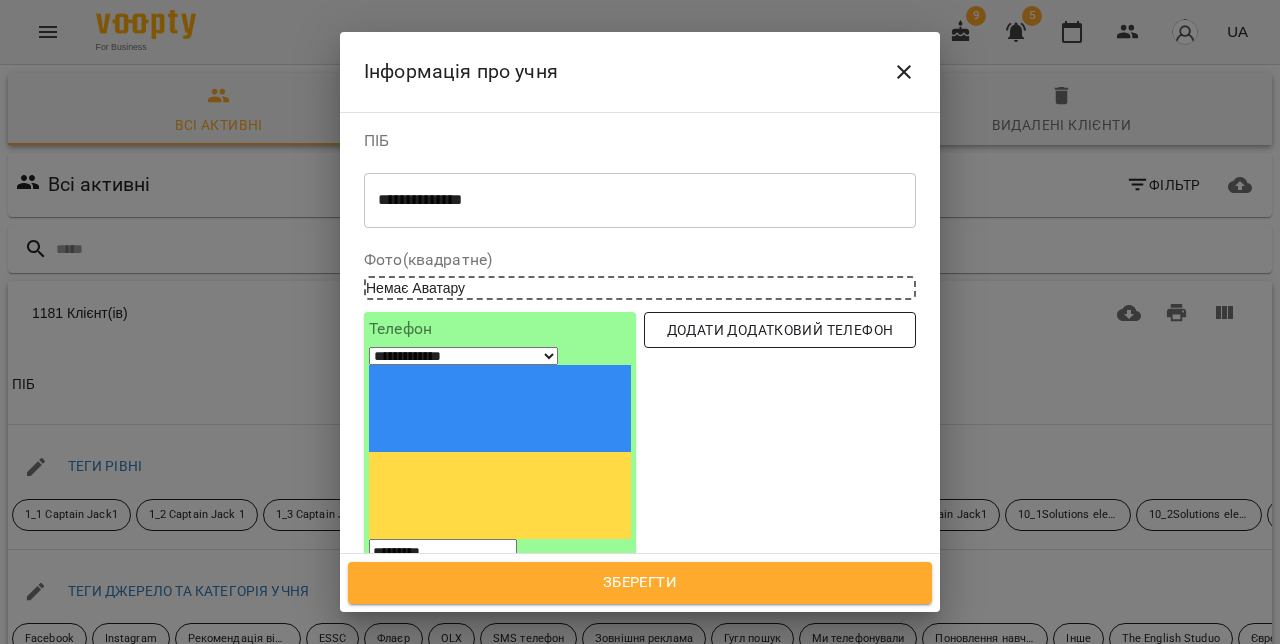 click on "Додати додатковий телефон" at bounding box center (780, 330) 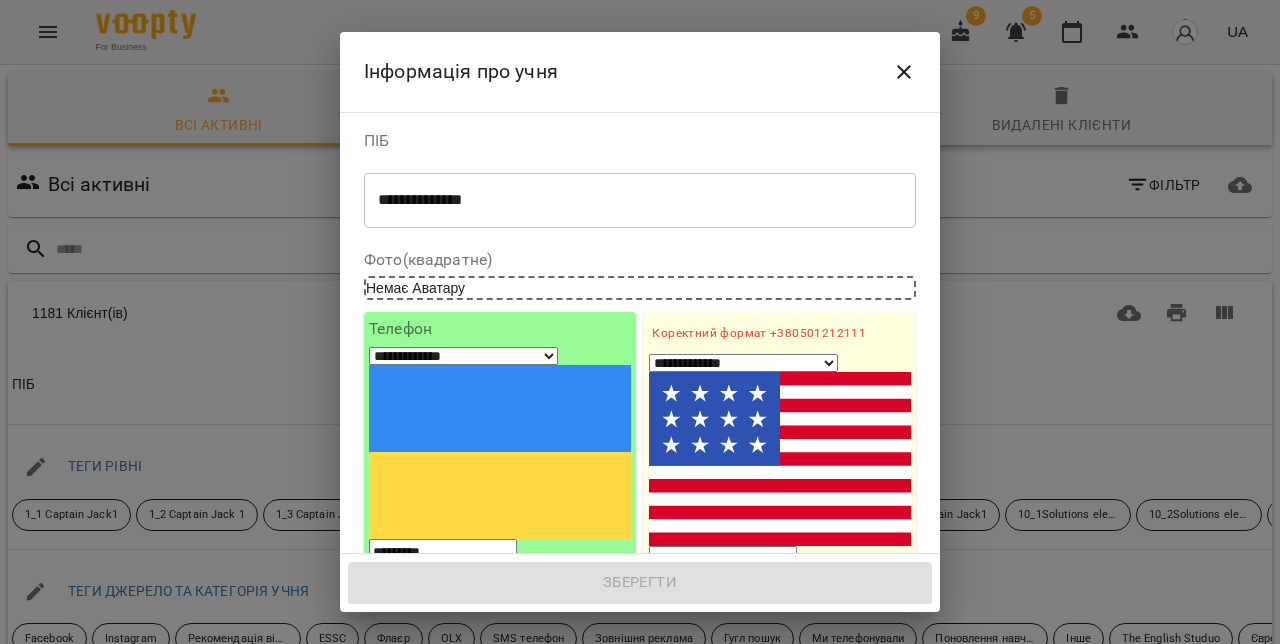 click on "1. Ім'я" at bounding box center (780, 636) 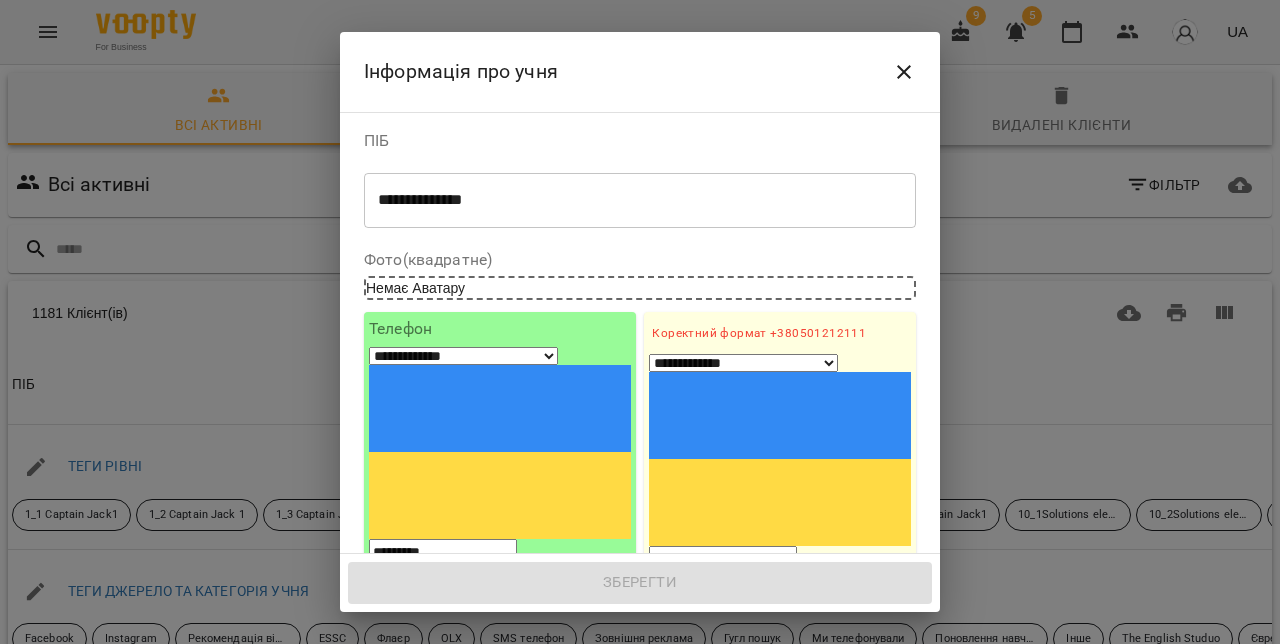 paste on "**********" 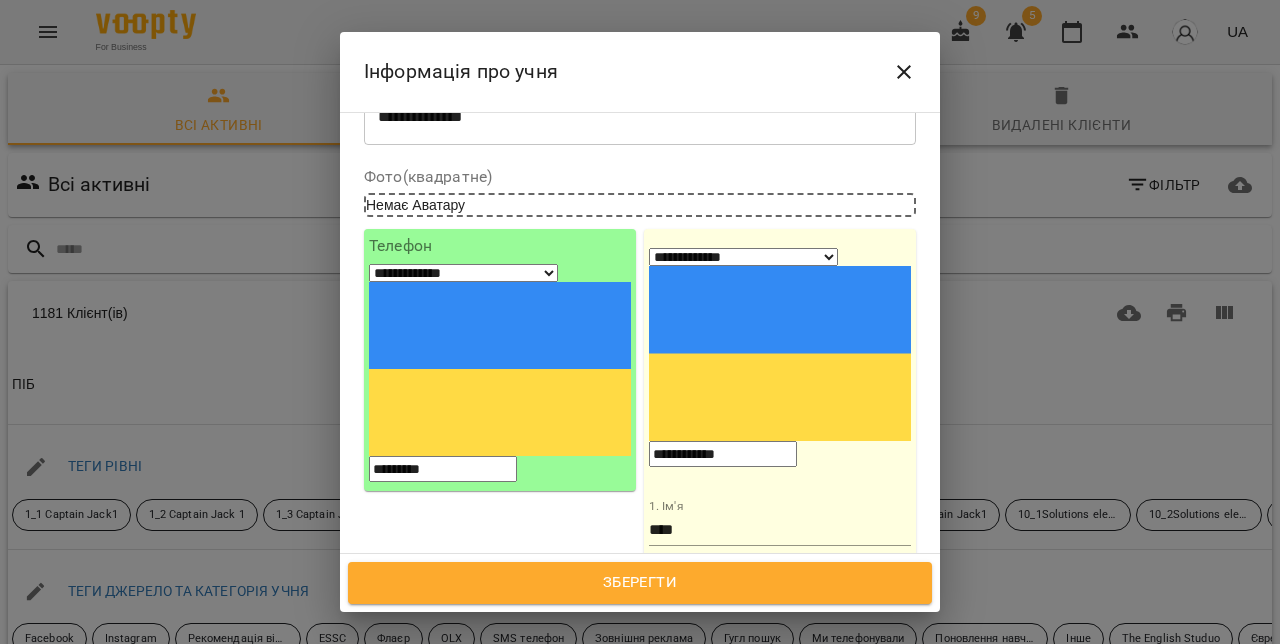 scroll, scrollTop: 199, scrollLeft: 0, axis: vertical 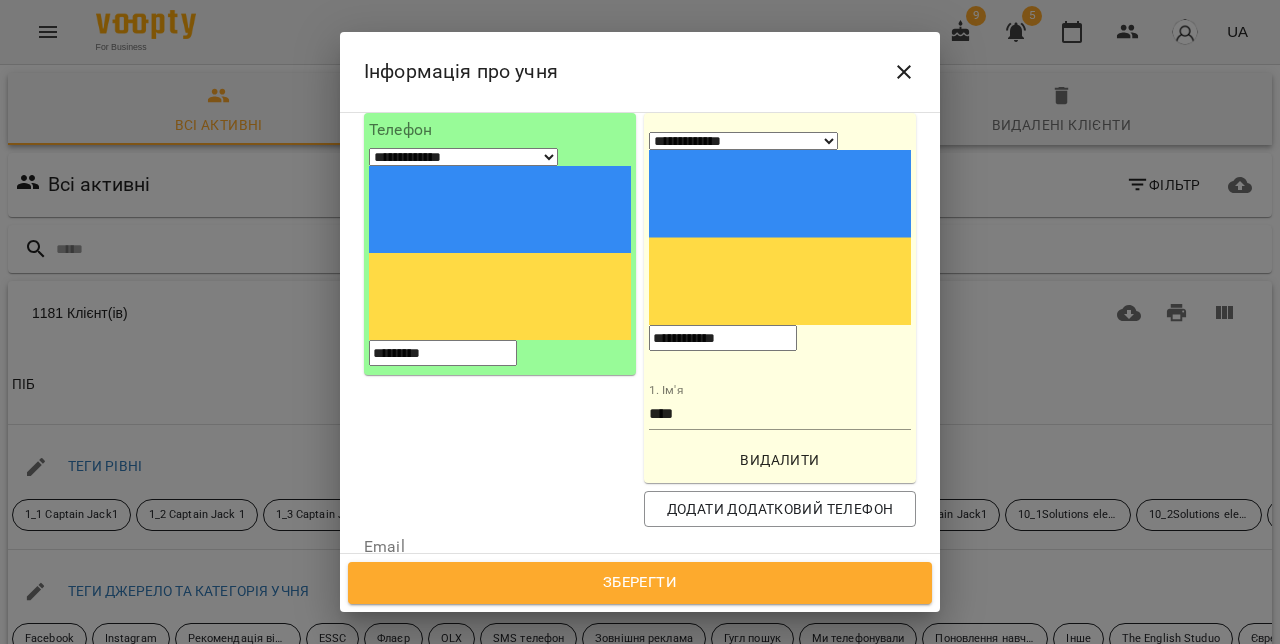 type on "**********" 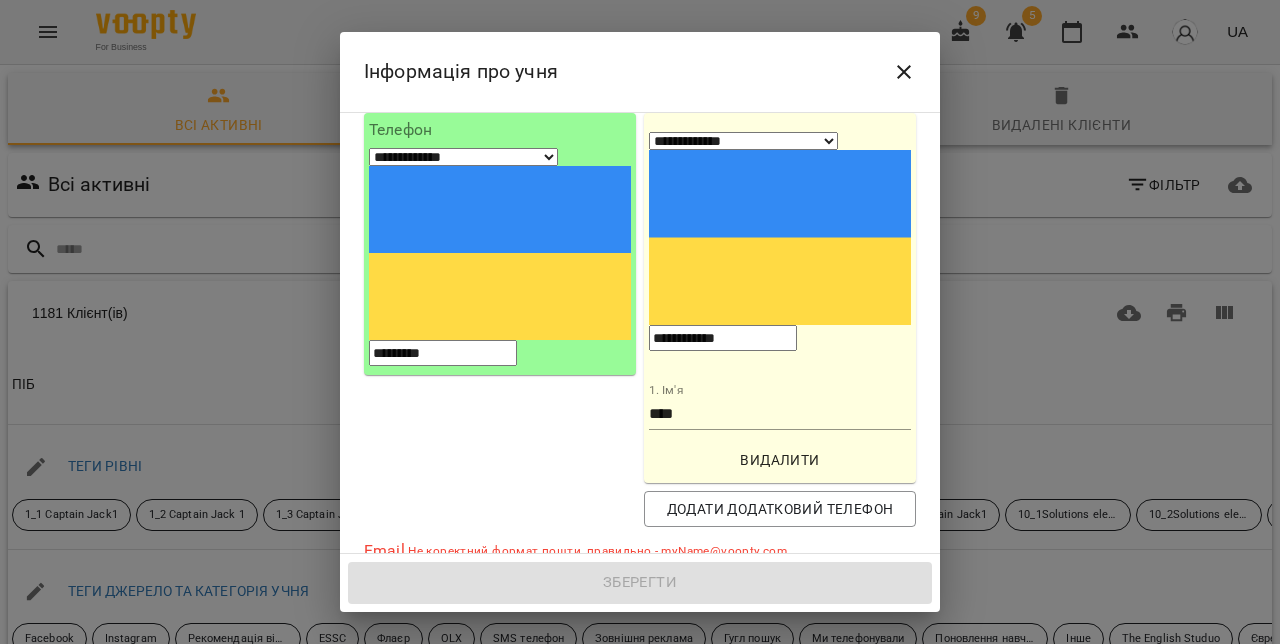 type on "*" 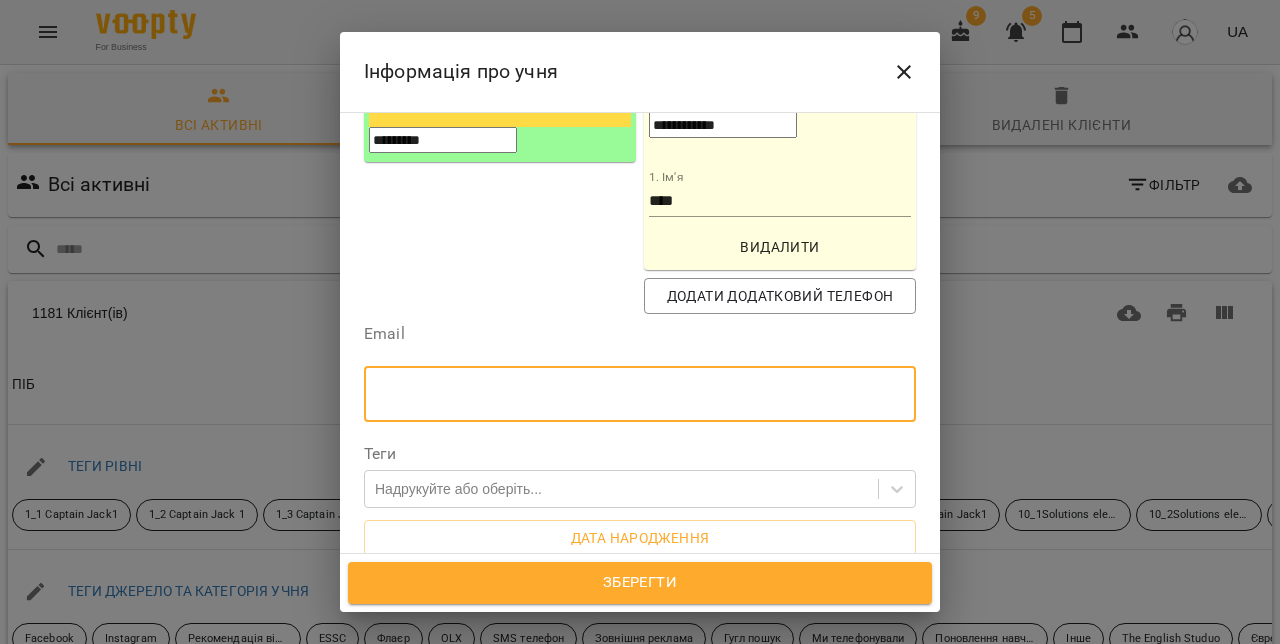 scroll, scrollTop: 419, scrollLeft: 0, axis: vertical 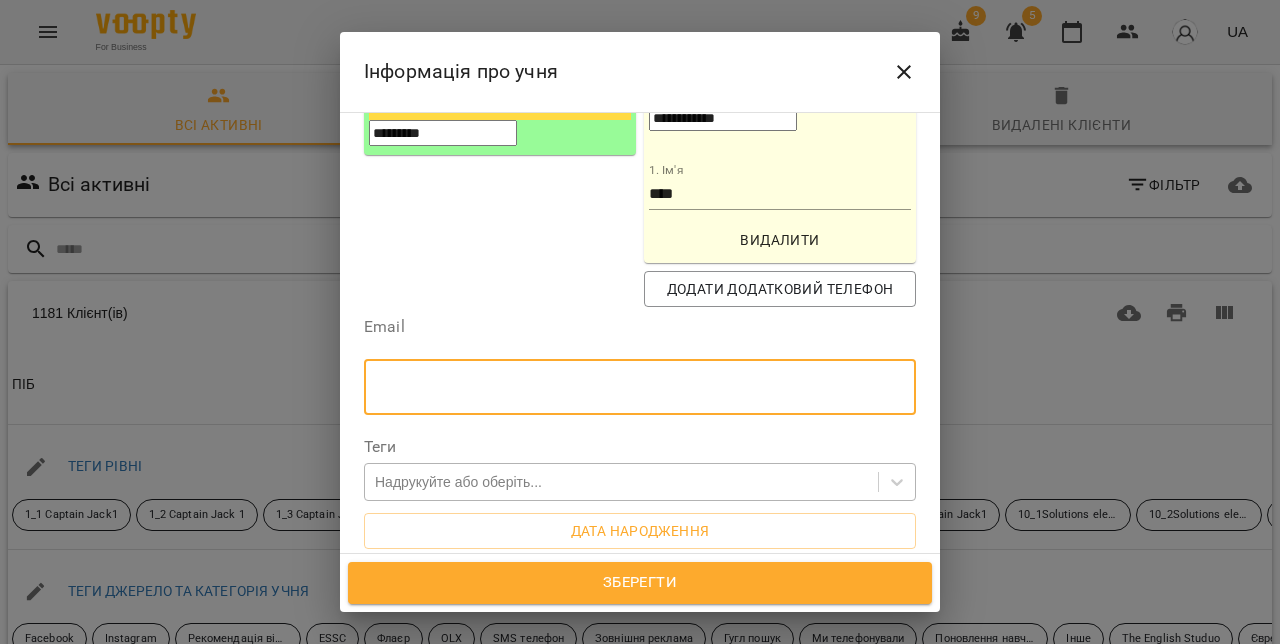 click on "Надрукуйте або оберіть..." at bounding box center [621, 481] 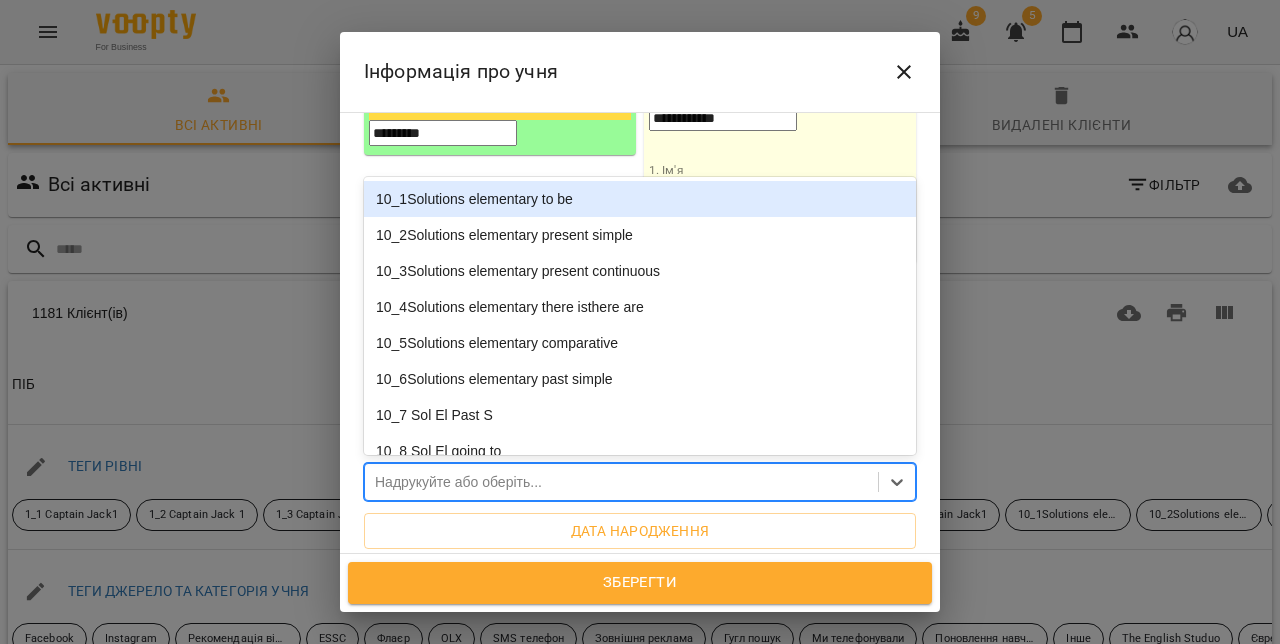 paste on "**********" 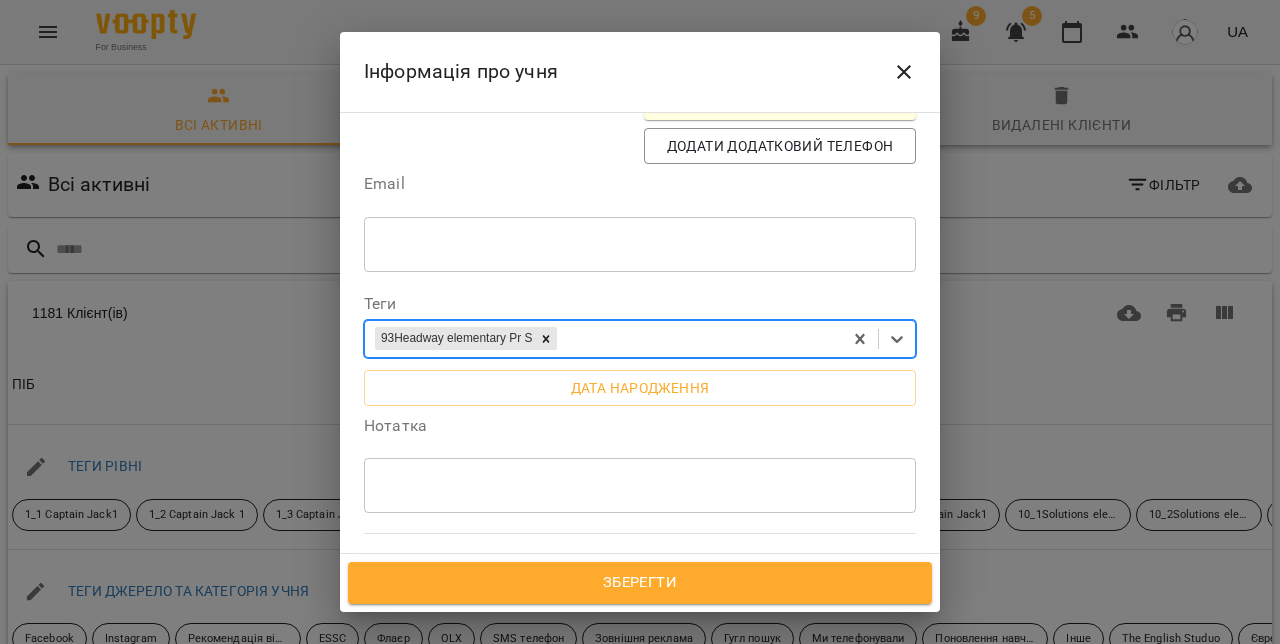 scroll, scrollTop: 563, scrollLeft: 0, axis: vertical 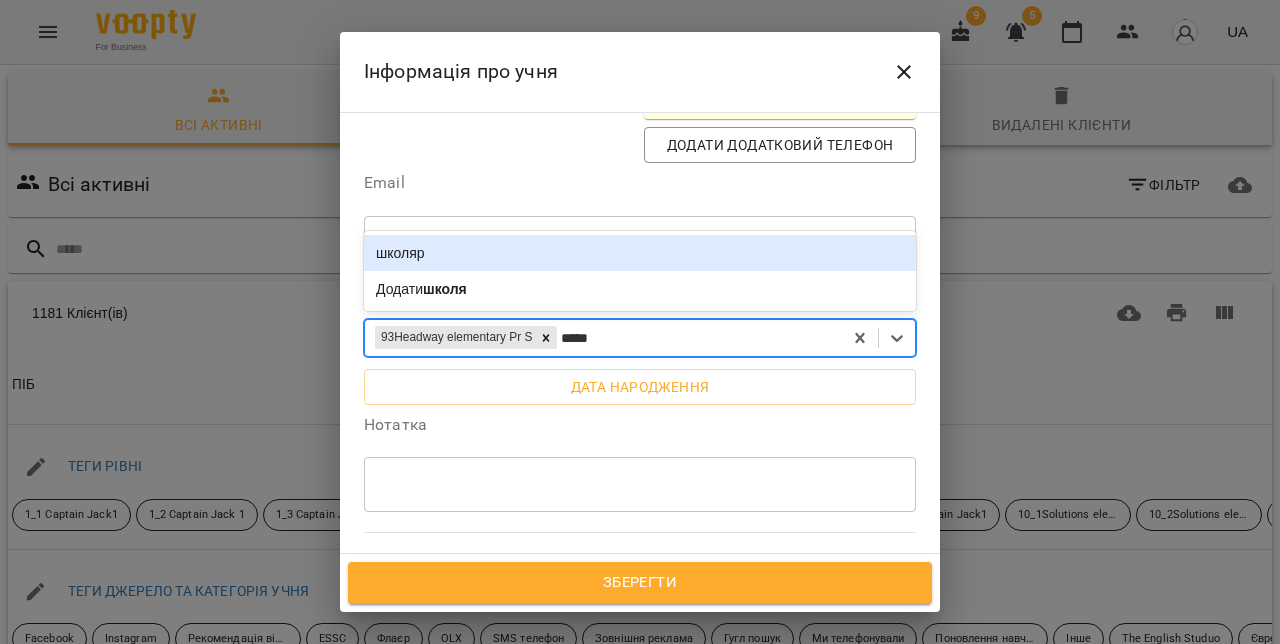 type on "******" 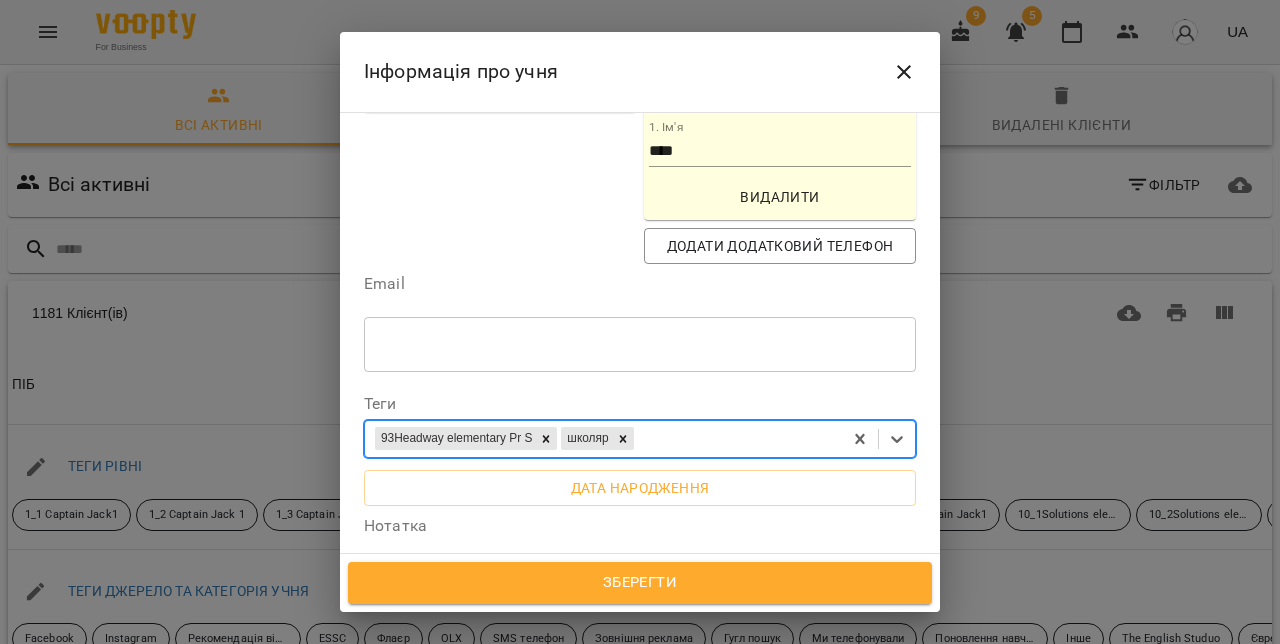 scroll, scrollTop: 452, scrollLeft: 0, axis: vertical 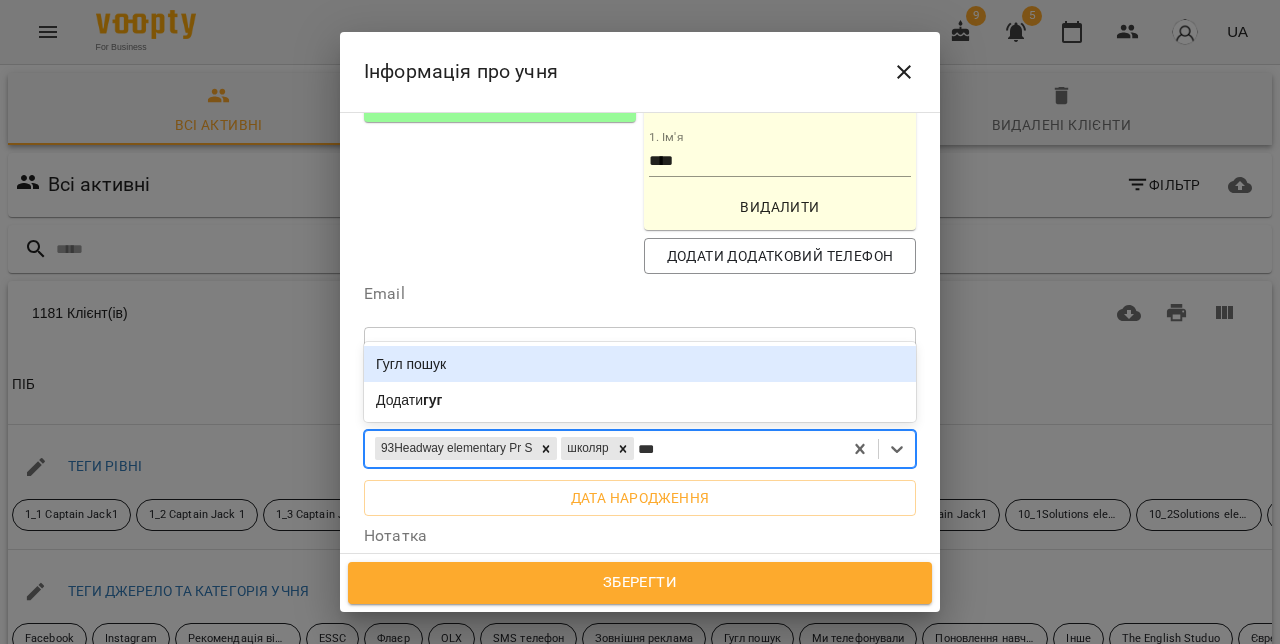 type on "****" 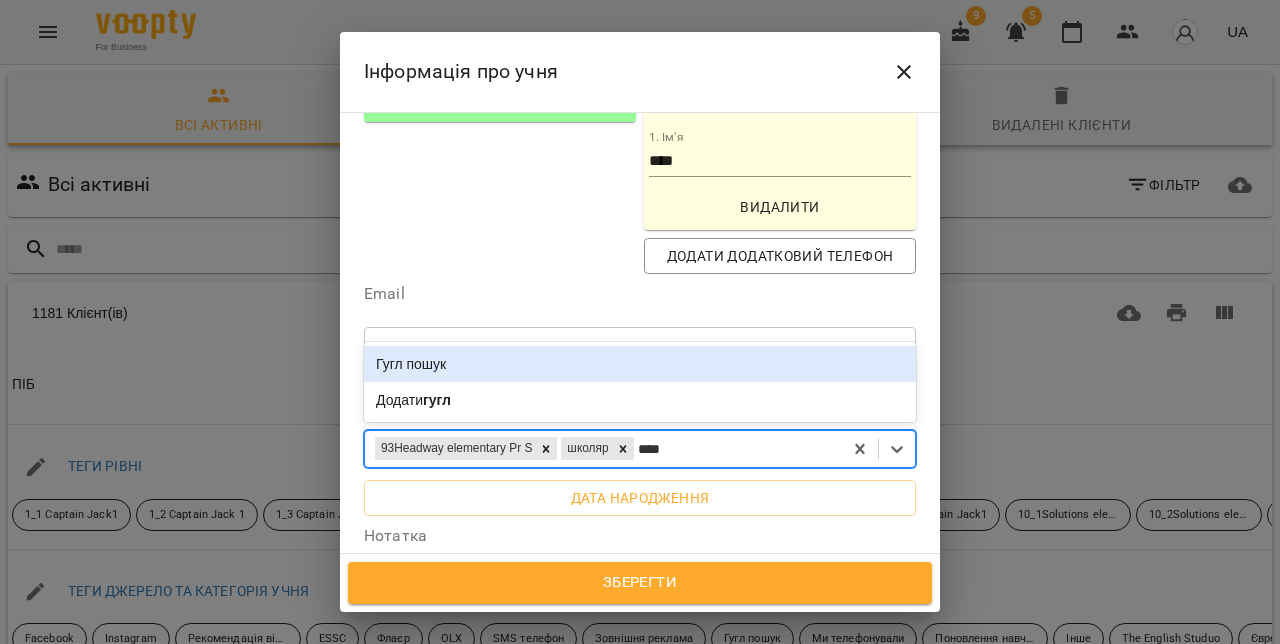 click on "Гугл пошук" at bounding box center (640, 364) 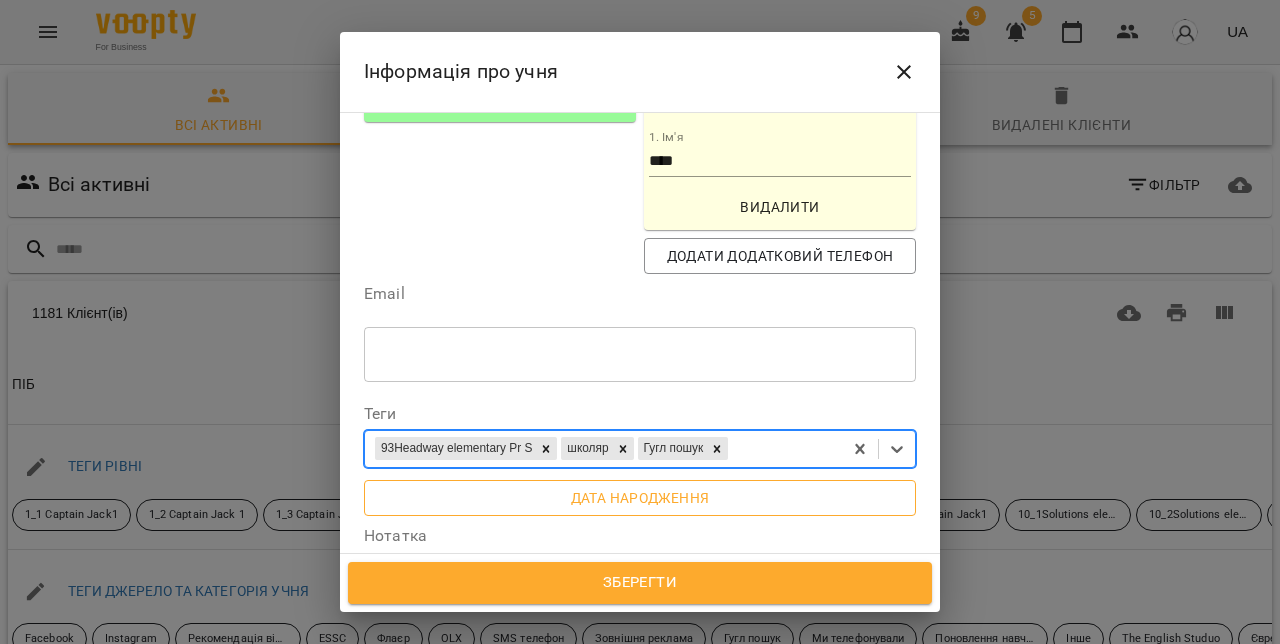click on "Дата народження" at bounding box center (640, 498) 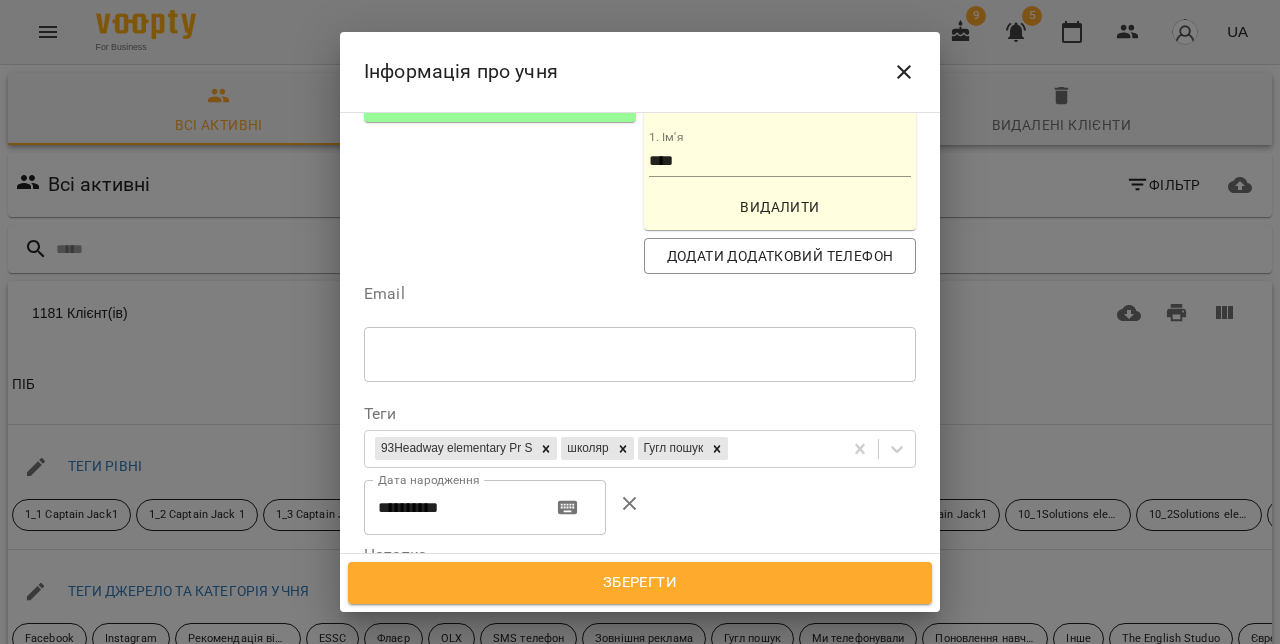 click on "**********" at bounding box center [450, 508] 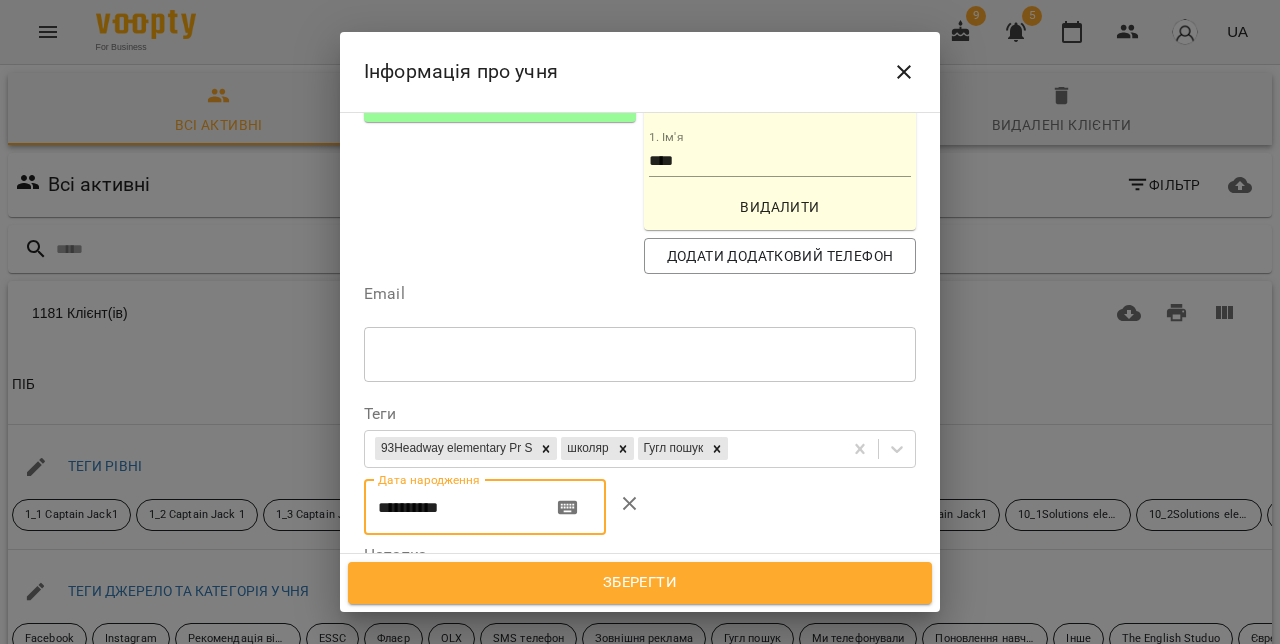 paste 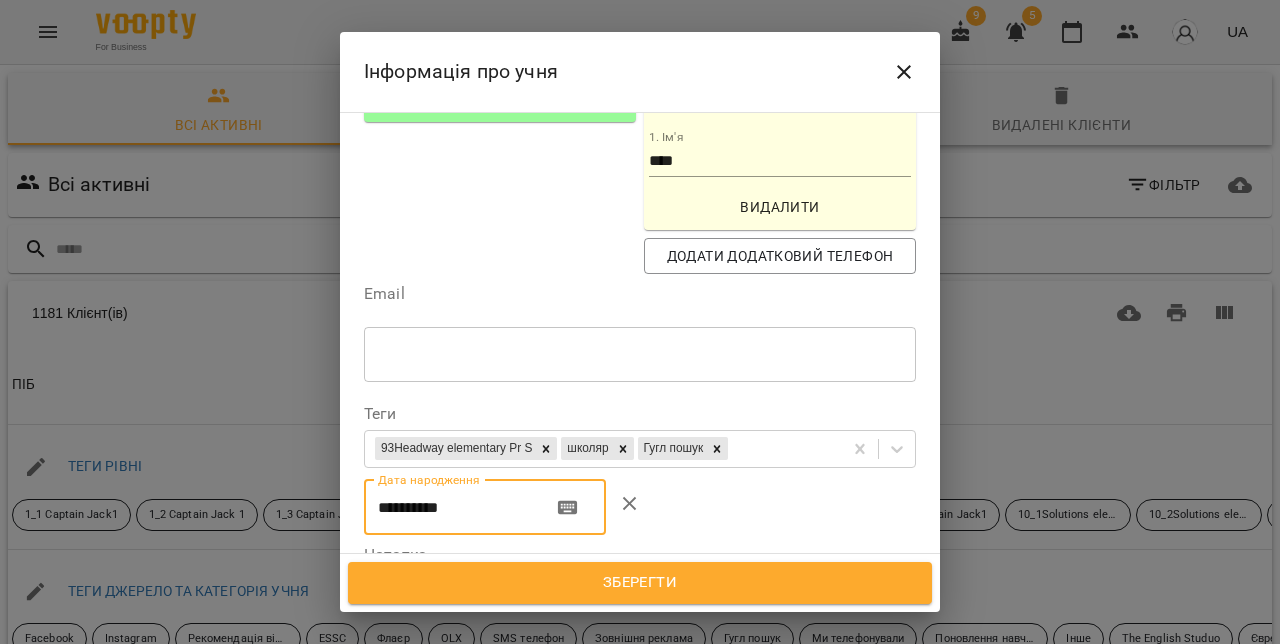 type on "**********" 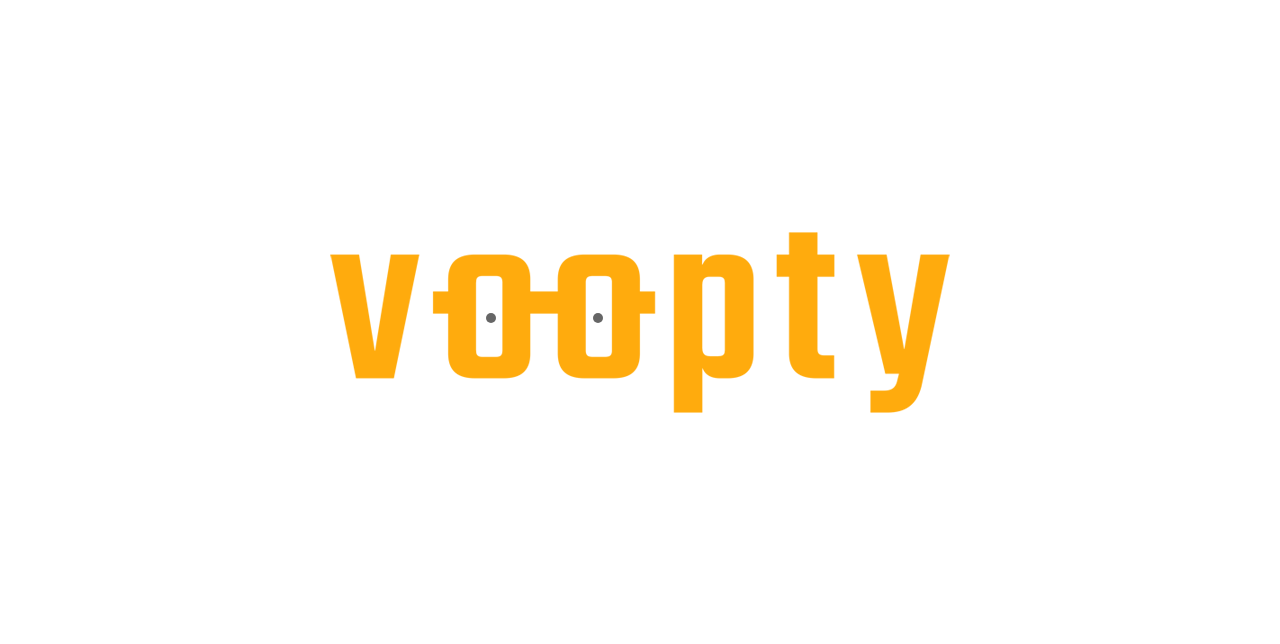 scroll, scrollTop: 0, scrollLeft: 0, axis: both 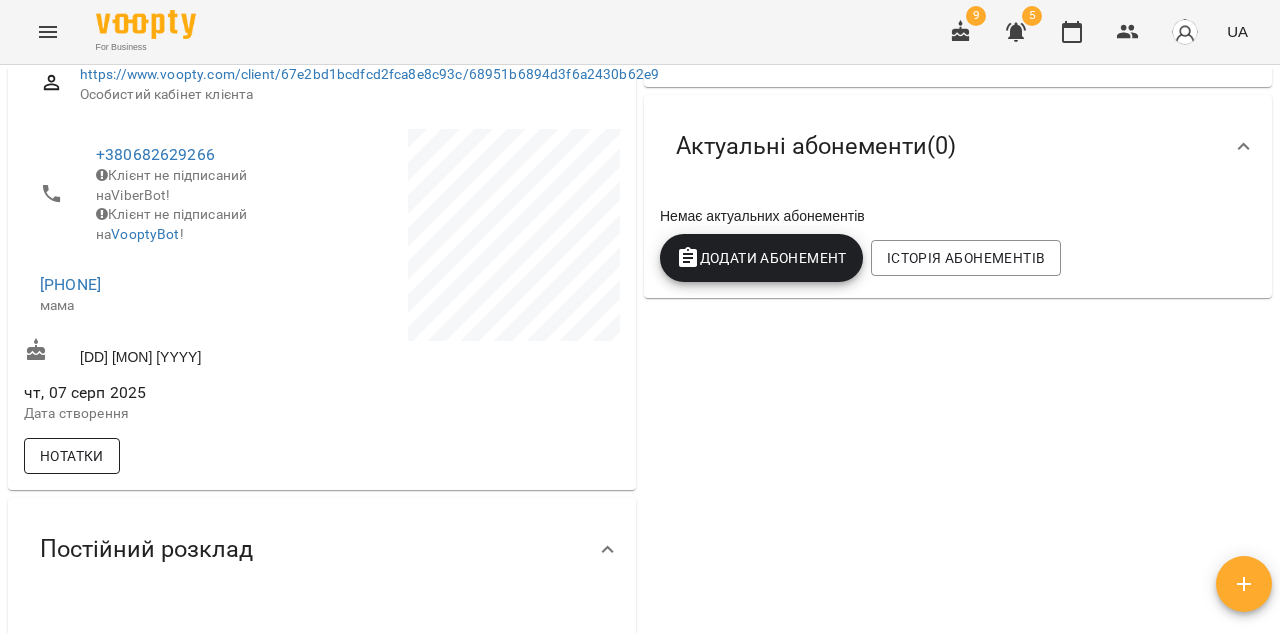 click on "Нотатки" at bounding box center (72, 456) 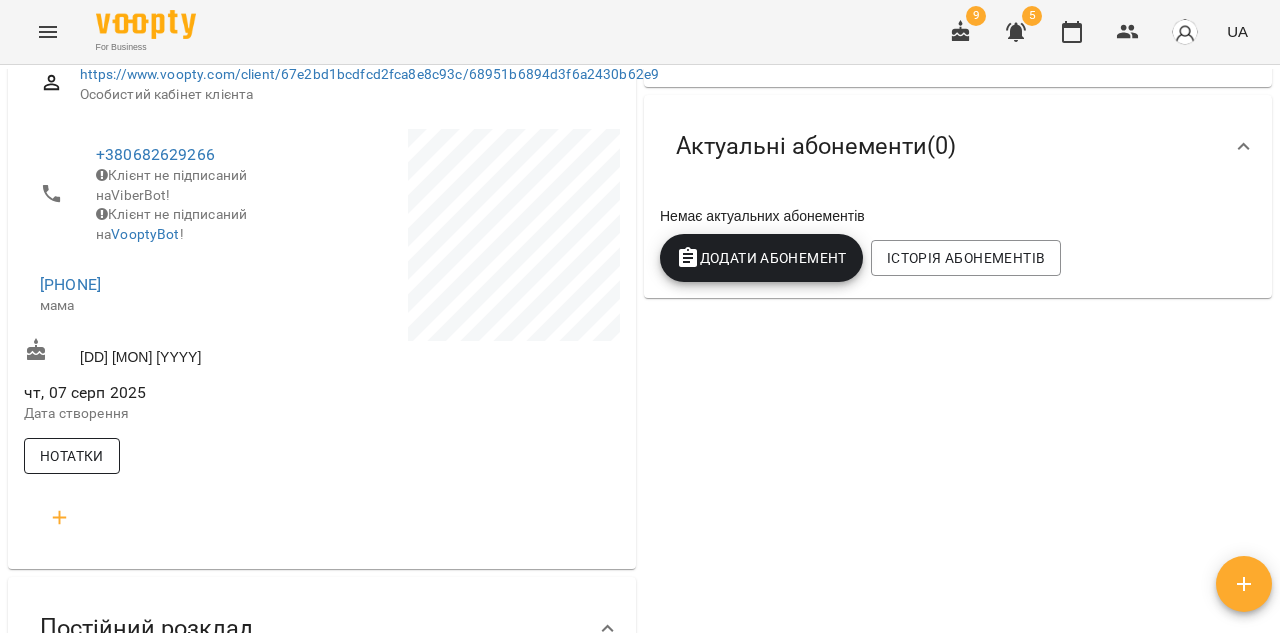 click on "Нотатки" at bounding box center (72, 456) 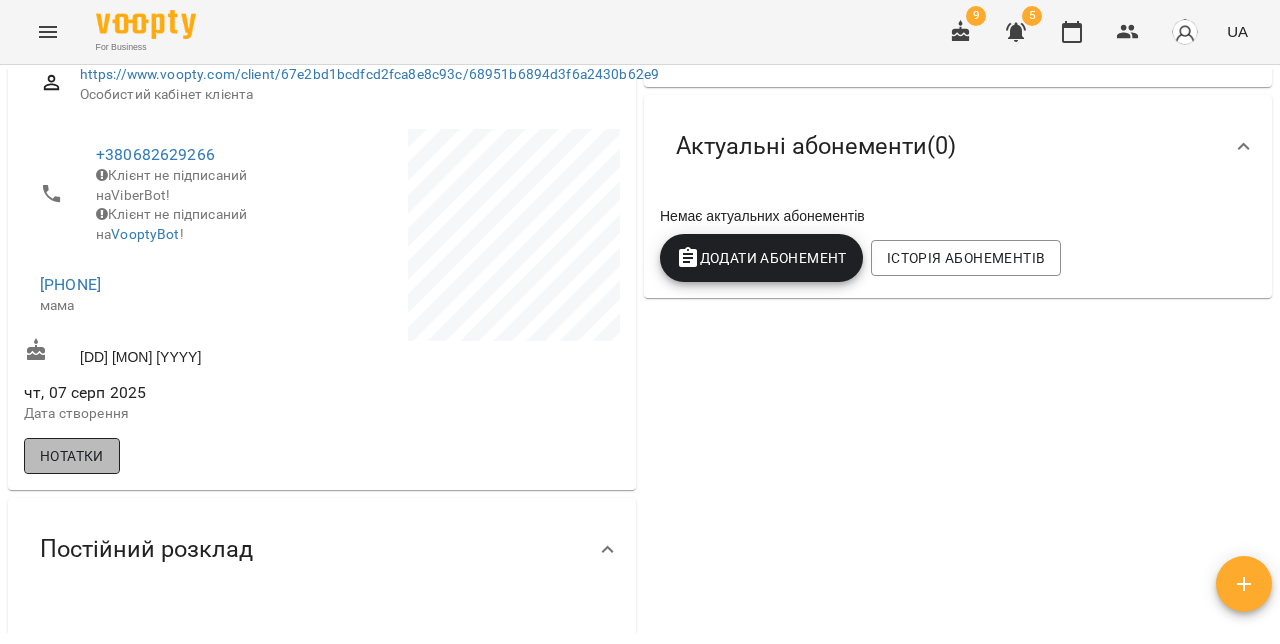 click on "Нотатки" at bounding box center (72, 456) 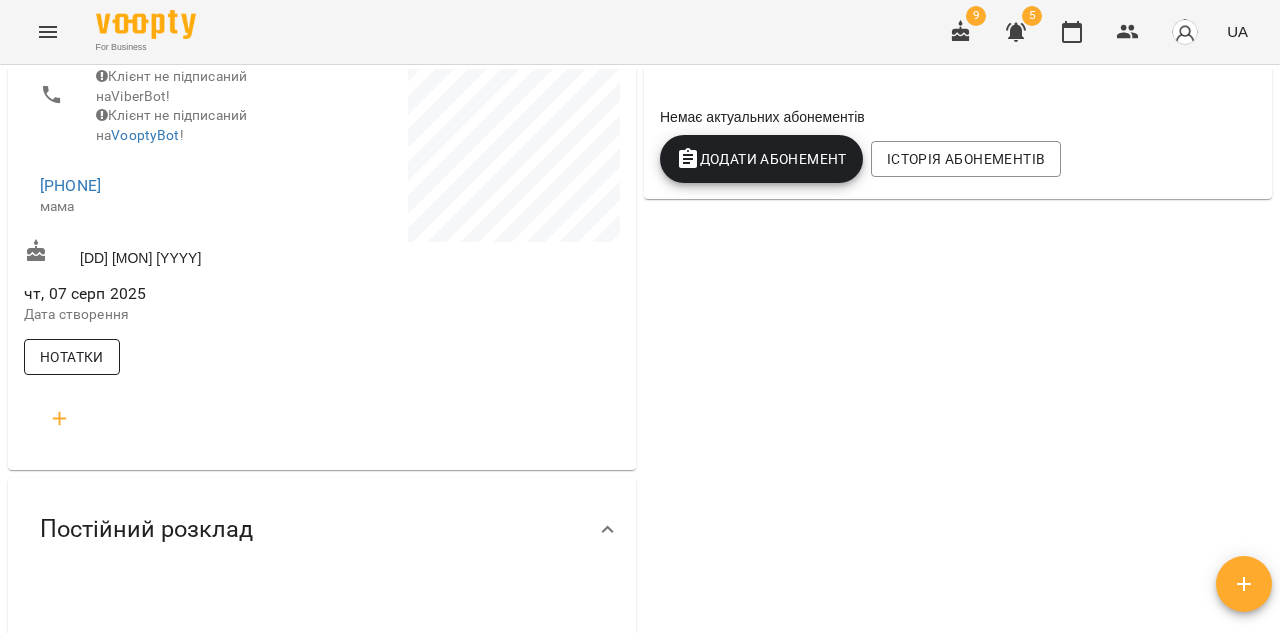 scroll, scrollTop: 432, scrollLeft: 0, axis: vertical 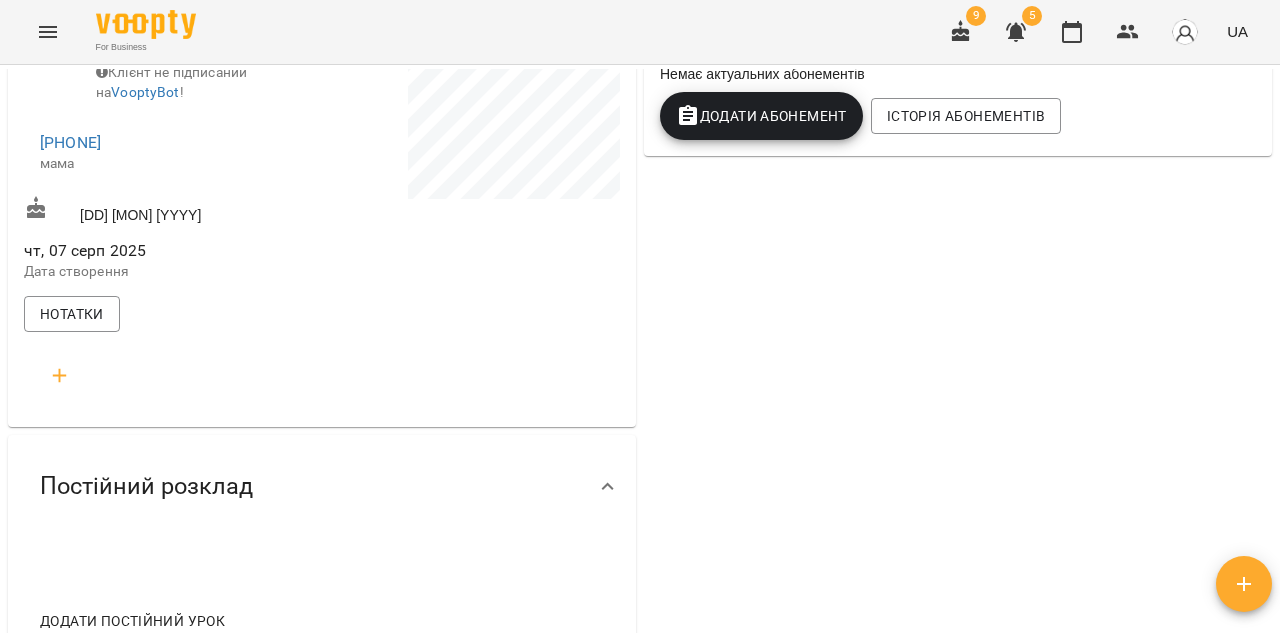 click 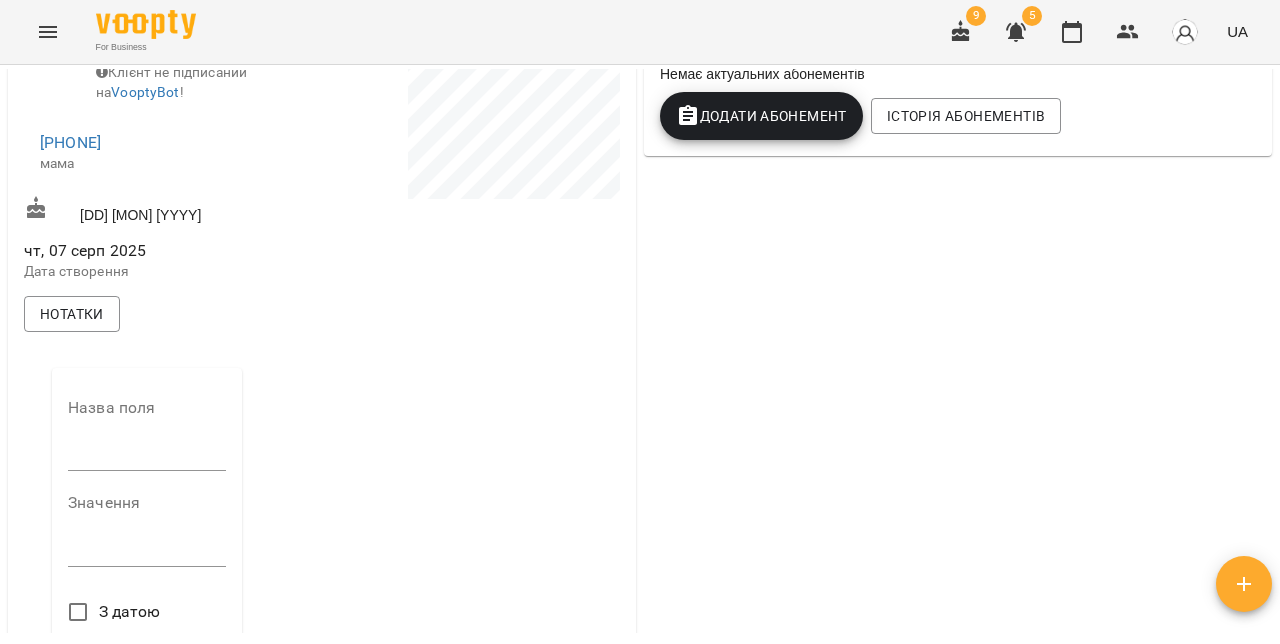 click at bounding box center (147, 456) 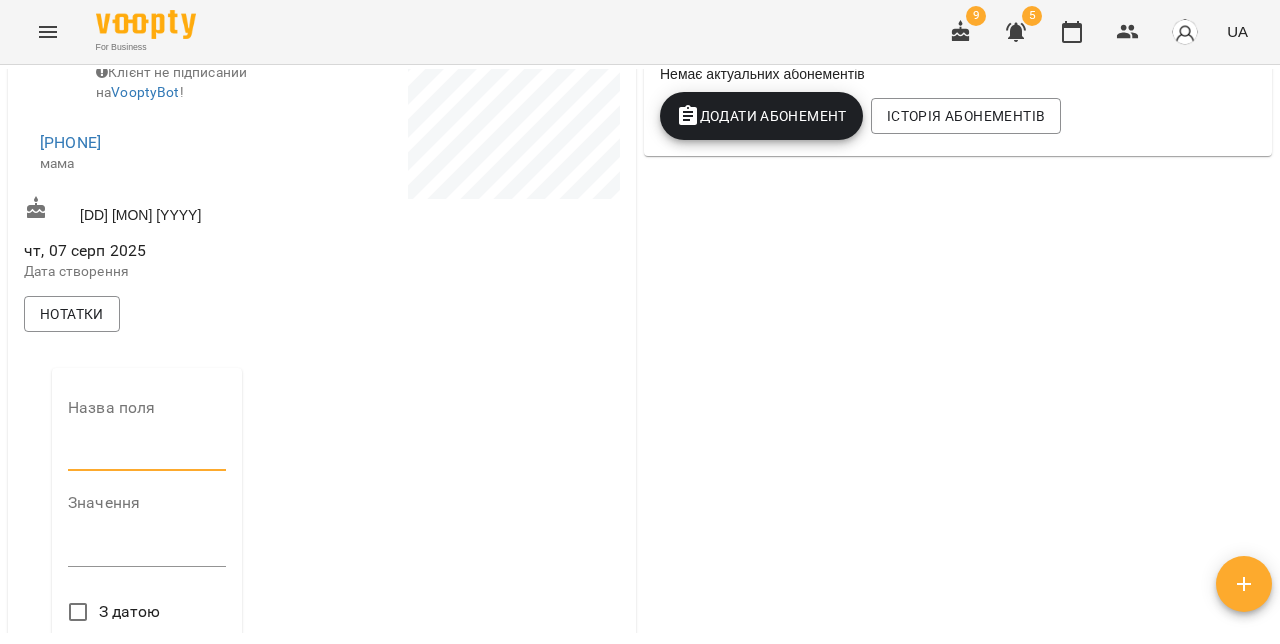 type on "**********" 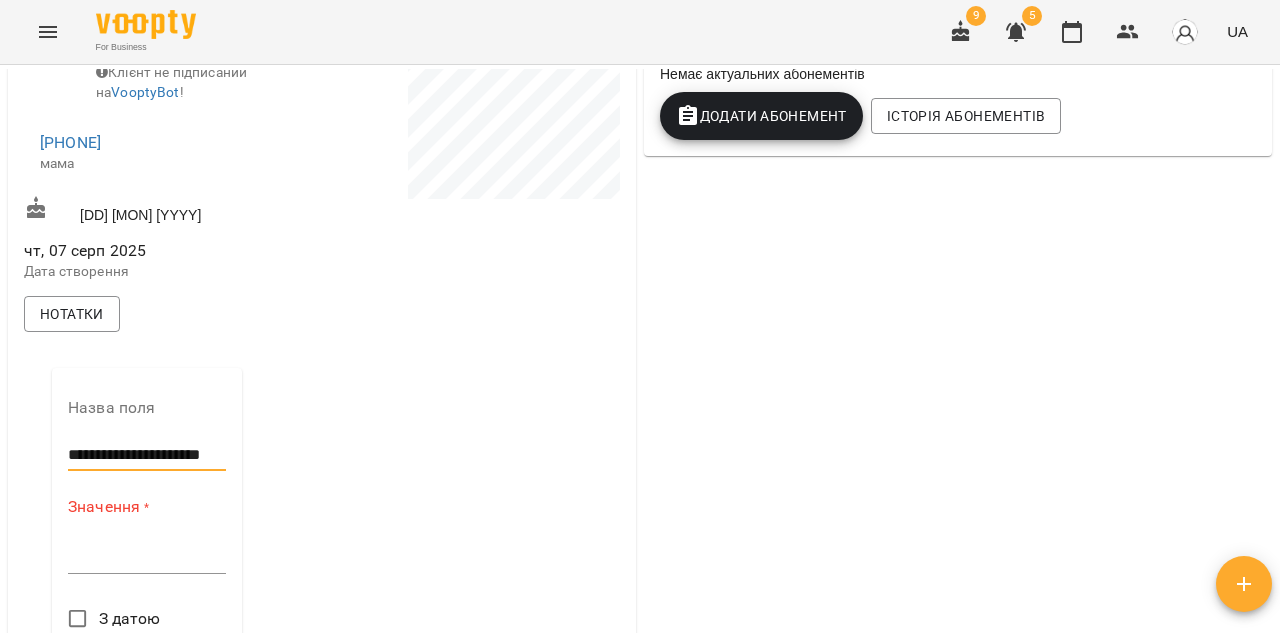 click at bounding box center (147, 557) 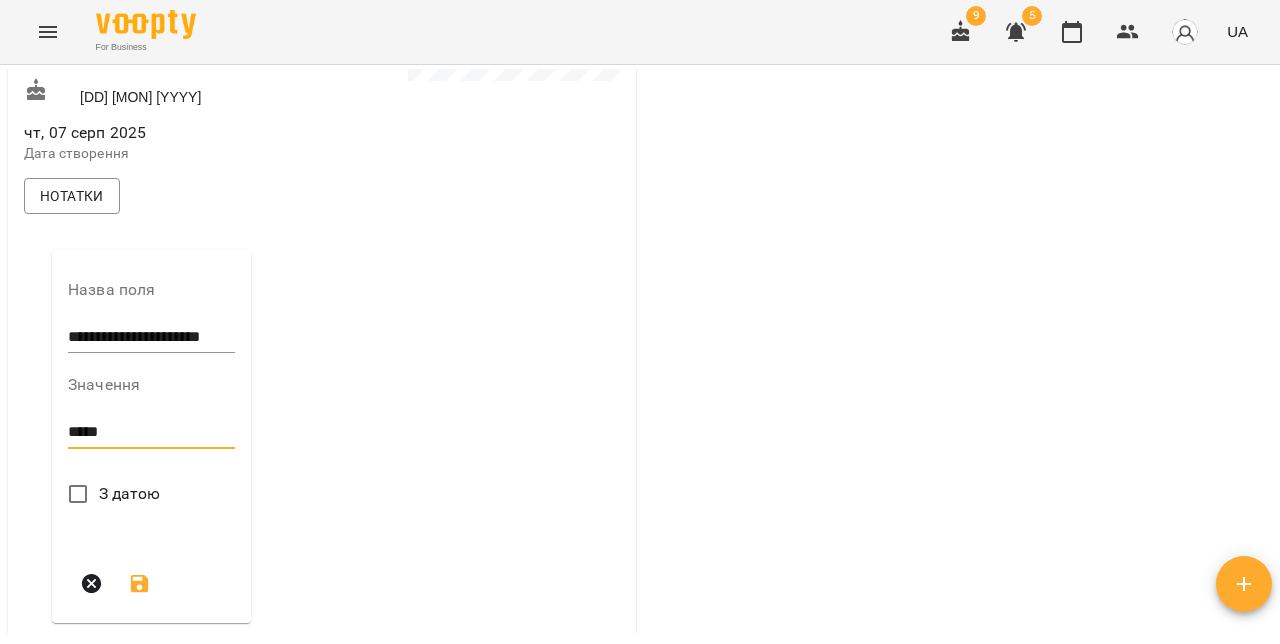 scroll, scrollTop: 554, scrollLeft: 0, axis: vertical 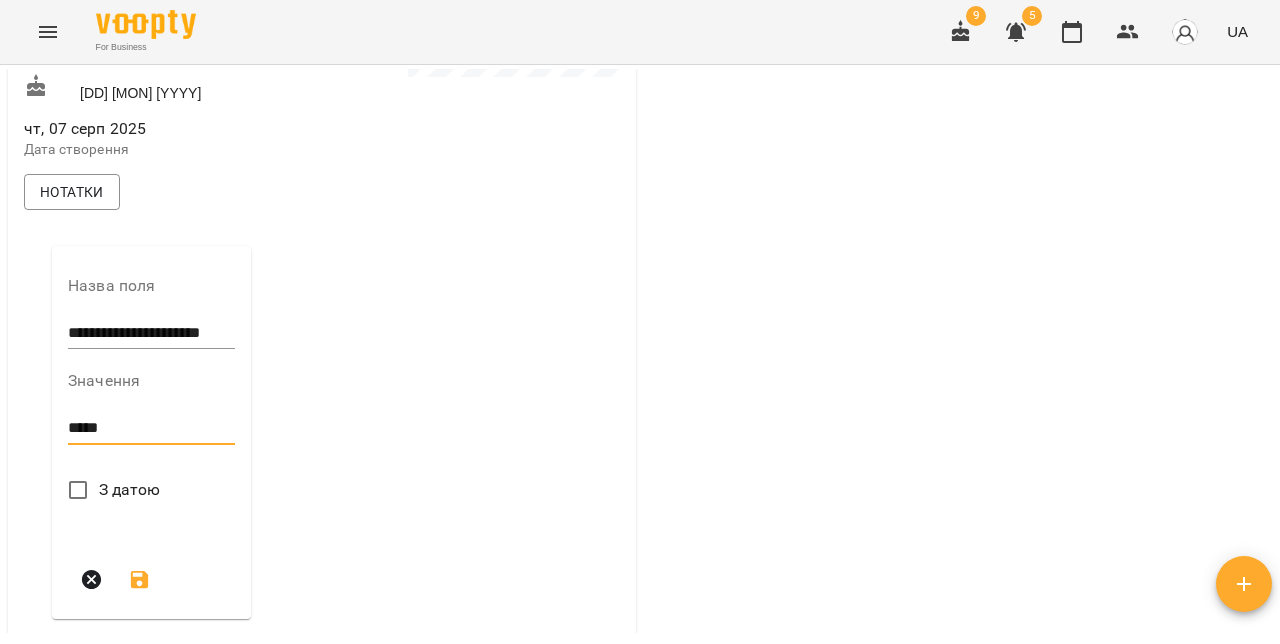 type on "*****" 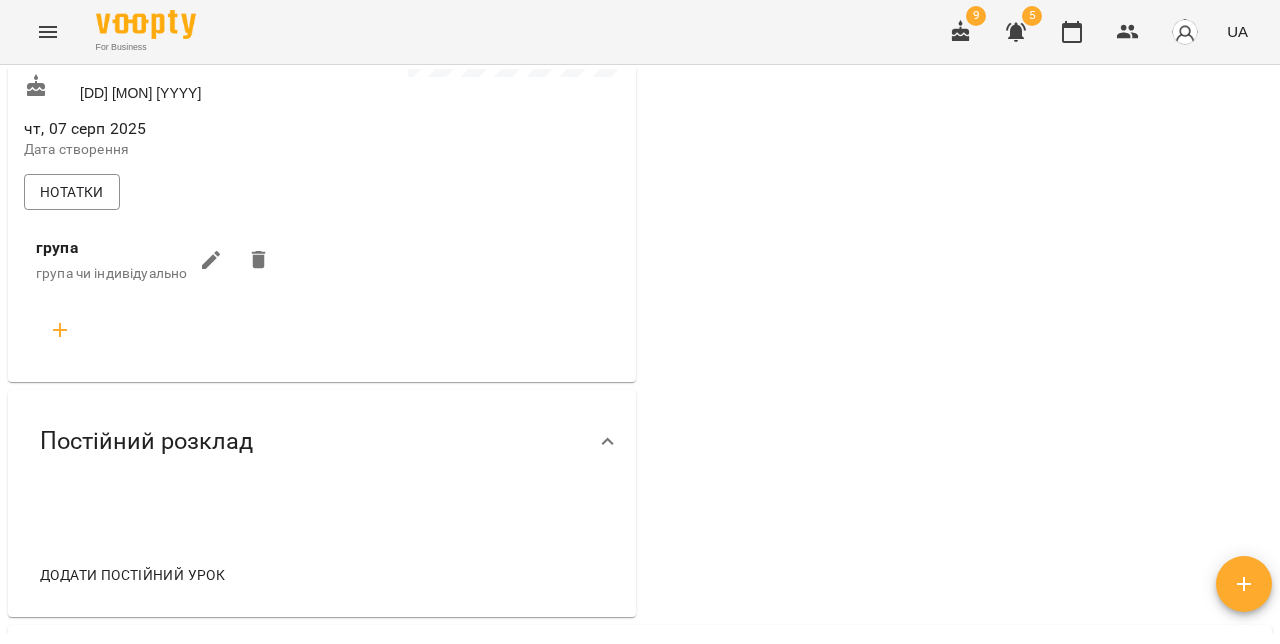 click 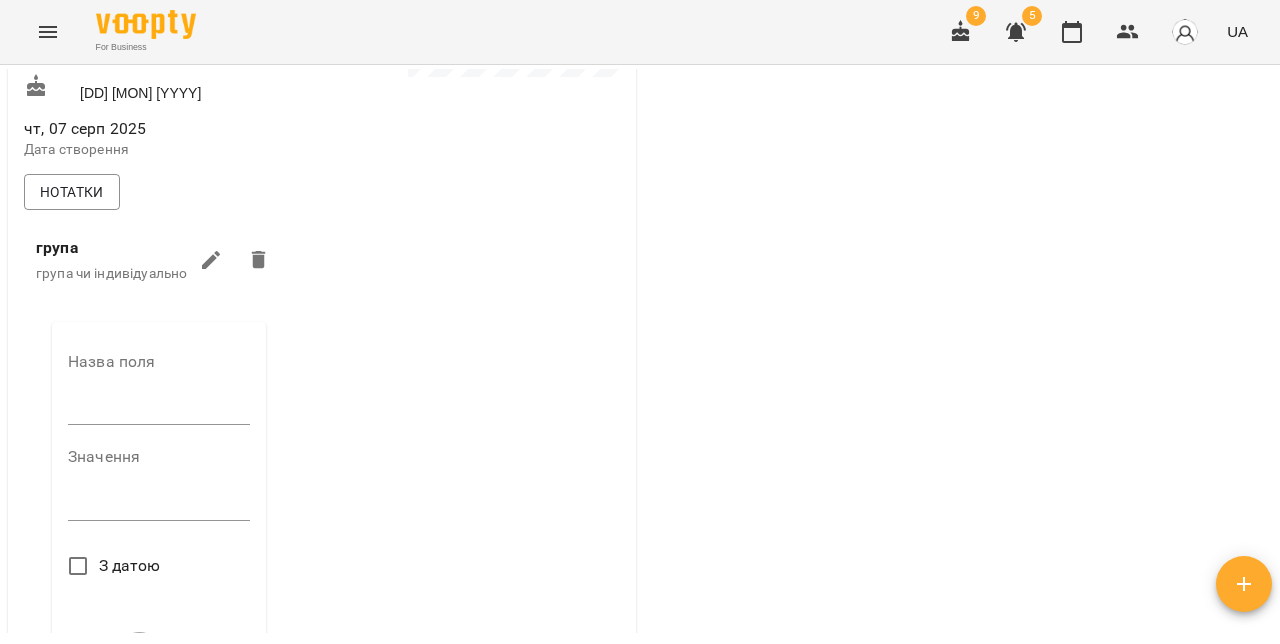 click on "Назва поля" at bounding box center (159, 393) 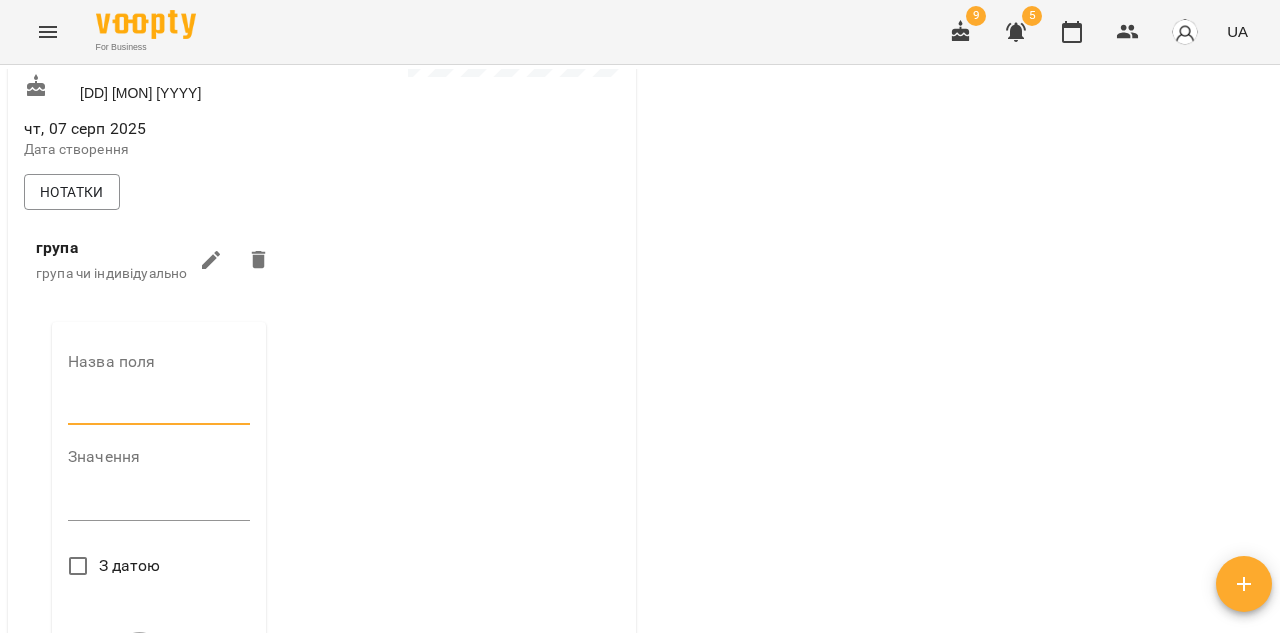 type on "**********" 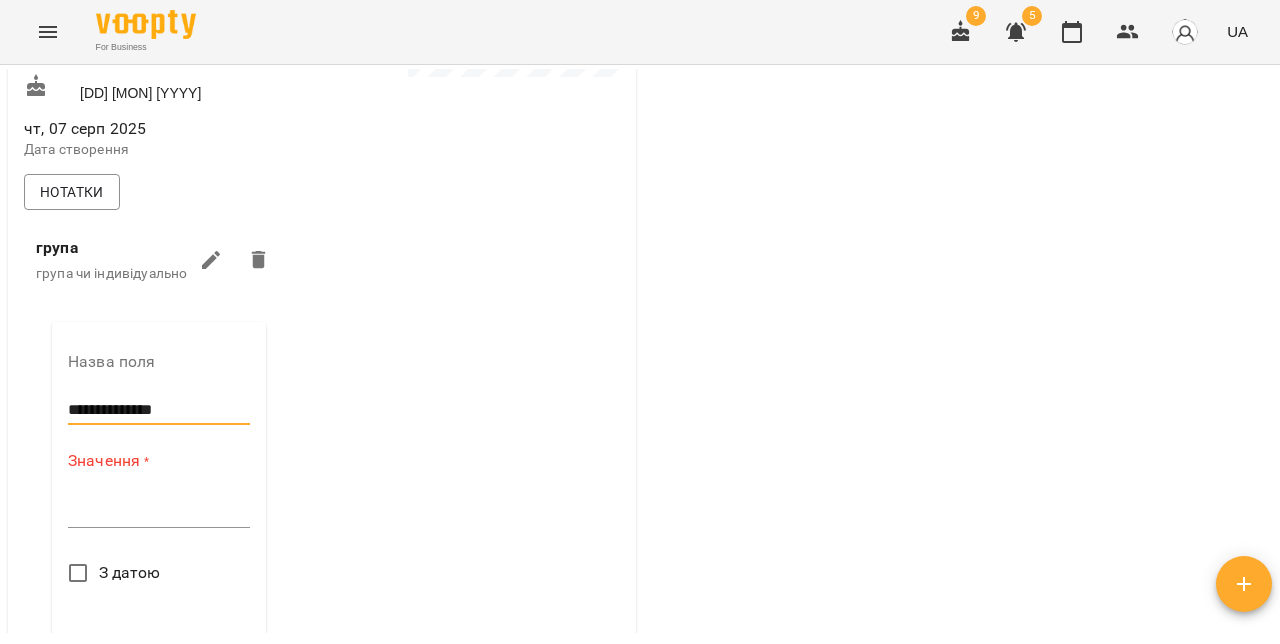 click at bounding box center (159, 511) 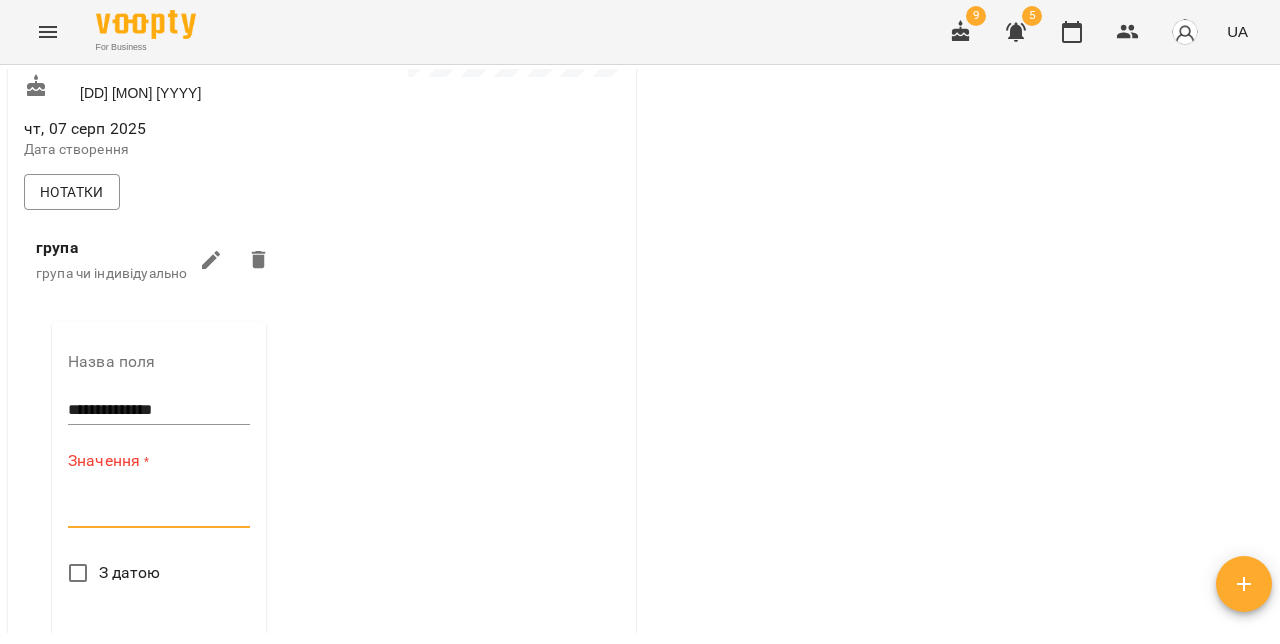 paste on "**********" 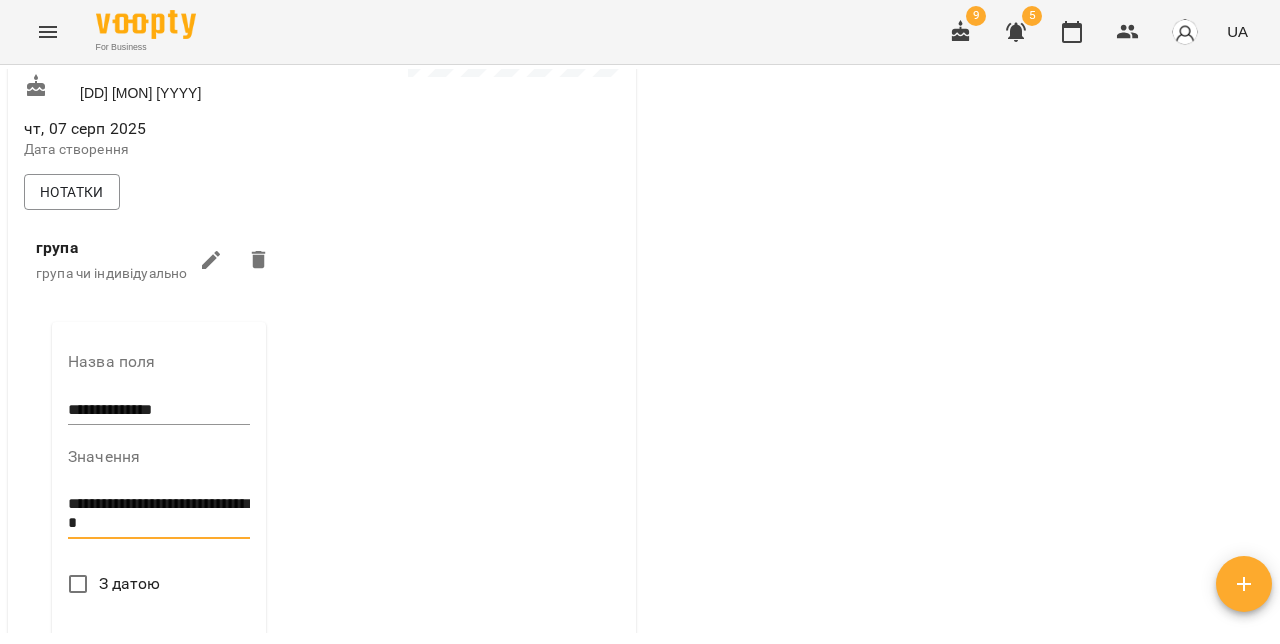scroll, scrollTop: 0, scrollLeft: 0, axis: both 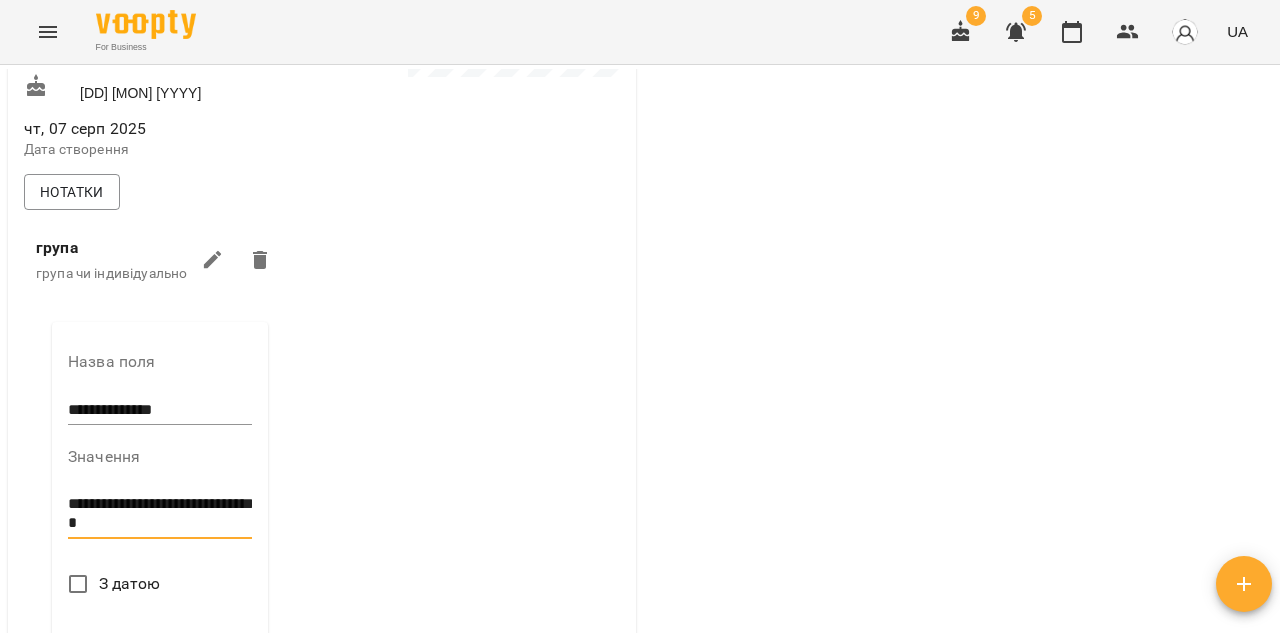 type on "**********" 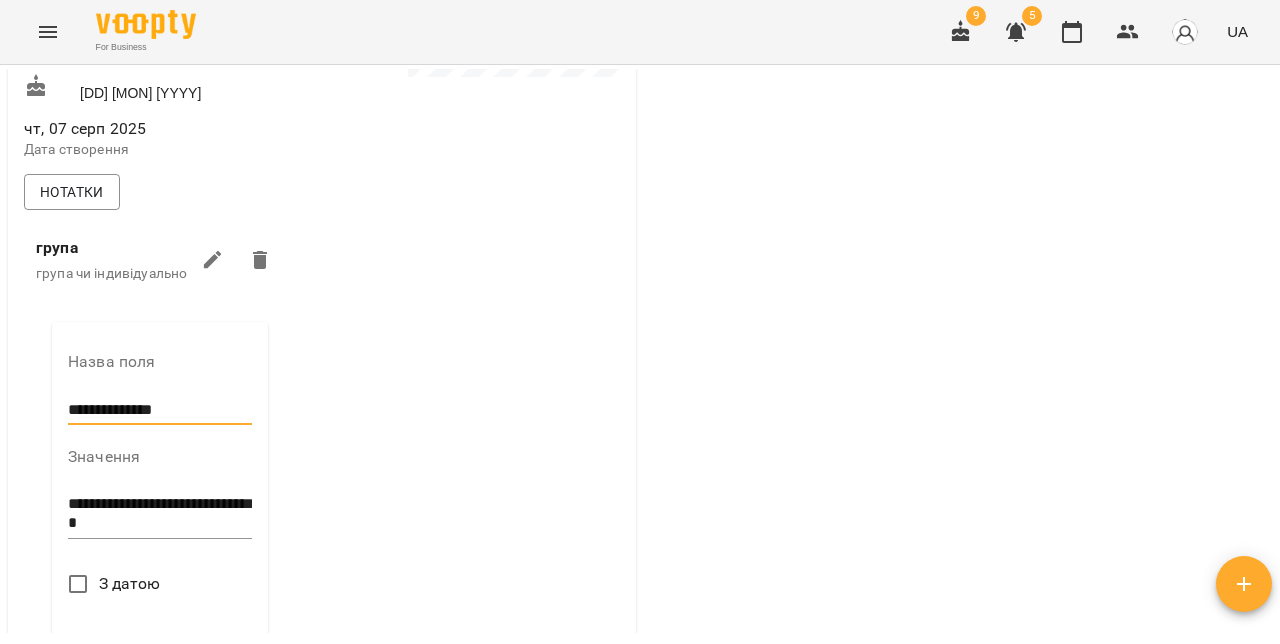 click on "**********" at bounding box center [160, 410] 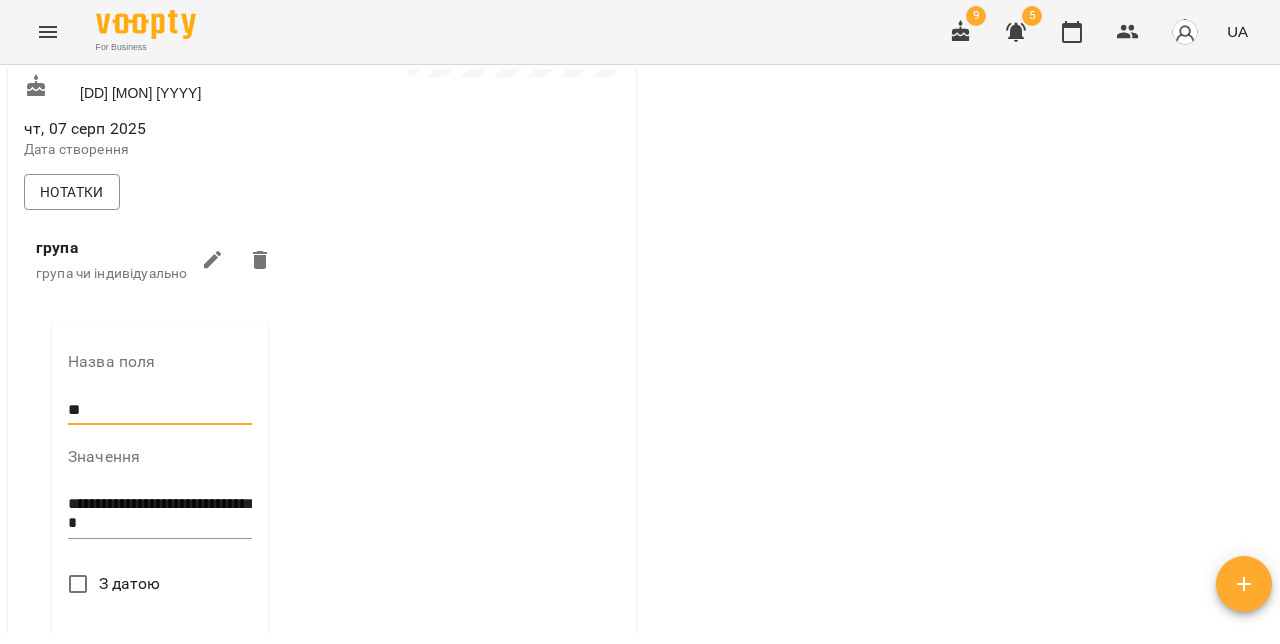 type on "*" 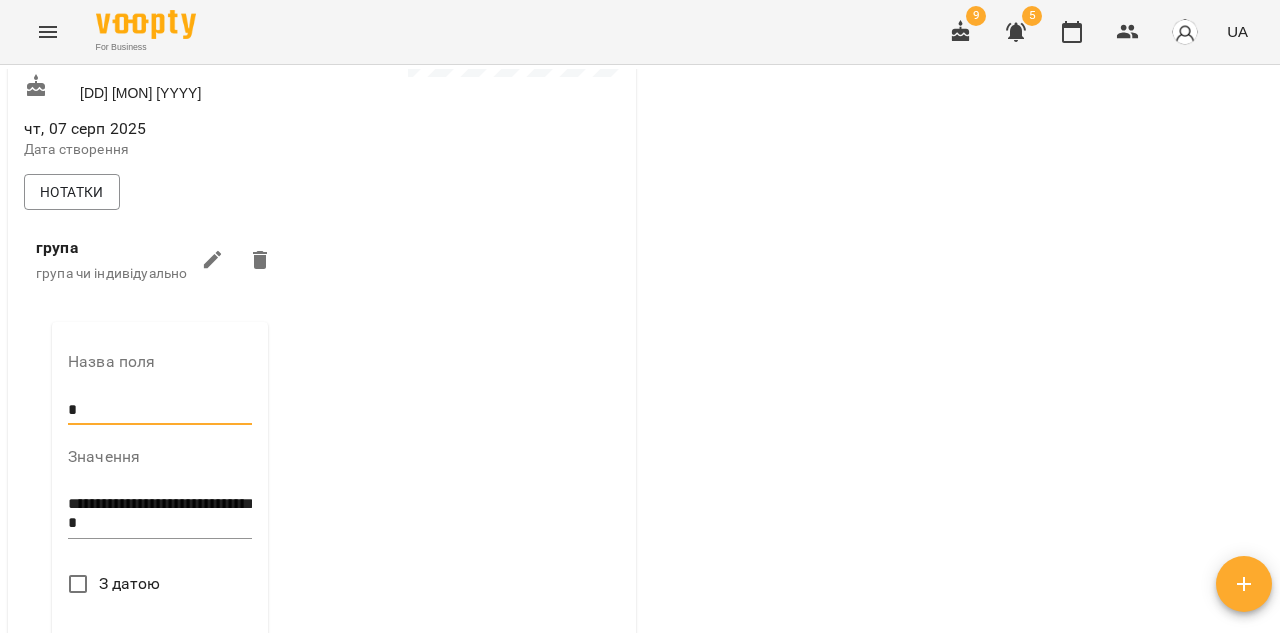 type on "*****" 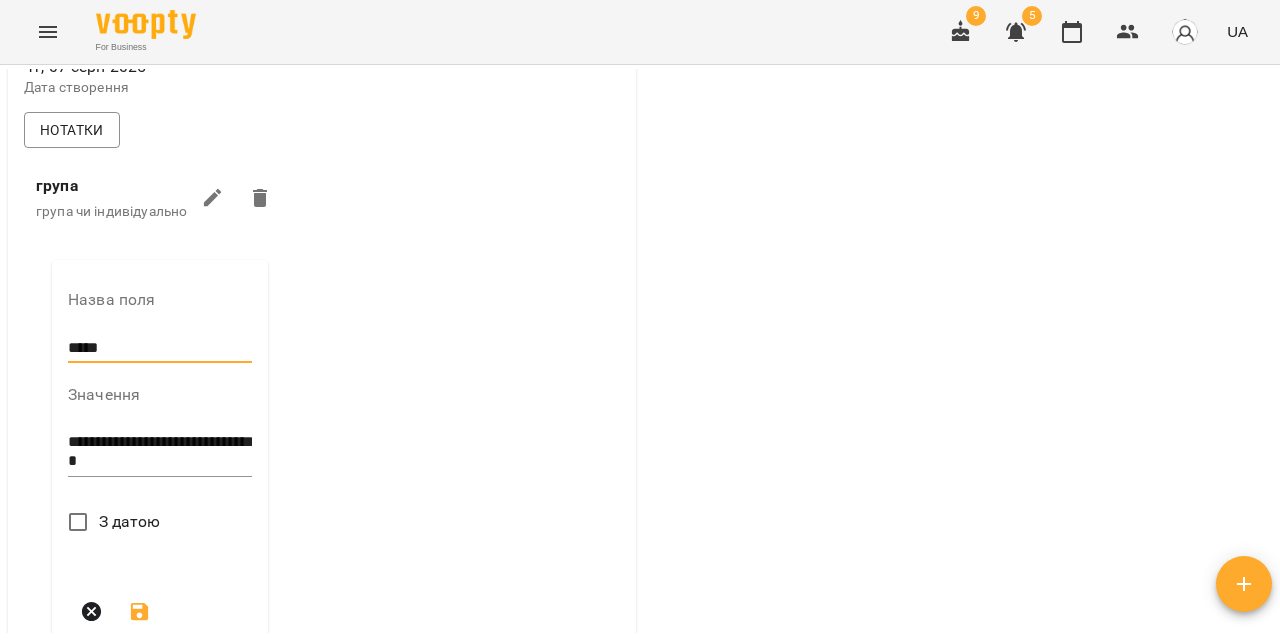 scroll, scrollTop: 646, scrollLeft: 0, axis: vertical 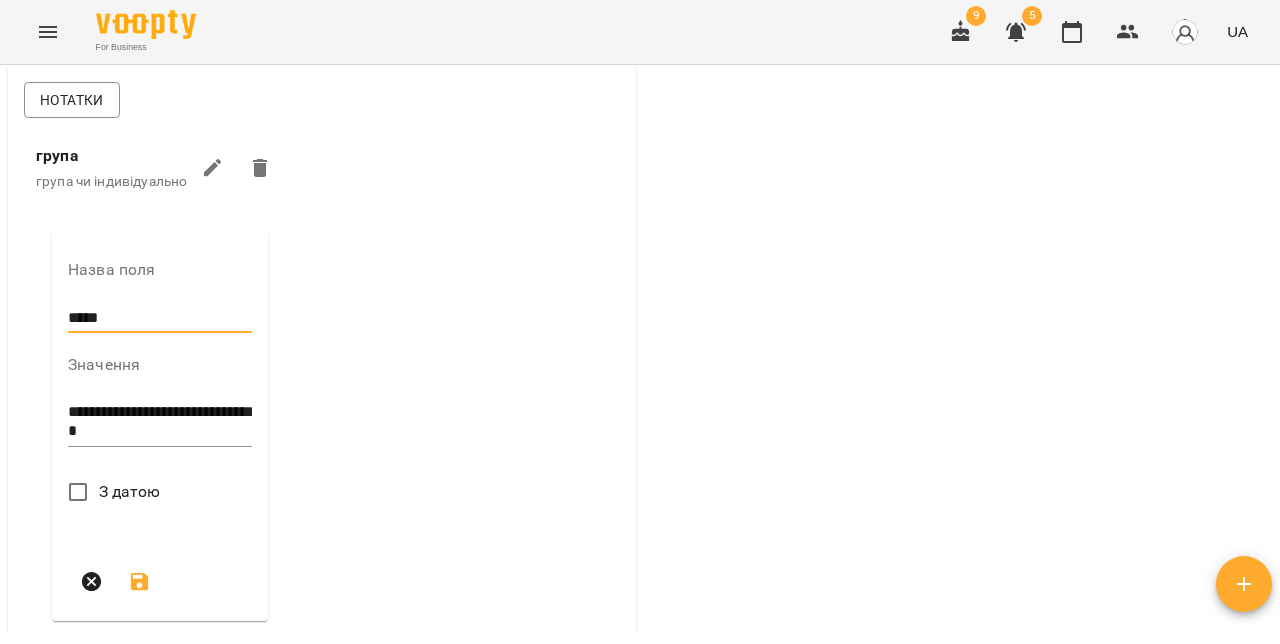 click 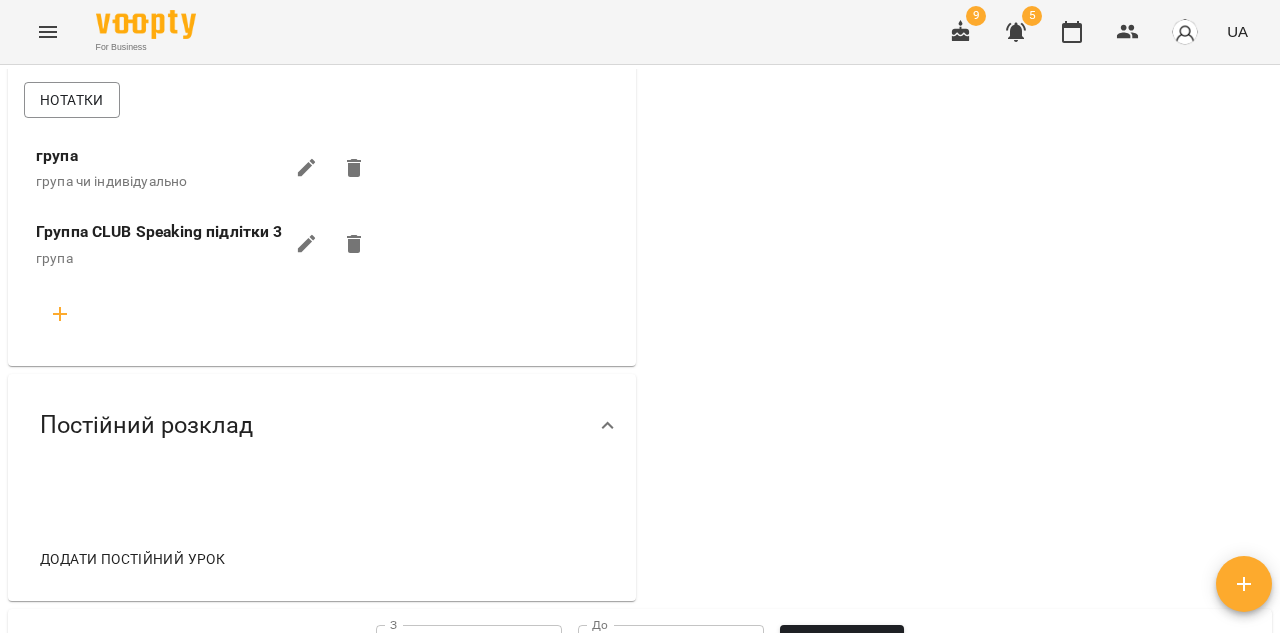 click 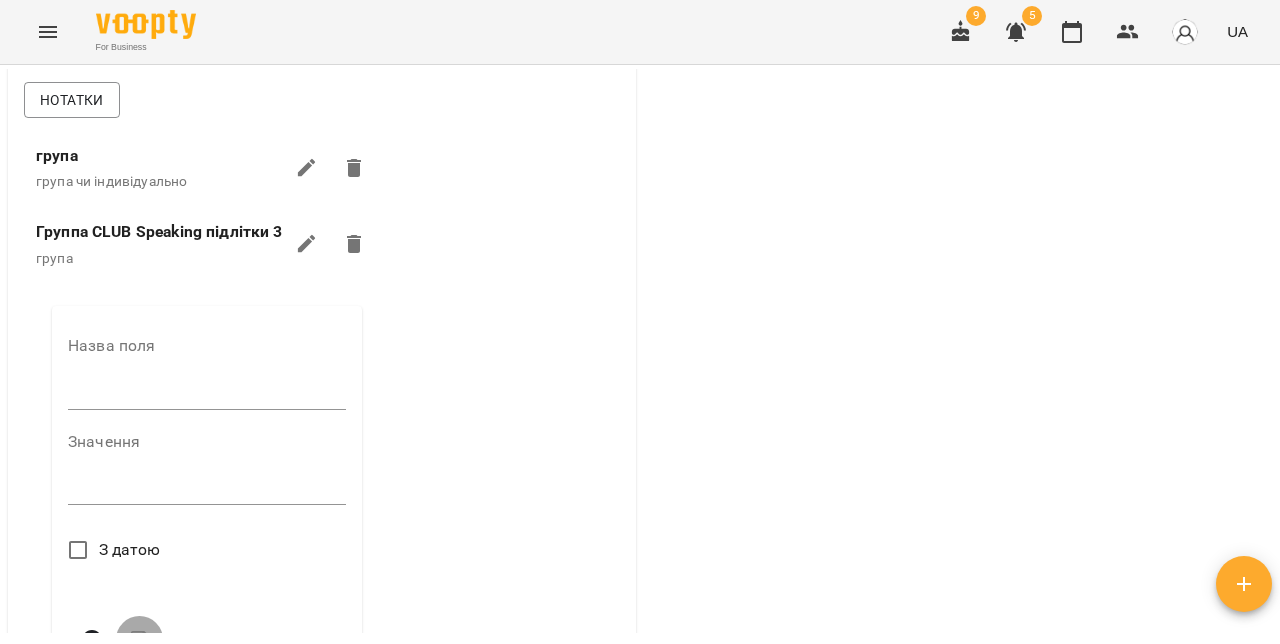 click at bounding box center (207, 394) 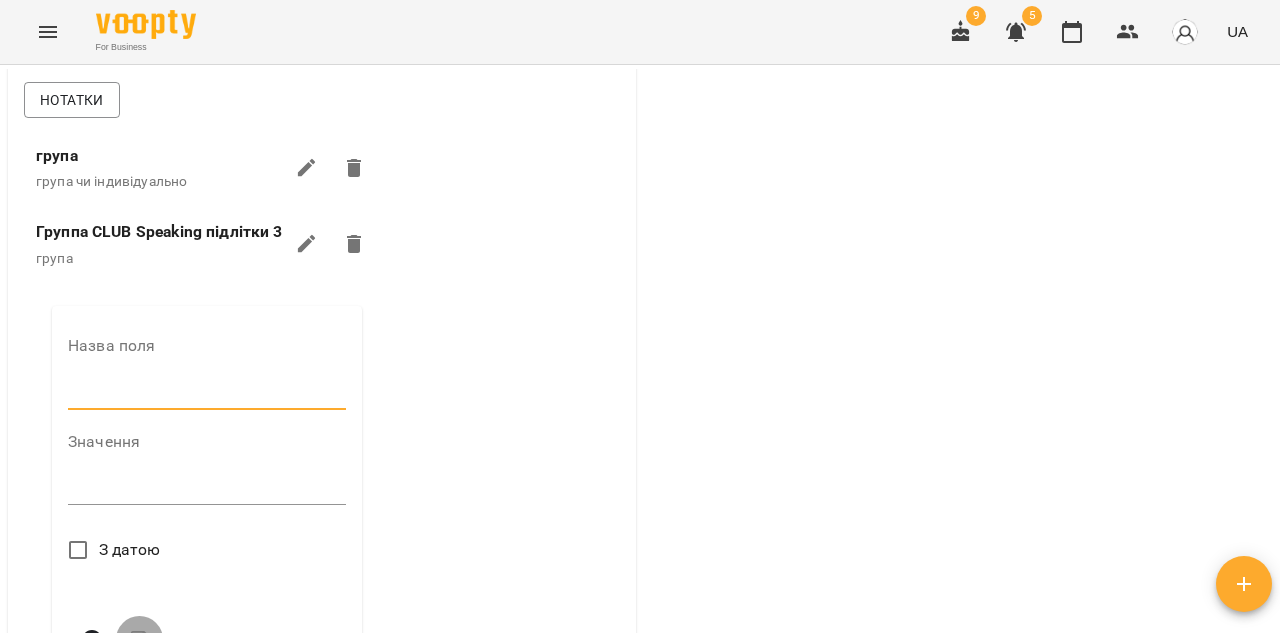type on "**********" 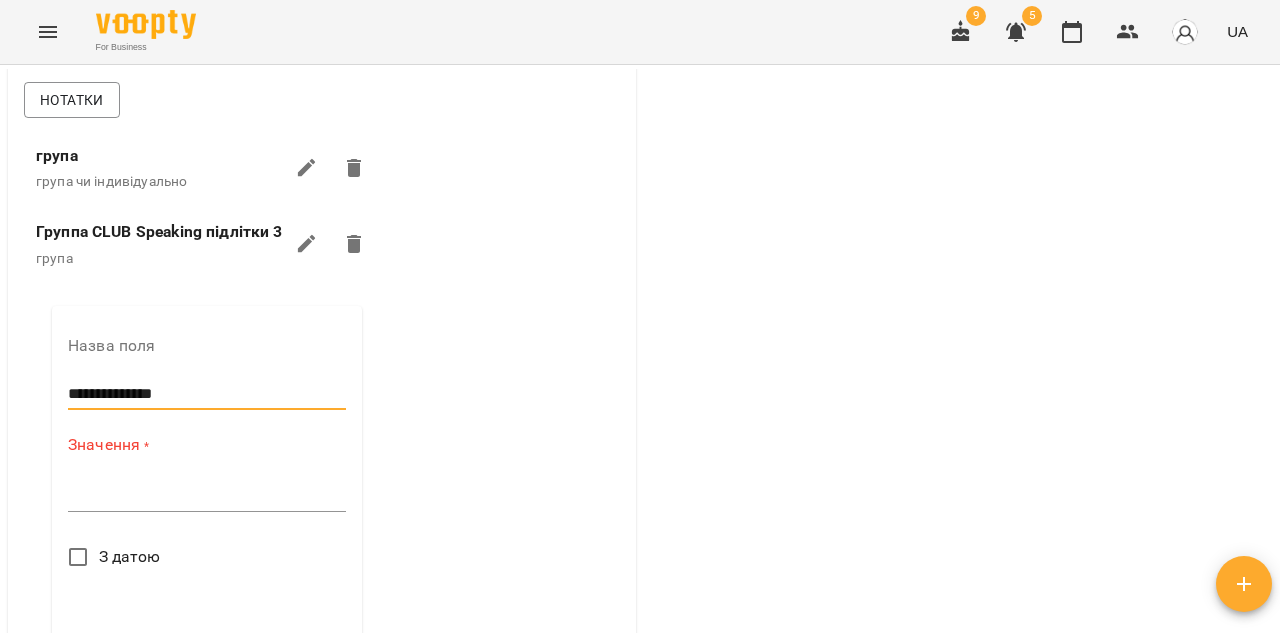 click at bounding box center [207, 495] 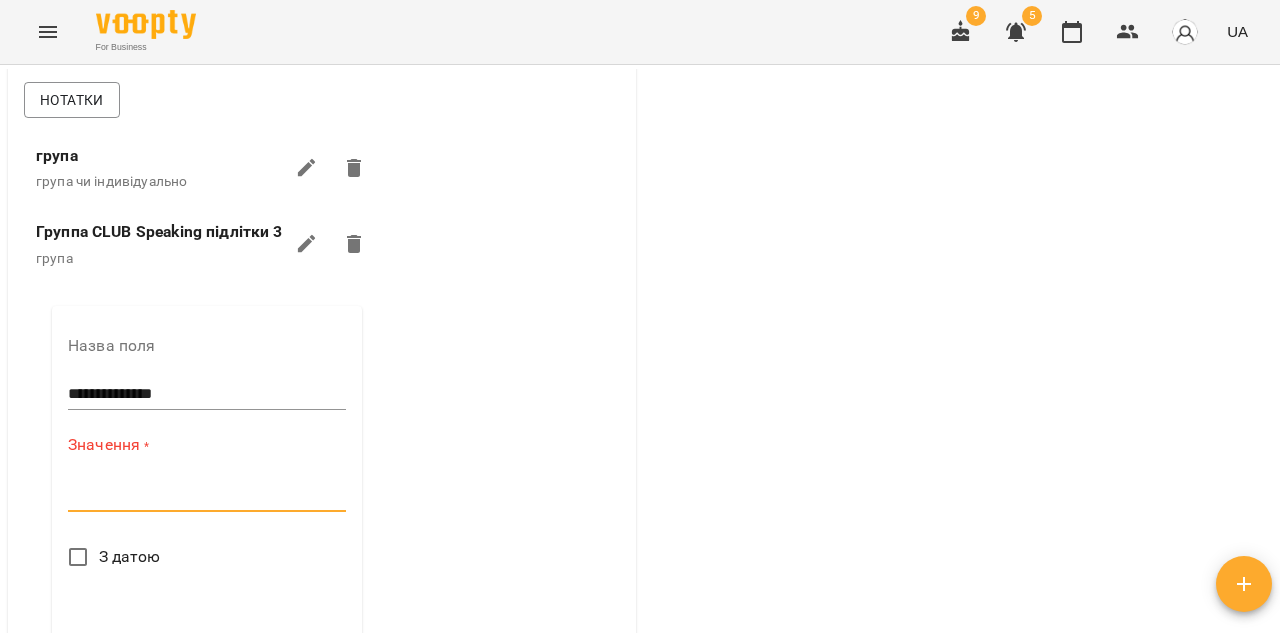 paste on "**********" 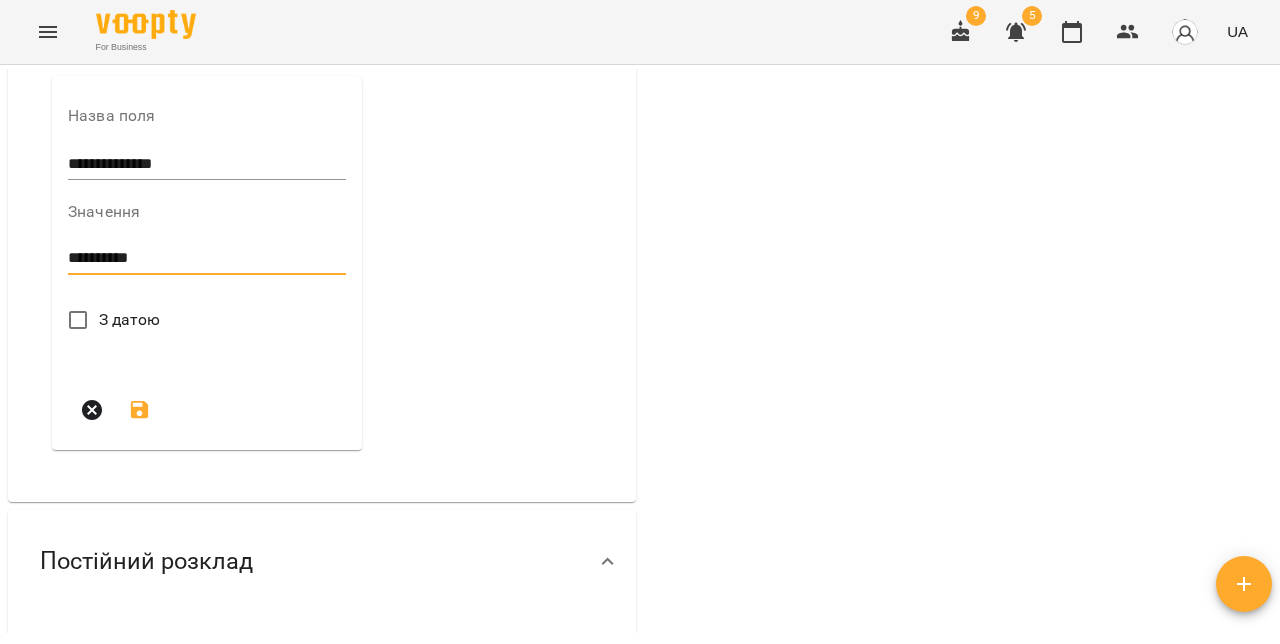 scroll, scrollTop: 915, scrollLeft: 0, axis: vertical 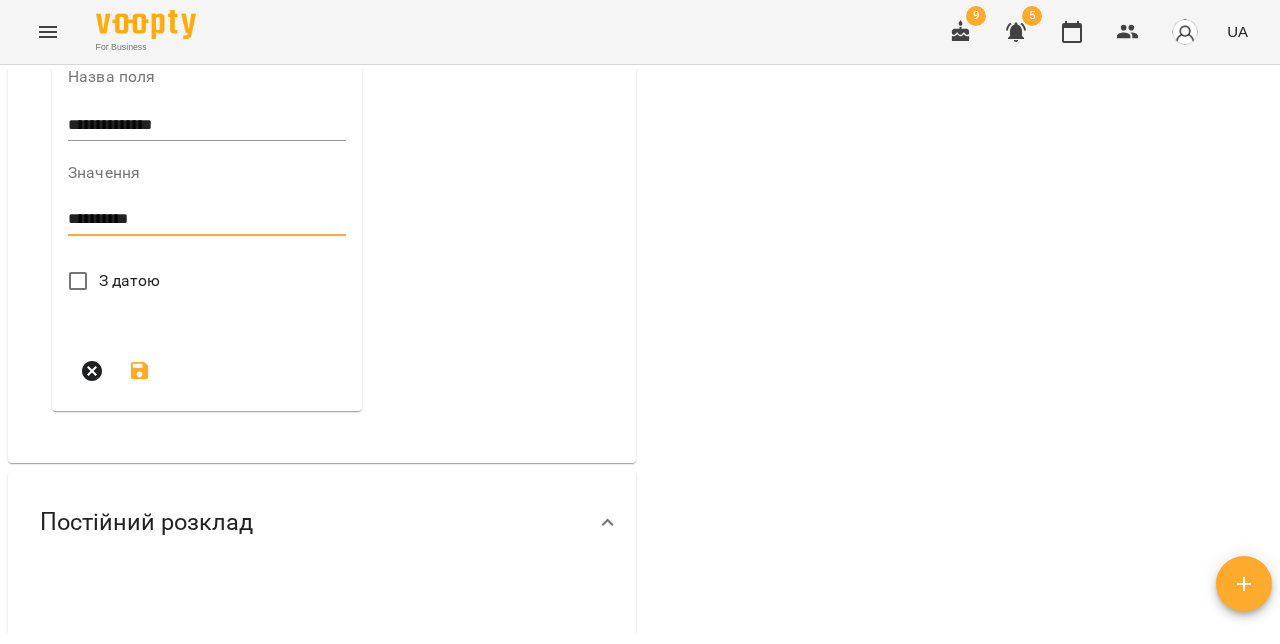 type on "**********" 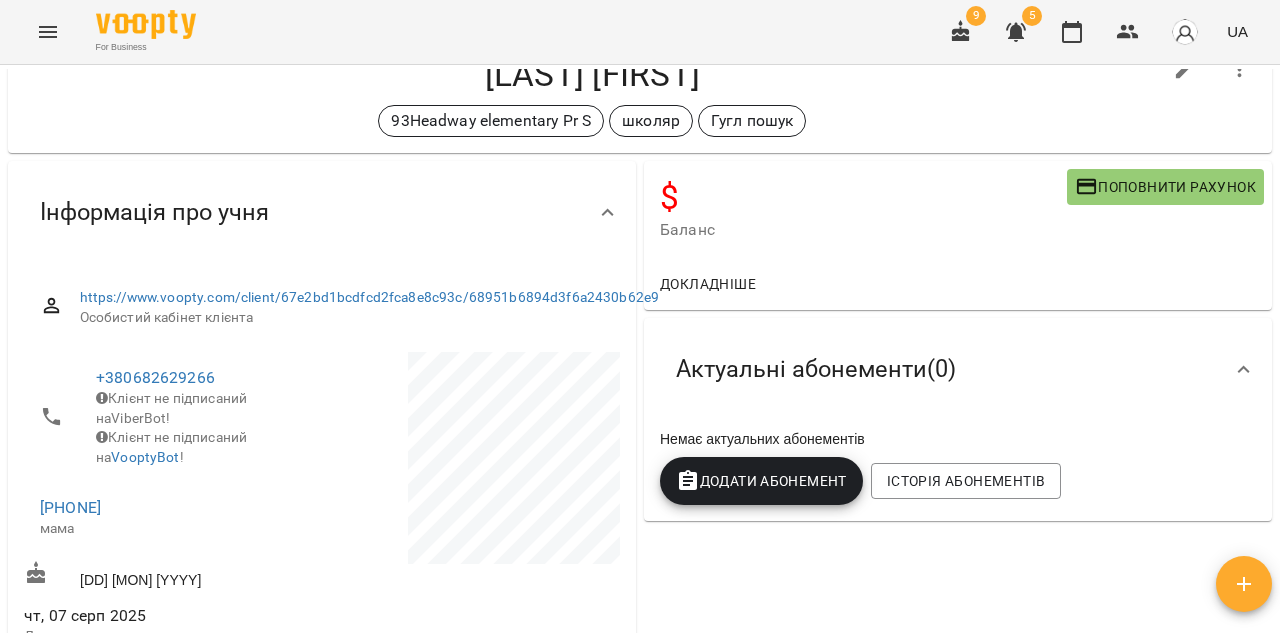 scroll, scrollTop: 0, scrollLeft: 0, axis: both 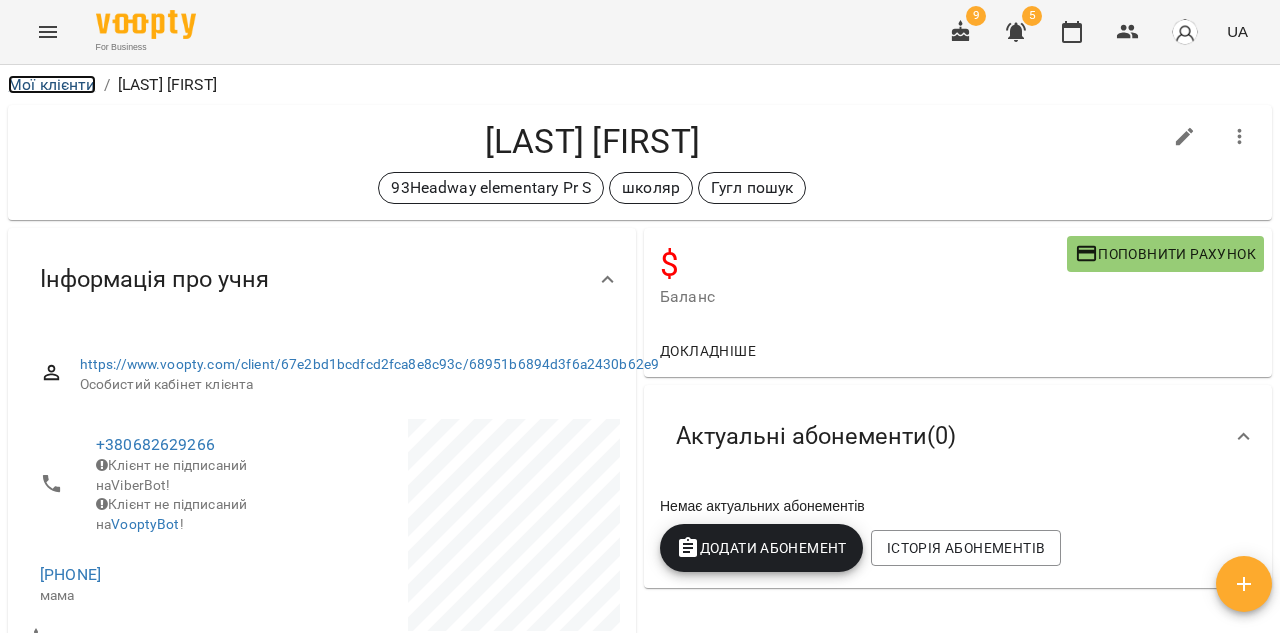click on "Мої клієнти" at bounding box center (52, 84) 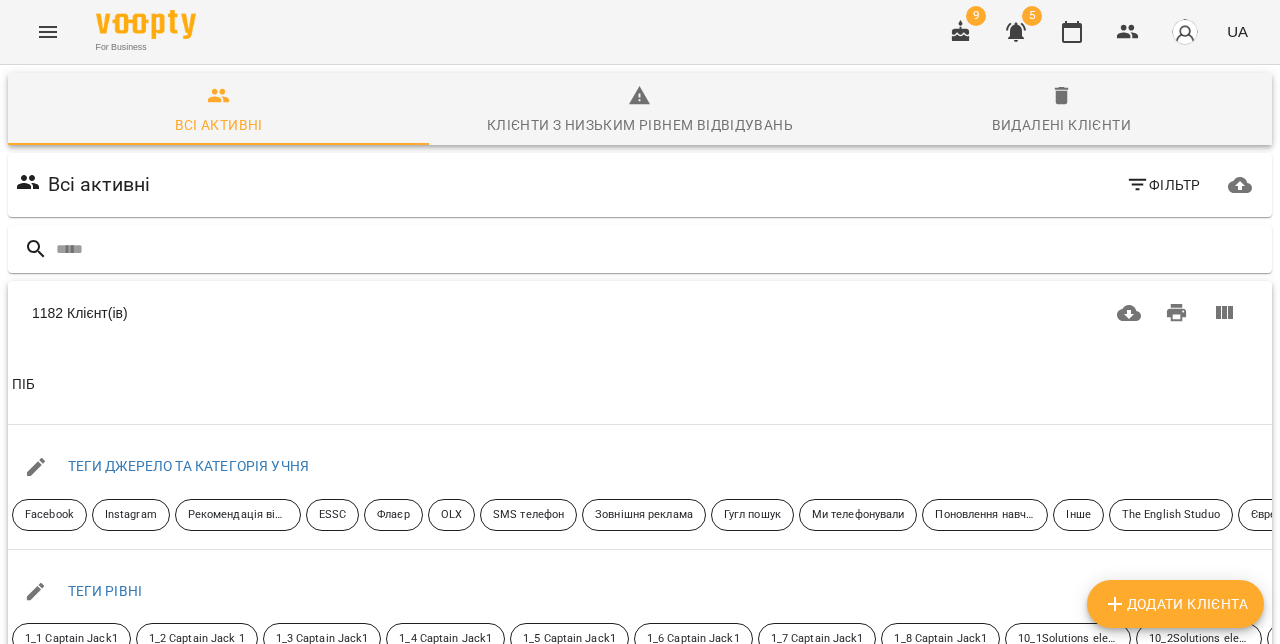 click on "Додати клієнта" at bounding box center [1175, 604] 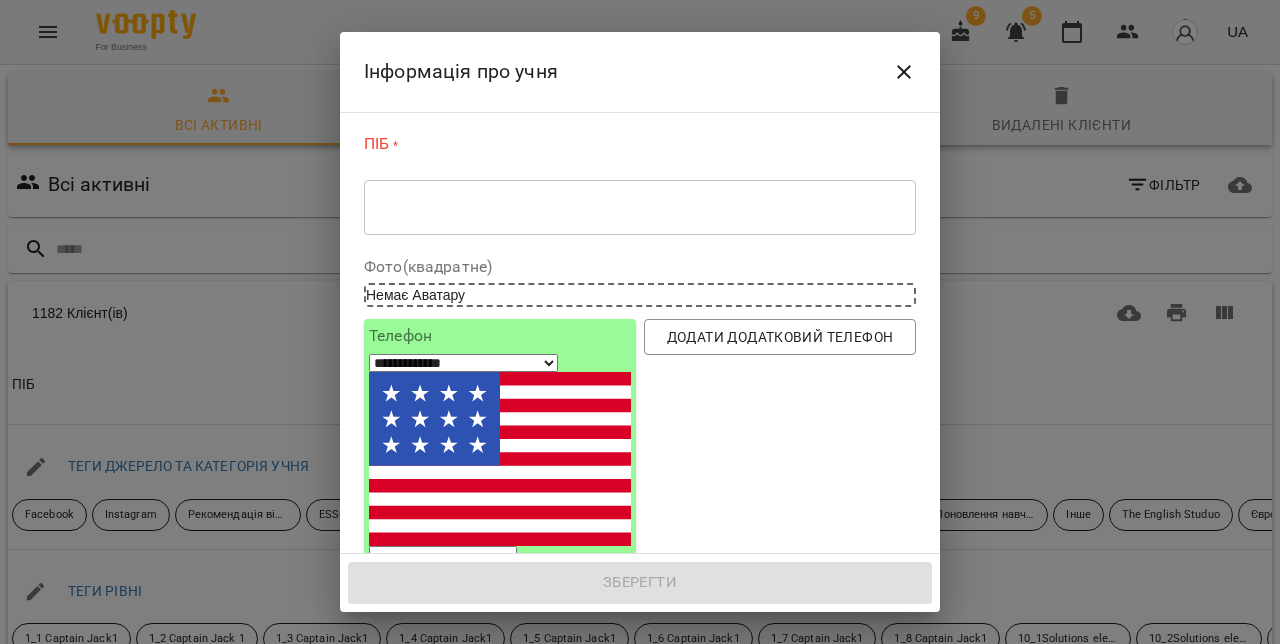 click at bounding box center [640, 207] 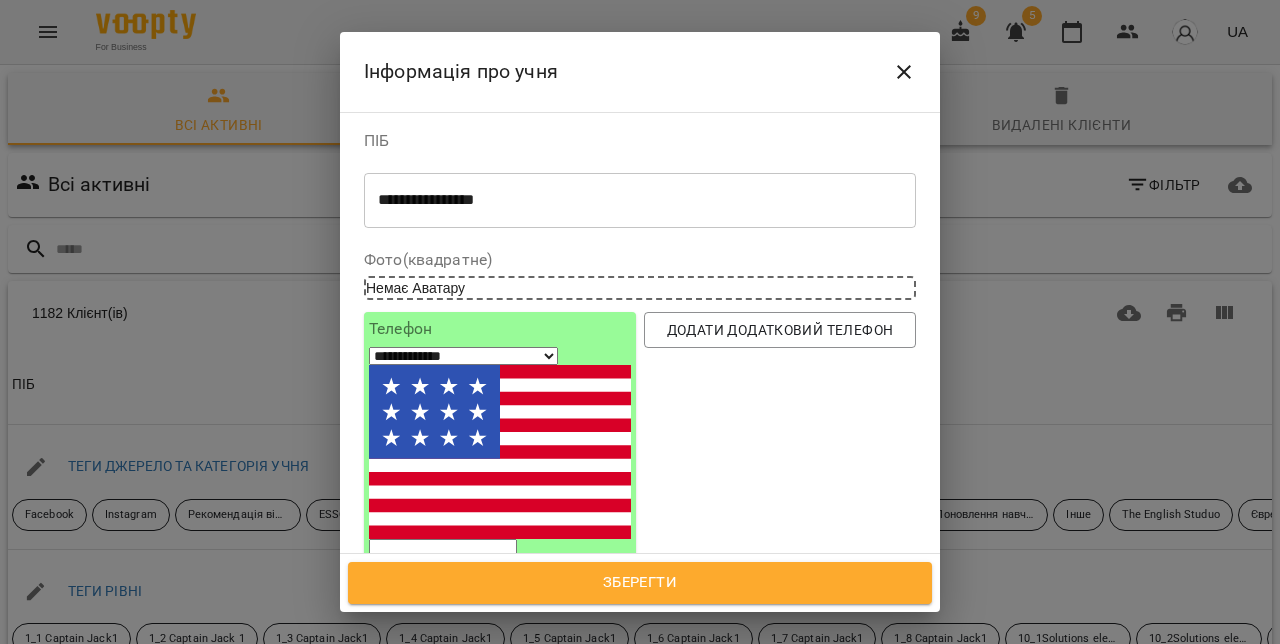type on "**********" 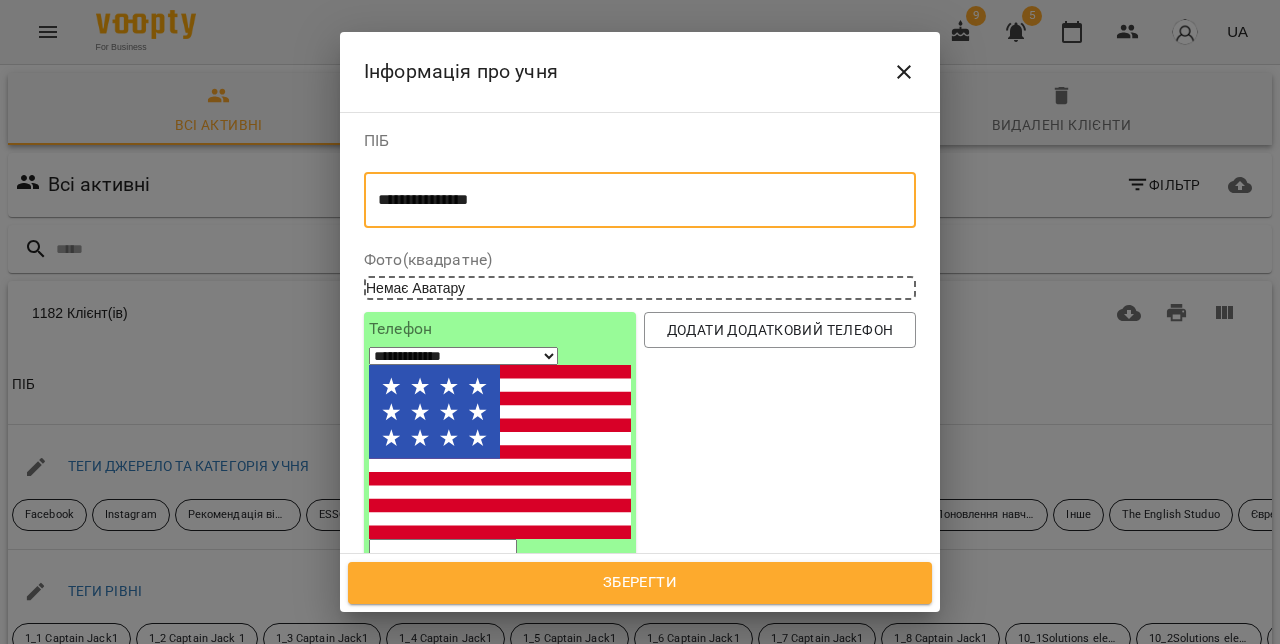 click on "**********" at bounding box center [463, 356] 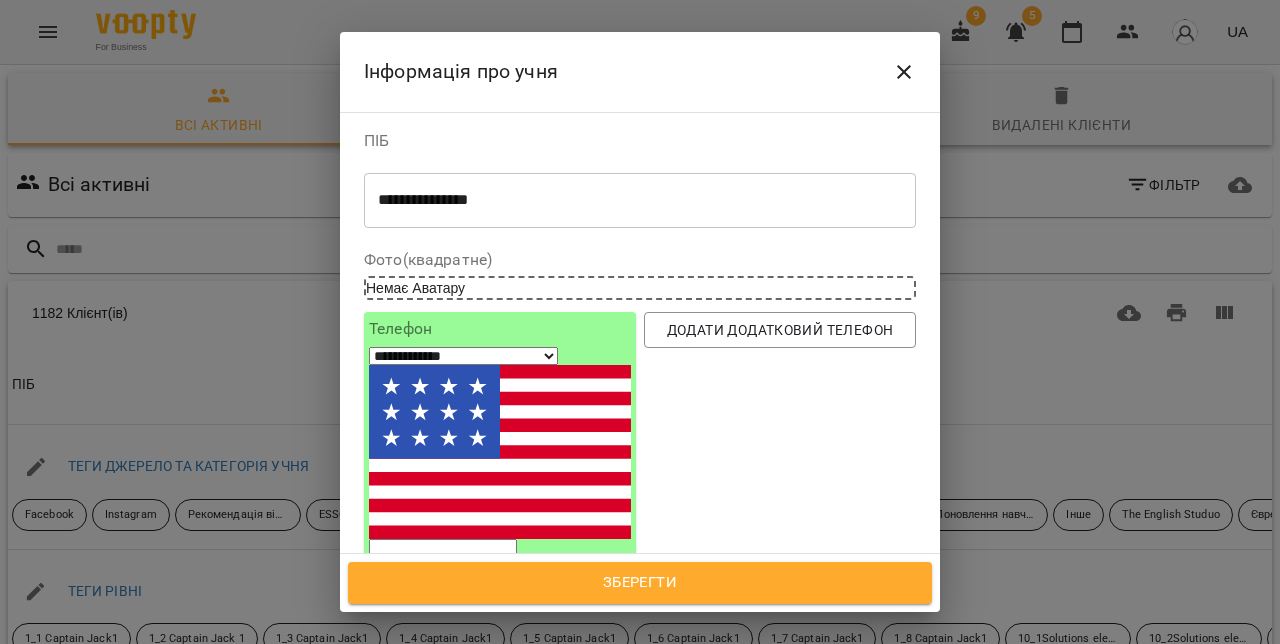 select on "**" 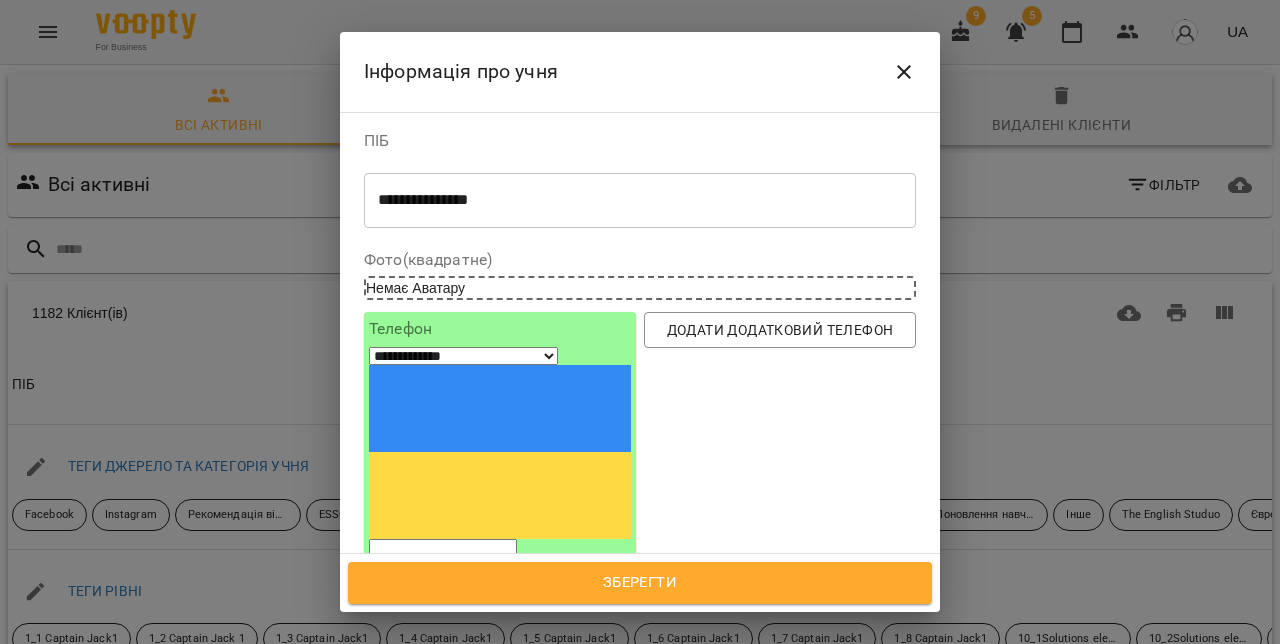 paste on "*********" 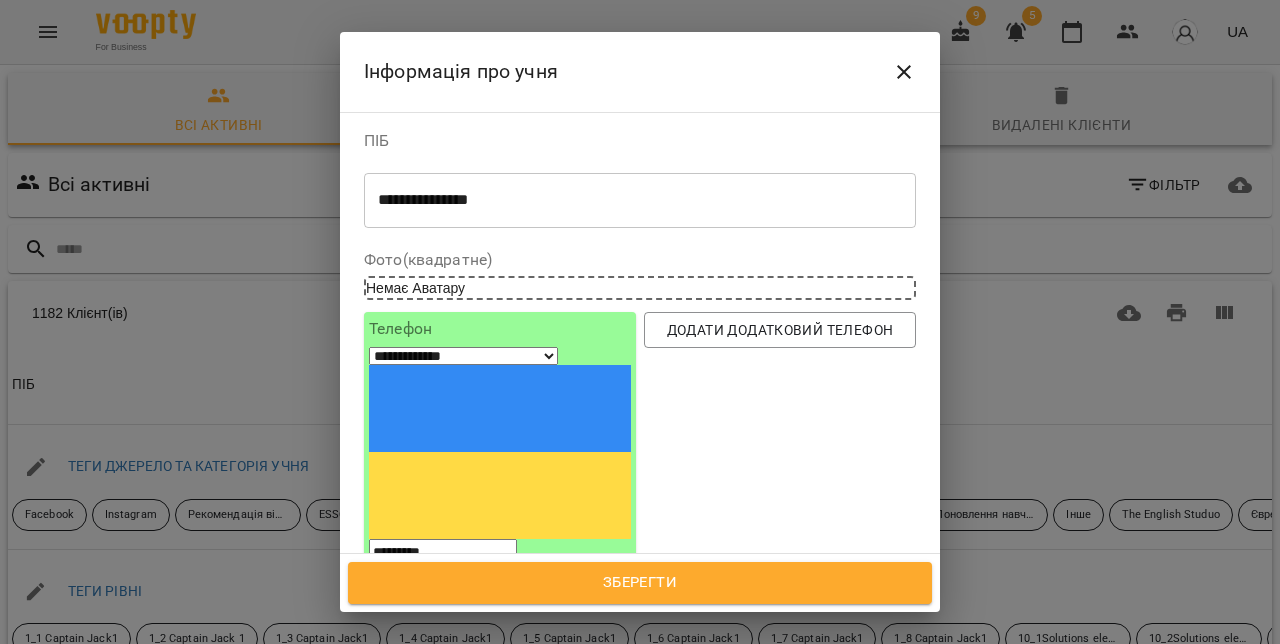 scroll, scrollTop: 56, scrollLeft: 0, axis: vertical 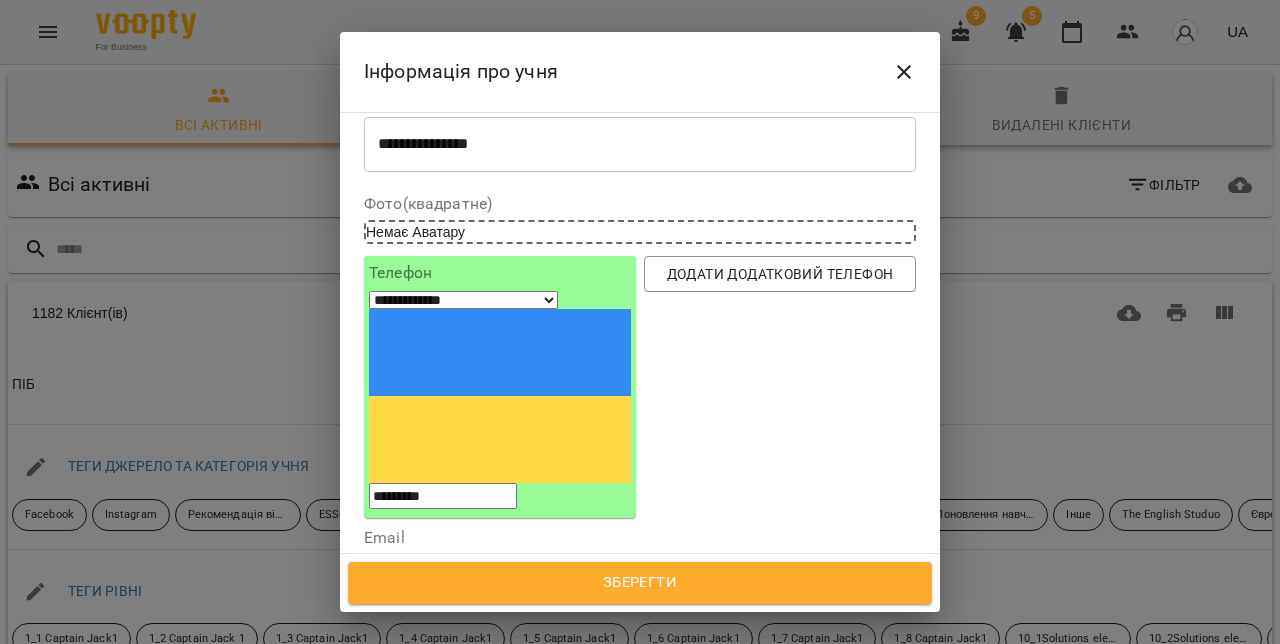 type on "*********" 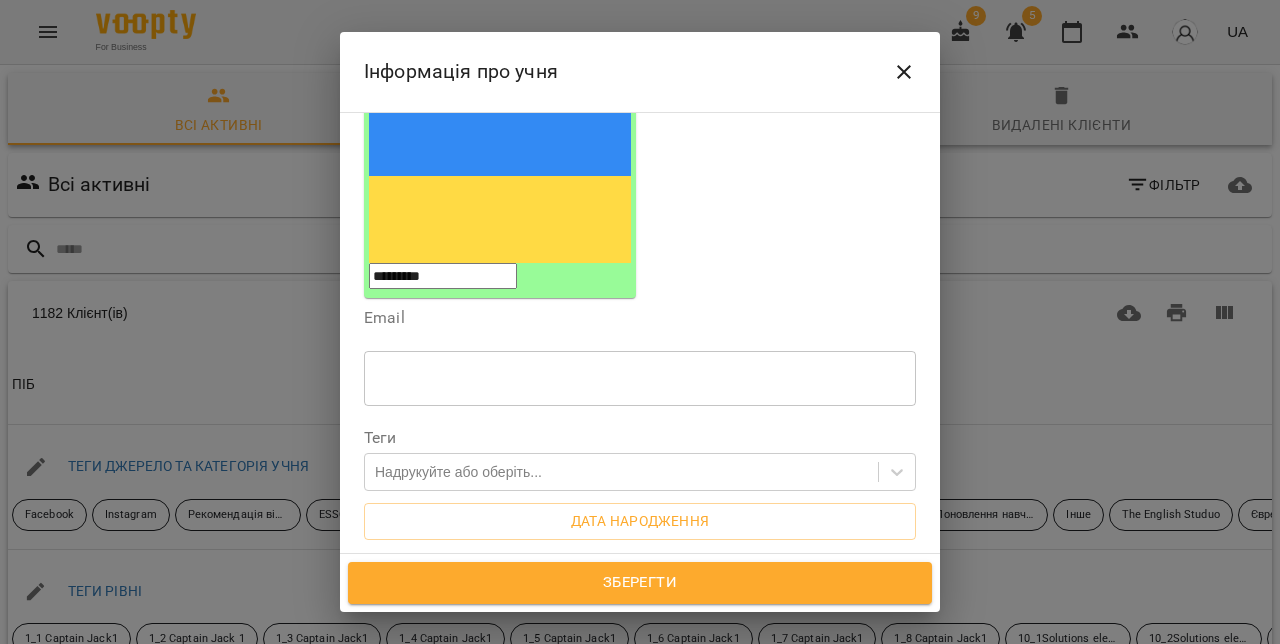 scroll, scrollTop: 294, scrollLeft: 0, axis: vertical 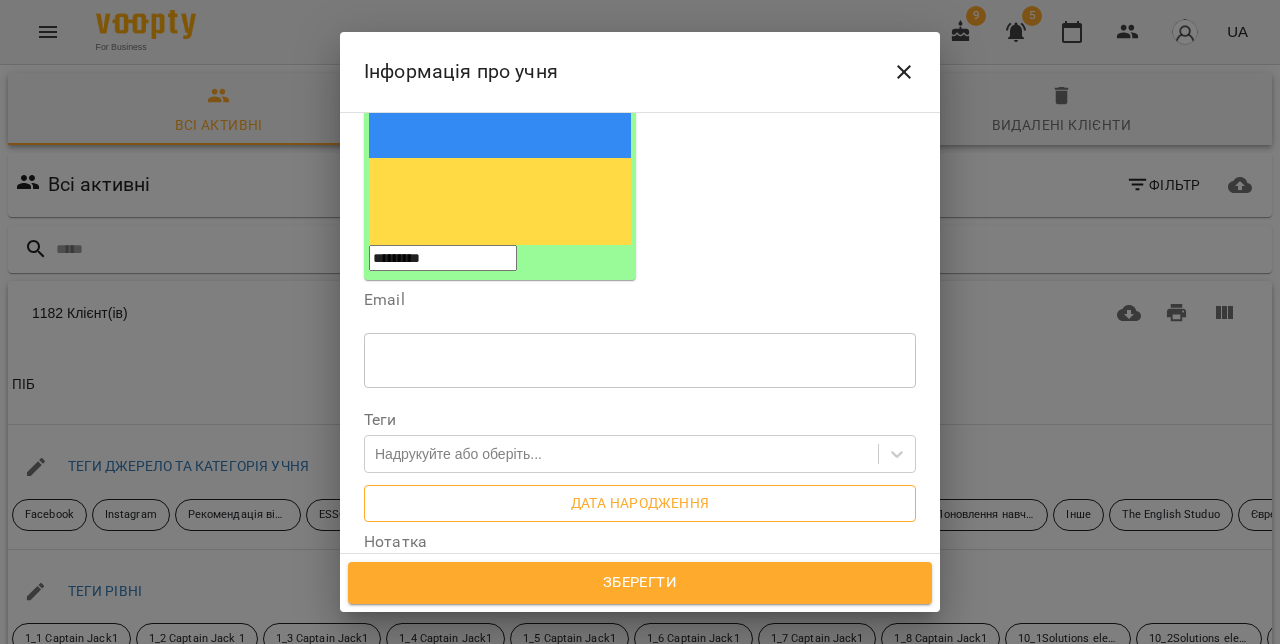 click on "Дата народження" at bounding box center (640, 503) 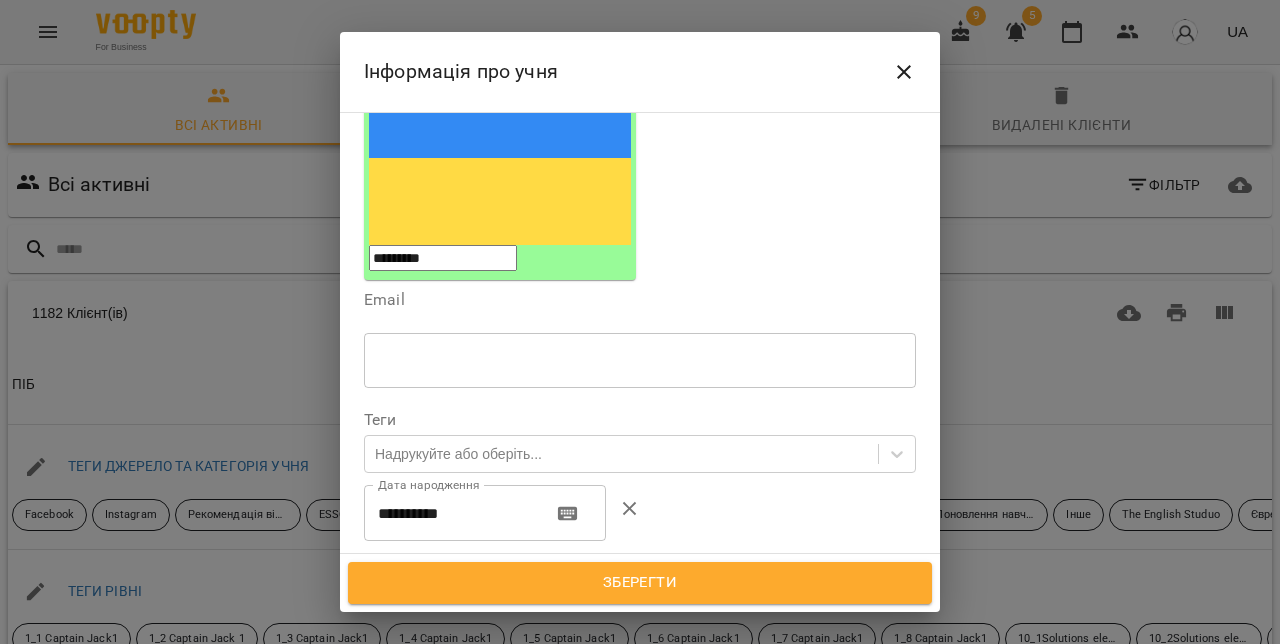 click on "**********" at bounding box center [450, 513] 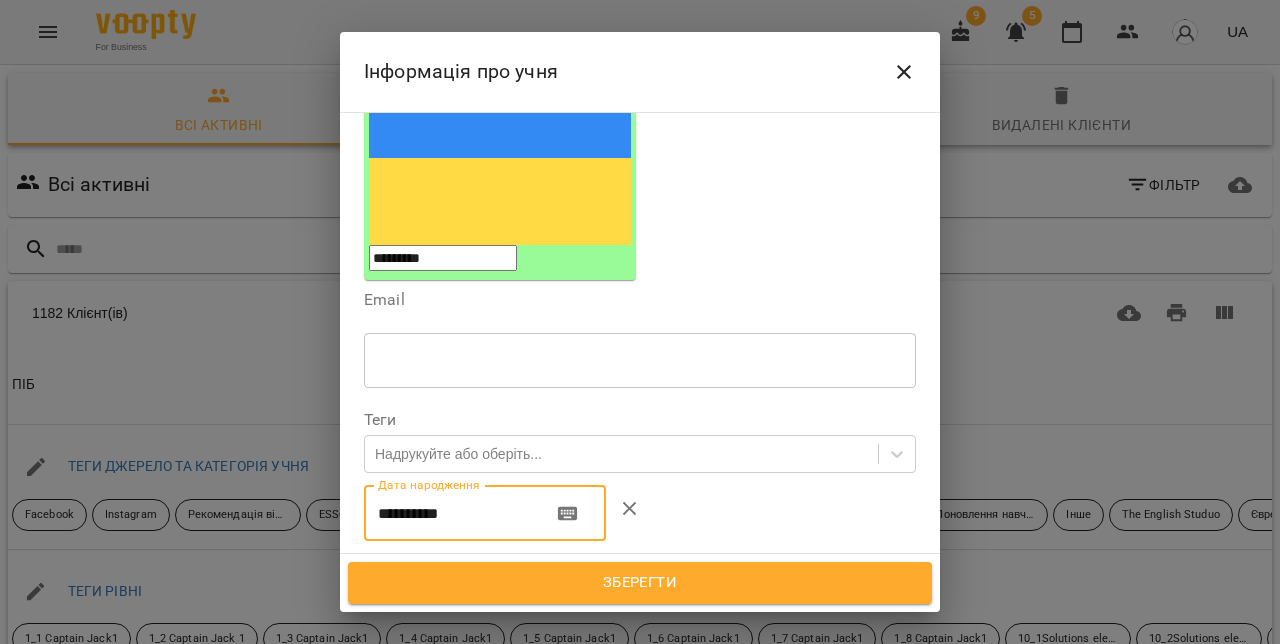 paste 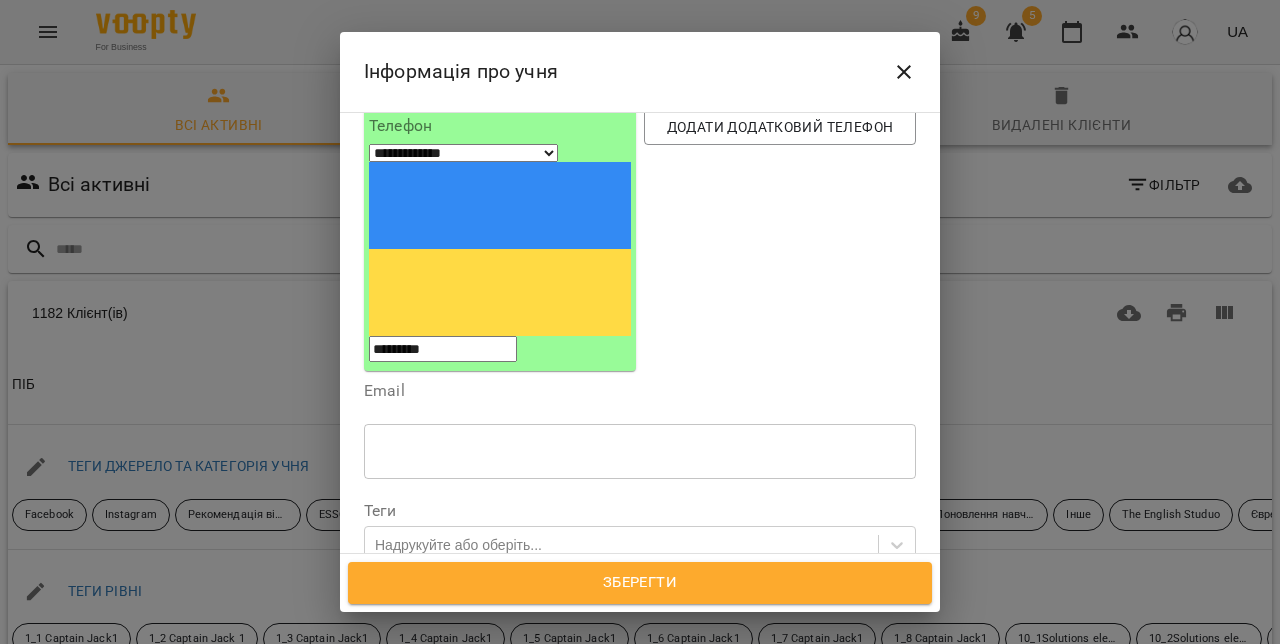 scroll, scrollTop: 191, scrollLeft: 0, axis: vertical 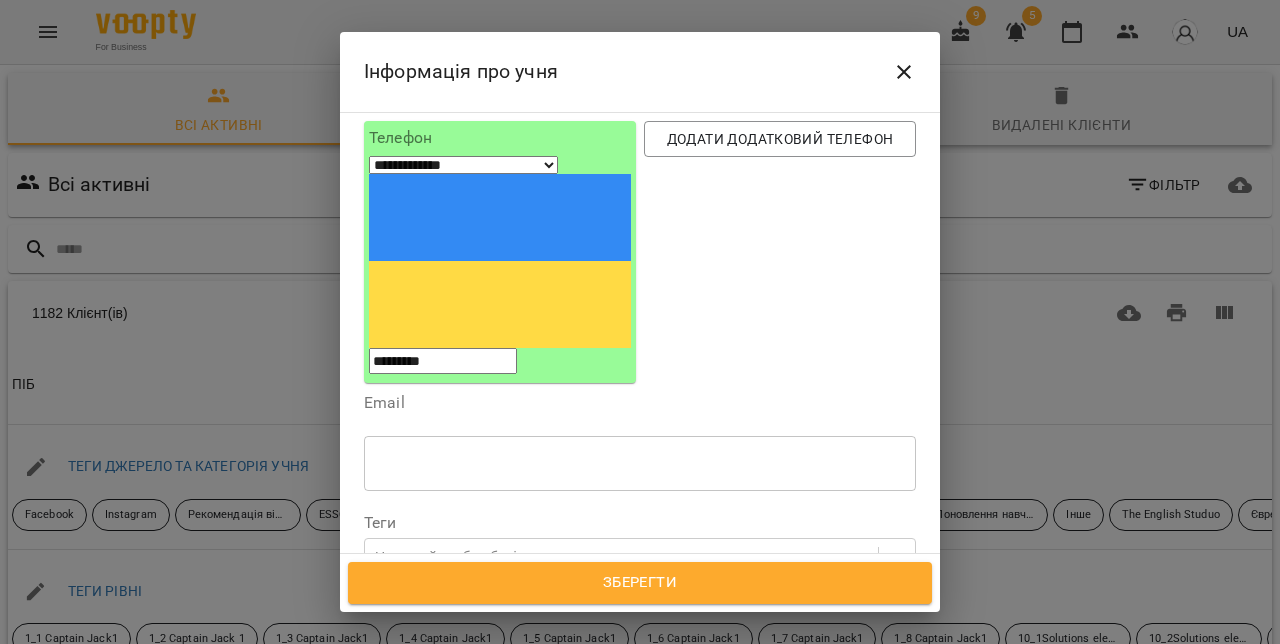 type on "**********" 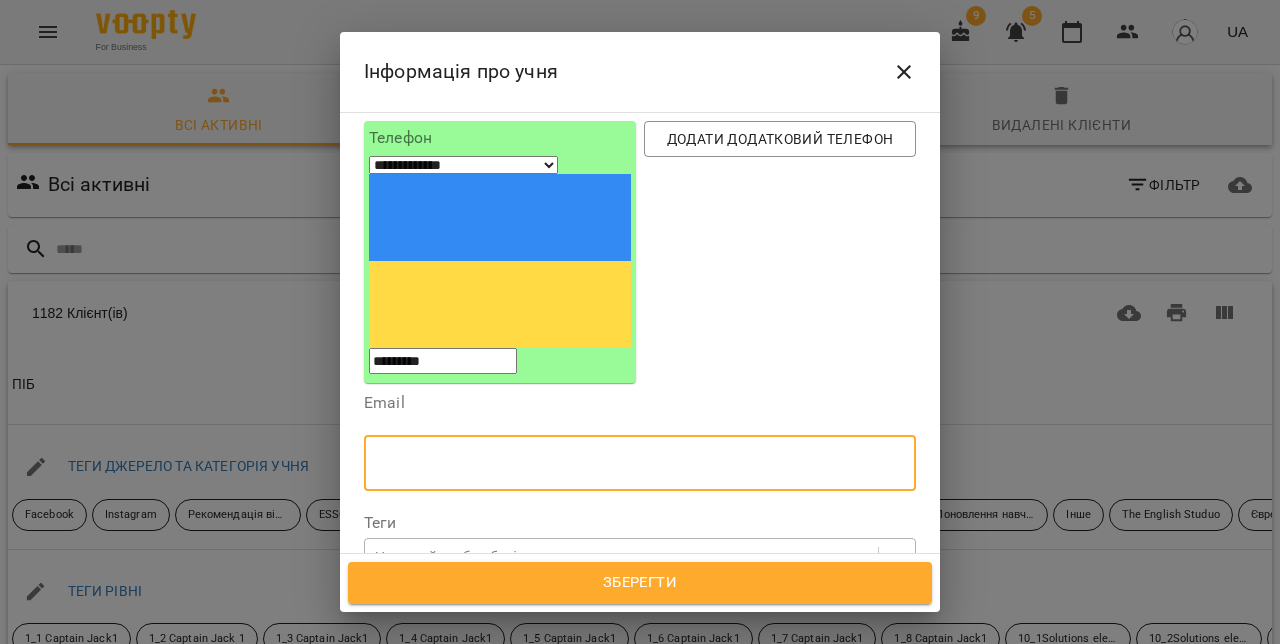 click on "Надрукуйте або оберіть..." at bounding box center (458, 557) 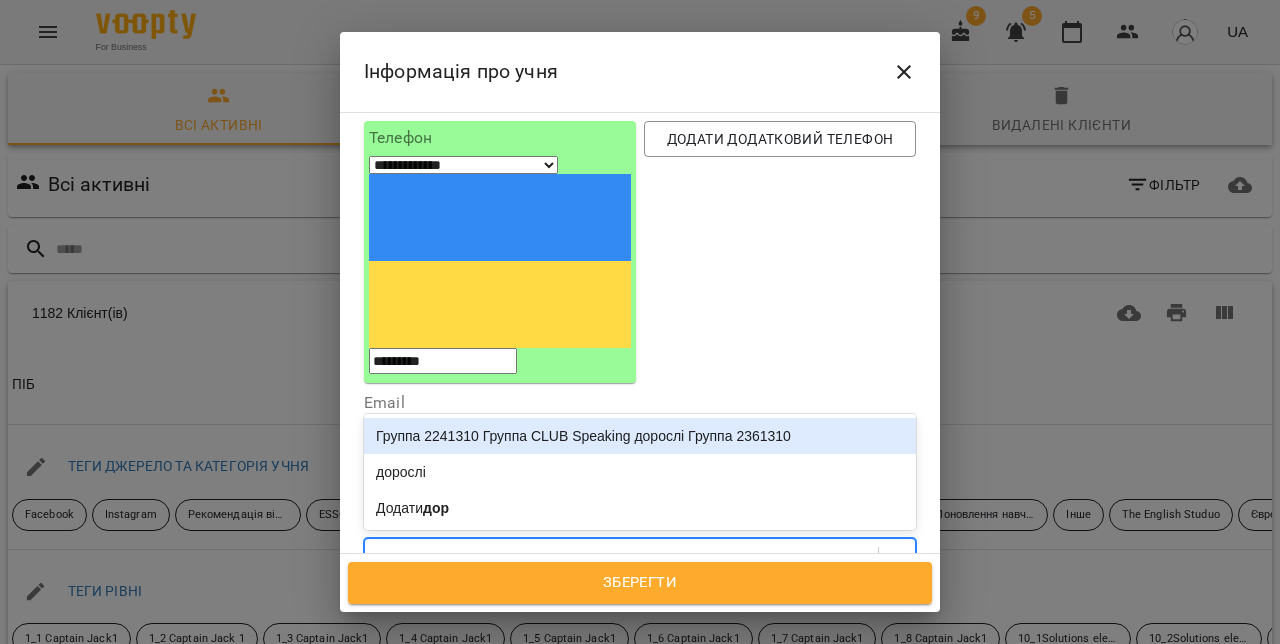 type on "****" 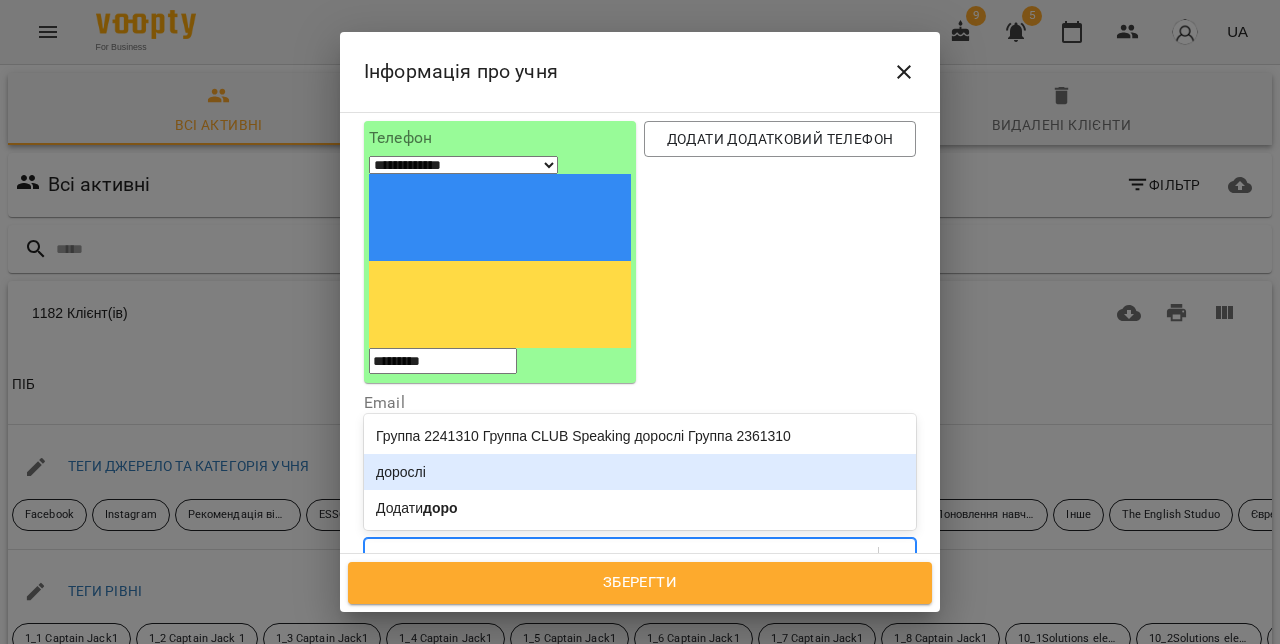 click on "дорослі" at bounding box center (640, 472) 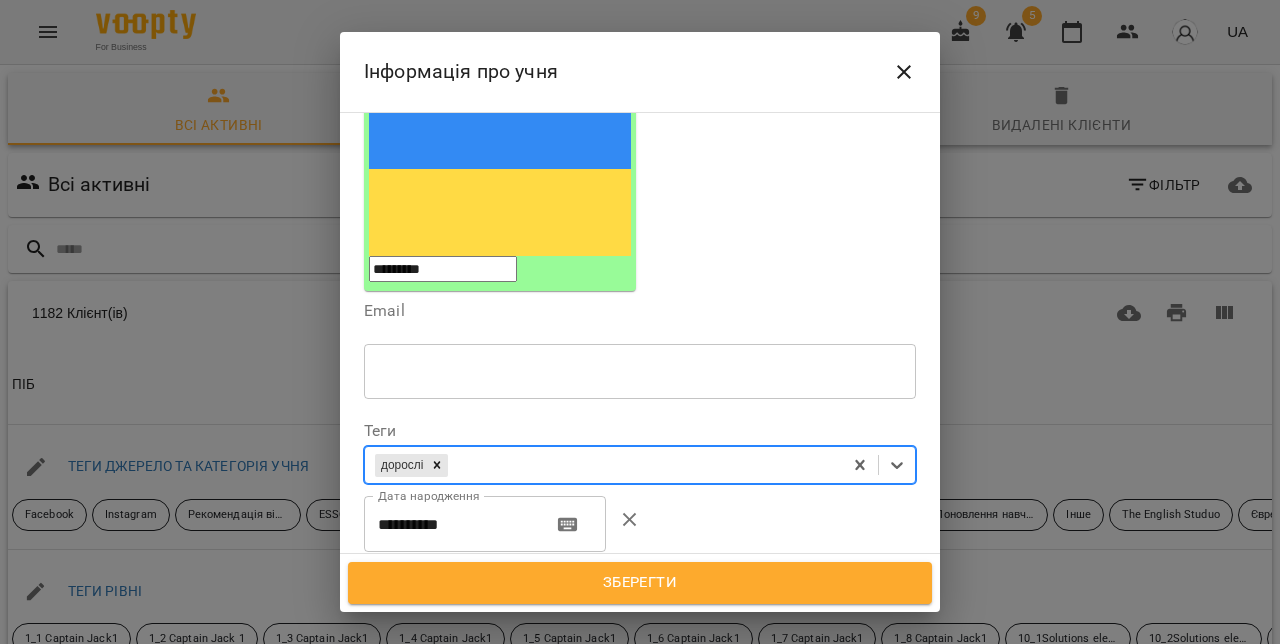scroll, scrollTop: 292, scrollLeft: 0, axis: vertical 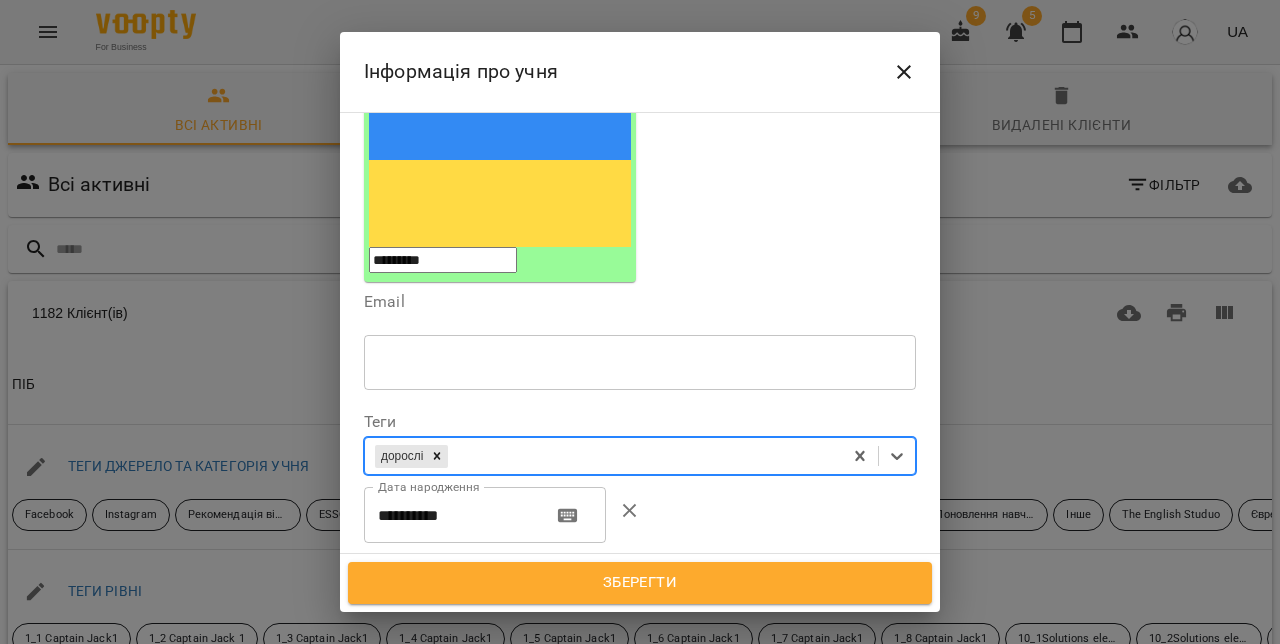 click on "Зберегти" at bounding box center (640, 583) 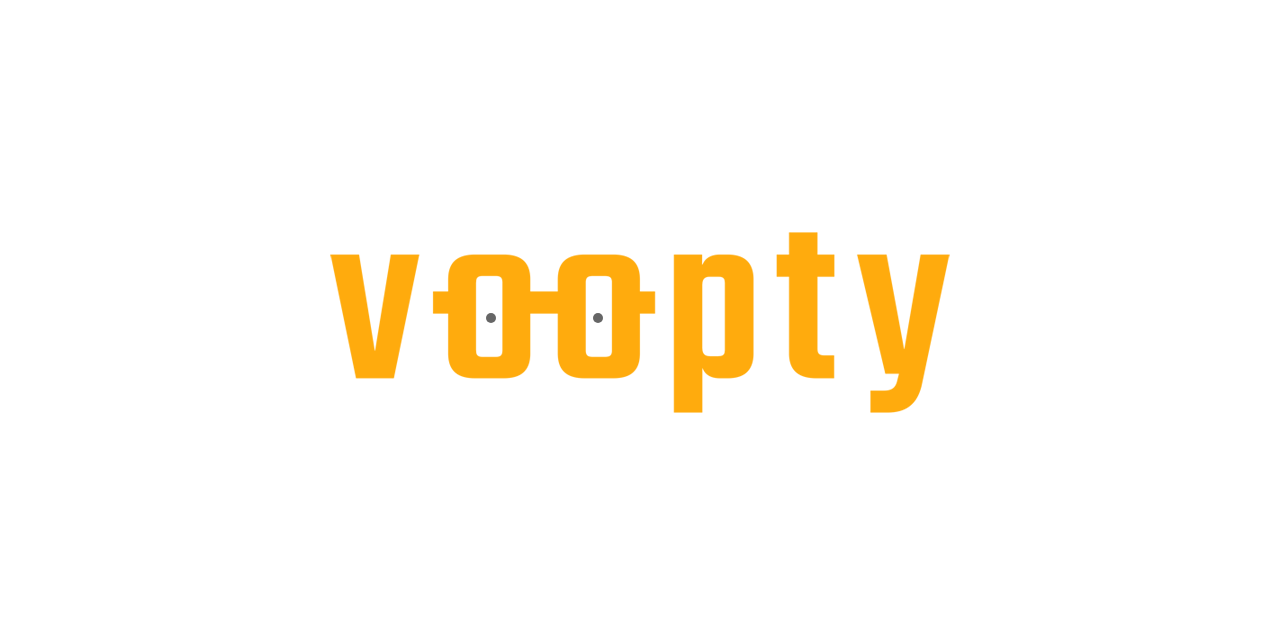 scroll, scrollTop: 0, scrollLeft: 0, axis: both 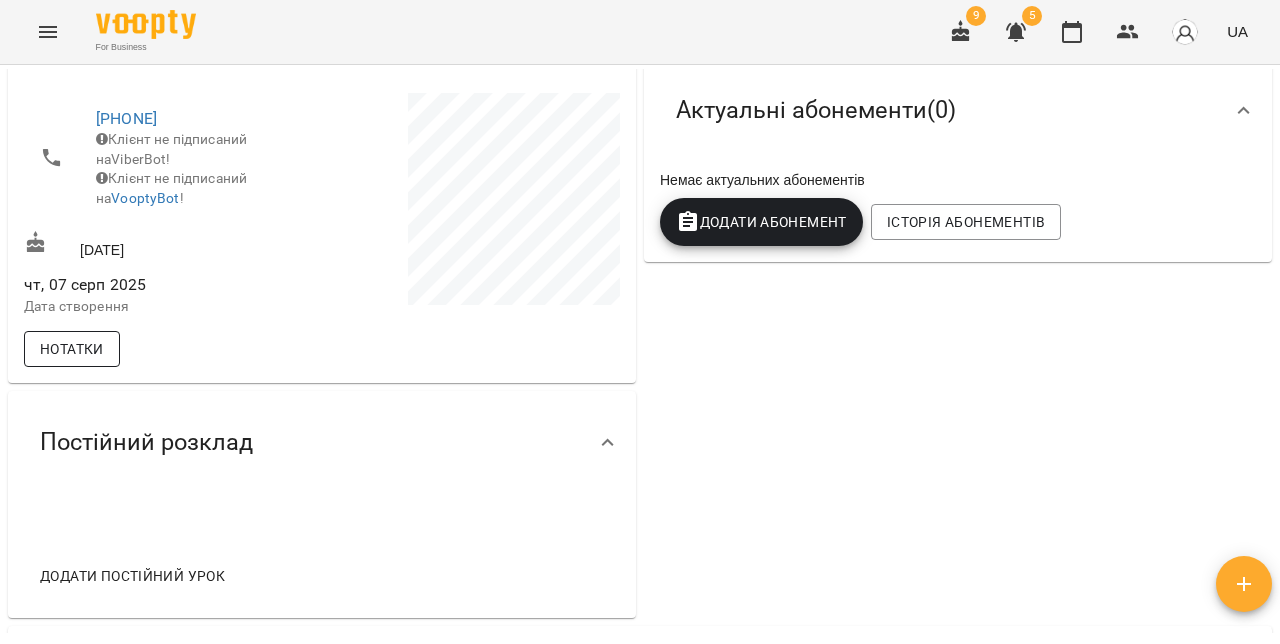 click on "Нотатки" at bounding box center [72, 349] 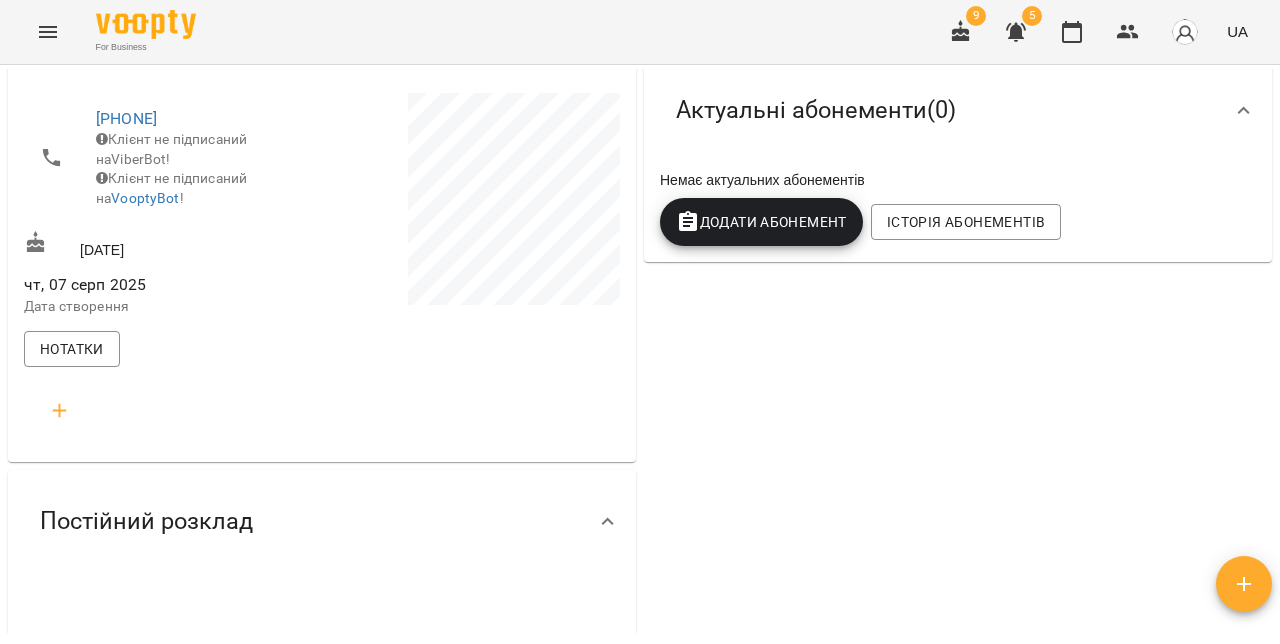 click at bounding box center [60, 411] 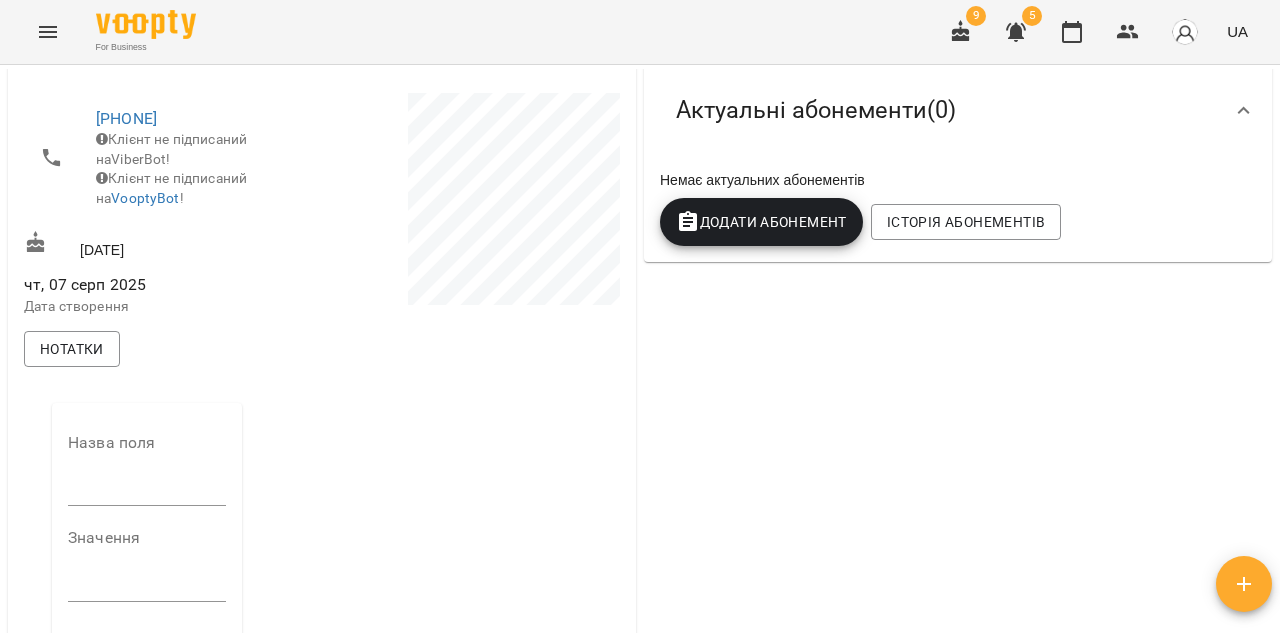click on "Назва поля" at bounding box center (147, 474) 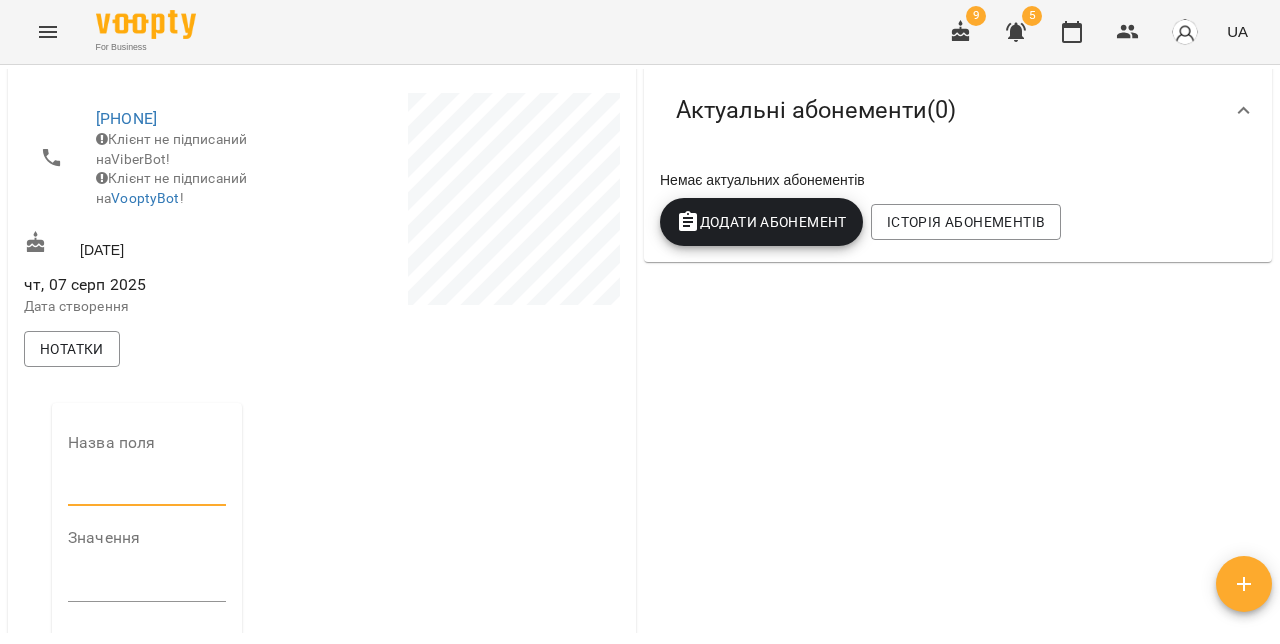 type on "**********" 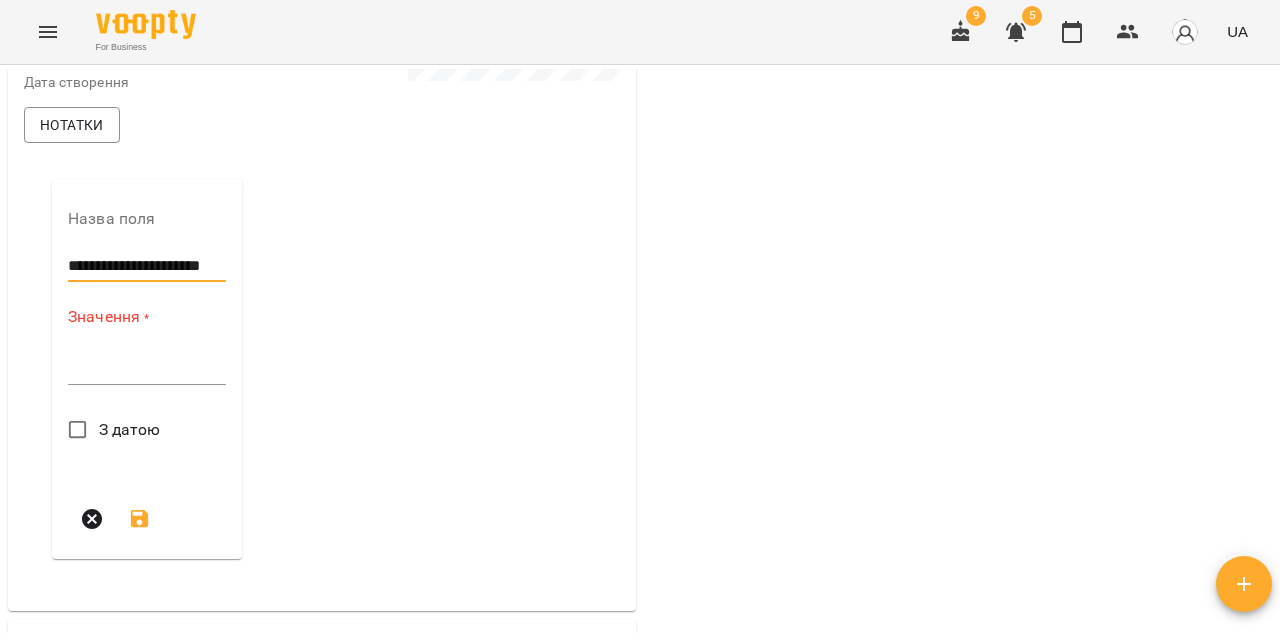 scroll, scrollTop: 568, scrollLeft: 0, axis: vertical 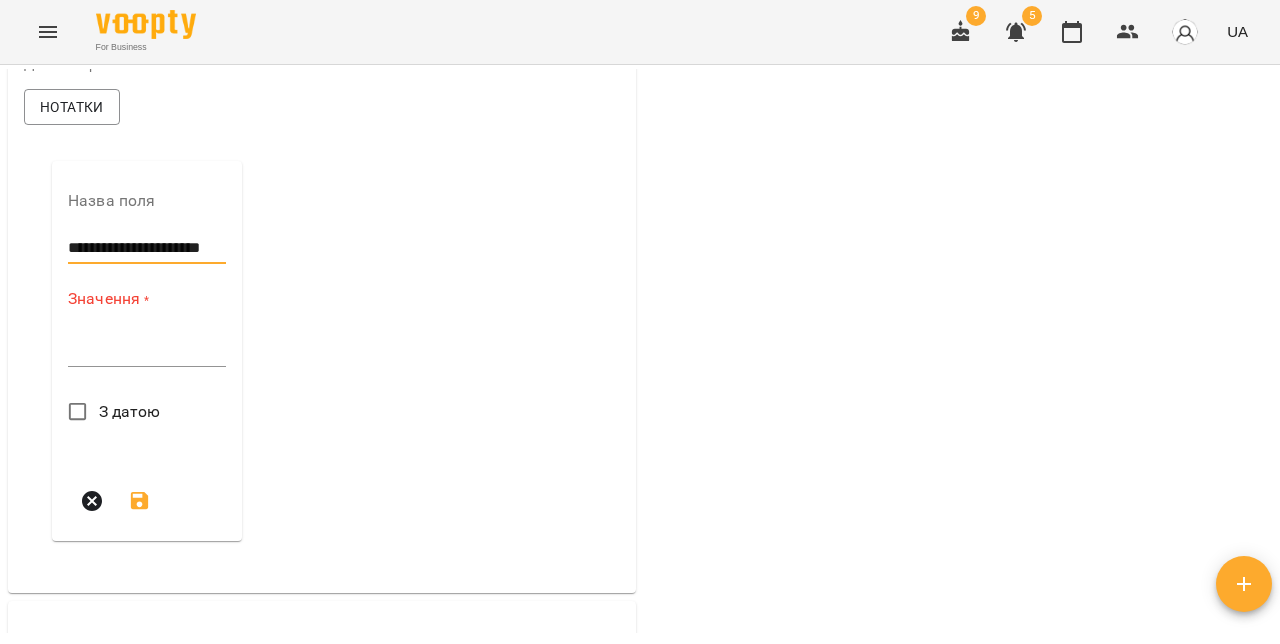 click at bounding box center (147, 350) 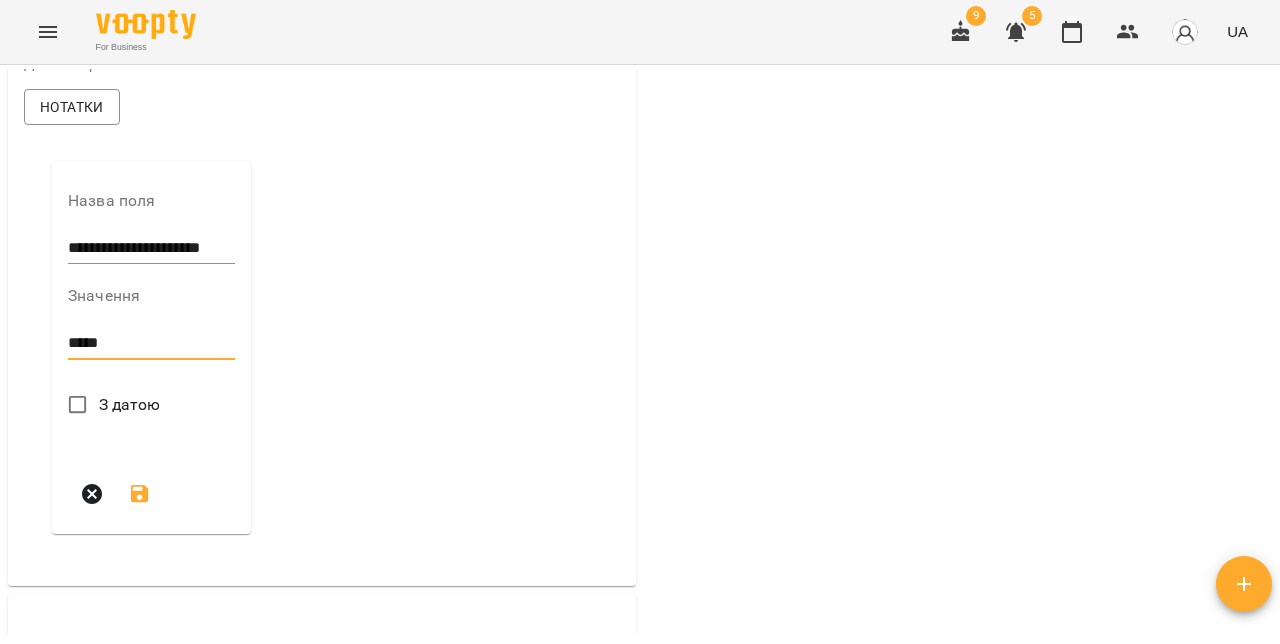 type on "*****" 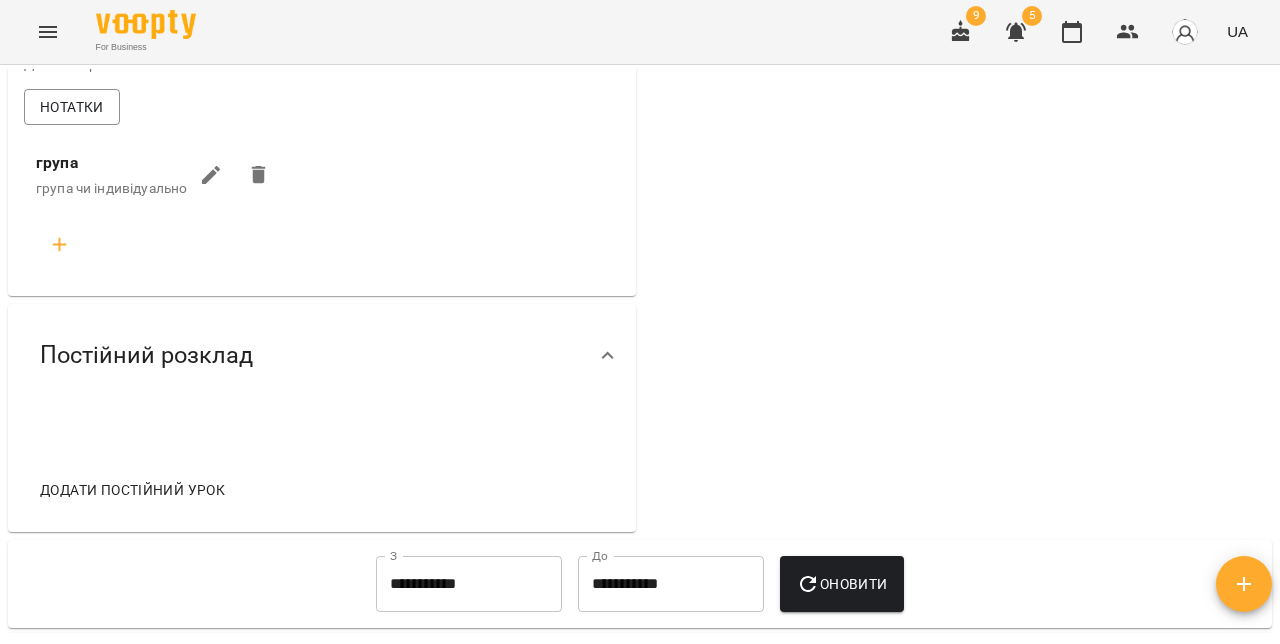 click 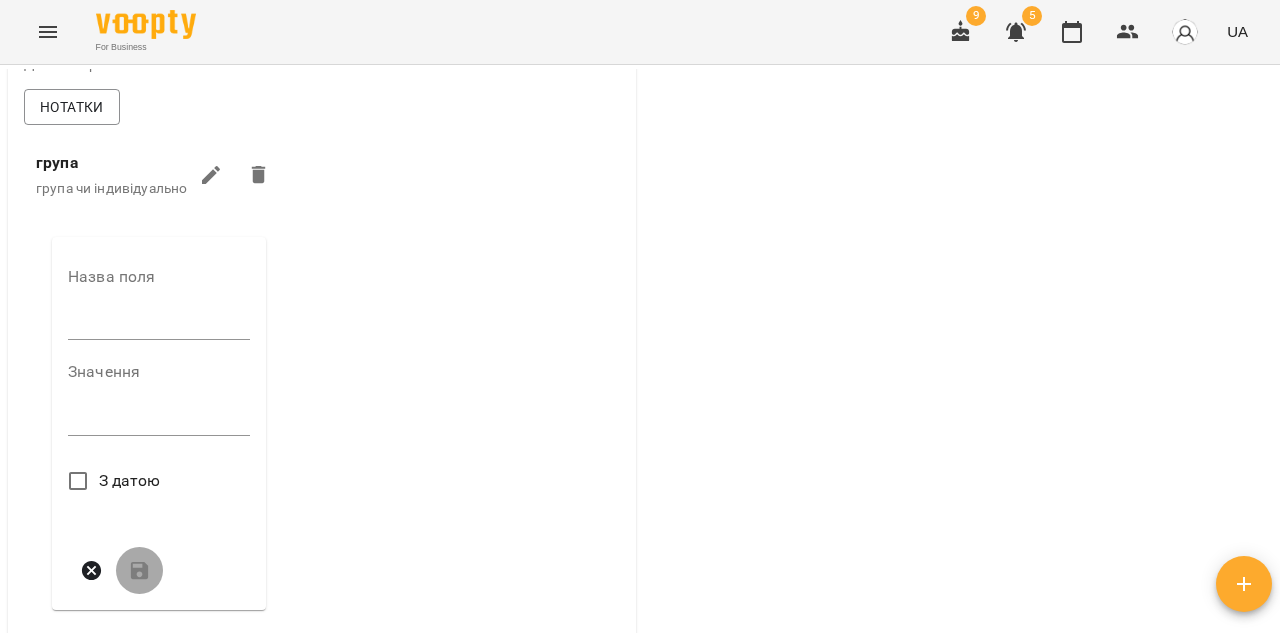 click on "Назва поля" at bounding box center [159, 308] 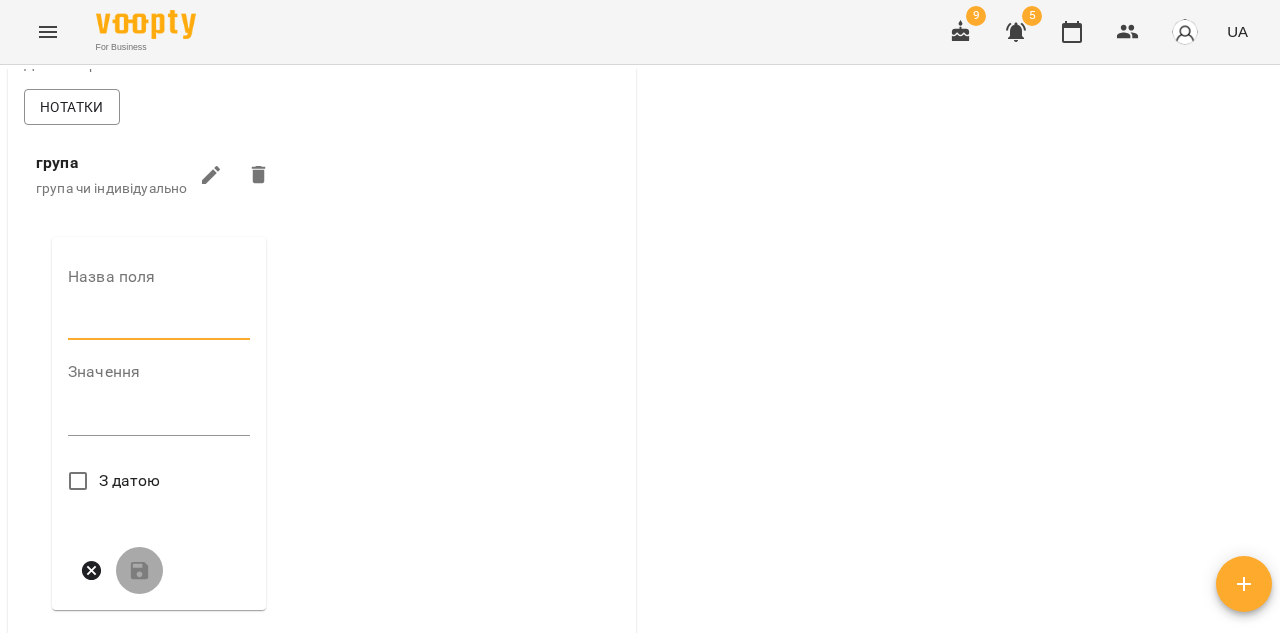 type on "*****" 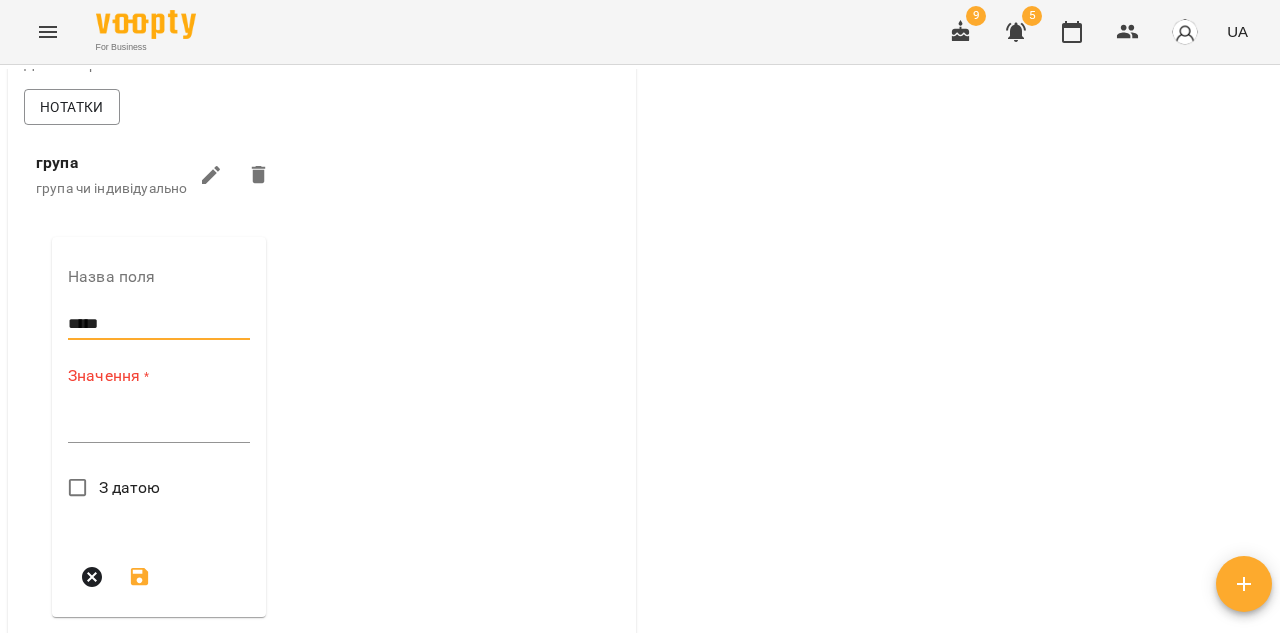 click at bounding box center [159, 426] 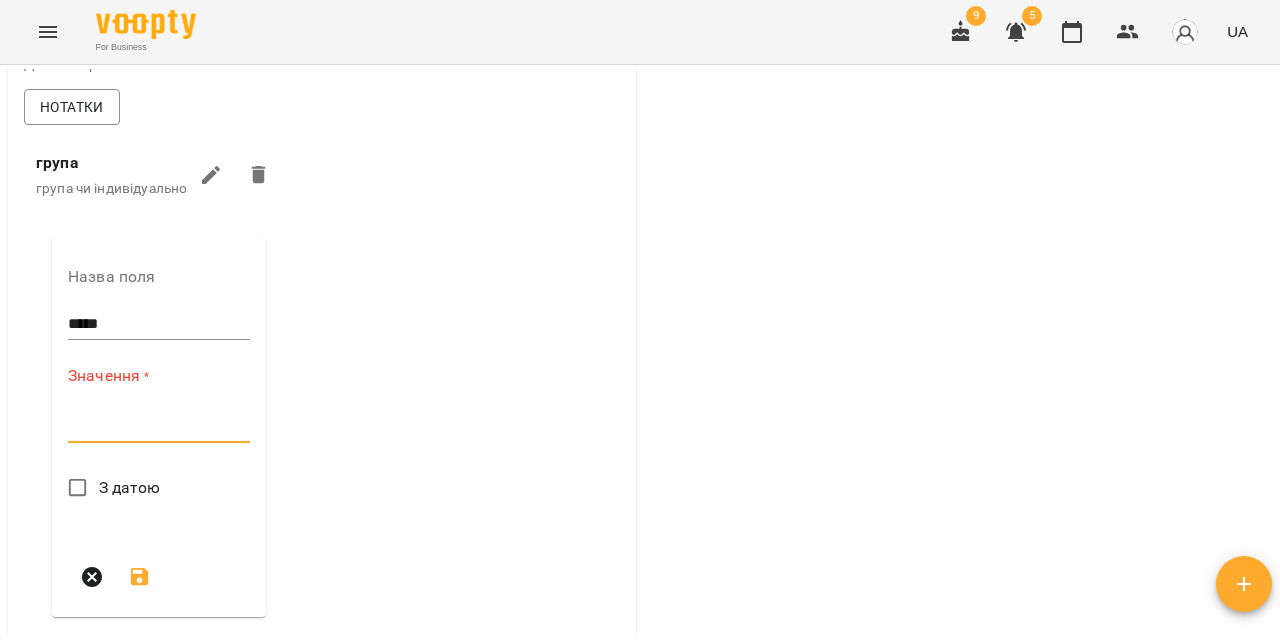 paste on "**********" 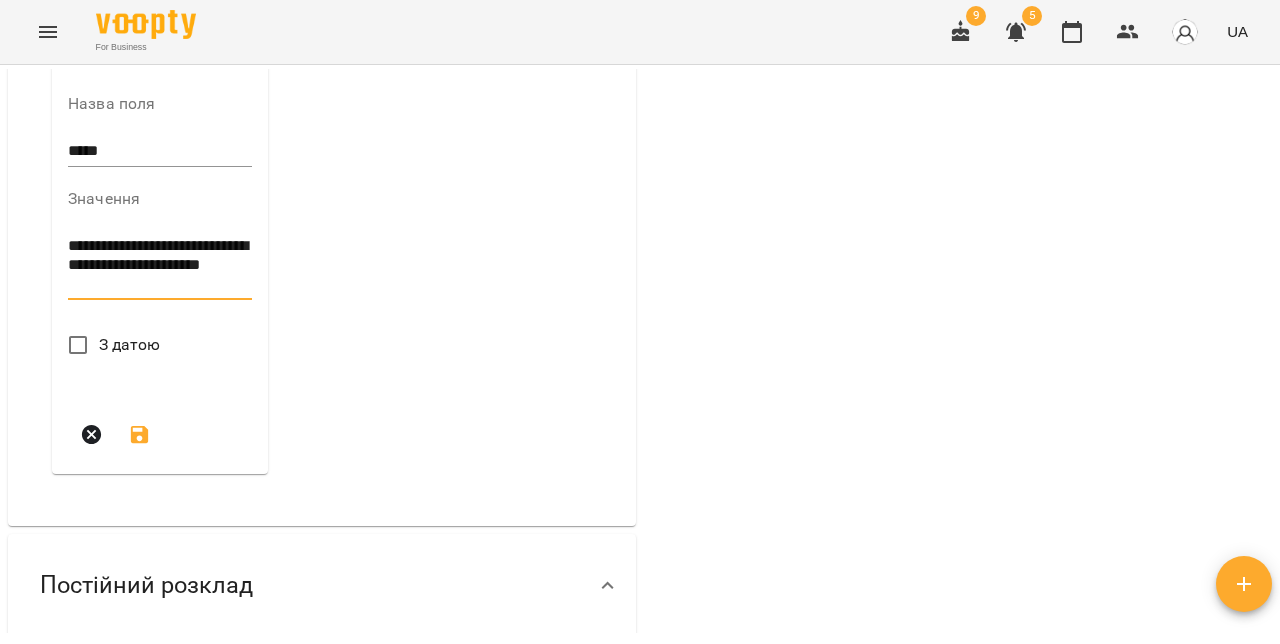 scroll, scrollTop: 829, scrollLeft: 0, axis: vertical 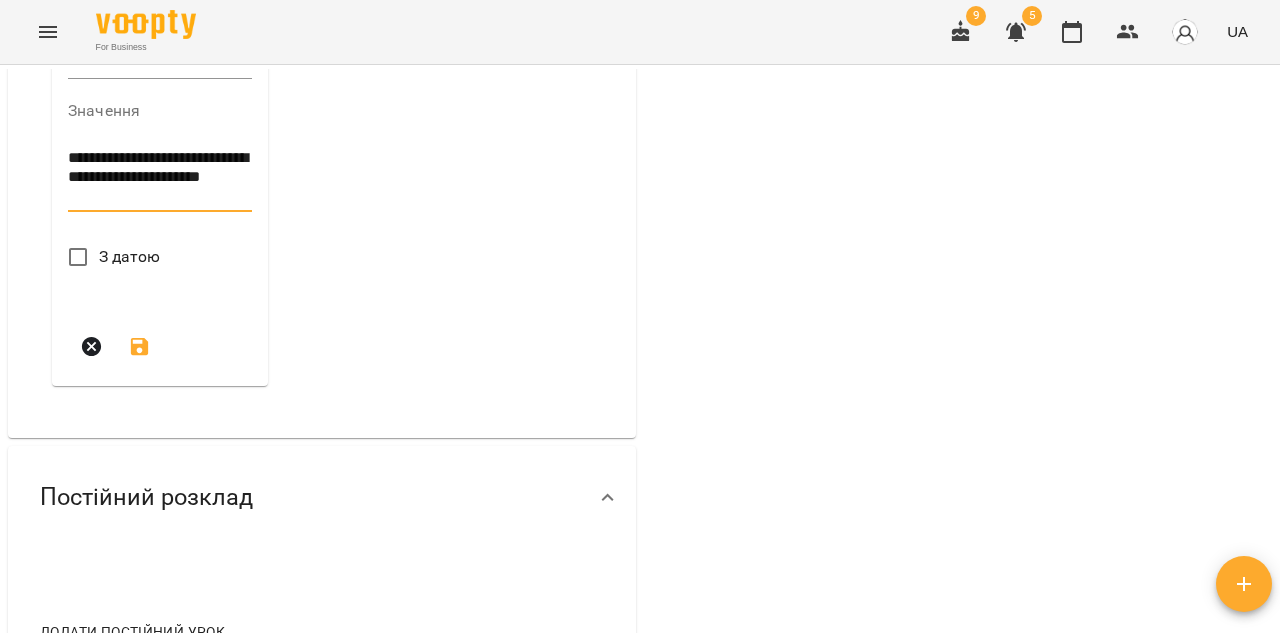 type on "**********" 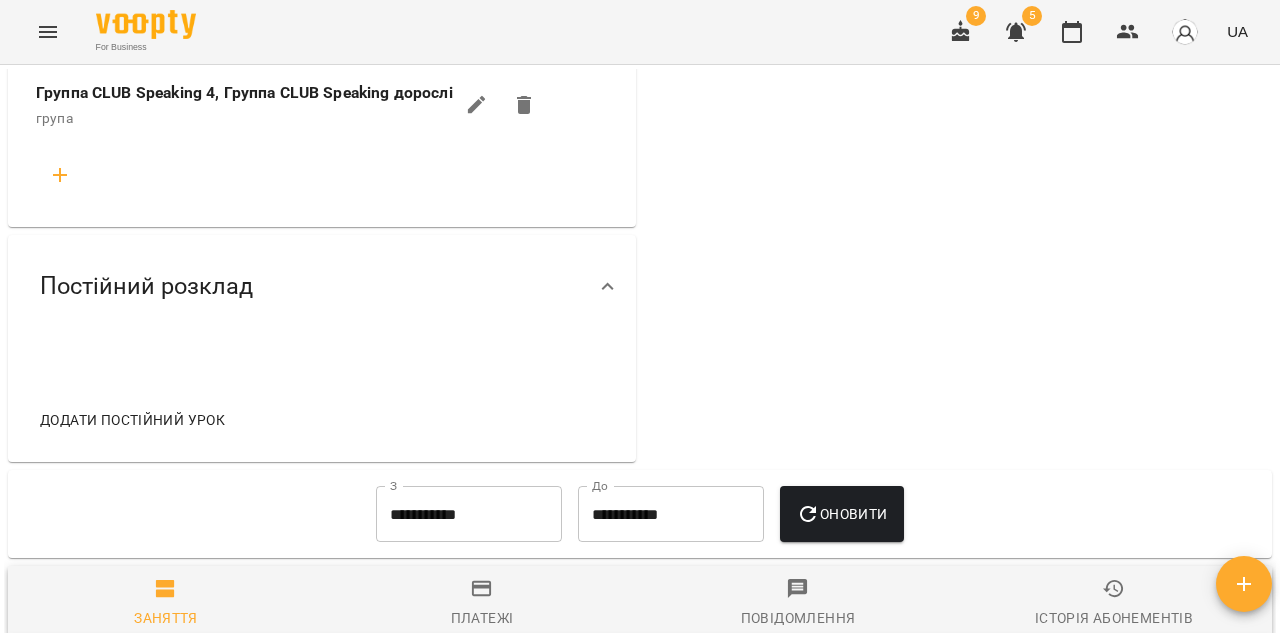 scroll, scrollTop: 669, scrollLeft: 0, axis: vertical 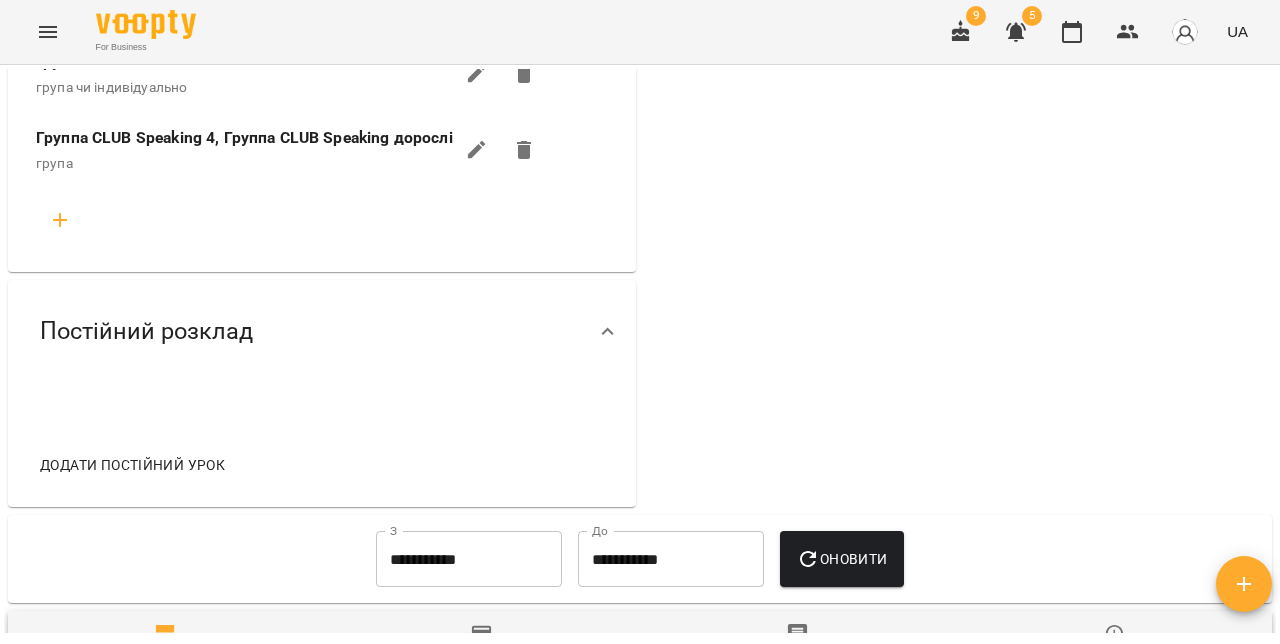 click 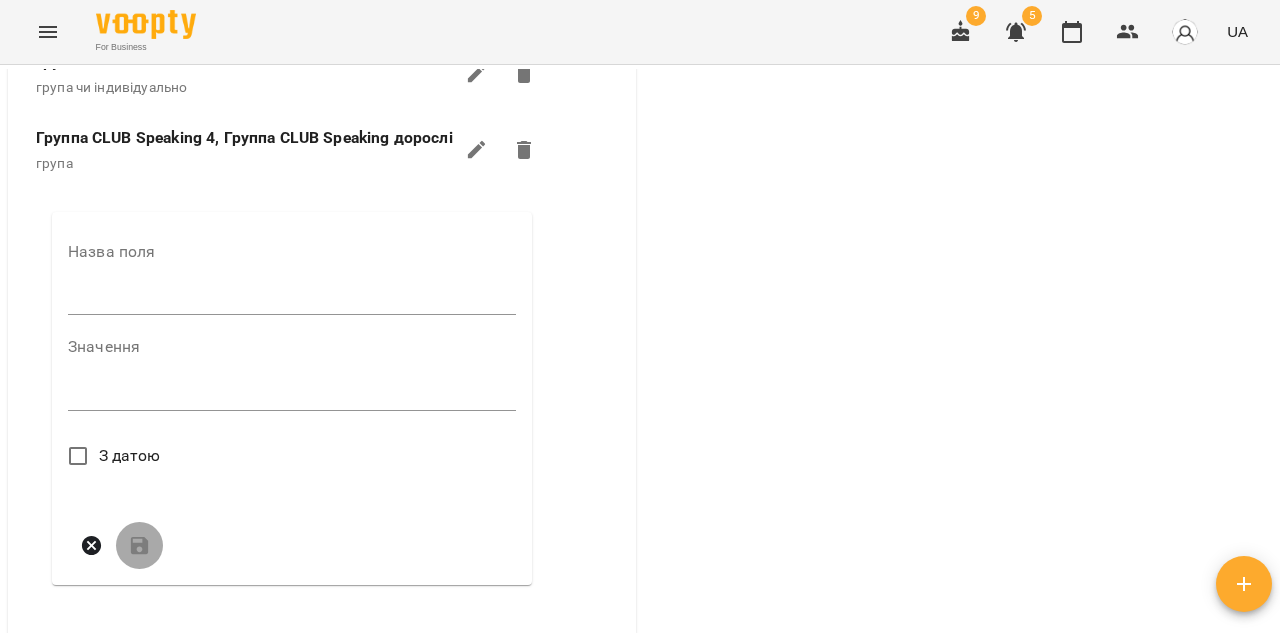click at bounding box center (292, 300) 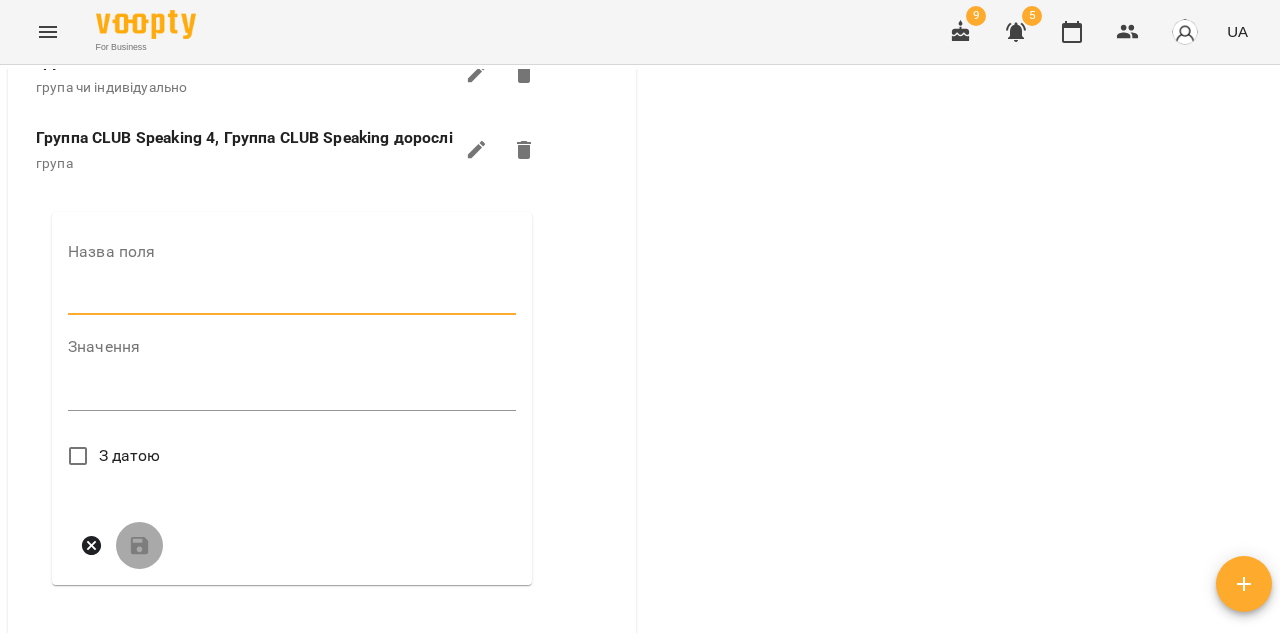 type on "**********" 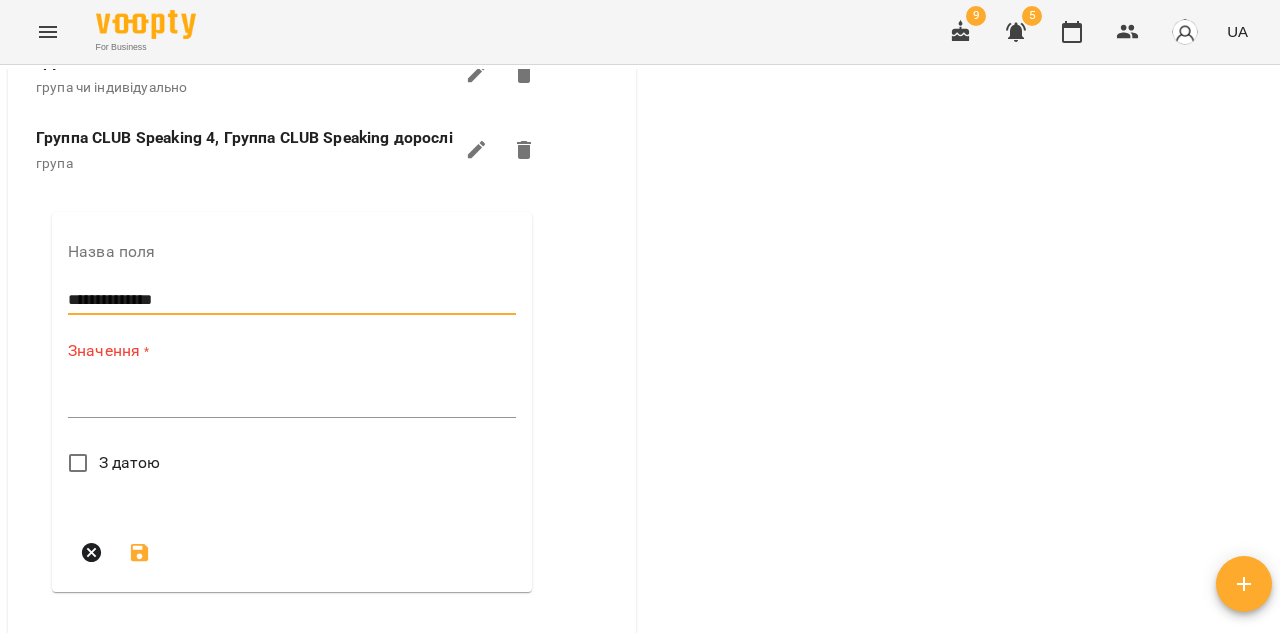 click on "*" at bounding box center (292, 402) 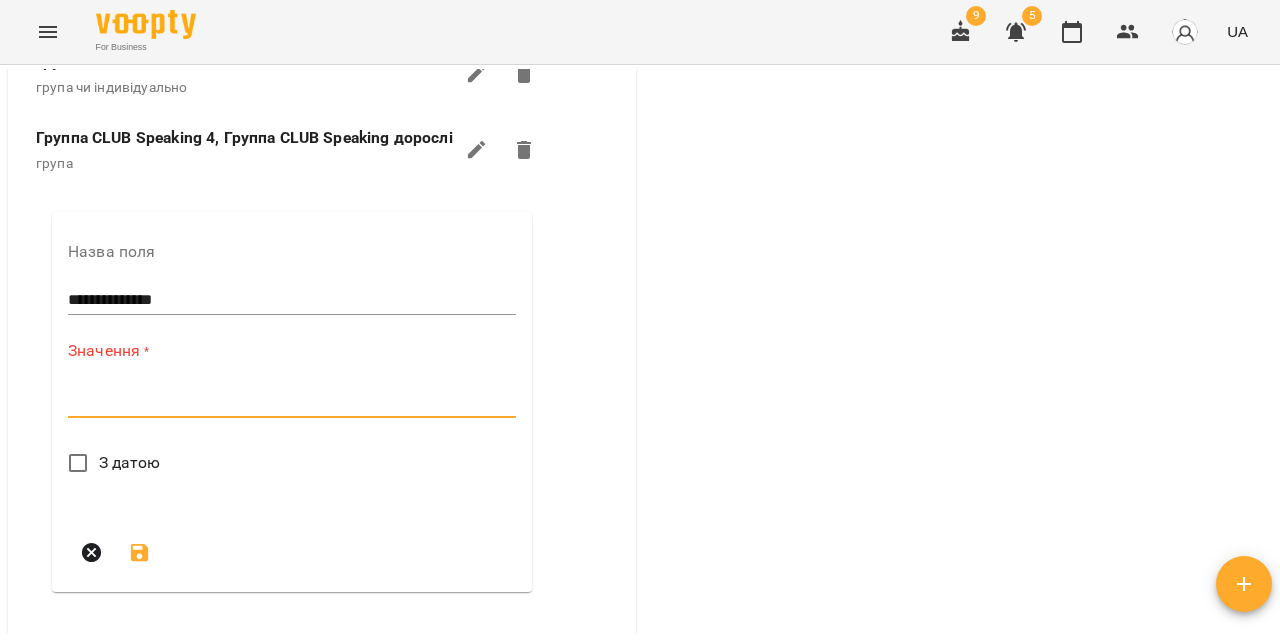 paste on "**********" 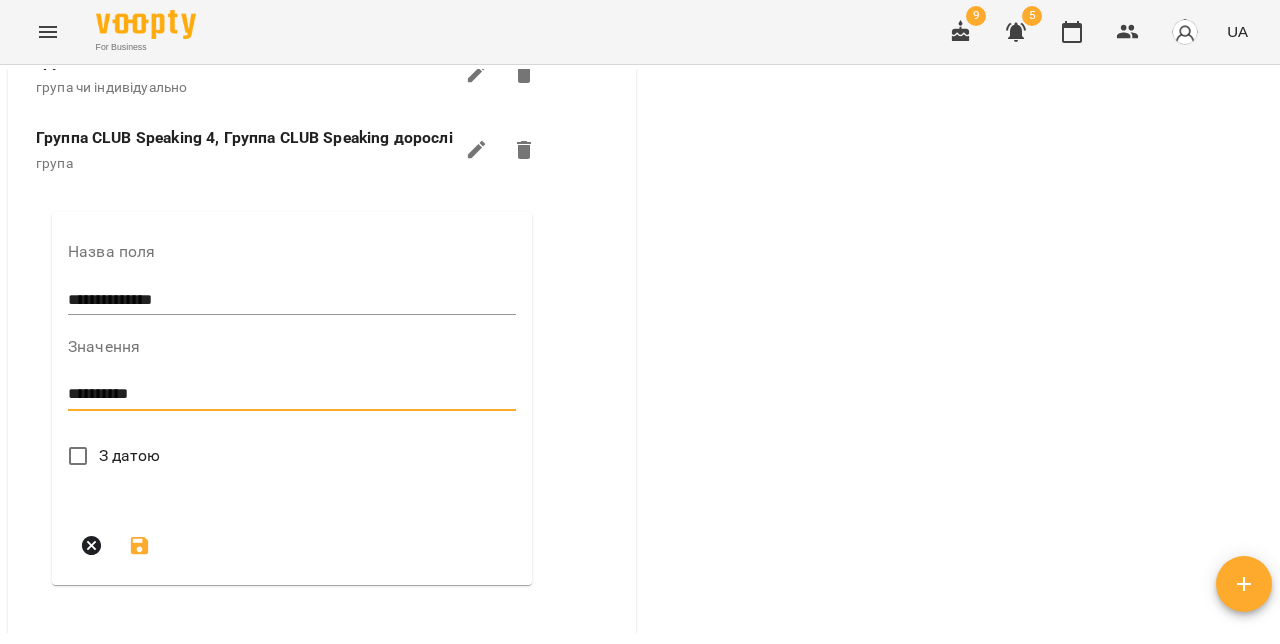 type on "**********" 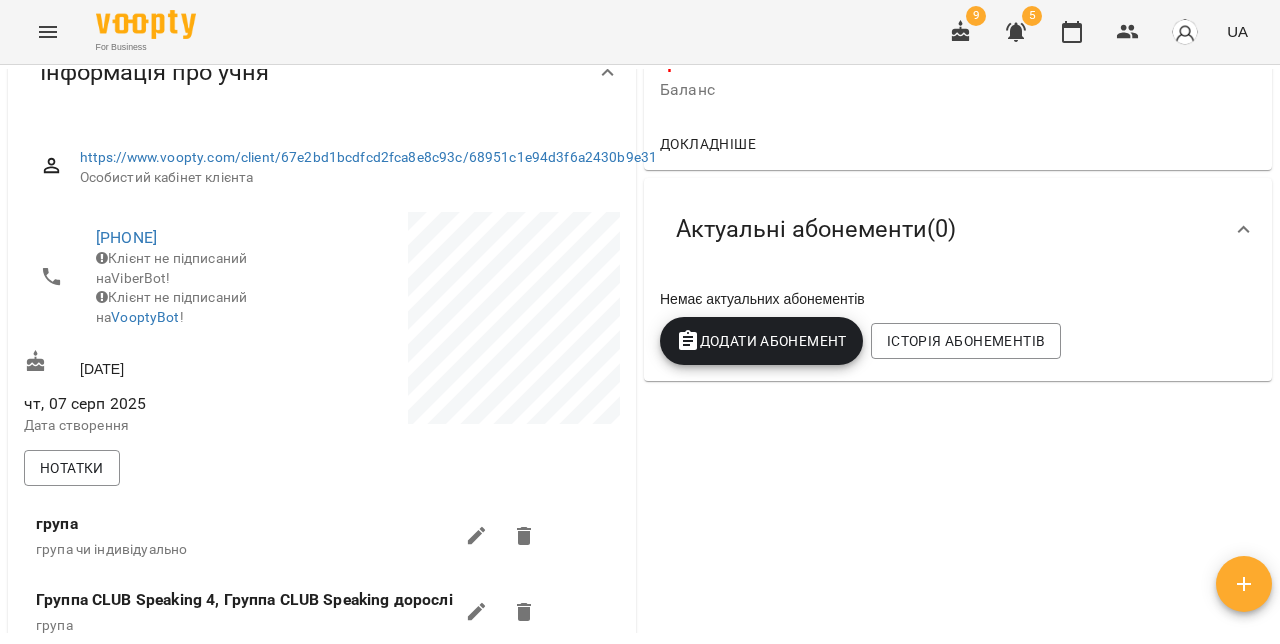 scroll, scrollTop: 0, scrollLeft: 0, axis: both 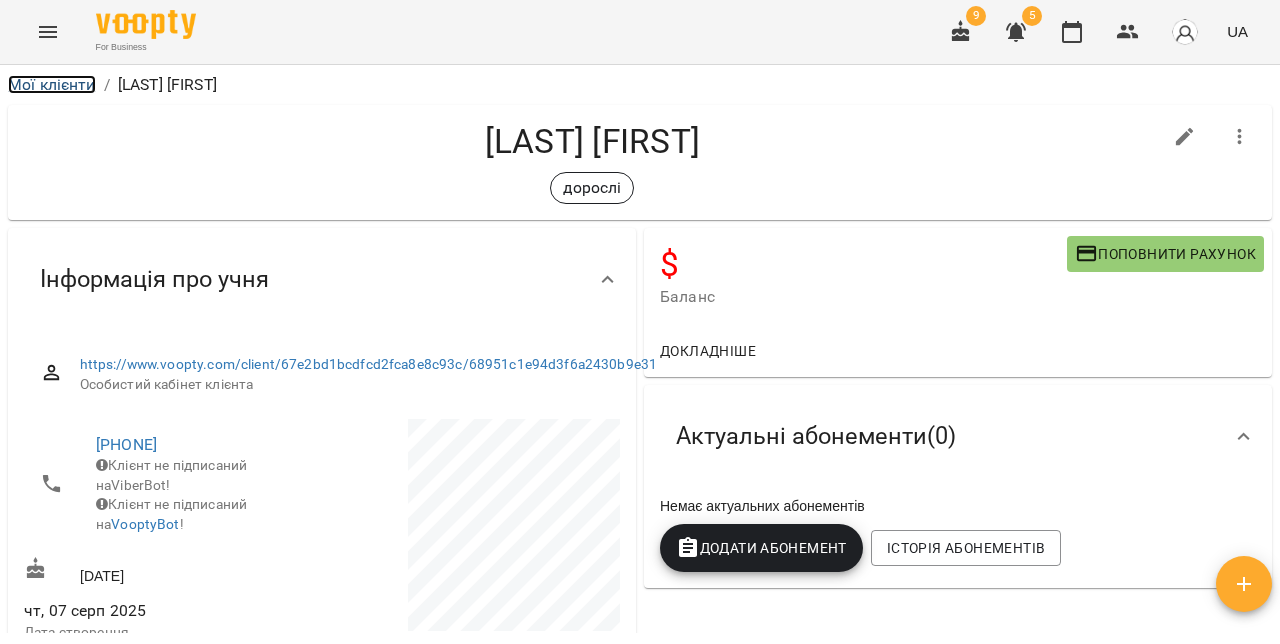 click on "Мої клієнти" at bounding box center [52, 84] 